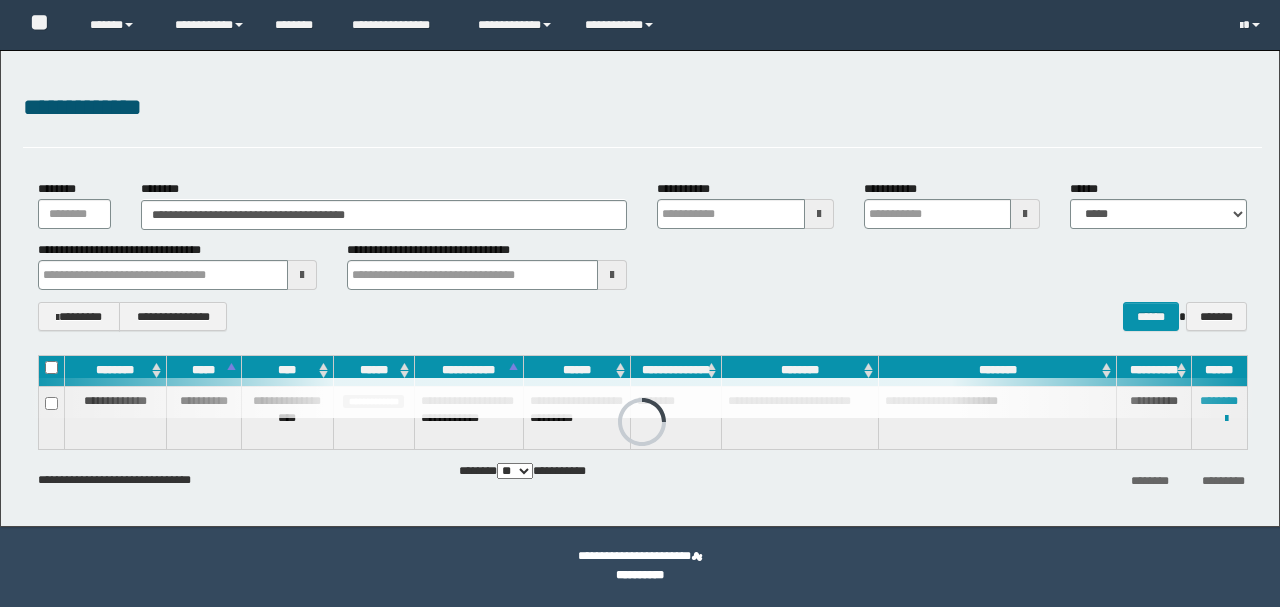 scroll, scrollTop: 0, scrollLeft: 0, axis: both 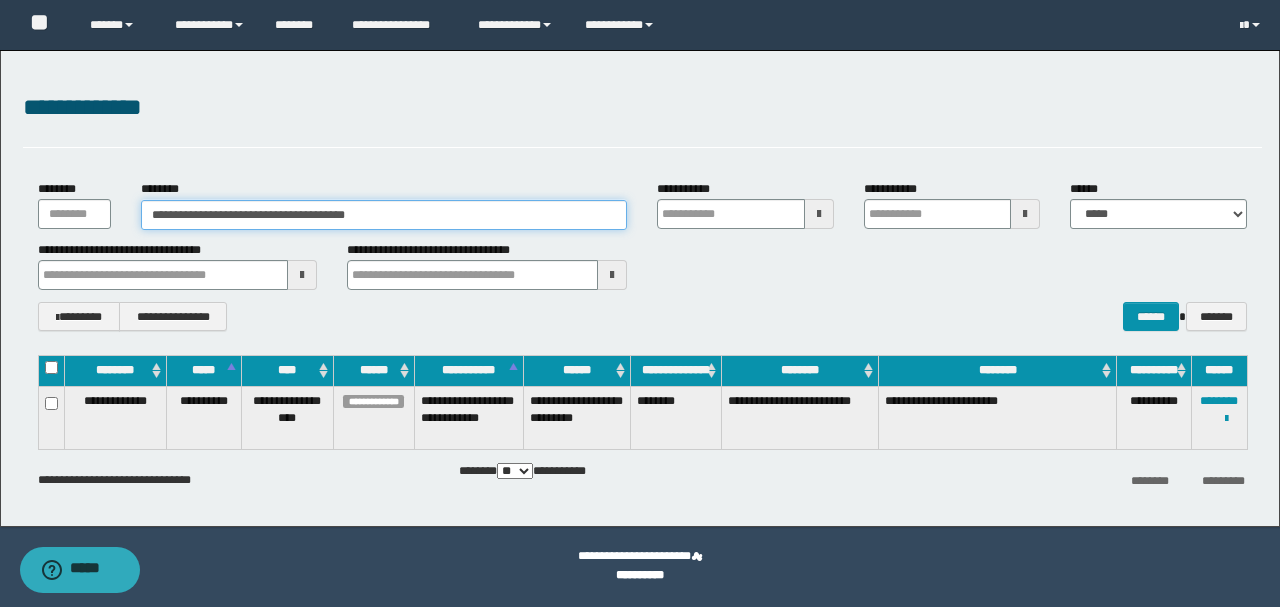 drag, startPoint x: 502, startPoint y: 212, endPoint x: 58, endPoint y: 214, distance: 444.00452 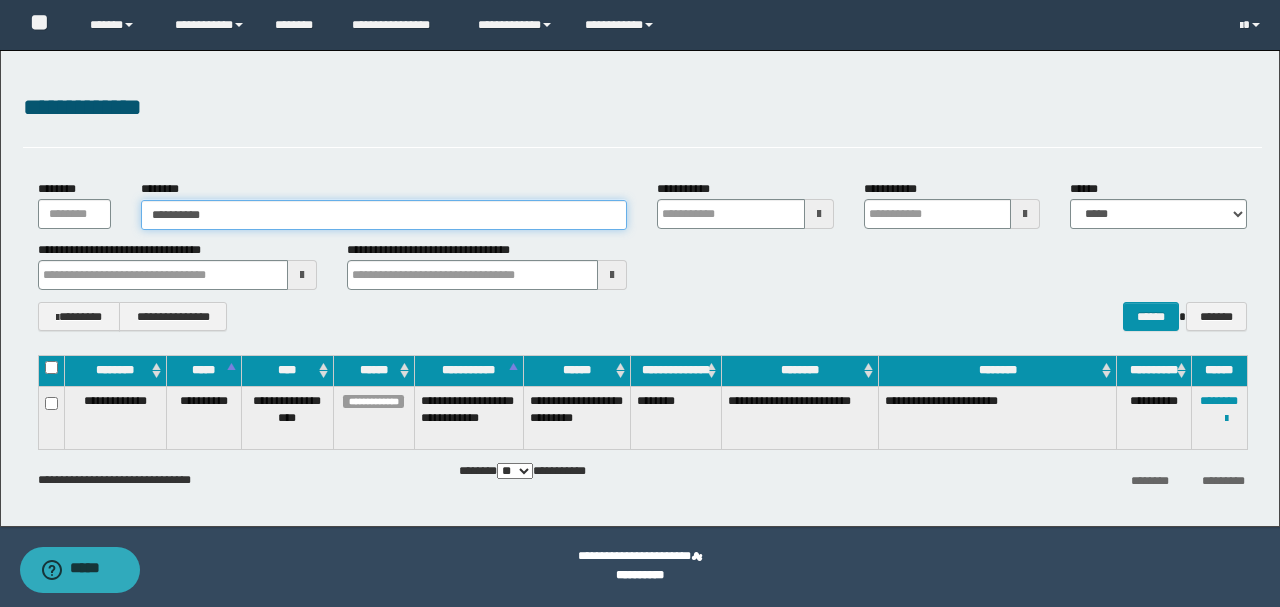 type on "**********" 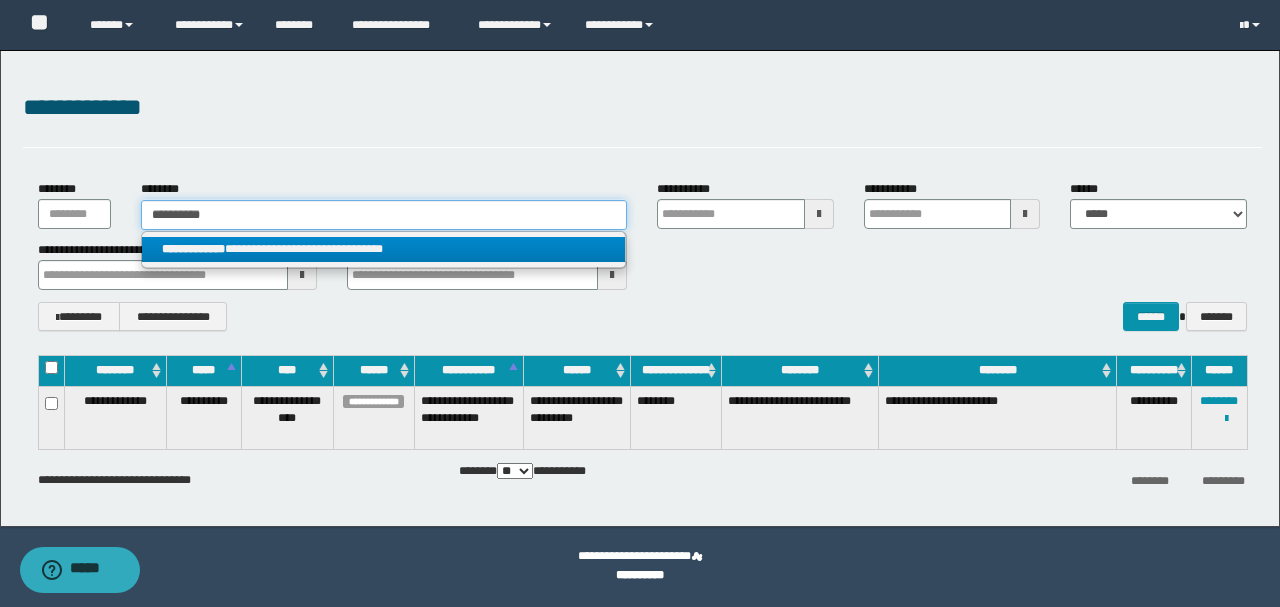 type on "**********" 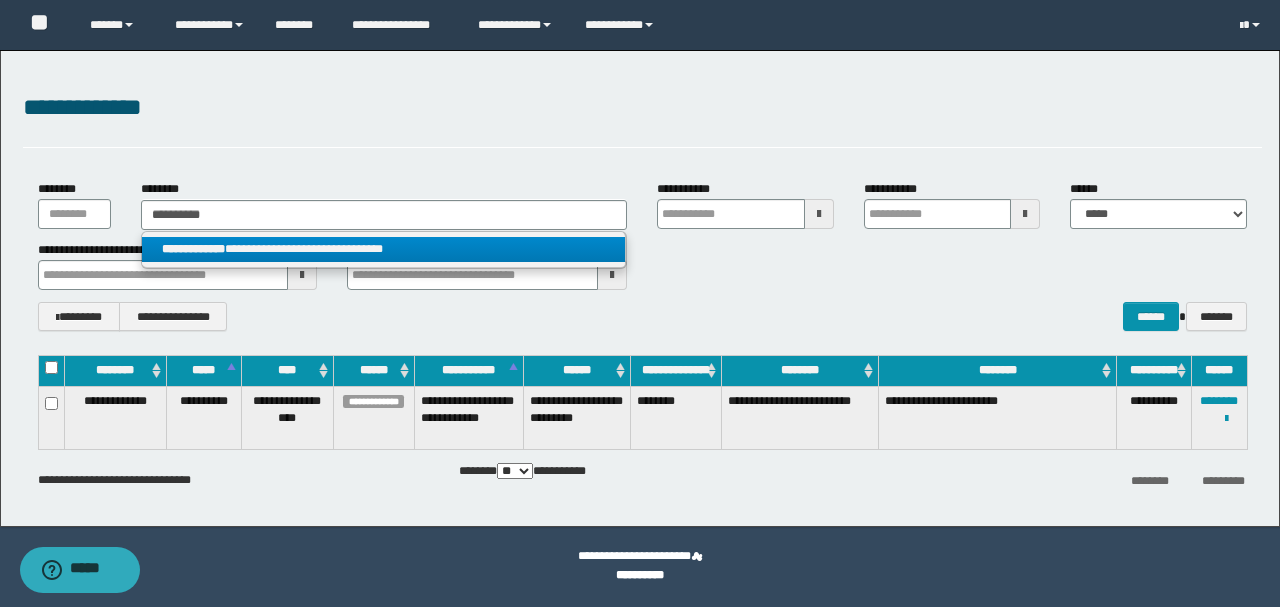 click on "**********" at bounding box center (384, 249) 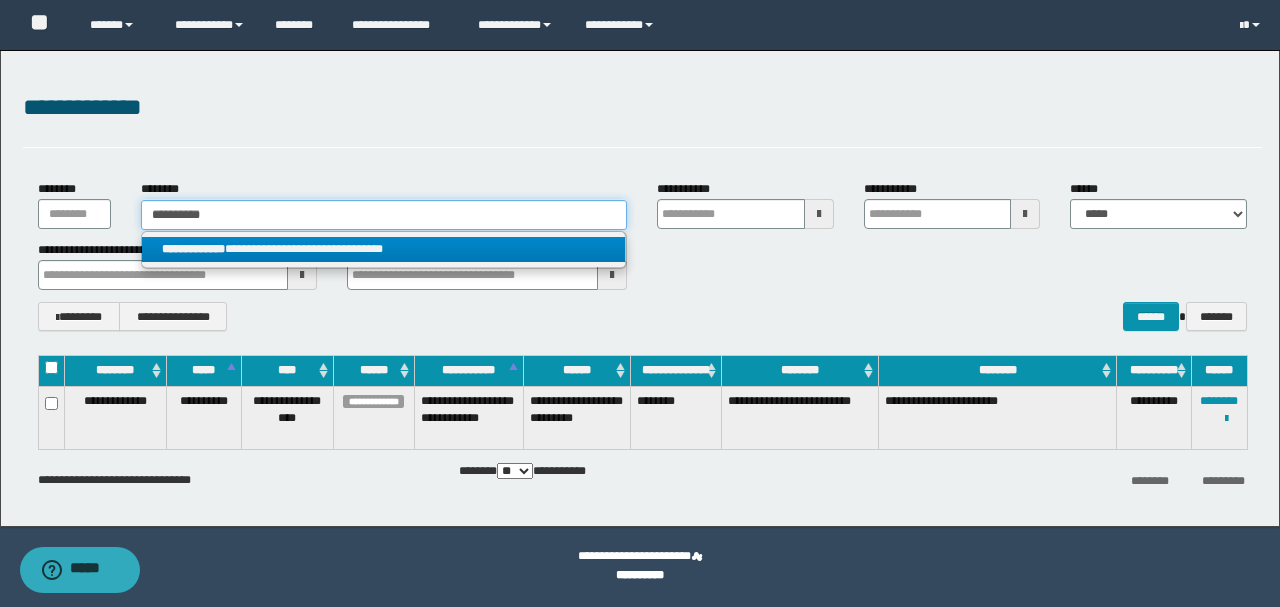 type 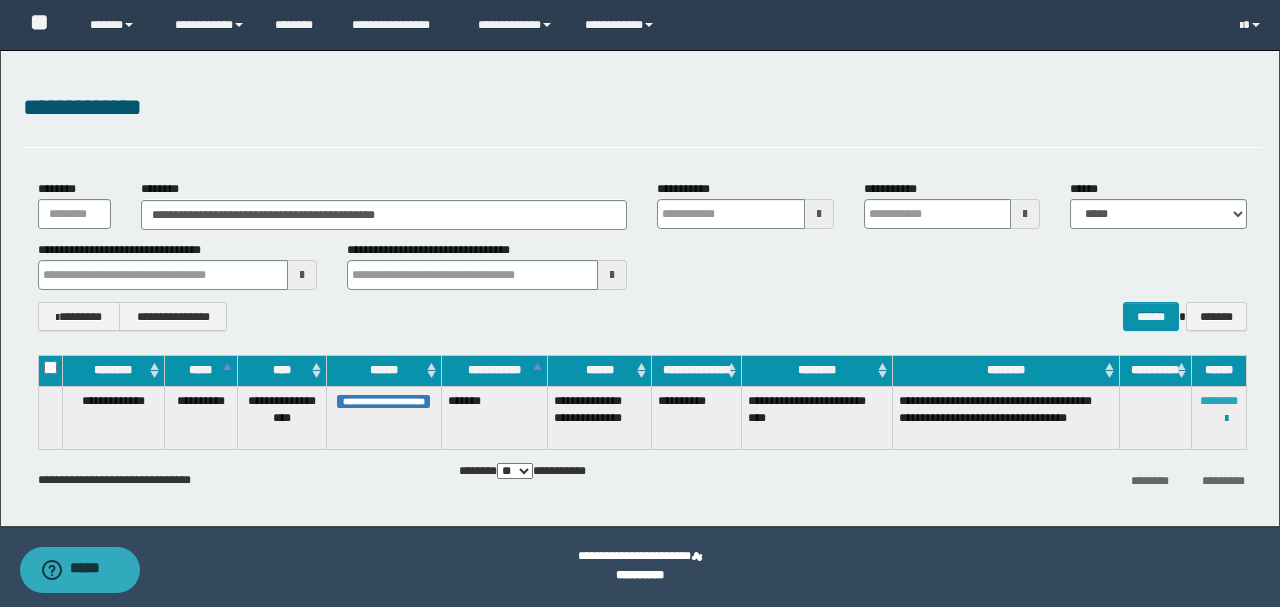 click on "********" at bounding box center [1219, 401] 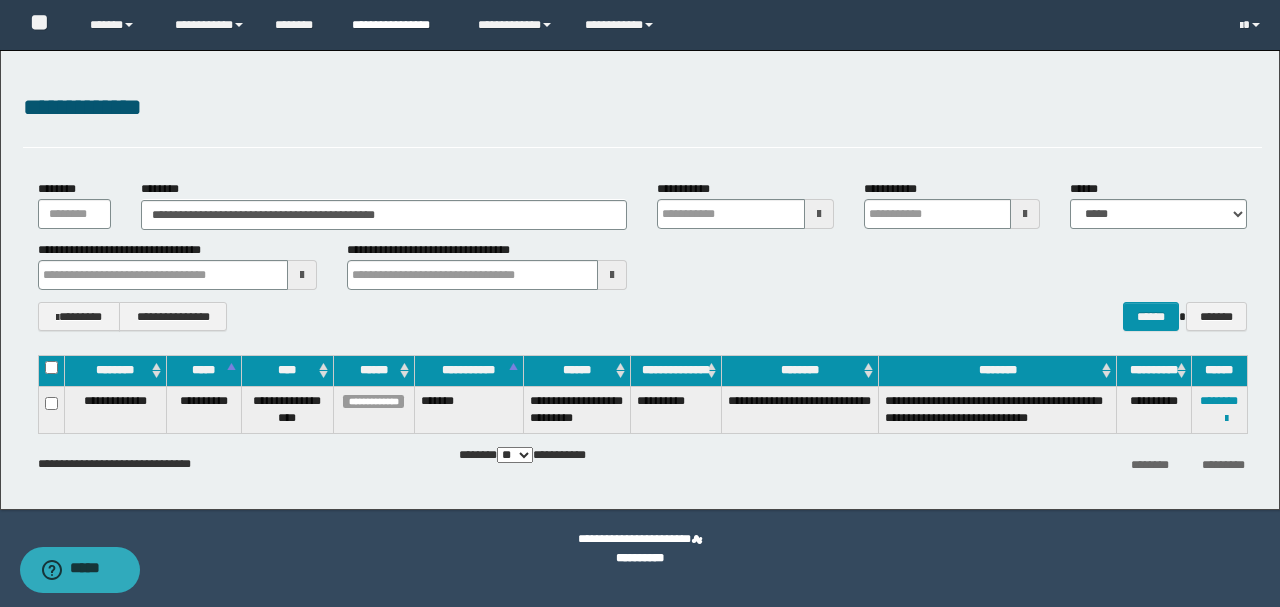 click on "**********" at bounding box center [400, 25] 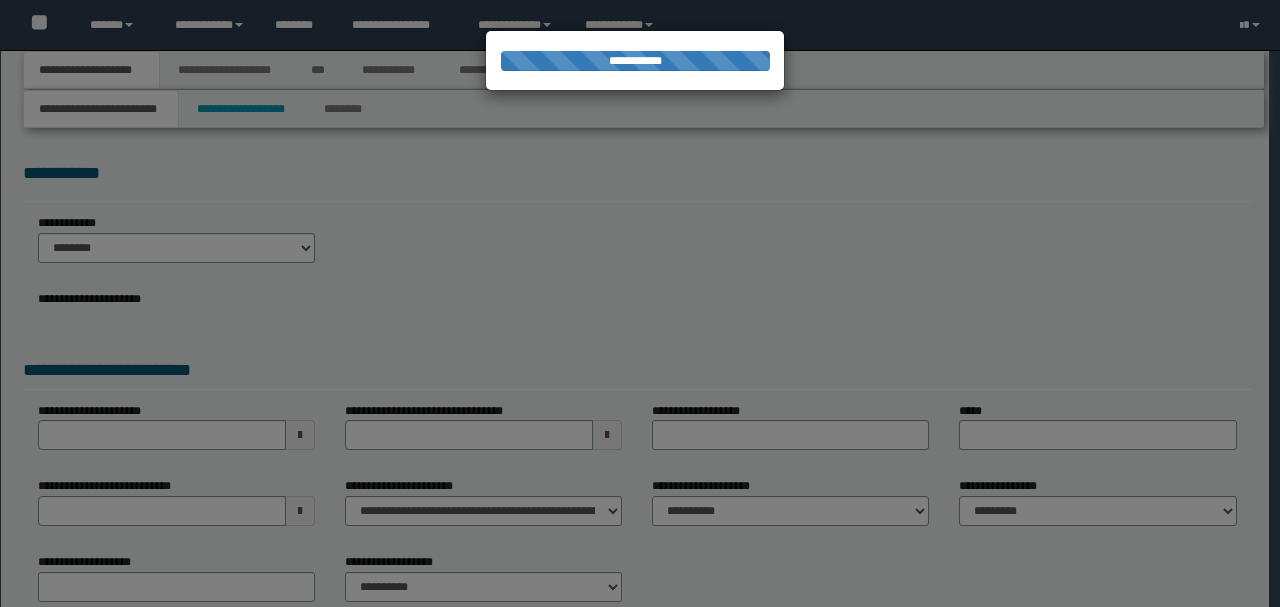 scroll, scrollTop: 0, scrollLeft: 0, axis: both 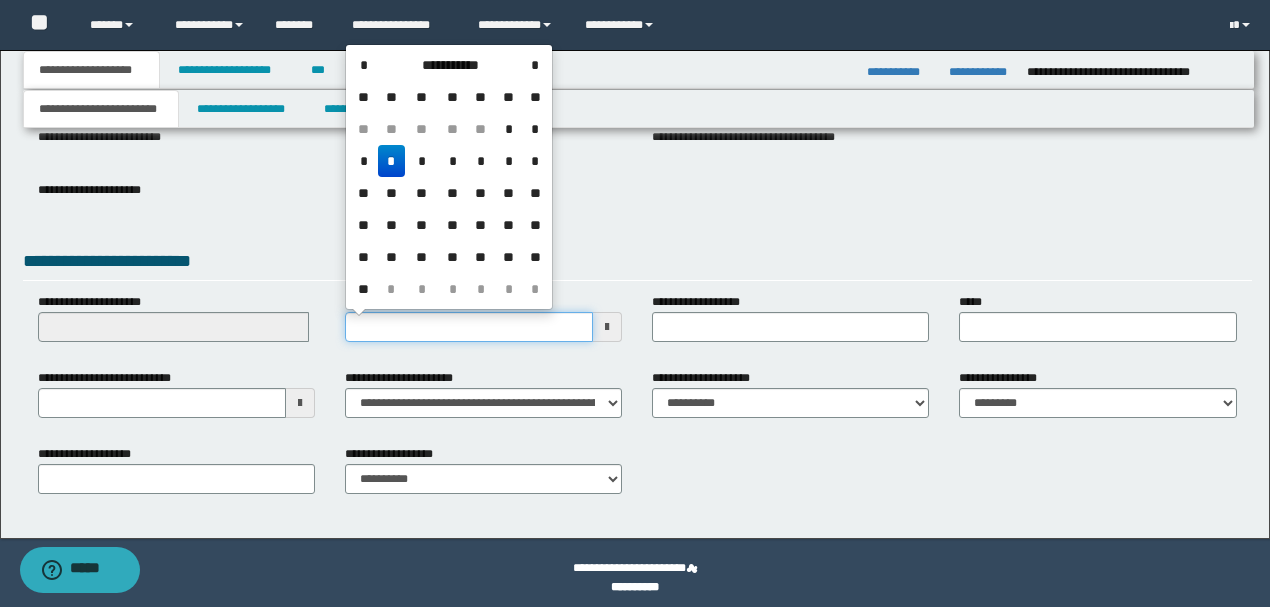 click on "**********" at bounding box center (469, 327) 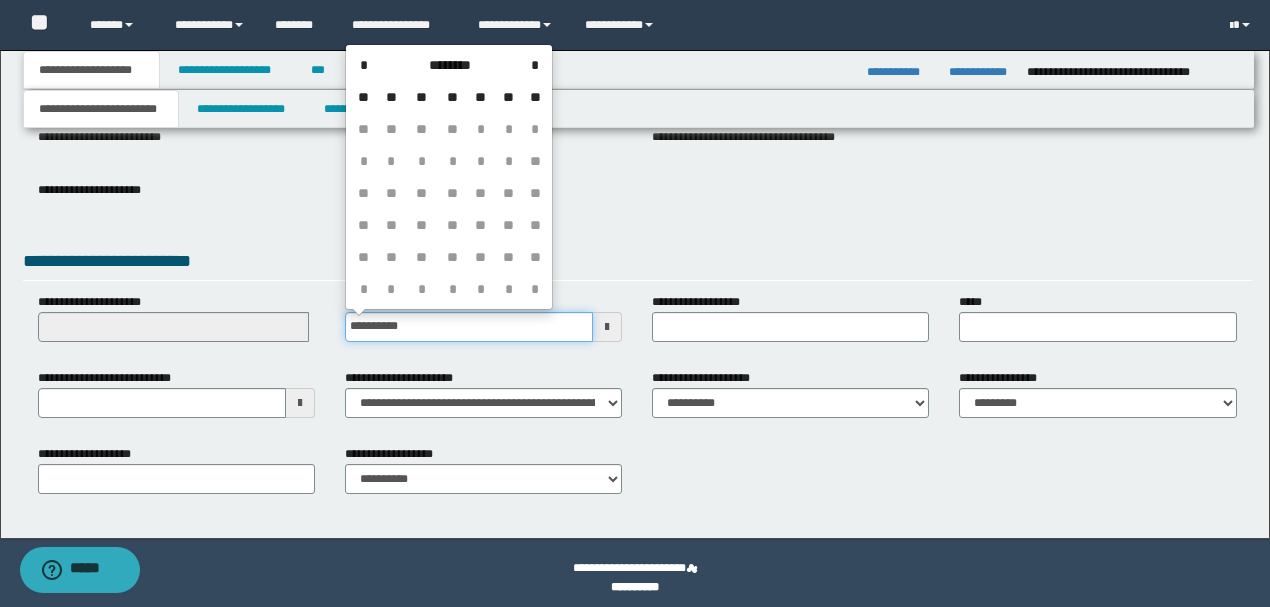 type on "**********" 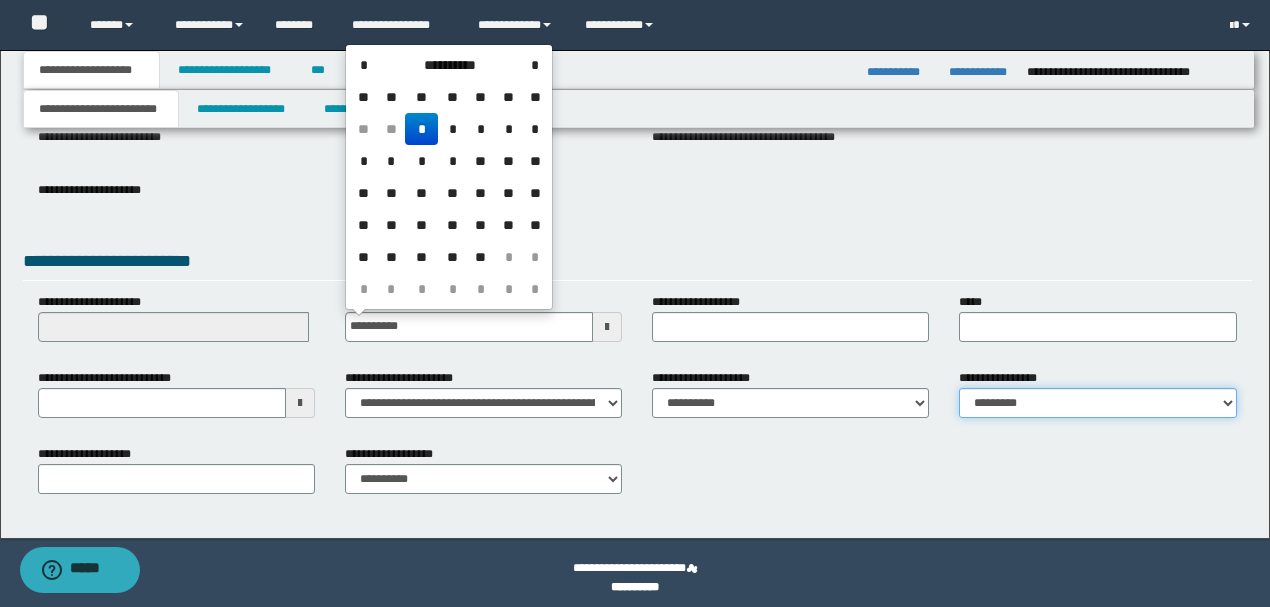 click on "**********" at bounding box center [1097, 403] 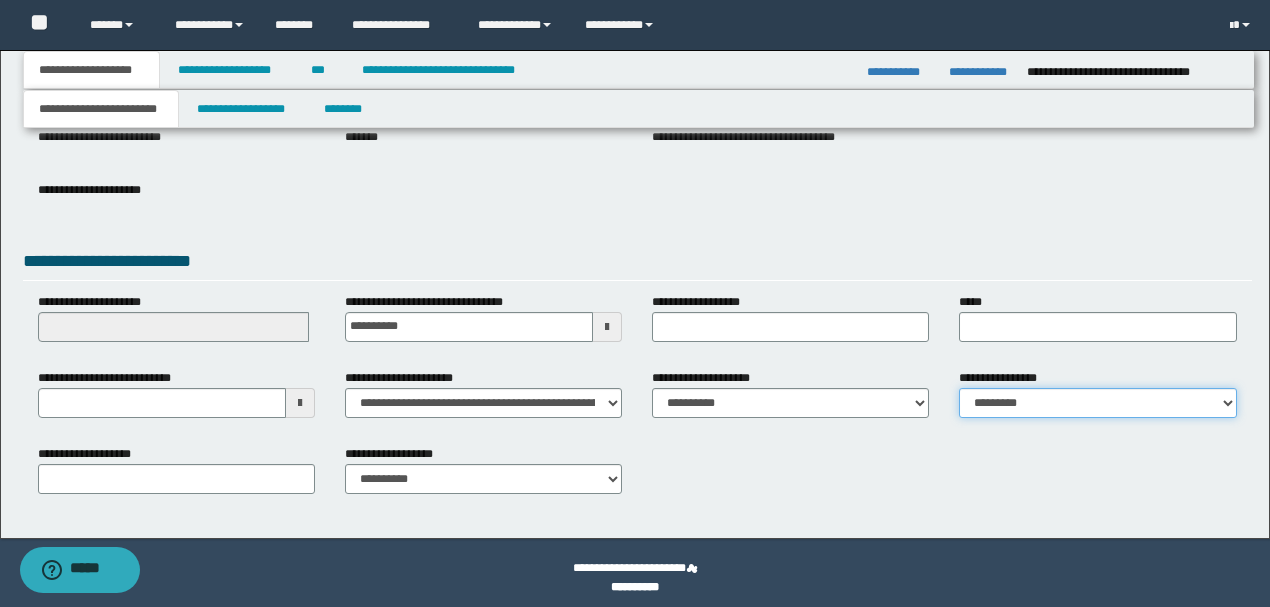 select on "*" 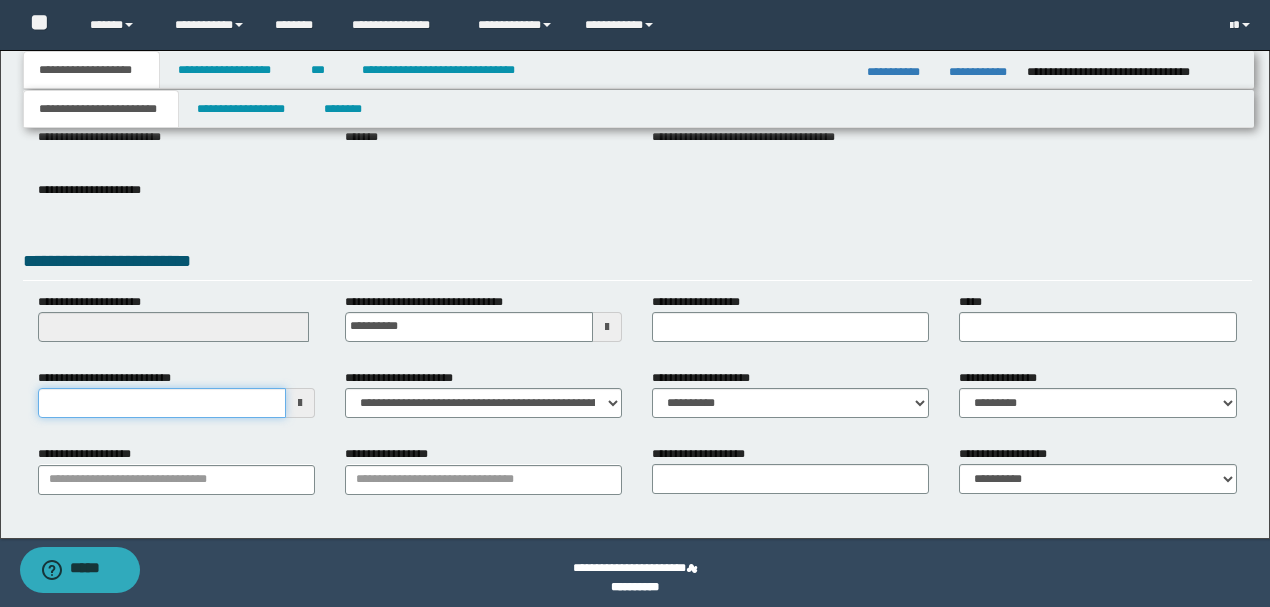 click on "**********" at bounding box center (162, 403) 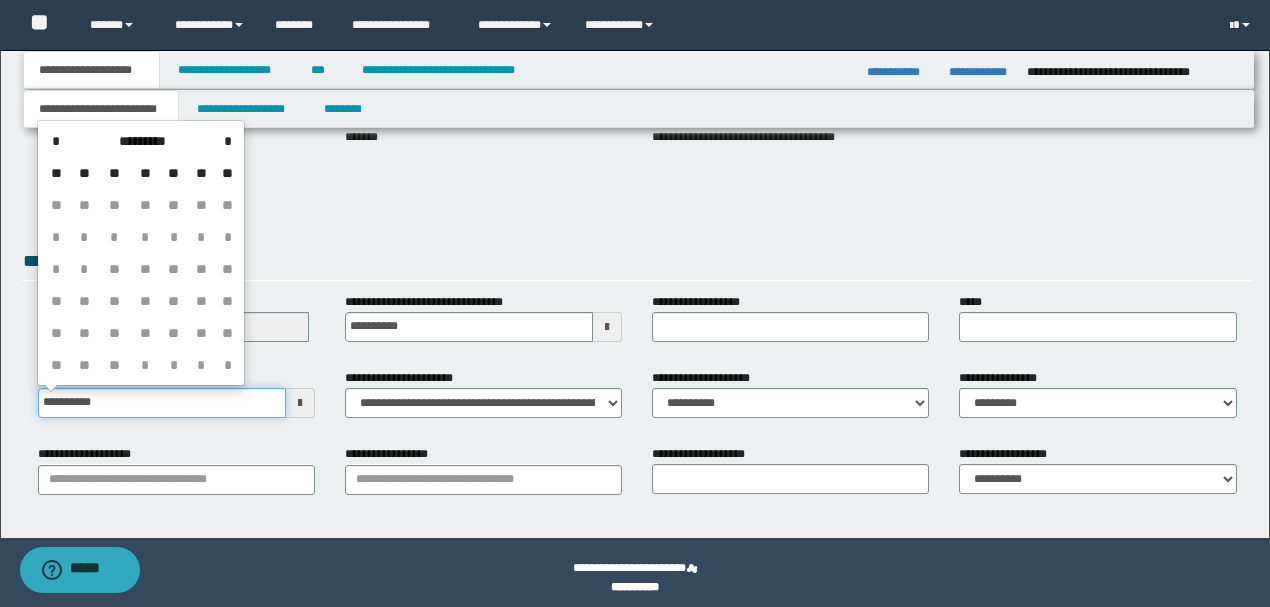type on "**********" 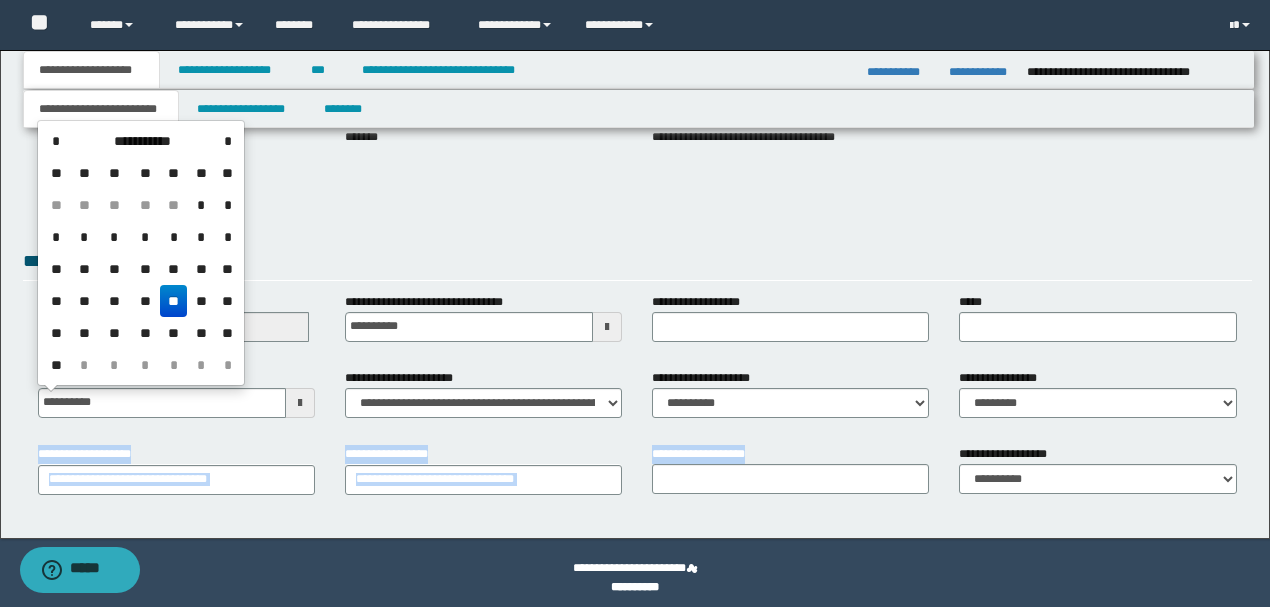 click on "**********" at bounding box center (637, 201) 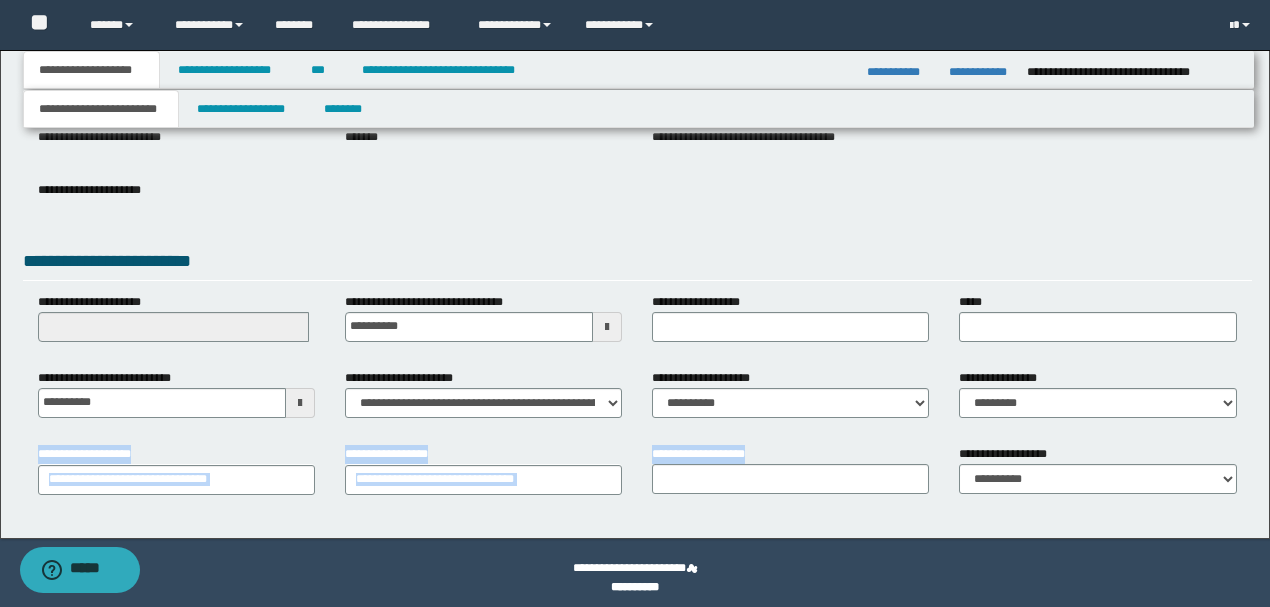 click on "**********" at bounding box center (176, 469) 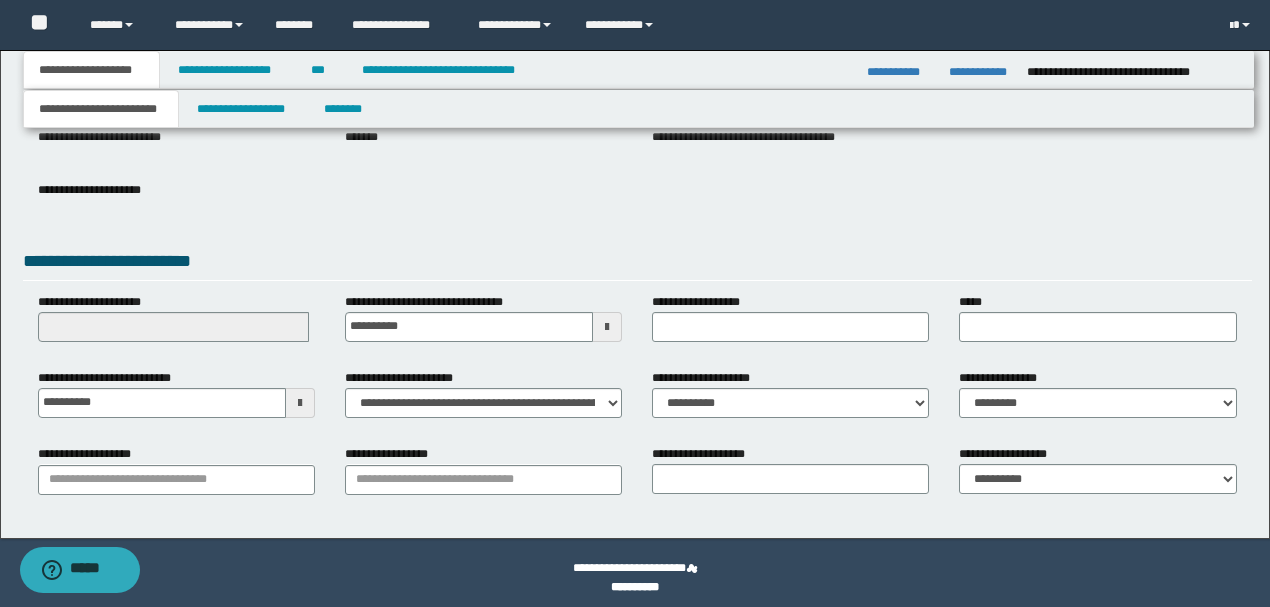 click on "**********" at bounding box center [637, 201] 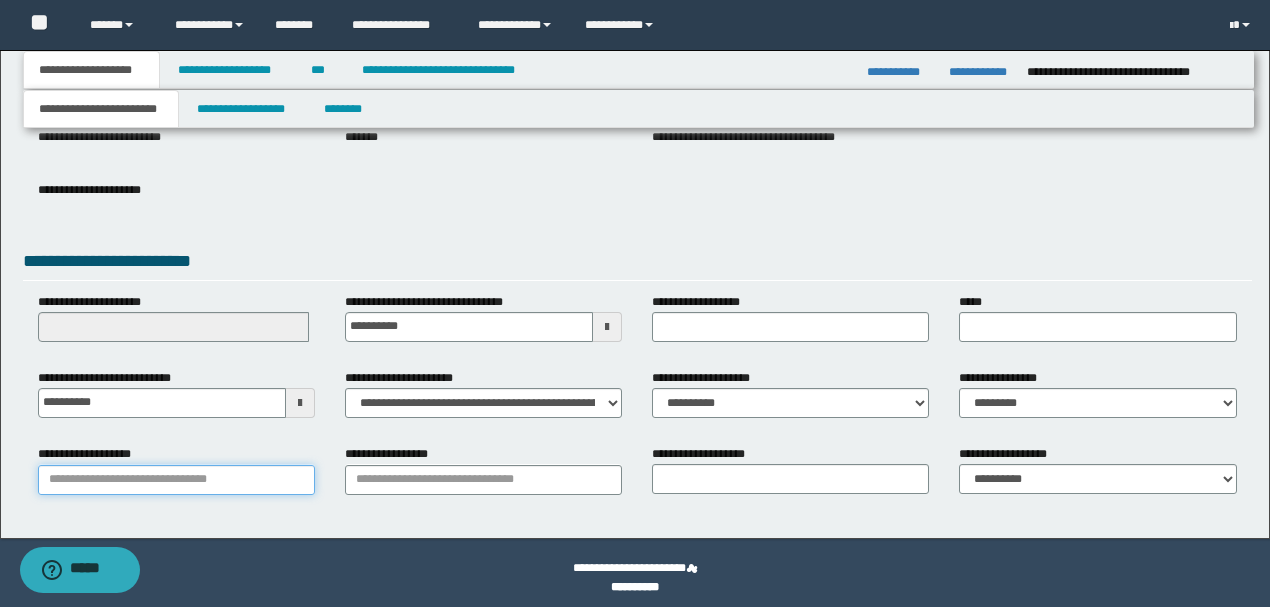 click on "**********" at bounding box center [176, 480] 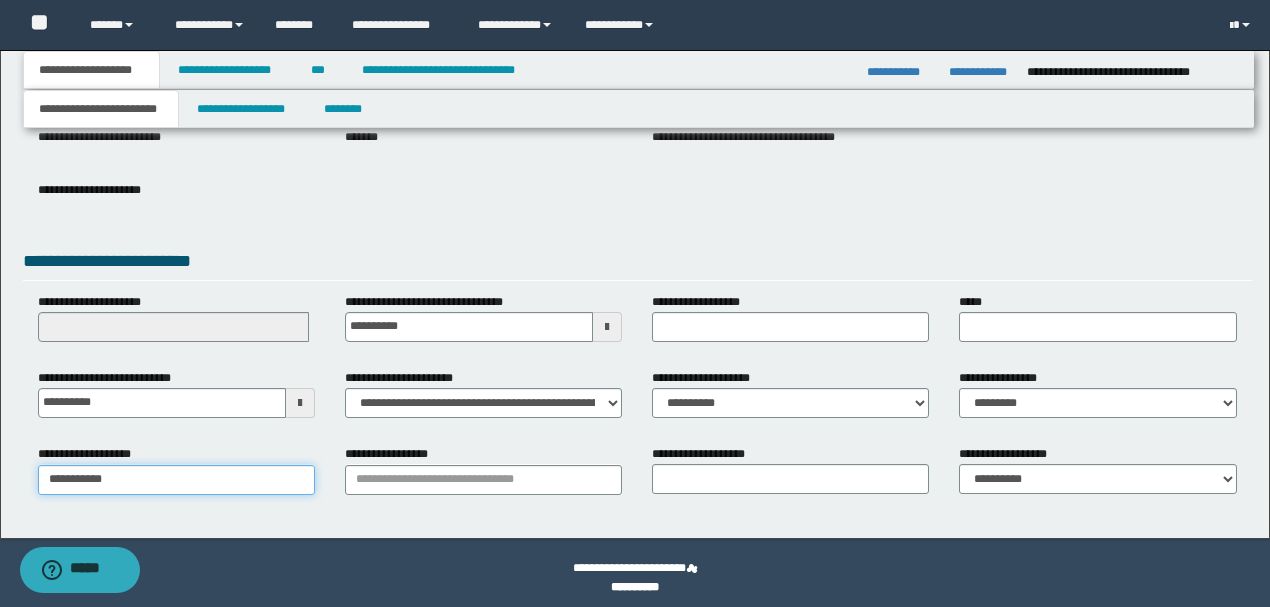 drag, startPoint x: 177, startPoint y: 475, endPoint x: 90, endPoint y: 481, distance: 87.20665 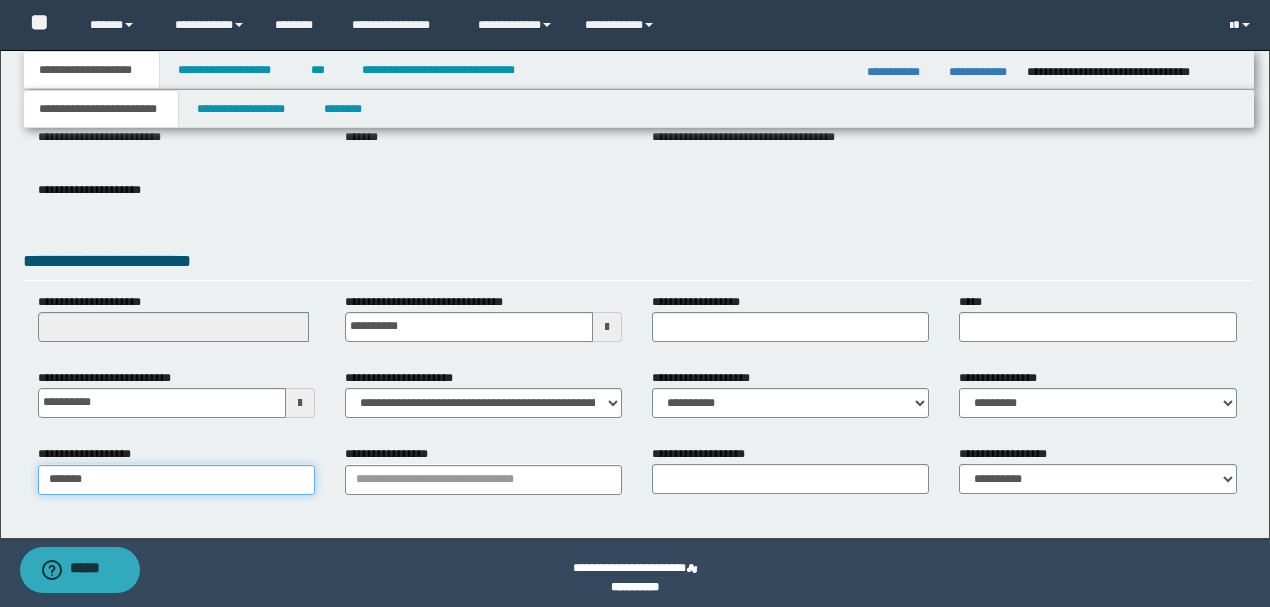 type on "*******" 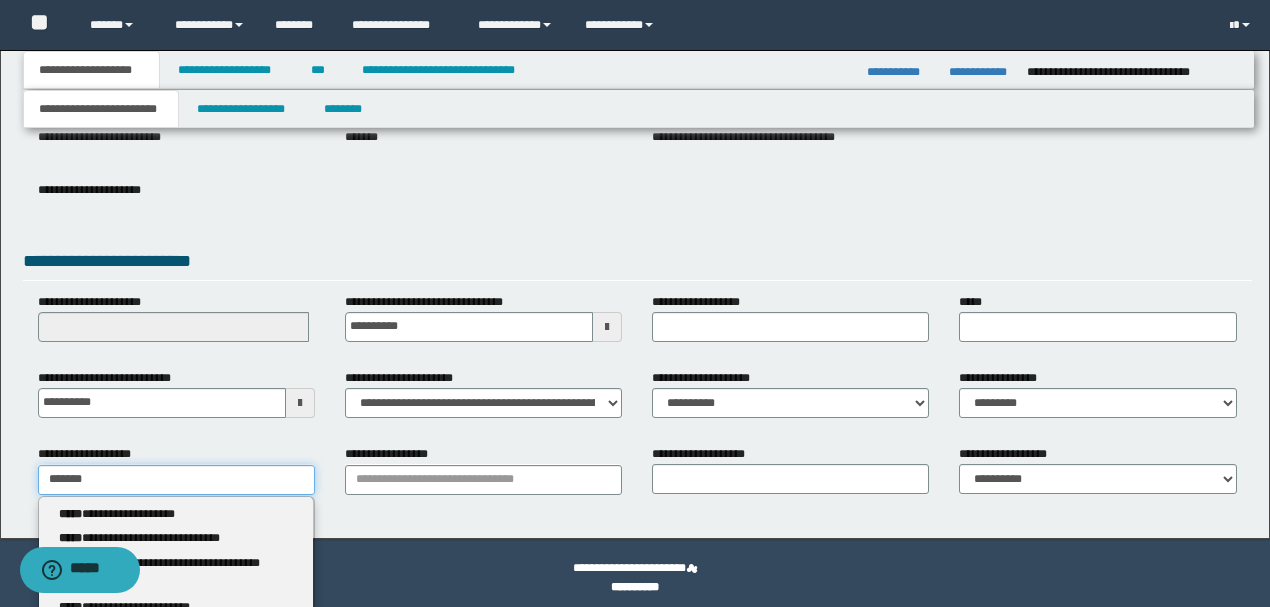 type on "*******" 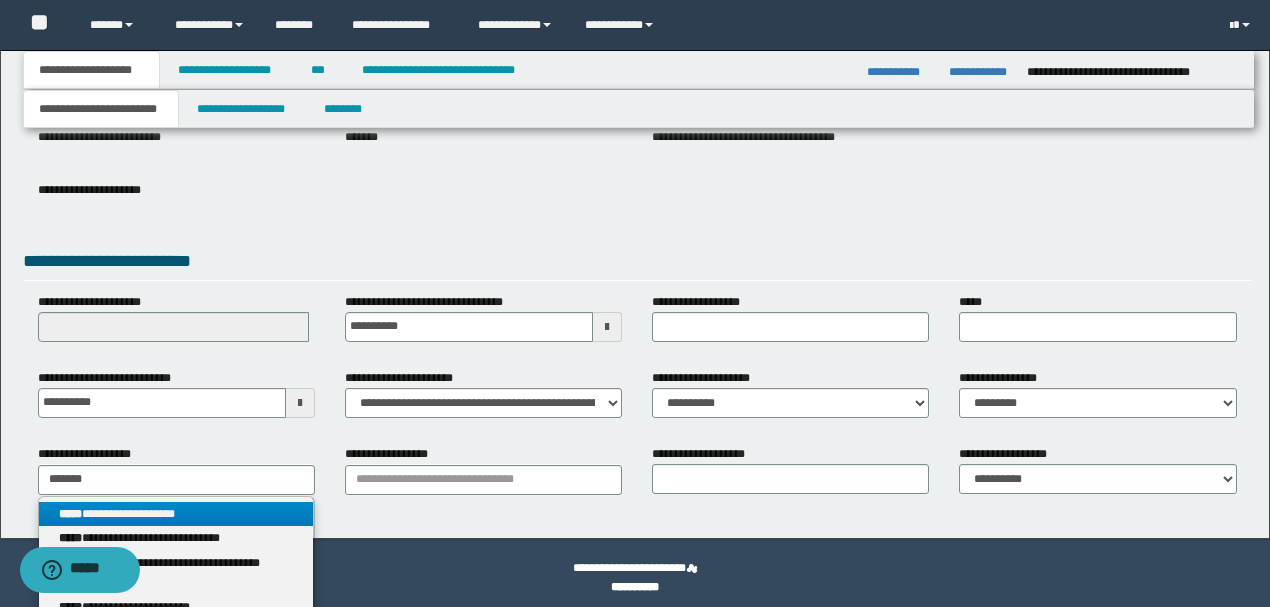 click on "**********" at bounding box center [176, 514] 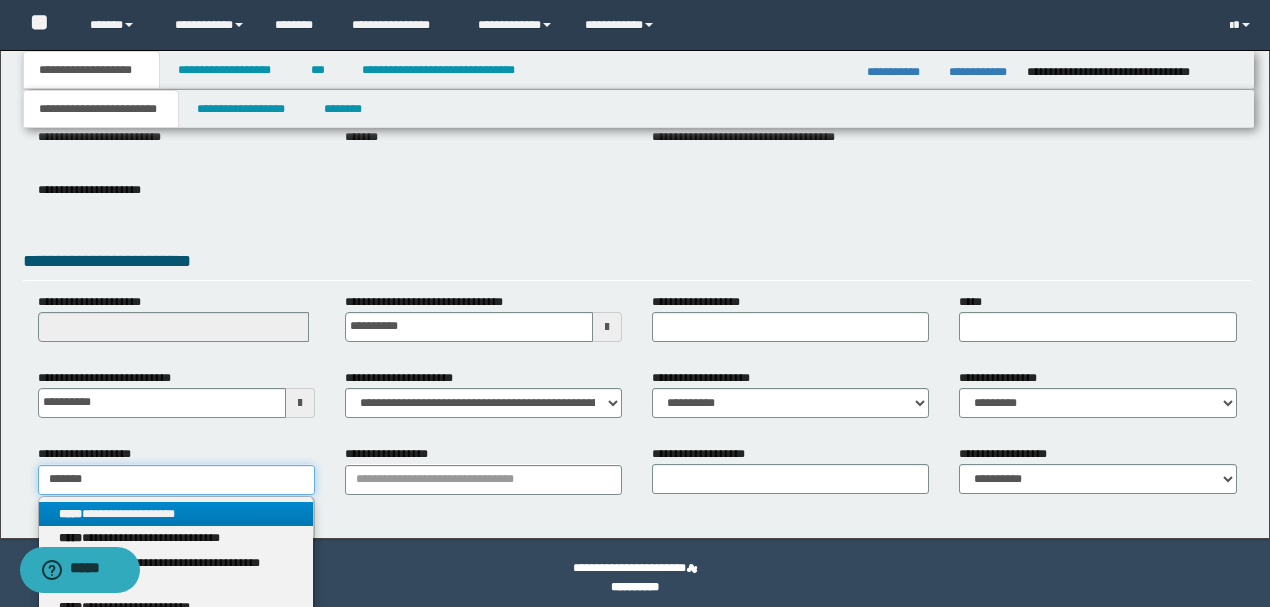 type 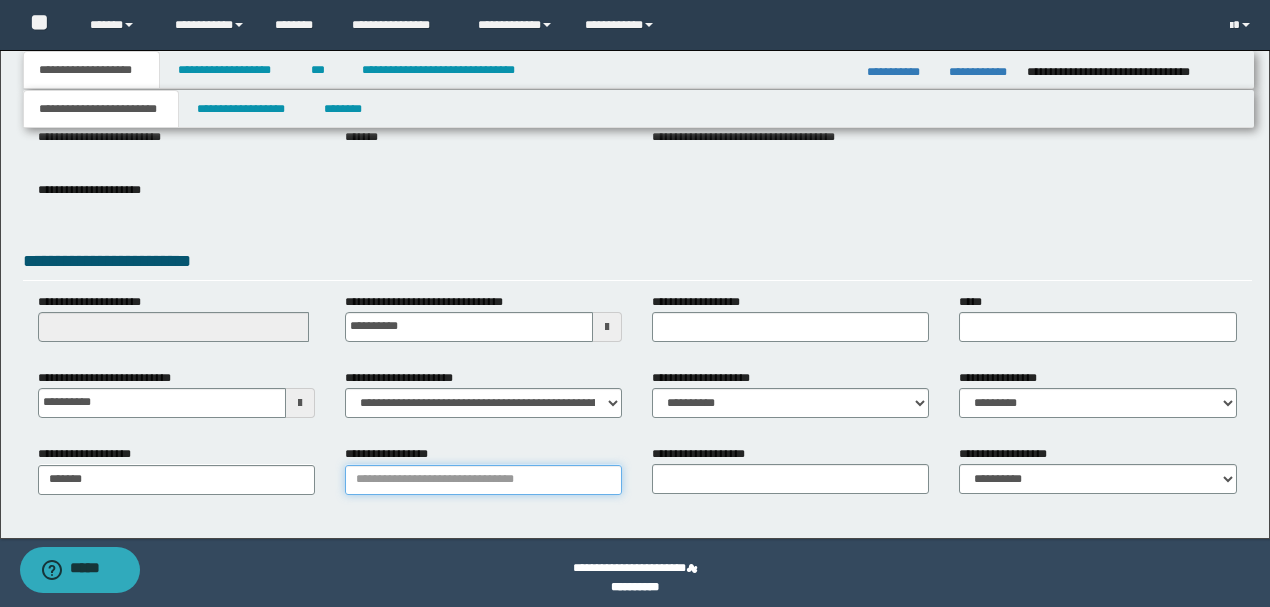 click on "**********" at bounding box center [483, 480] 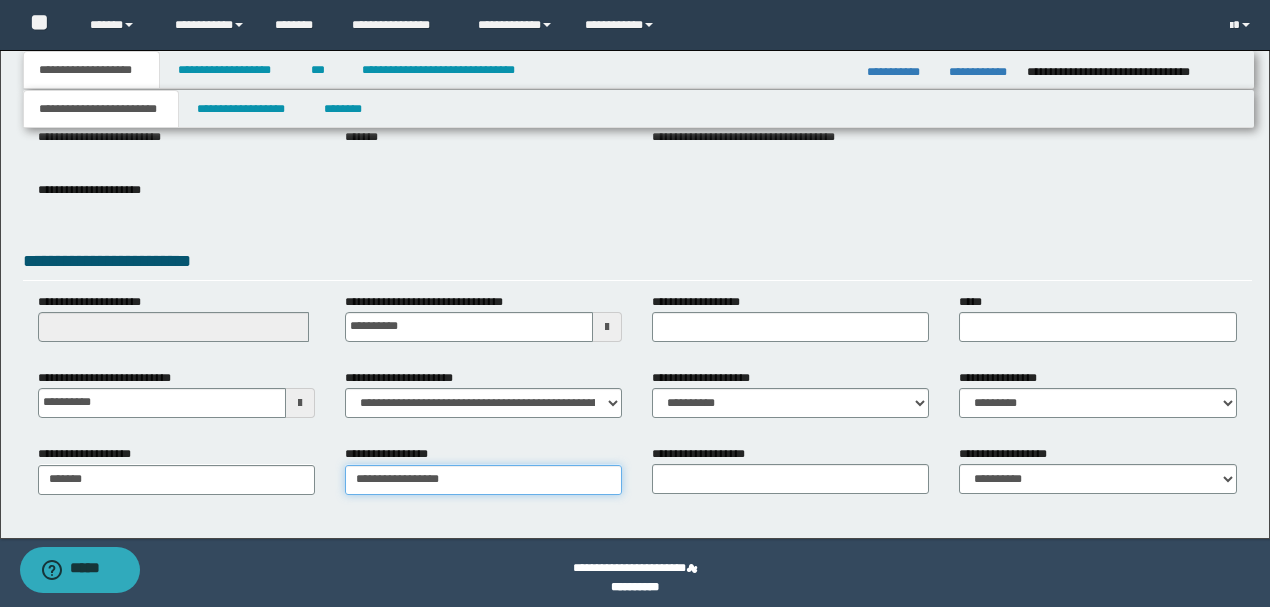 type on "**********" 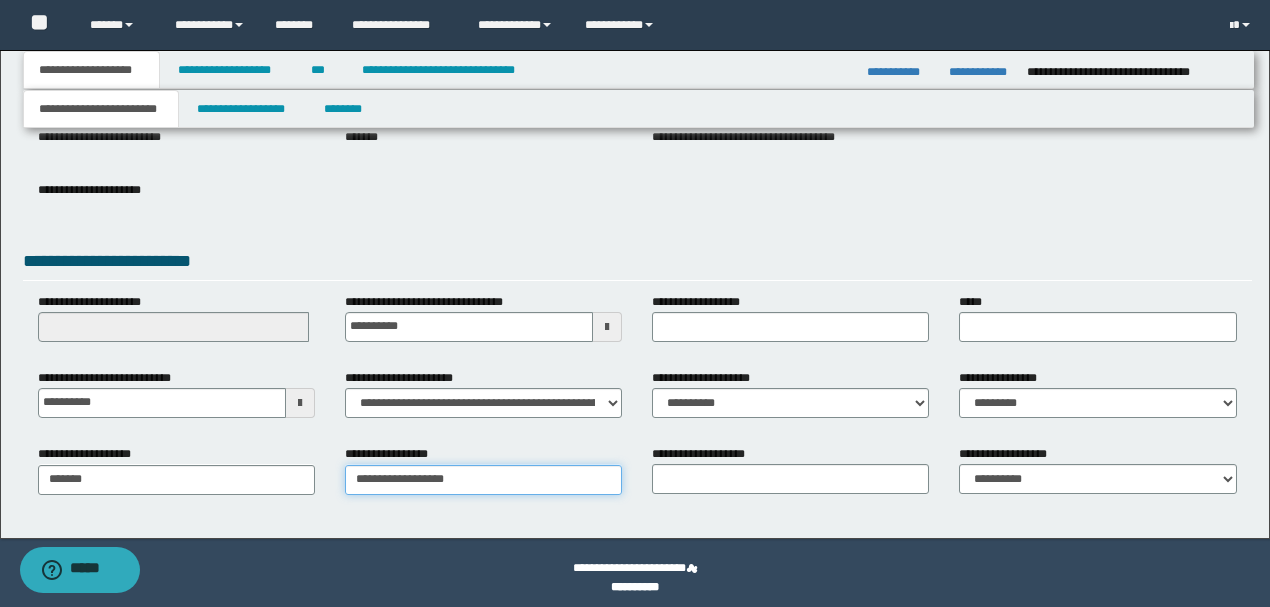 type on "**********" 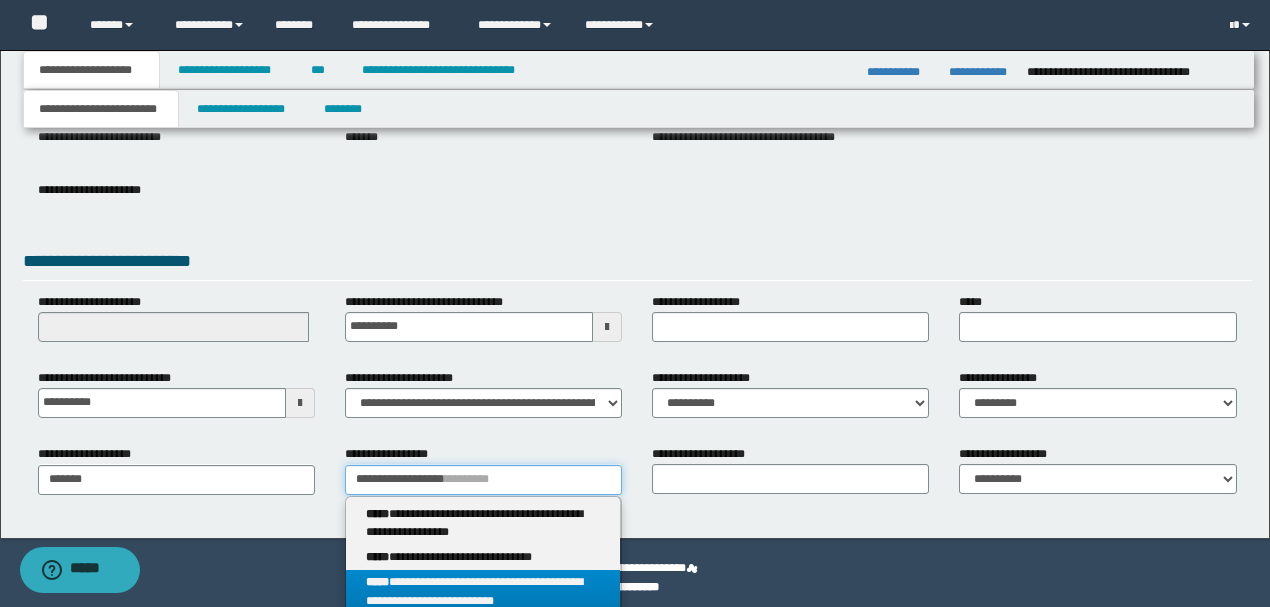 type on "**********" 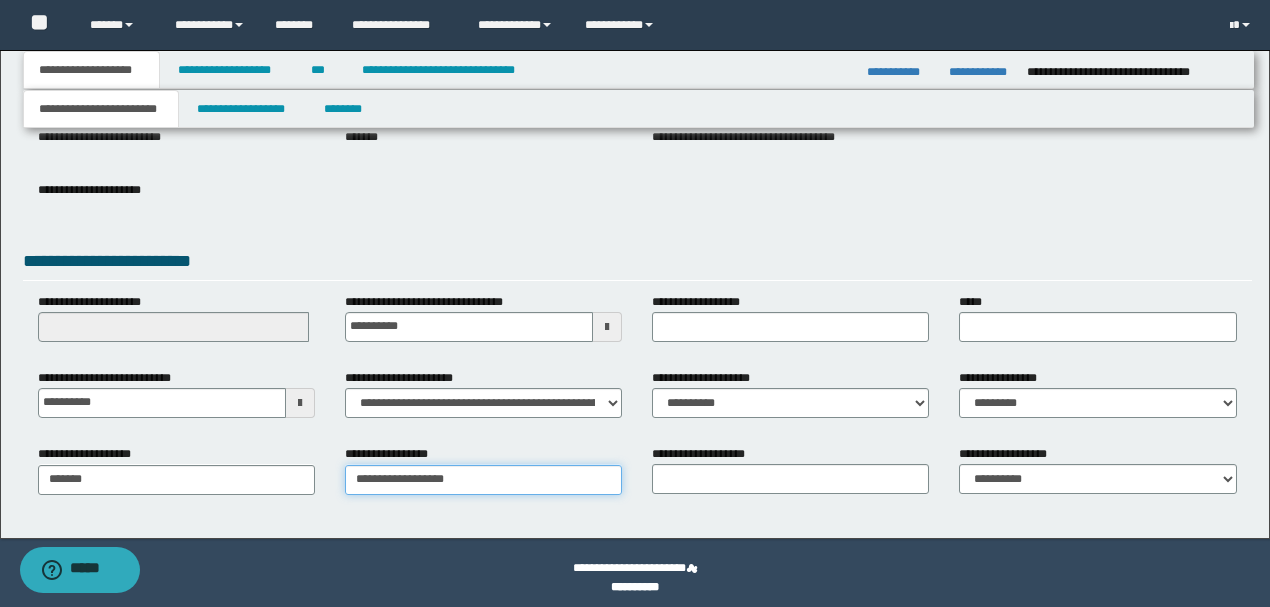 type on "**********" 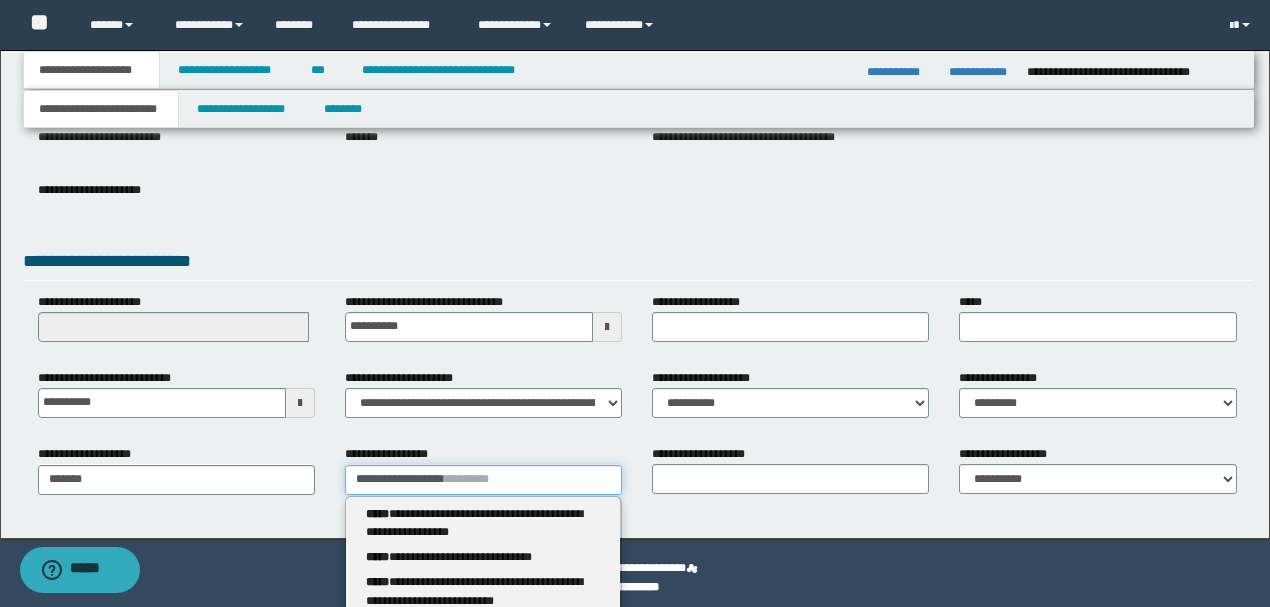 type 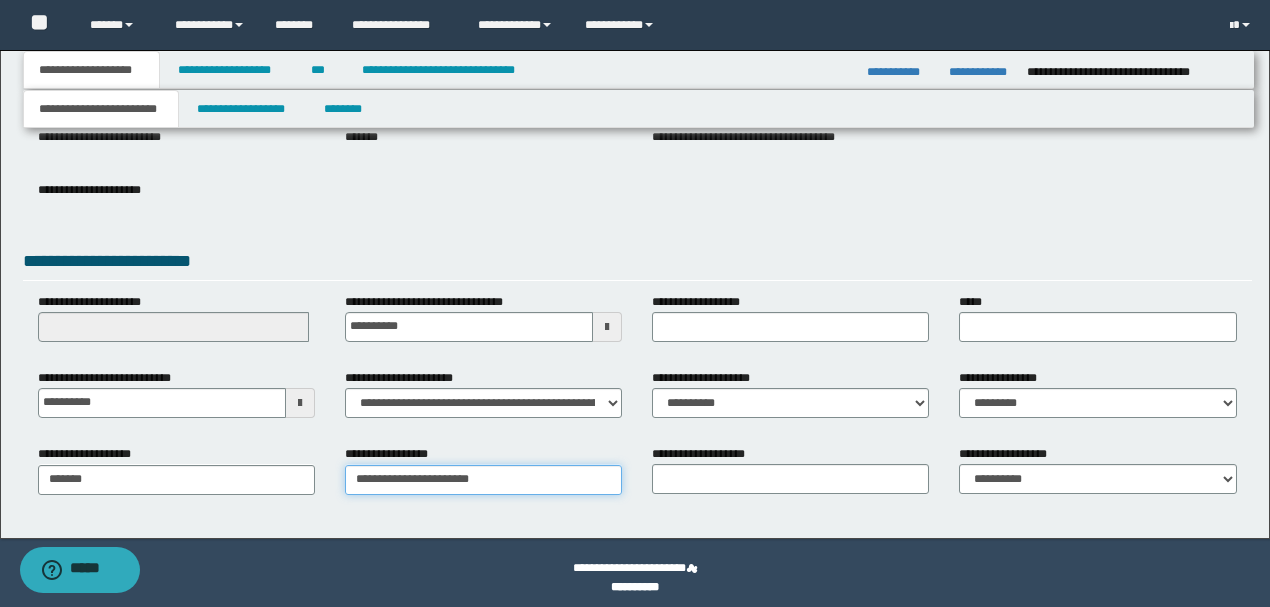 type on "**********" 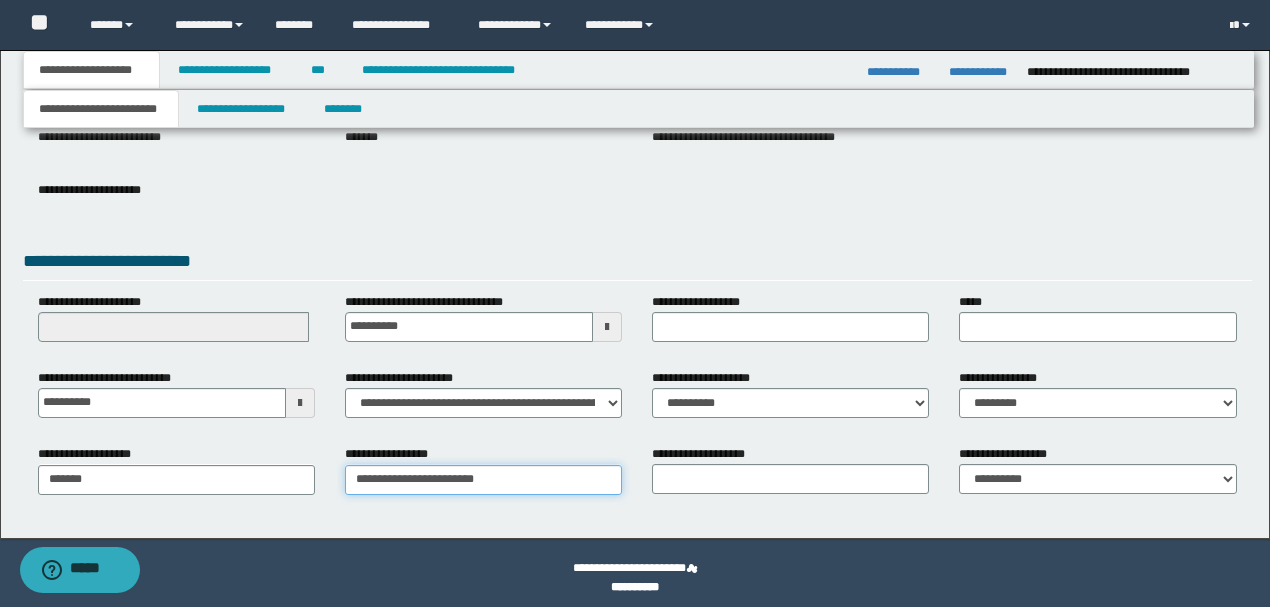 type on "**********" 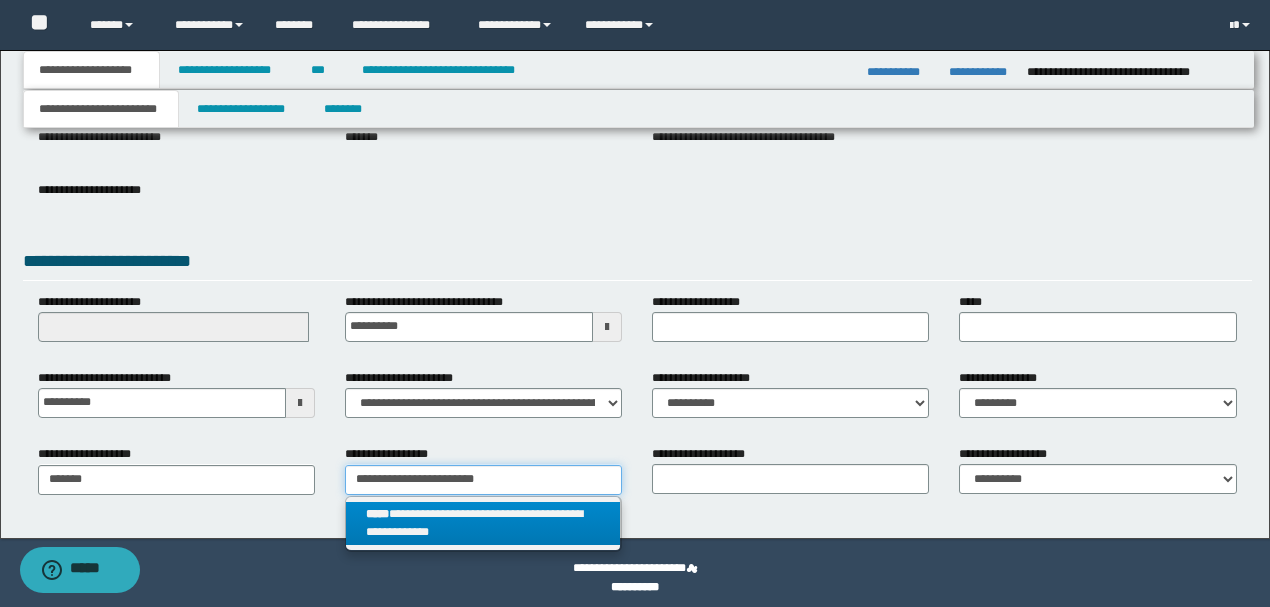 type on "**********" 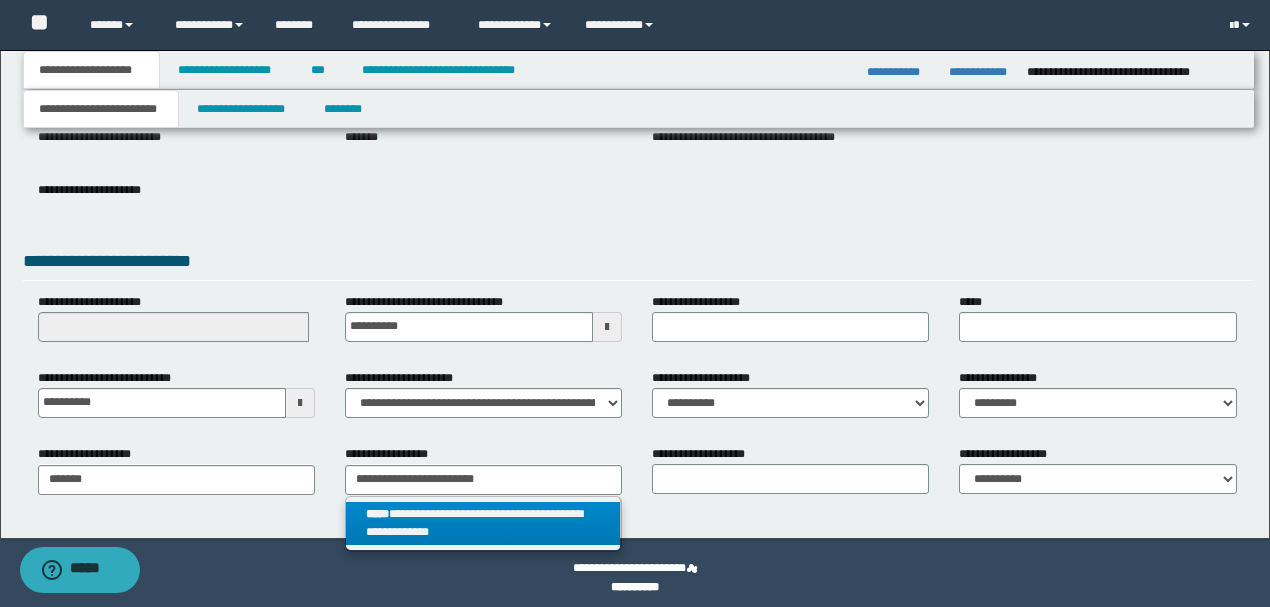 click on "**********" at bounding box center [483, 524] 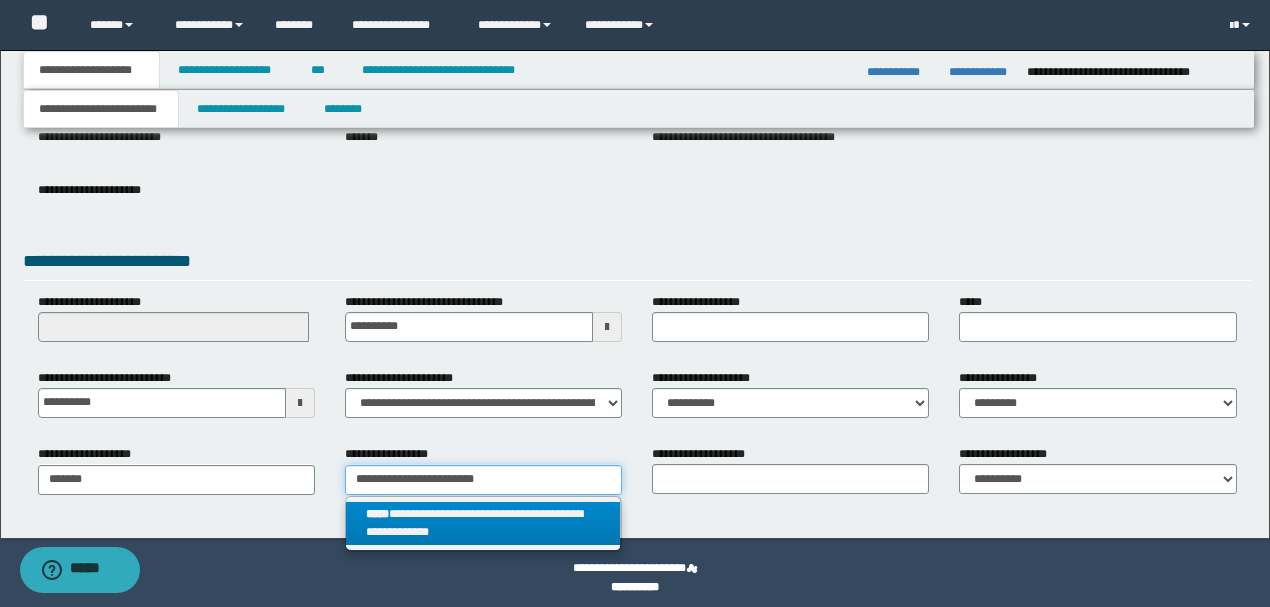 type 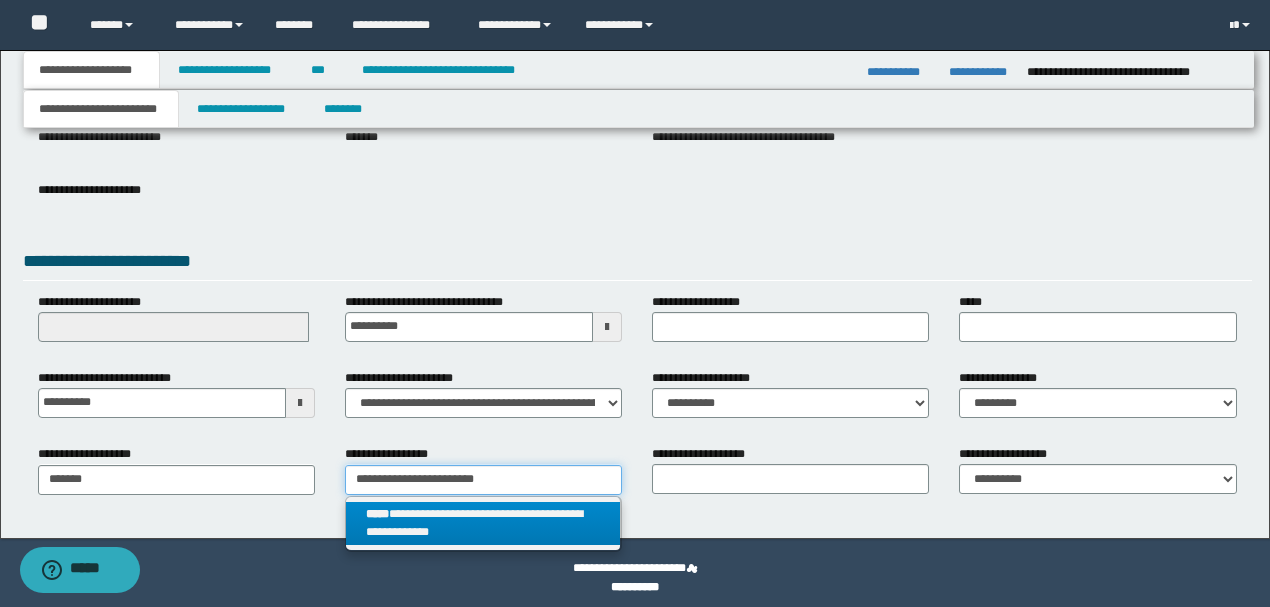 type on "**********" 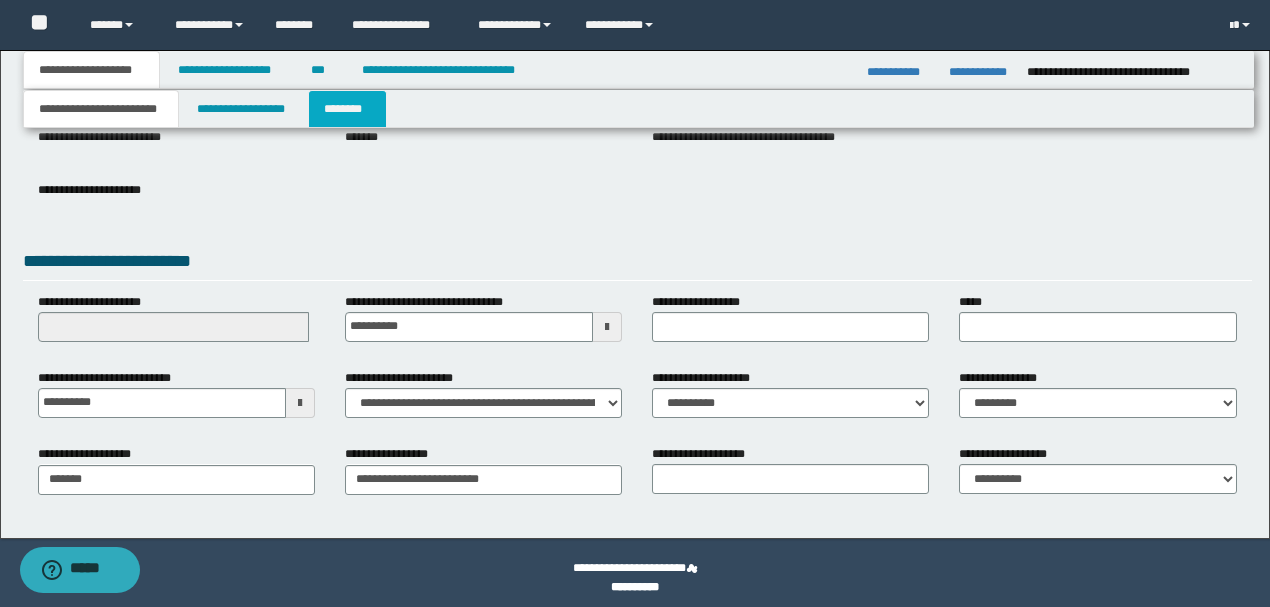click on "********" at bounding box center (347, 109) 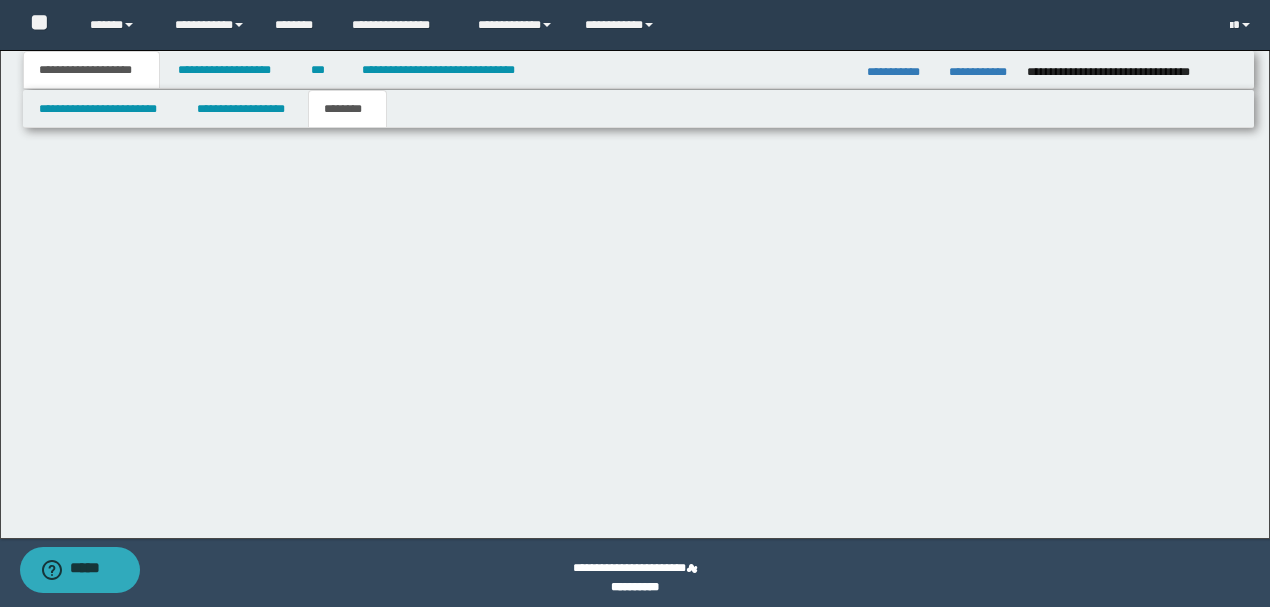 scroll, scrollTop: 0, scrollLeft: 0, axis: both 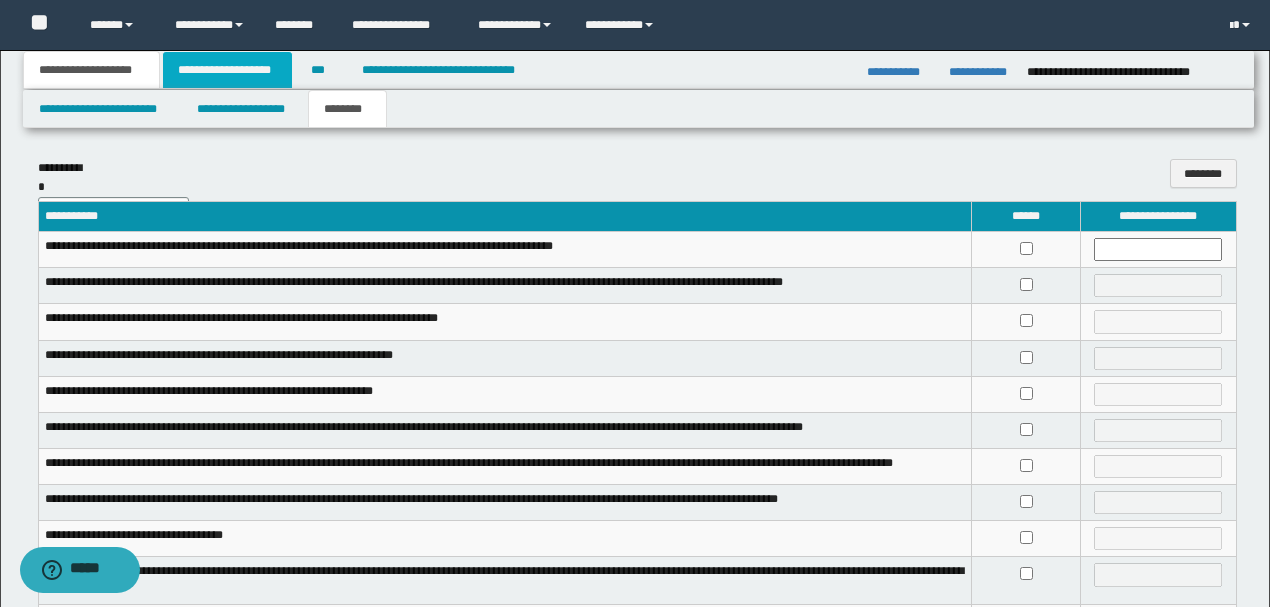 click on "**********" at bounding box center [227, 70] 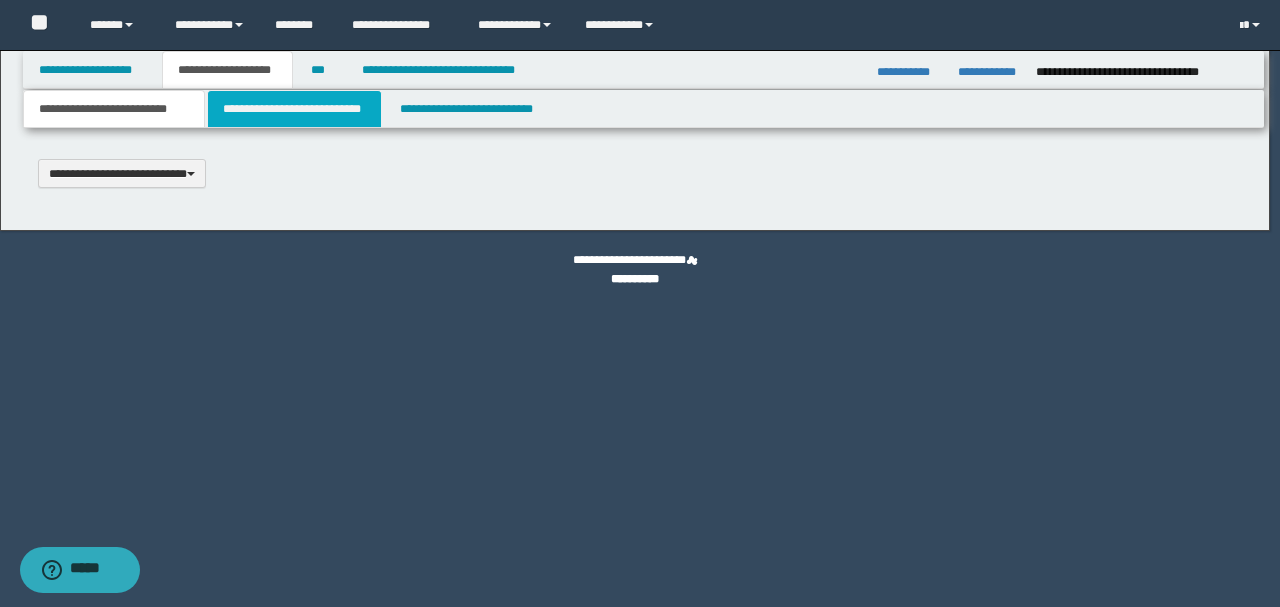 scroll, scrollTop: 0, scrollLeft: 0, axis: both 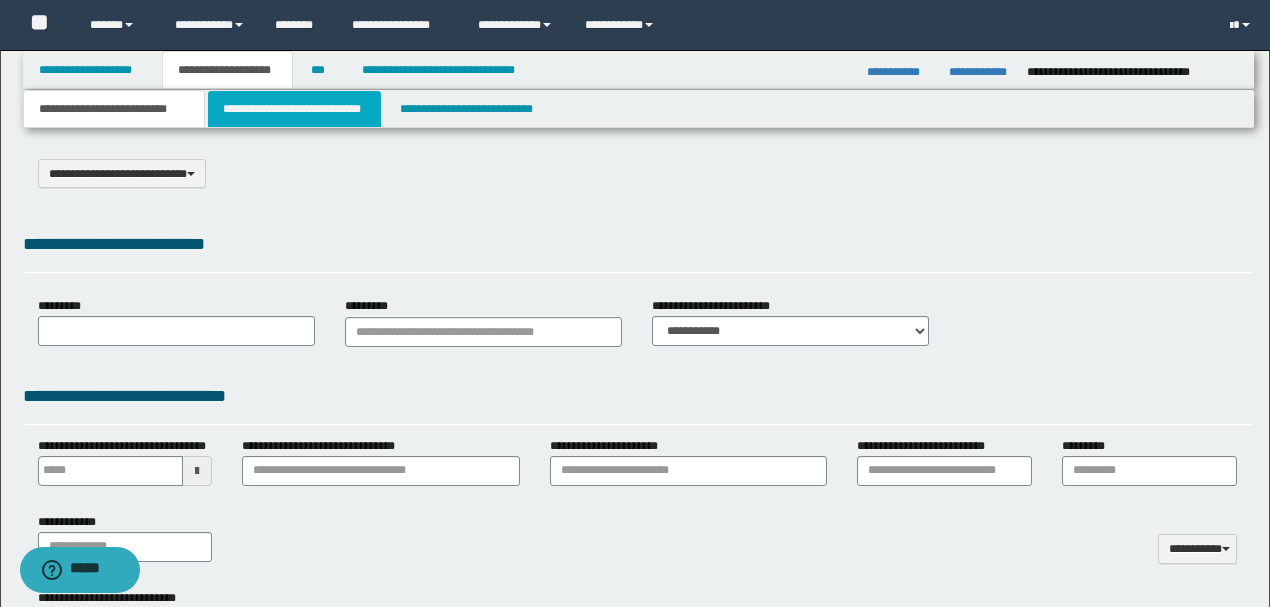 click on "**********" at bounding box center (294, 109) 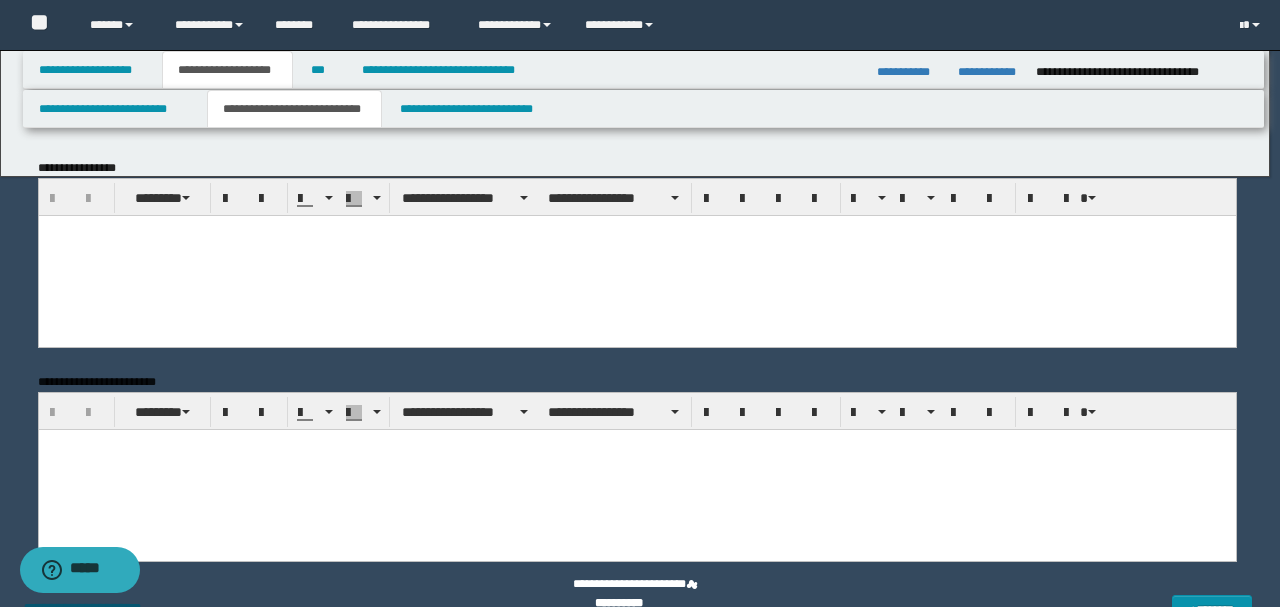scroll, scrollTop: 0, scrollLeft: 0, axis: both 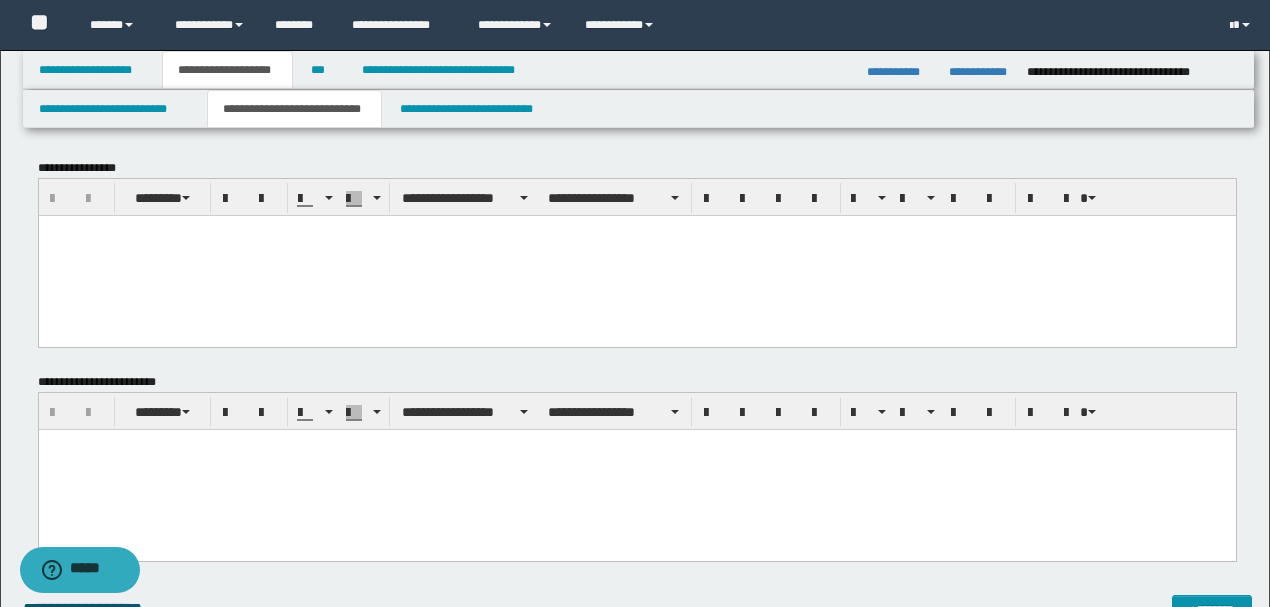 click at bounding box center (636, 445) 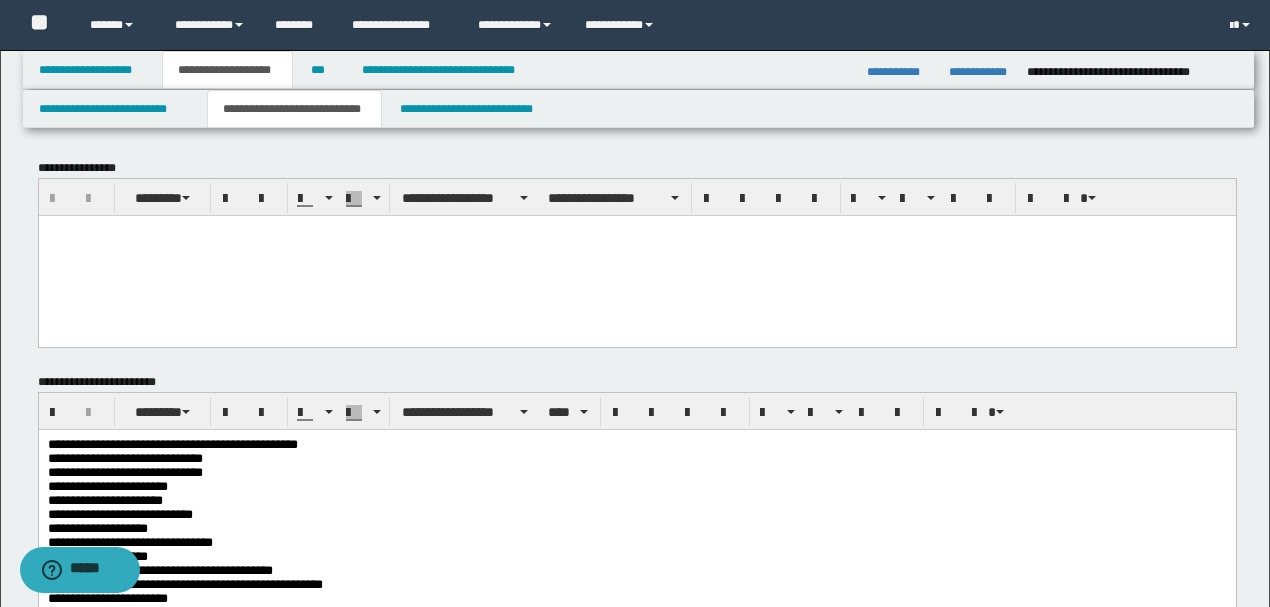 click at bounding box center [636, 255] 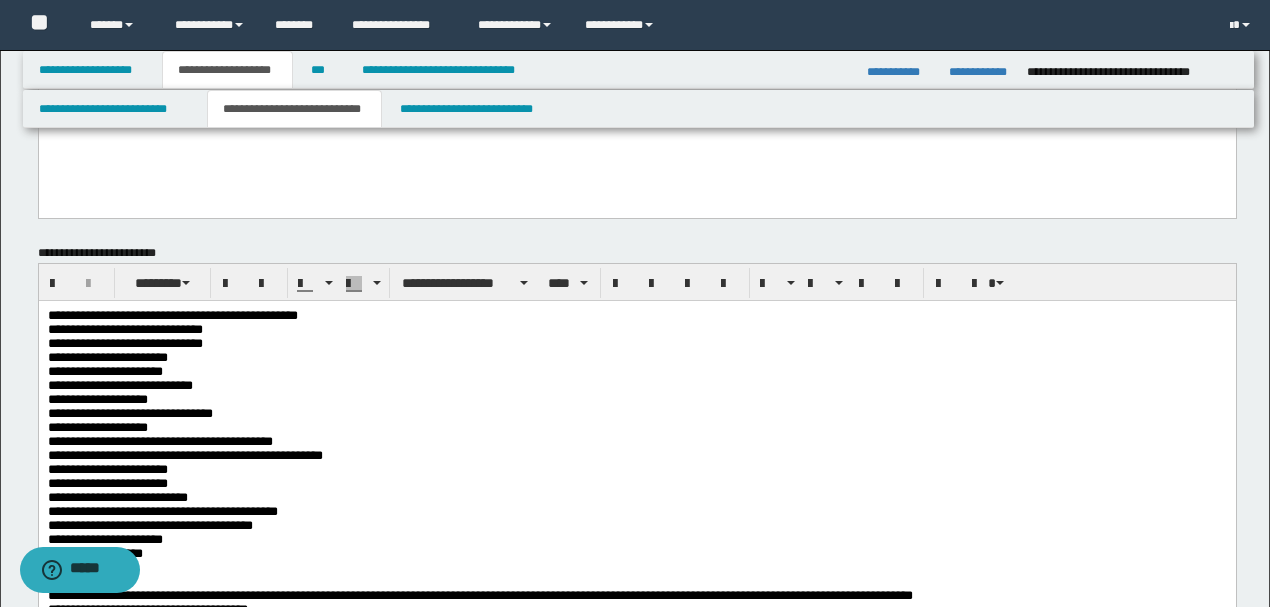 scroll, scrollTop: 133, scrollLeft: 0, axis: vertical 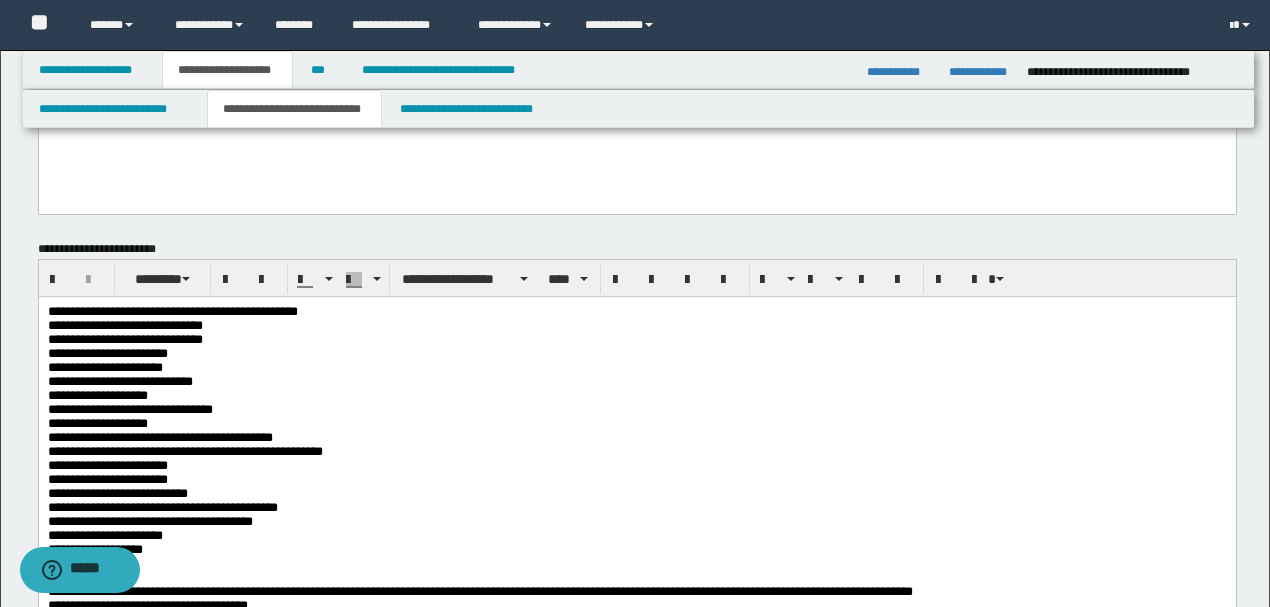 click on "**********" at bounding box center (97, 395) 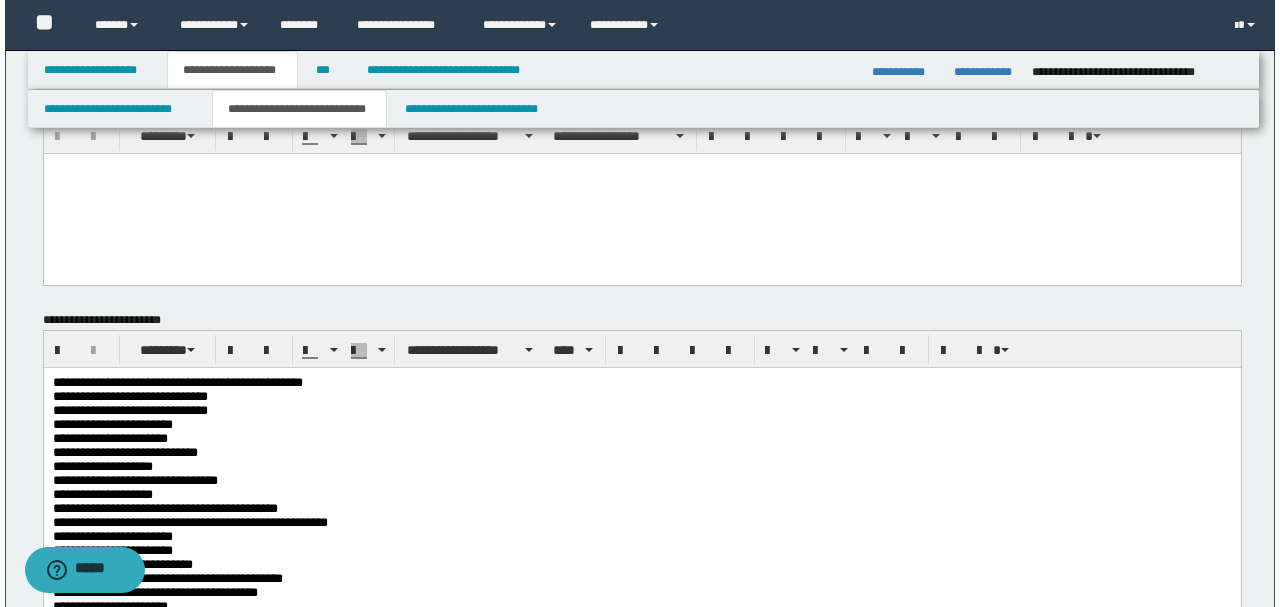 scroll, scrollTop: 0, scrollLeft: 0, axis: both 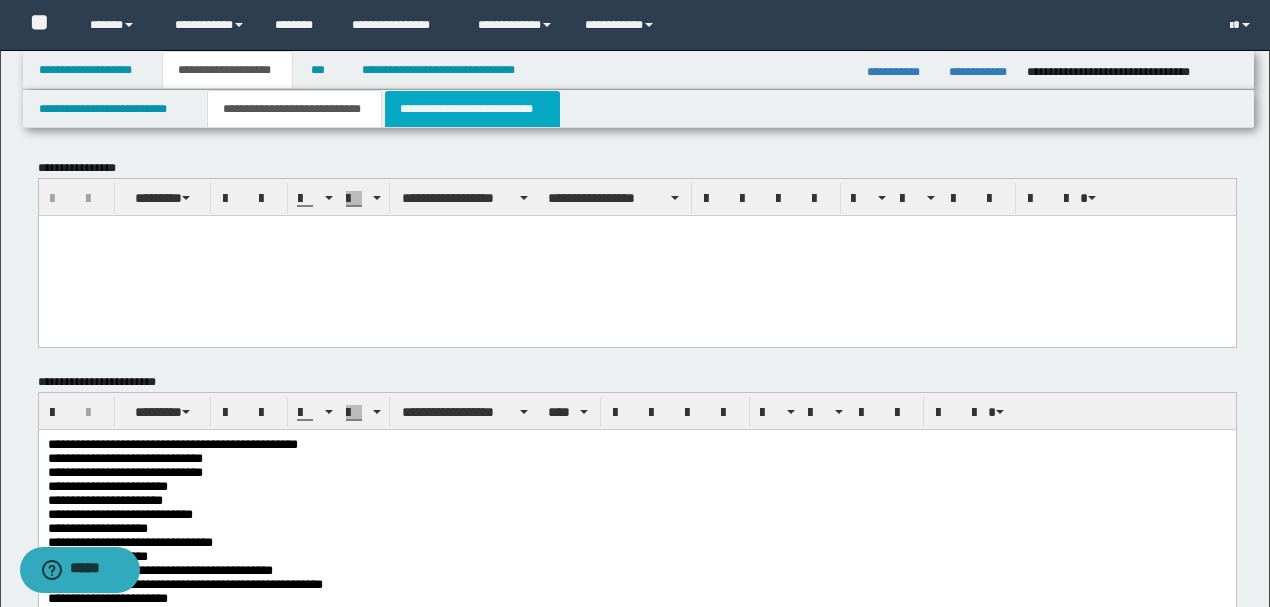 click on "**********" at bounding box center (472, 109) 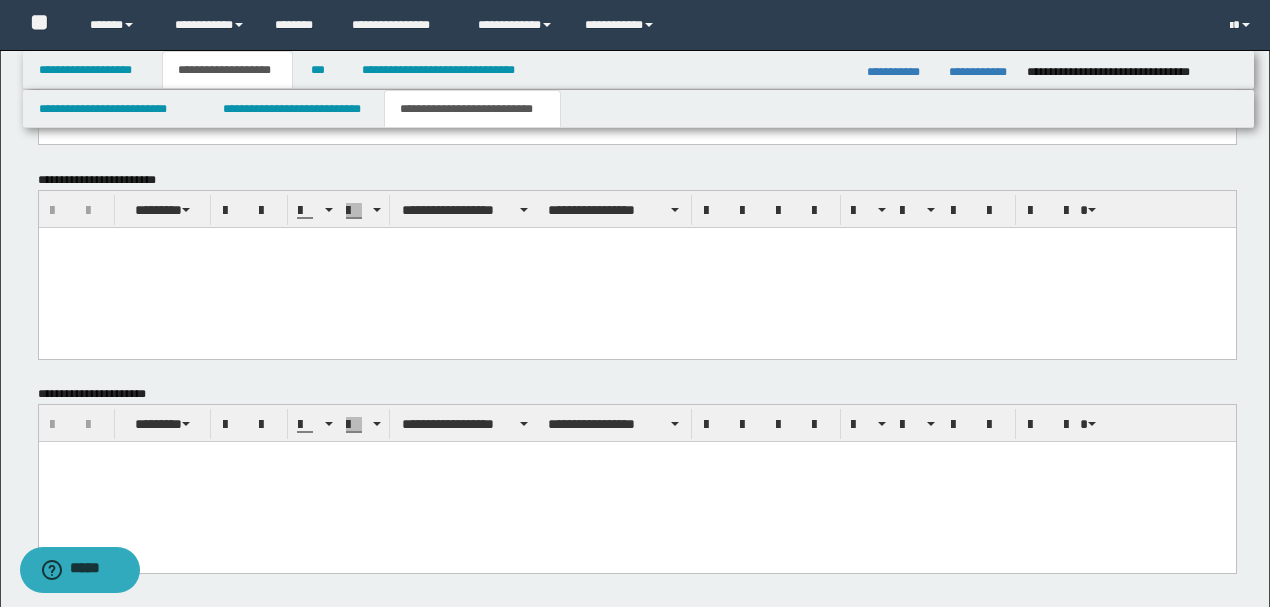 scroll, scrollTop: 896, scrollLeft: 0, axis: vertical 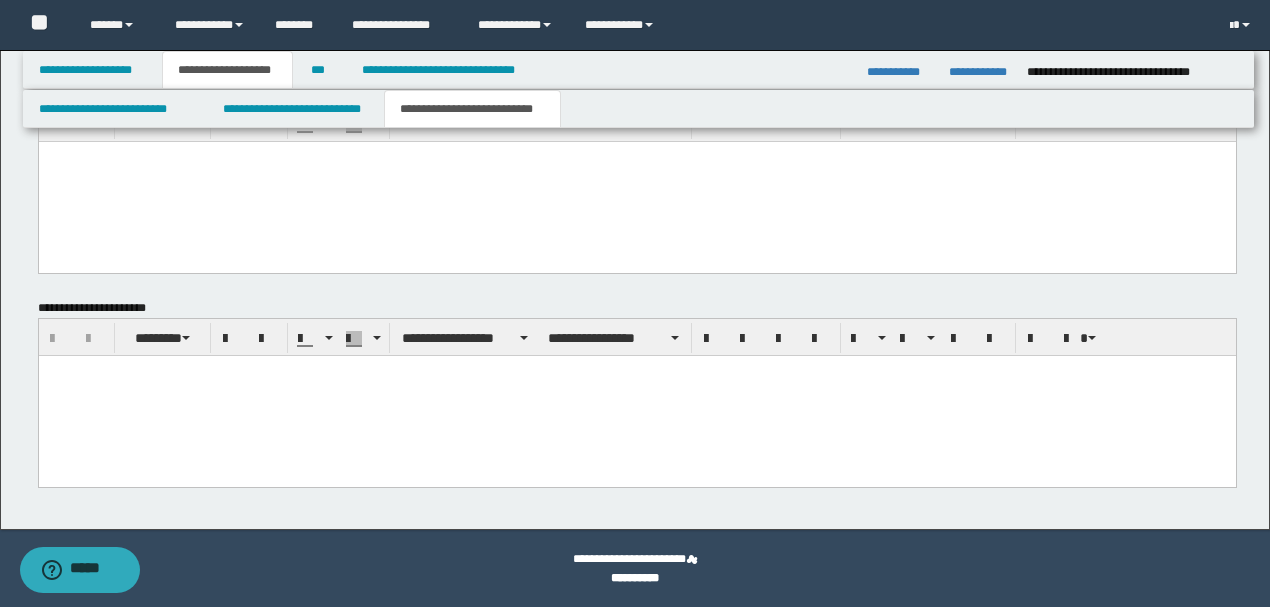 click at bounding box center (636, 395) 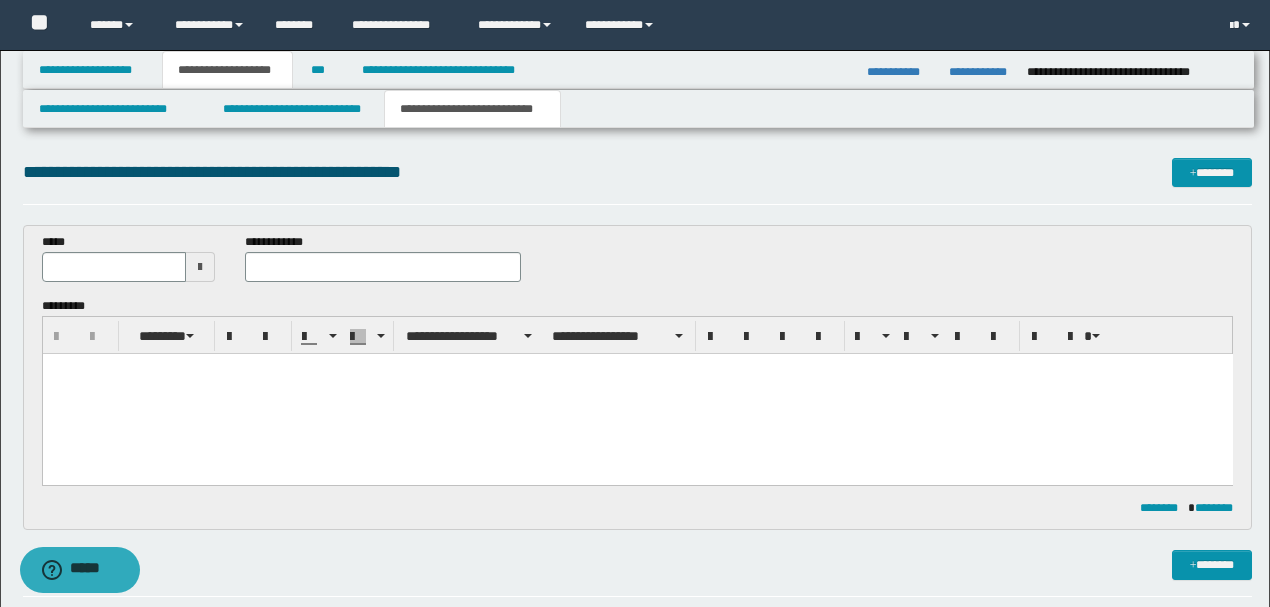scroll, scrollTop: 0, scrollLeft: 0, axis: both 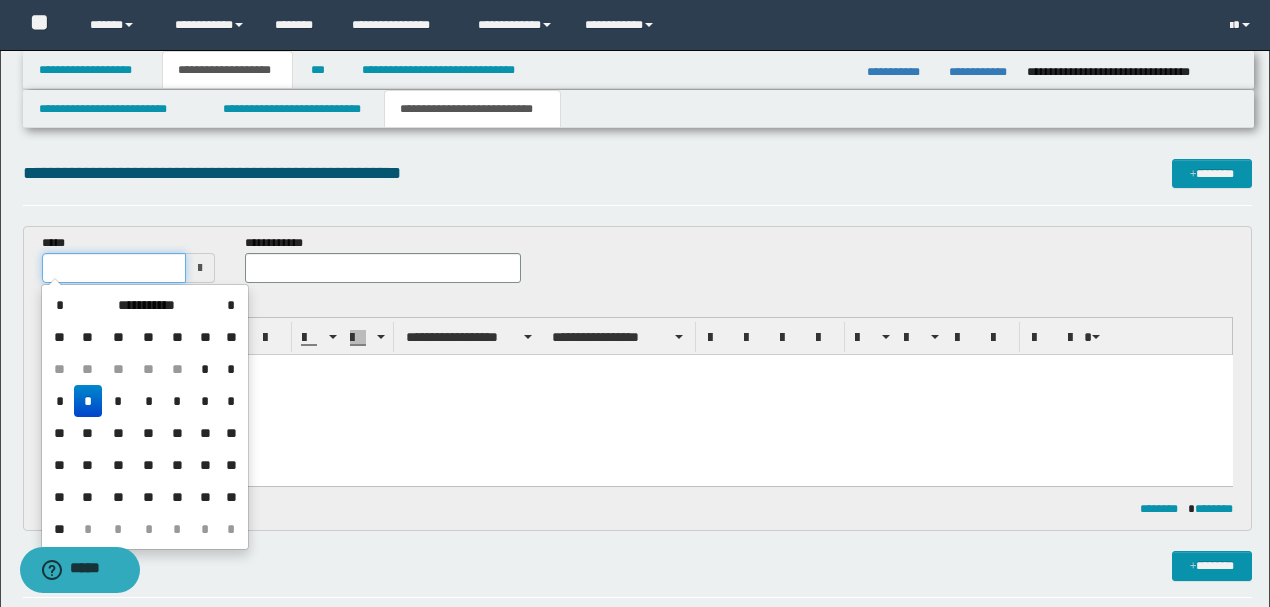 click at bounding box center [114, 268] 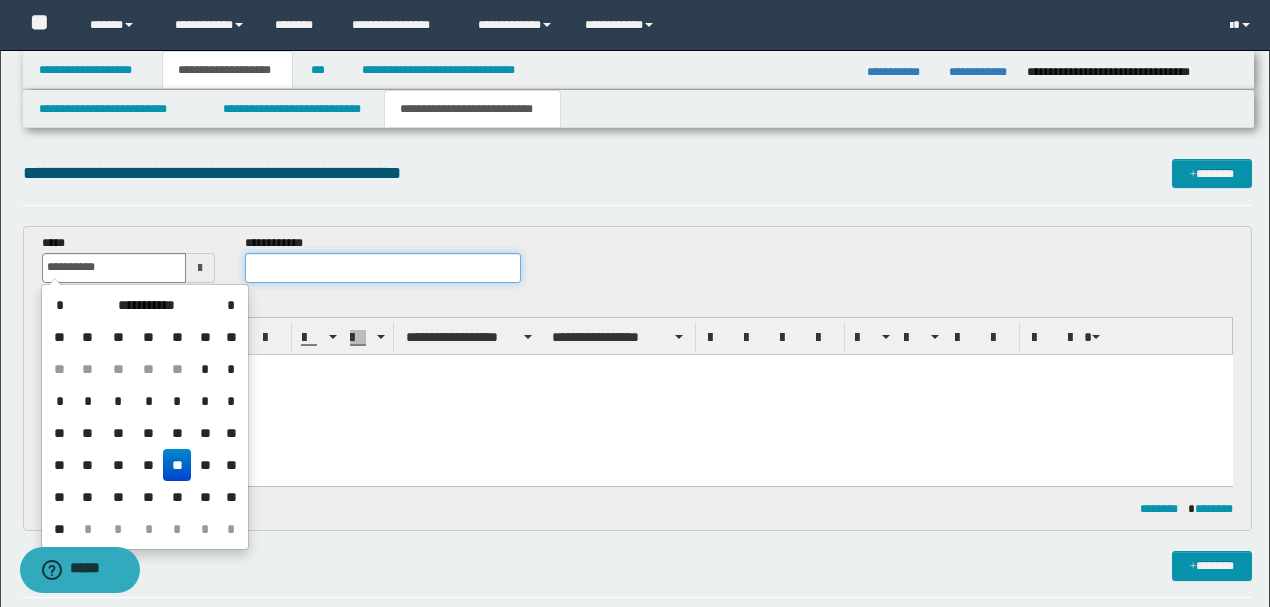 type on "**********" 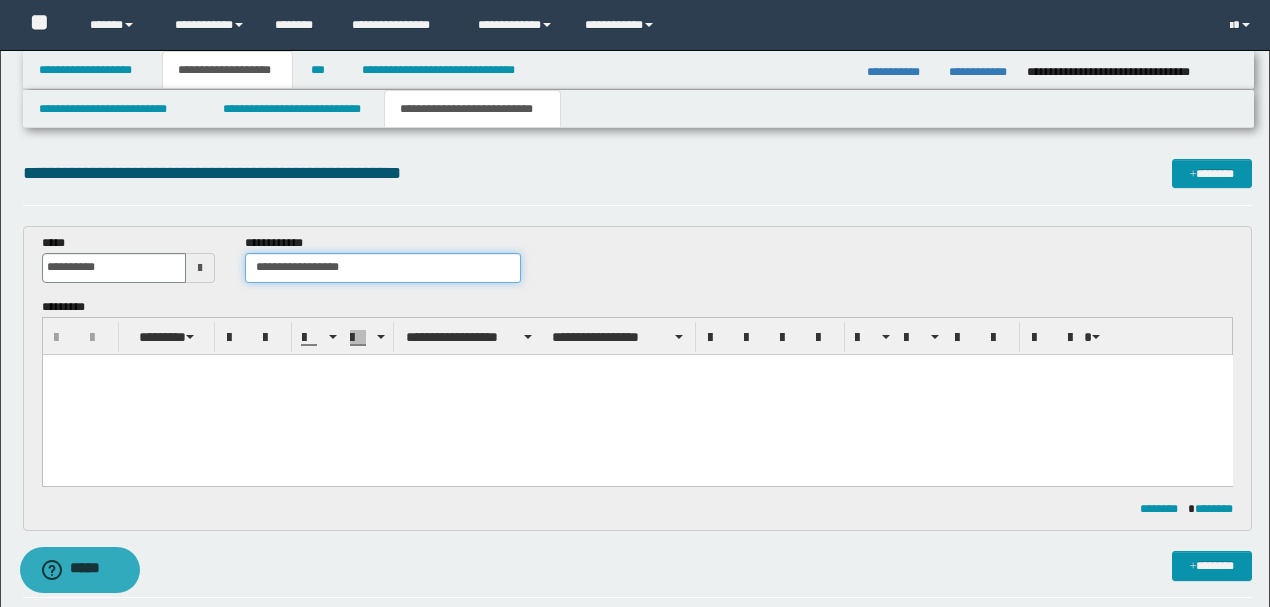 click on "**********" at bounding box center [382, 268] 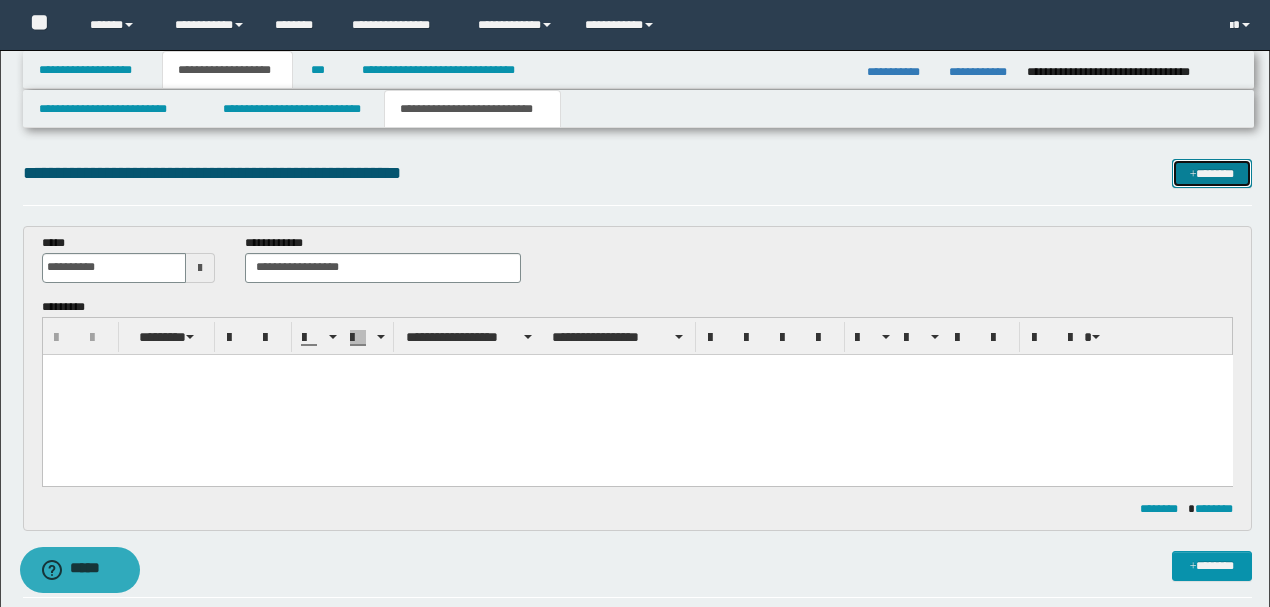 click on "*******" at bounding box center [1211, 173] 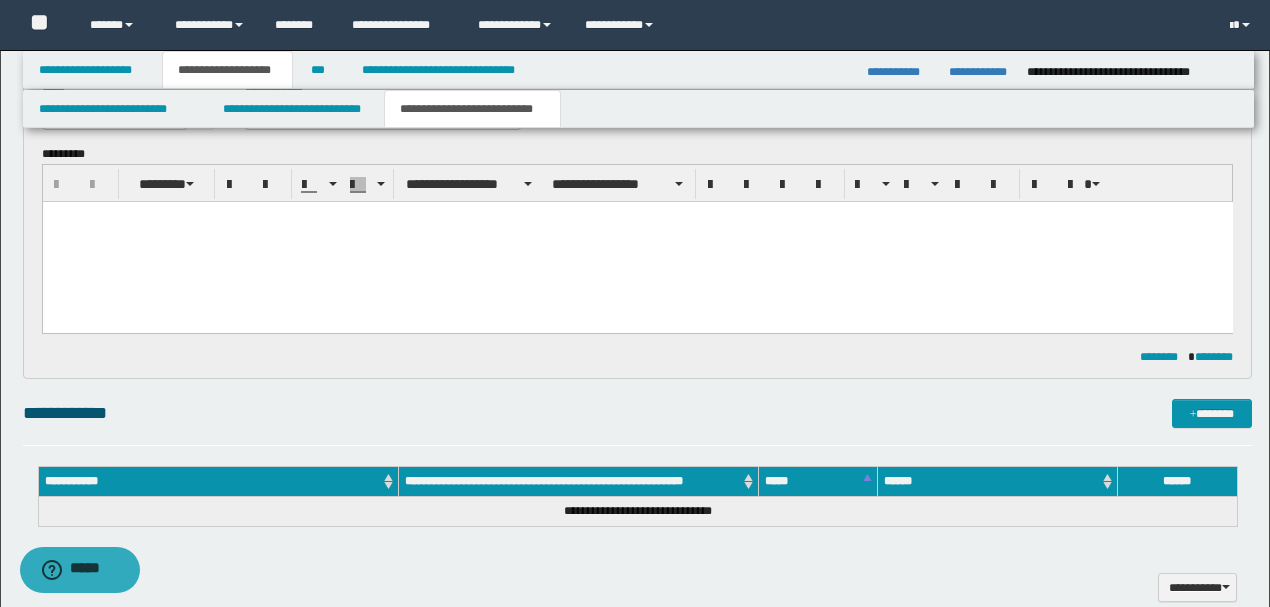 scroll, scrollTop: 278, scrollLeft: 0, axis: vertical 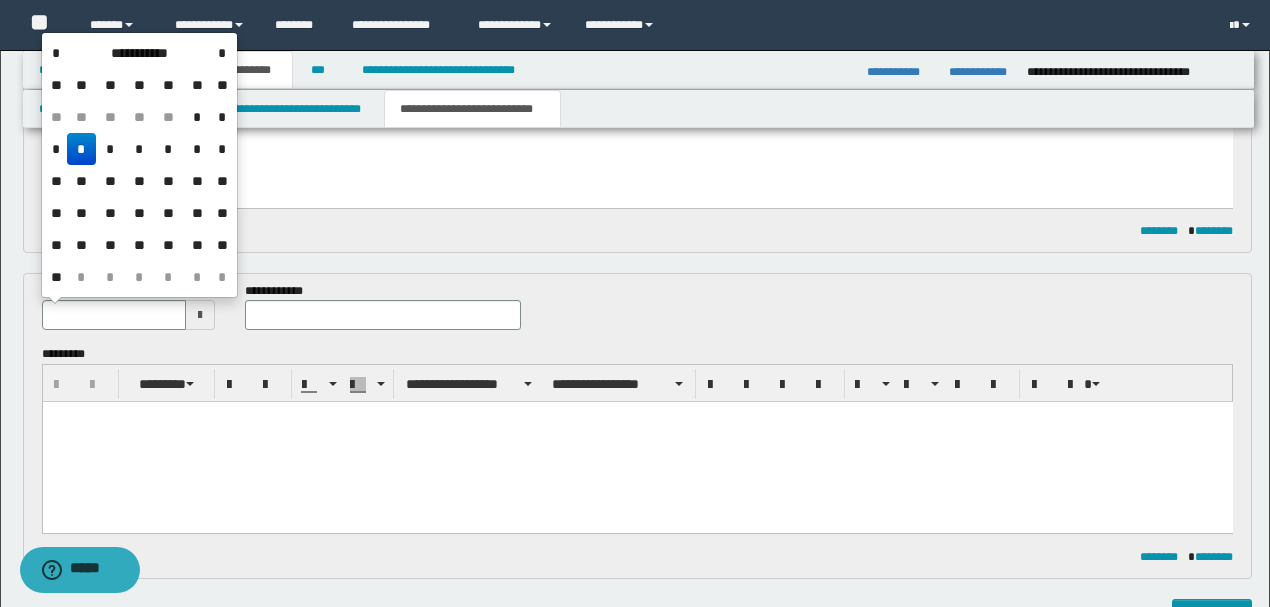 click at bounding box center (114, 315) 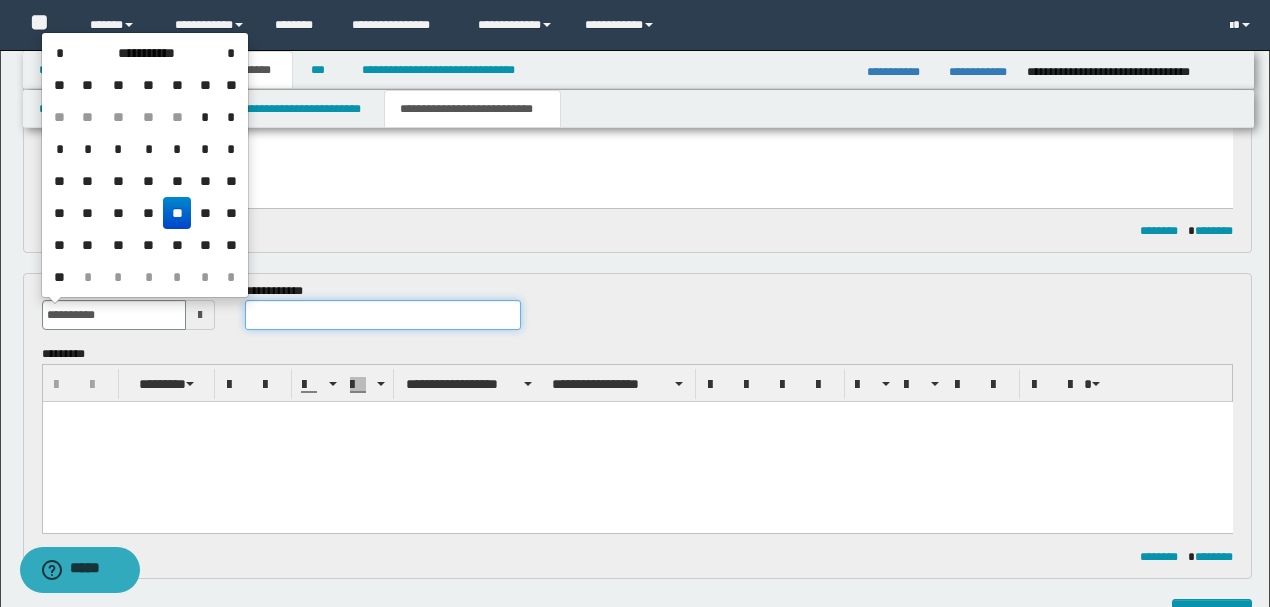 type on "**********" 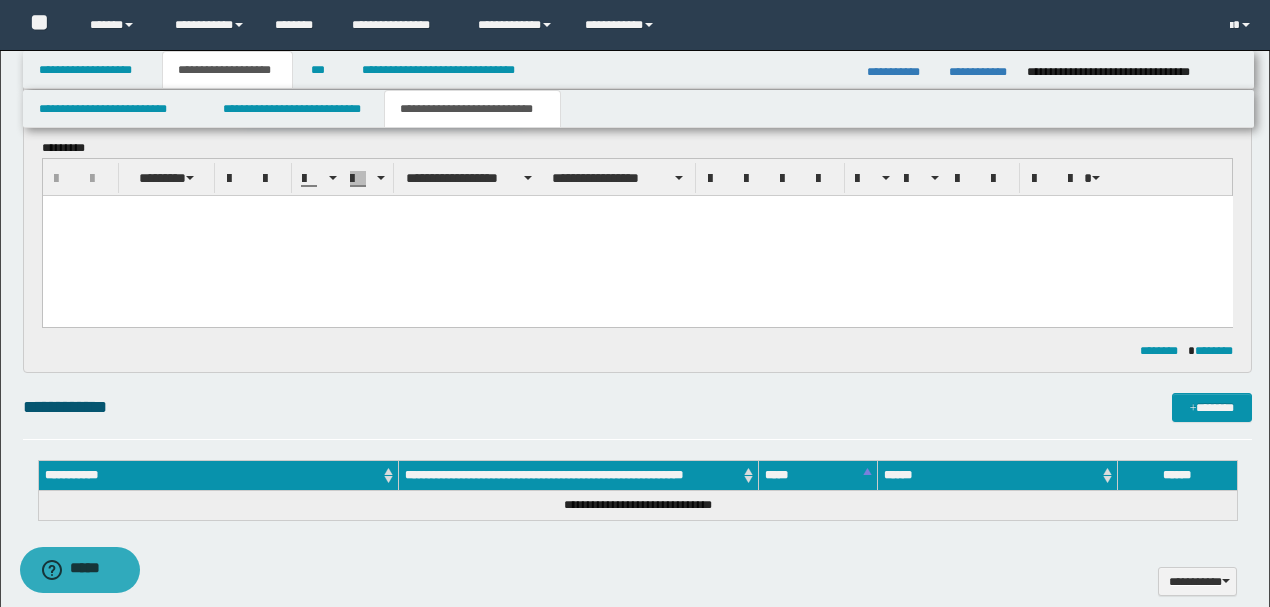 scroll, scrollTop: 744, scrollLeft: 0, axis: vertical 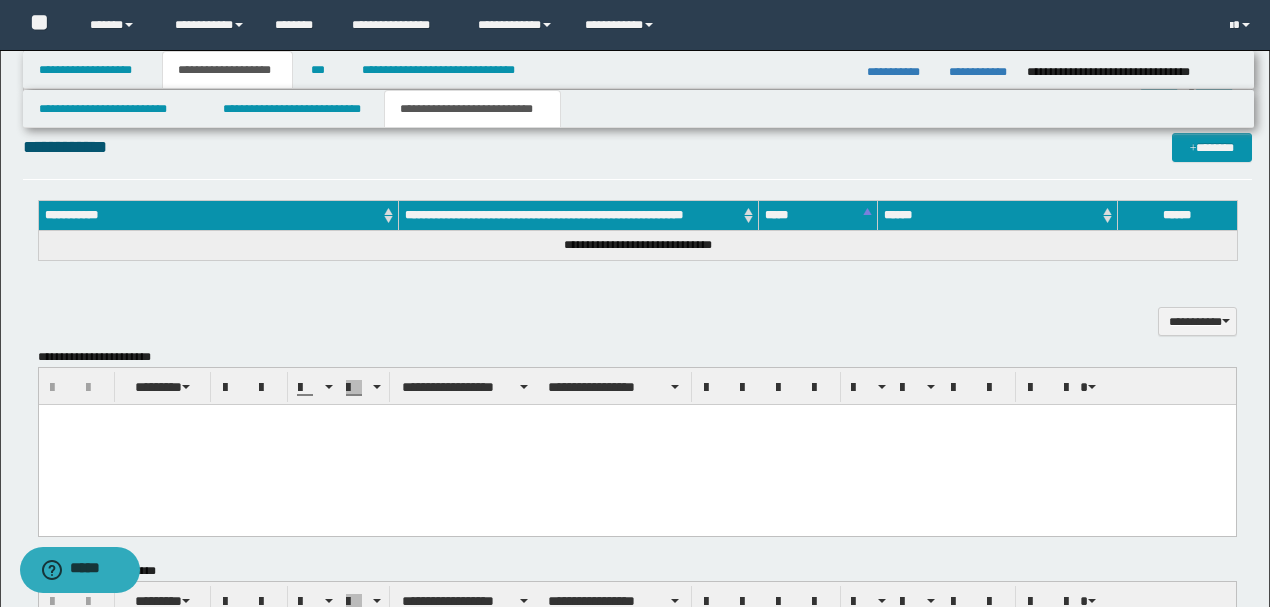 type on "**********" 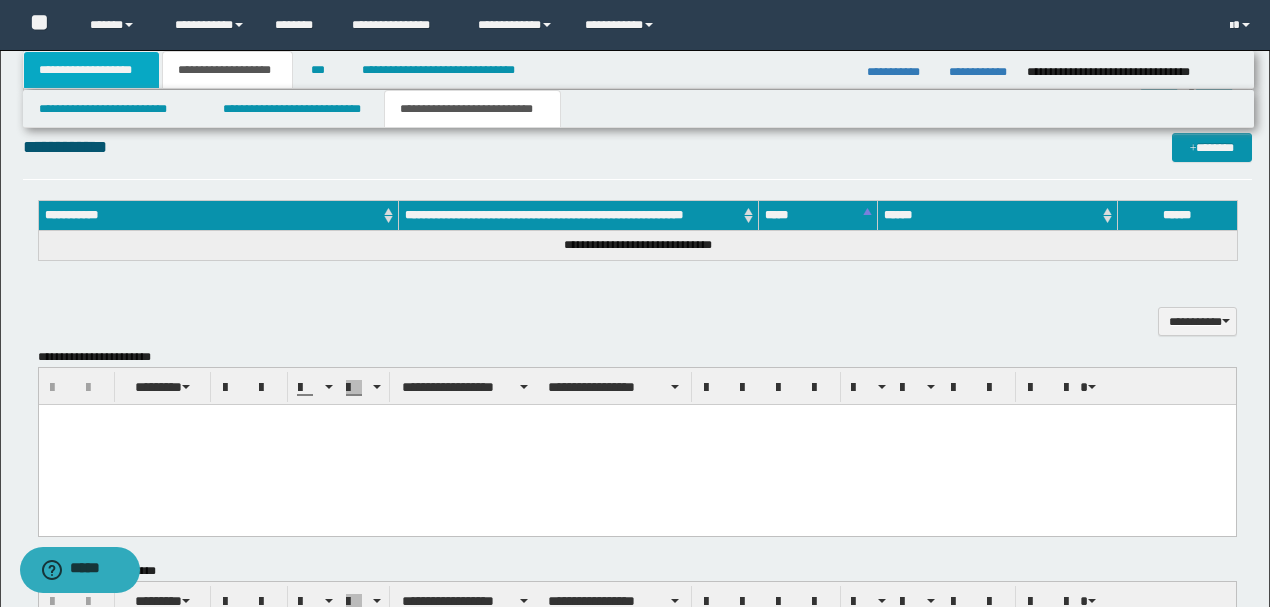 click on "**********" at bounding box center (92, 70) 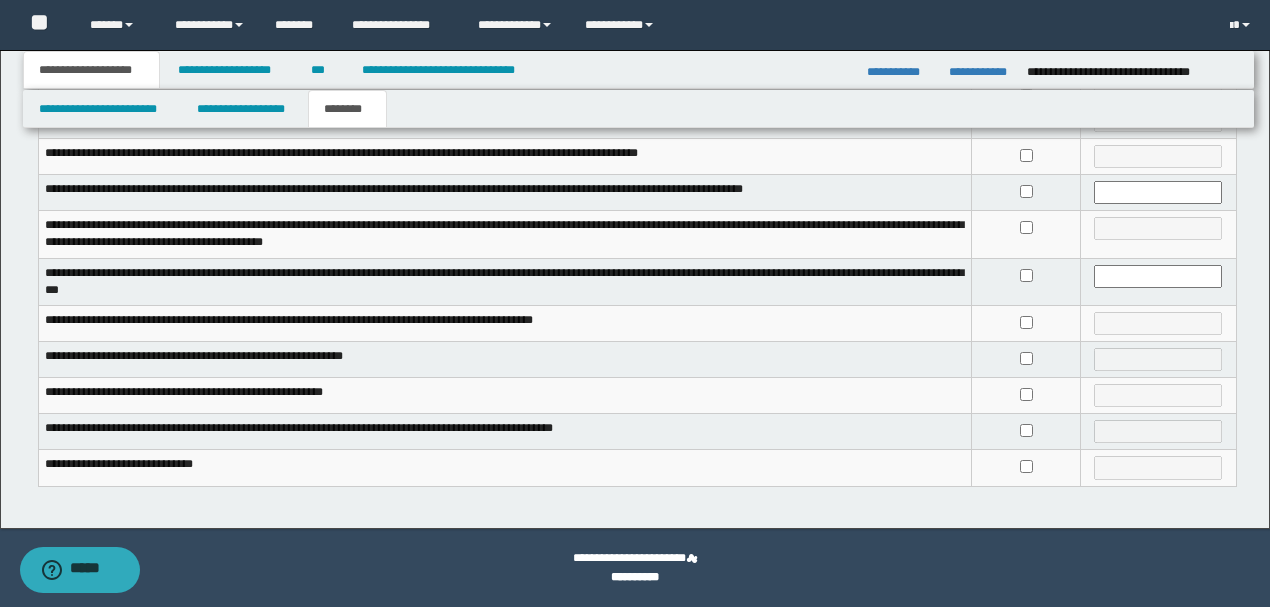 scroll, scrollTop: 537, scrollLeft: 0, axis: vertical 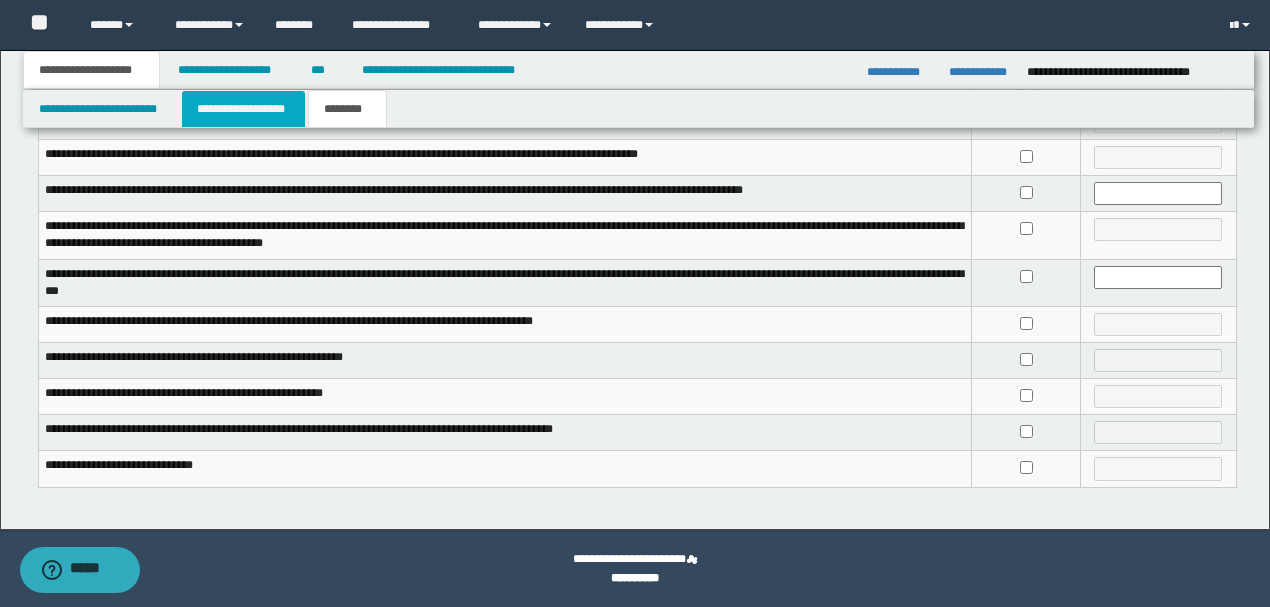 click on "**********" at bounding box center (243, 109) 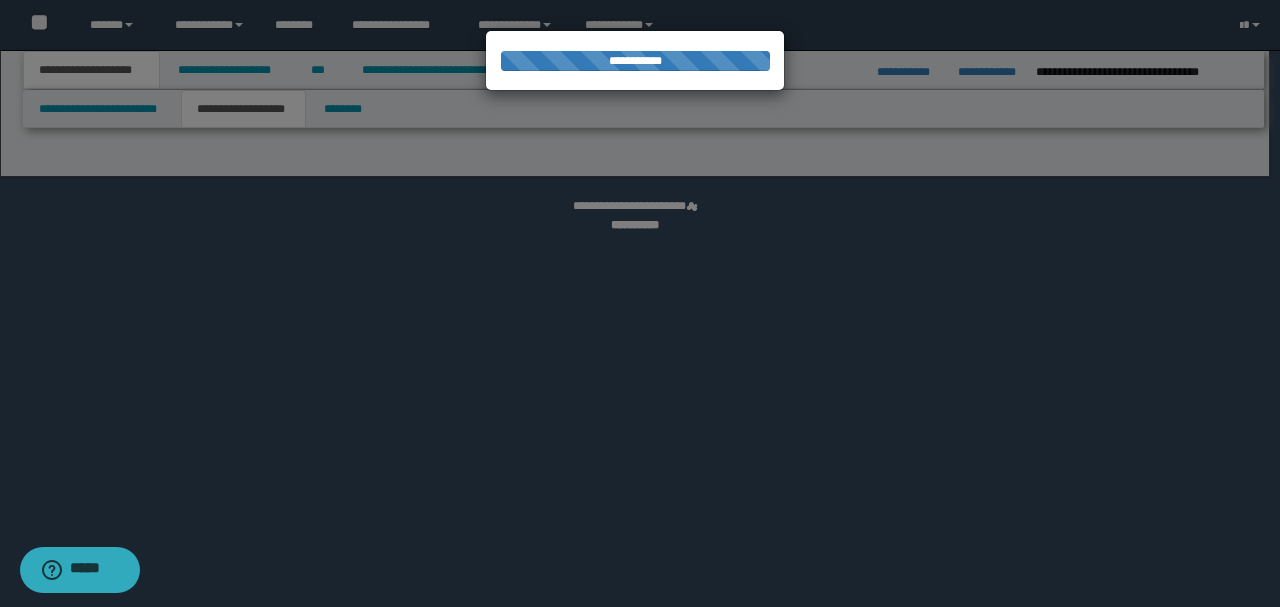 select on "*" 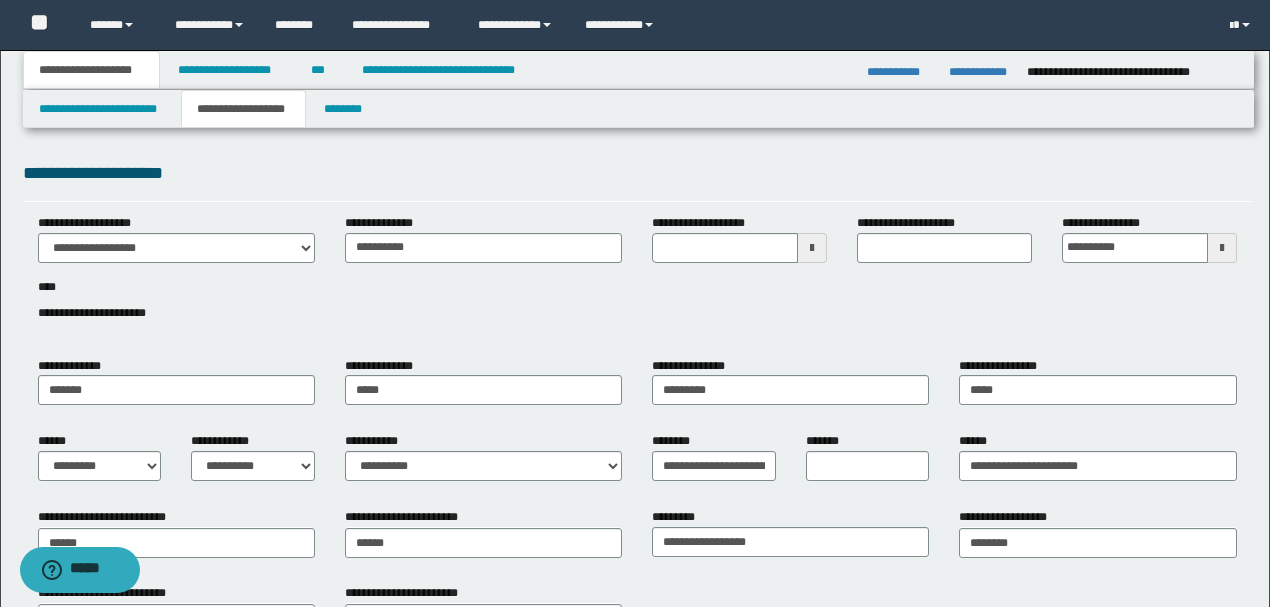 drag, startPoint x: 820, startPoint y: 162, endPoint x: 1038, endPoint y: 157, distance: 218.05733 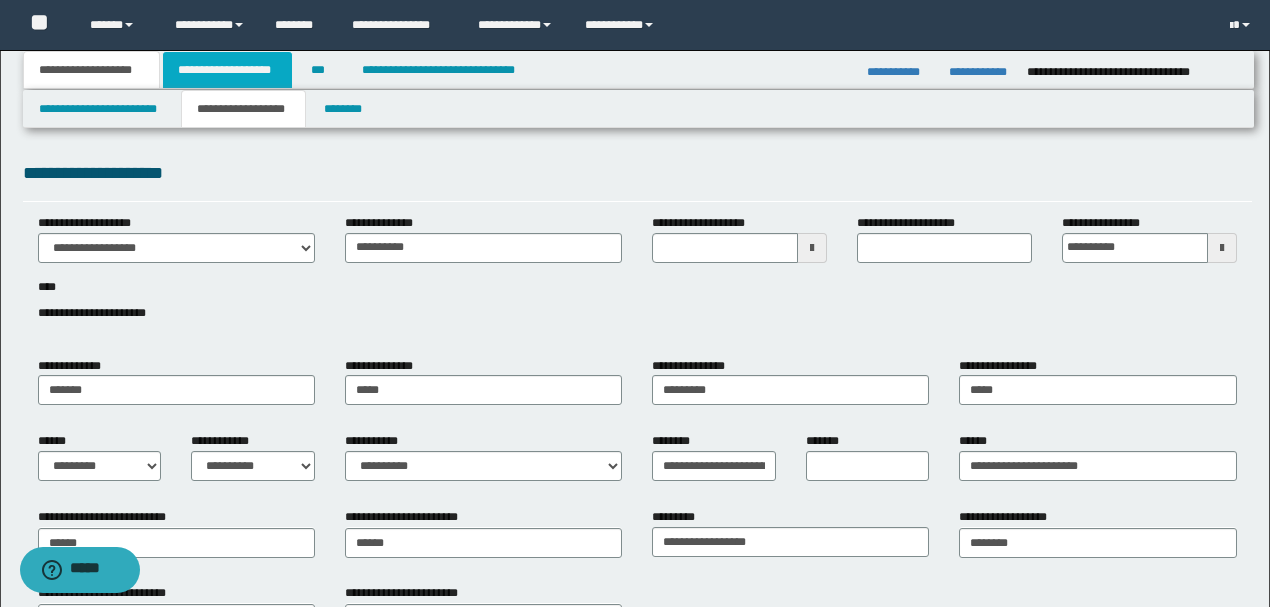 click on "**********" at bounding box center (227, 70) 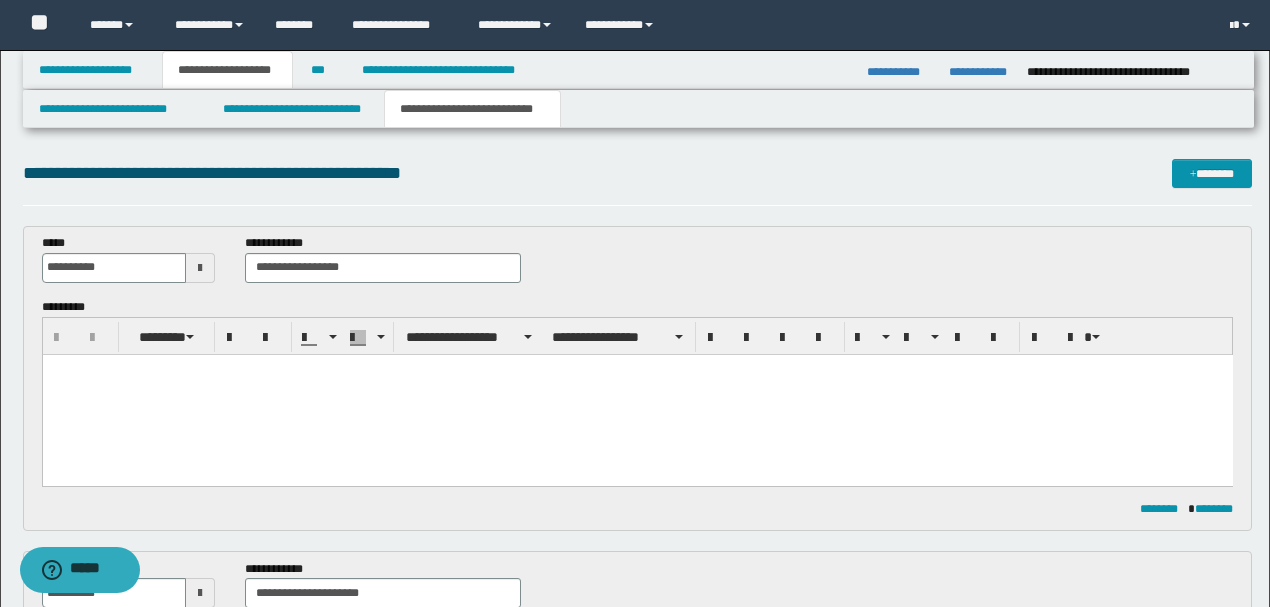click at bounding box center (637, 394) 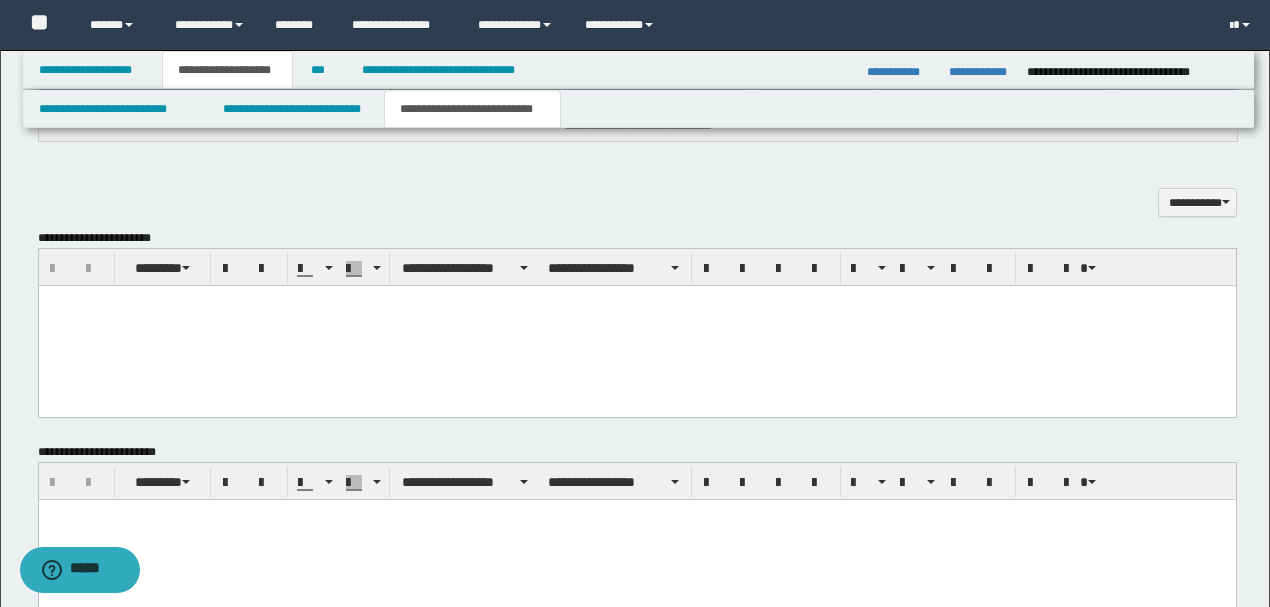 scroll, scrollTop: 866, scrollLeft: 0, axis: vertical 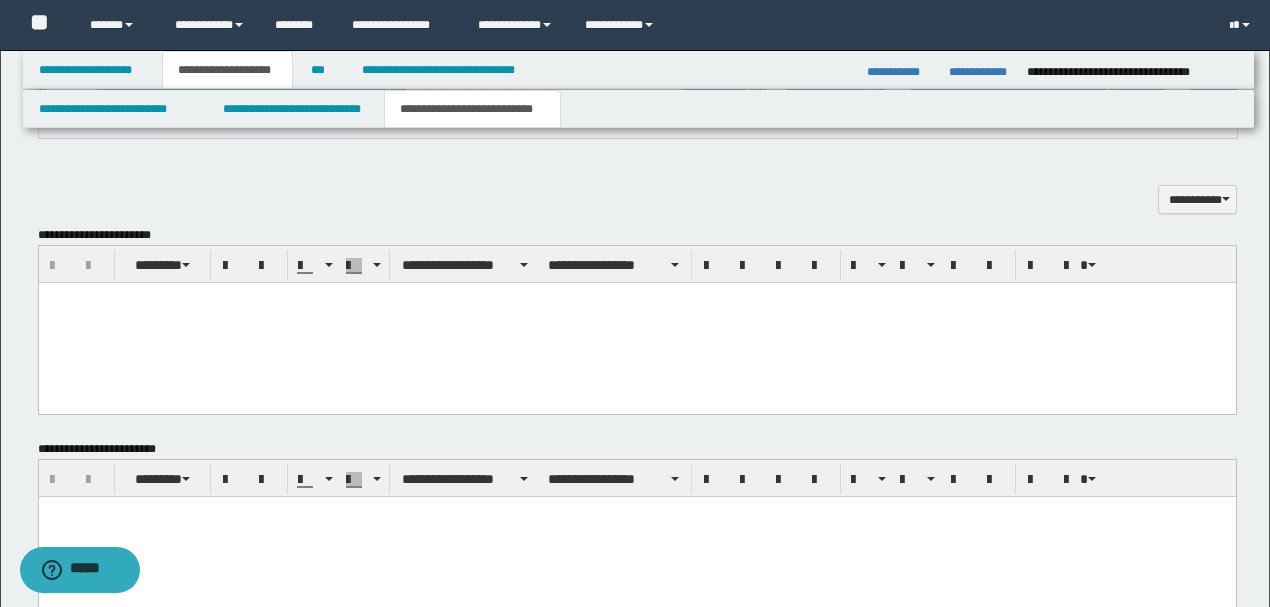 click at bounding box center [636, 322] 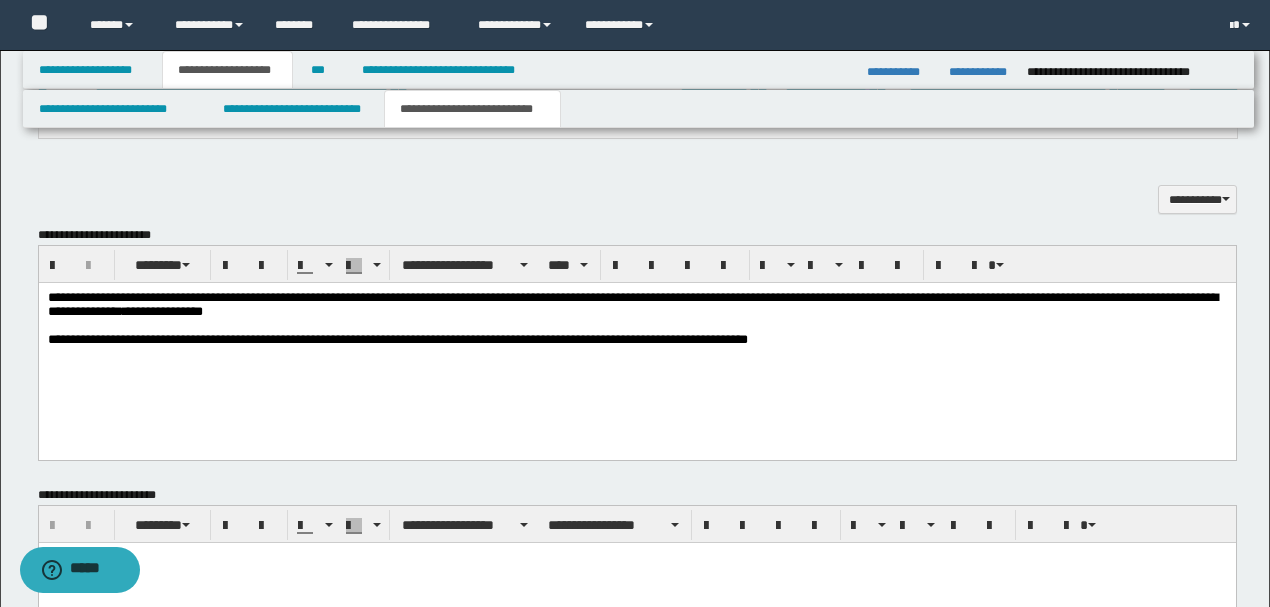 drag, startPoint x: 8, startPoint y: 53, endPoint x: 32, endPoint y: 328, distance: 276.0453 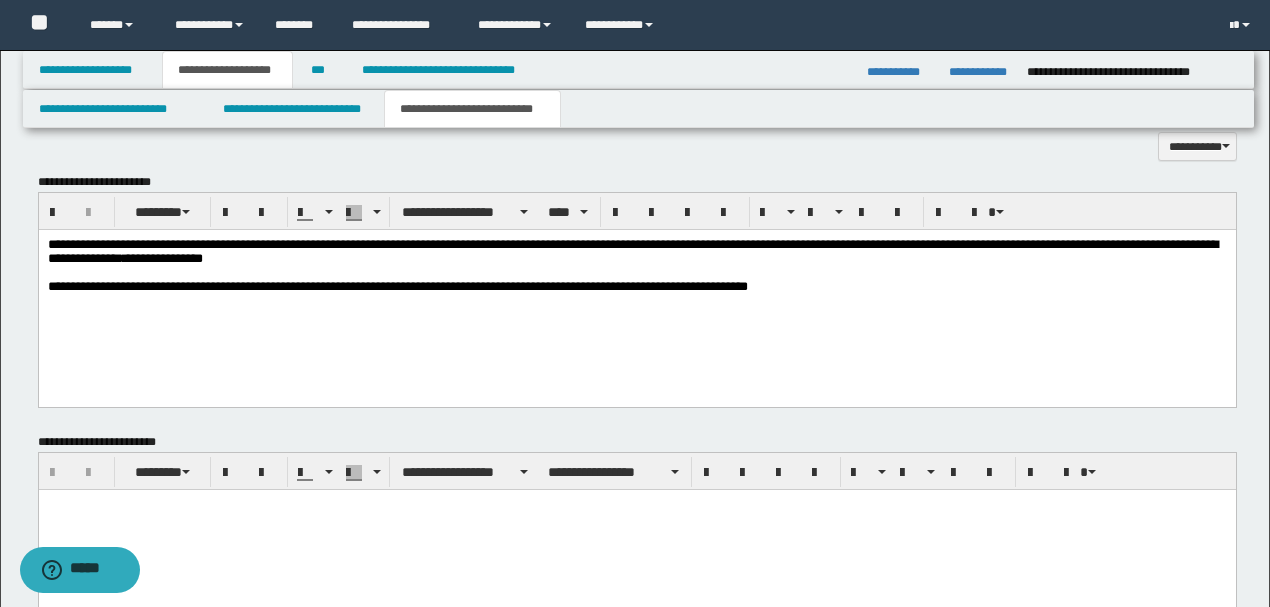 scroll, scrollTop: 918, scrollLeft: 0, axis: vertical 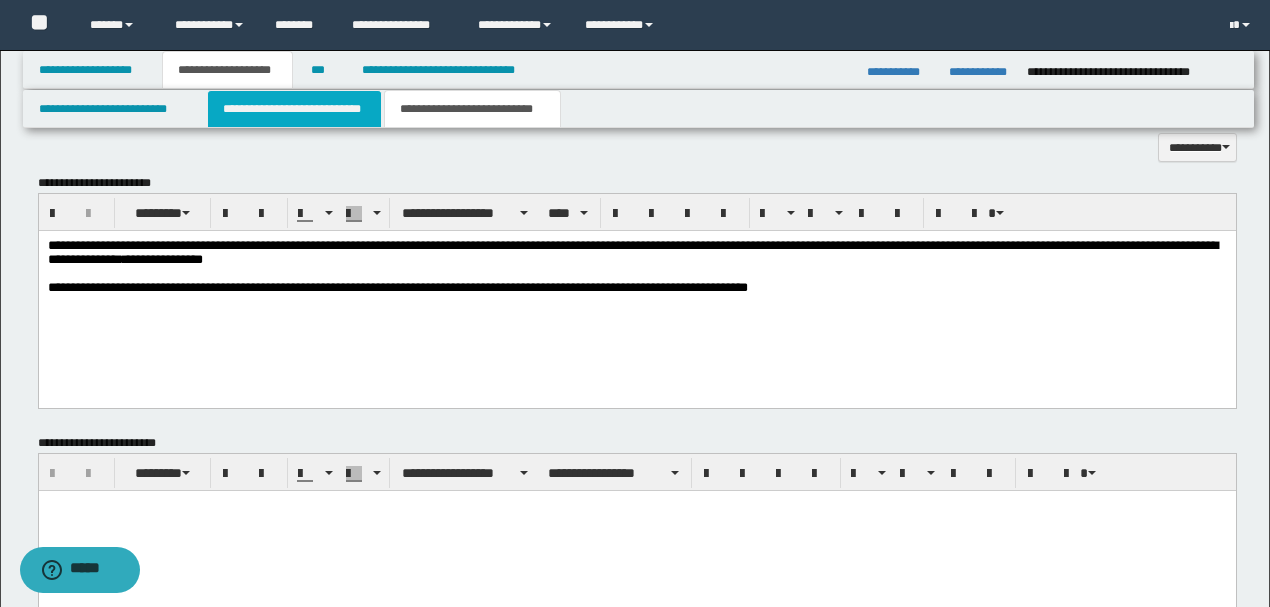 click on "**********" at bounding box center (294, 109) 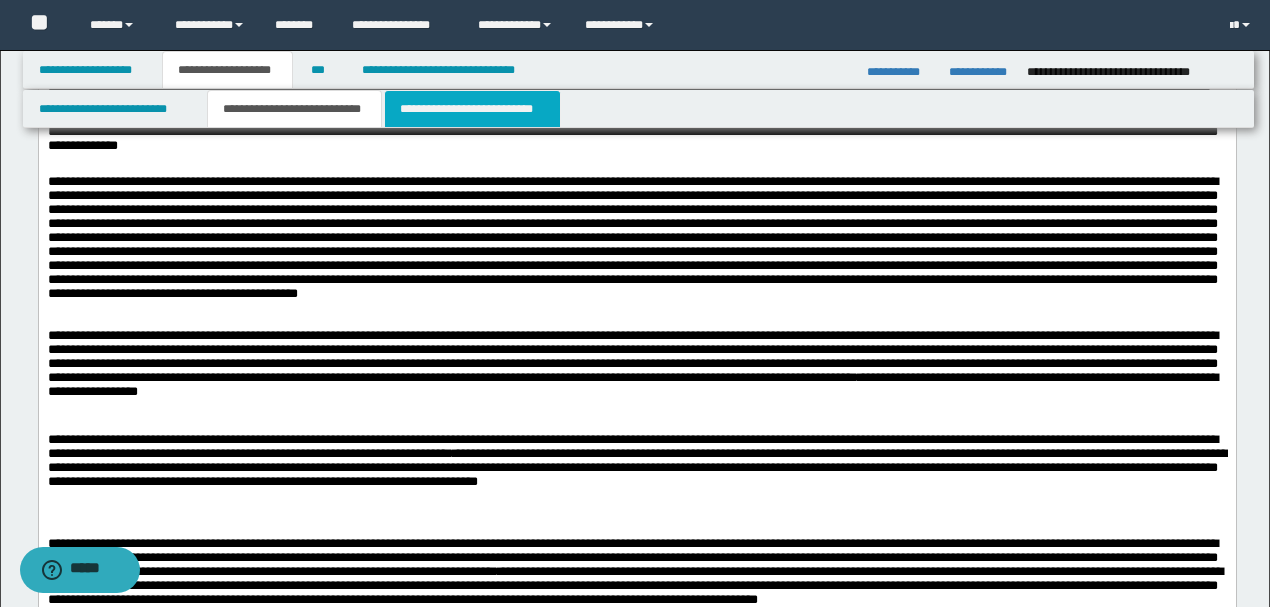 click on "**********" at bounding box center (472, 109) 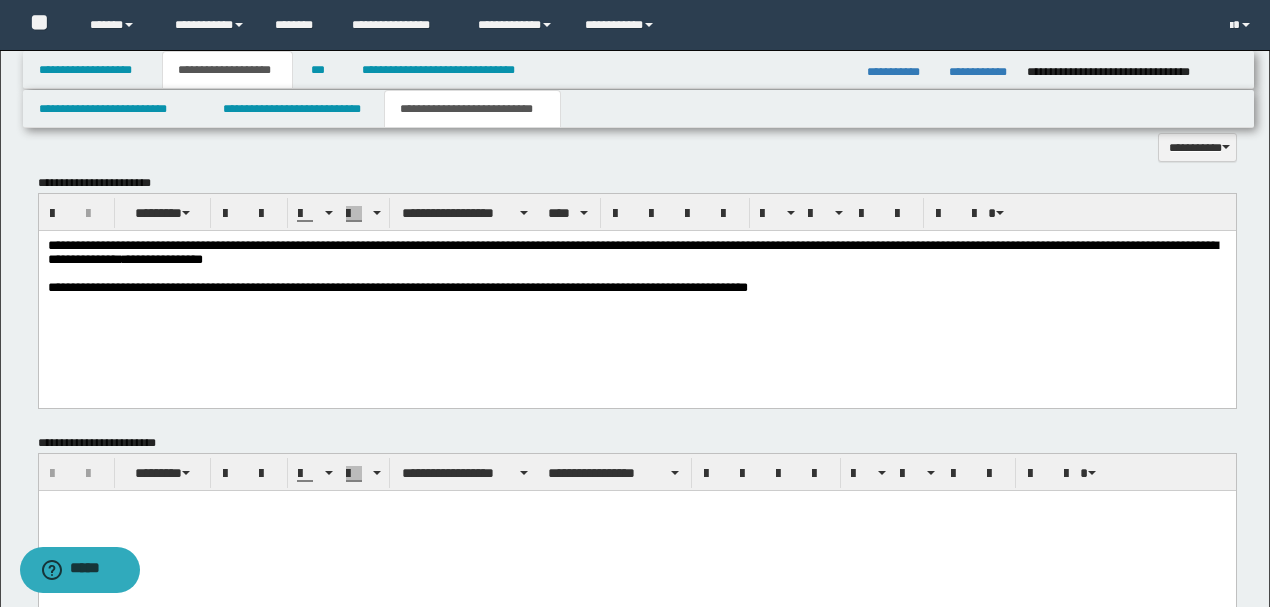 click at bounding box center [636, 273] 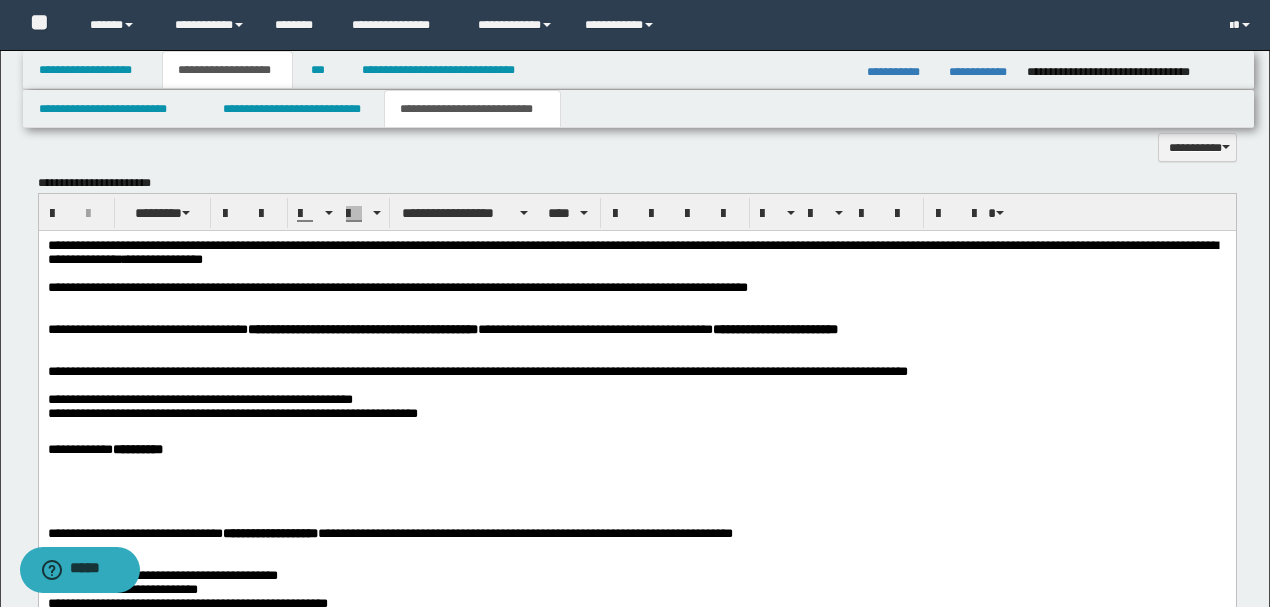 click at bounding box center (636, 315) 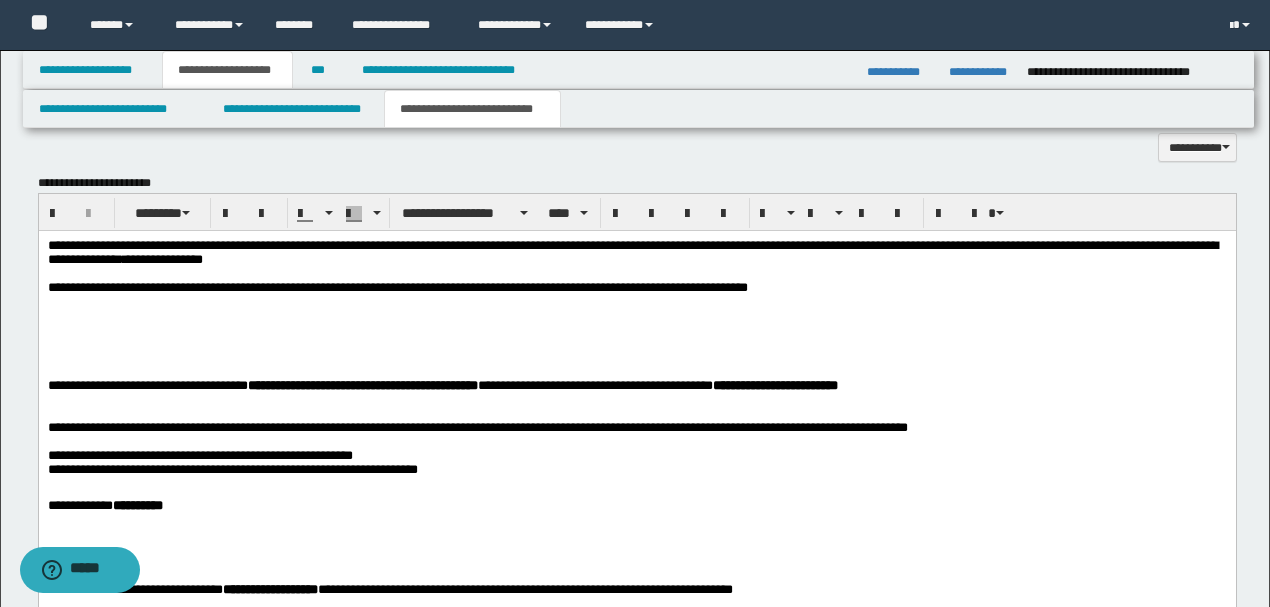 click at bounding box center (636, 315) 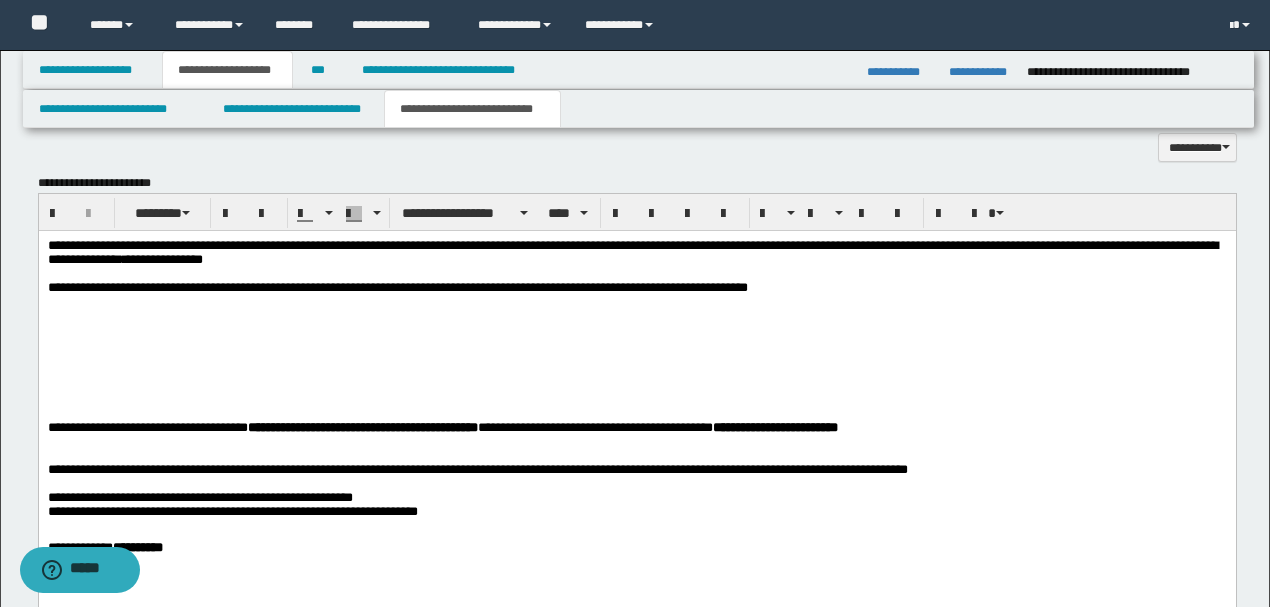scroll, scrollTop: 1252, scrollLeft: 0, axis: vertical 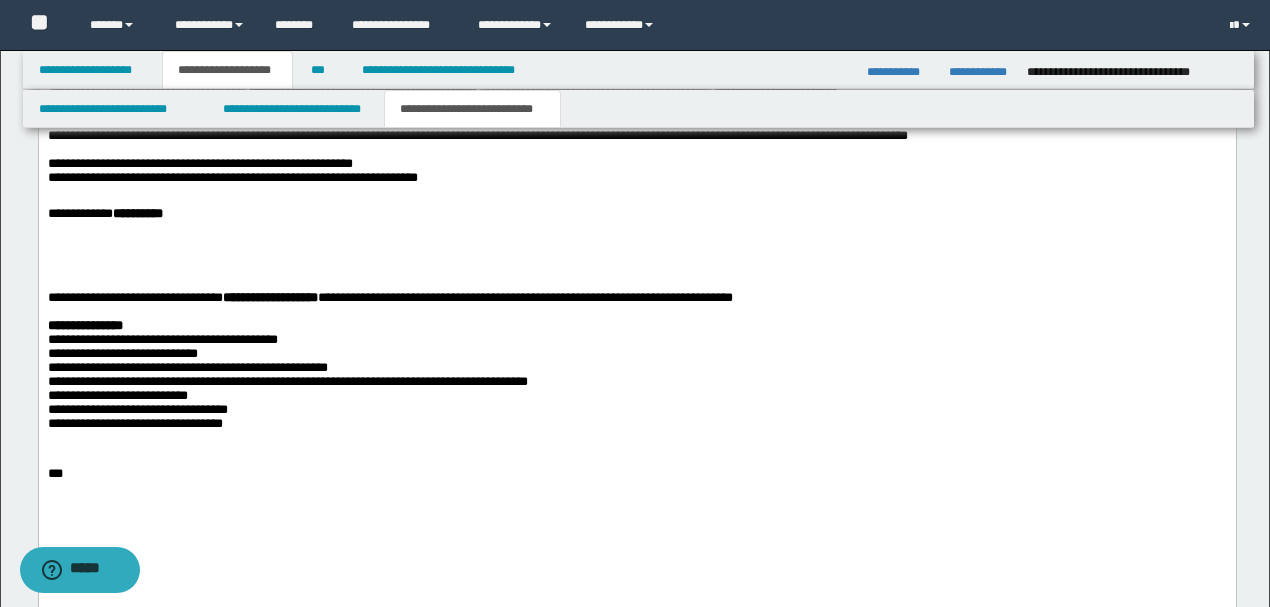 click on "**********" at bounding box center [636, 424] 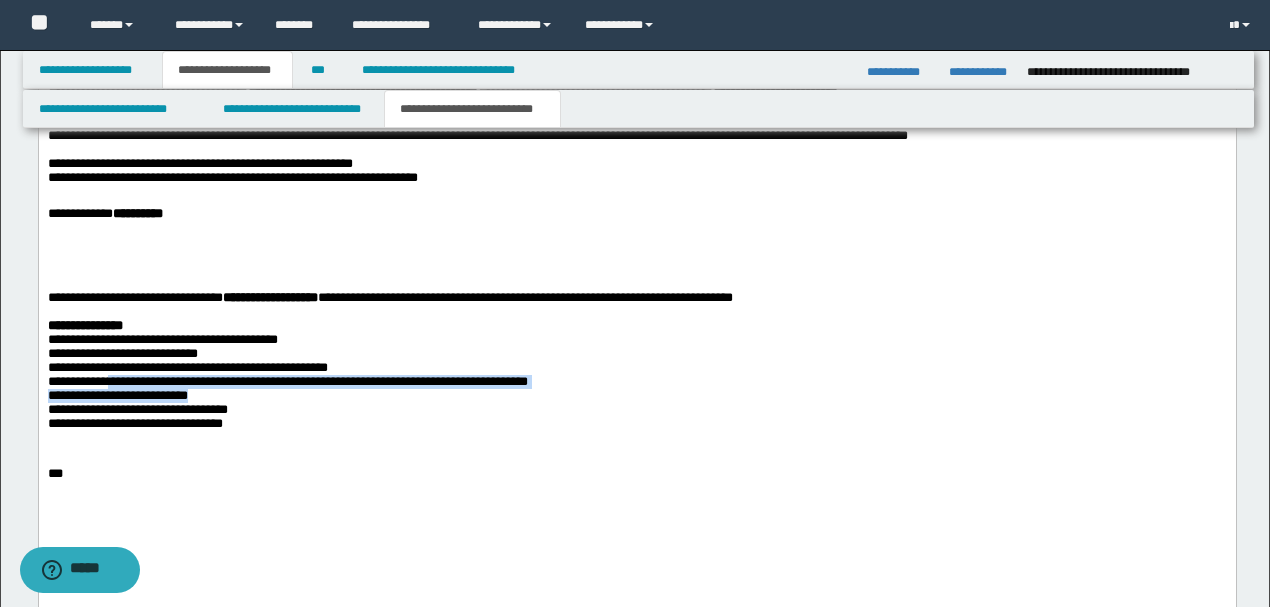 drag, startPoint x: 658, startPoint y: 437, endPoint x: 122, endPoint y: 423, distance: 536.1828 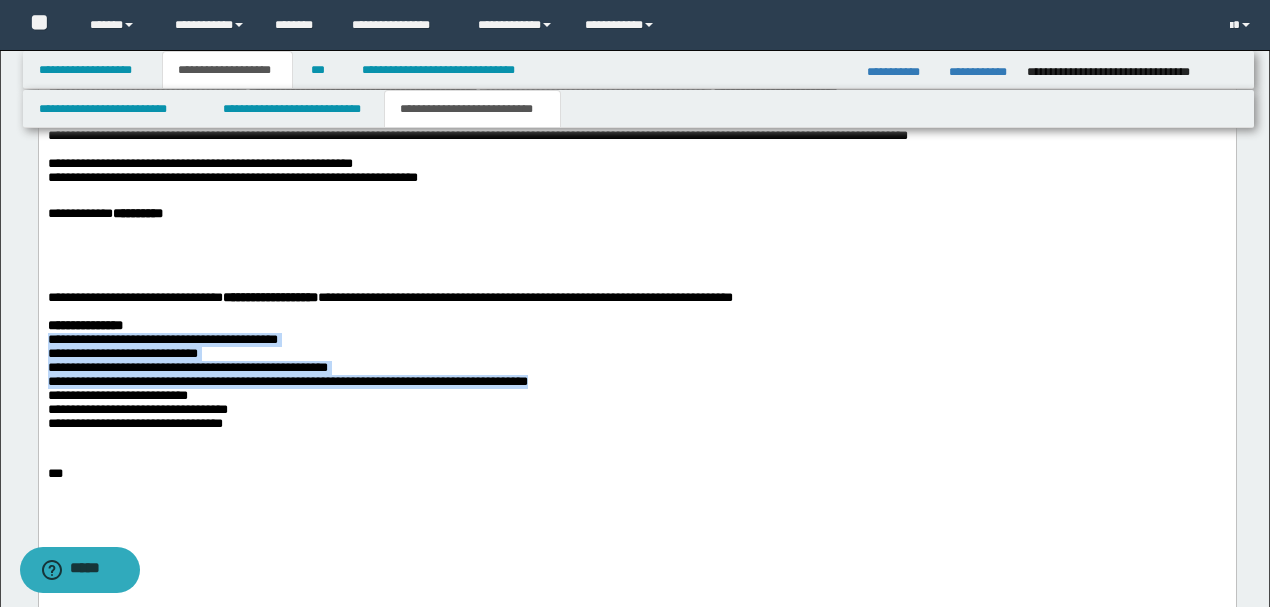 drag, startPoint x: 666, startPoint y: 429, endPoint x: 18, endPoint y: 384, distance: 649.5606 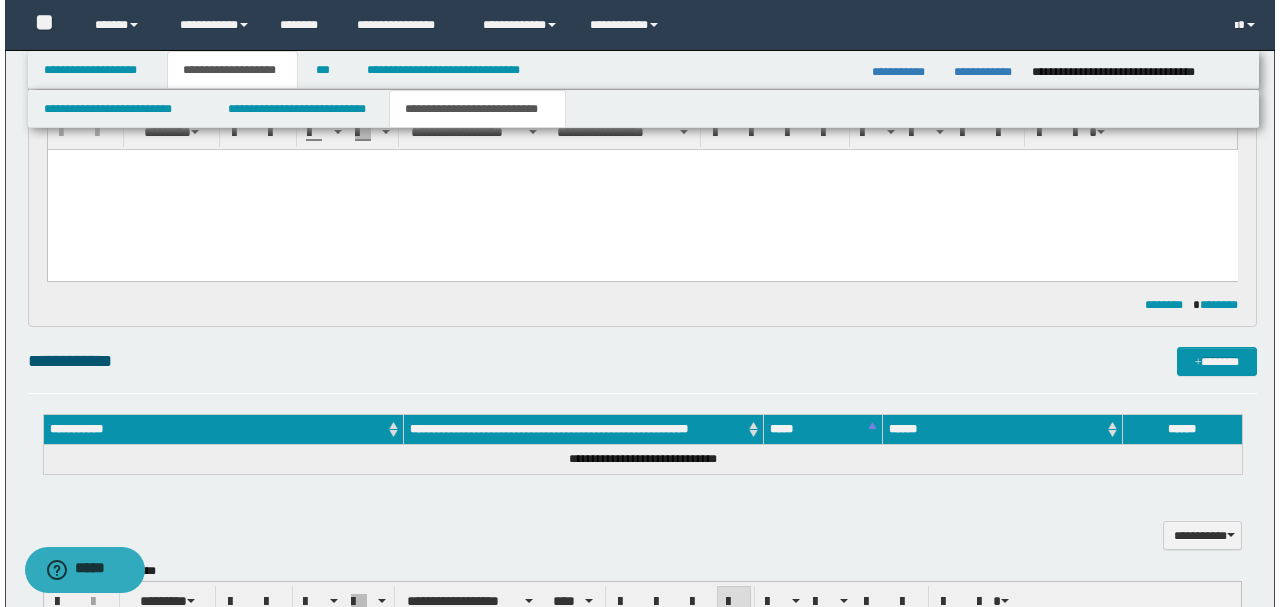 scroll, scrollTop: 518, scrollLeft: 0, axis: vertical 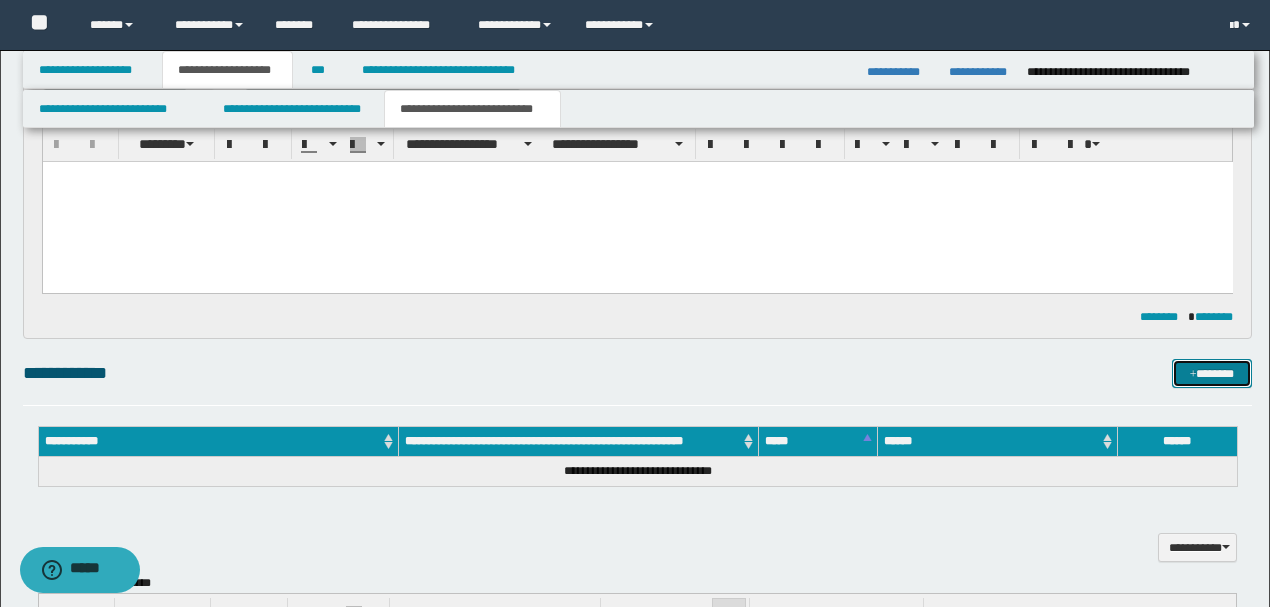 click on "*******" at bounding box center (1211, 373) 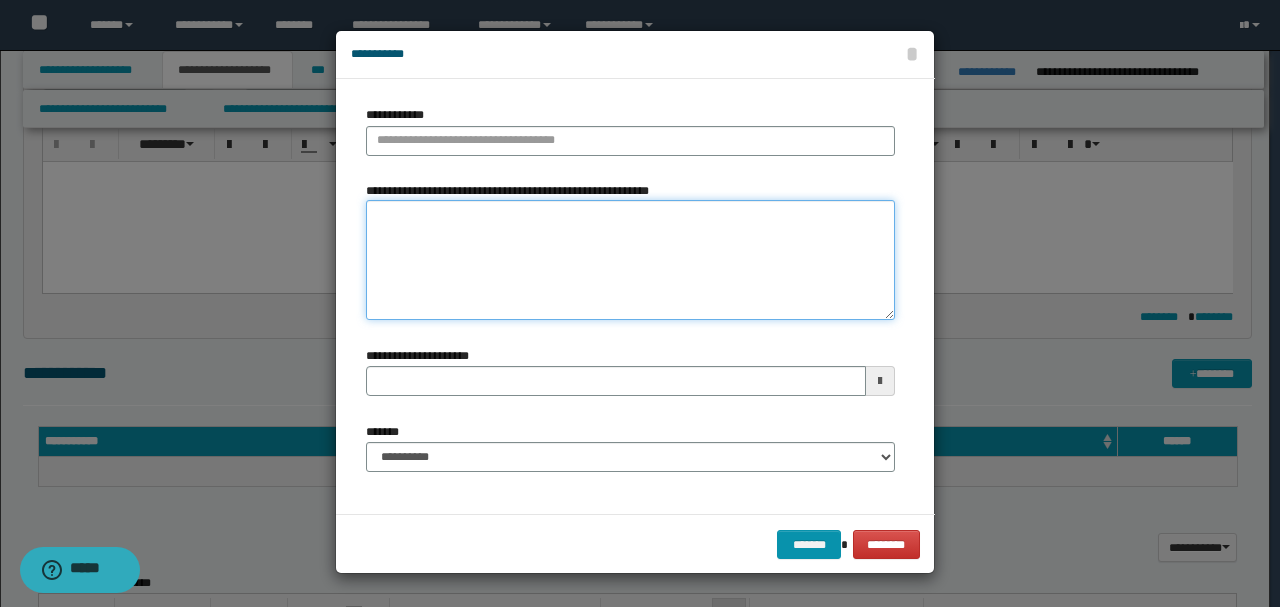 click on "**********" at bounding box center (630, 260) 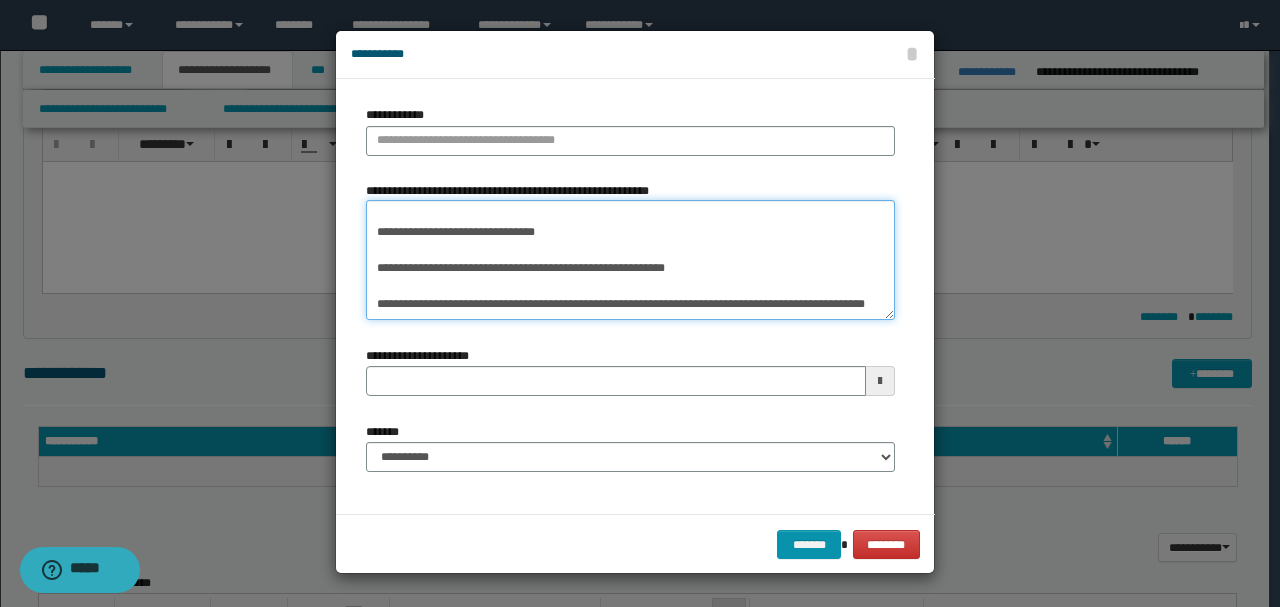 scroll, scrollTop: 0, scrollLeft: 0, axis: both 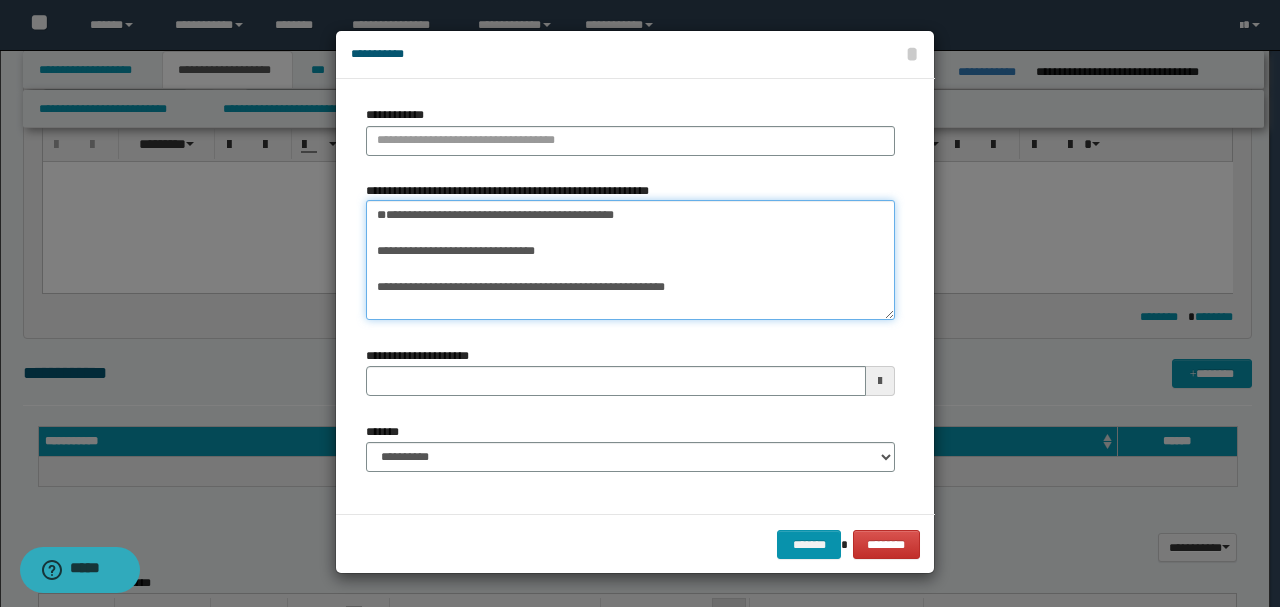 drag, startPoint x: 424, startPoint y: 208, endPoint x: 133, endPoint y: 208, distance: 291 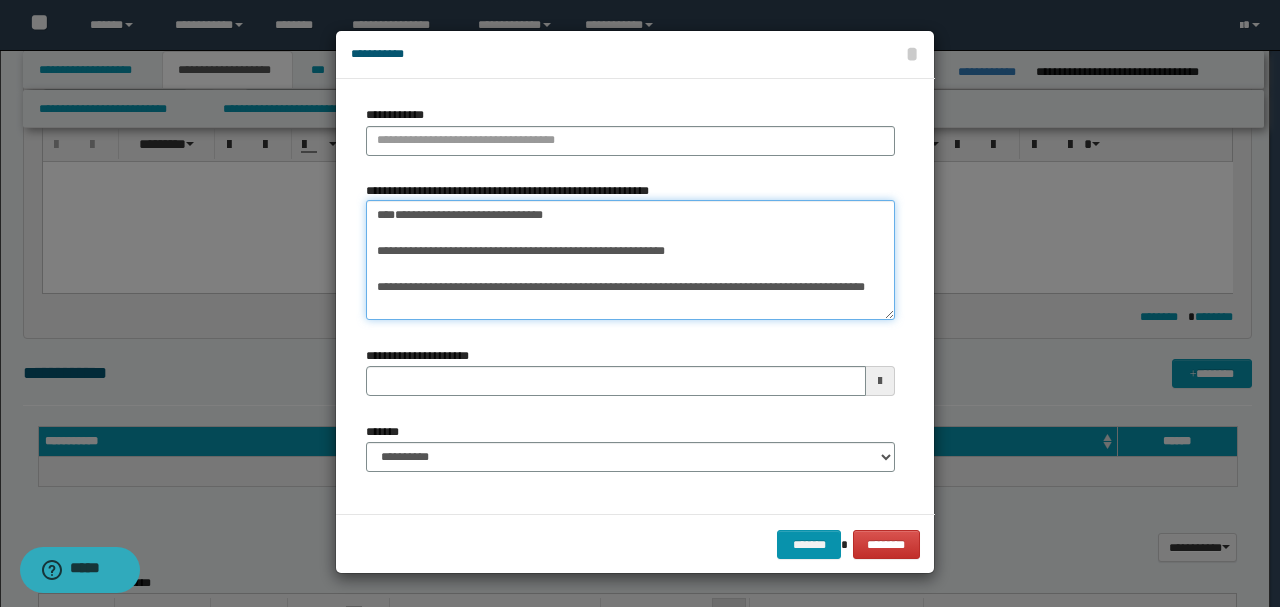type on "**********" 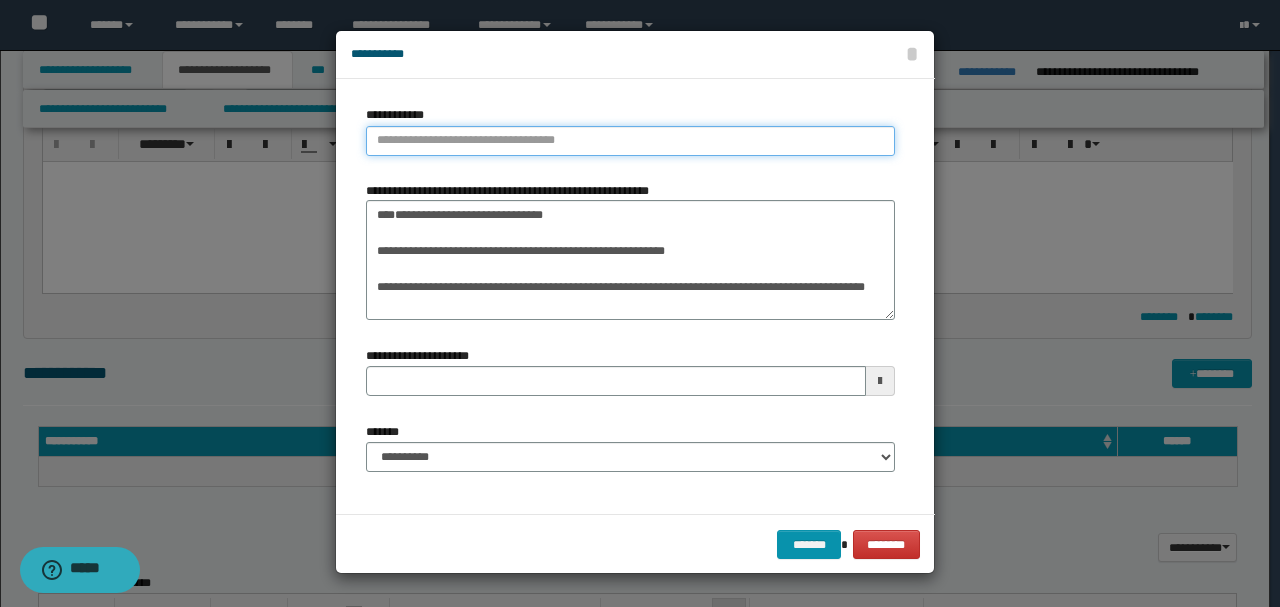 click on "**********" at bounding box center [630, 141] 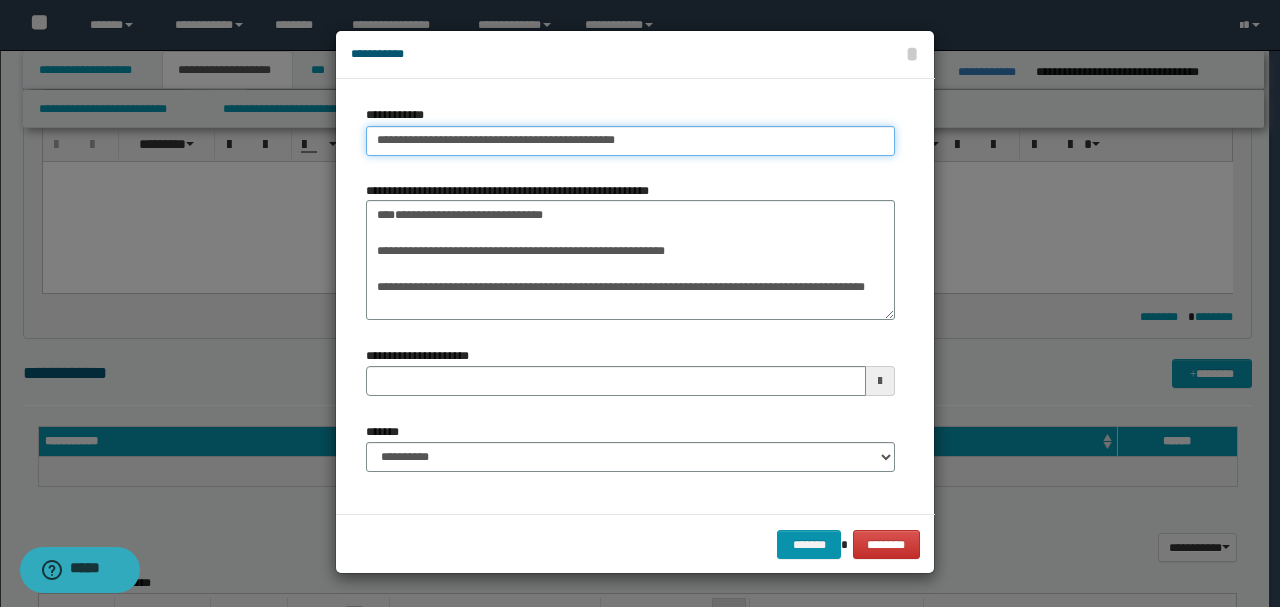 type on "**********" 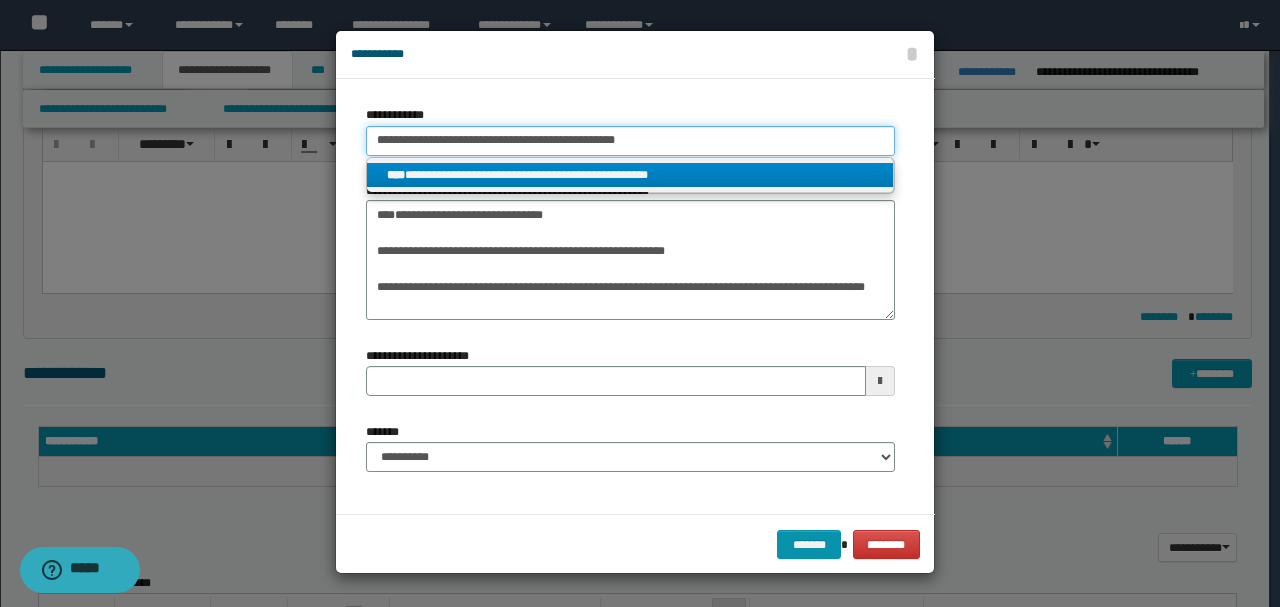 type on "**********" 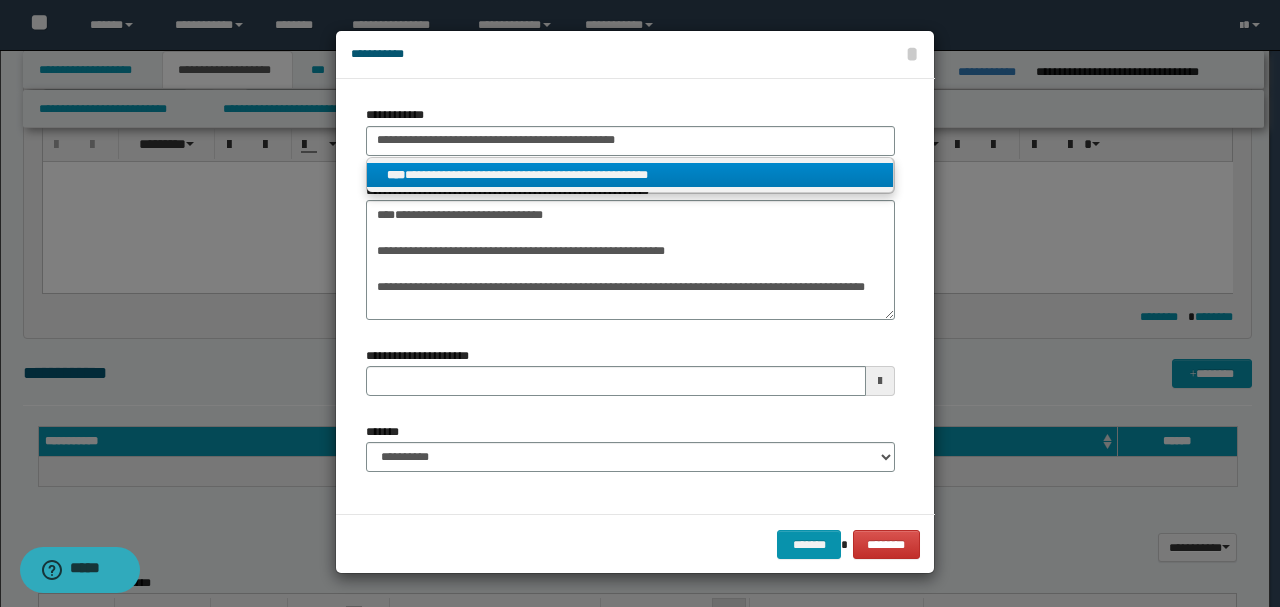 click on "**********" at bounding box center (630, 175) 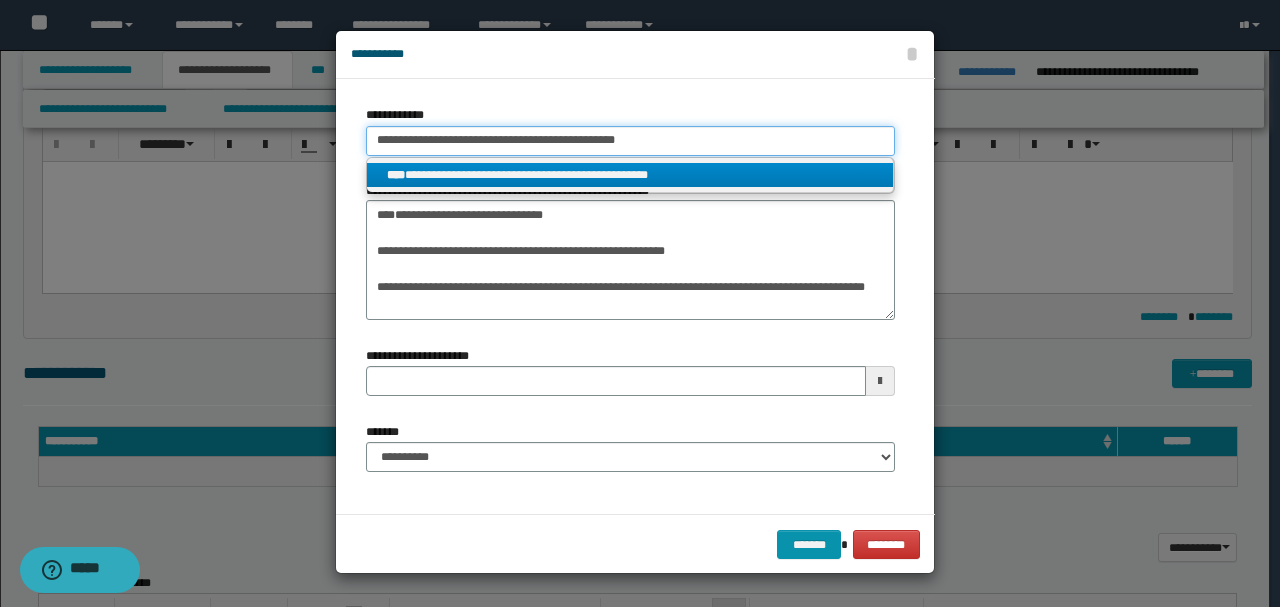 type 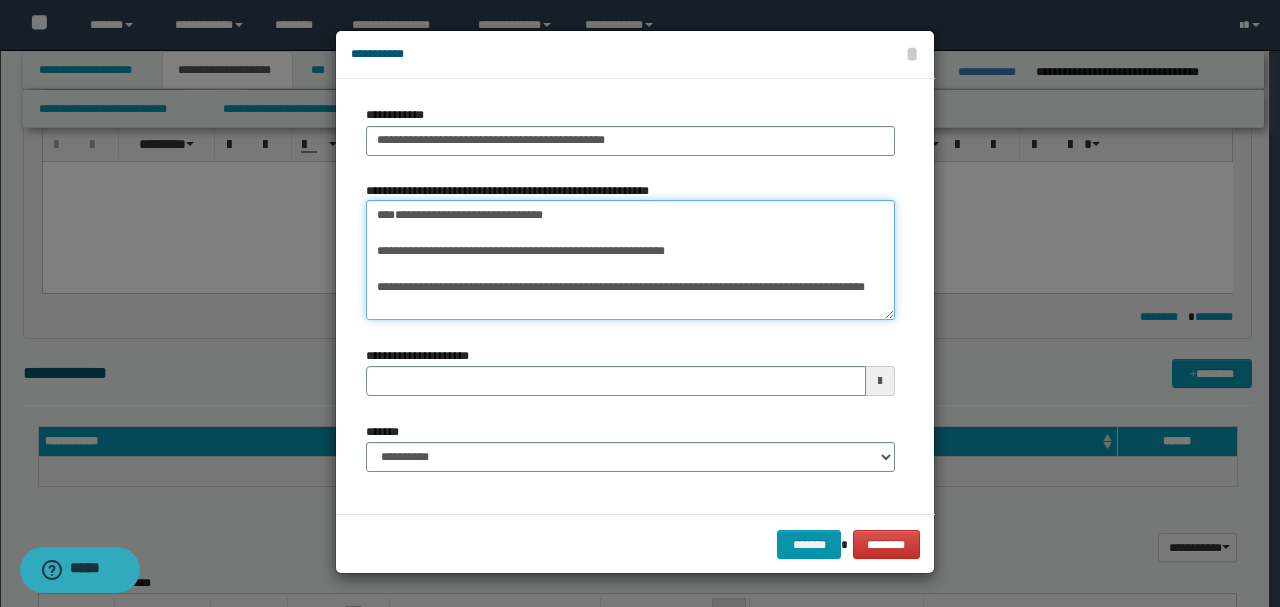 scroll, scrollTop: 36, scrollLeft: 0, axis: vertical 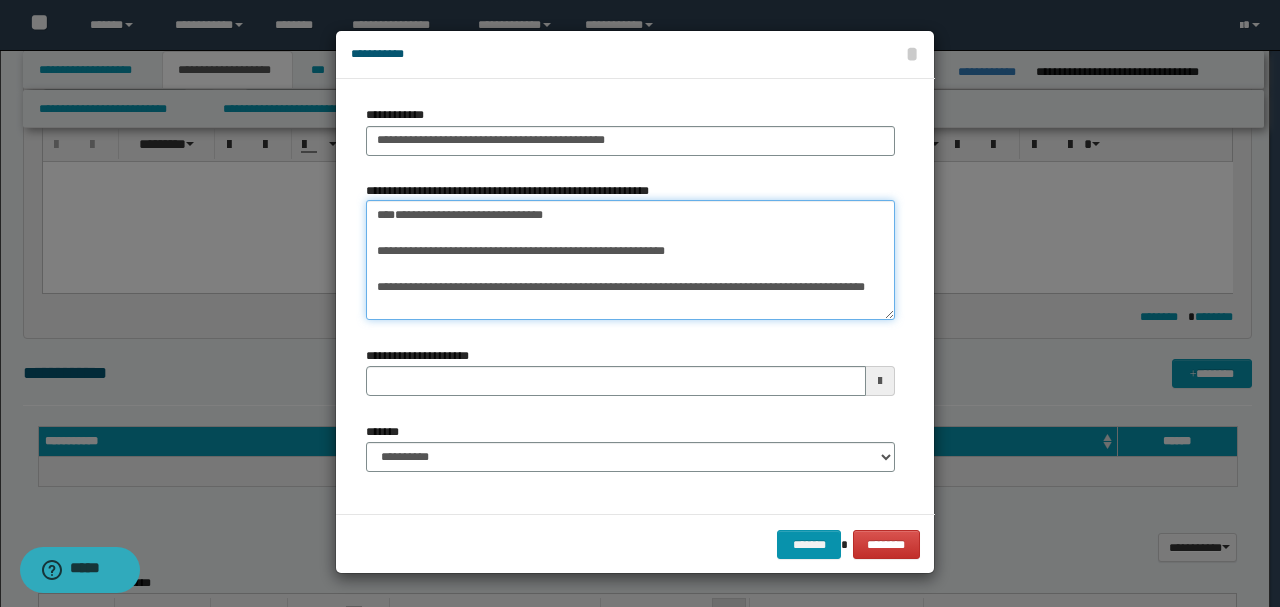 type 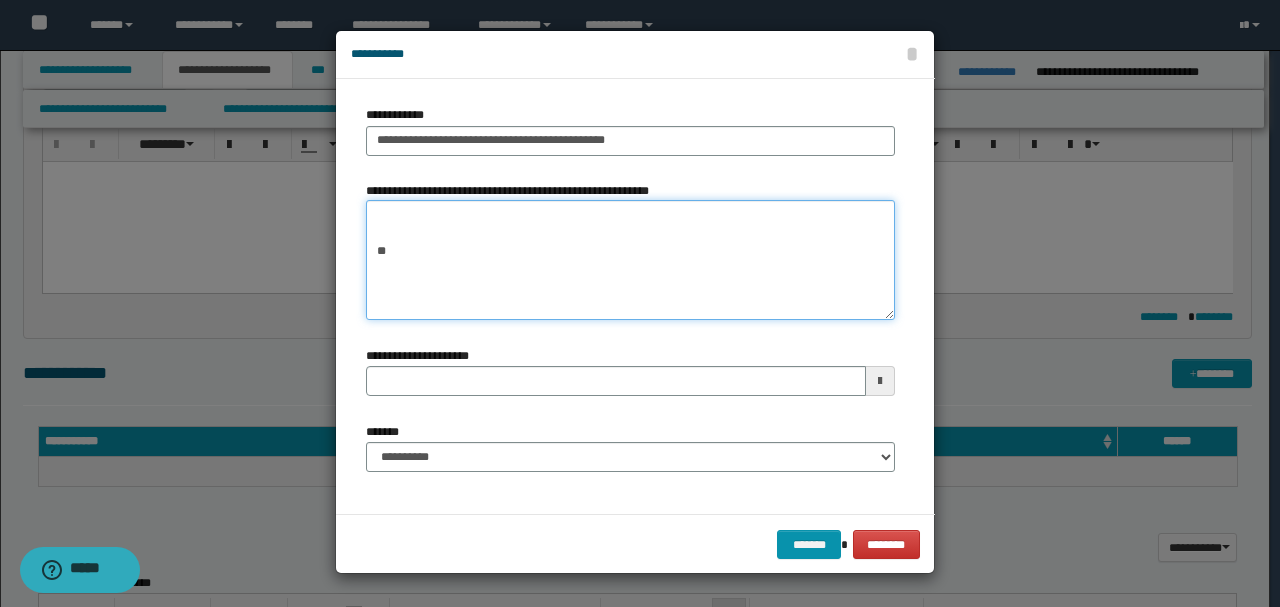 scroll, scrollTop: 0, scrollLeft: 0, axis: both 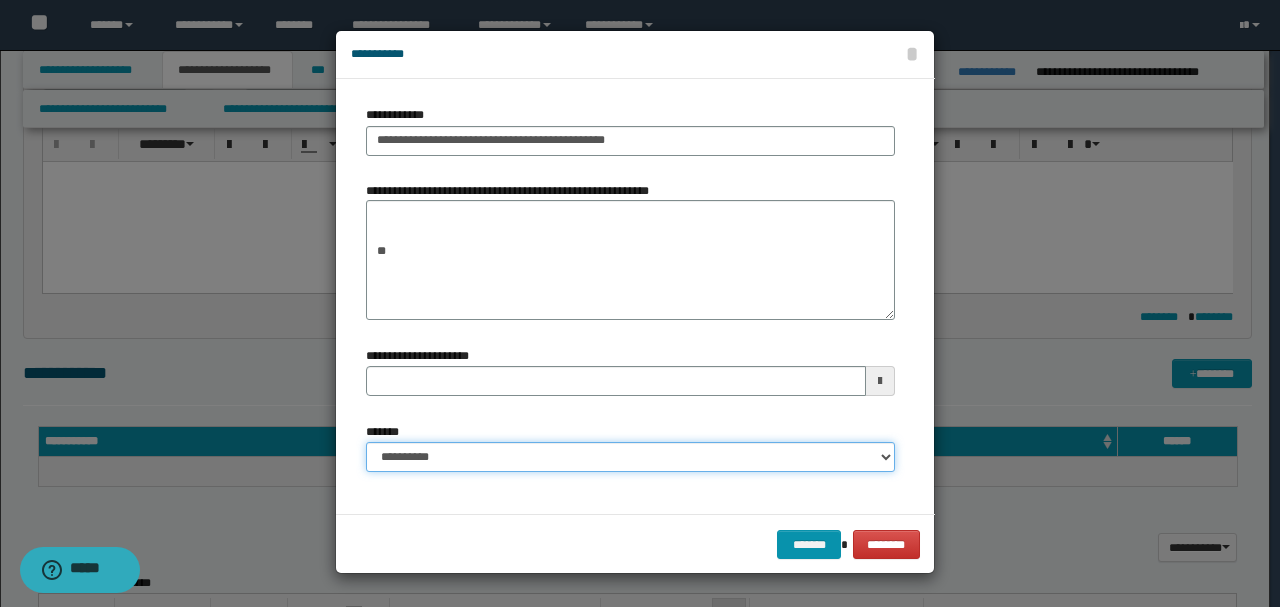 click on "**********" at bounding box center [630, 457] 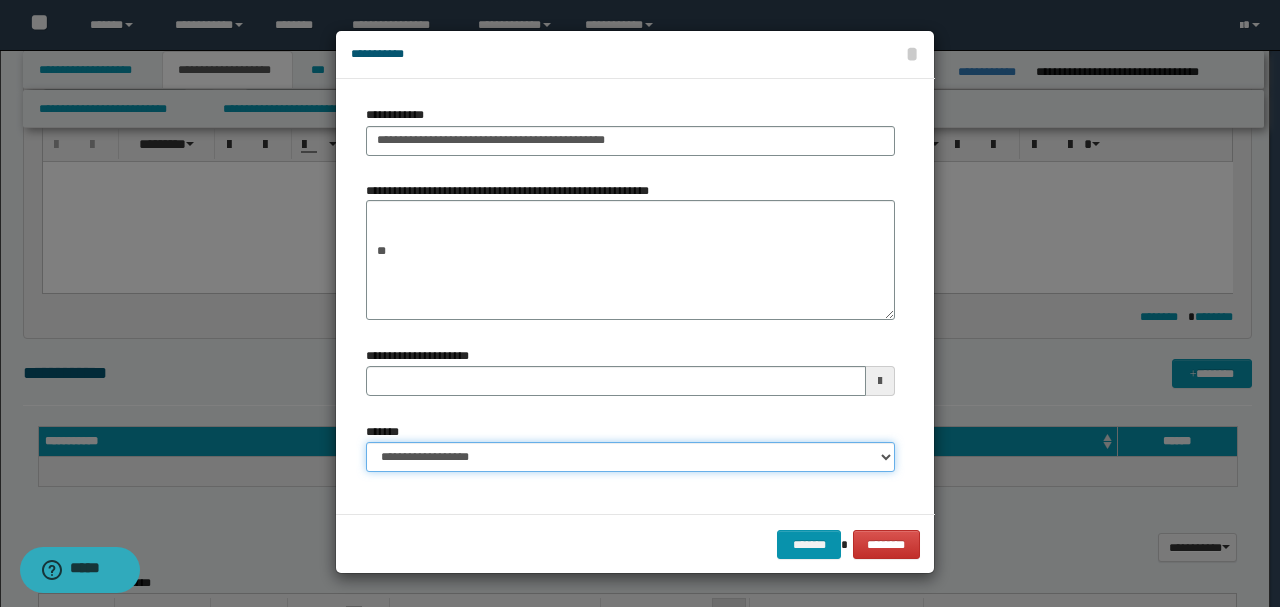 click on "**********" at bounding box center [630, 457] 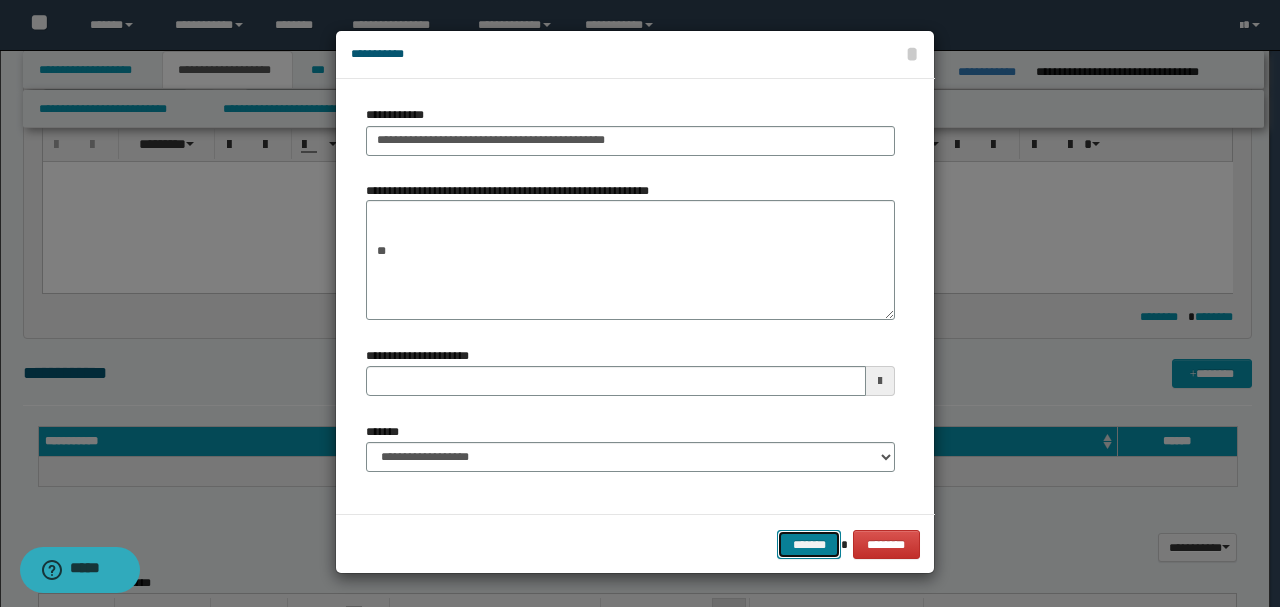 click on "*******" at bounding box center (809, 544) 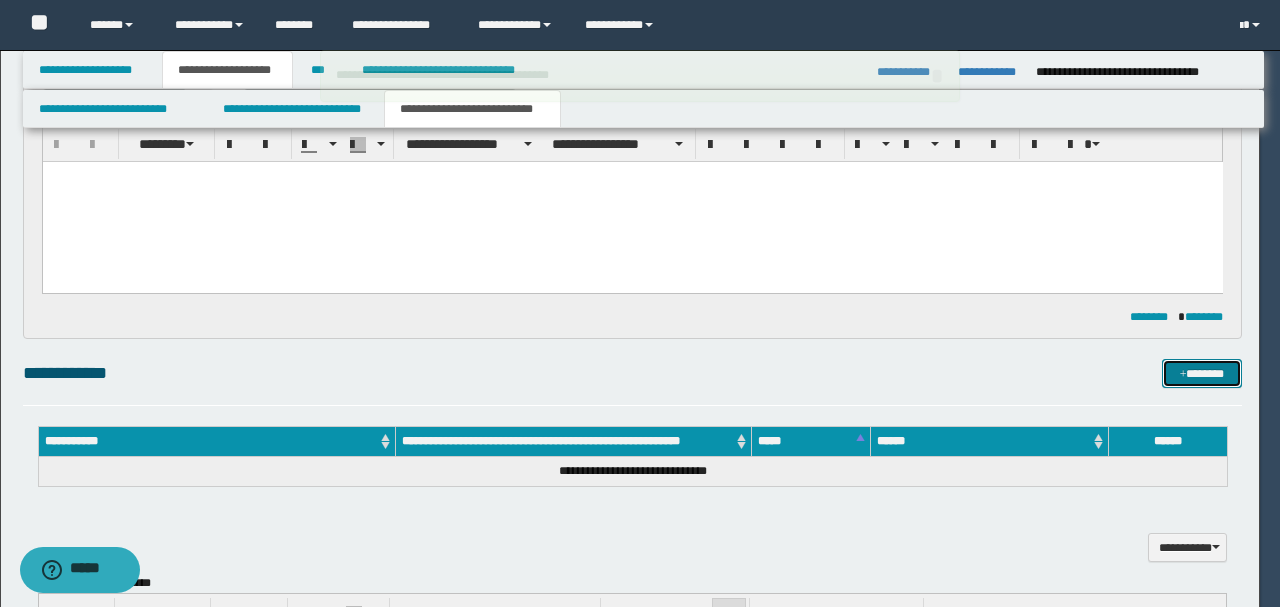 type 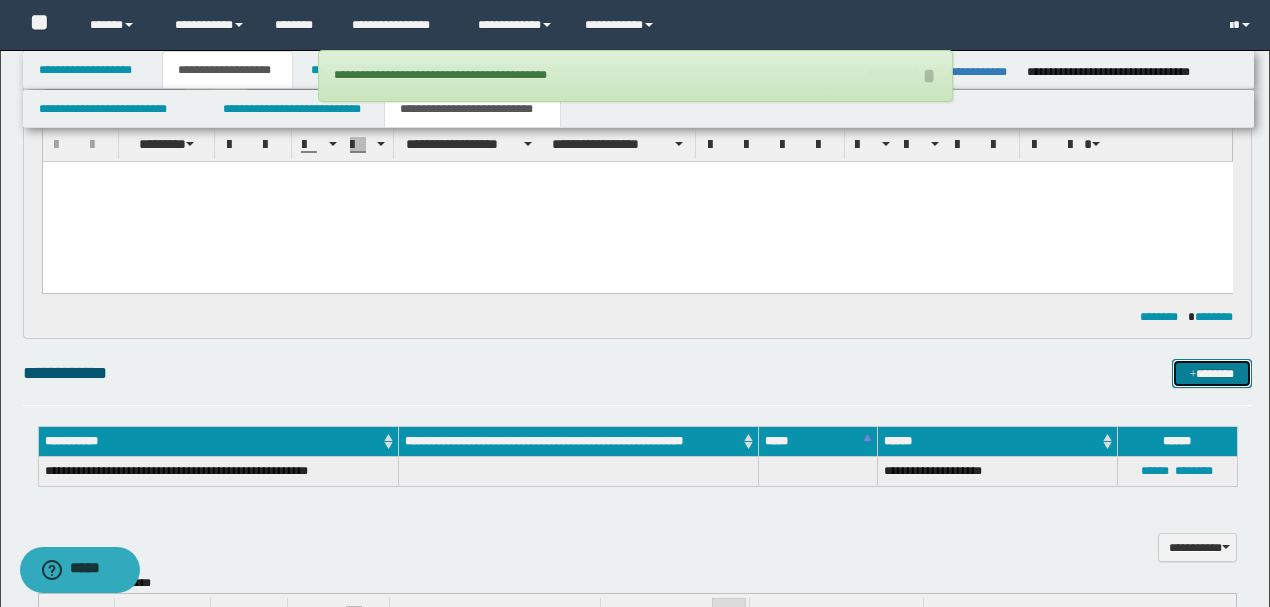 click on "*******" at bounding box center (1211, 373) 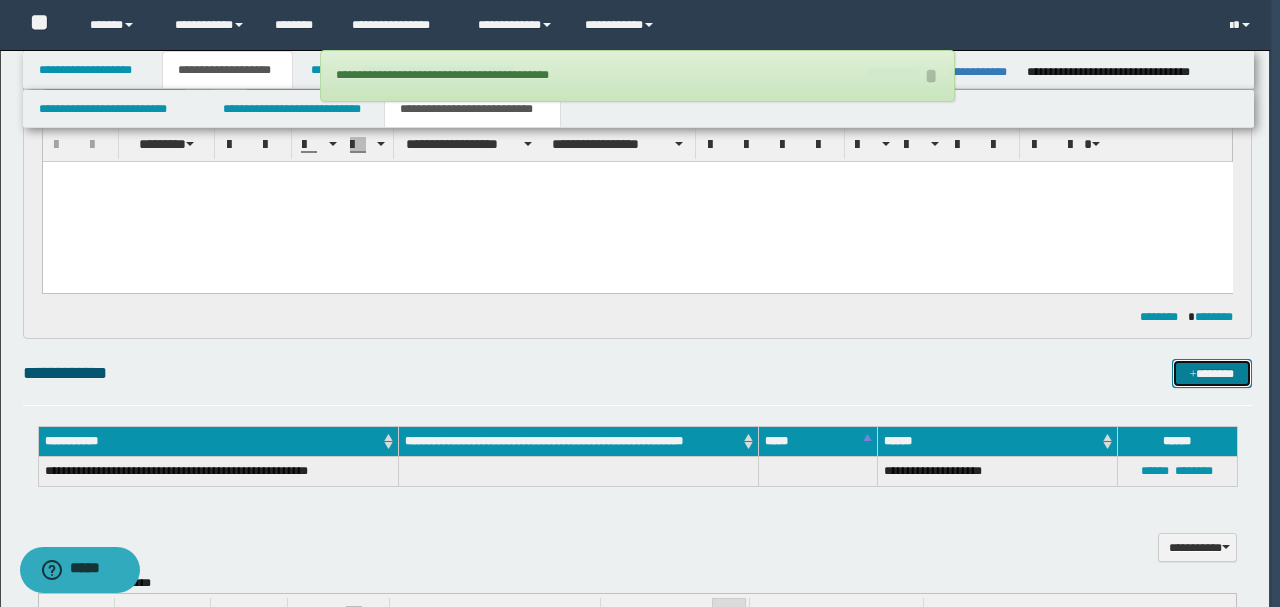 type 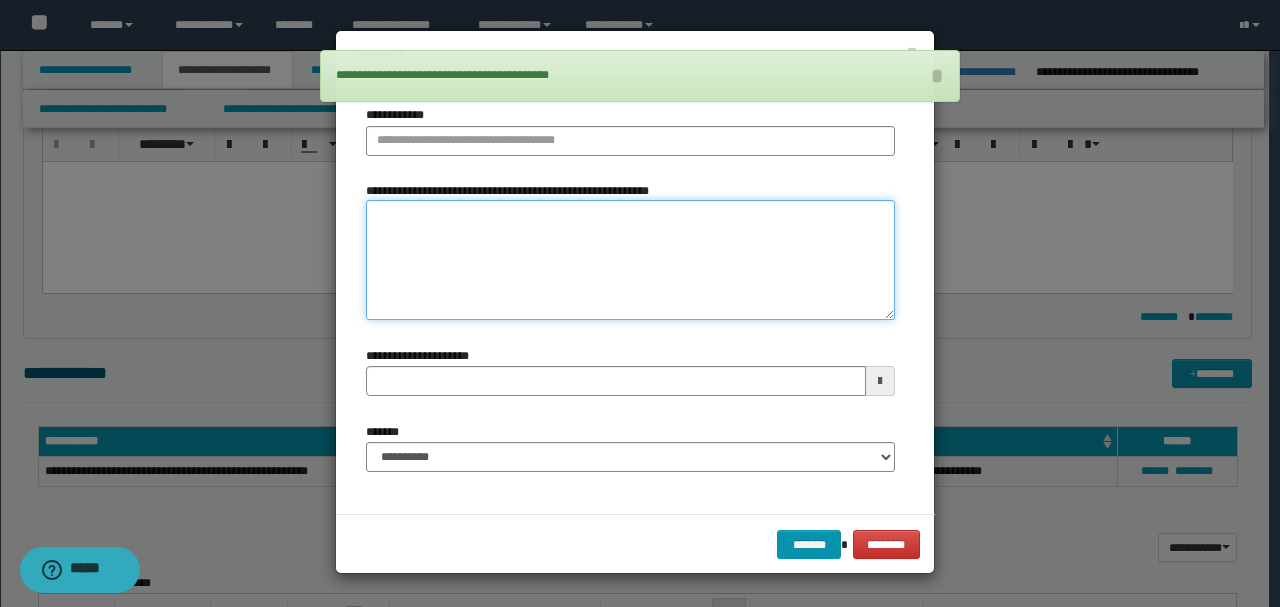 click on "**********" at bounding box center (630, 259) 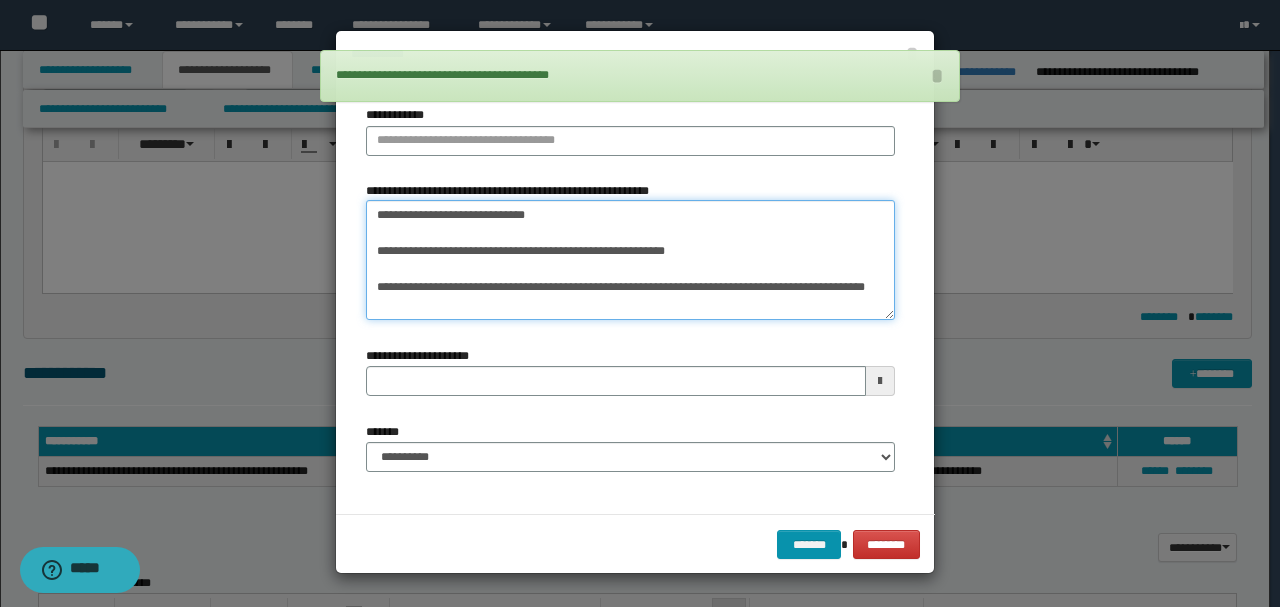 drag, startPoint x: 434, startPoint y: 219, endPoint x: 214, endPoint y: 216, distance: 220.02045 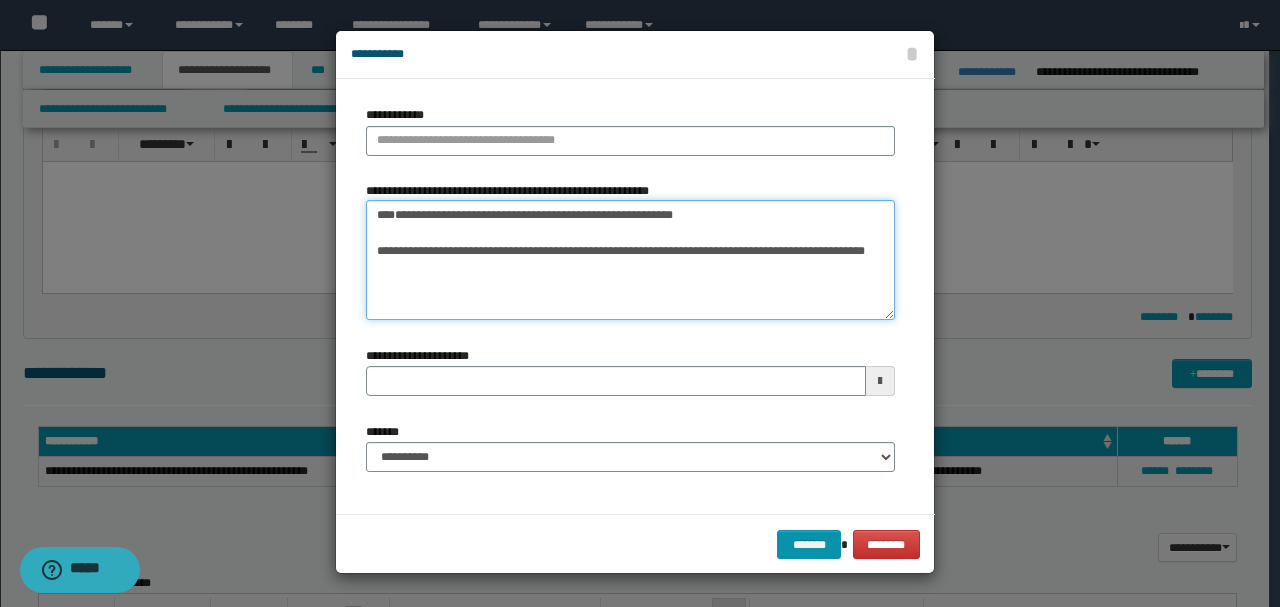 type on "**********" 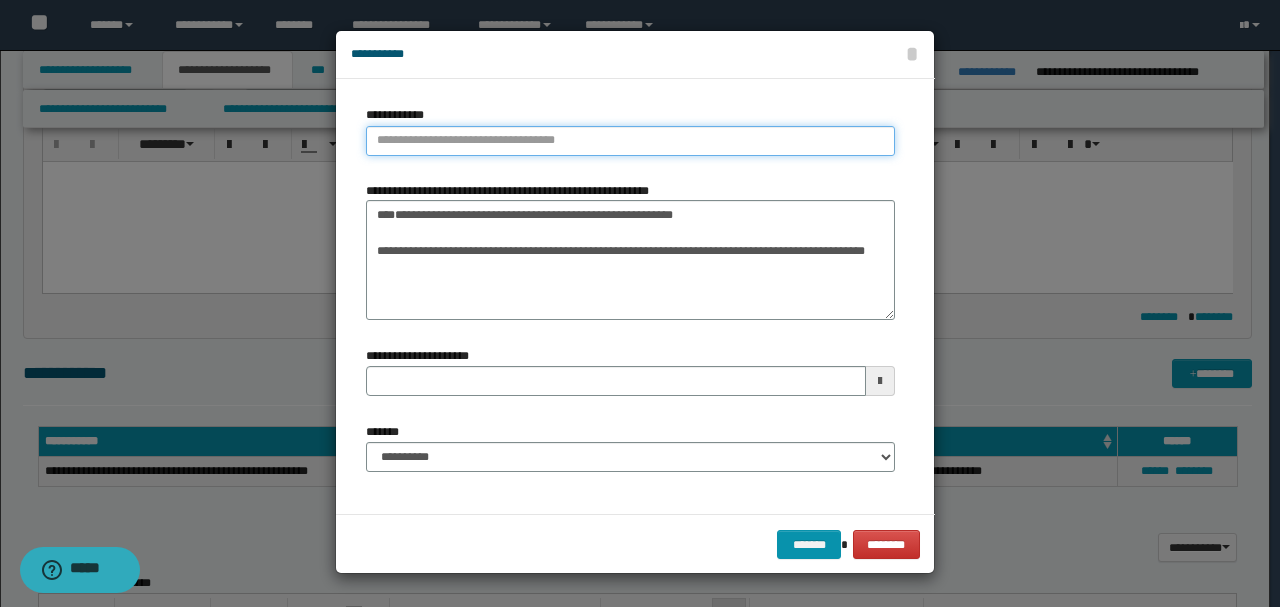 type on "**********" 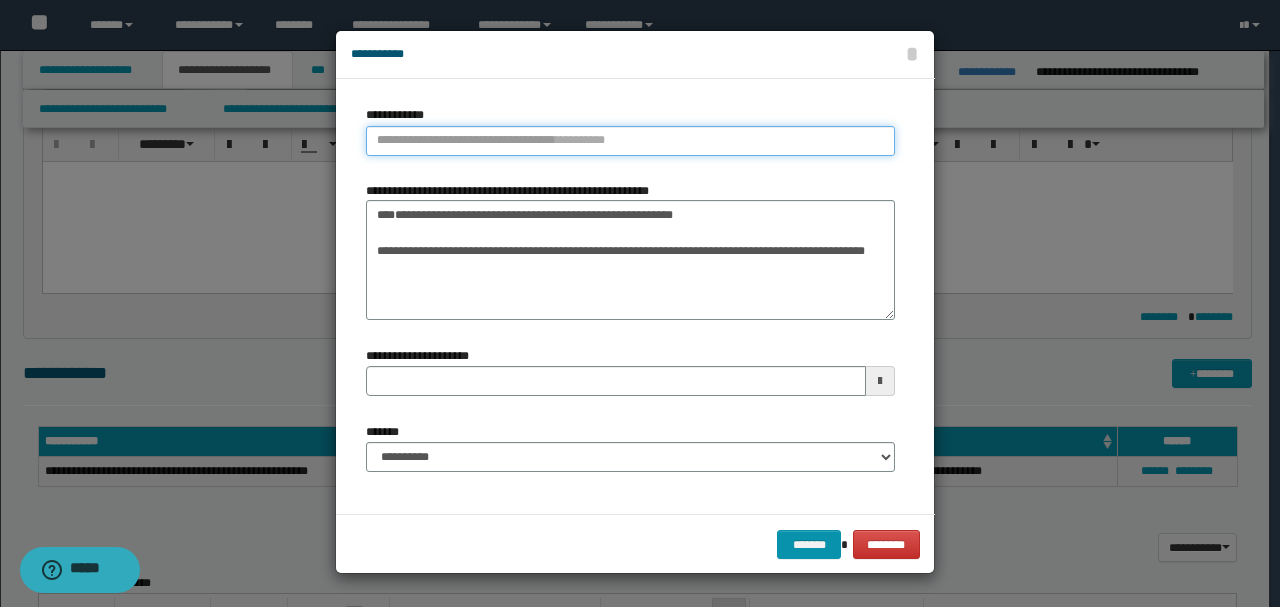 click on "**********" at bounding box center (630, 141) 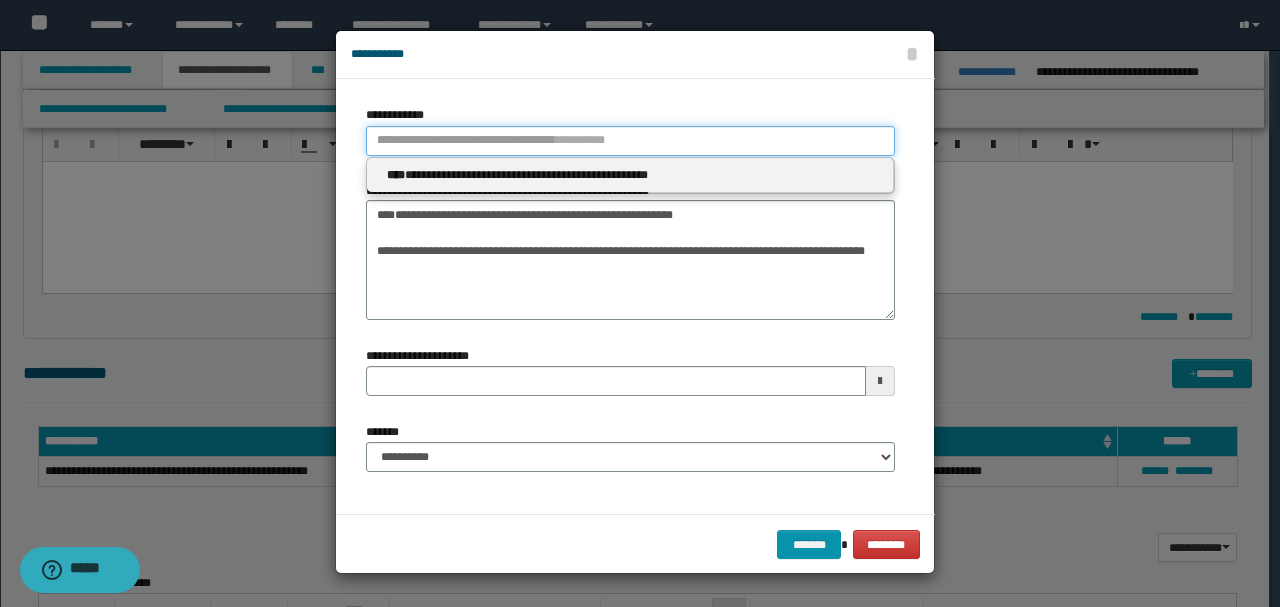 paste on "**********" 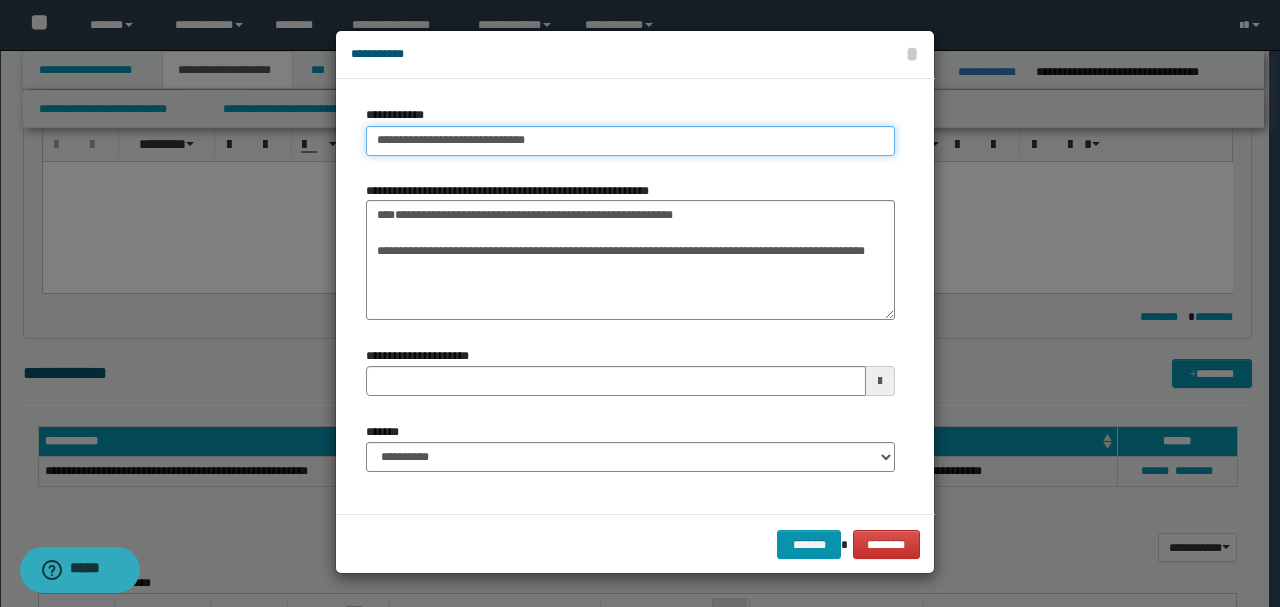 type on "**********" 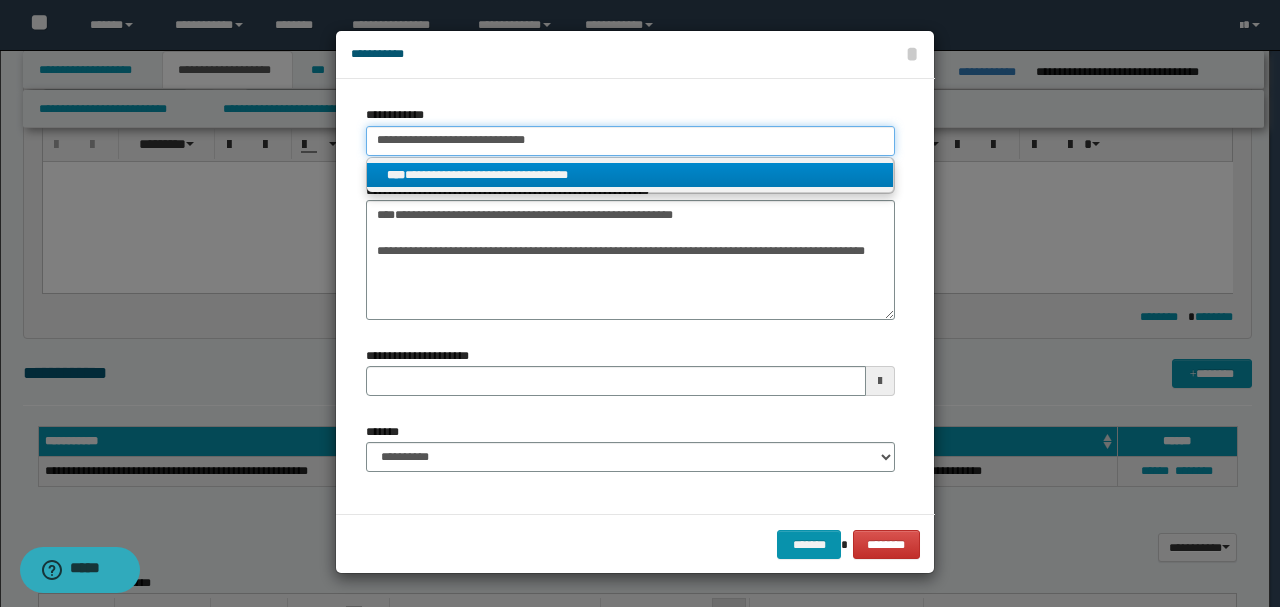 type on "**********" 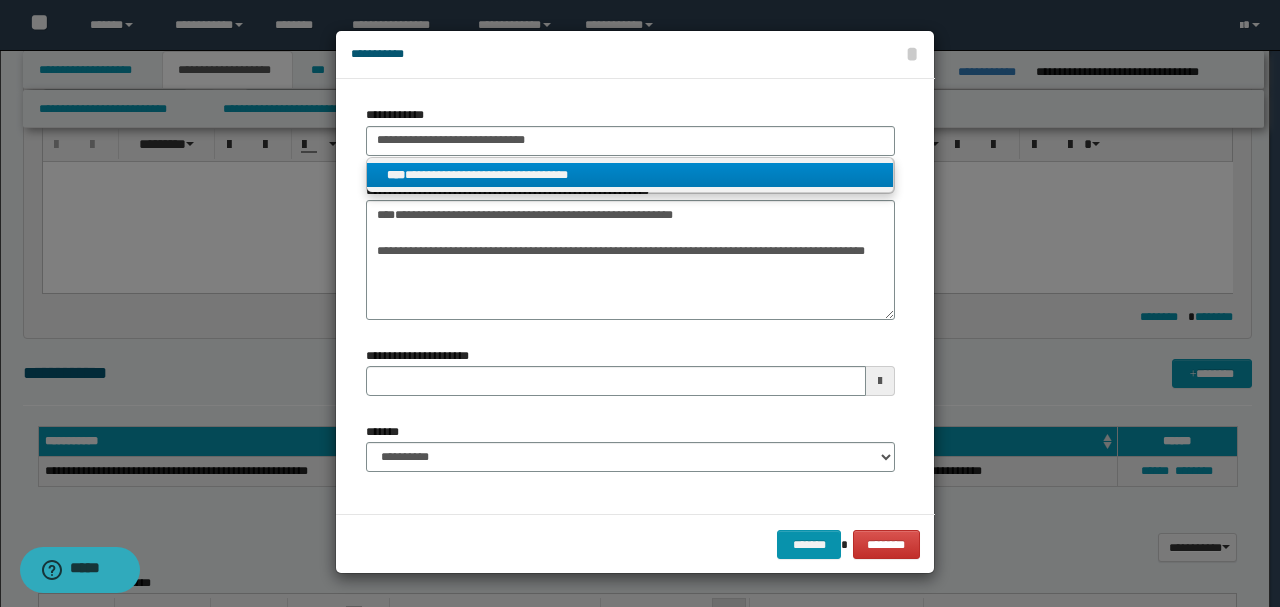 click on "**********" at bounding box center (630, 175) 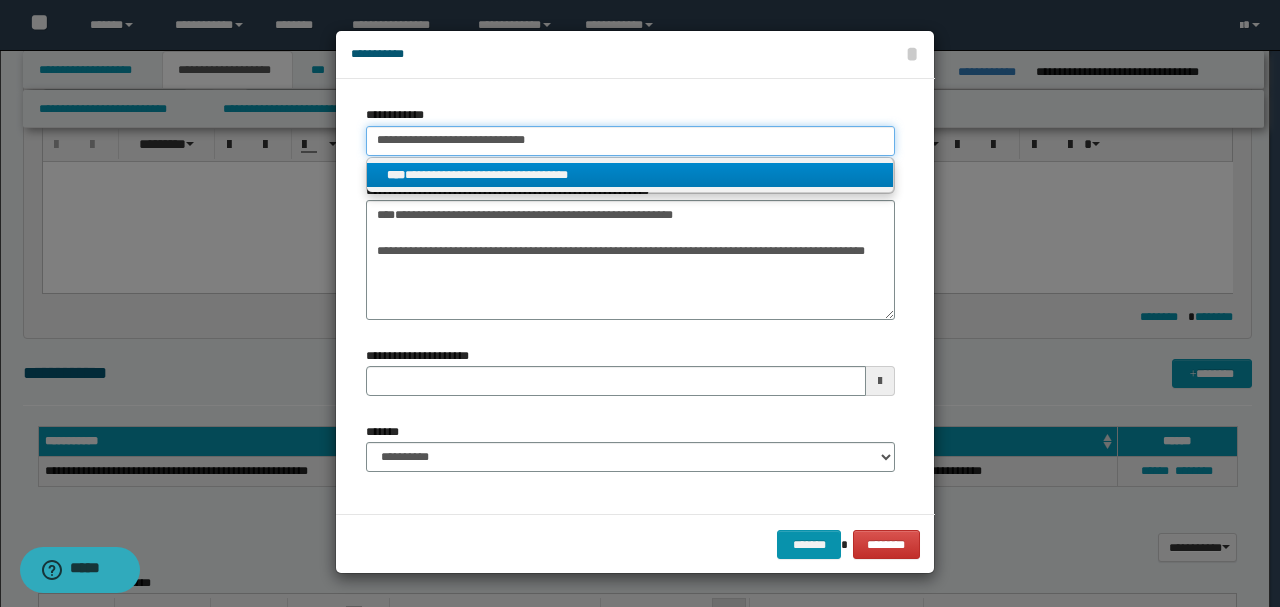 type 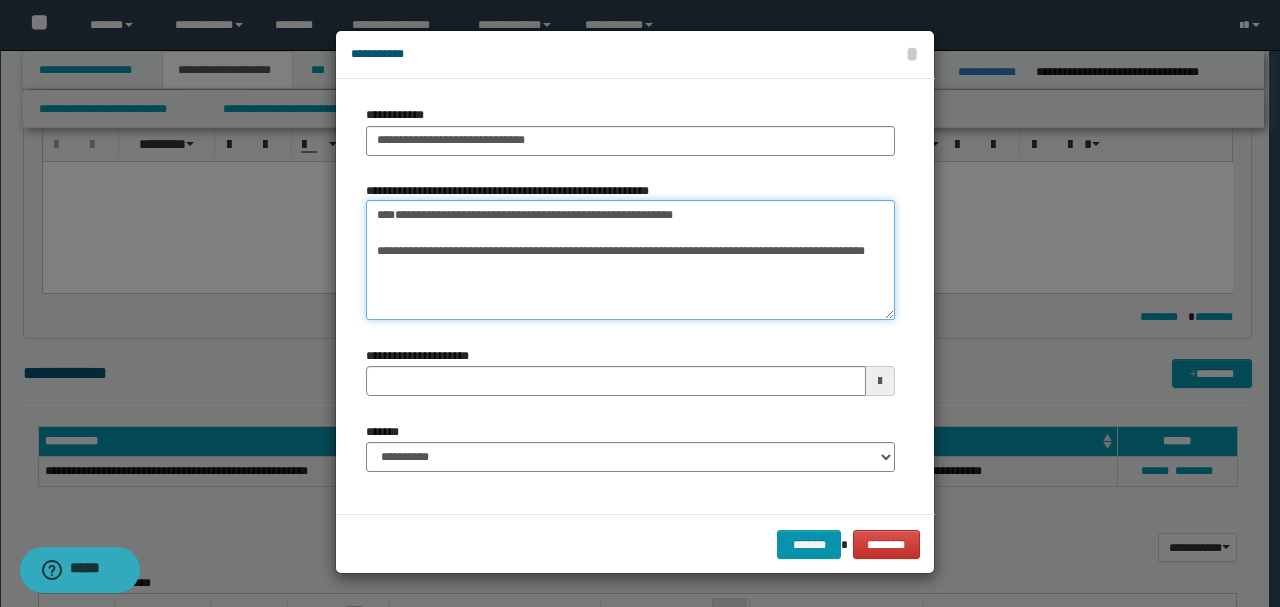drag, startPoint x: 392, startPoint y: 258, endPoint x: 750, endPoint y: 472, distance: 417.0851 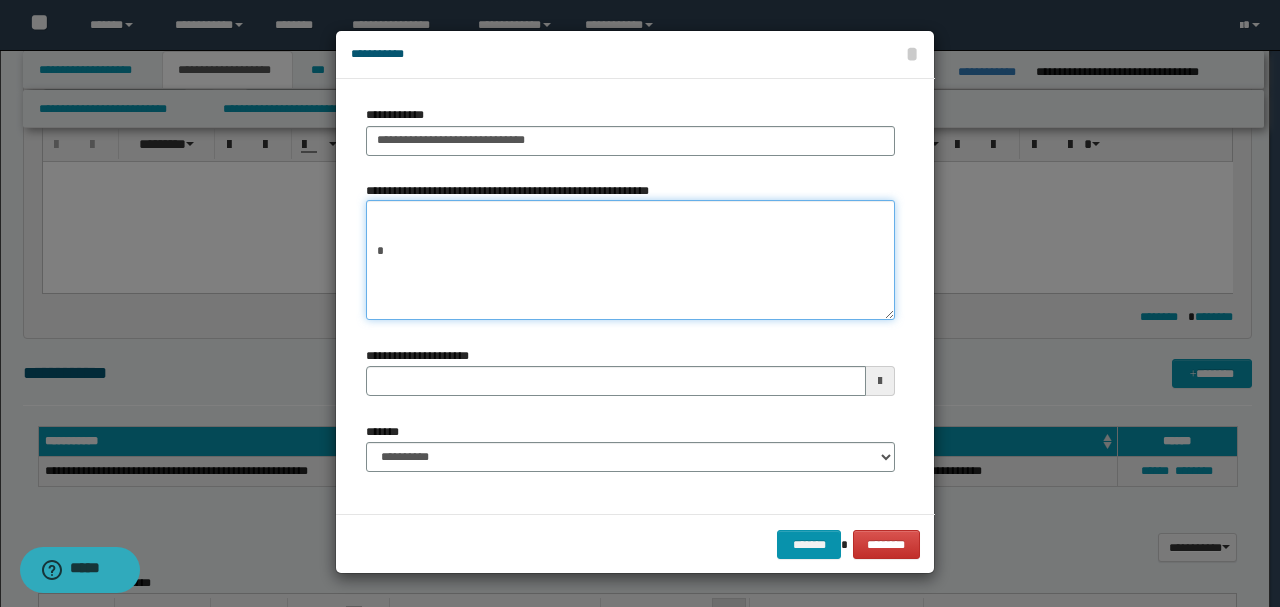 type 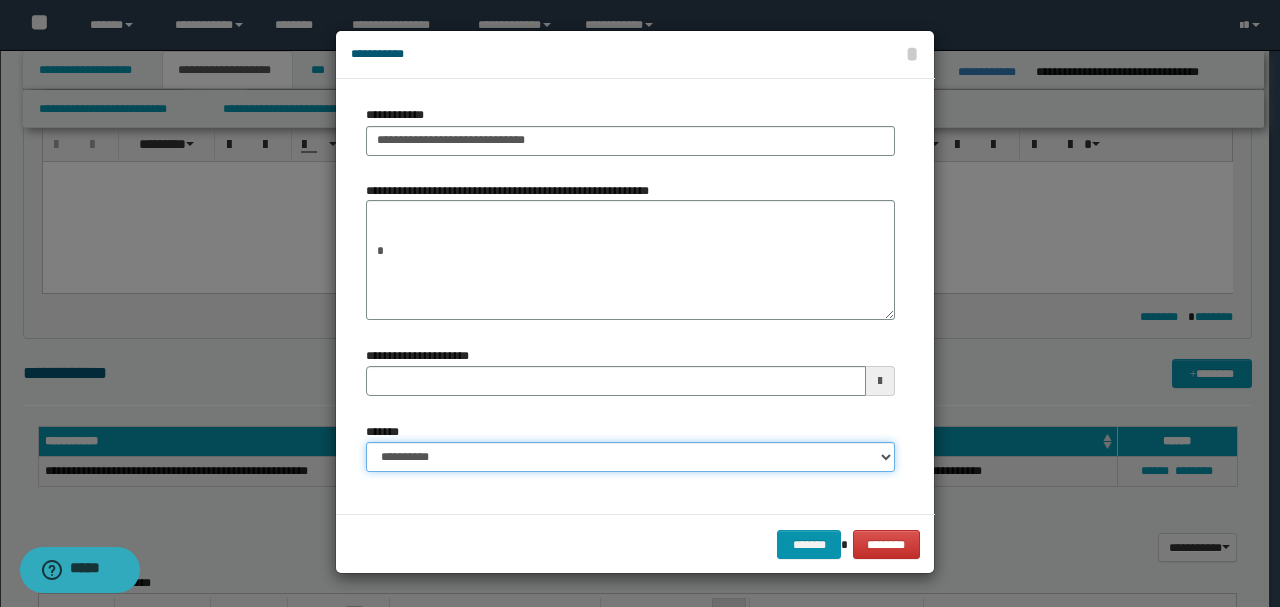 click on "**********" at bounding box center (630, 457) 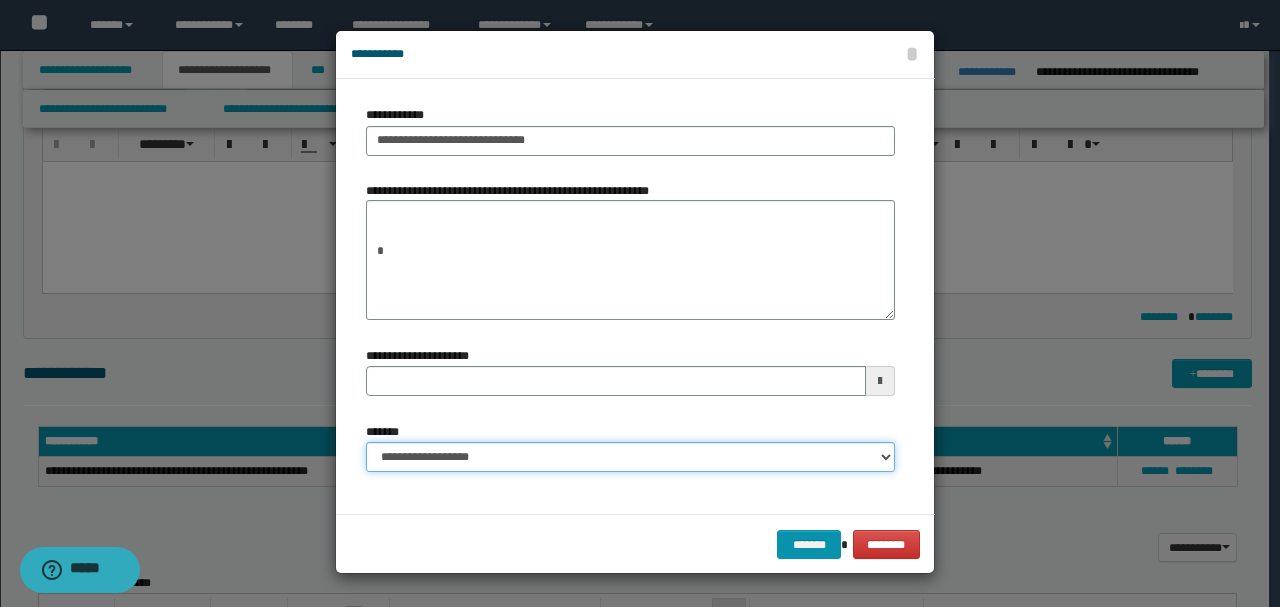 click on "**********" at bounding box center (630, 457) 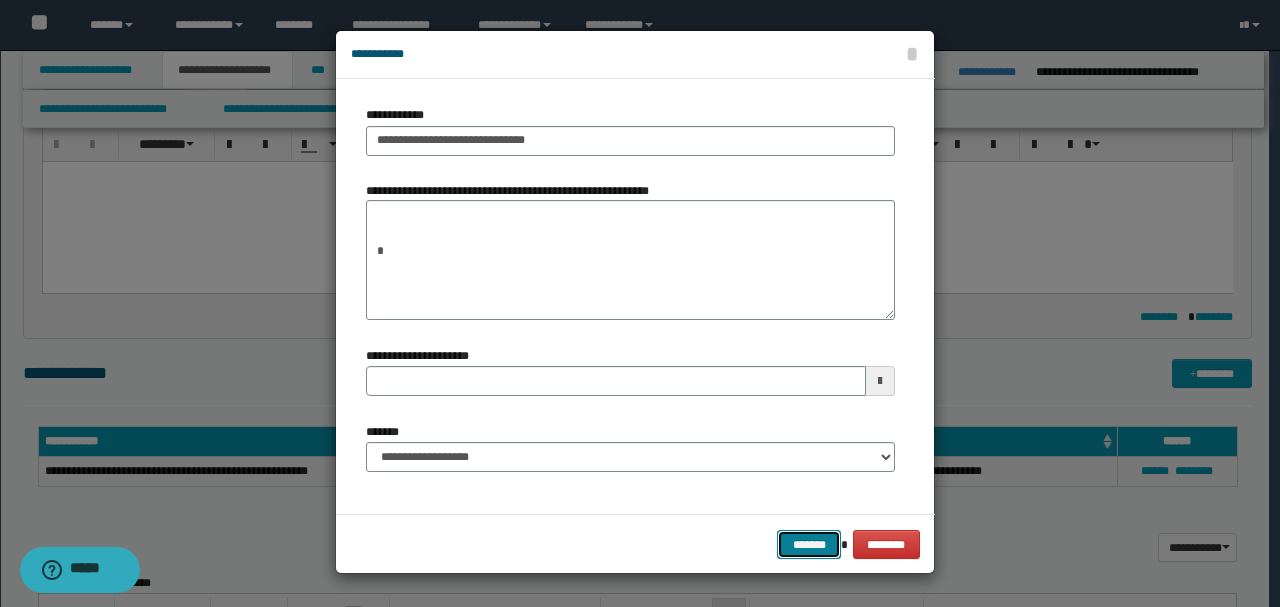 click on "*******" at bounding box center (809, 544) 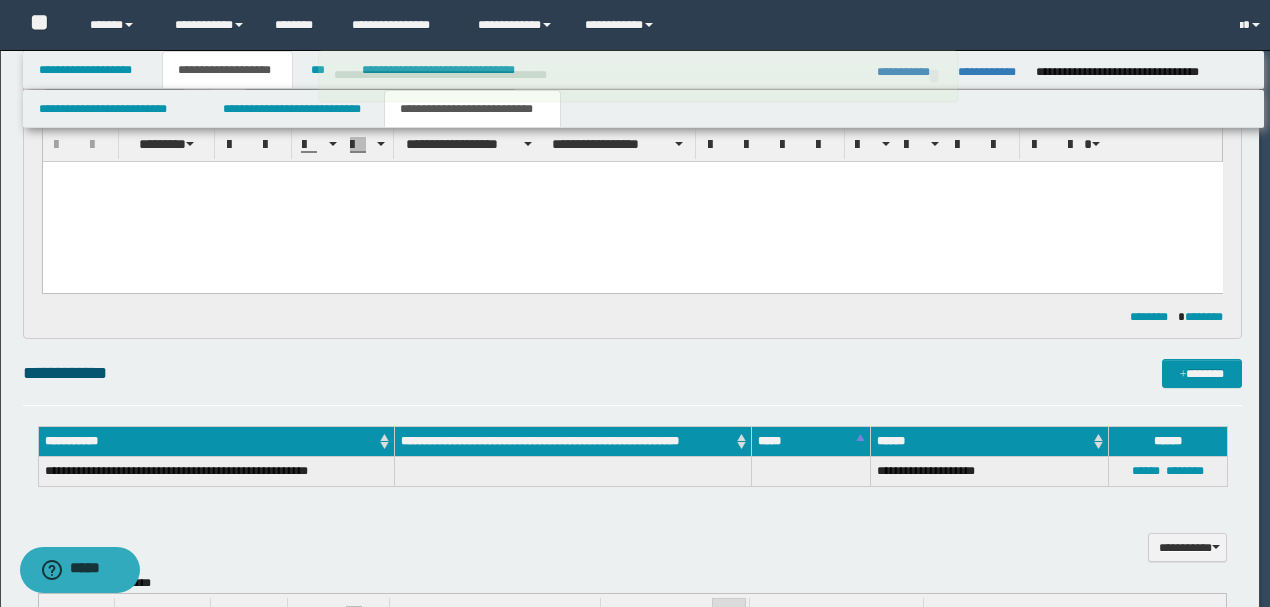 type 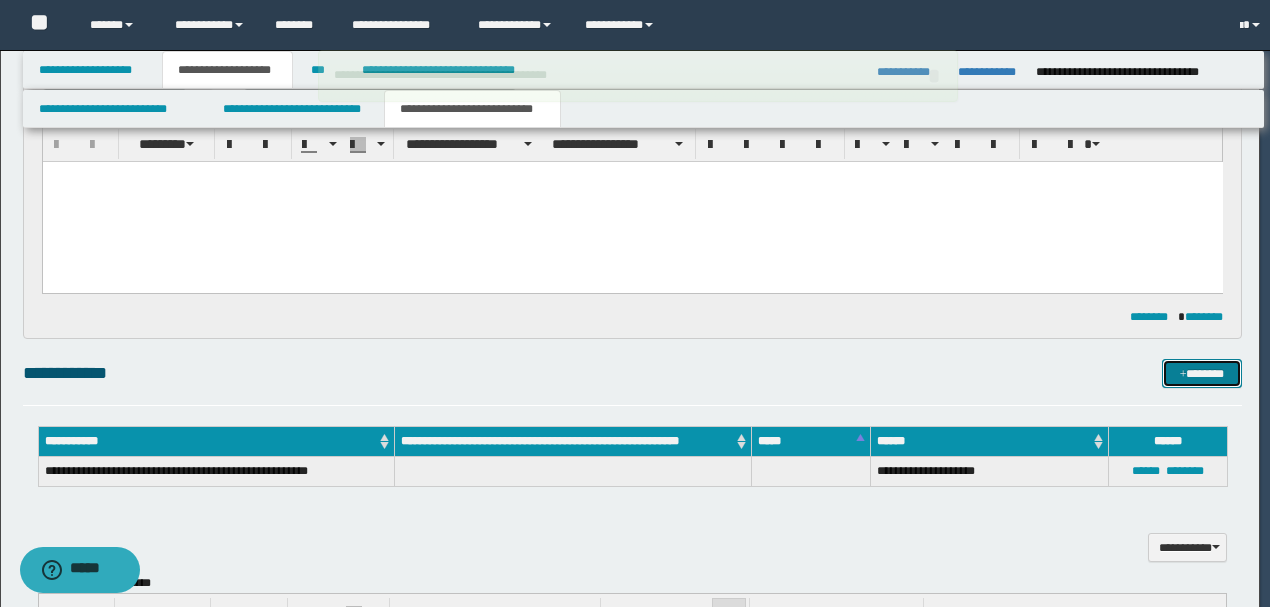 type 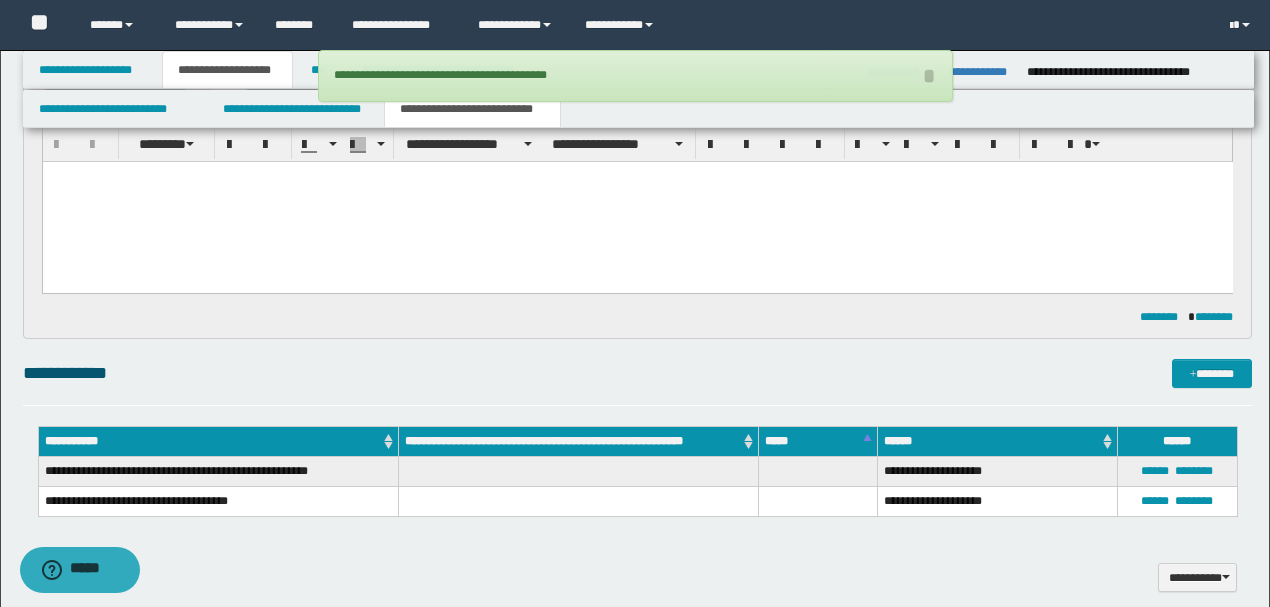 click on "**********" at bounding box center (637, 382) 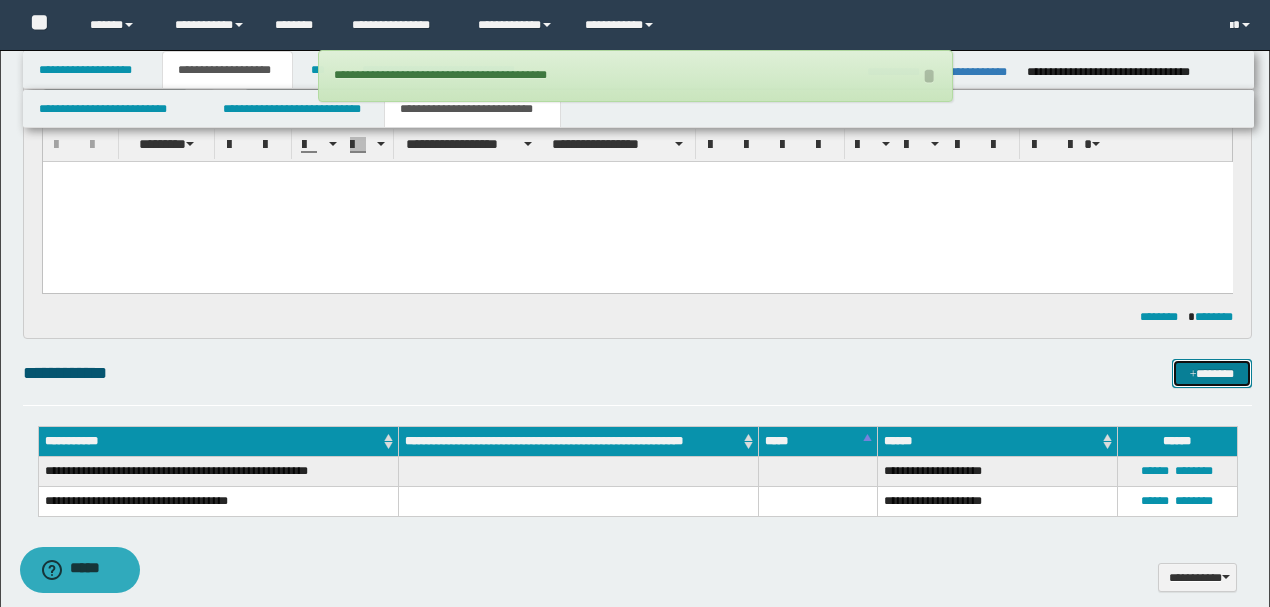 click on "*******" at bounding box center (1211, 373) 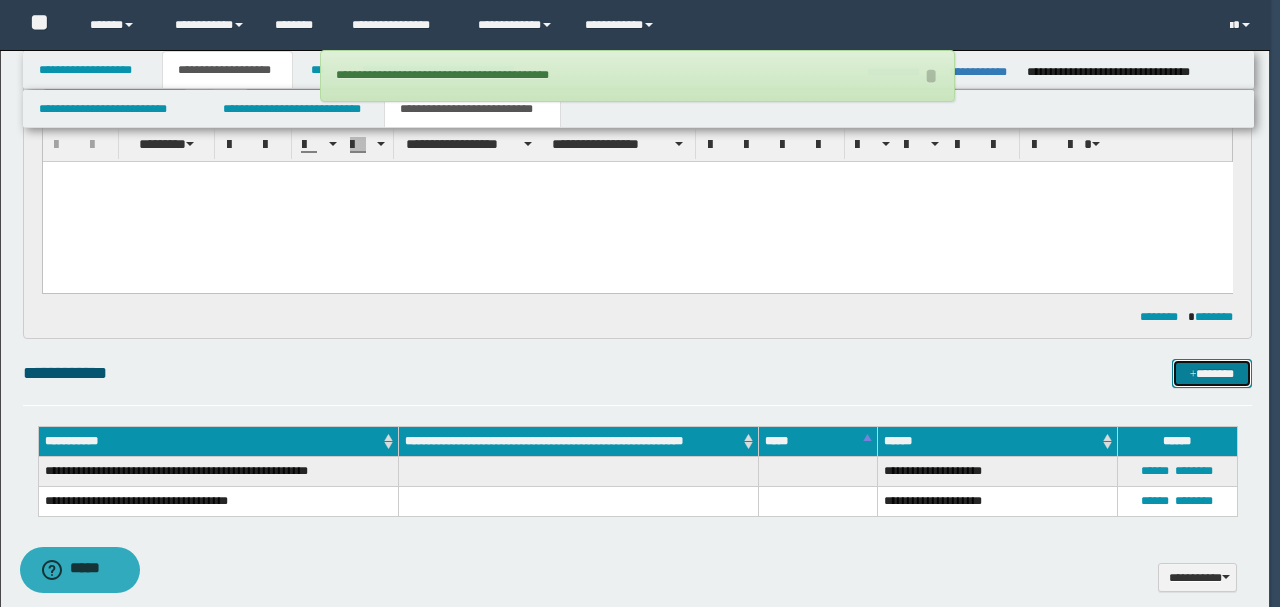 type 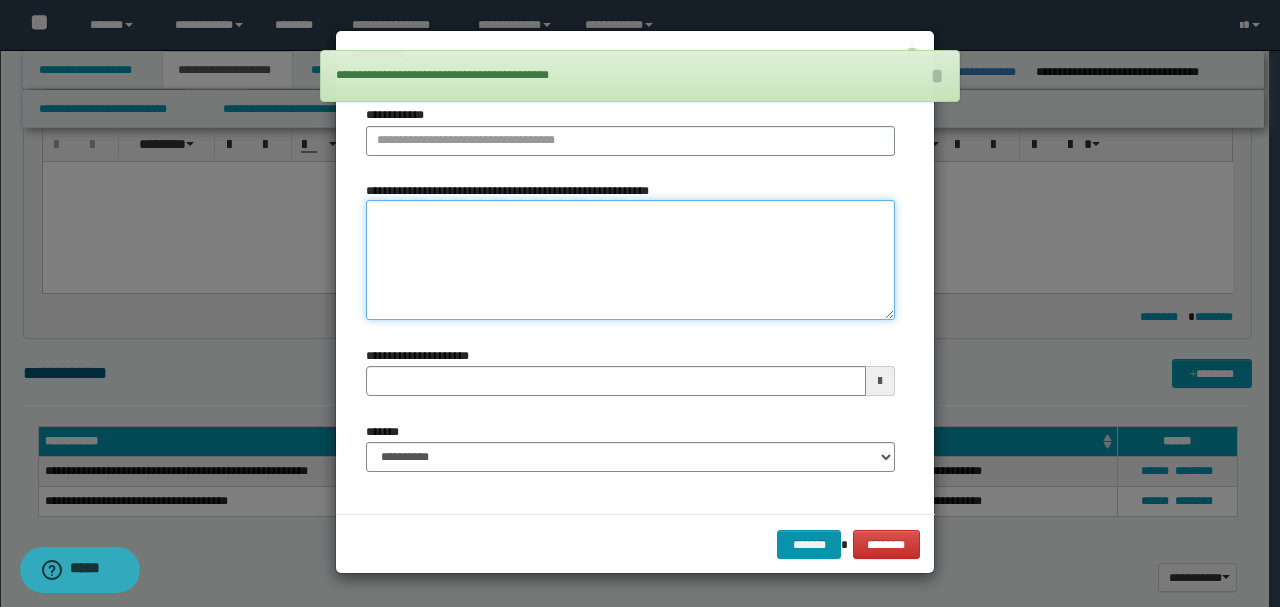 click on "**********" at bounding box center (630, 259) 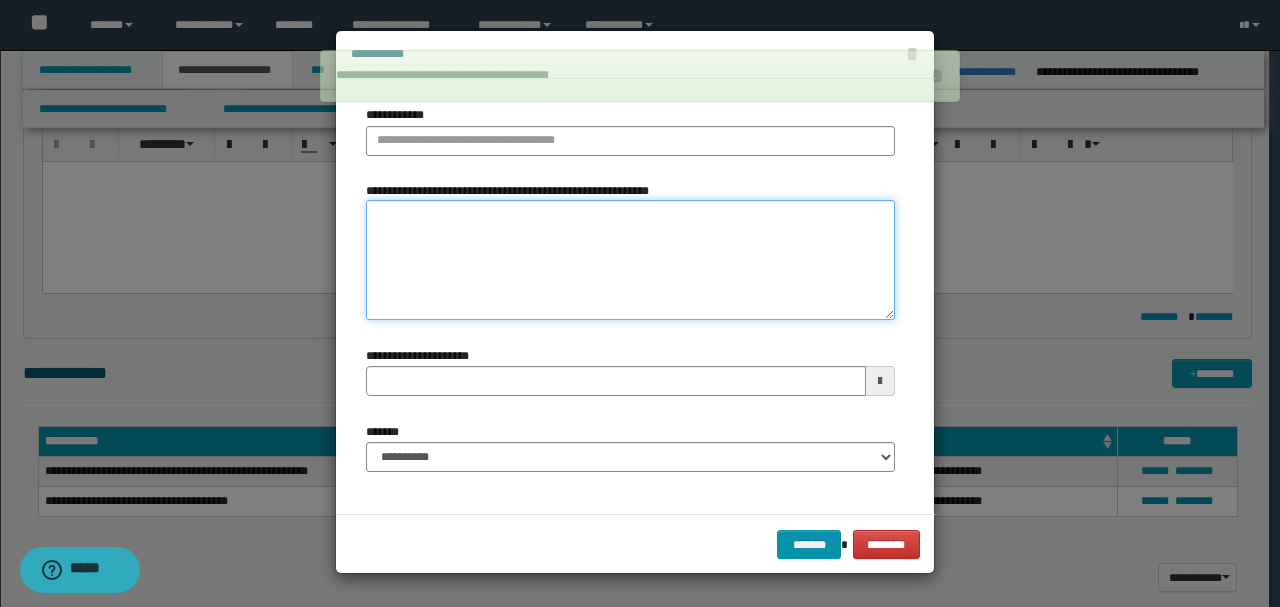 paste on "**********" 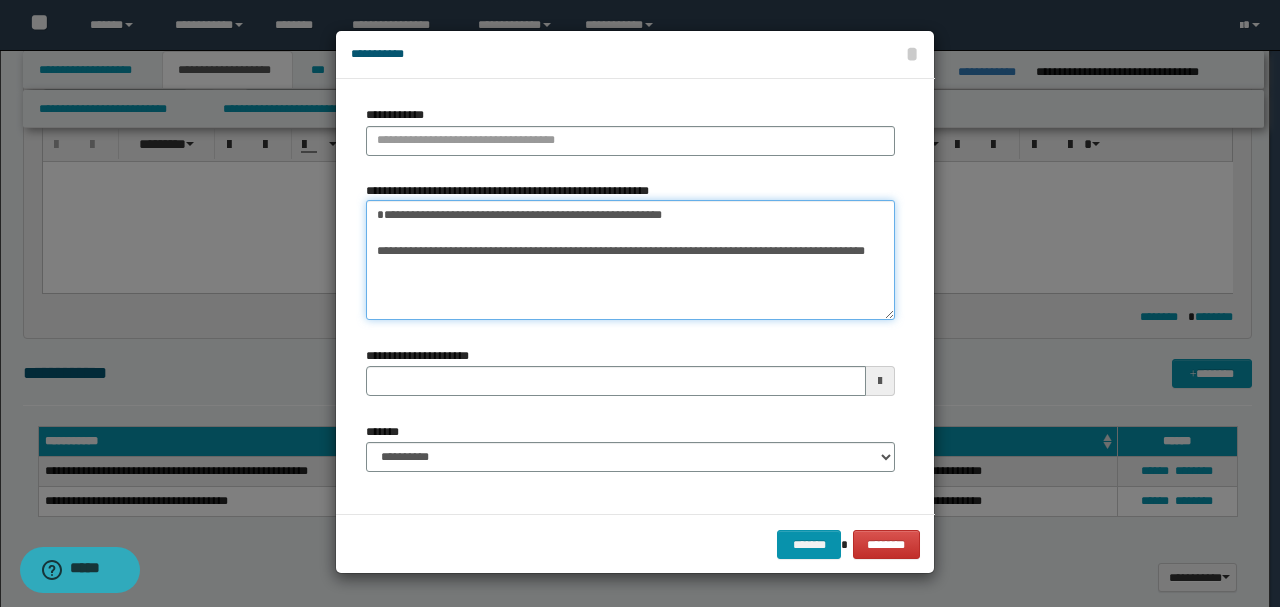 drag, startPoint x: 727, startPoint y: 216, endPoint x: 152, endPoint y: 213, distance: 575.0078 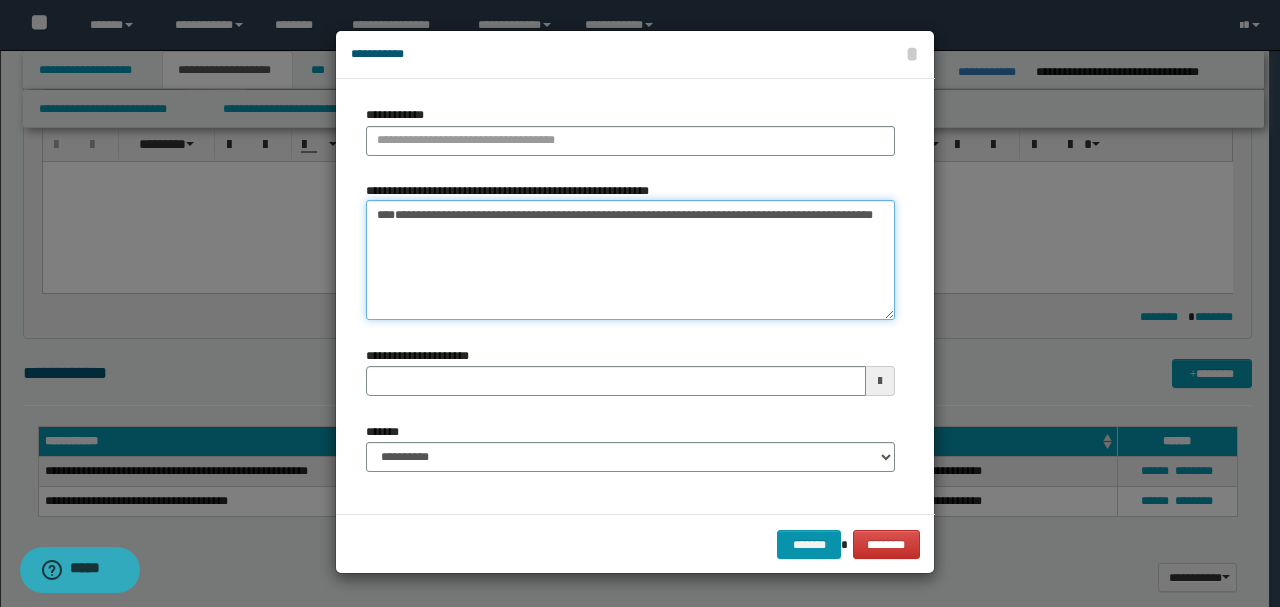 type on "**********" 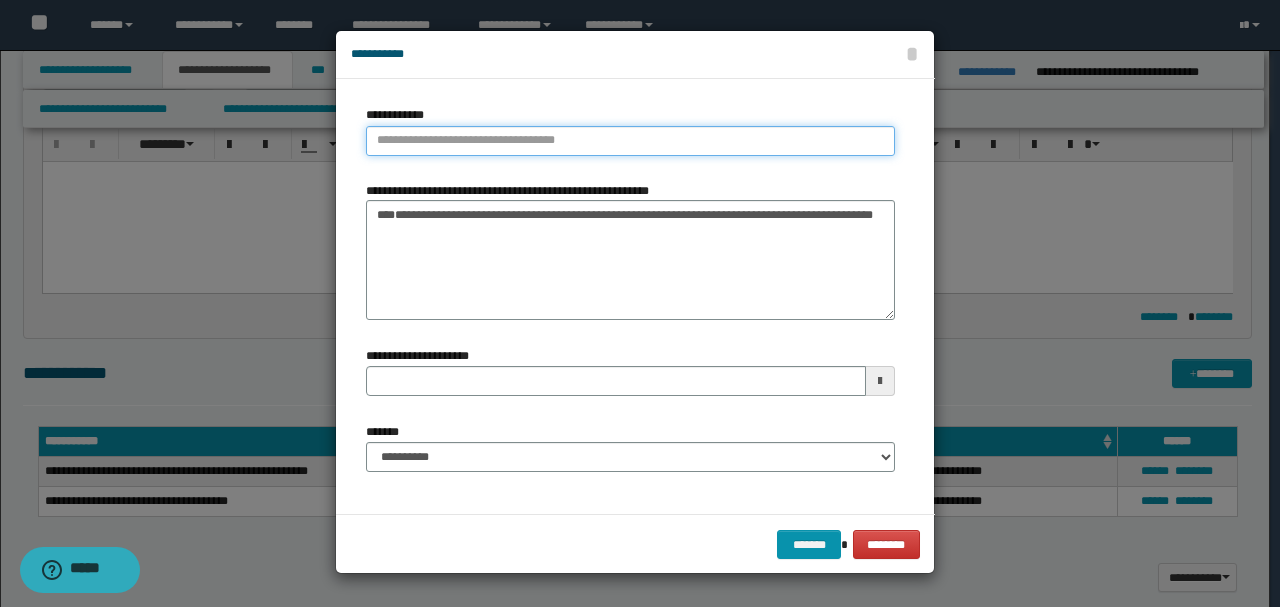type on "**********" 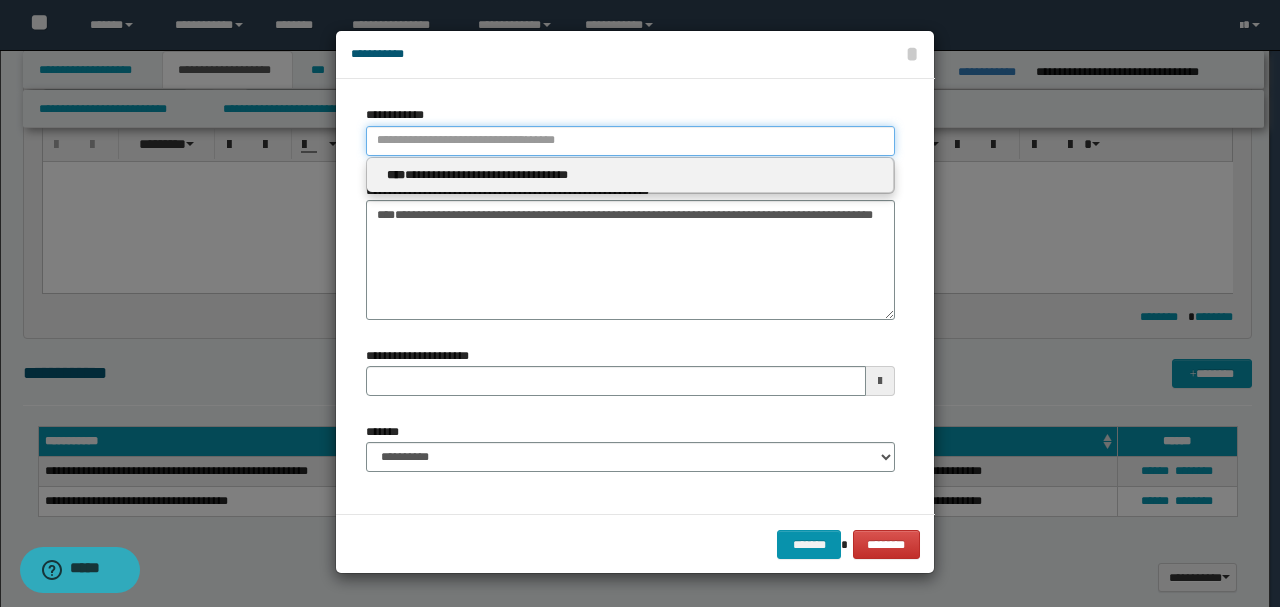 click on "**********" at bounding box center (630, 141) 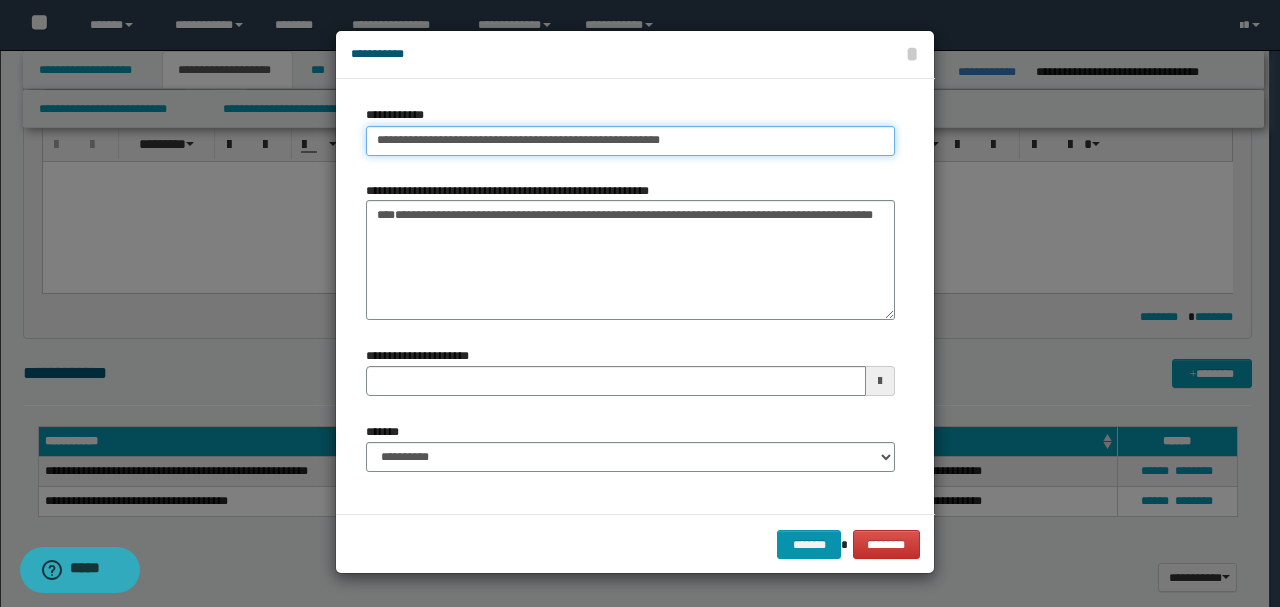 type on "**********" 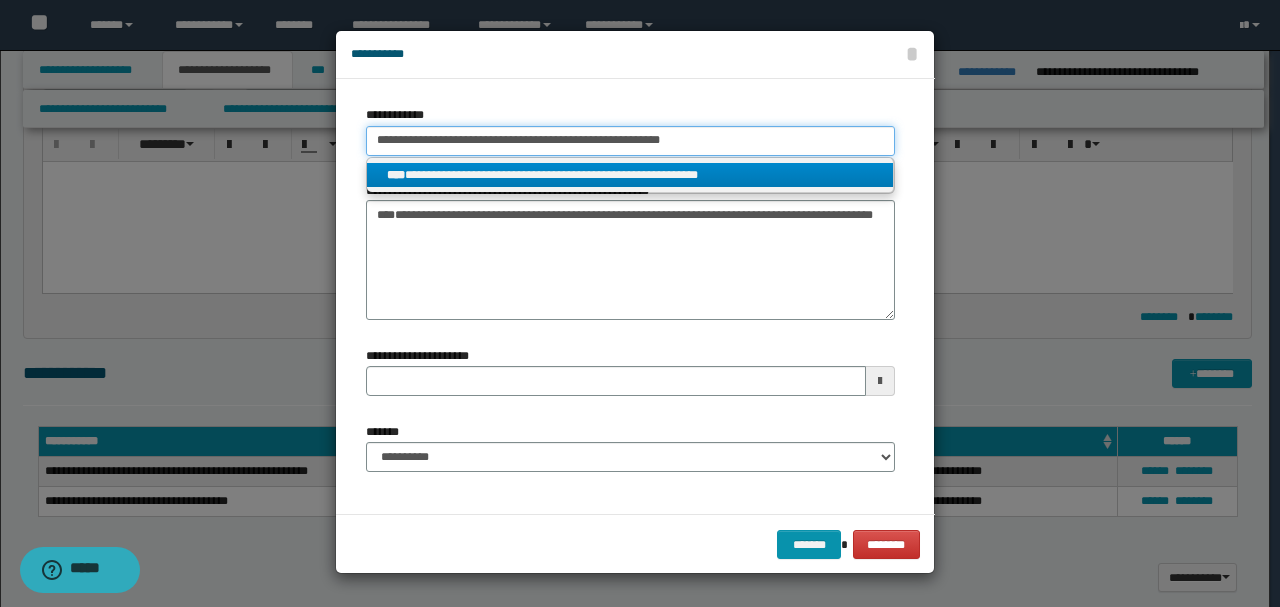 type on "**********" 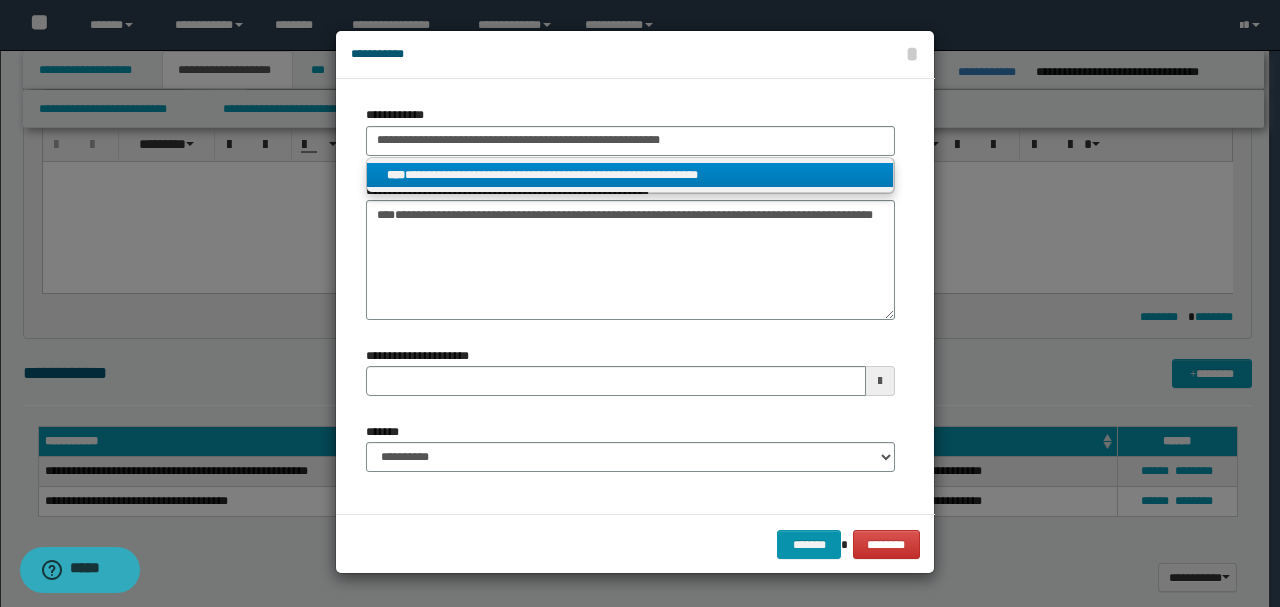 click on "**********" at bounding box center (630, 175) 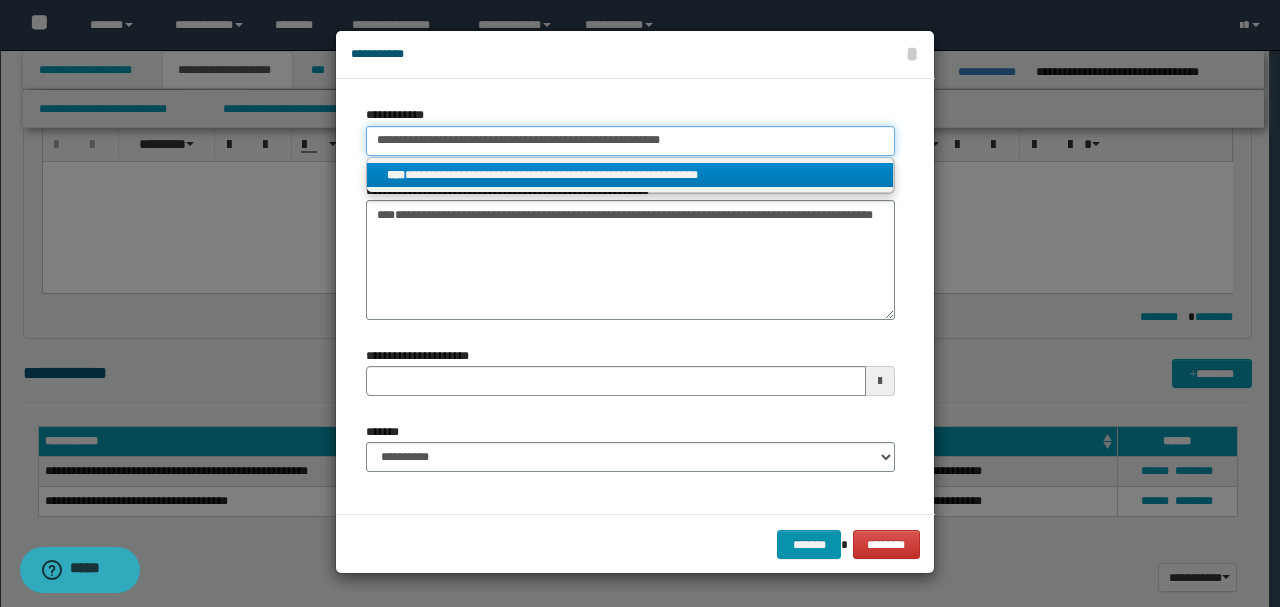 type 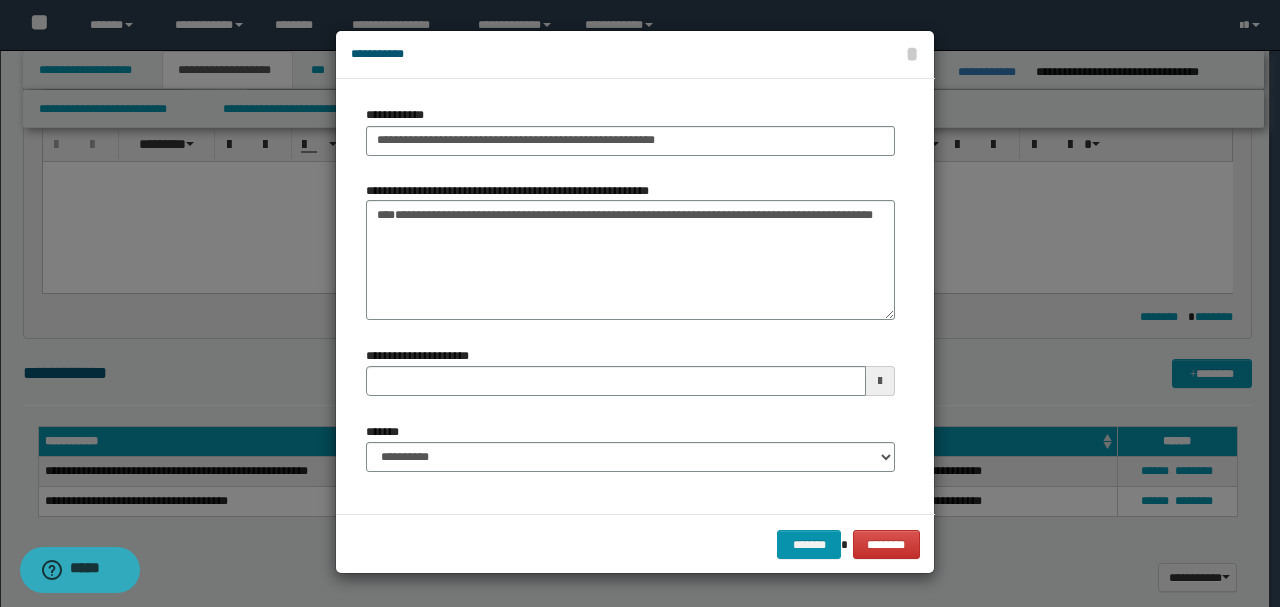 click at bounding box center [640, 303] 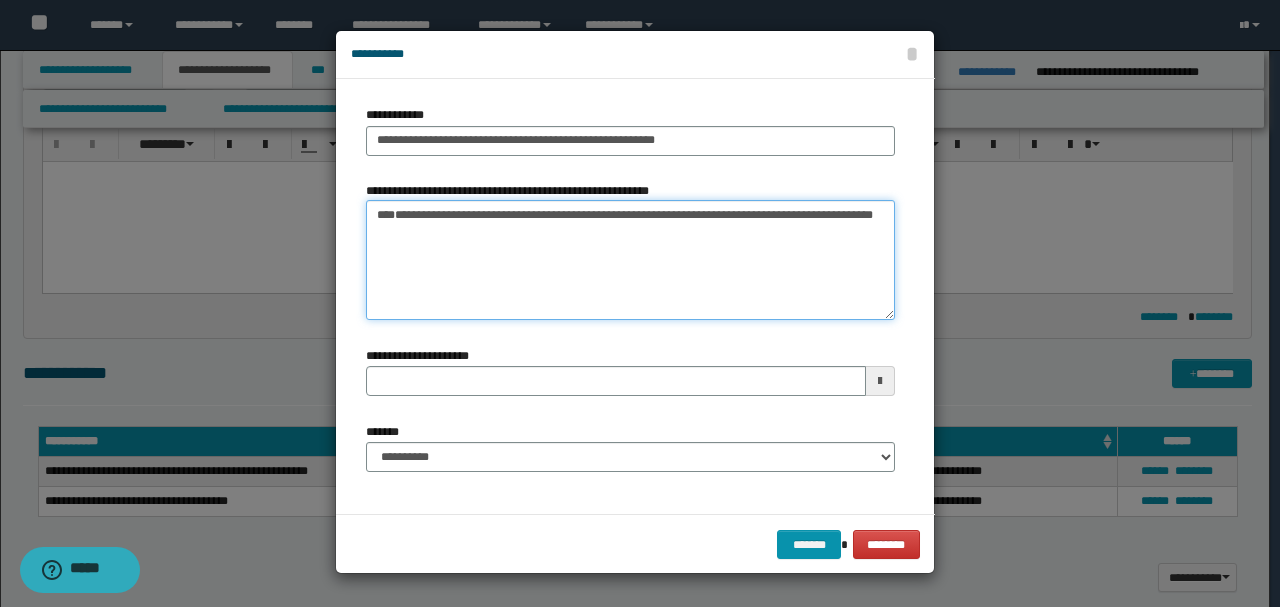 drag, startPoint x: 464, startPoint y: 282, endPoint x: 334, endPoint y: 208, distance: 149.58609 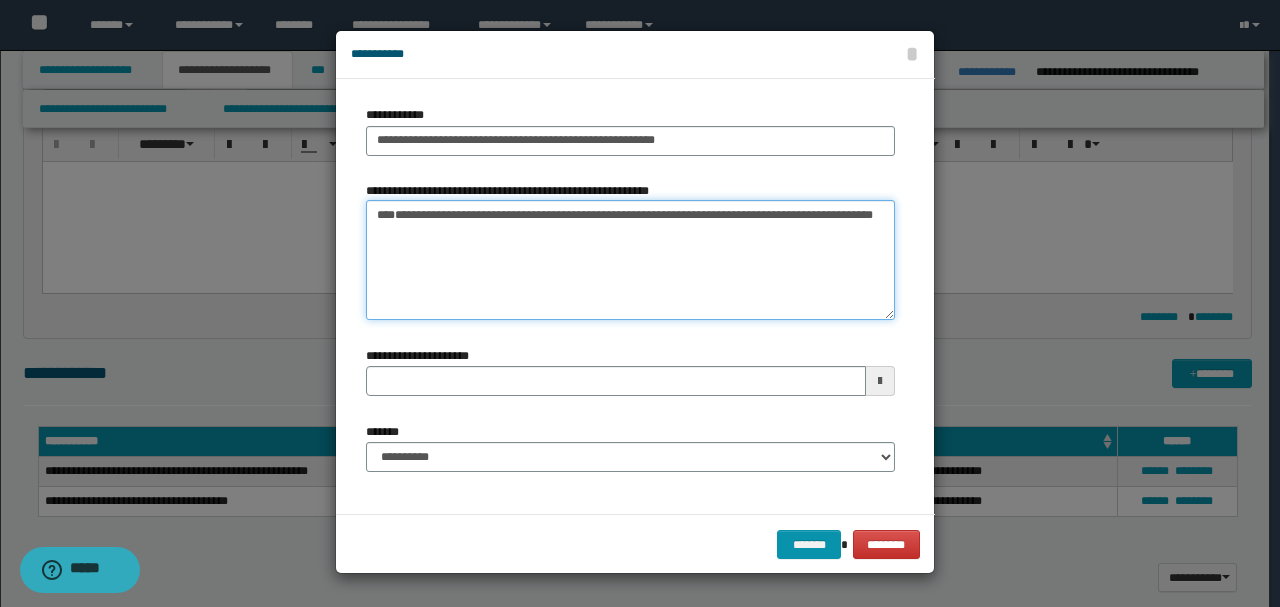 type 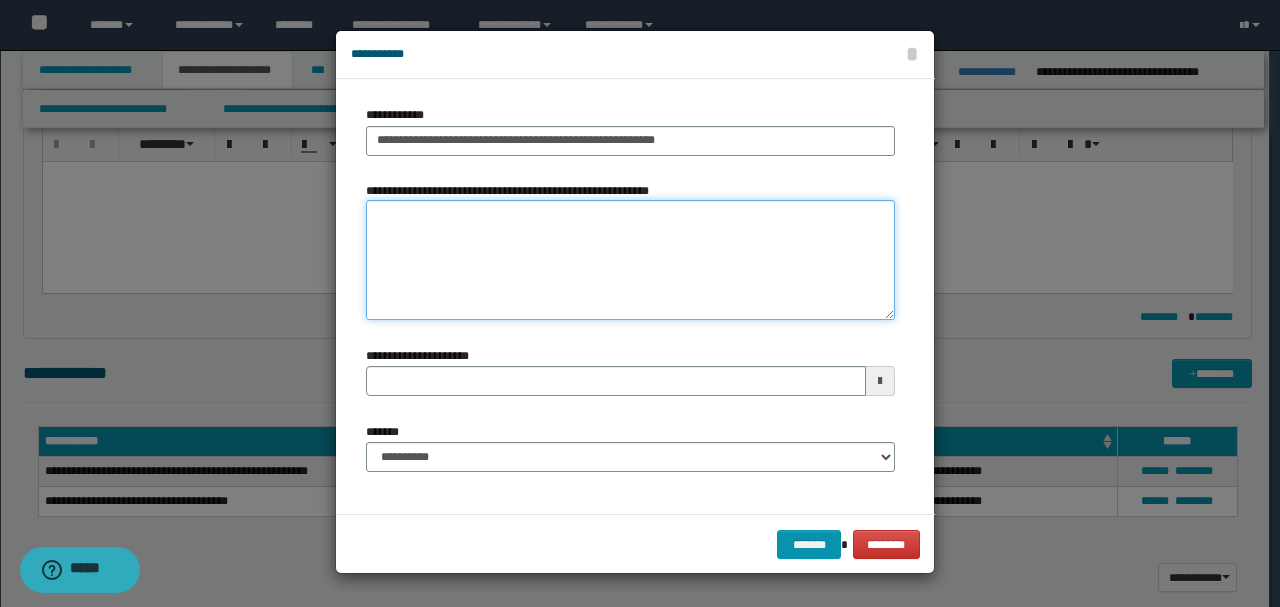 type 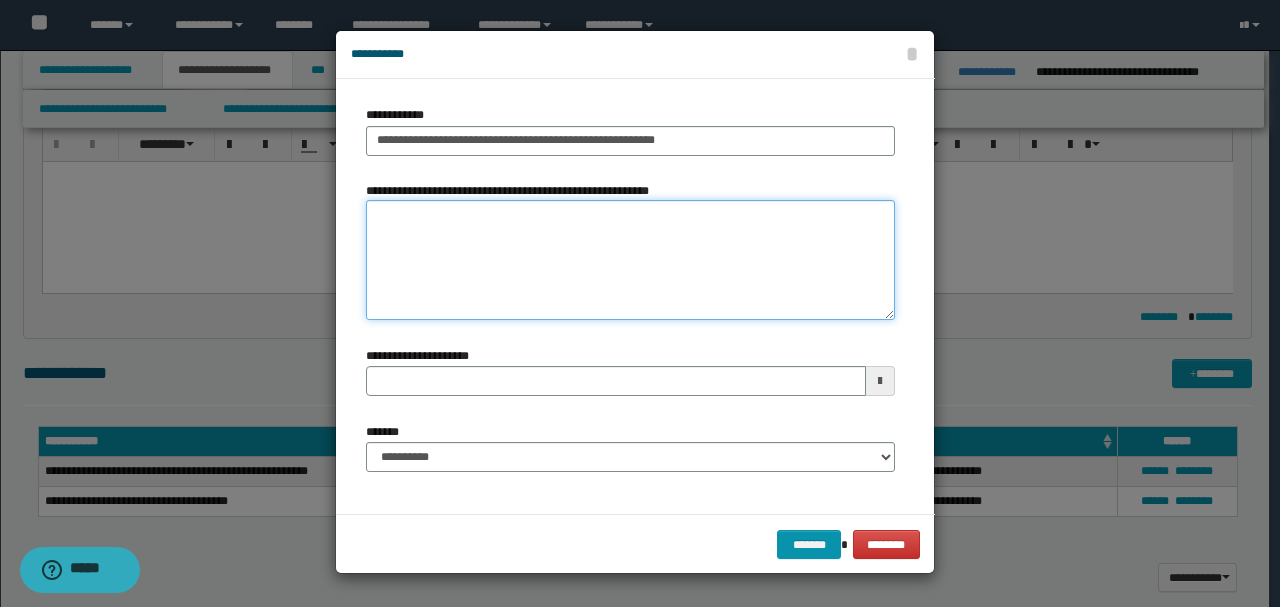 type 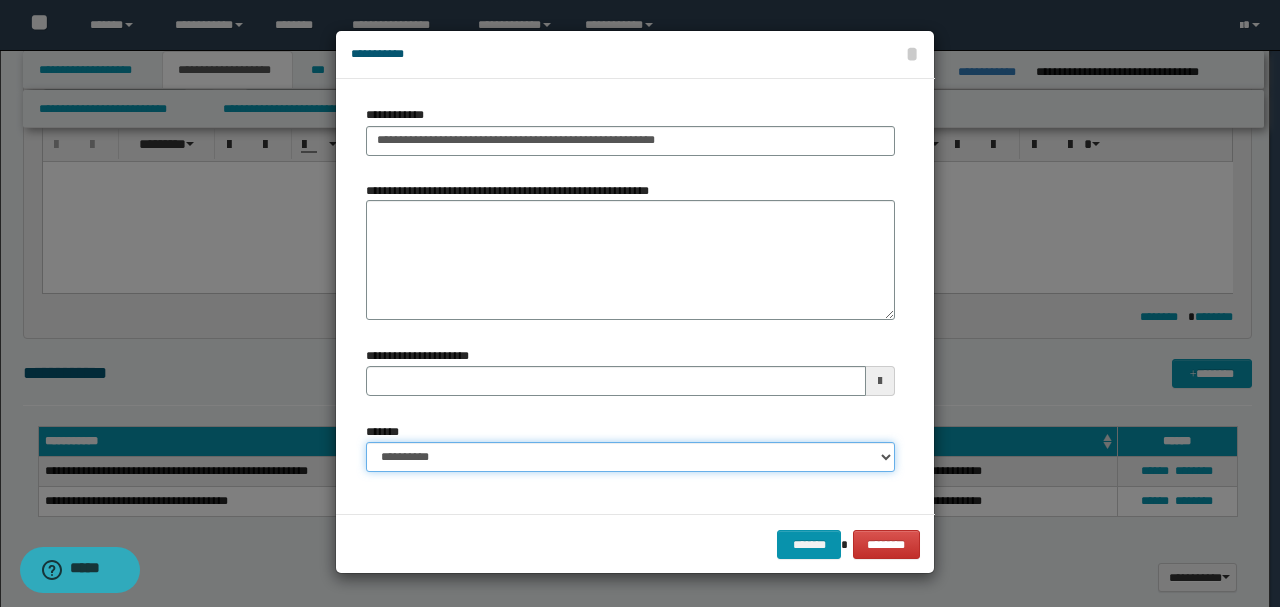 drag, startPoint x: 556, startPoint y: 453, endPoint x: 602, endPoint y: 463, distance: 47.07441 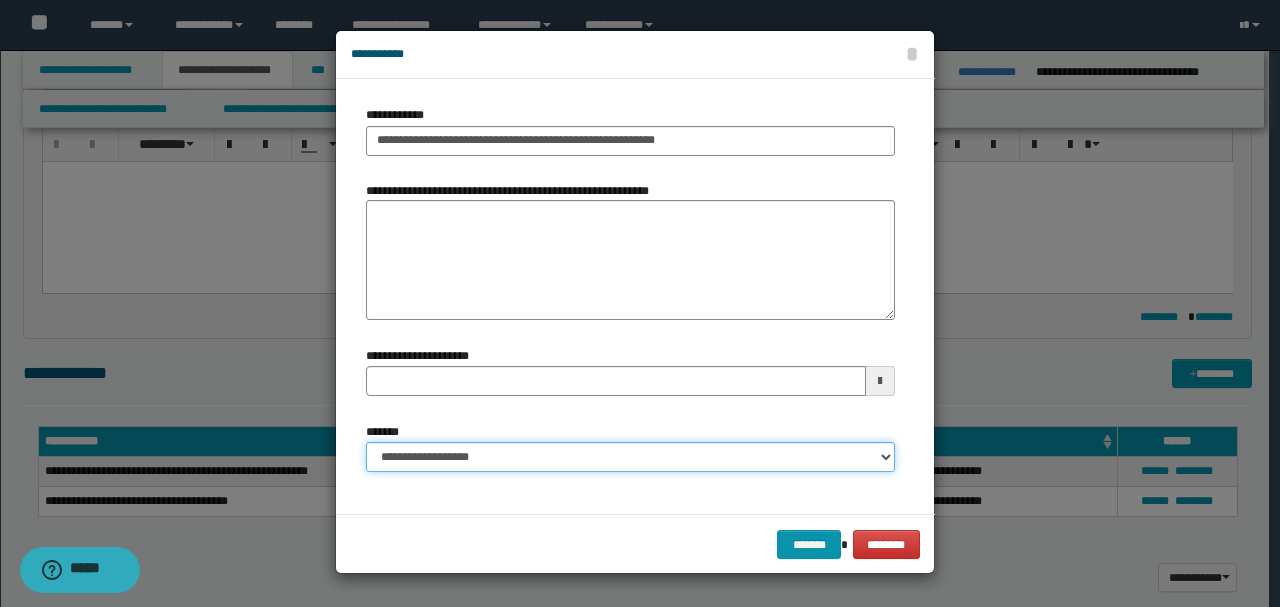 click on "**********" at bounding box center (630, 457) 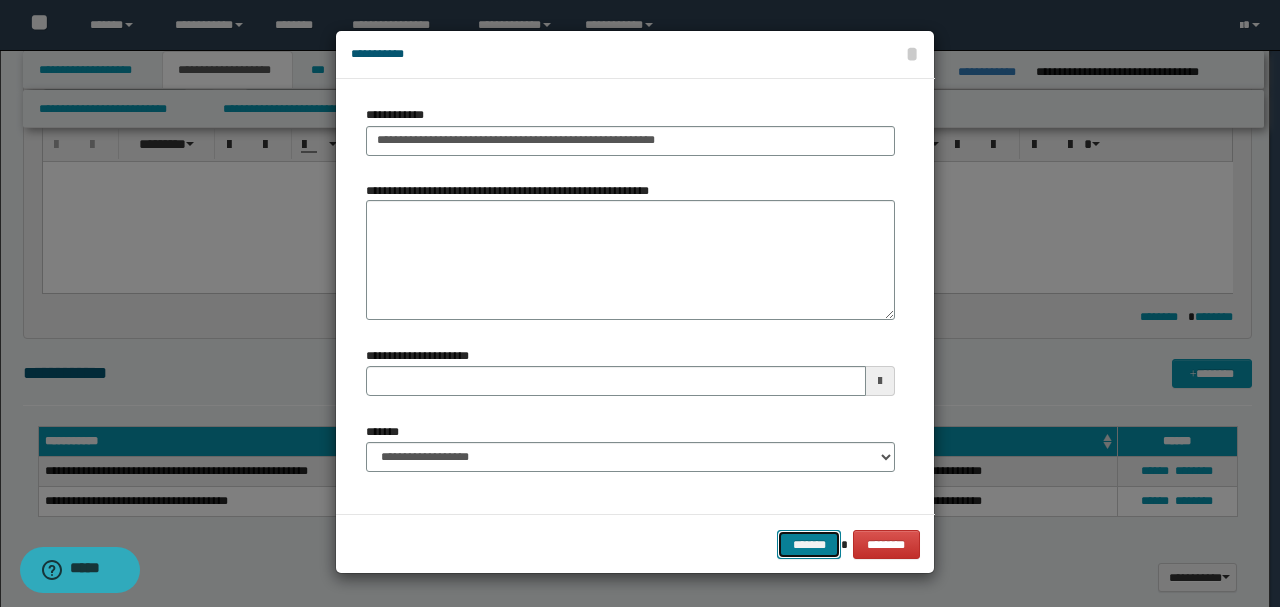 click on "*******" at bounding box center (809, 544) 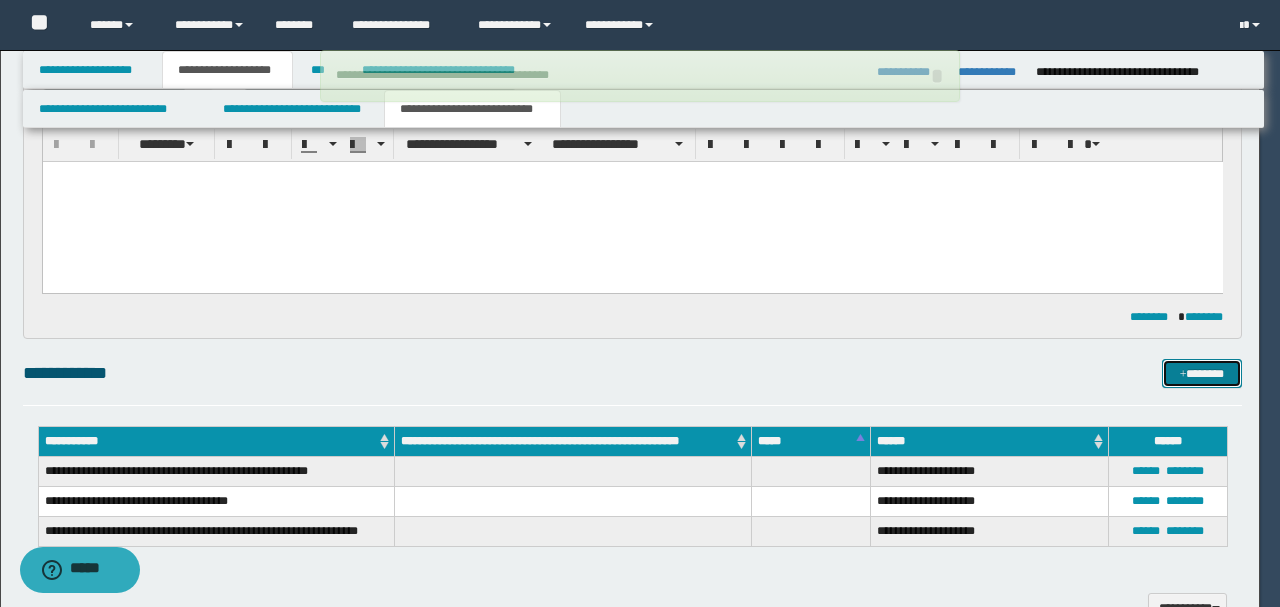 type 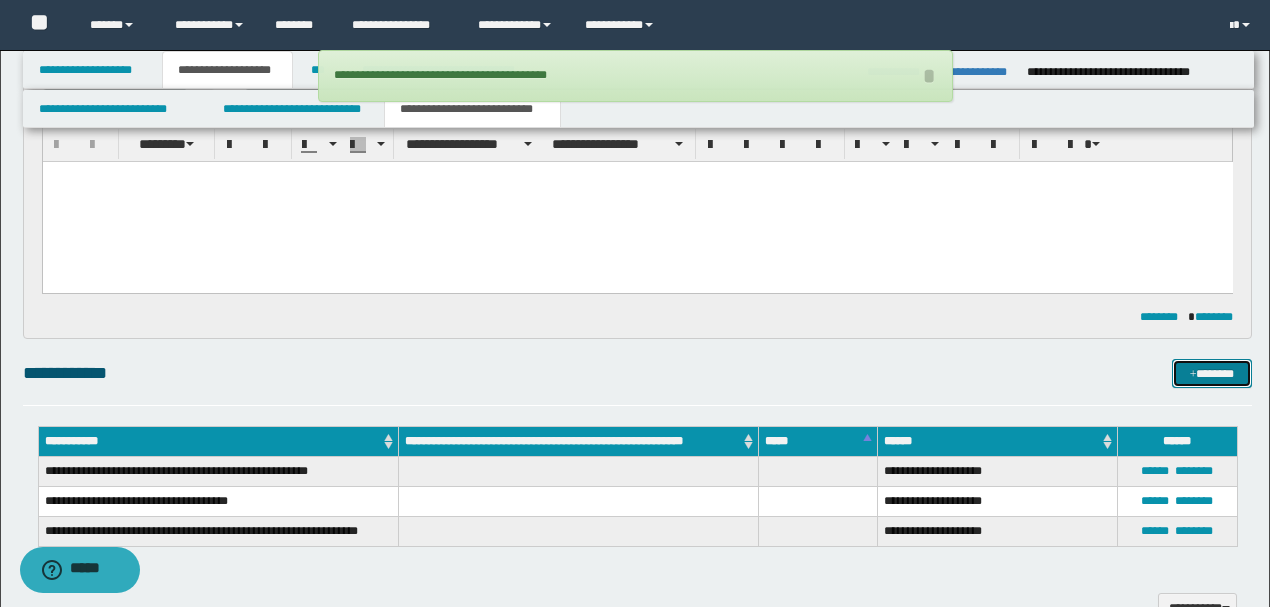 click at bounding box center [1193, 375] 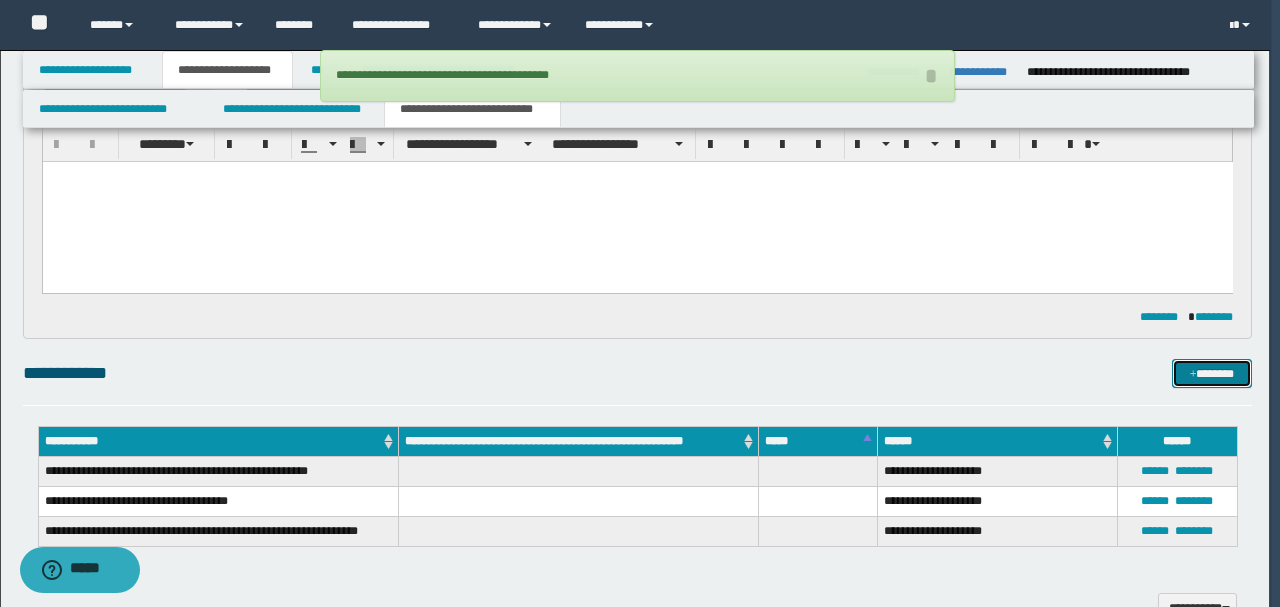type 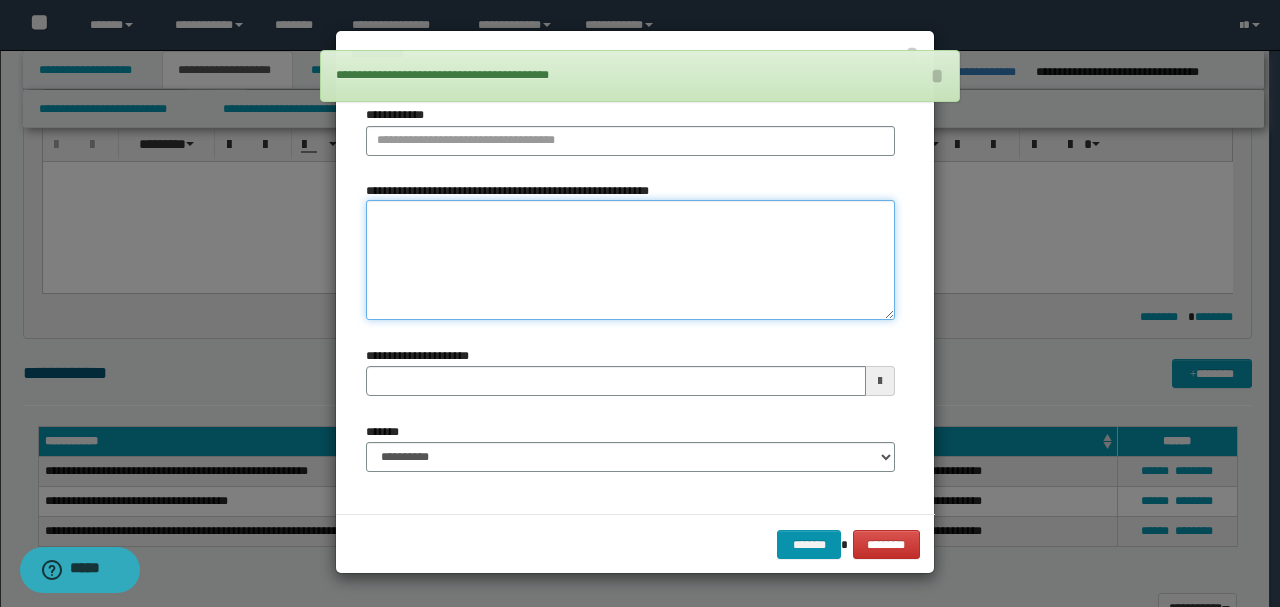click on "**********" at bounding box center [630, 259] 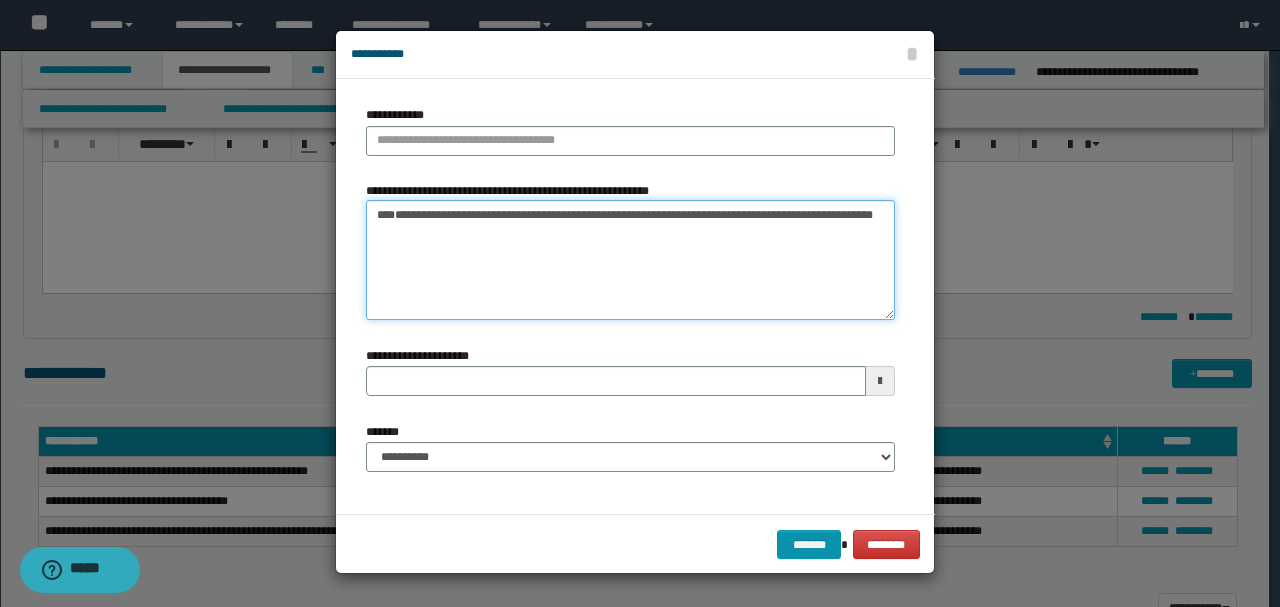 drag, startPoint x: 475, startPoint y: 282, endPoint x: 305, endPoint y: 158, distance: 210.41862 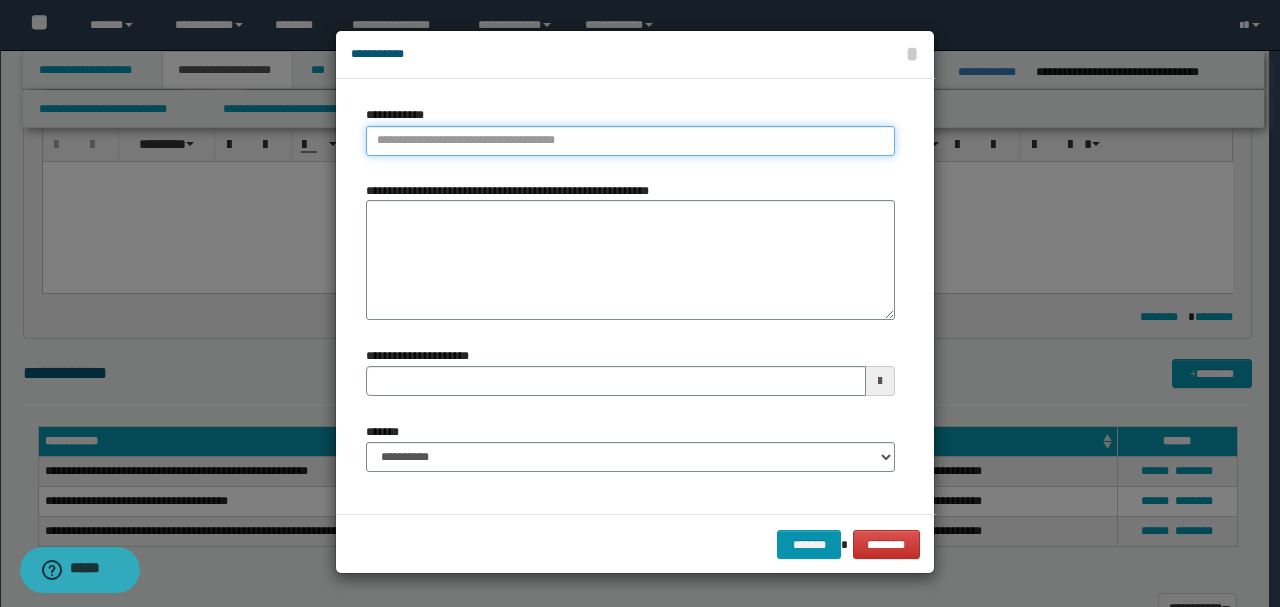 type on "**********" 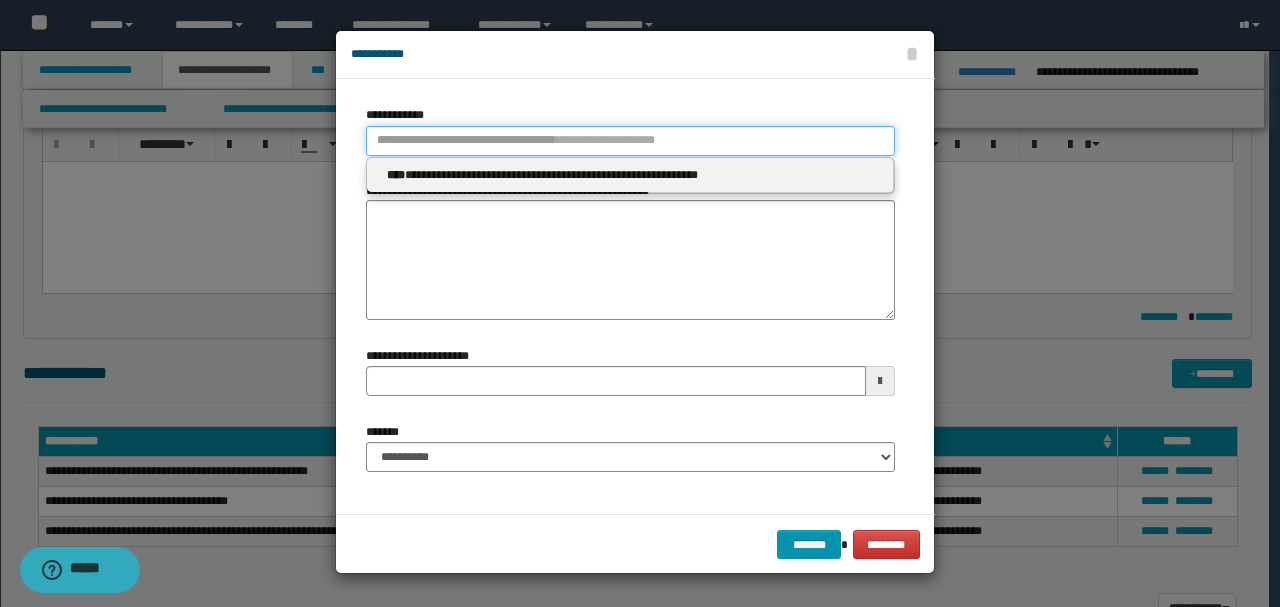 click on "**********" at bounding box center [630, 141] 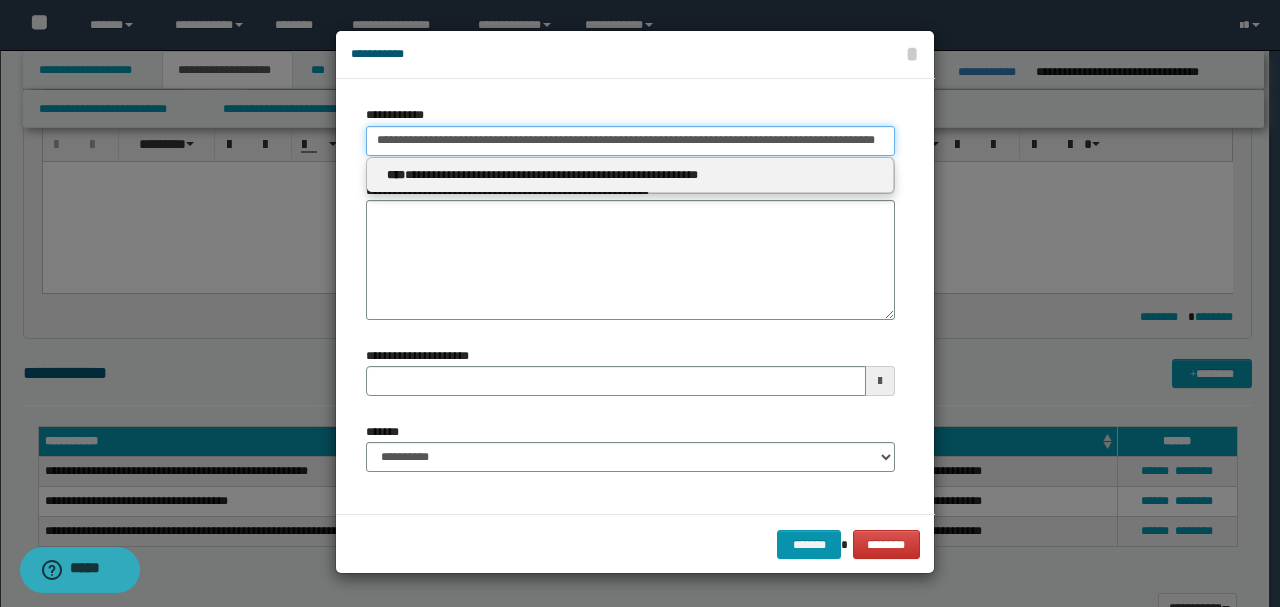 scroll, scrollTop: 0, scrollLeft: 18, axis: horizontal 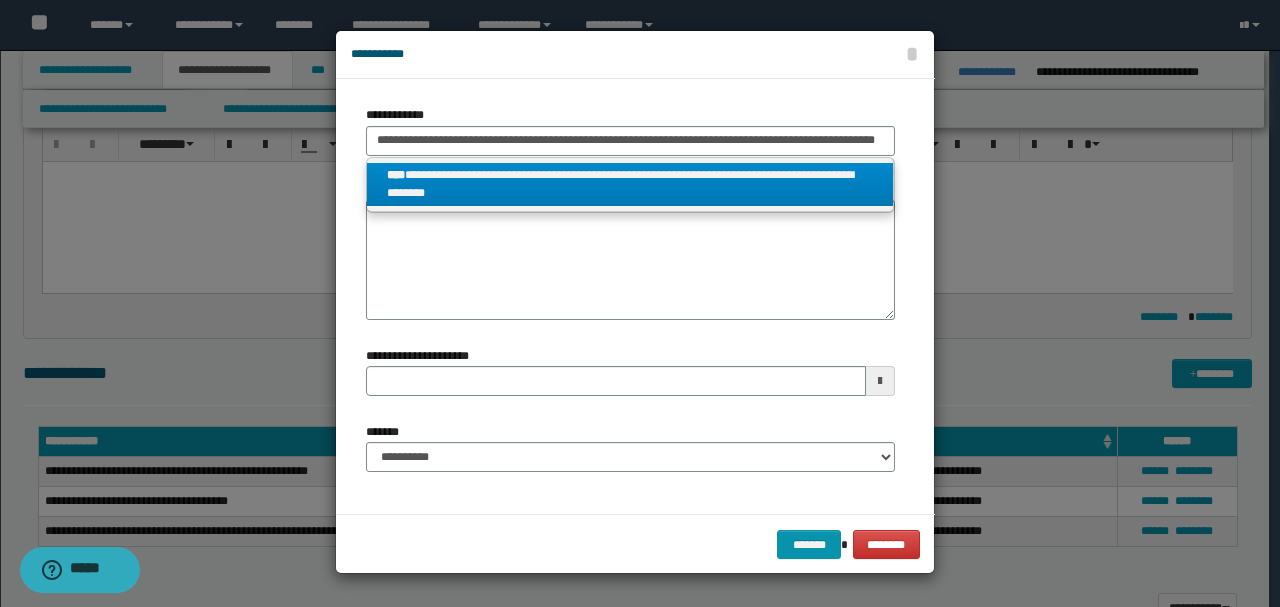 click on "**********" at bounding box center [630, 185] 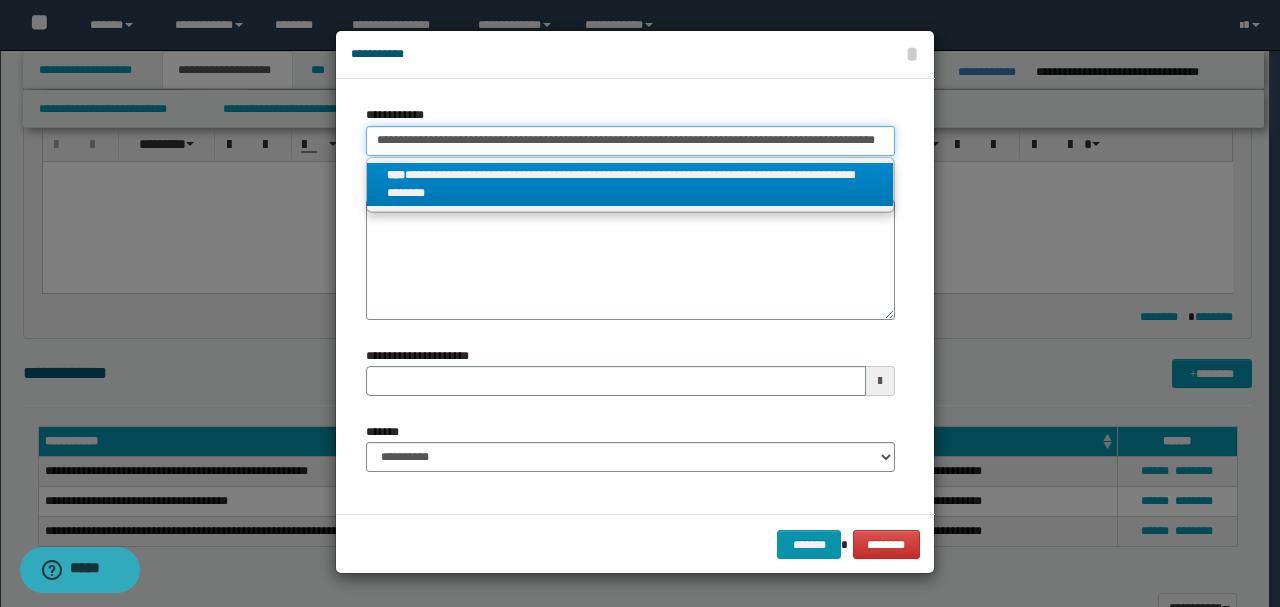 type on "**********" 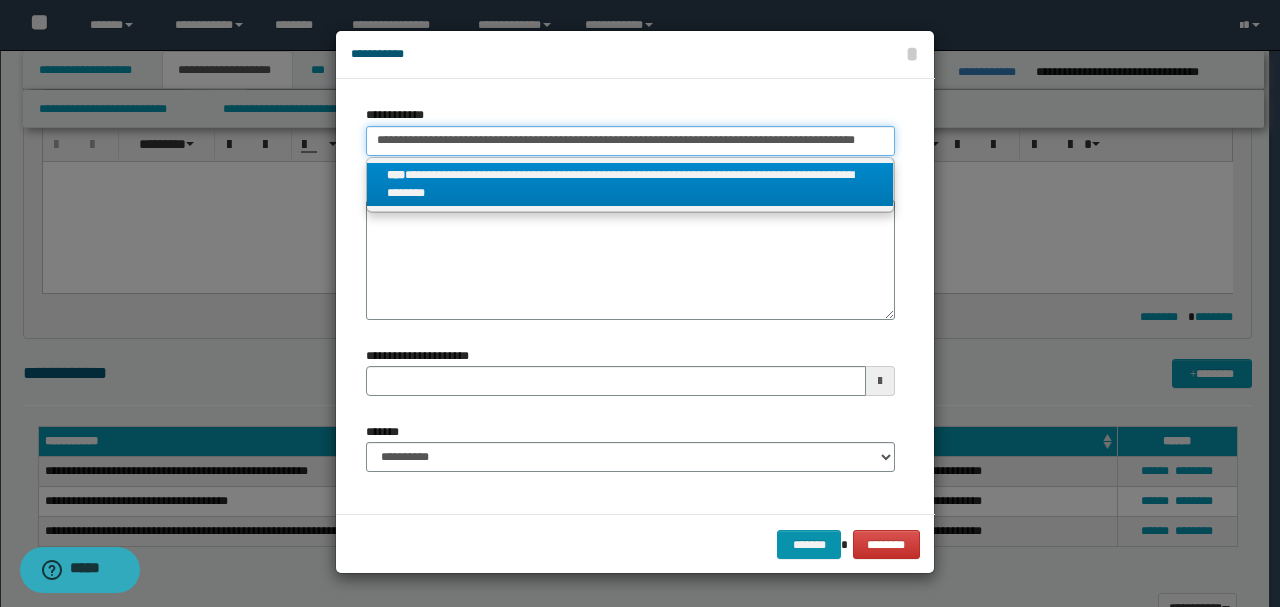scroll, scrollTop: 0, scrollLeft: 4, axis: horizontal 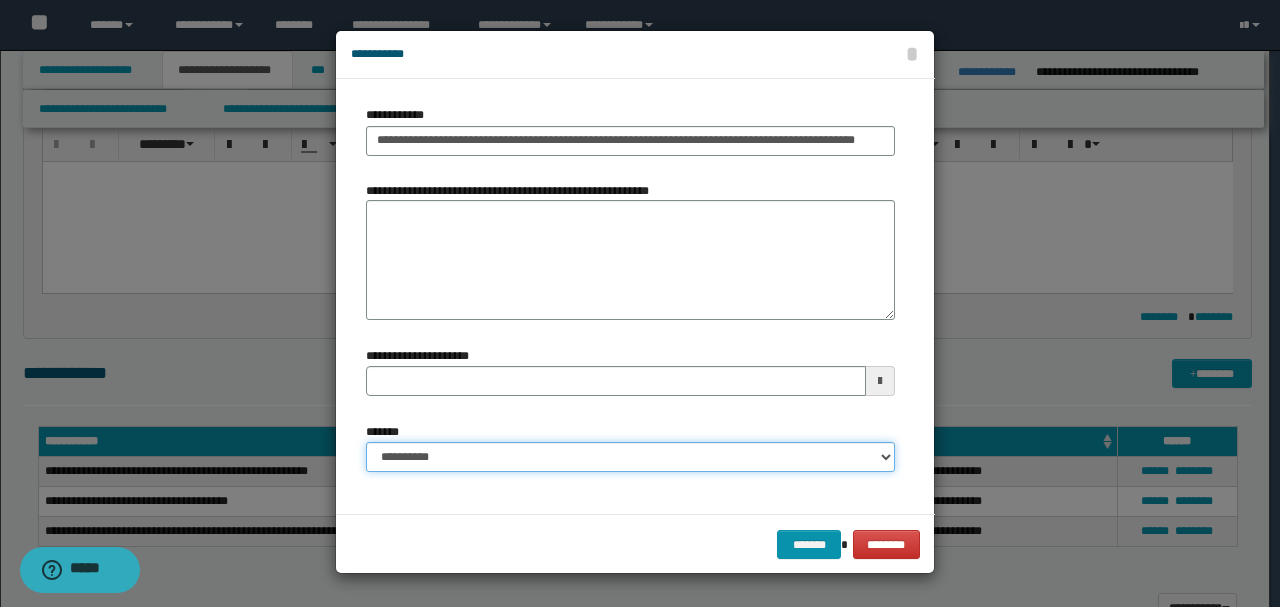 click on "**********" at bounding box center (630, 457) 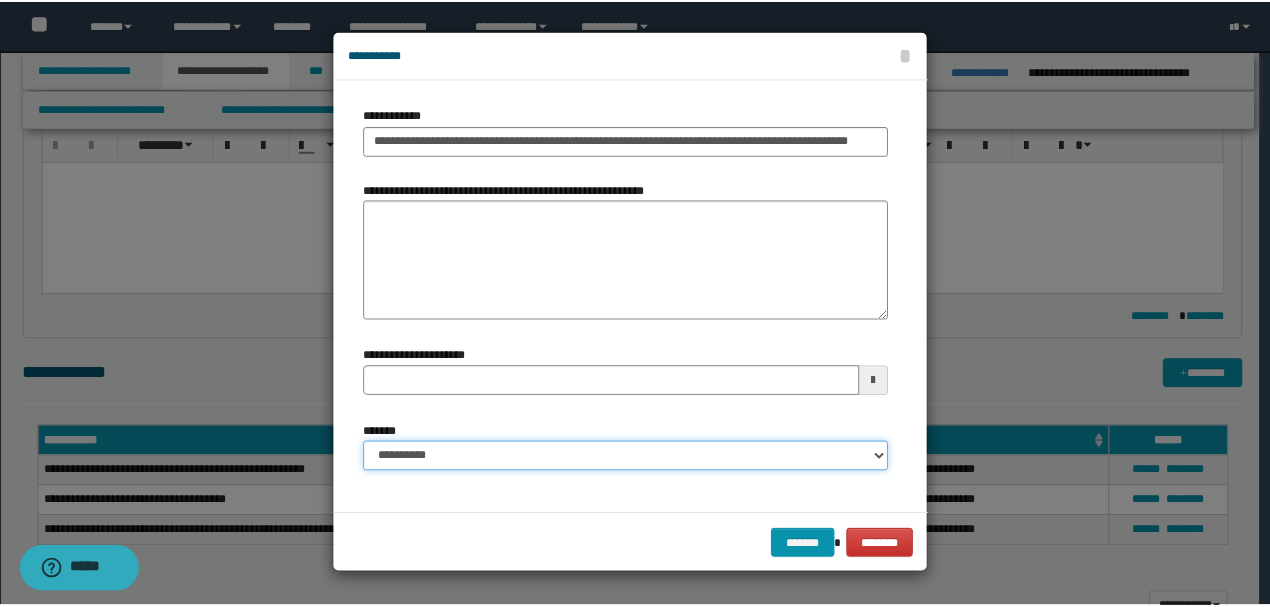 scroll, scrollTop: 0, scrollLeft: 0, axis: both 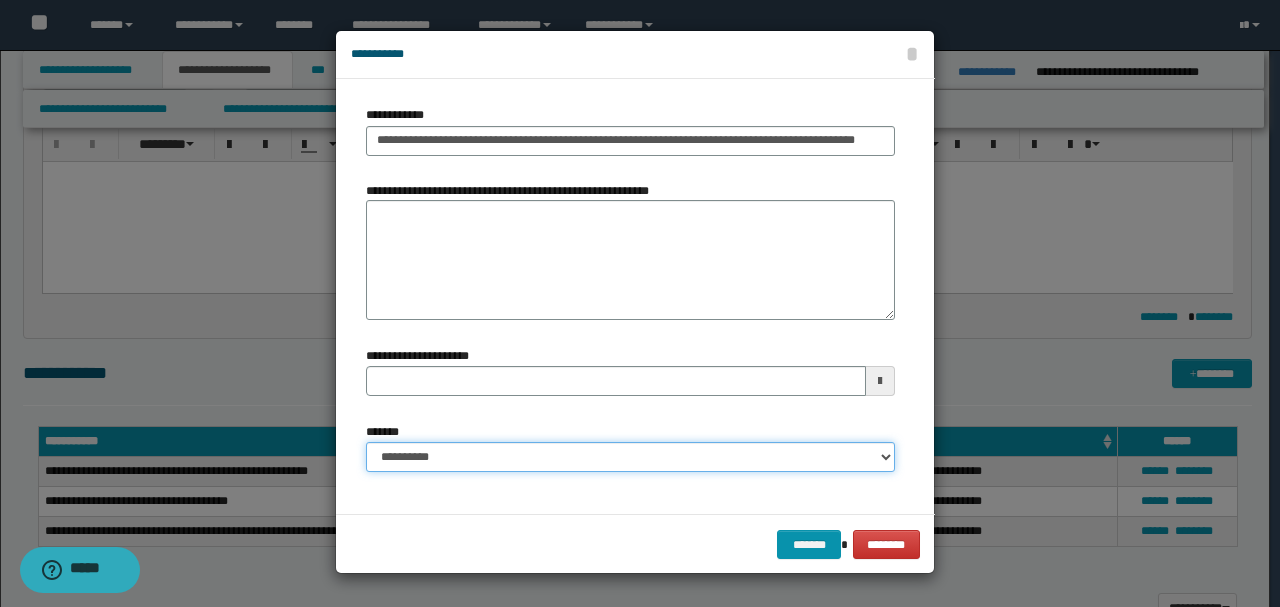 select on "*" 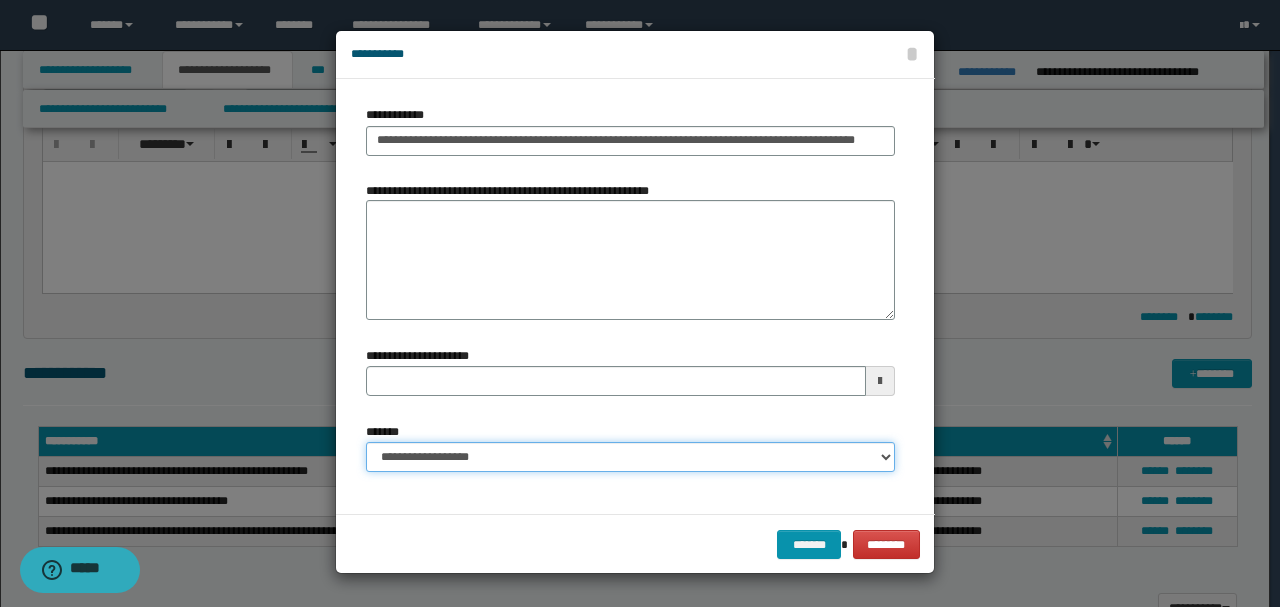 click on "**********" at bounding box center [630, 457] 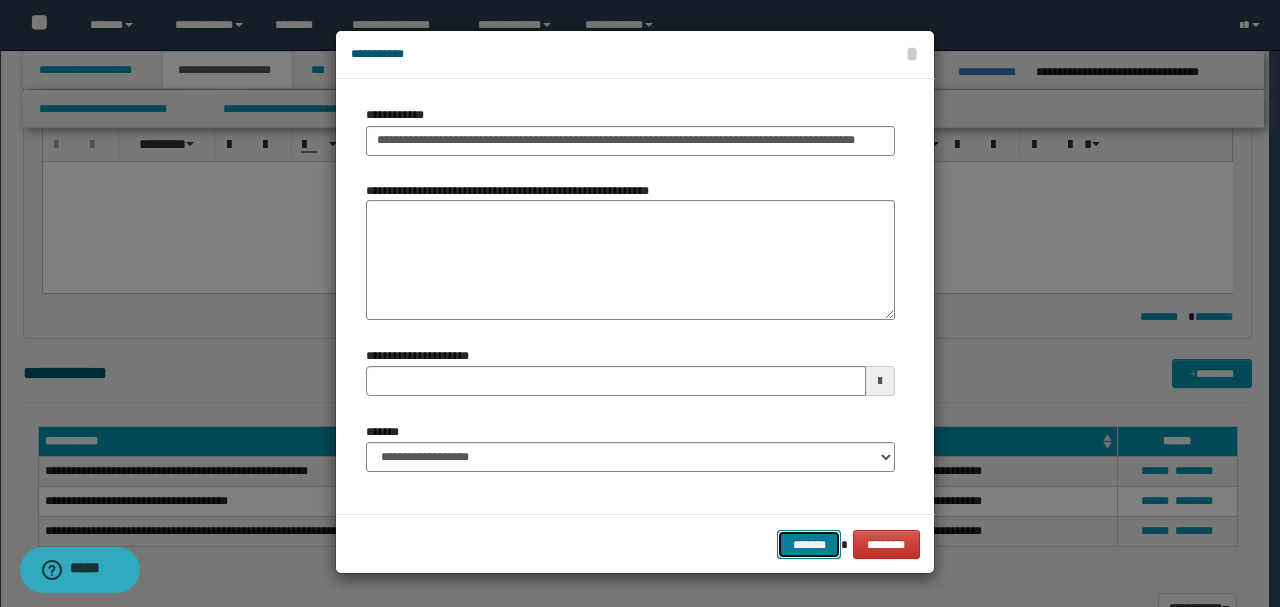 click on "*******" at bounding box center [809, 544] 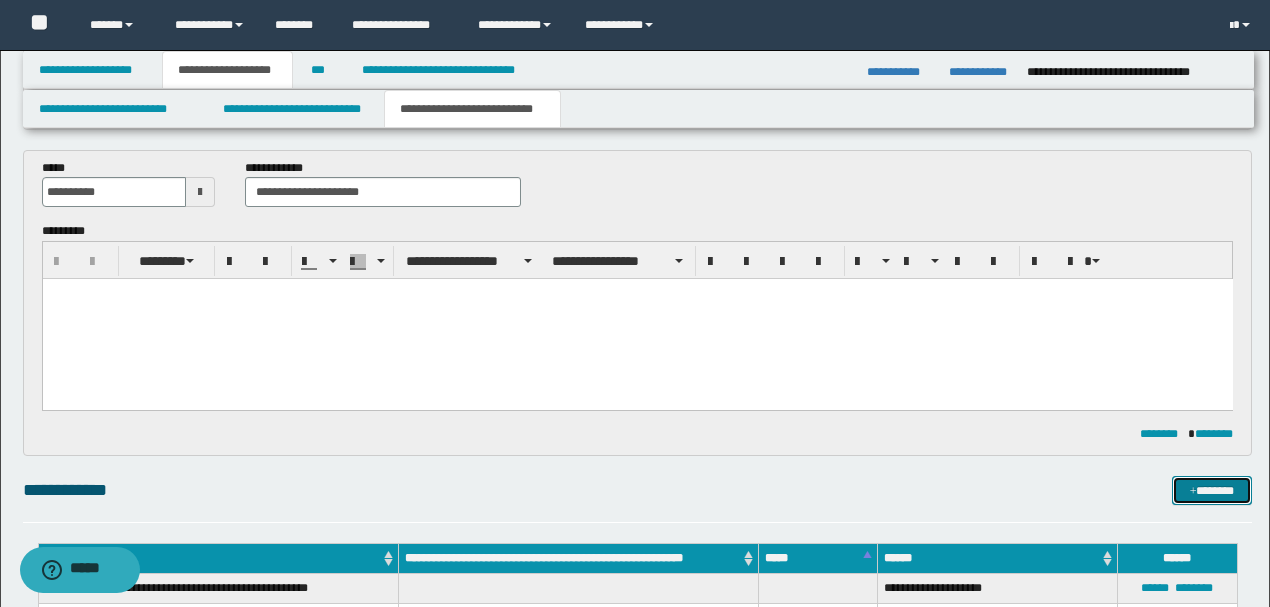 scroll, scrollTop: 356, scrollLeft: 0, axis: vertical 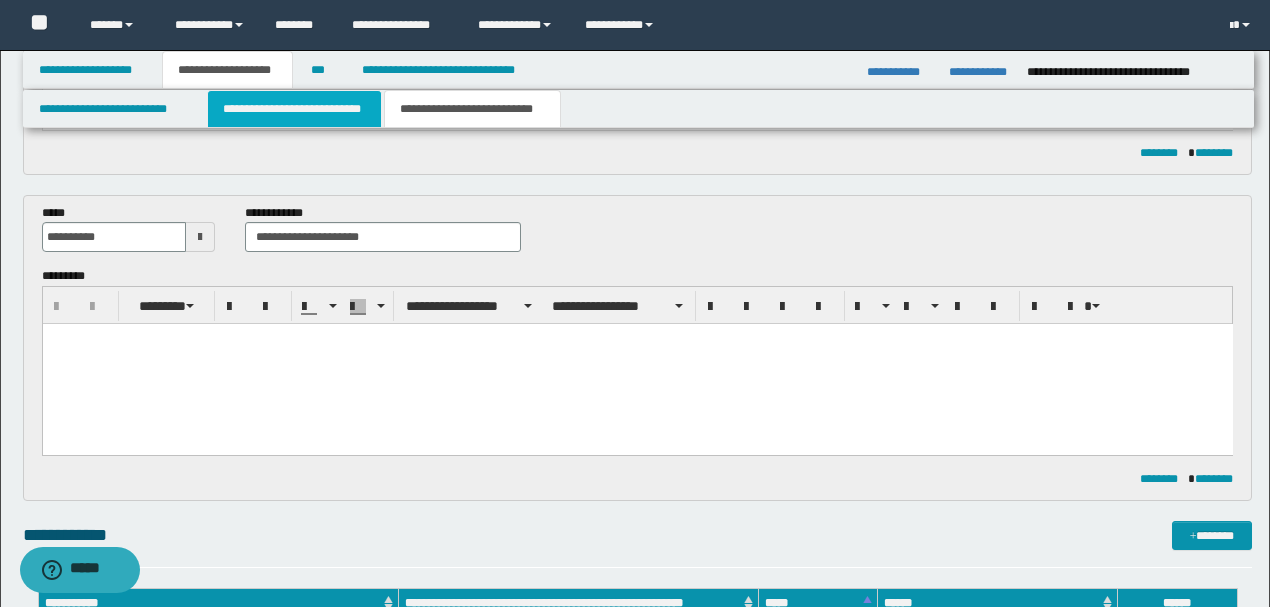 drag, startPoint x: 312, startPoint y: 101, endPoint x: 169, endPoint y: 216, distance: 183.50476 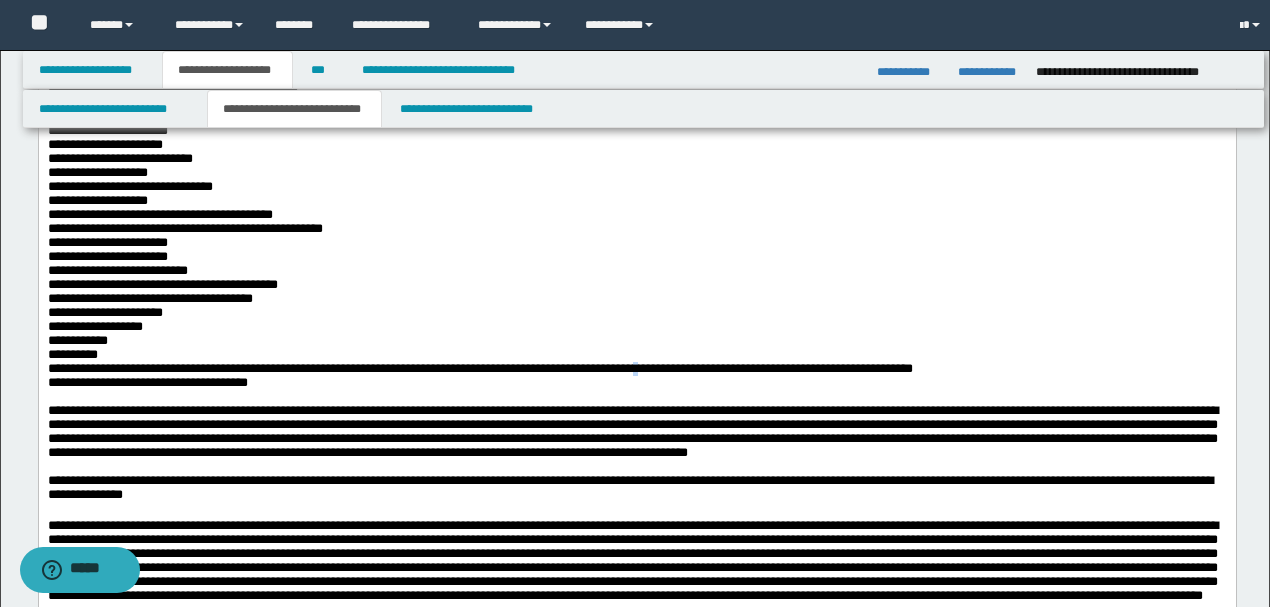 click on "**********" at bounding box center [479, 368] 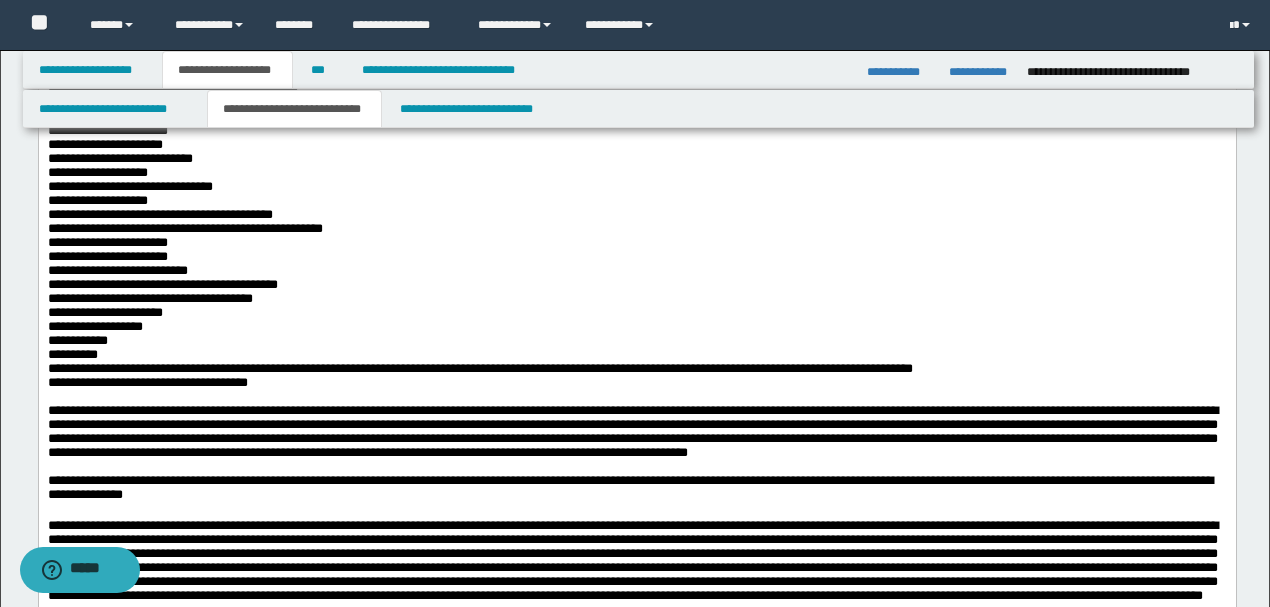 click on "**********" at bounding box center (632, 431) 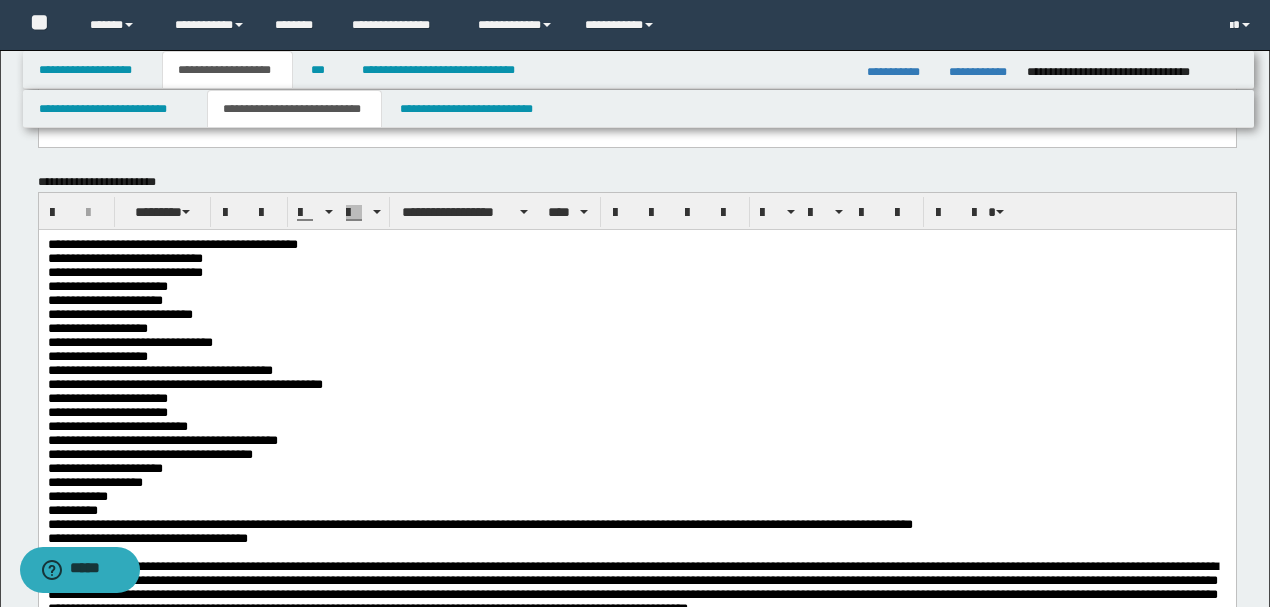 scroll, scrollTop: 0, scrollLeft: 0, axis: both 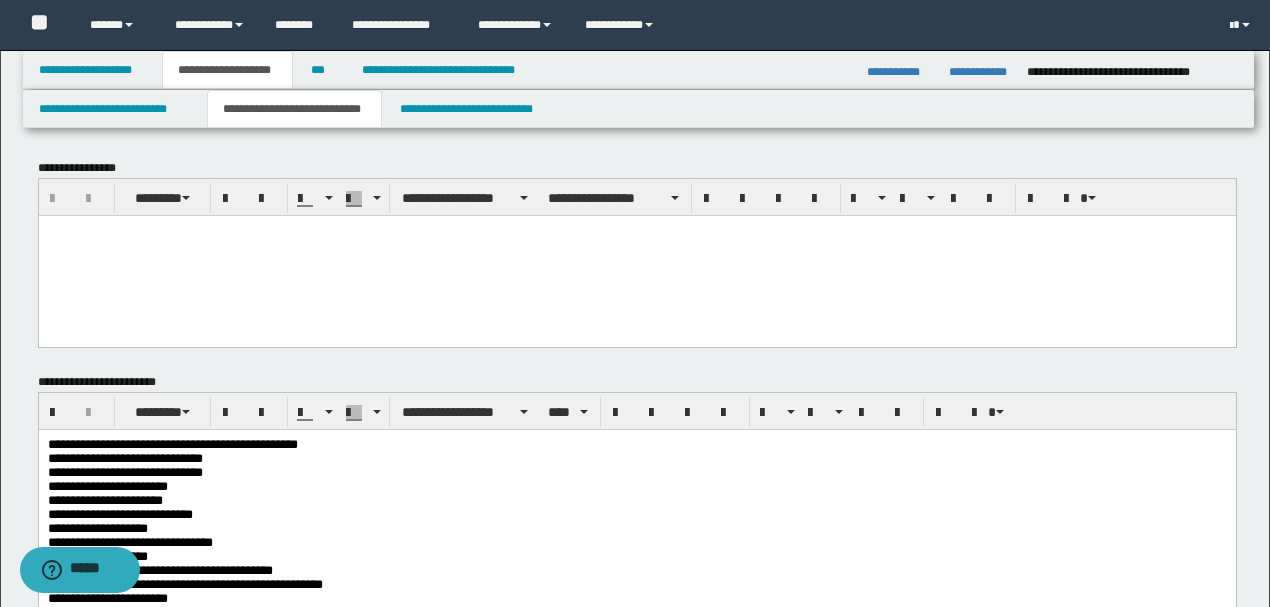 click at bounding box center (636, 255) 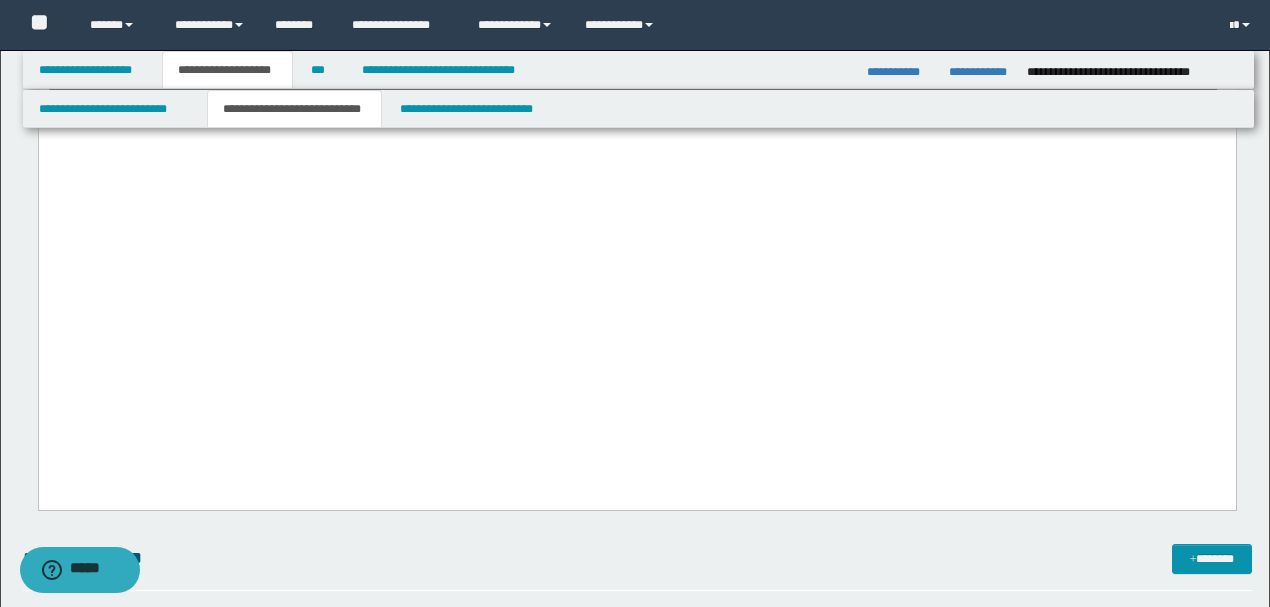 scroll, scrollTop: 4333, scrollLeft: 0, axis: vertical 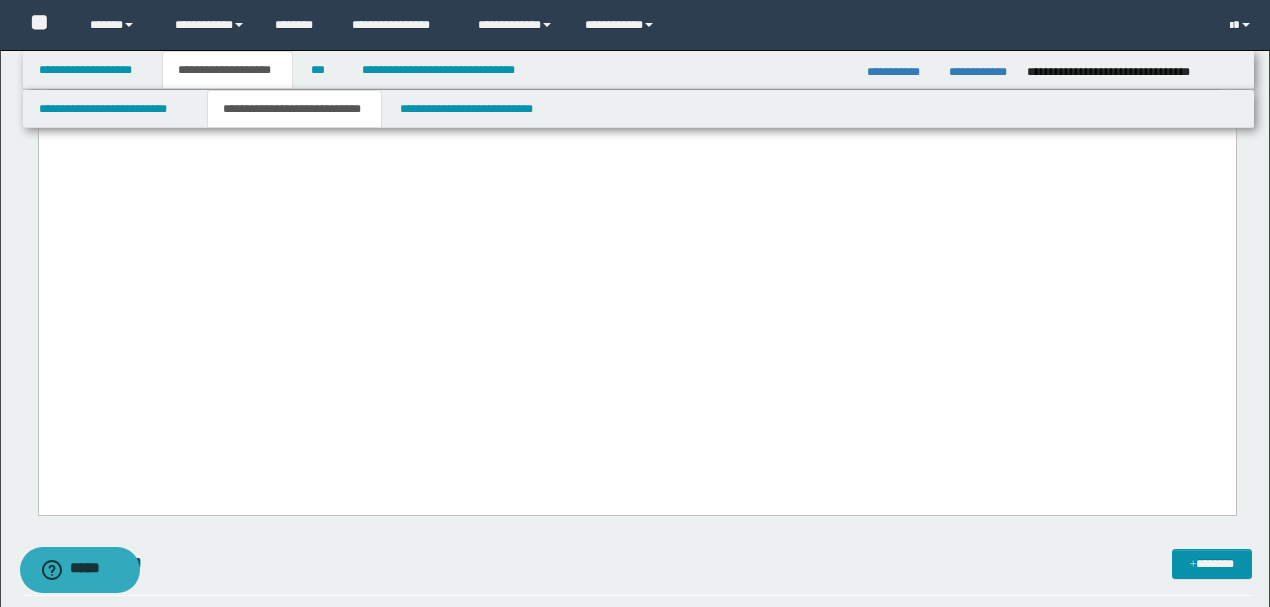 drag, startPoint x: 943, startPoint y: 417, endPoint x: 0, endPoint y: 377, distance: 943.84796 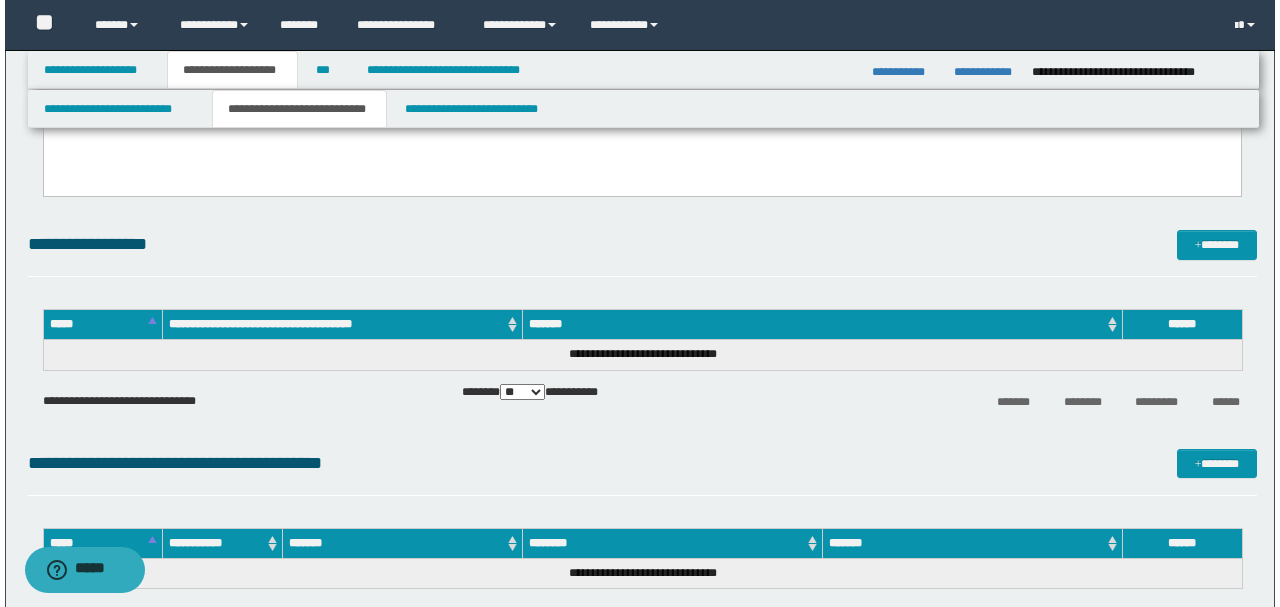 scroll, scrollTop: 4933, scrollLeft: 0, axis: vertical 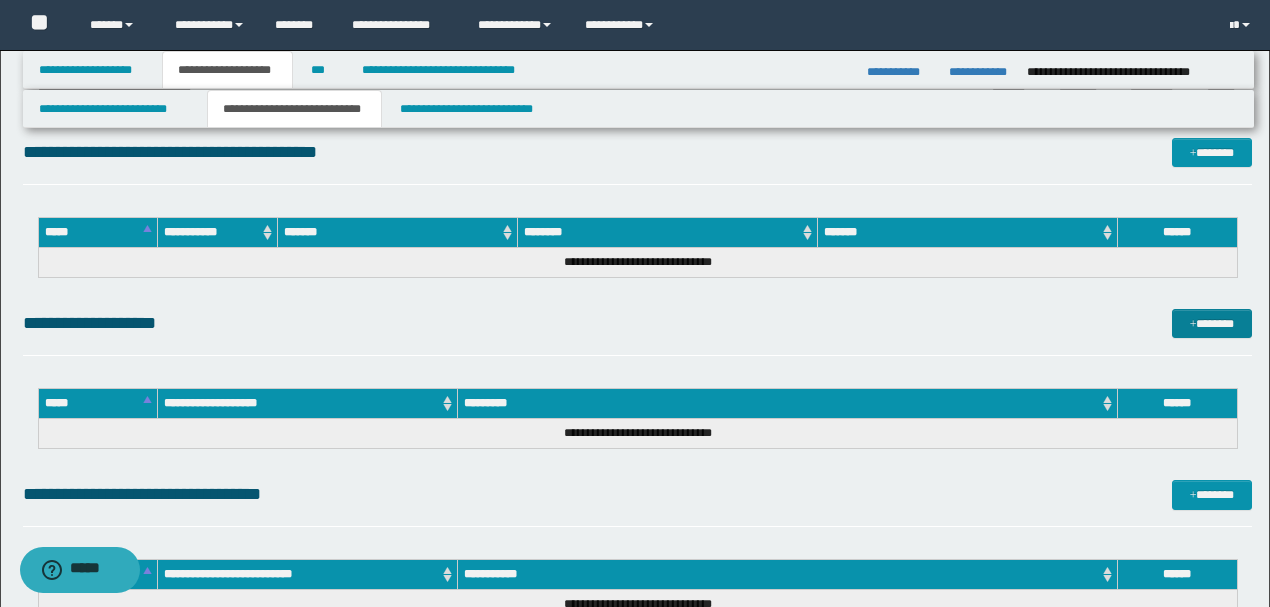 click on "*******" at bounding box center (1211, 323) 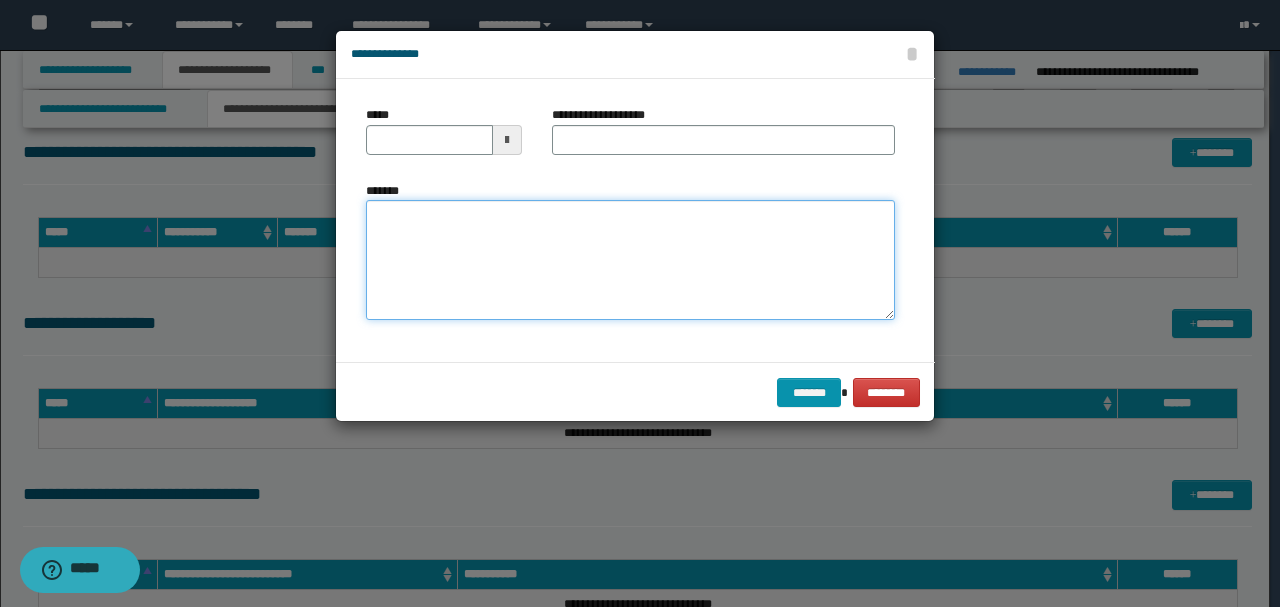 click on "*******" at bounding box center (630, 260) 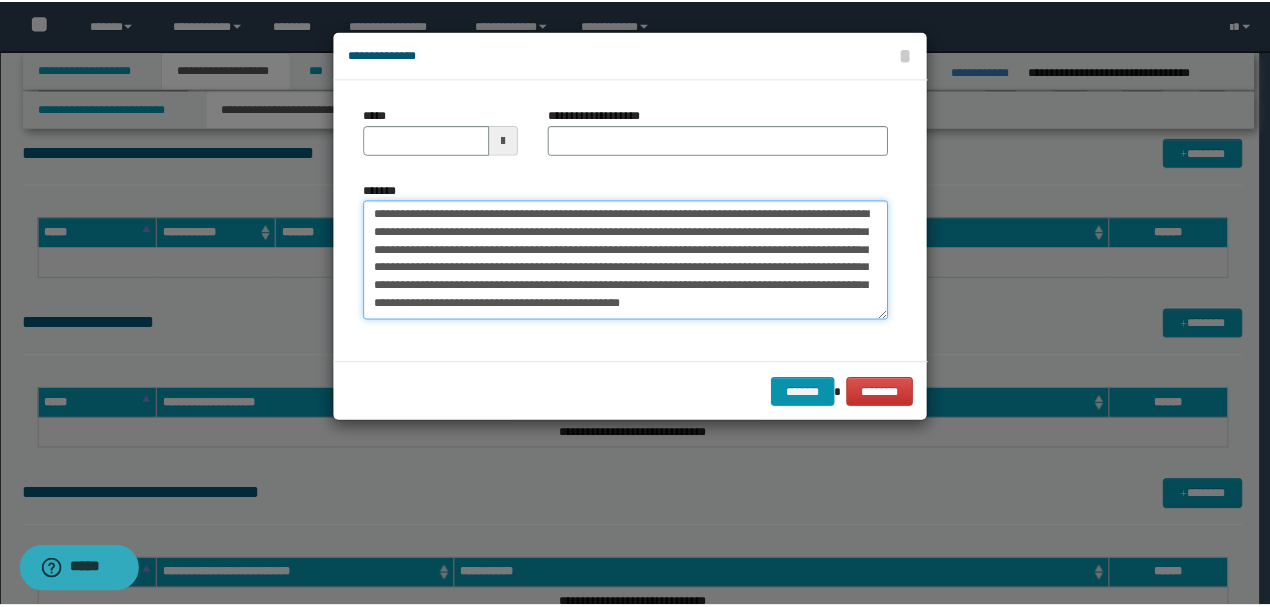 scroll, scrollTop: 0, scrollLeft: 0, axis: both 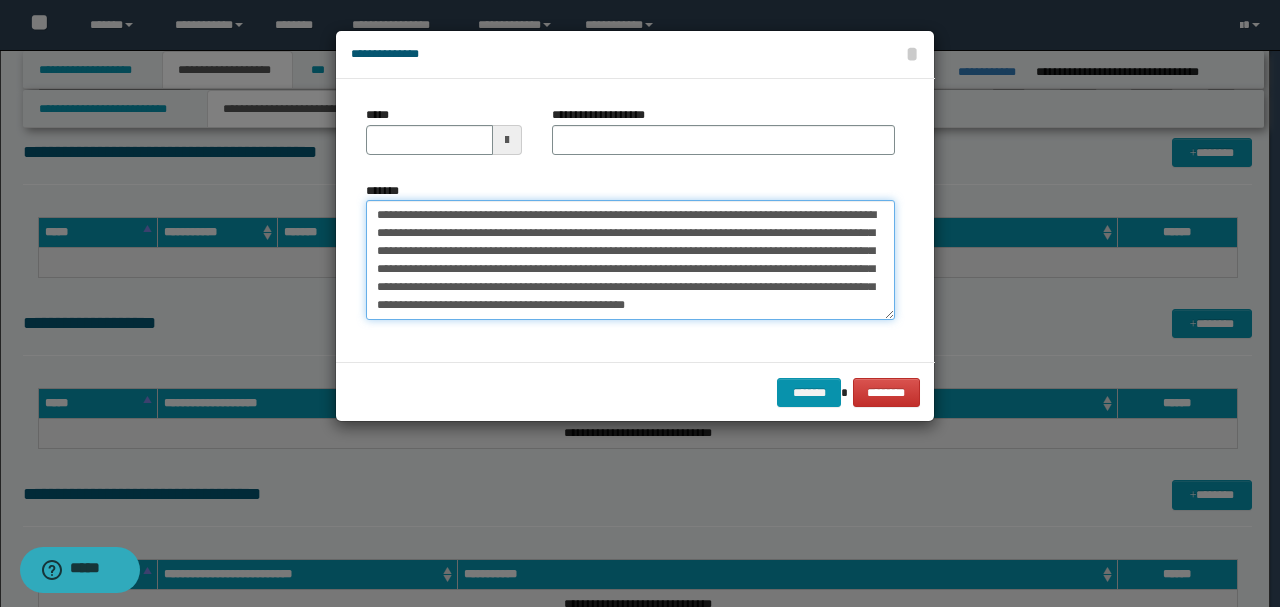 type on "**********" 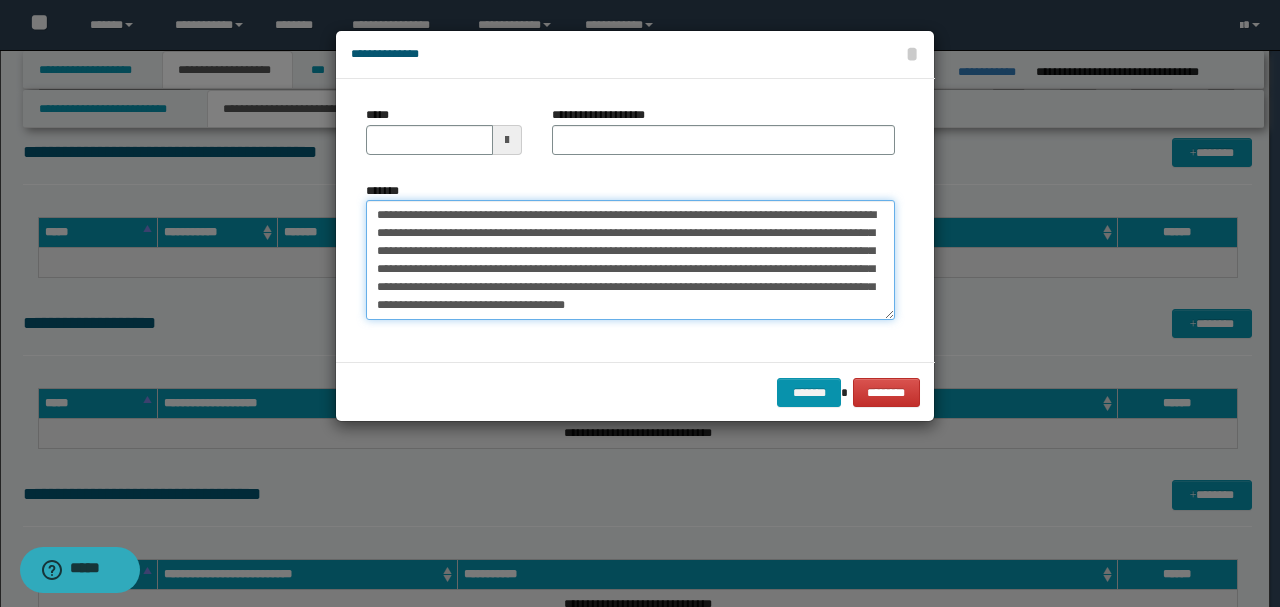 type 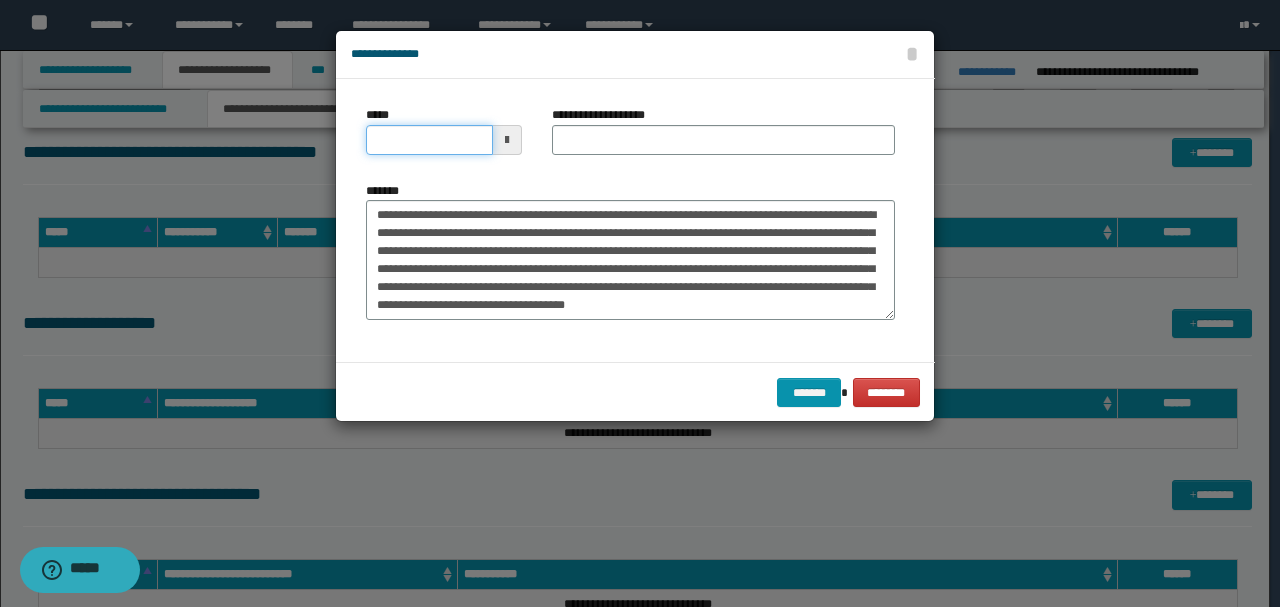 click on "*****" at bounding box center [429, 140] 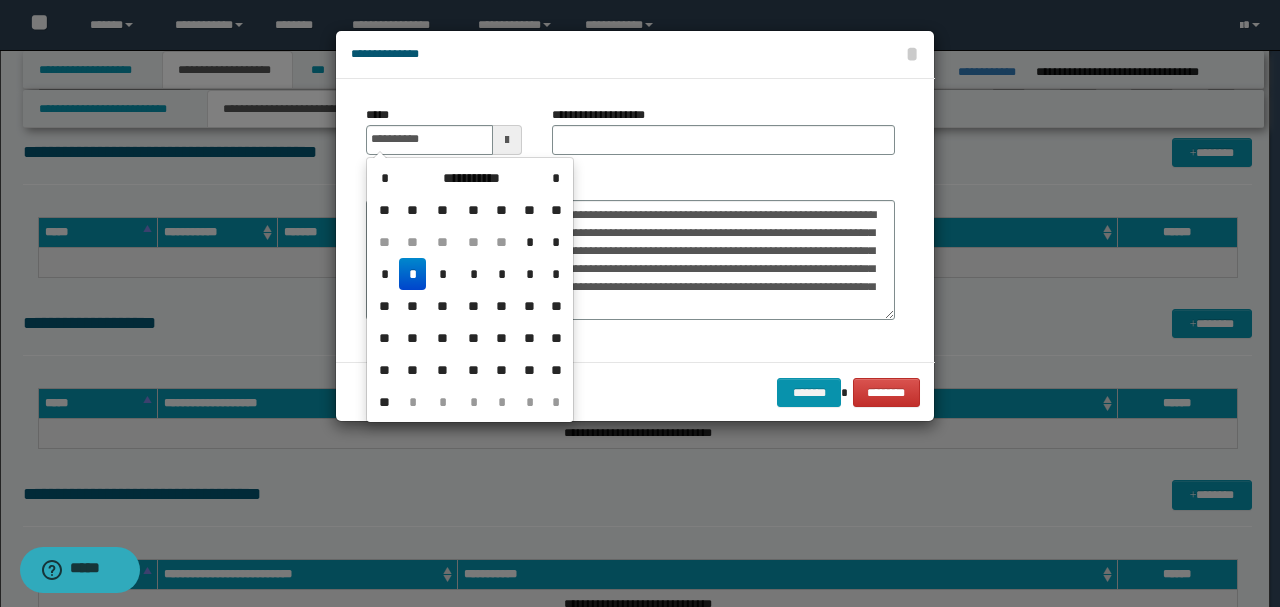 type on "**********" 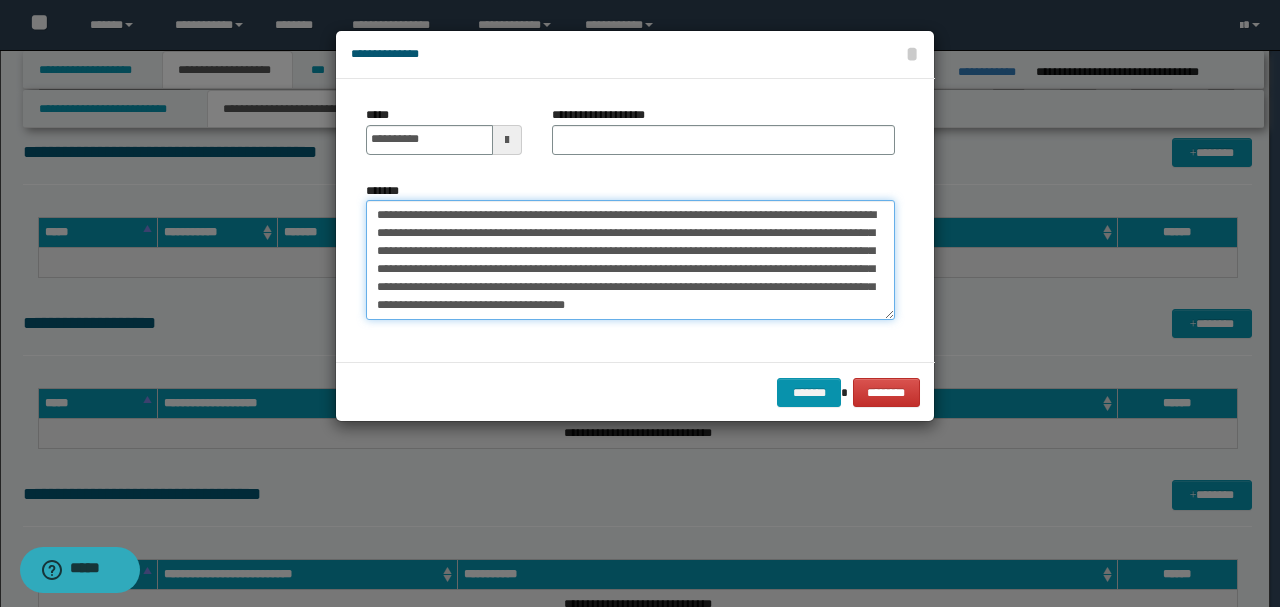 drag, startPoint x: 618, startPoint y: 208, endPoint x: 188, endPoint y: 213, distance: 430.02908 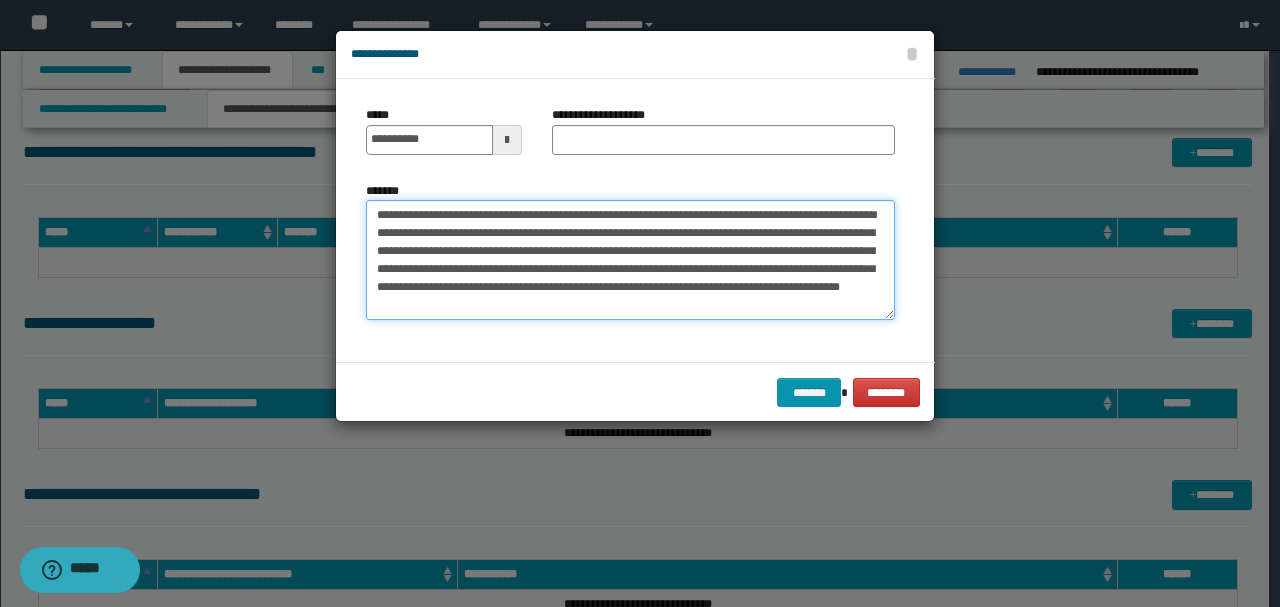 type on "**********" 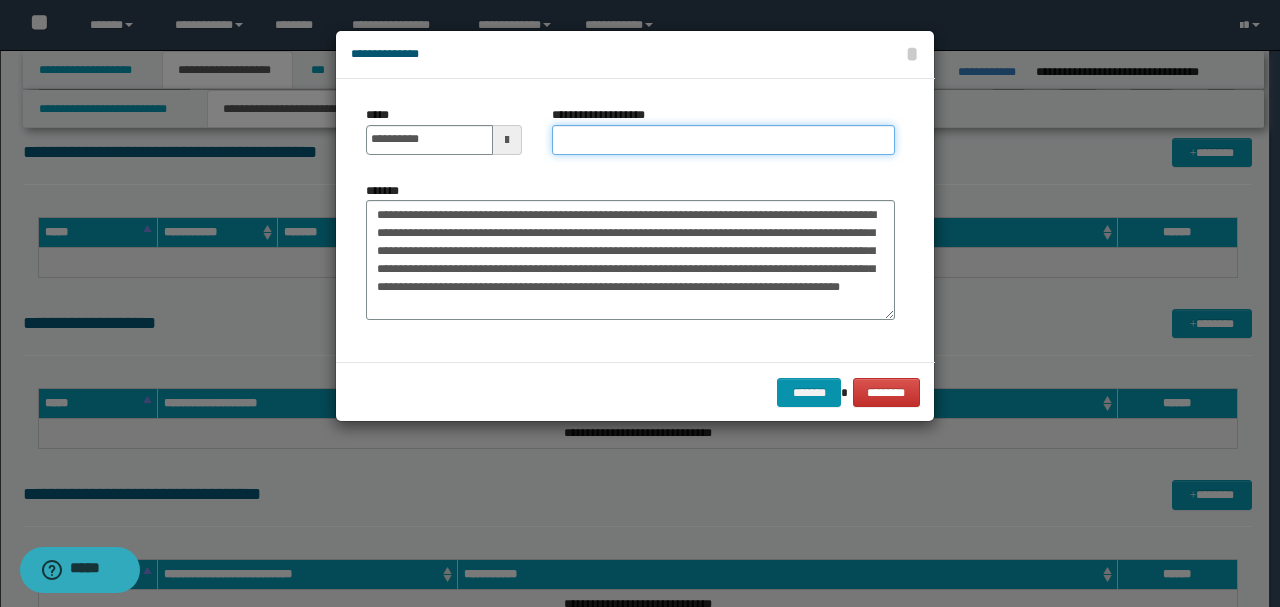 click on "**********" at bounding box center (723, 140) 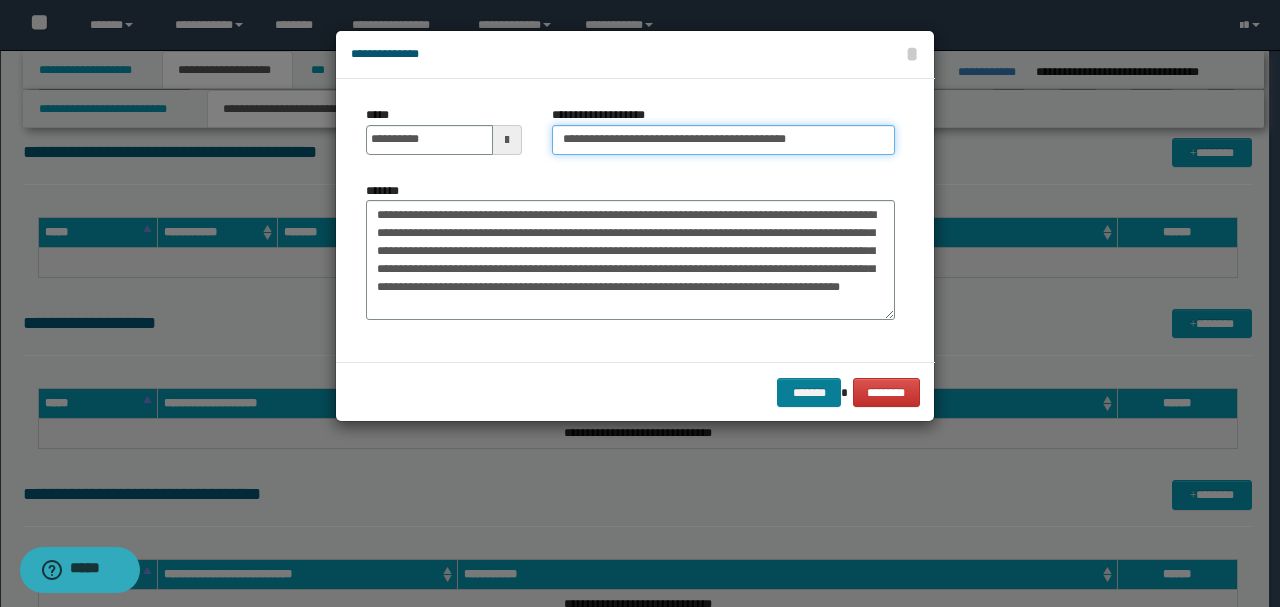 type on "**********" 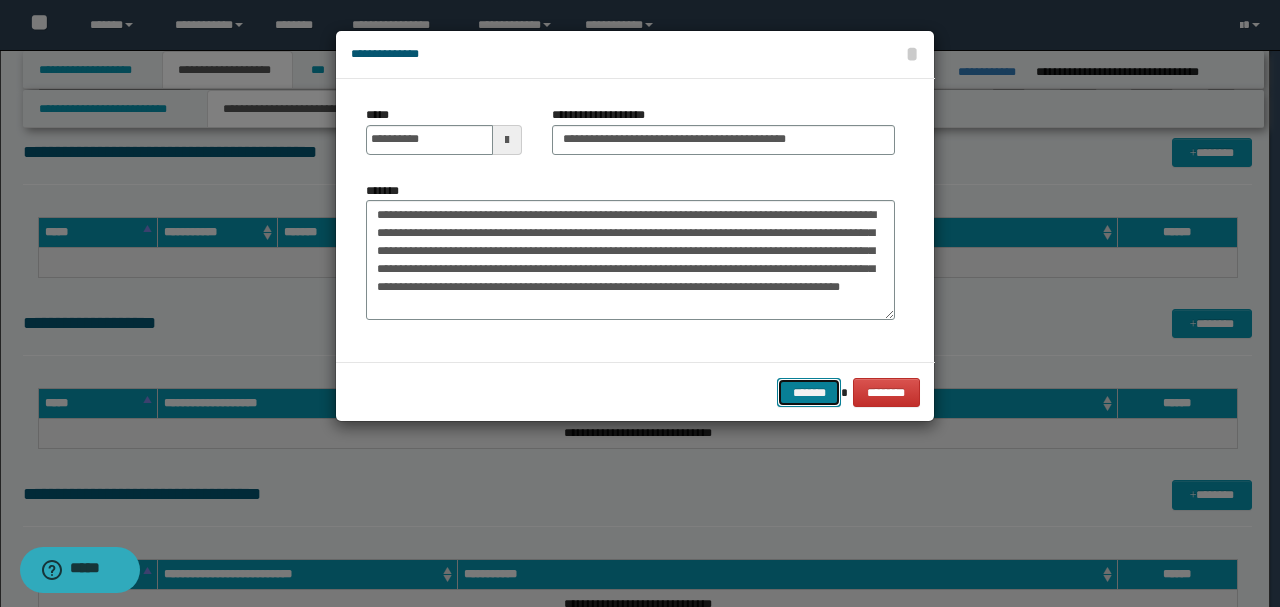 click on "*******" at bounding box center [809, 392] 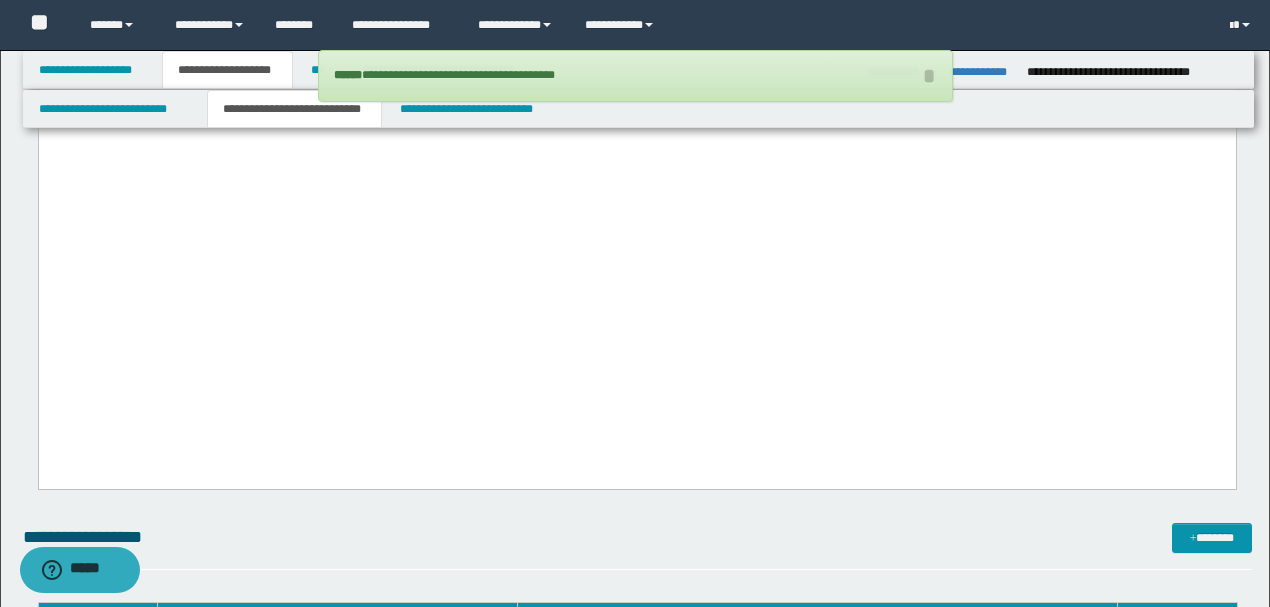 scroll, scrollTop: 4333, scrollLeft: 0, axis: vertical 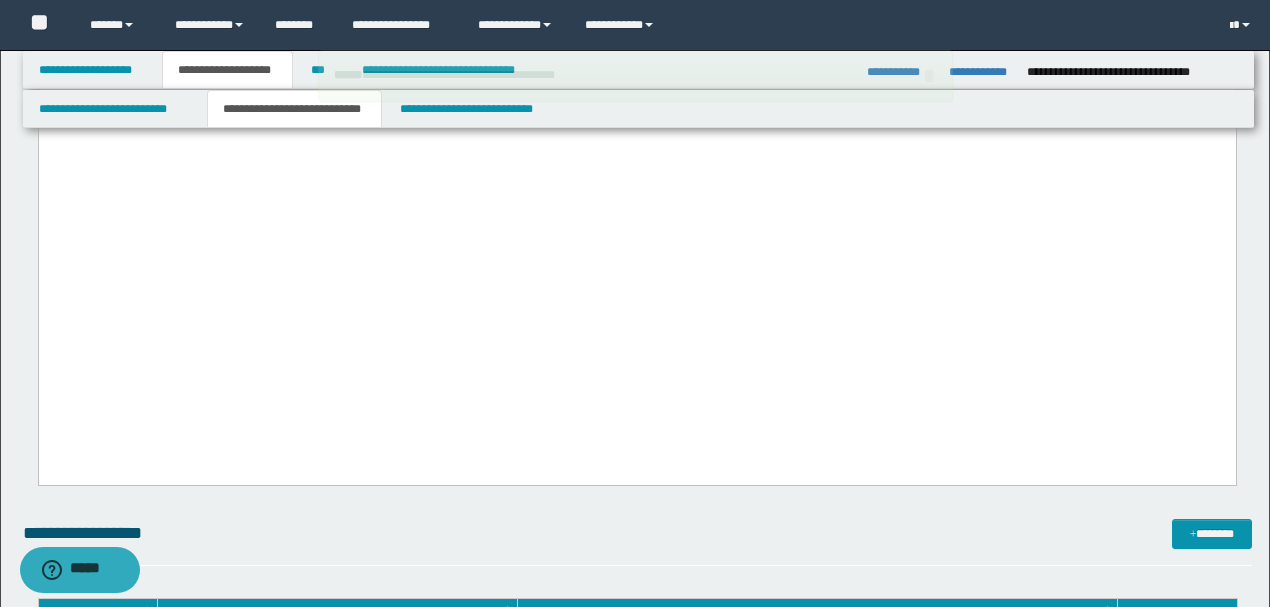 drag, startPoint x: 1156, startPoint y: 338, endPoint x: 0, endPoint y: 170, distance: 1168.1438 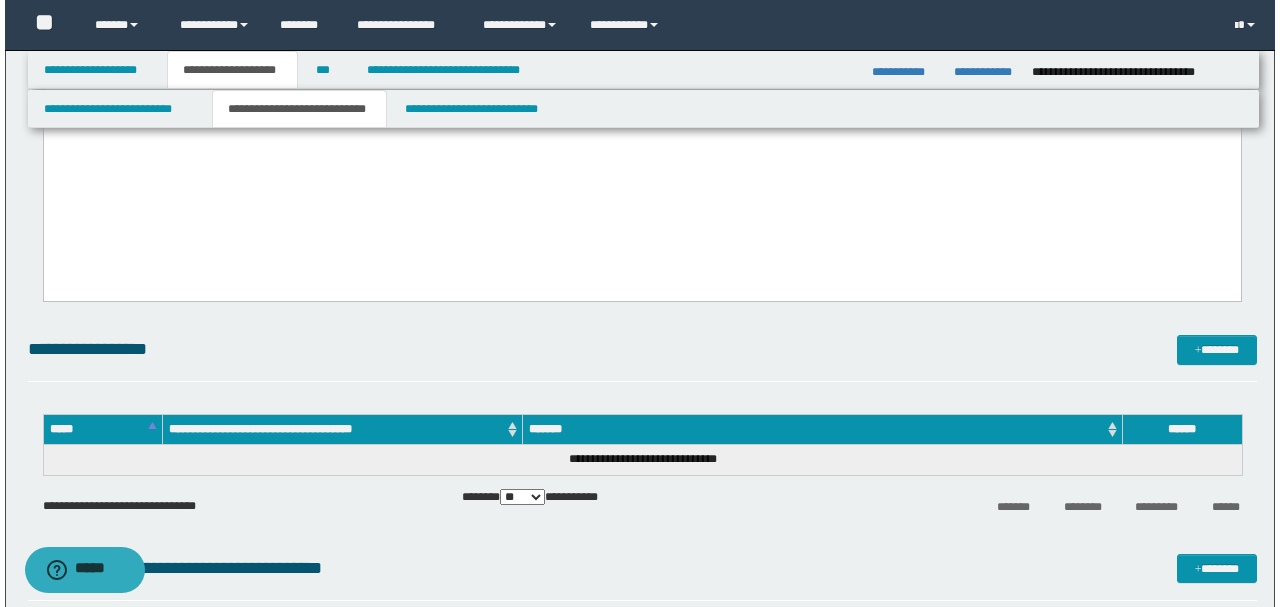 scroll, scrollTop: 4866, scrollLeft: 0, axis: vertical 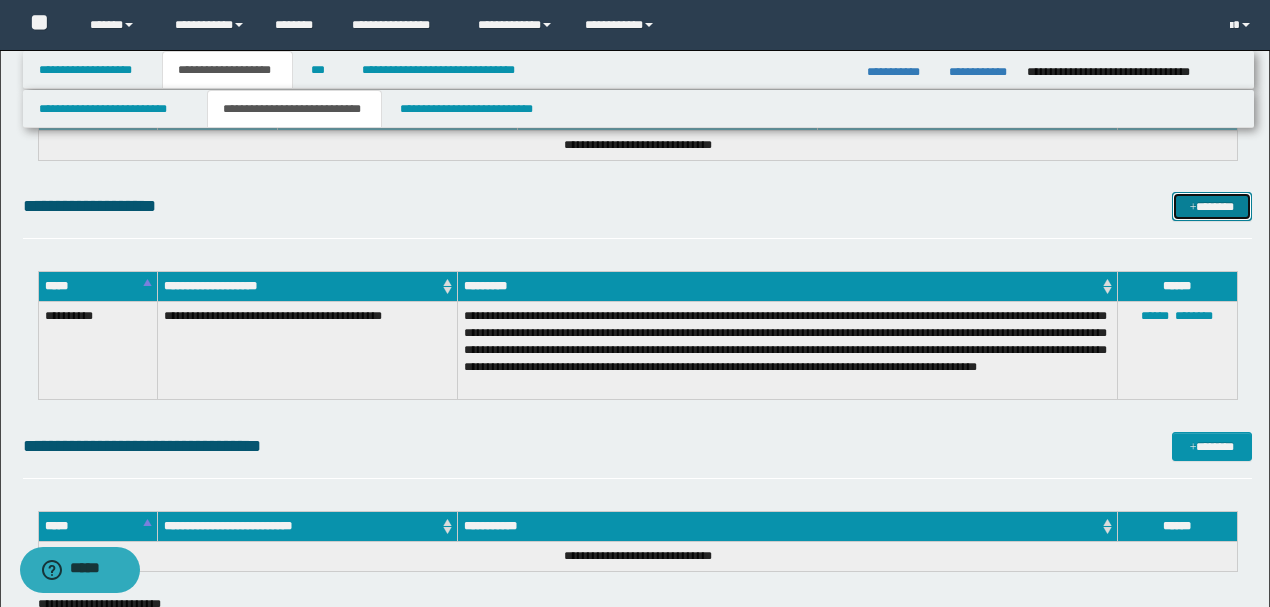 click at bounding box center [1193, 208] 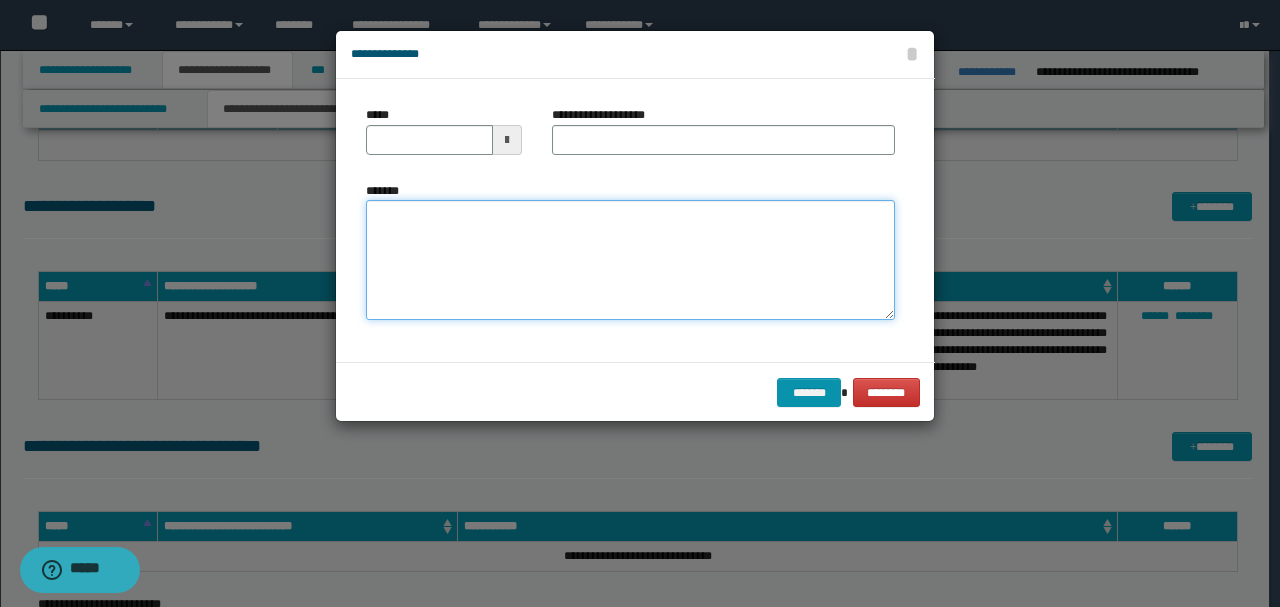 click on "*******" at bounding box center (630, 259) 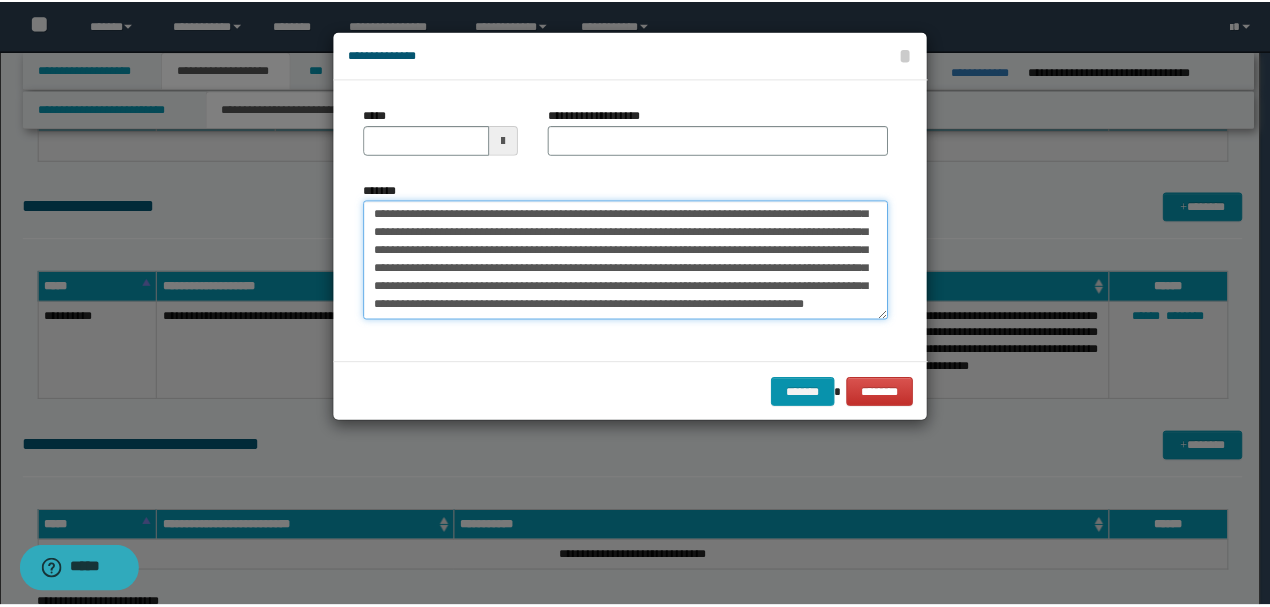 scroll, scrollTop: 0, scrollLeft: 0, axis: both 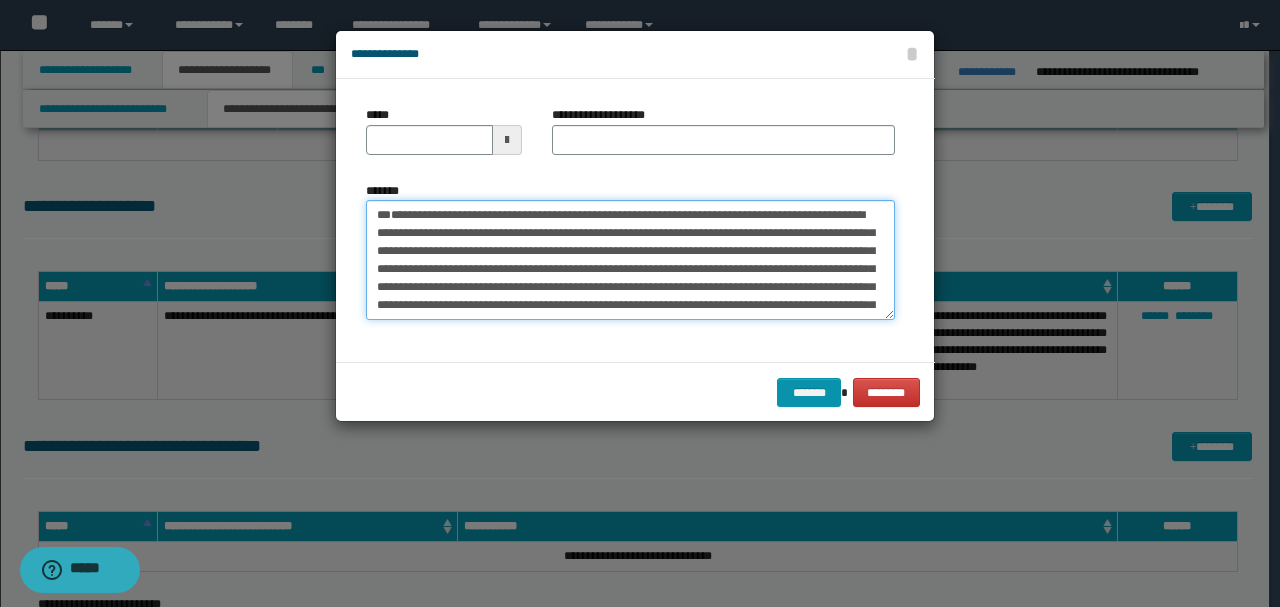 drag, startPoint x: 442, startPoint y: 250, endPoint x: 291, endPoint y: 199, distance: 159.38005 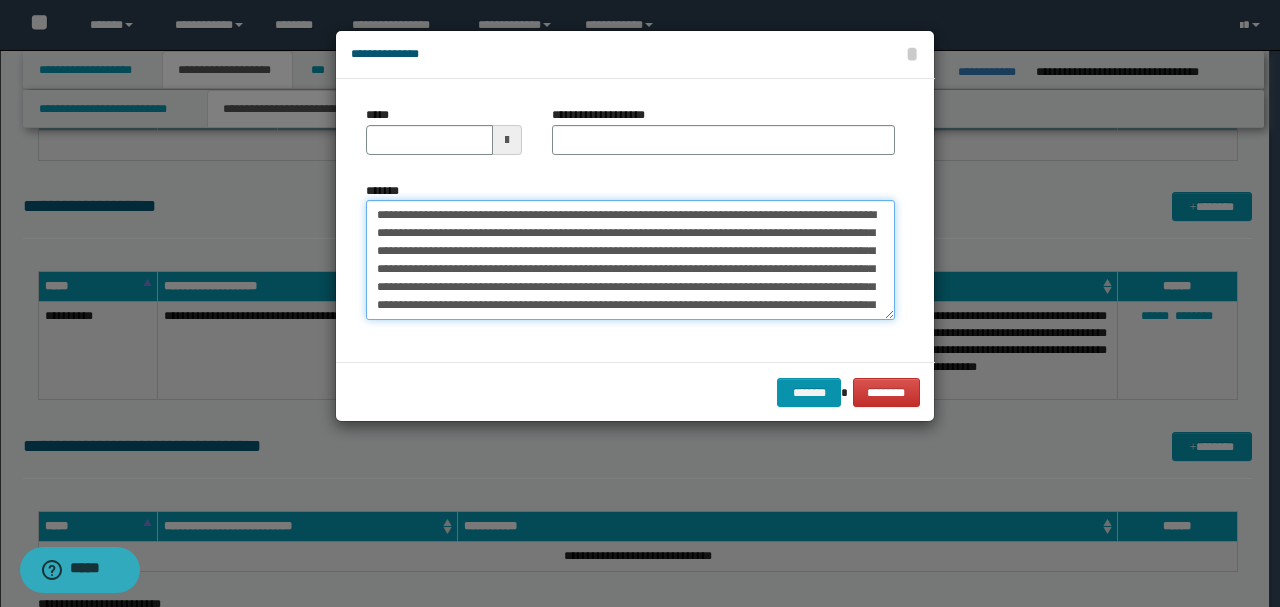 type 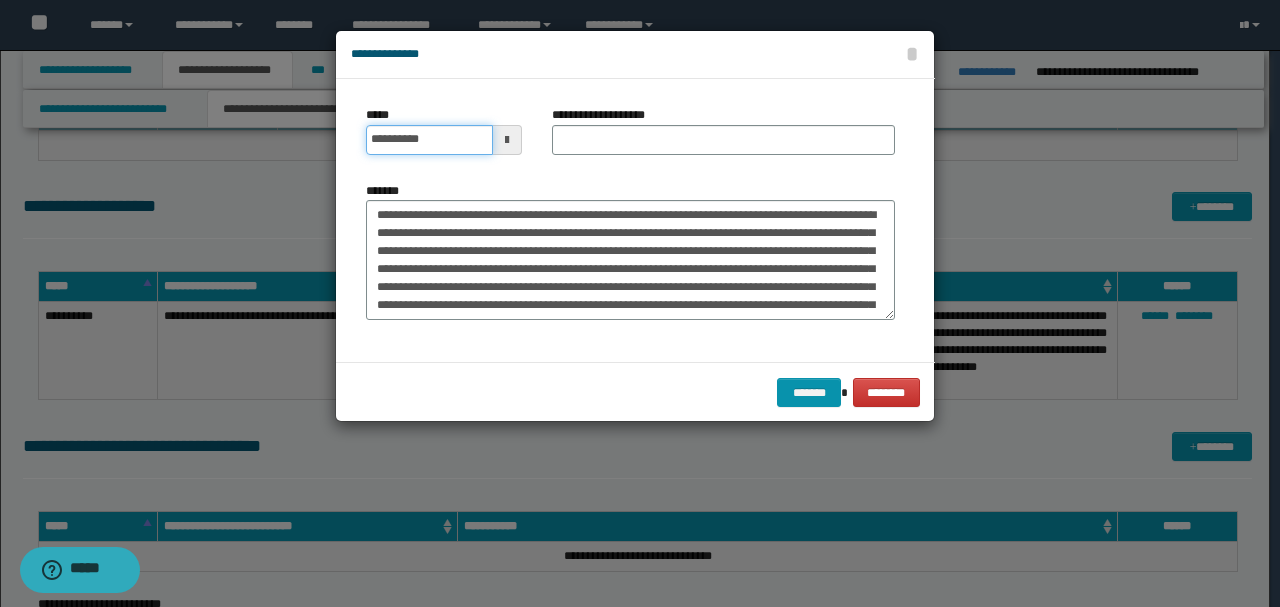 click on "**********" at bounding box center [429, 140] 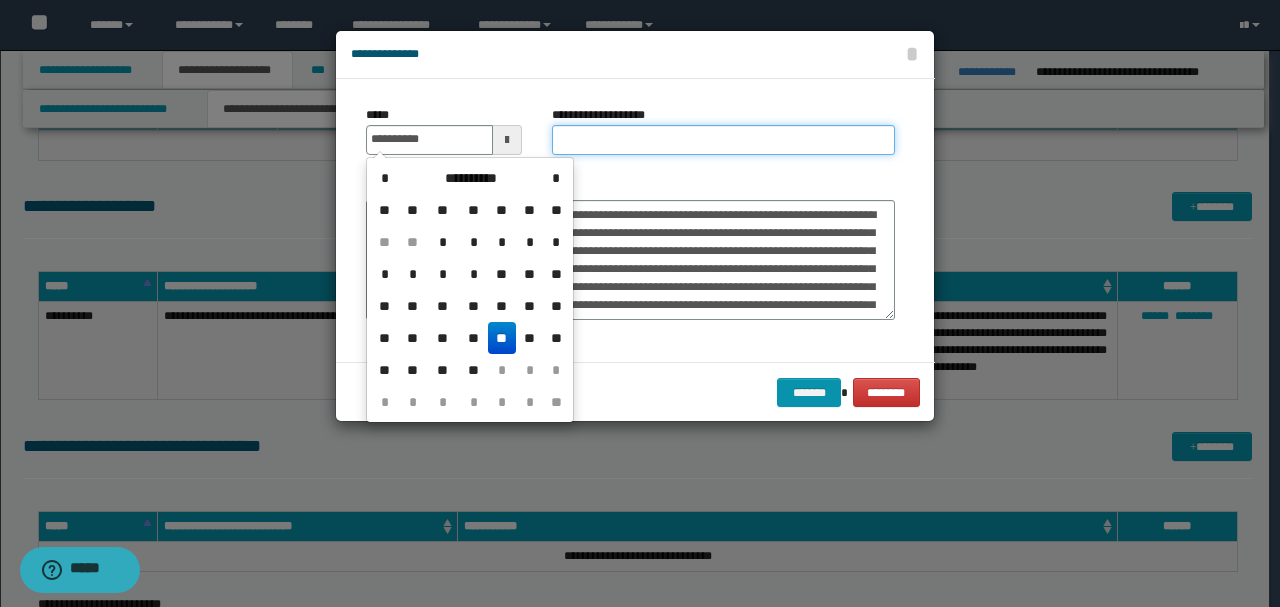 type on "**********" 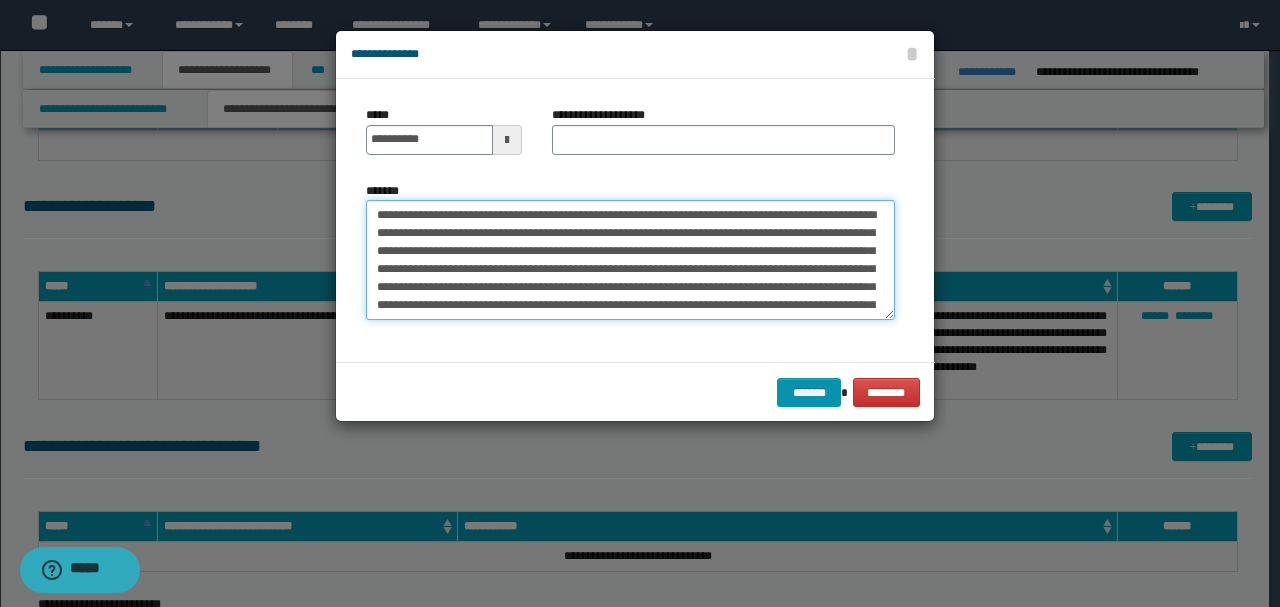 drag, startPoint x: 586, startPoint y: 207, endPoint x: 613, endPoint y: 220, distance: 29.966648 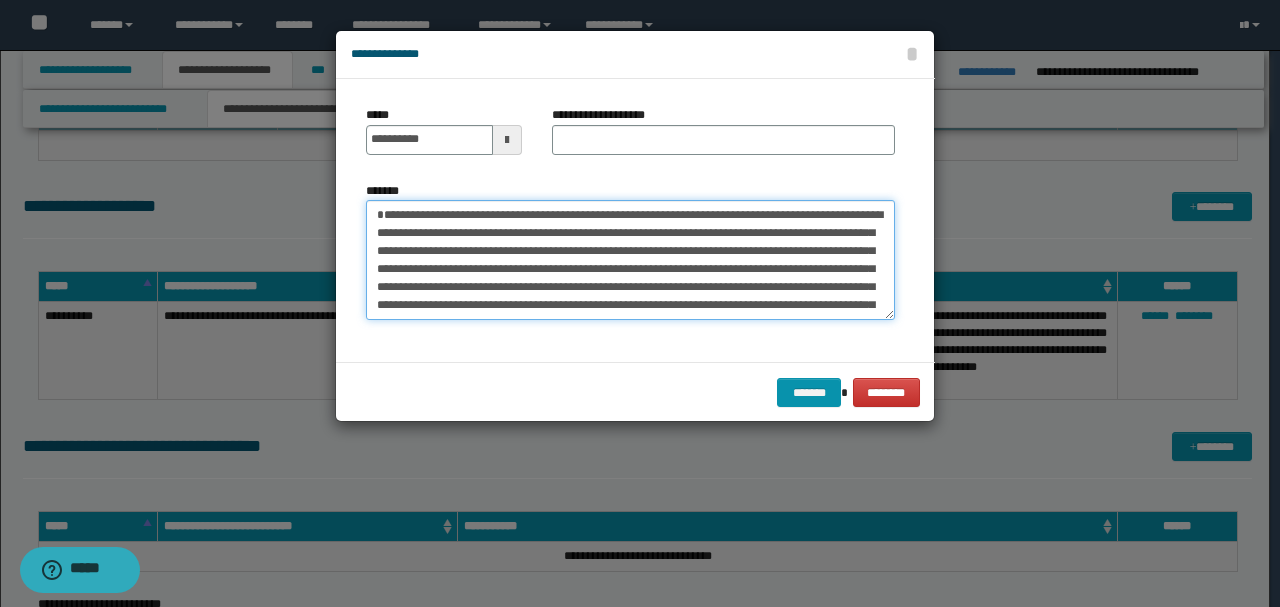 type on "**********" 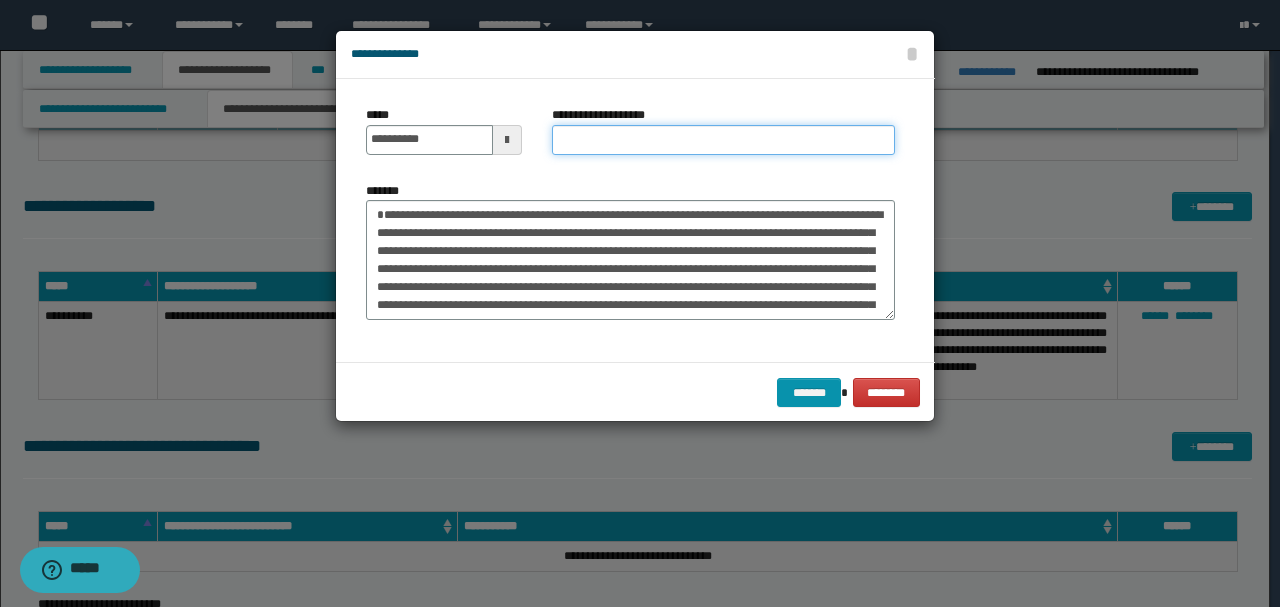 click on "**********" at bounding box center [723, 140] 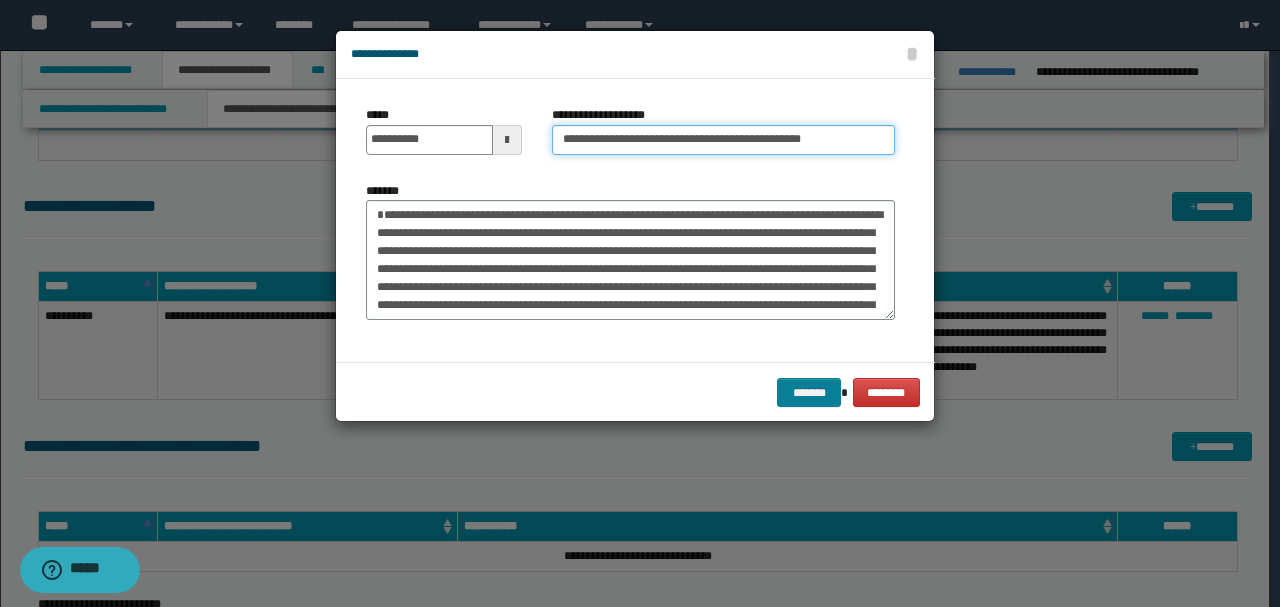 type on "**********" 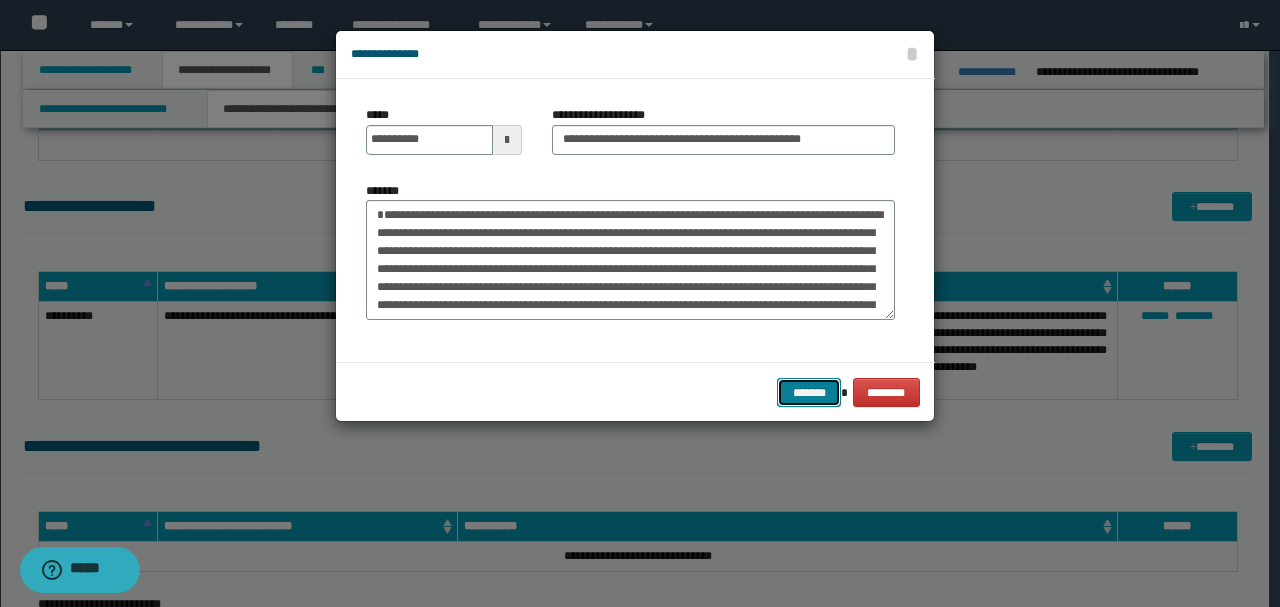 click on "*******" at bounding box center (809, 392) 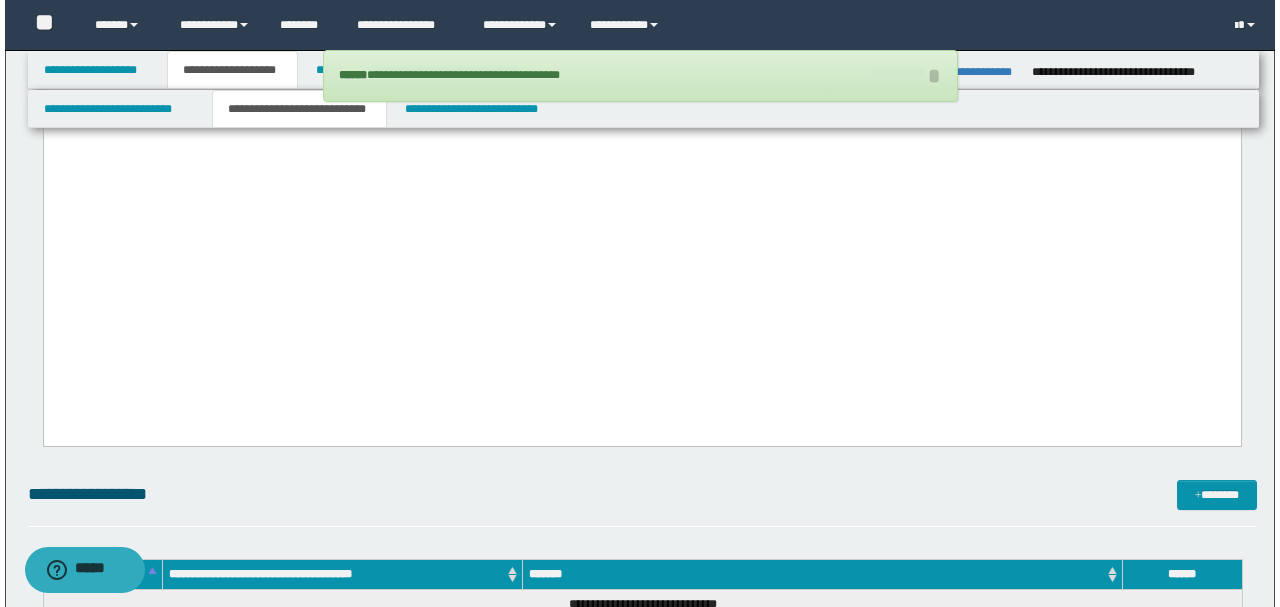 scroll, scrollTop: 4133, scrollLeft: 0, axis: vertical 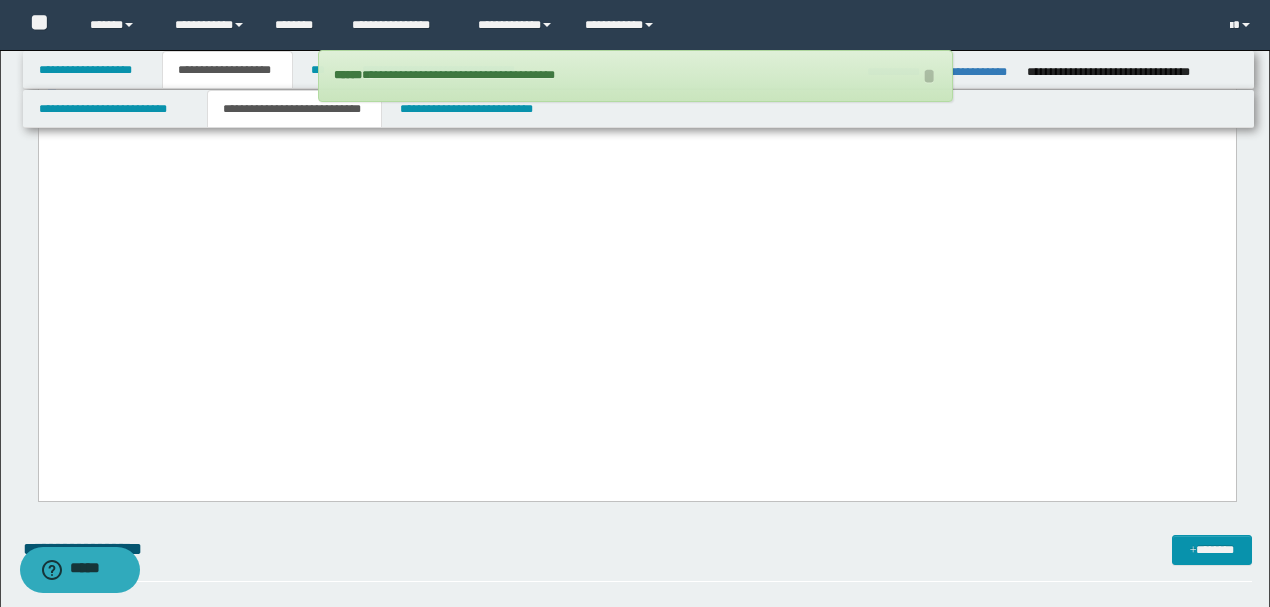 drag, startPoint x: 588, startPoint y: 368, endPoint x: 20, endPoint y: 216, distance: 587.9864 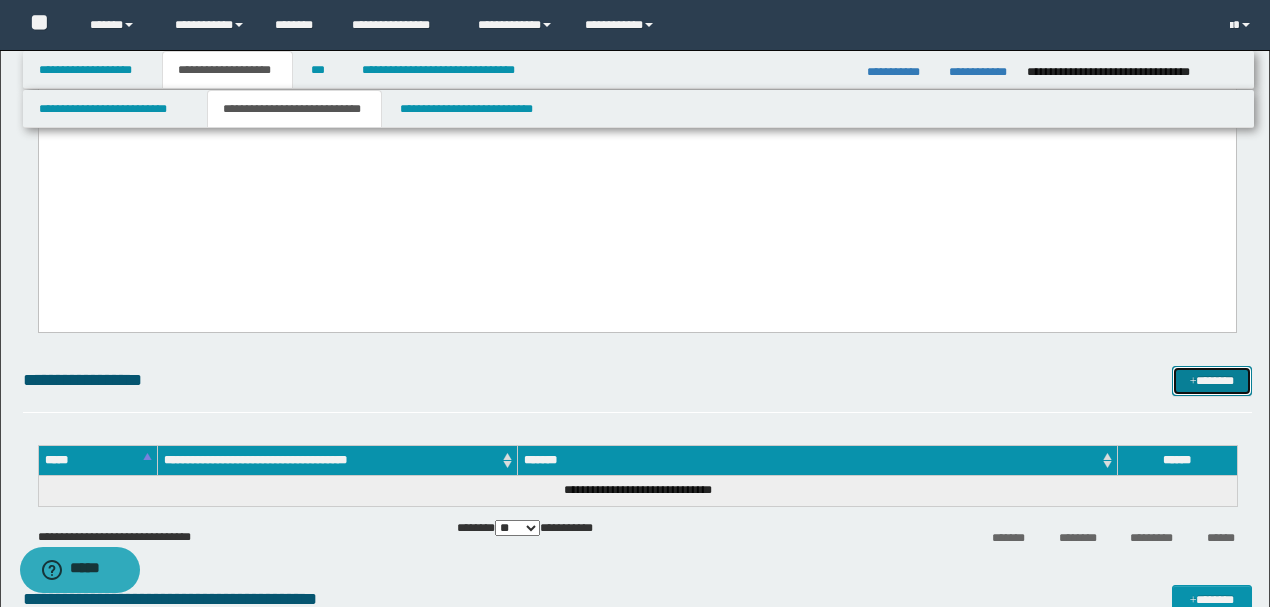 click on "*******" at bounding box center [1211, 380] 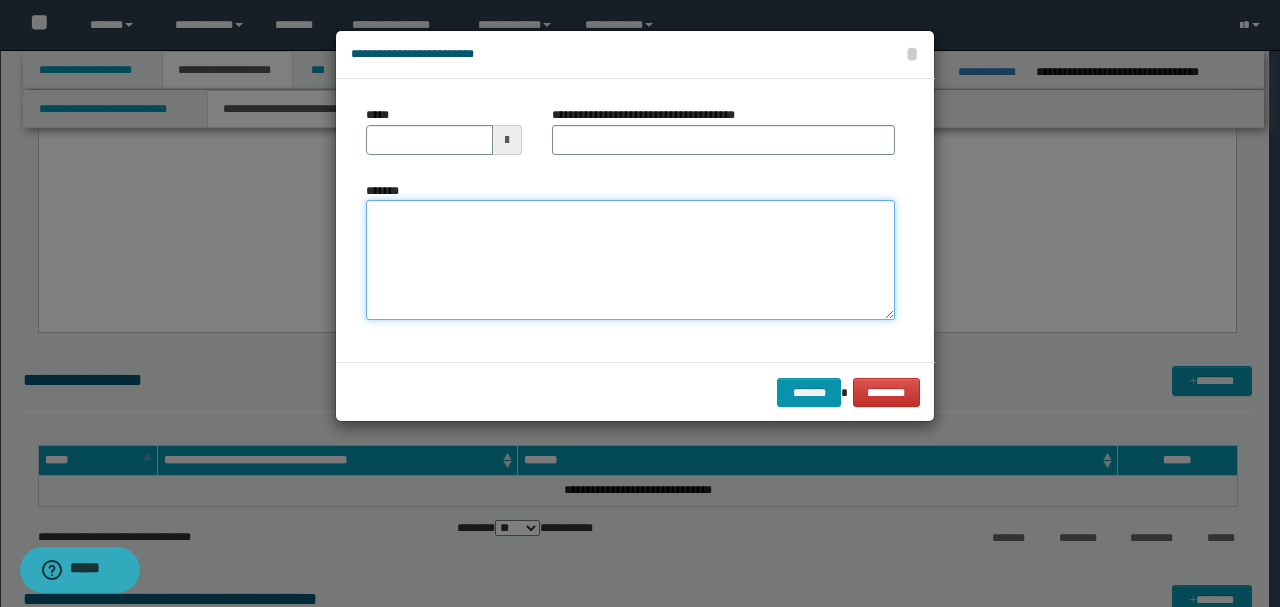 click on "*******" at bounding box center (630, 260) 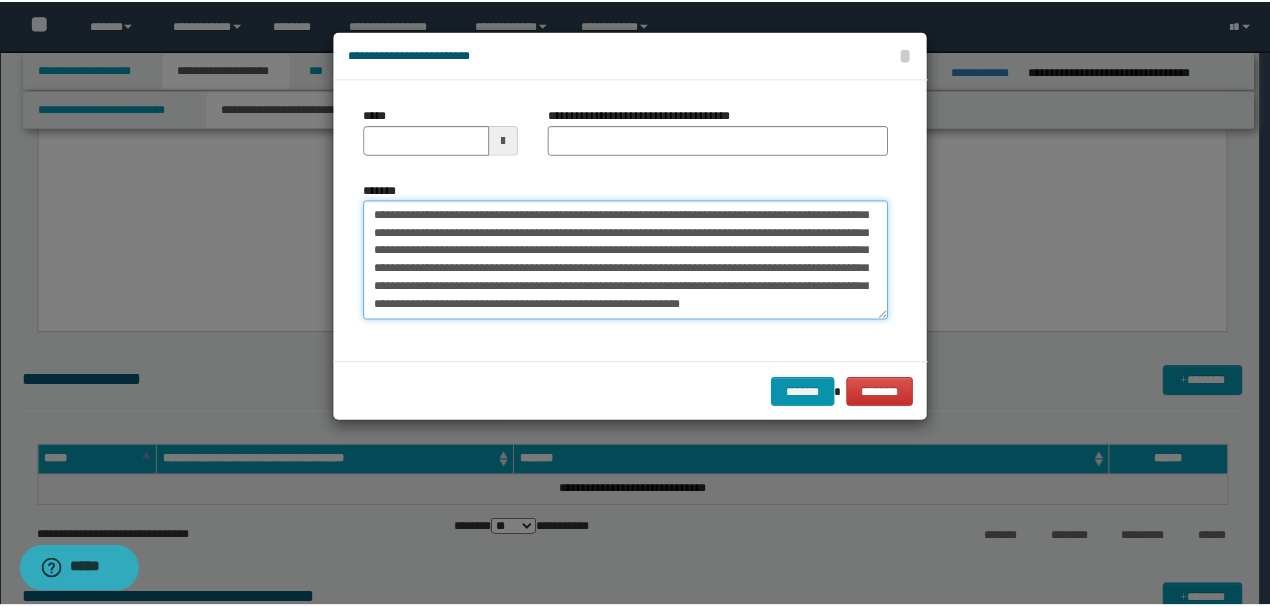 scroll, scrollTop: 0, scrollLeft: 0, axis: both 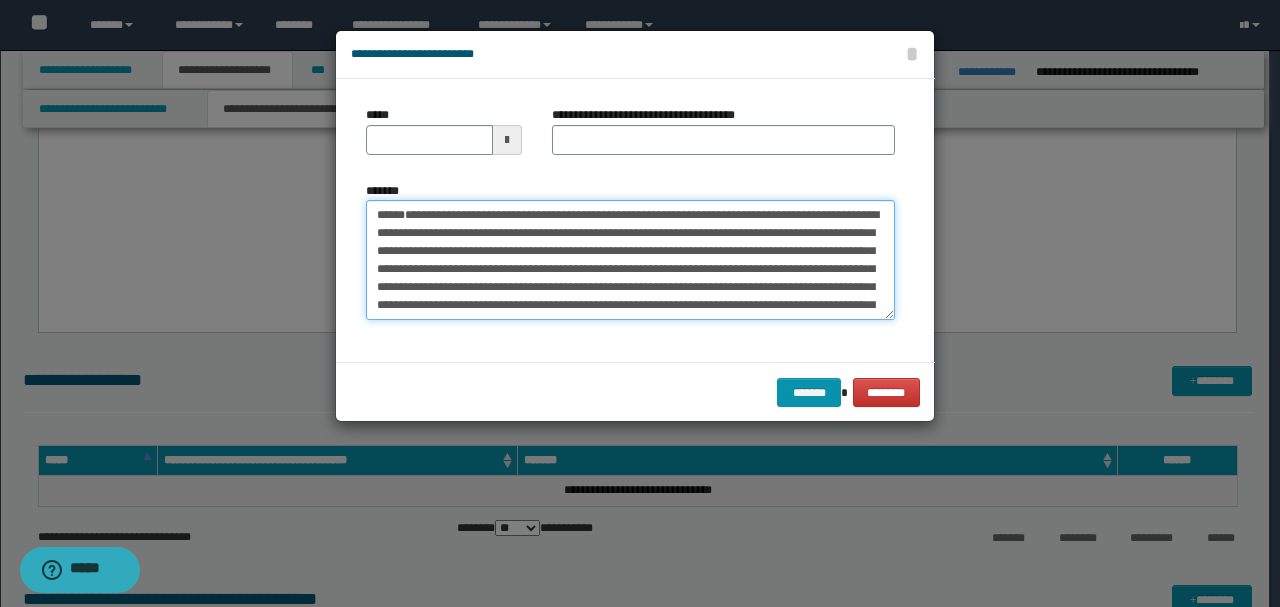 drag, startPoint x: 444, startPoint y: 287, endPoint x: 294, endPoint y: 154, distance: 200.47194 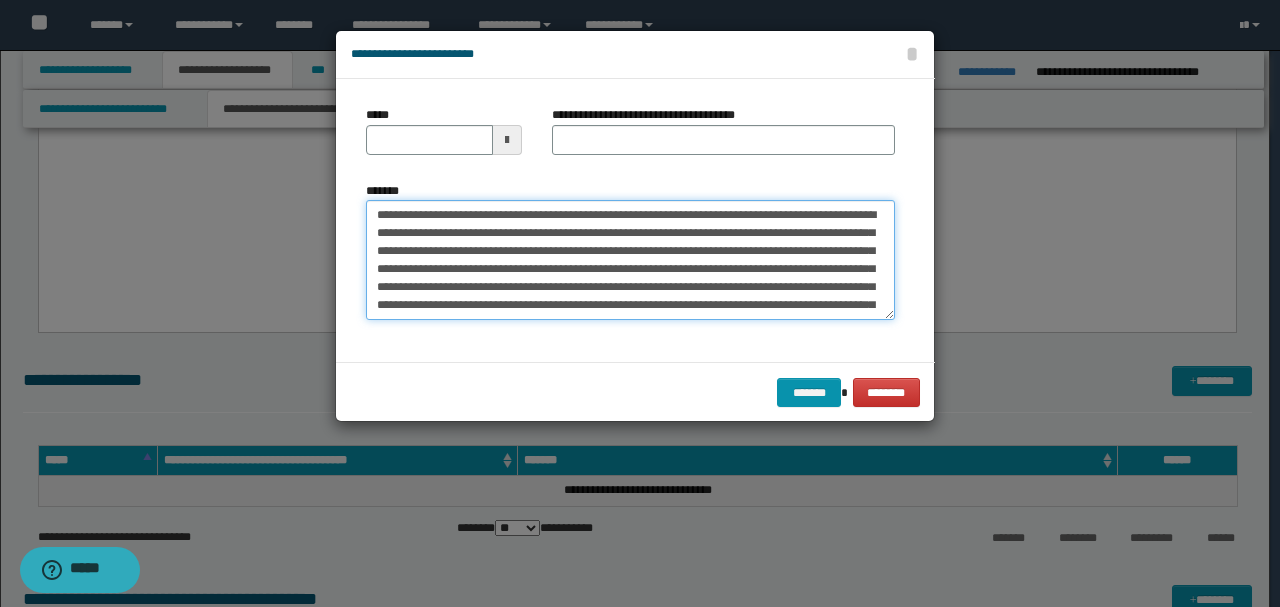 type 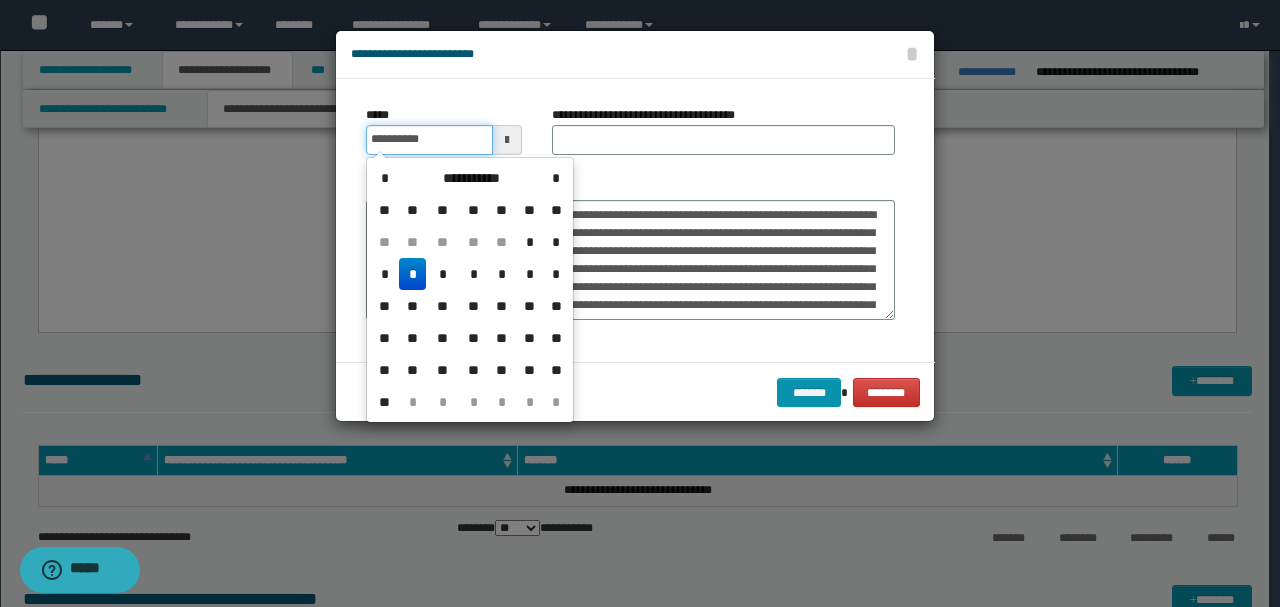 click on "**********" at bounding box center [429, 140] 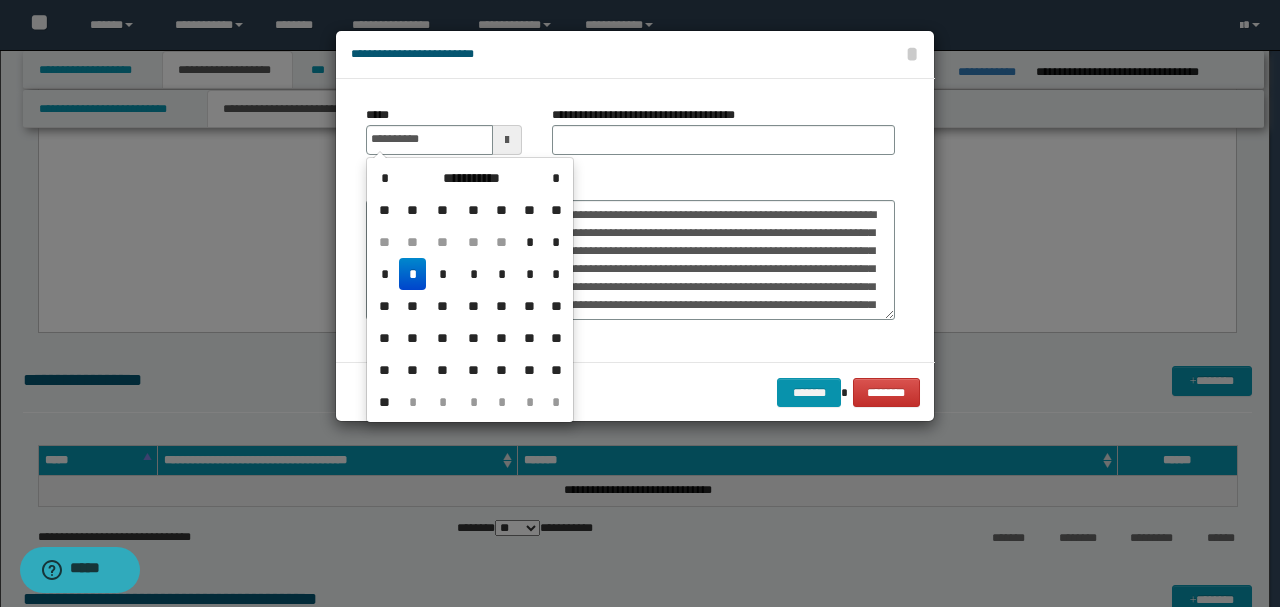 type on "**********" 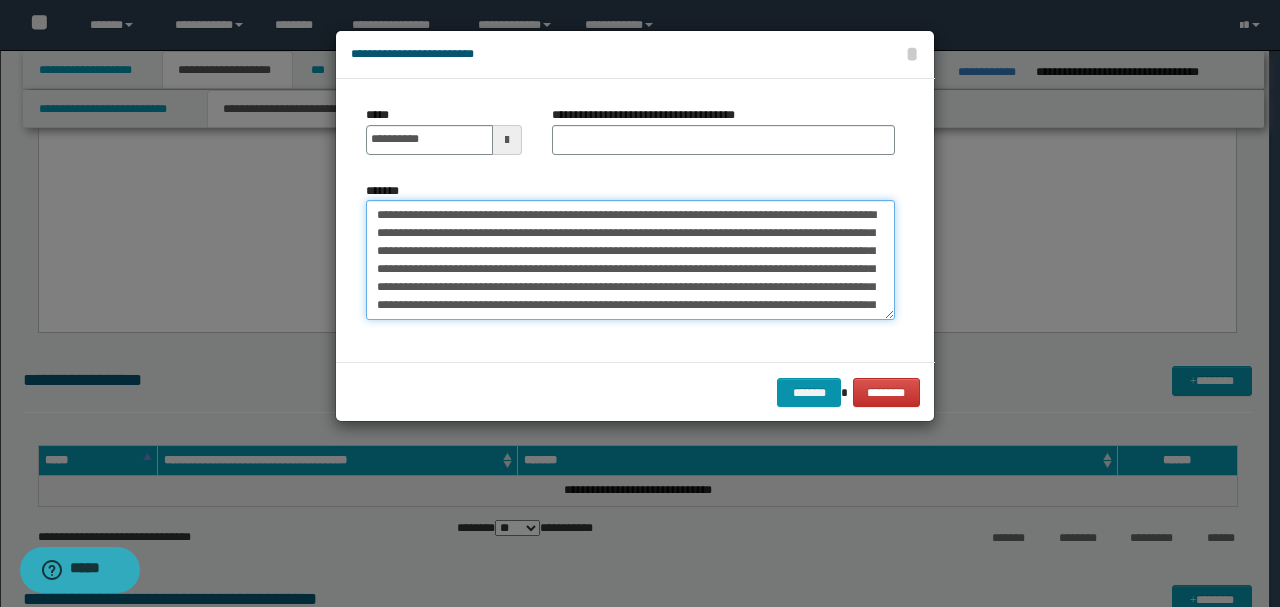 drag, startPoint x: 524, startPoint y: 214, endPoint x: 1279, endPoint y: 437, distance: 787.24457 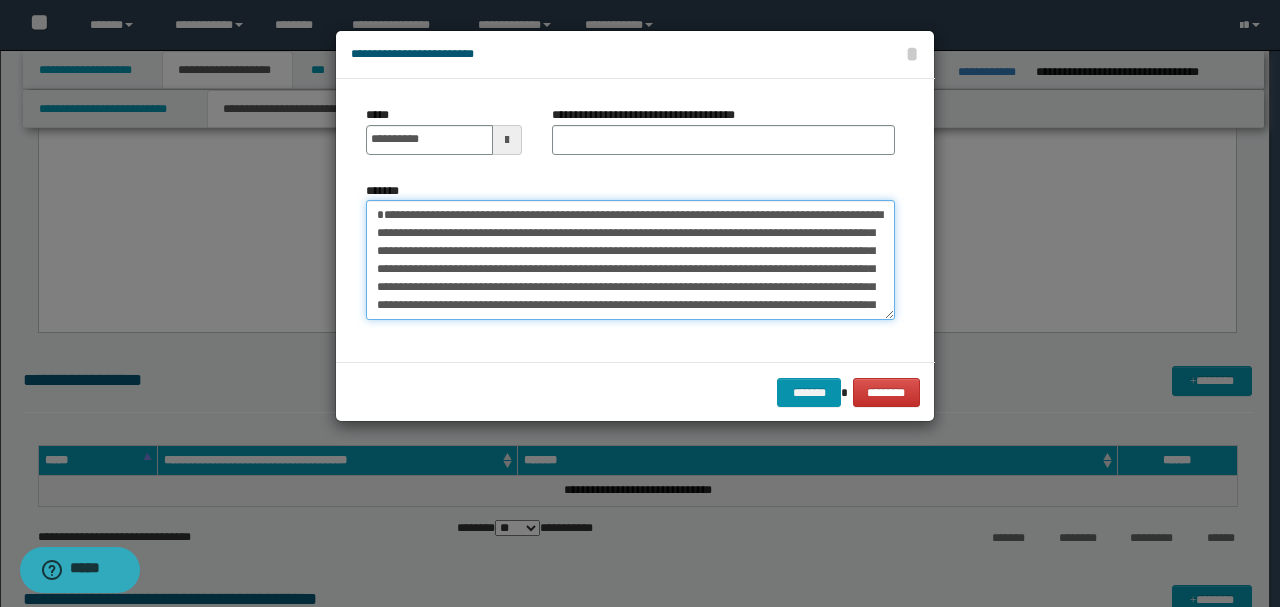 type on "**********" 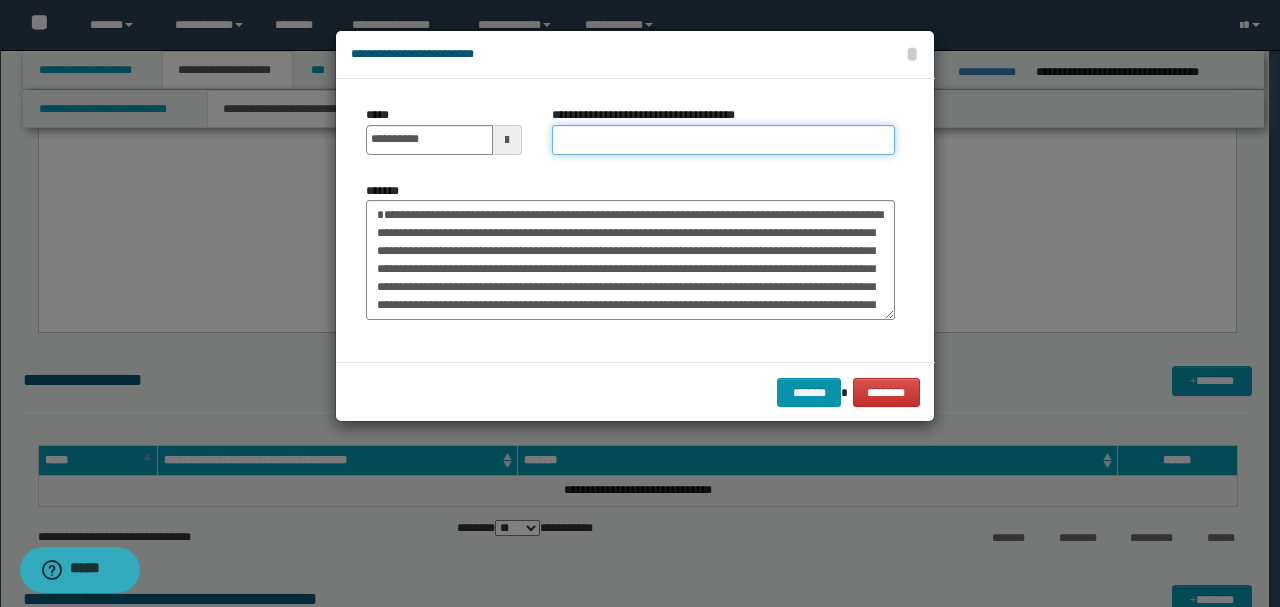 click on "**********" at bounding box center [723, 140] 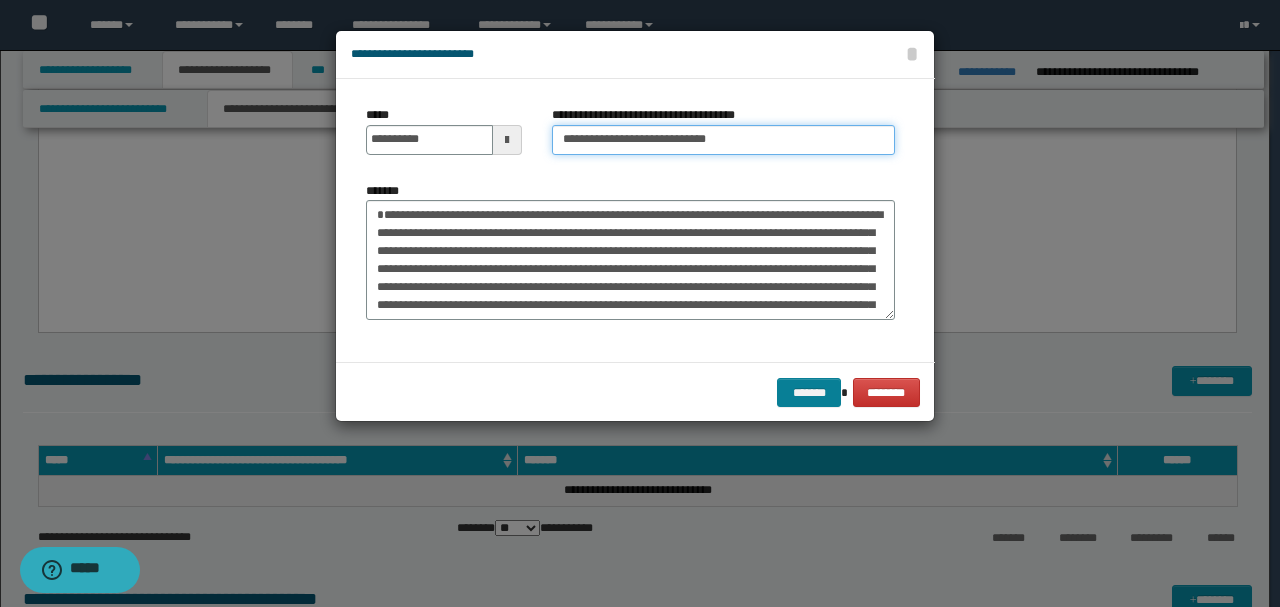 type on "**********" 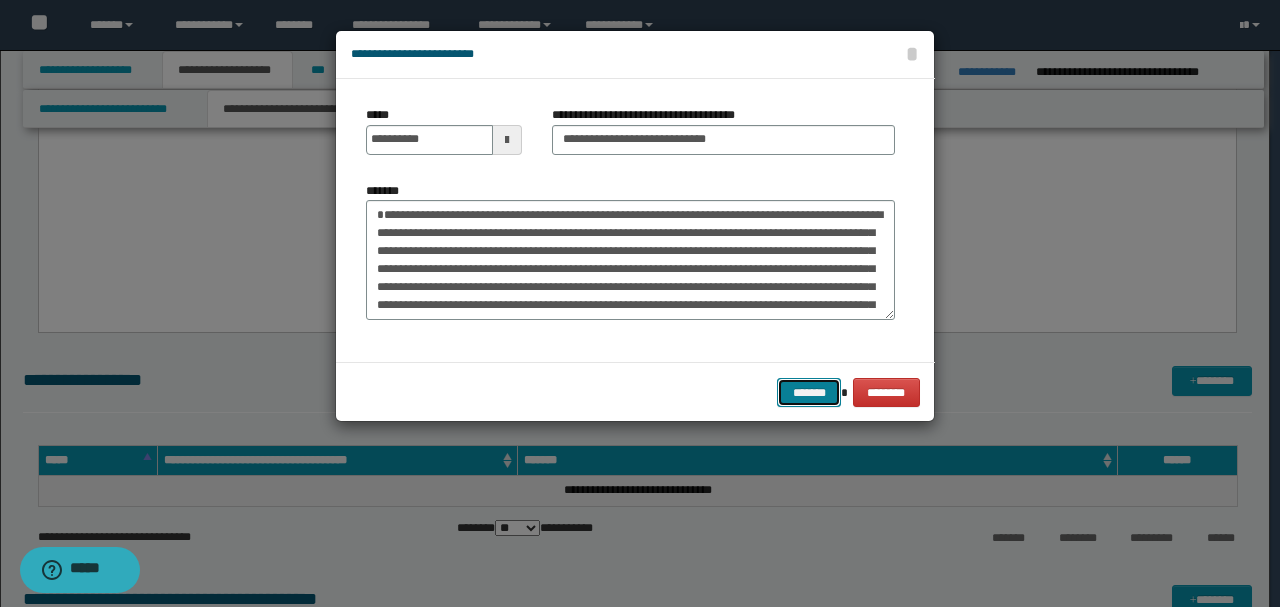 click on "*******" at bounding box center (809, 392) 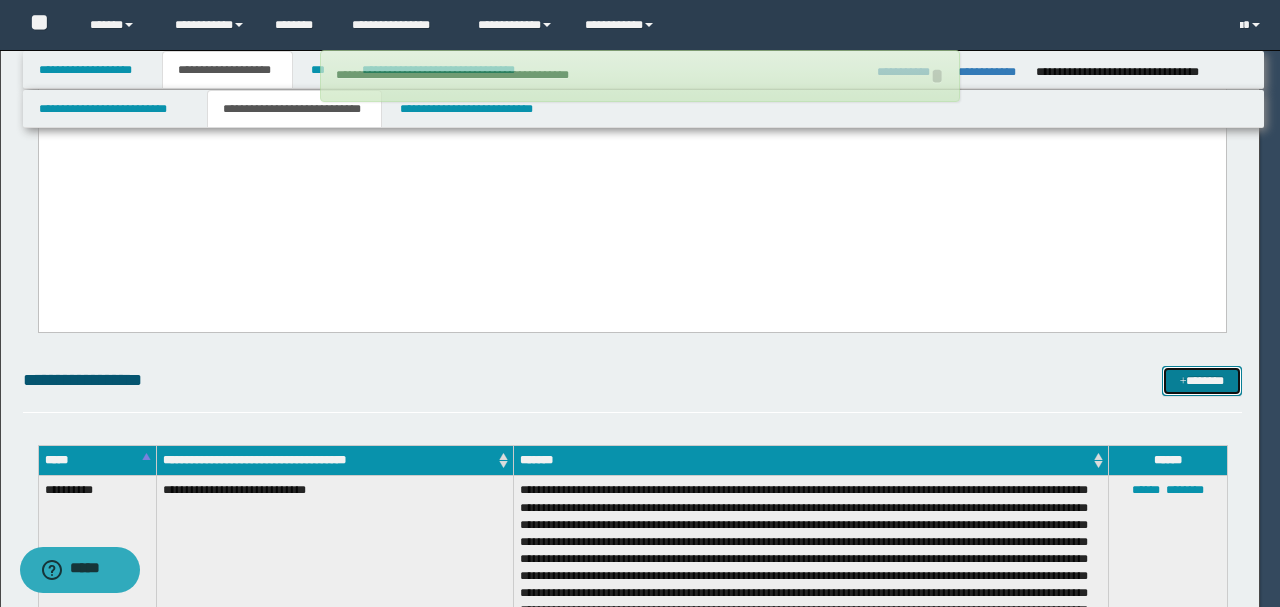 type 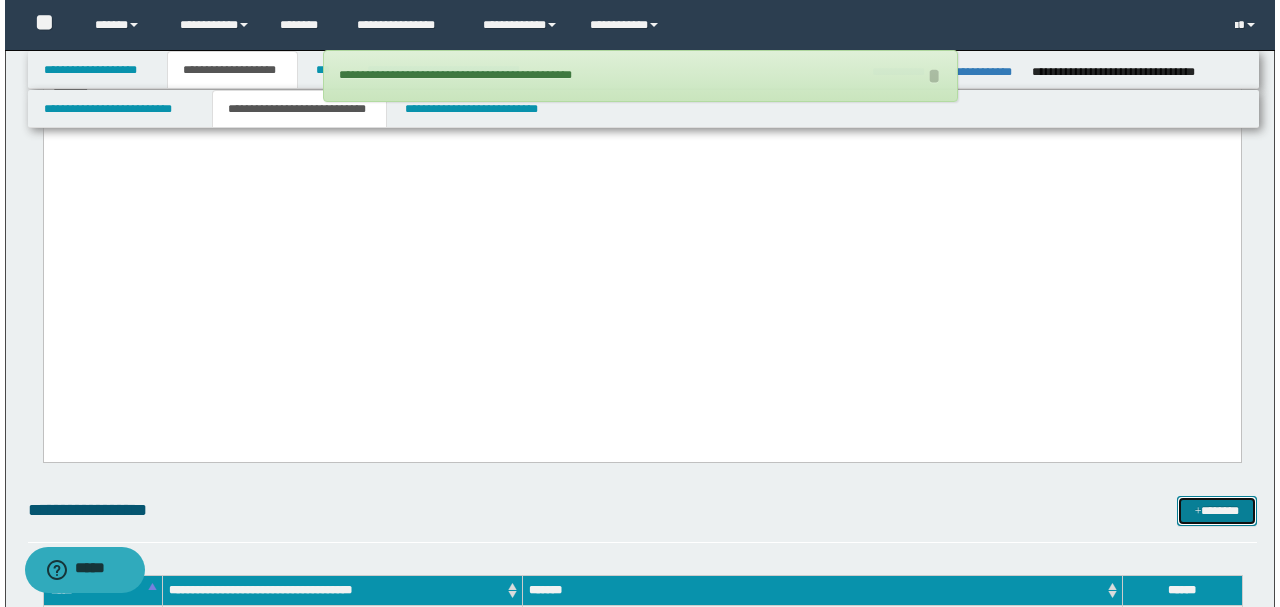 scroll, scrollTop: 4000, scrollLeft: 0, axis: vertical 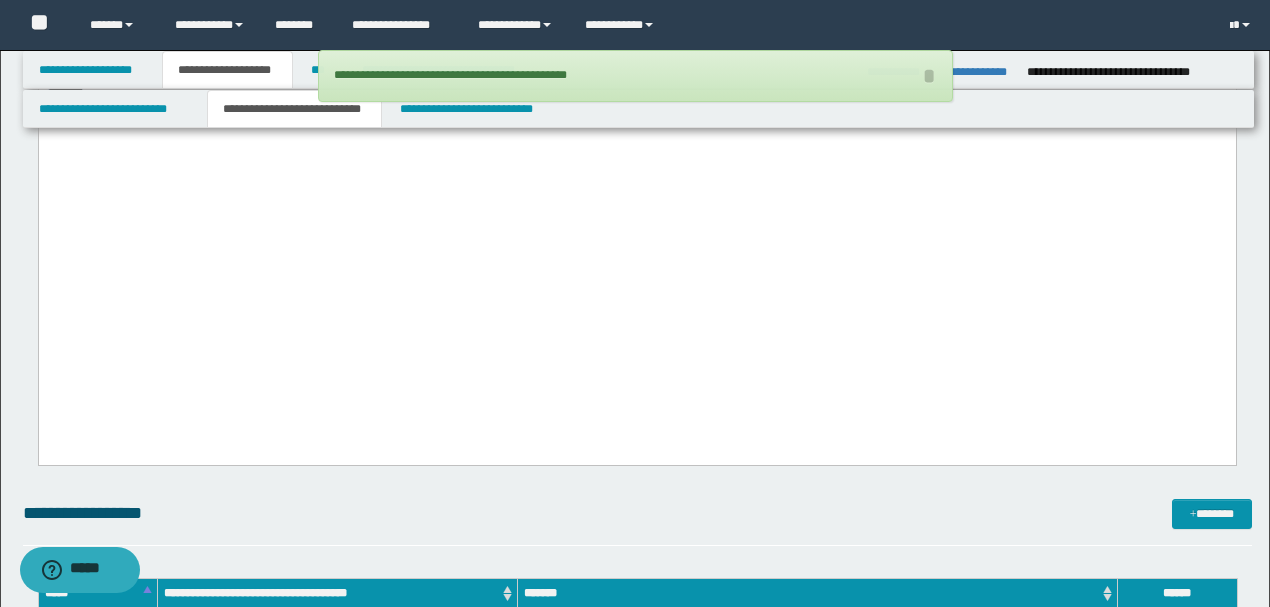 drag, startPoint x: 595, startPoint y: 335, endPoint x: 0, endPoint y: 283, distance: 597.26794 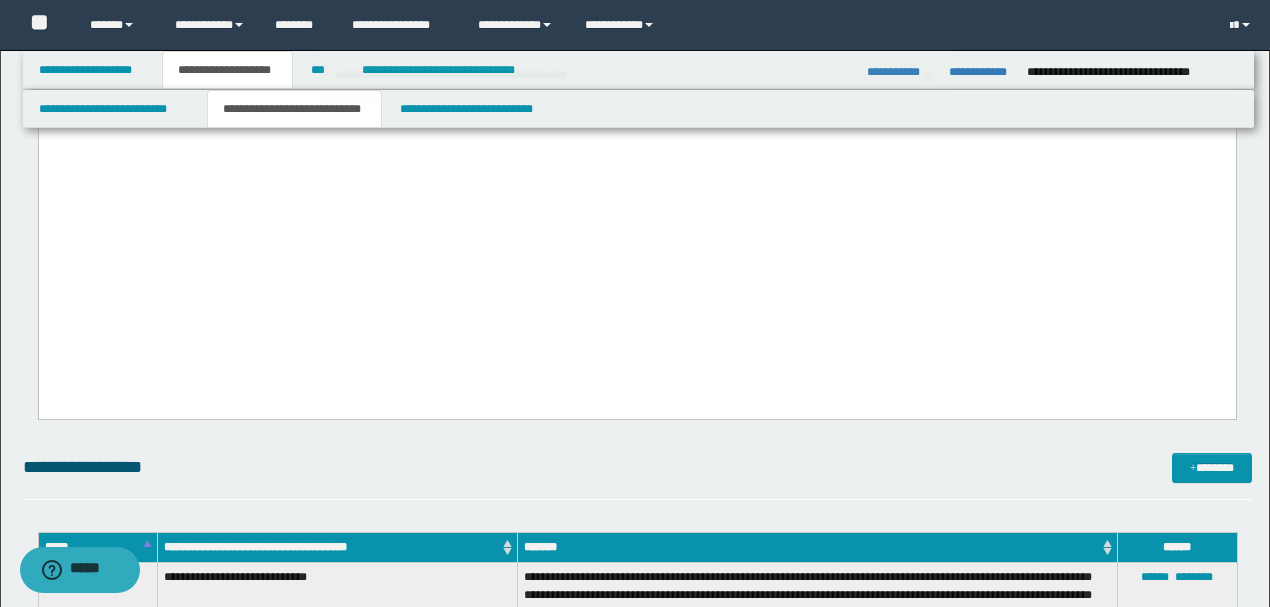 click on "**********" at bounding box center [637, -906] 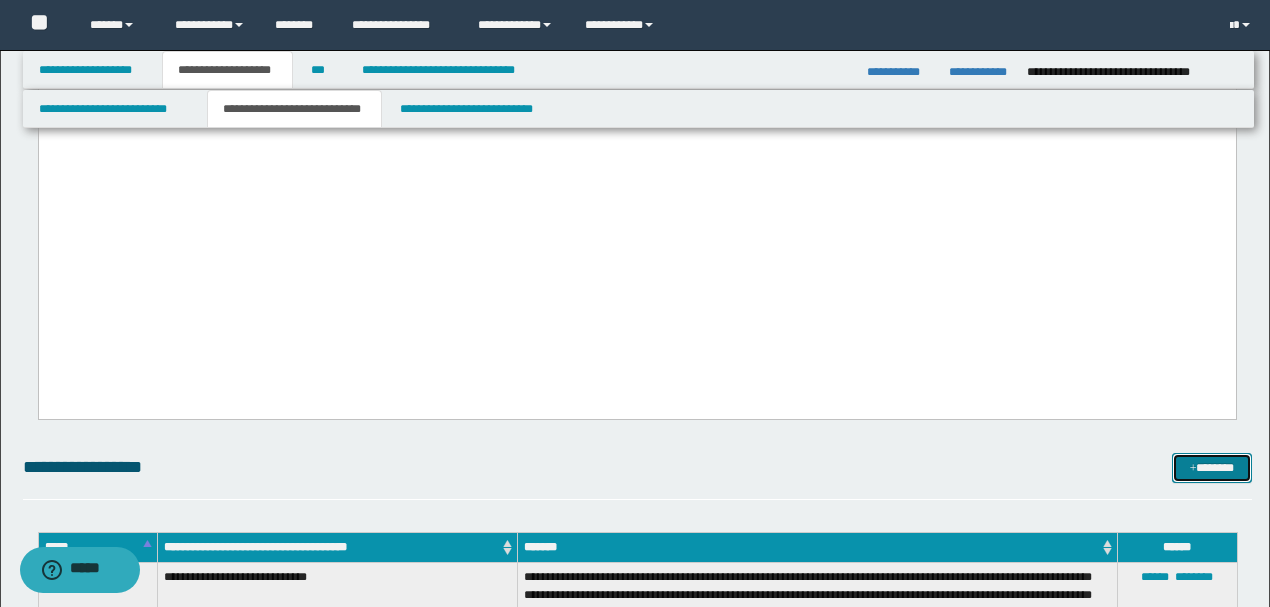 click on "*******" at bounding box center [1211, 467] 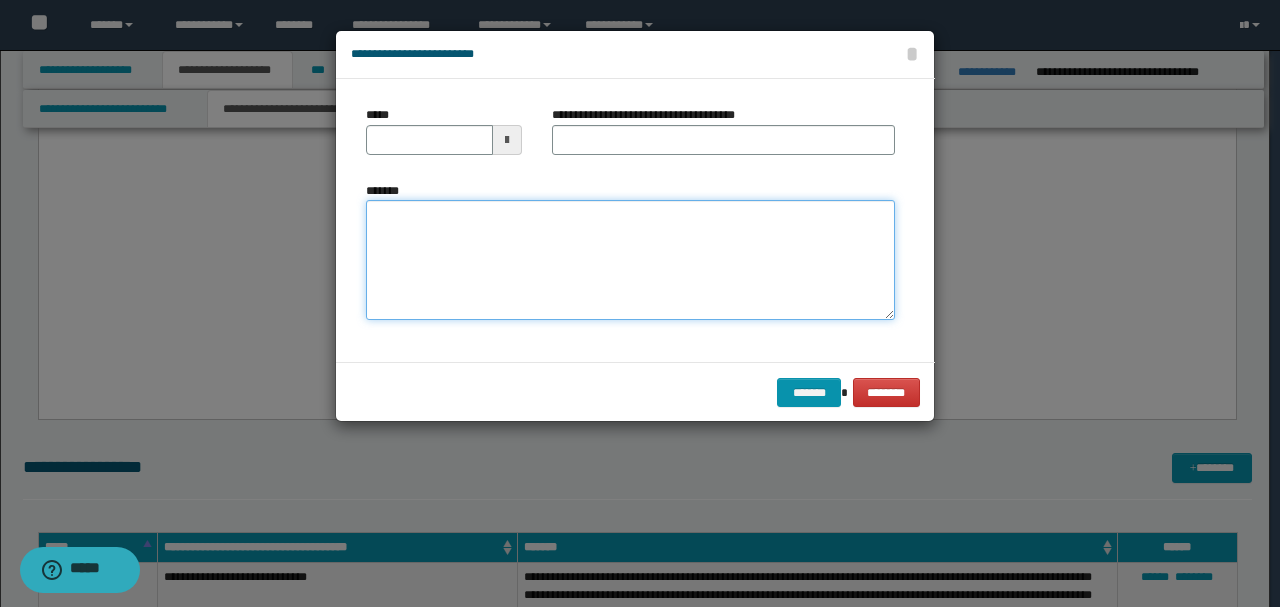 paste on "**********" 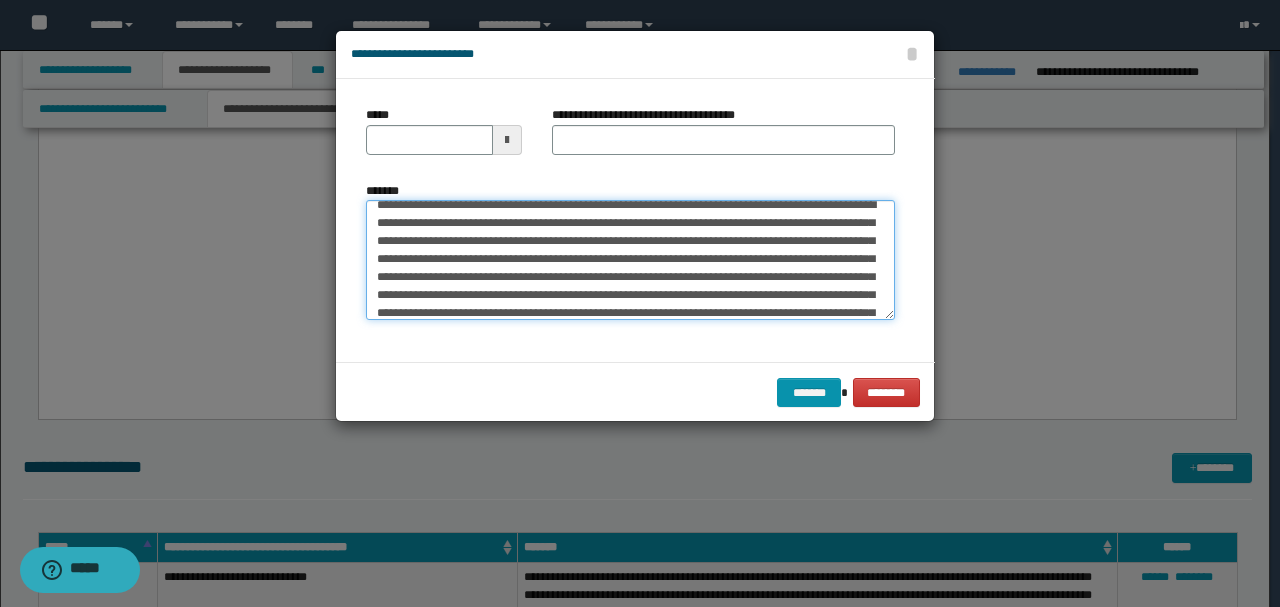scroll, scrollTop: 0, scrollLeft: 0, axis: both 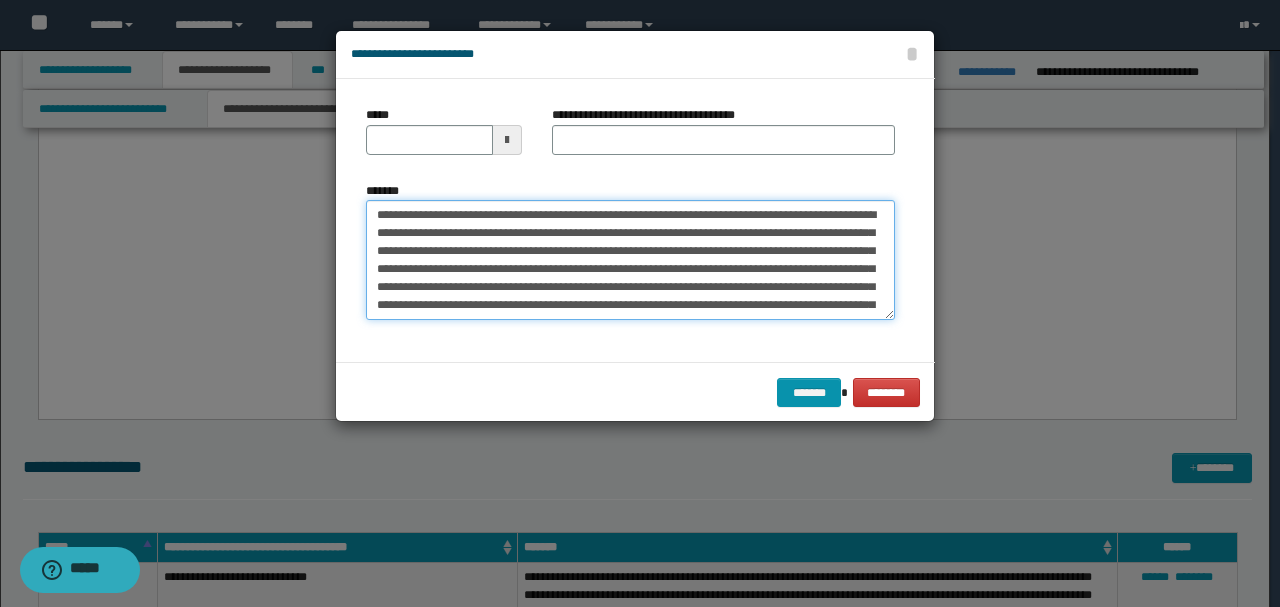 drag, startPoint x: 436, startPoint y: 213, endPoint x: 1279, endPoint y: 386, distance: 860.5684 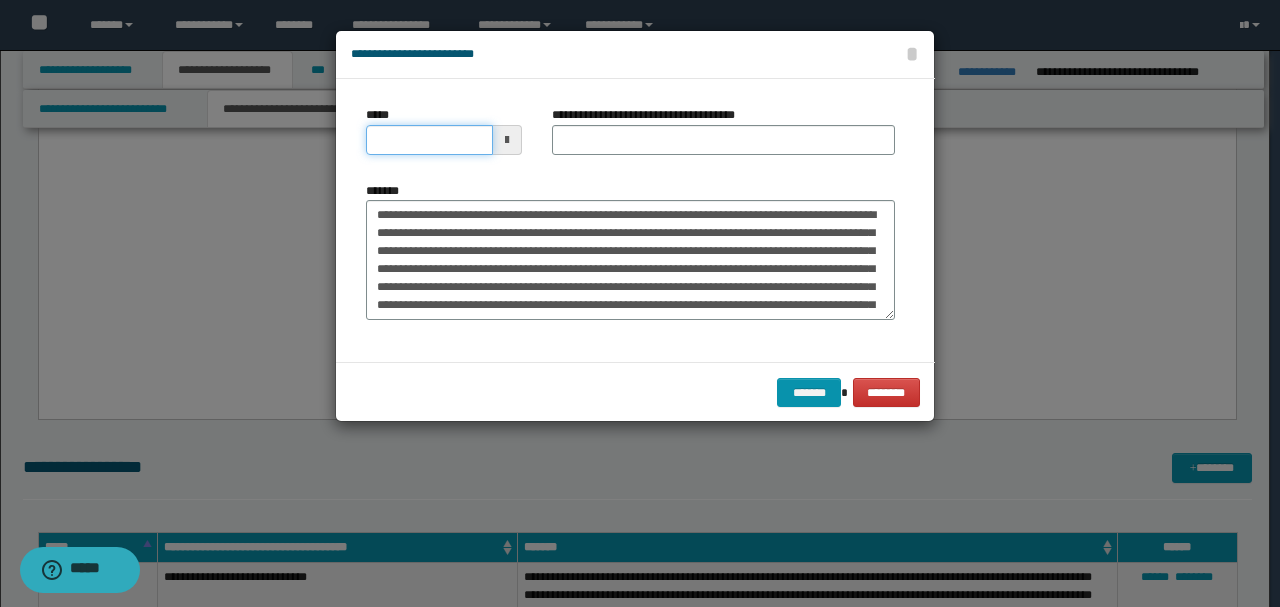 click on "*****" at bounding box center (429, 140) 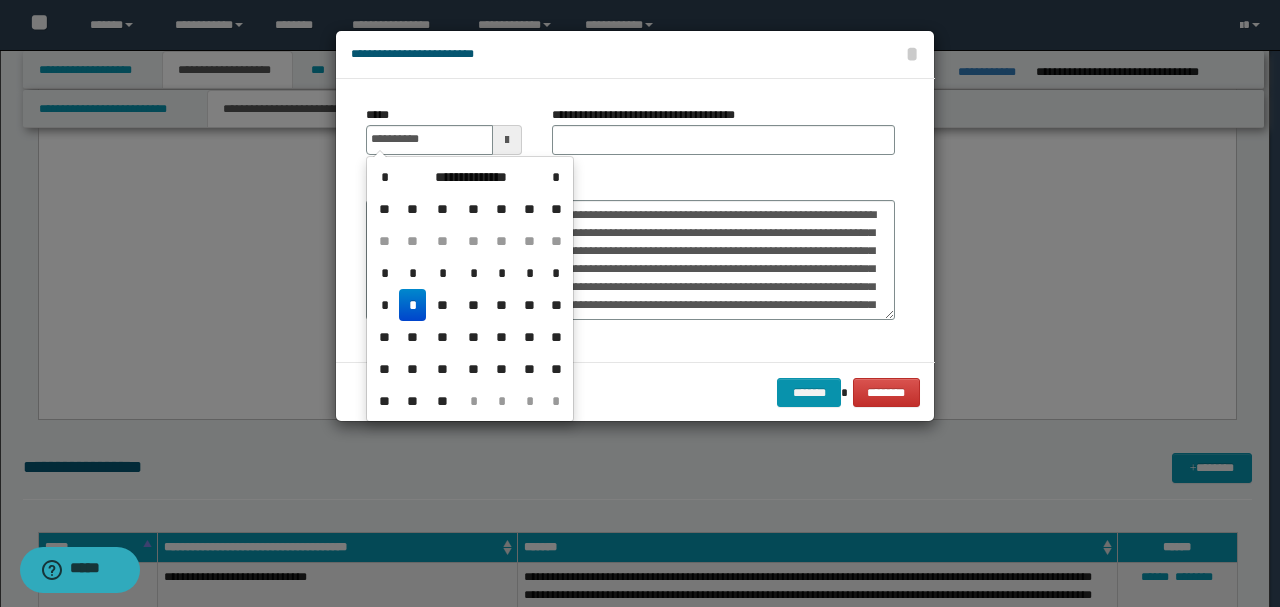 type on "**********" 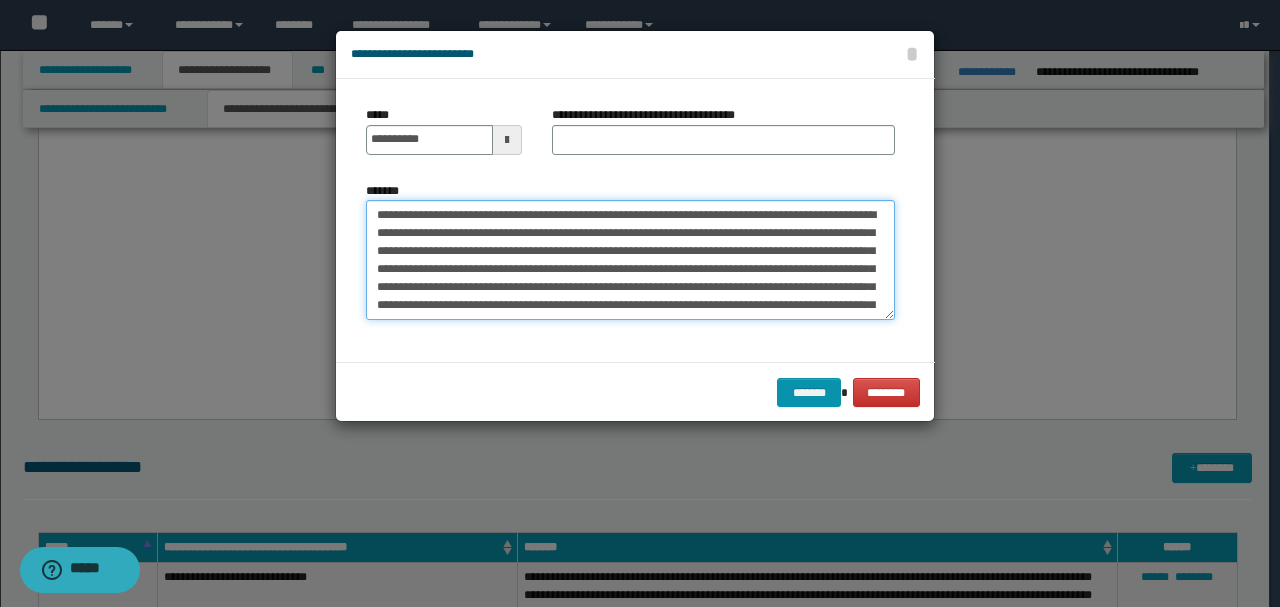 drag, startPoint x: 526, startPoint y: 210, endPoint x: 198, endPoint y: 200, distance: 328.1524 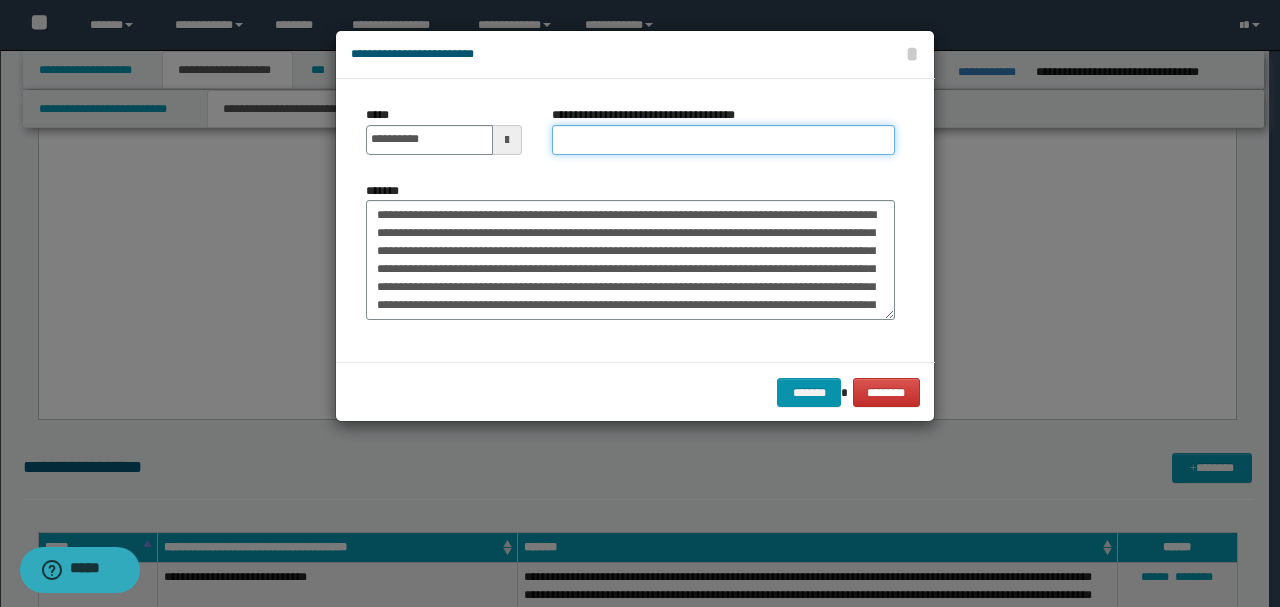 click on "**********" at bounding box center (723, 140) 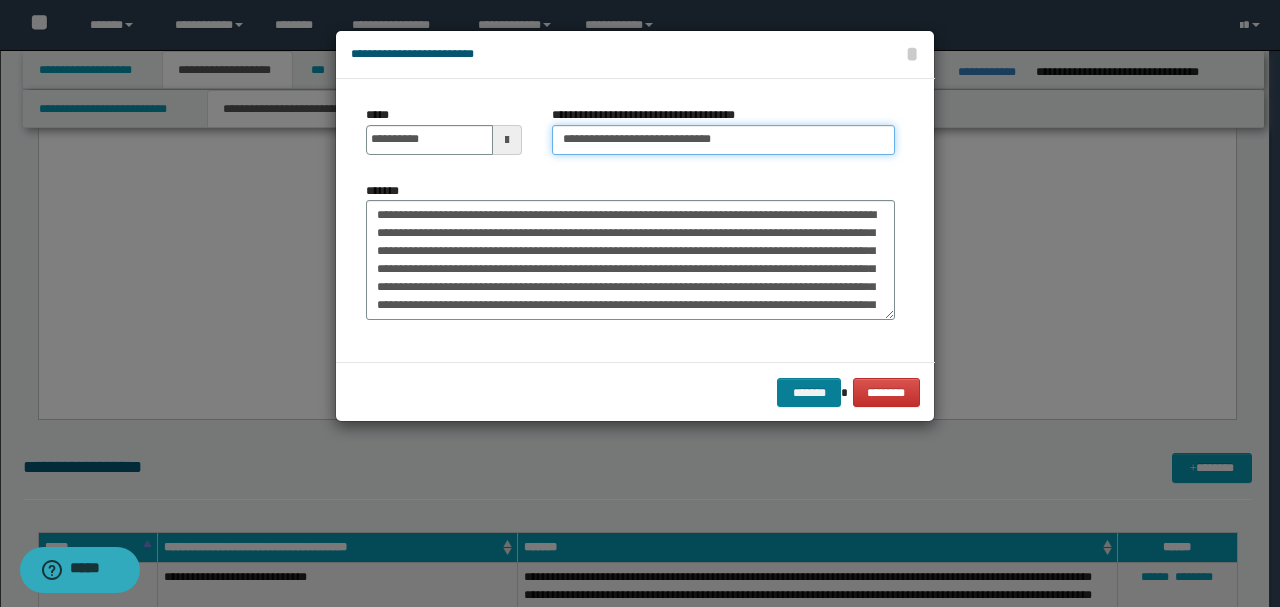 type on "**********" 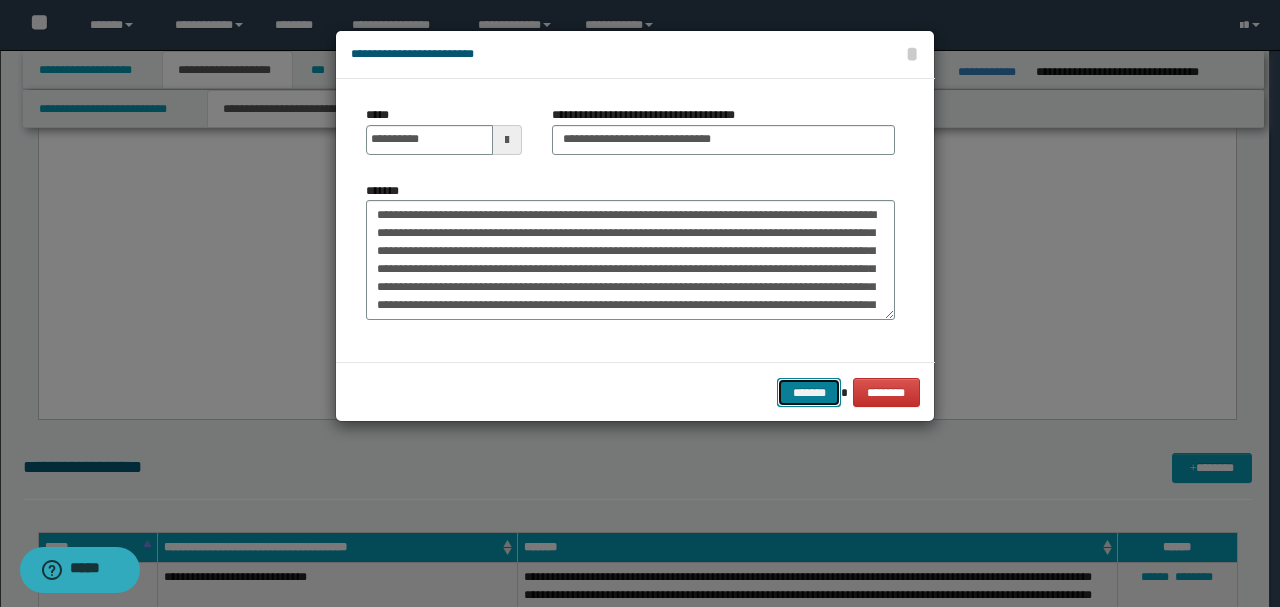 click on "*******" at bounding box center (809, 392) 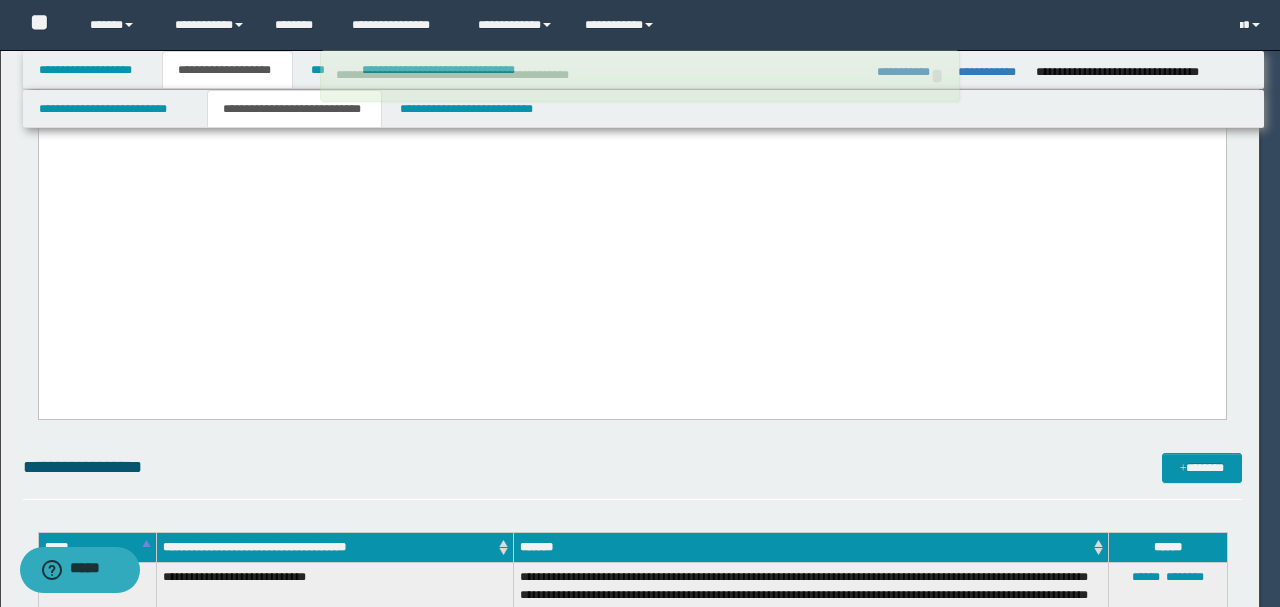 type 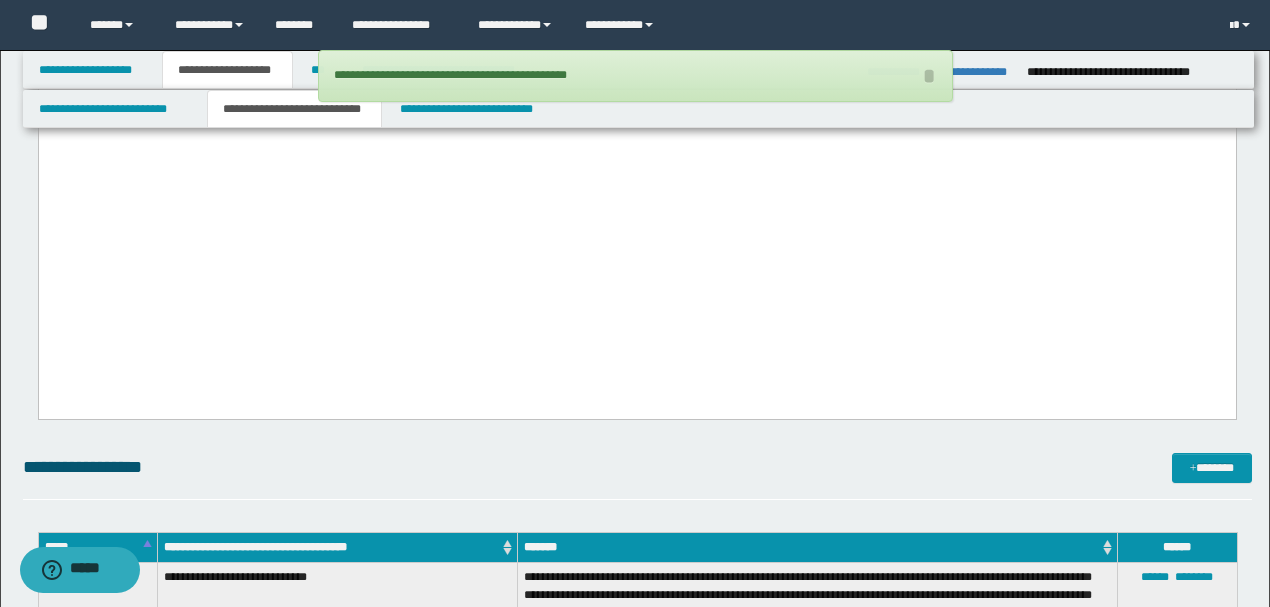 drag, startPoint x: 922, startPoint y: 267, endPoint x: 0, endPoint y: 174, distance: 926.67847 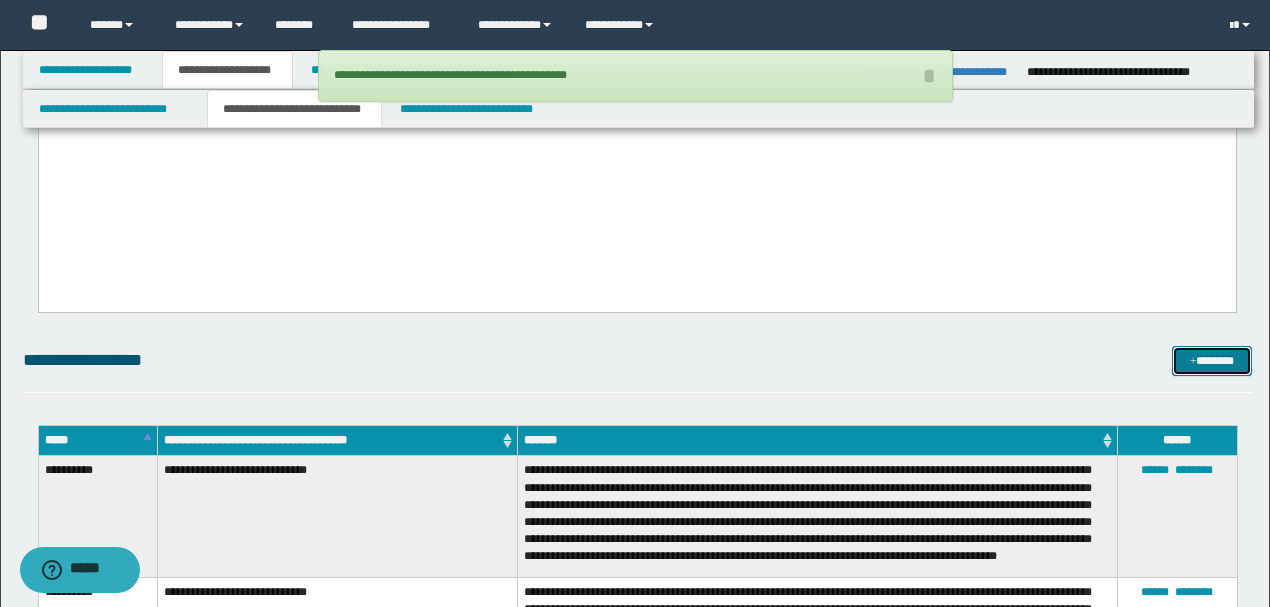 click on "*******" at bounding box center (1211, 360) 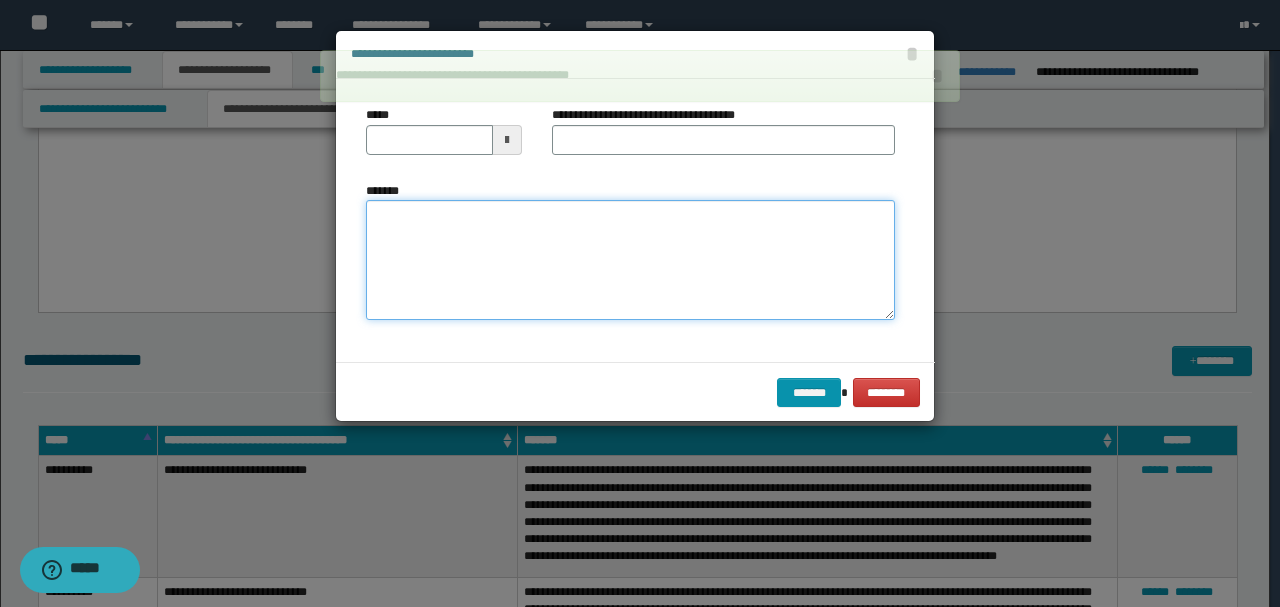 click on "*******" at bounding box center [630, 259] 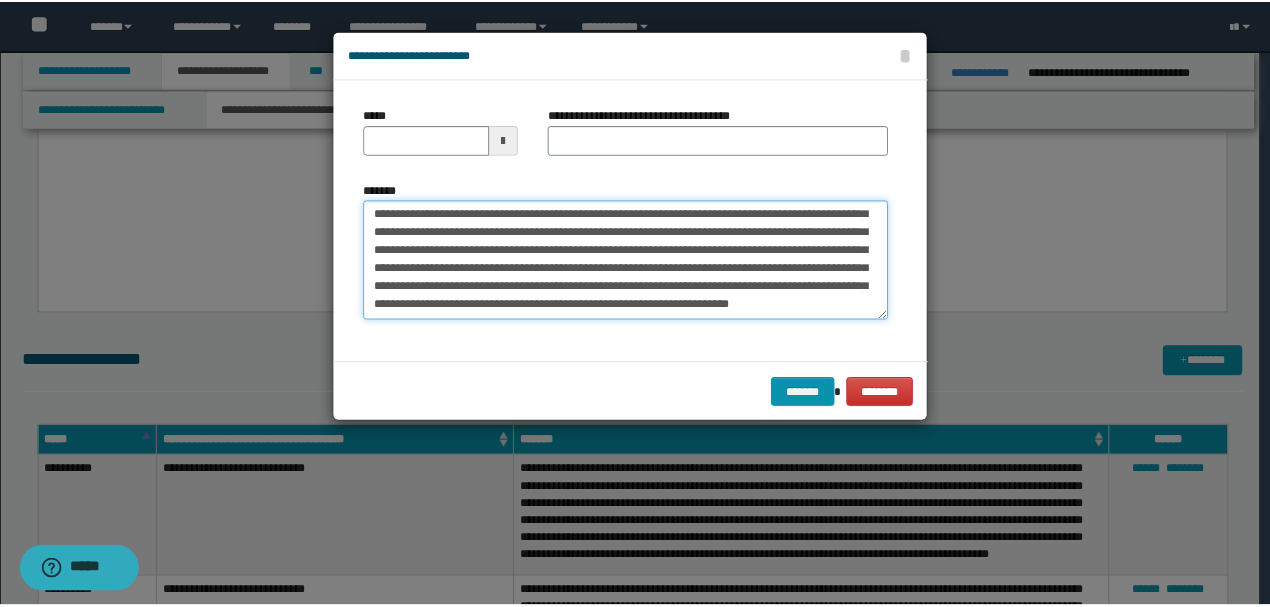 scroll, scrollTop: 0, scrollLeft: 0, axis: both 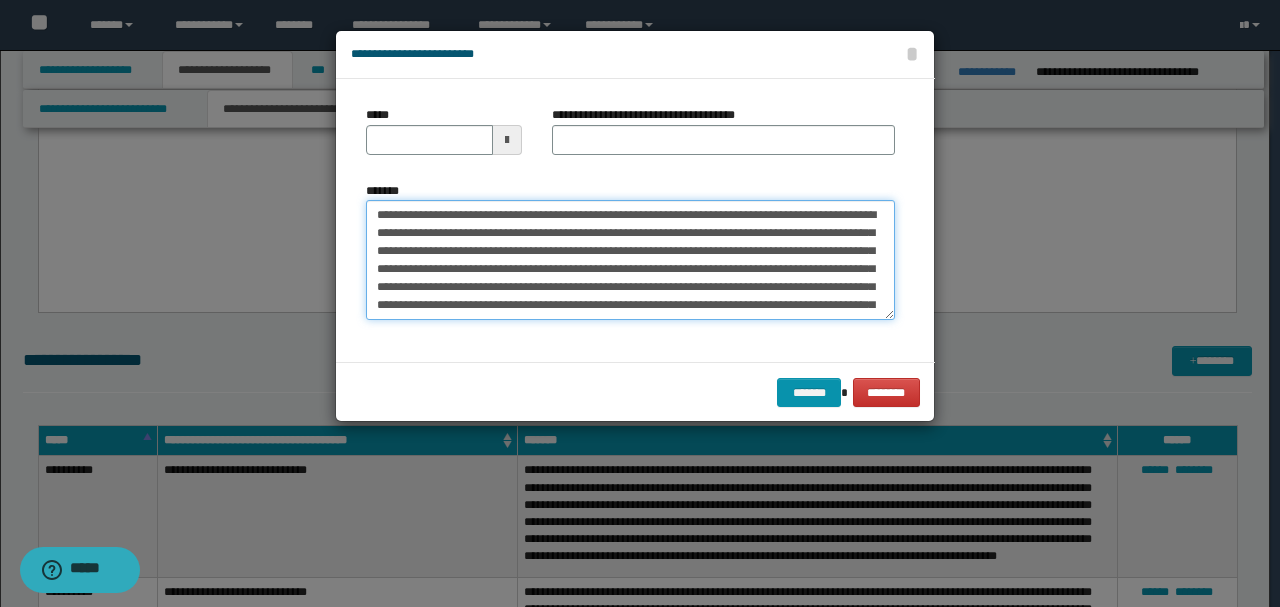 drag, startPoint x: 444, startPoint y: 210, endPoint x: 294, endPoint y: 210, distance: 150 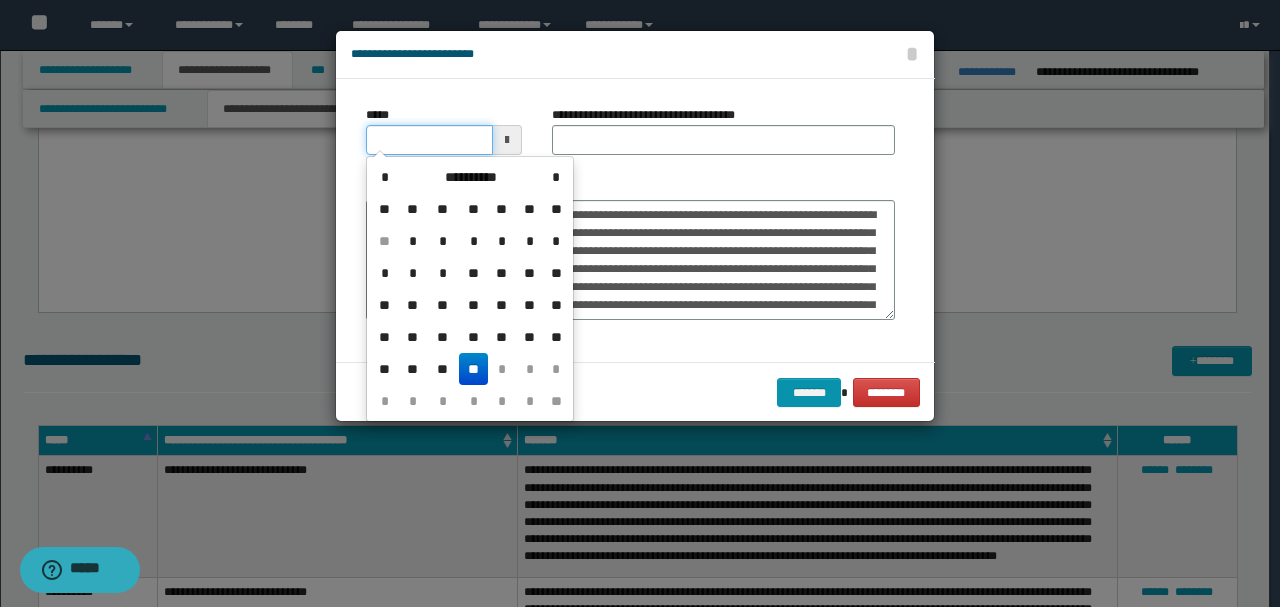 click on "*****" at bounding box center [429, 140] 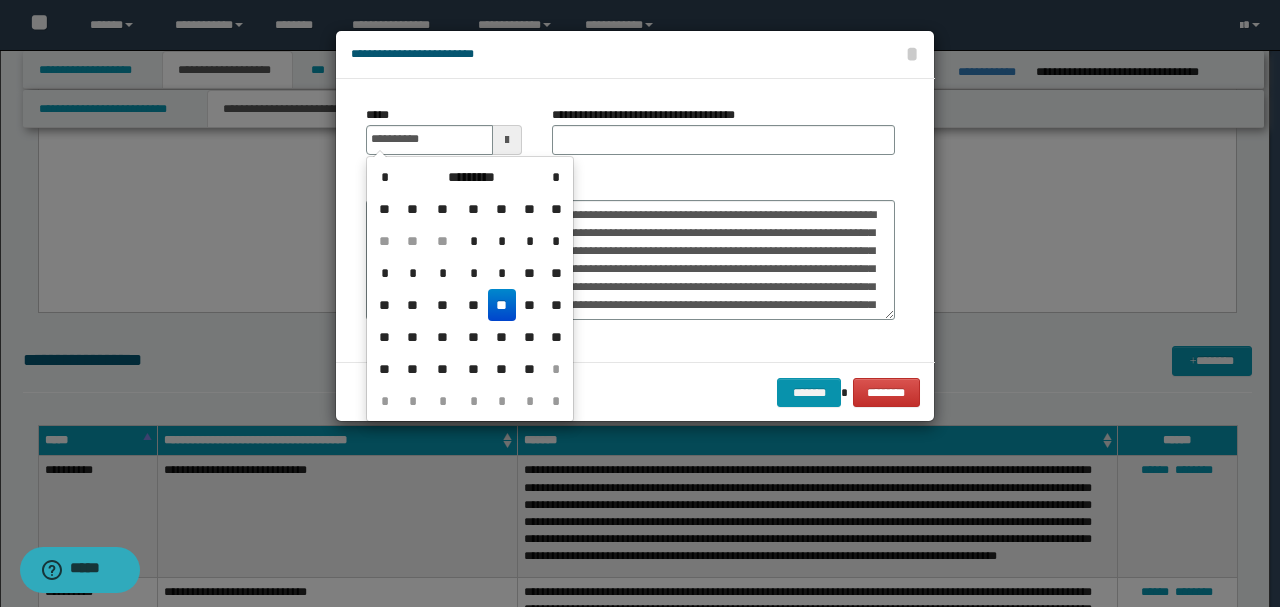 type on "**********" 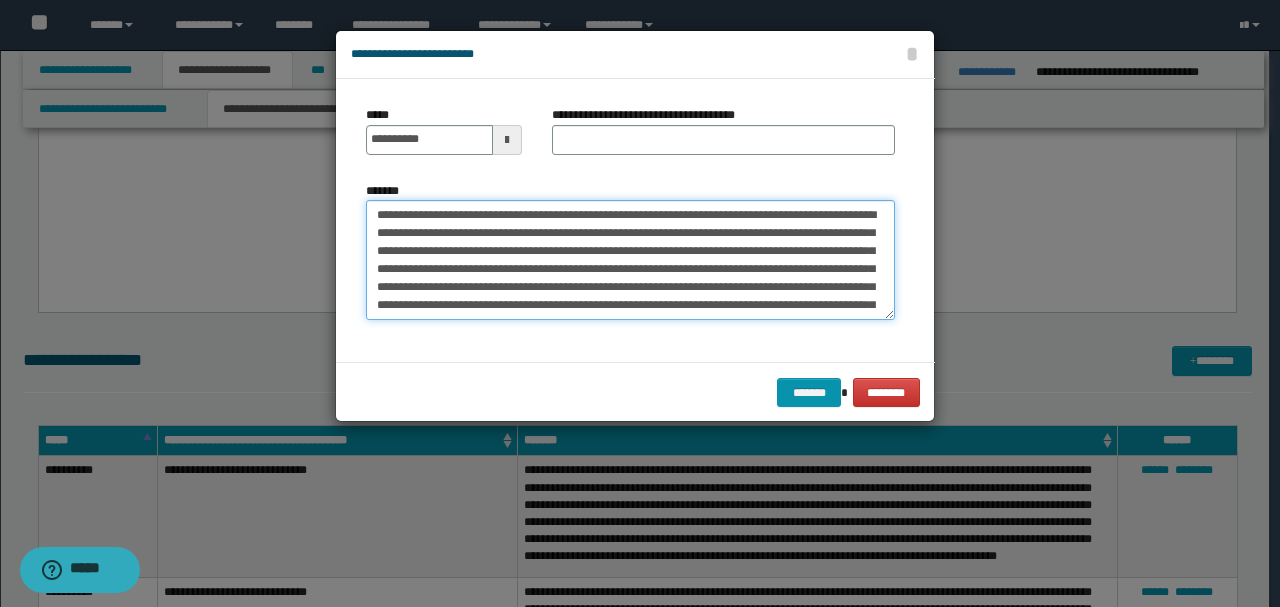 drag, startPoint x: 530, startPoint y: 210, endPoint x: 236, endPoint y: 196, distance: 294.33313 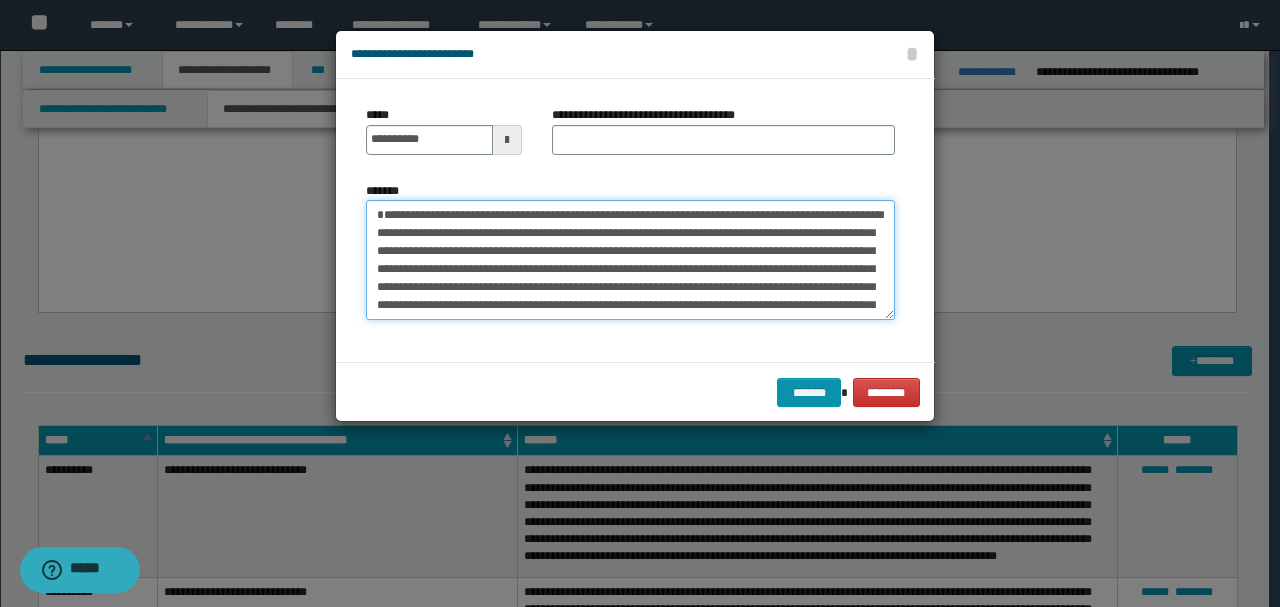 type on "**********" 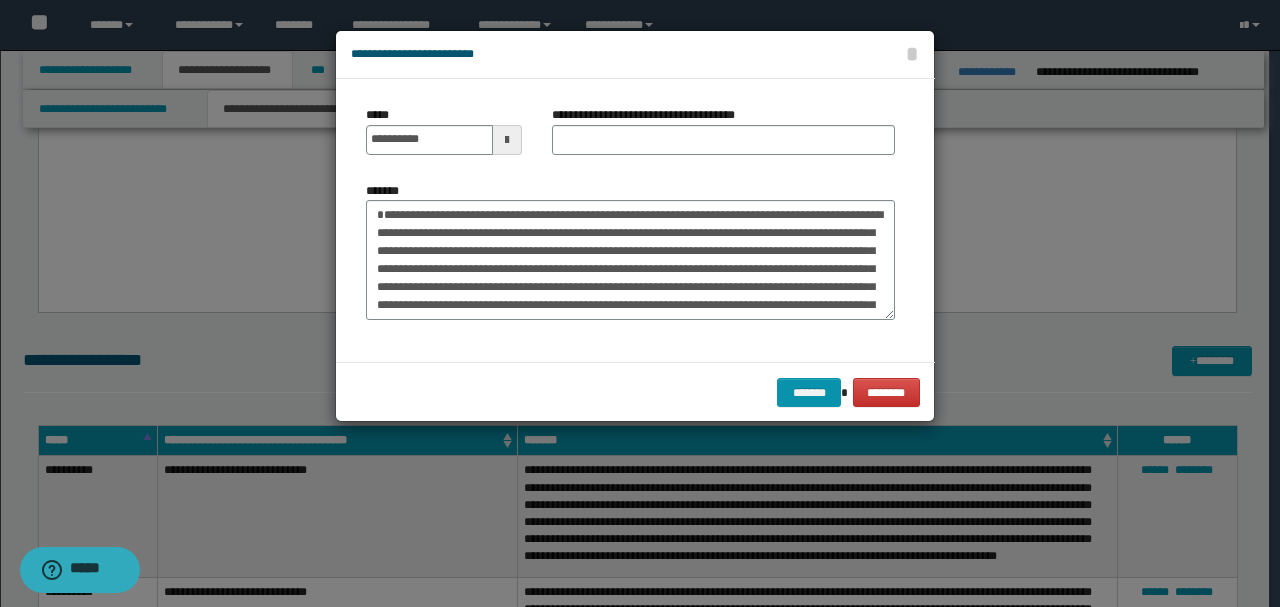 drag, startPoint x: 649, startPoint y: 121, endPoint x: 650, endPoint y: 136, distance: 15.033297 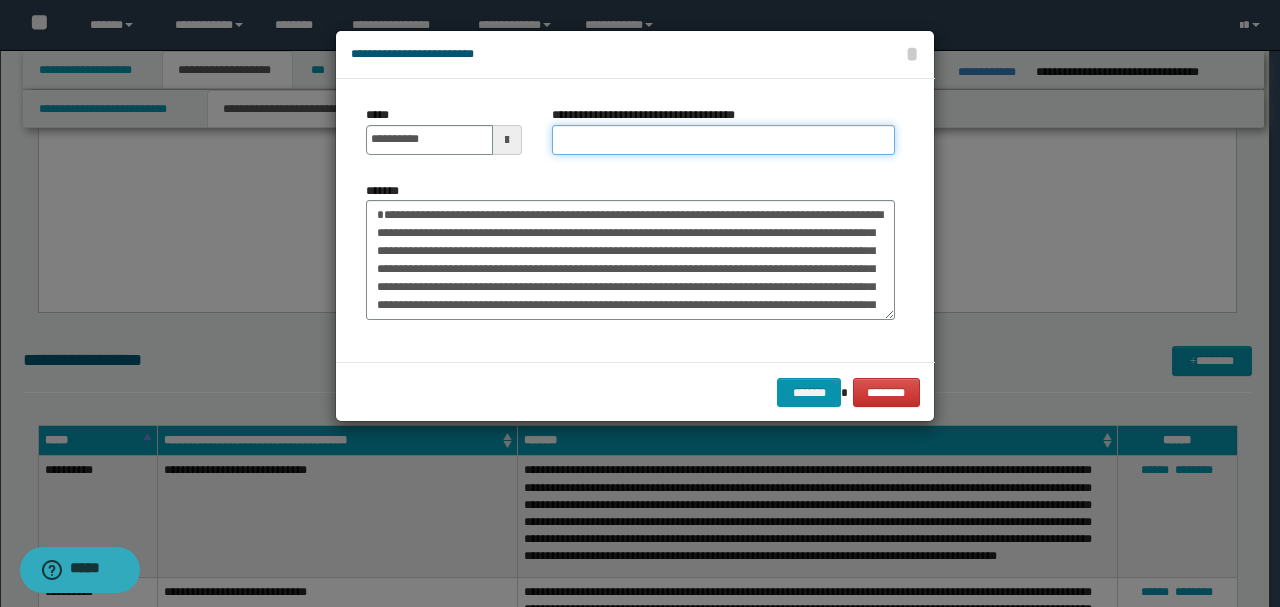 click on "**********" at bounding box center (723, 140) 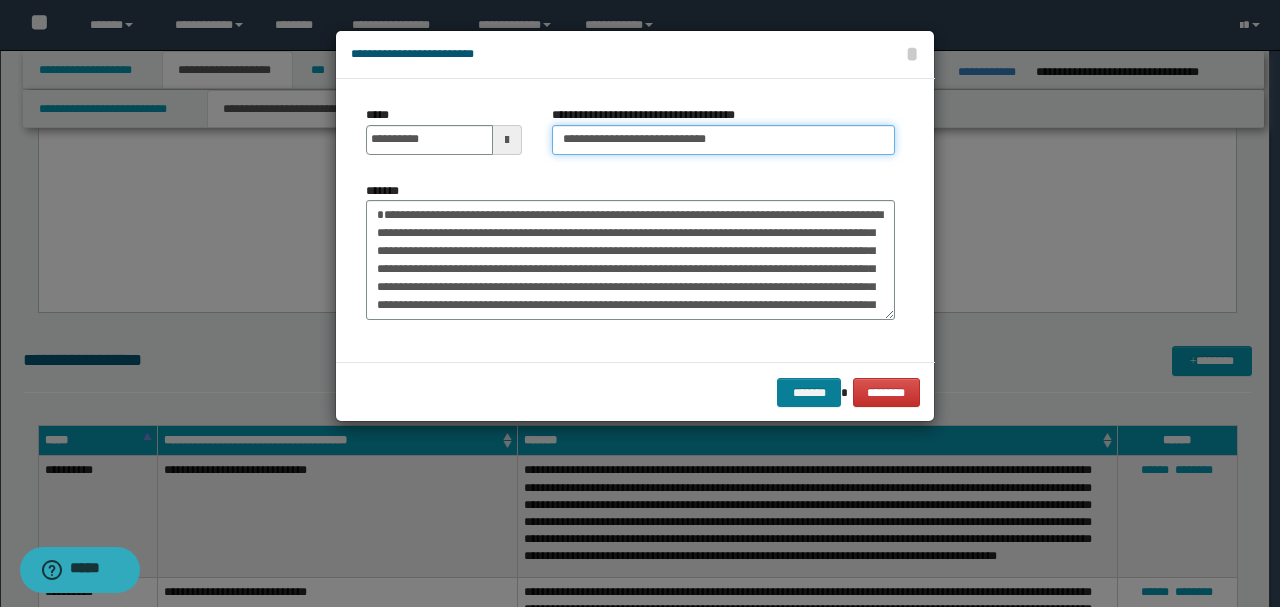 type on "**********" 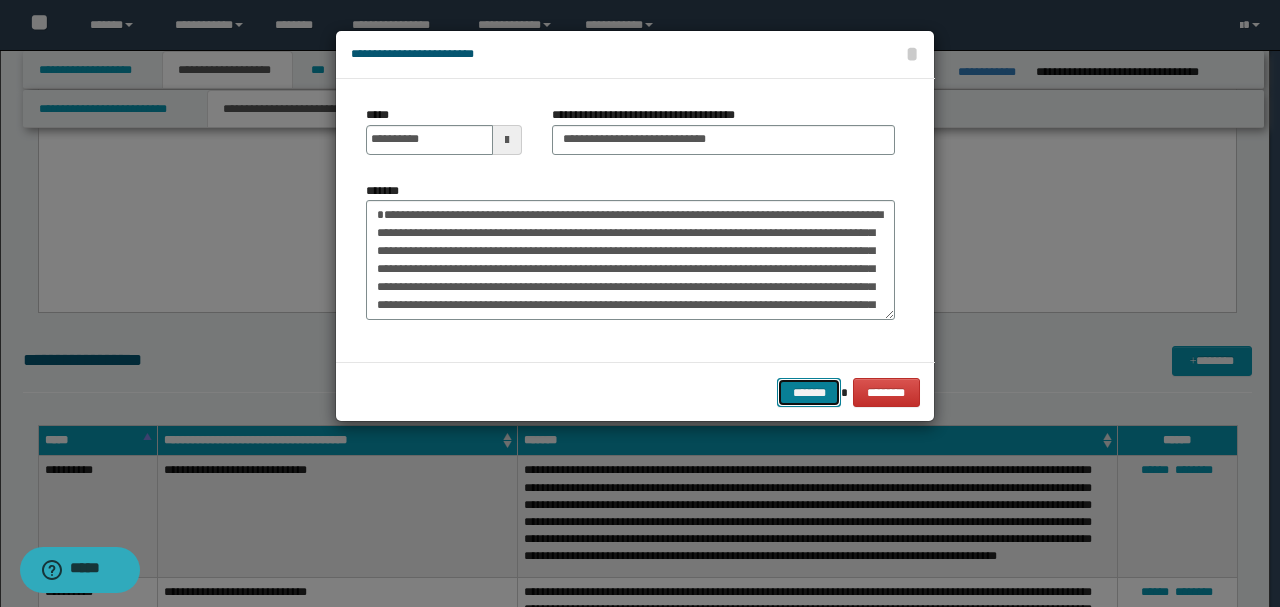 click on "*******" at bounding box center [809, 392] 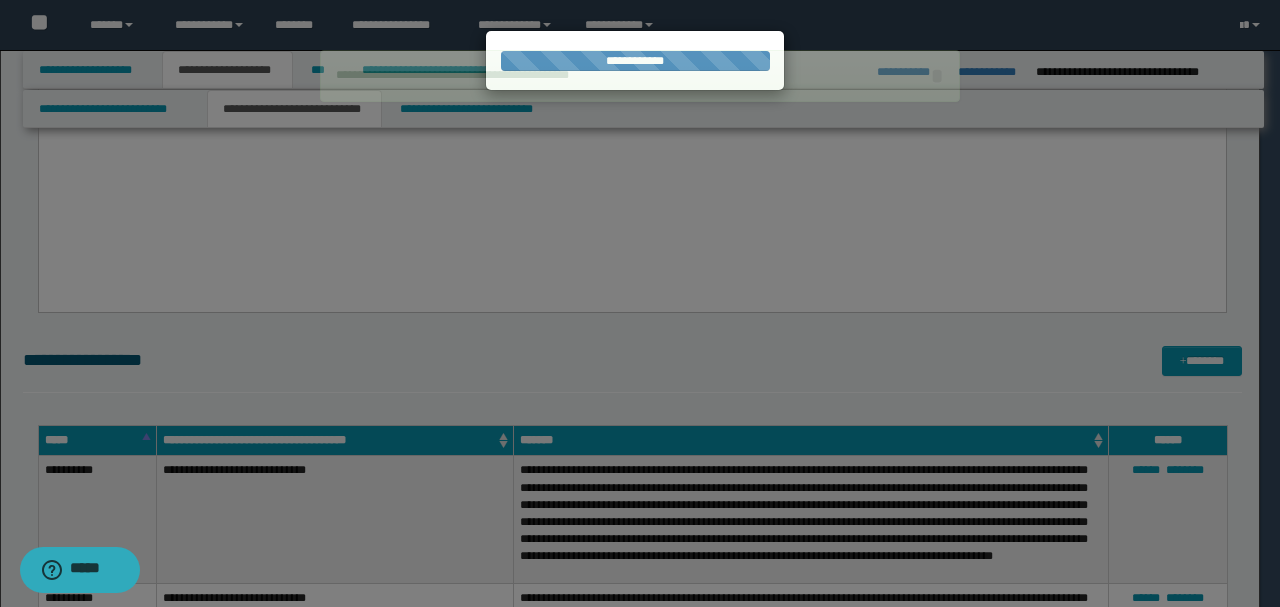 type 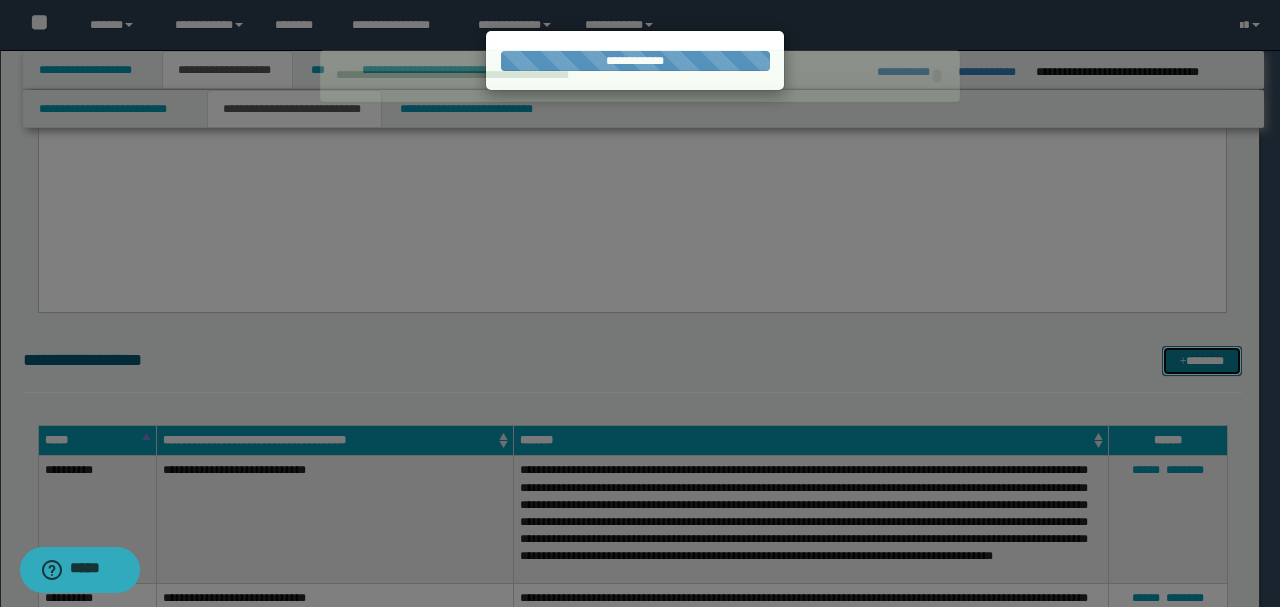 type 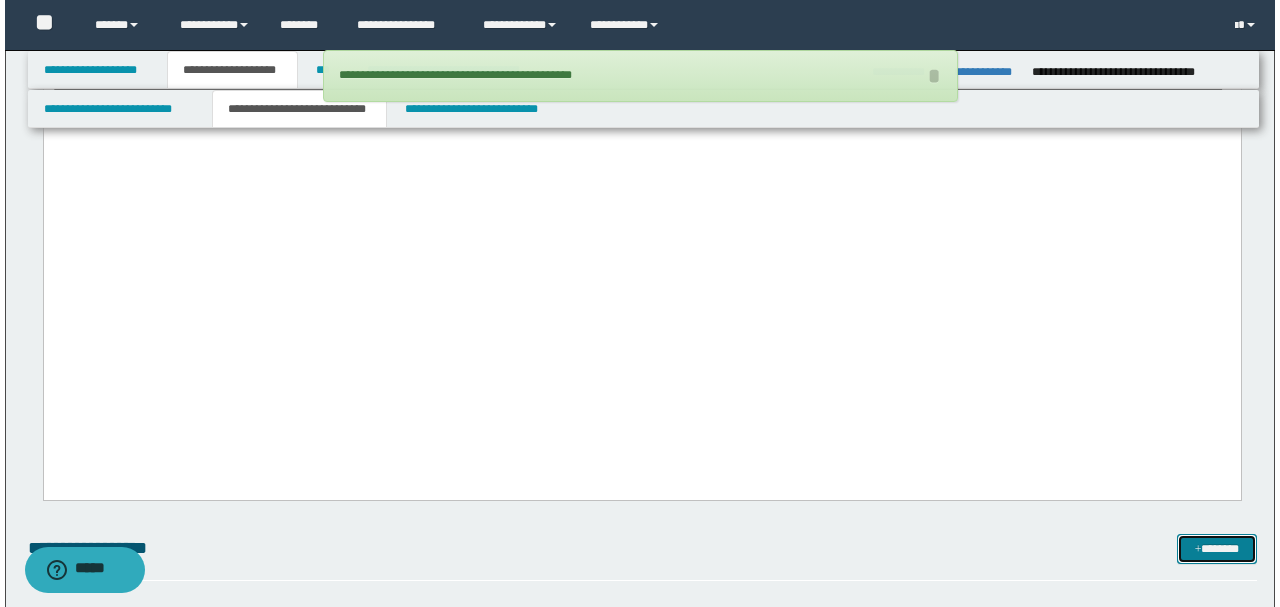 scroll, scrollTop: 3800, scrollLeft: 0, axis: vertical 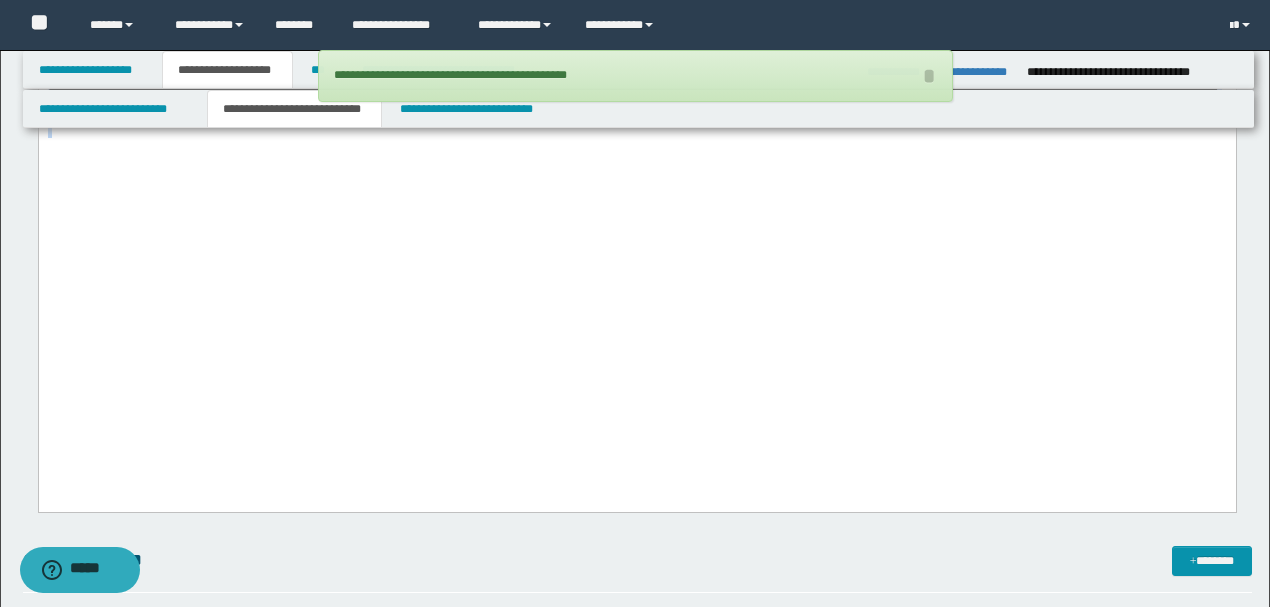 drag, startPoint x: 962, startPoint y: 369, endPoint x: 38, endPoint y: -1767, distance: 2327.2886 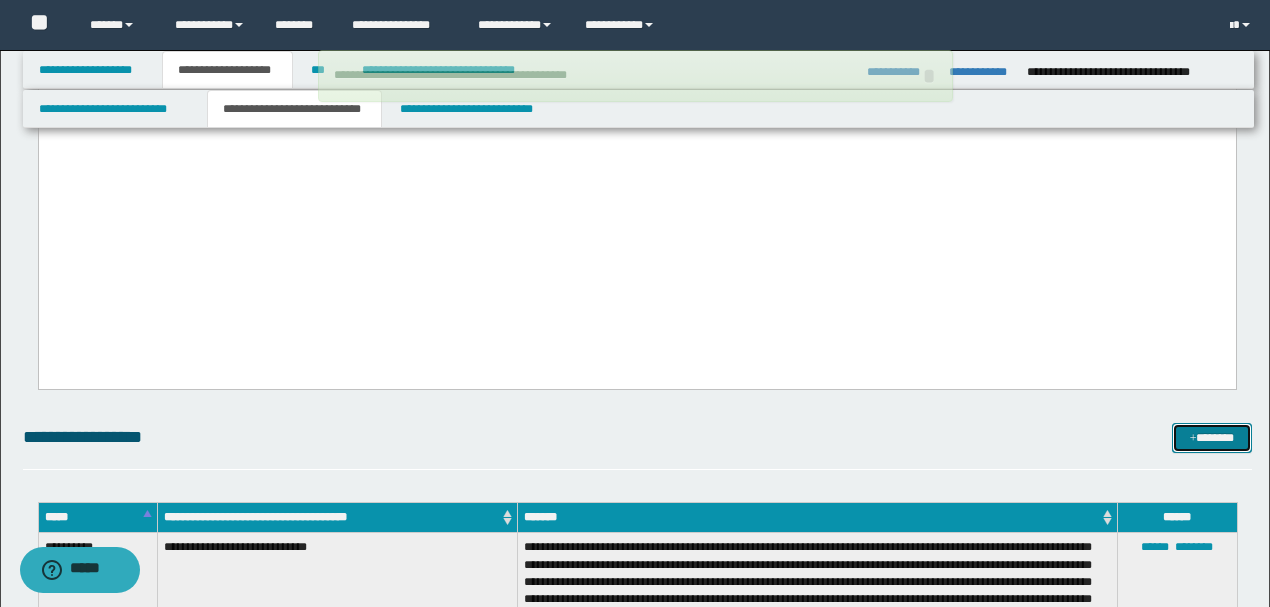 click on "*******" at bounding box center (1211, 437) 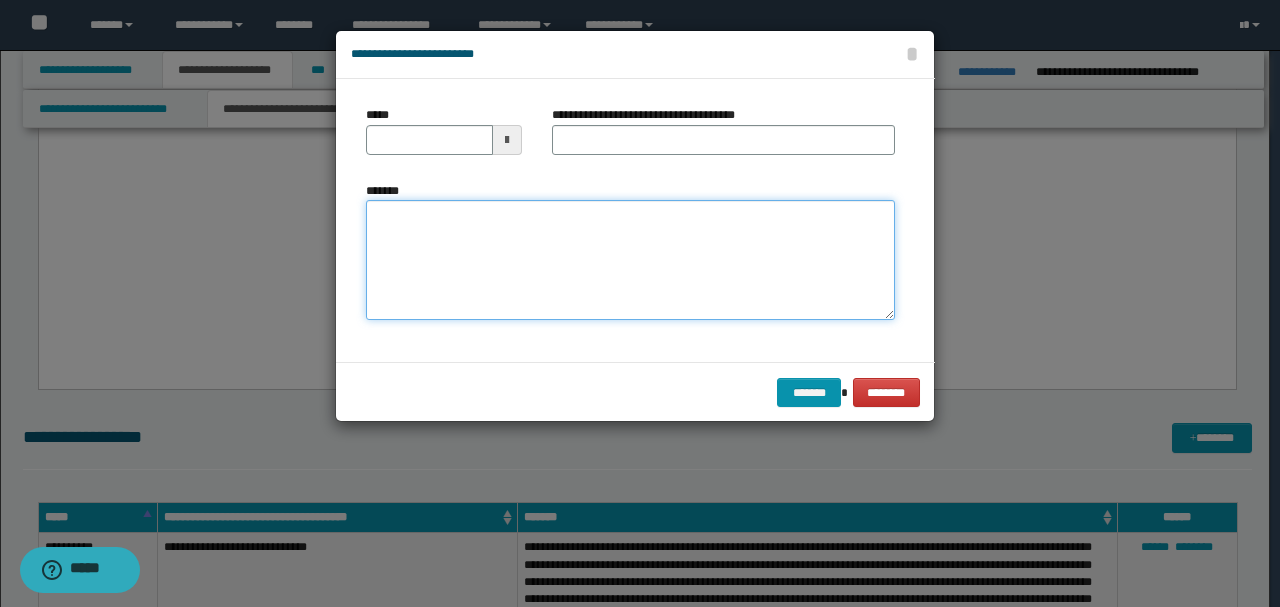 drag, startPoint x: 366, startPoint y: 258, endPoint x: 456, endPoint y: 227, distance: 95.189285 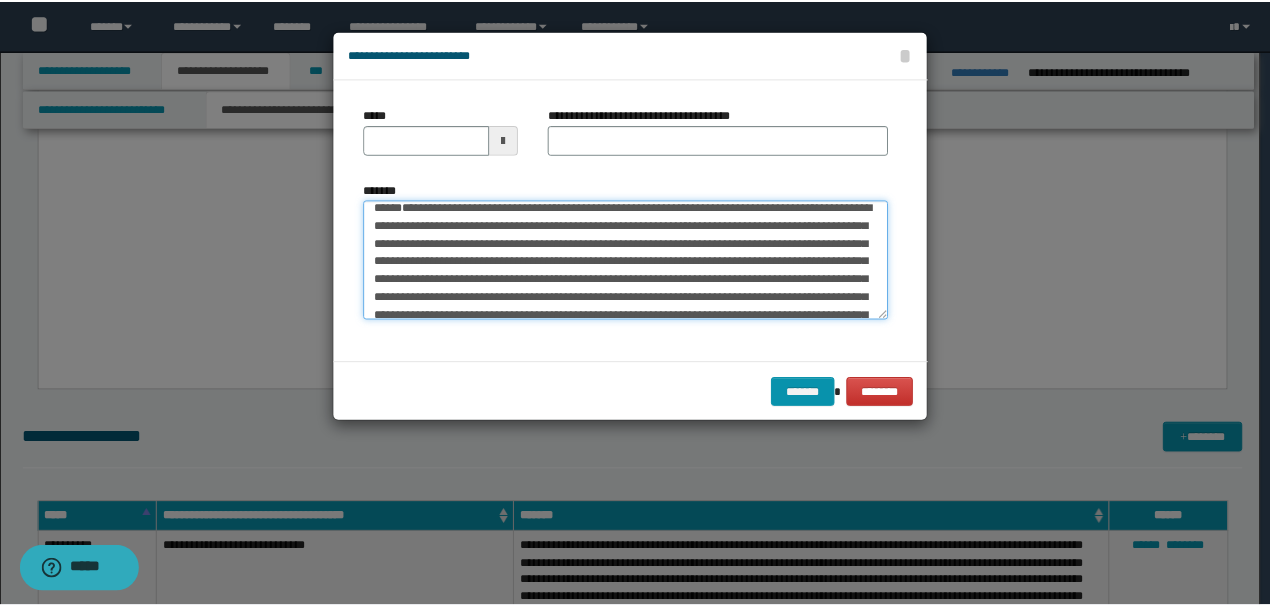 scroll, scrollTop: 0, scrollLeft: 0, axis: both 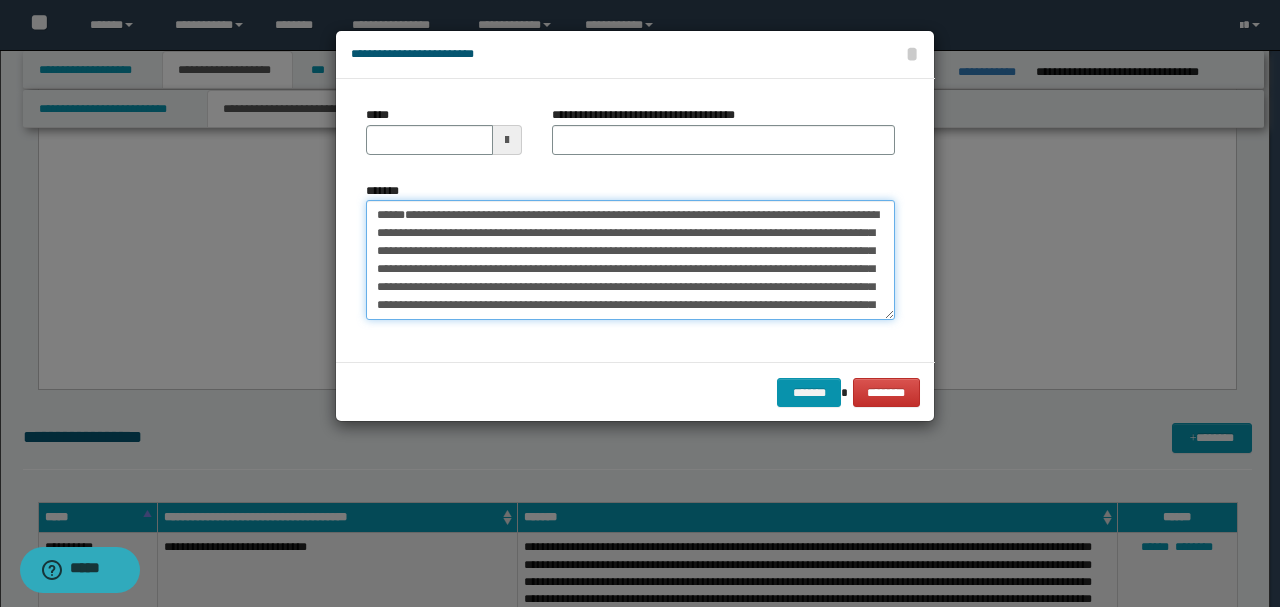 drag, startPoint x: 442, startPoint y: 282, endPoint x: 315, endPoint y: 180, distance: 162.88953 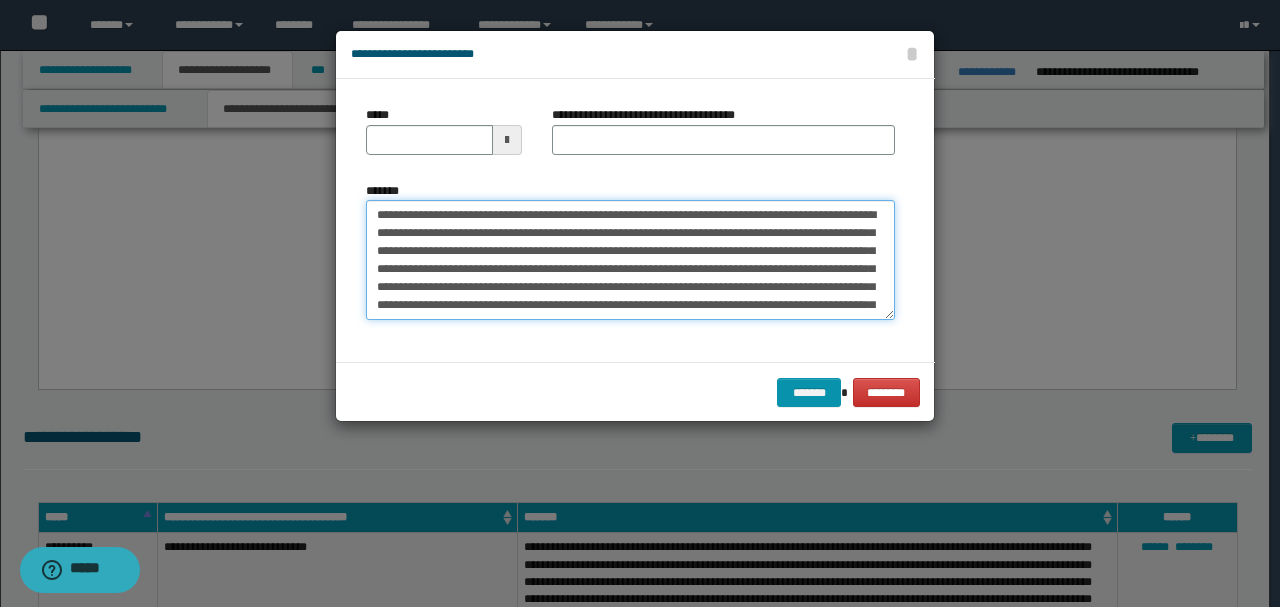 type 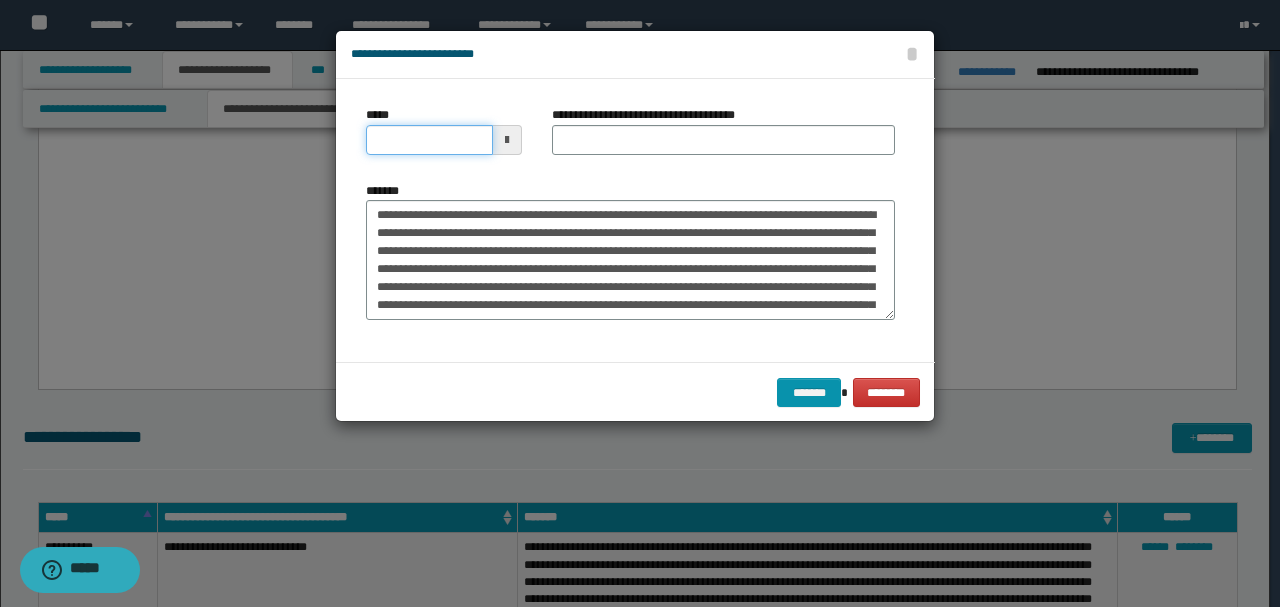 click on "*****" at bounding box center (429, 140) 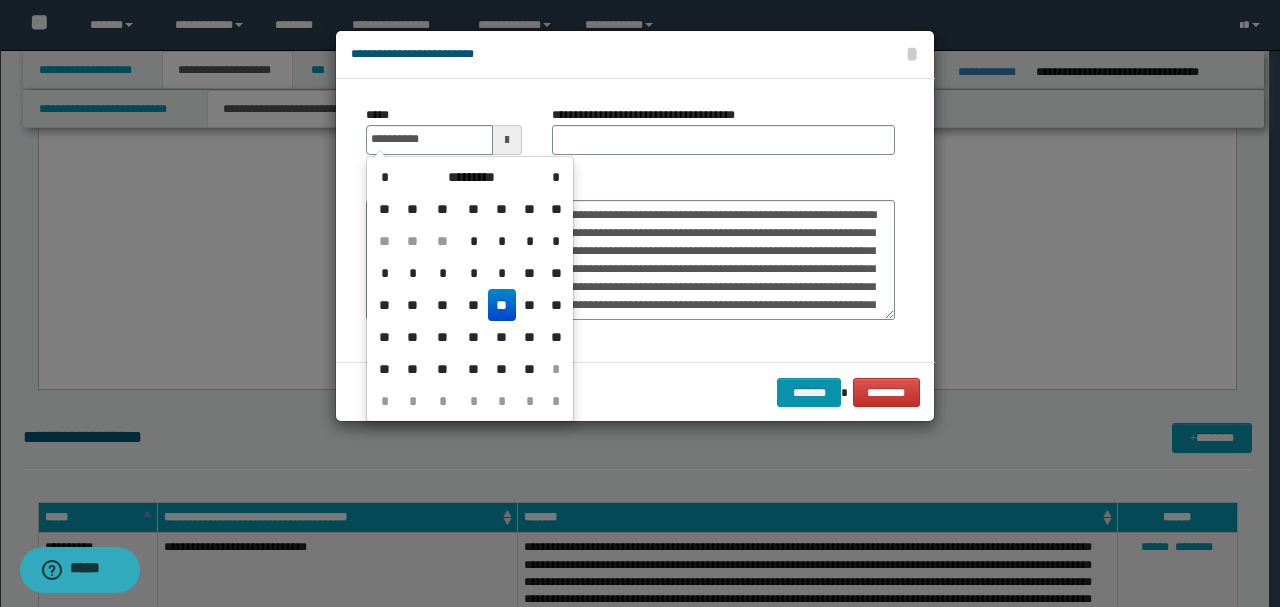 type on "**********" 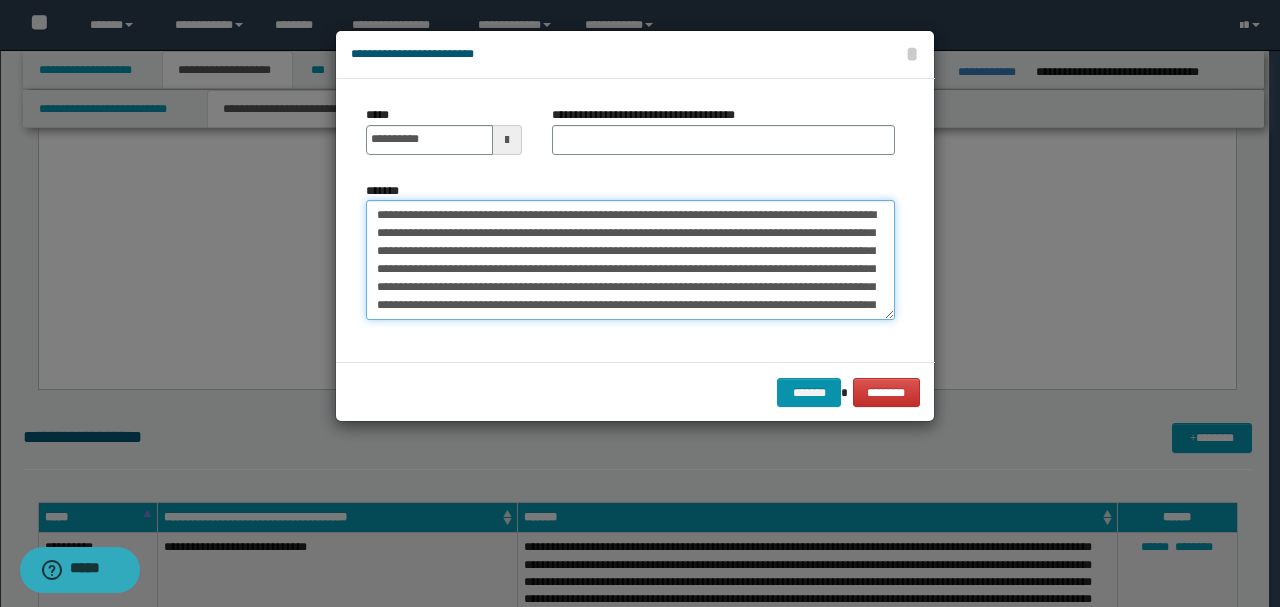 drag, startPoint x: 506, startPoint y: 206, endPoint x: 348, endPoint y: 199, distance: 158.15498 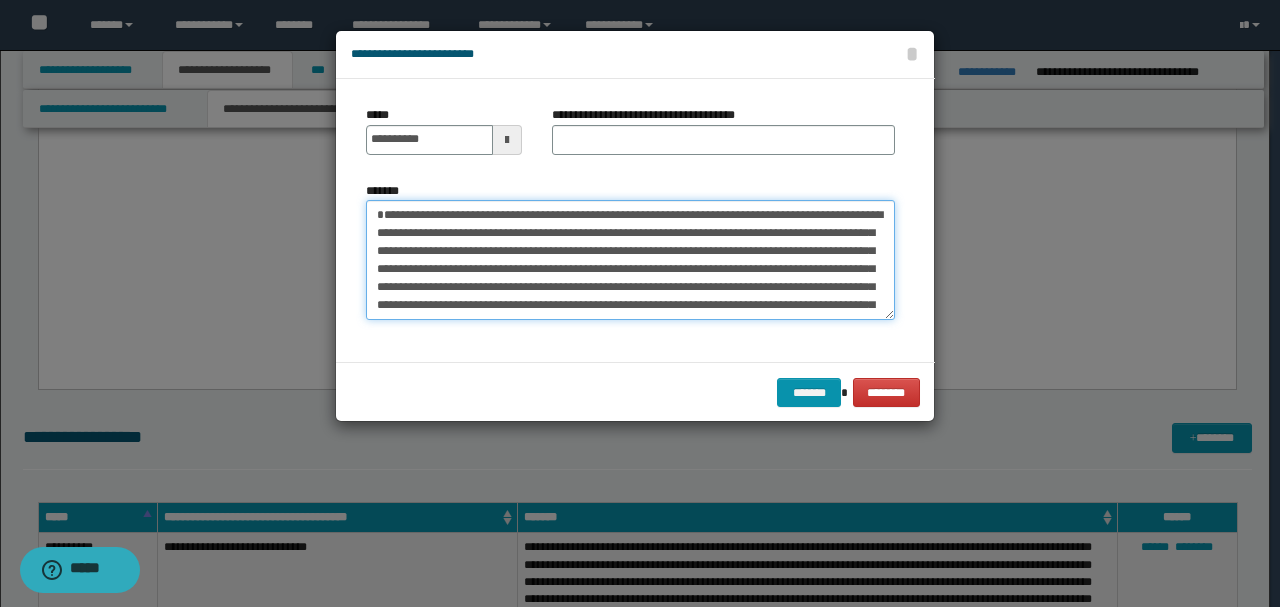 type on "**********" 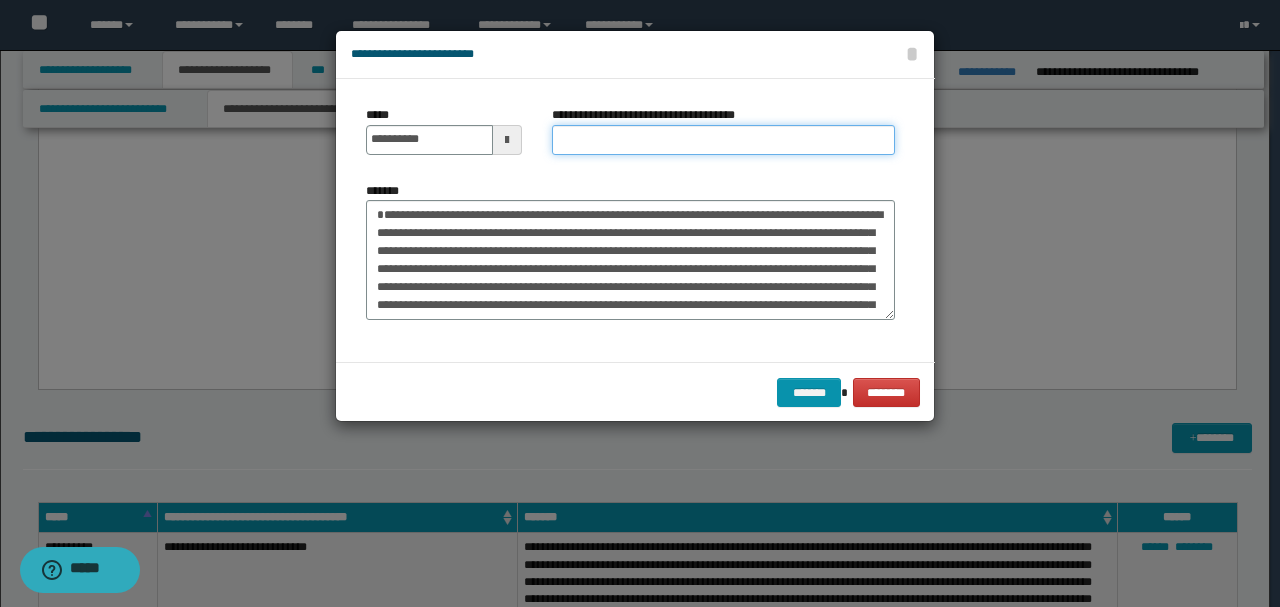 click on "**********" at bounding box center [723, 140] 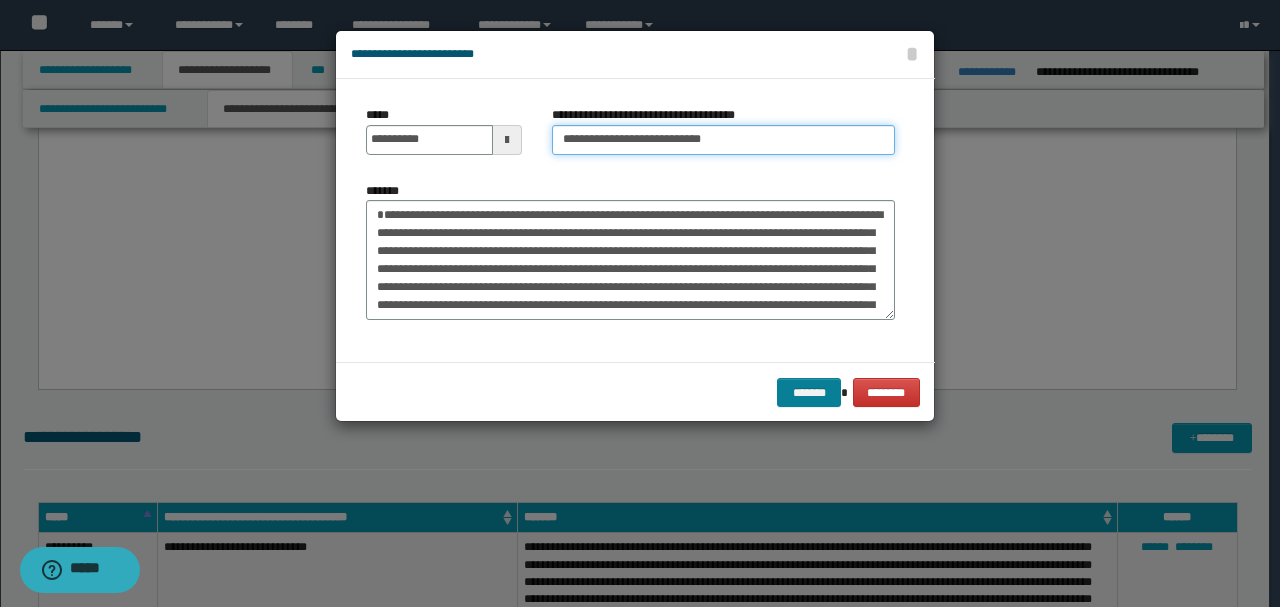 type on "**********" 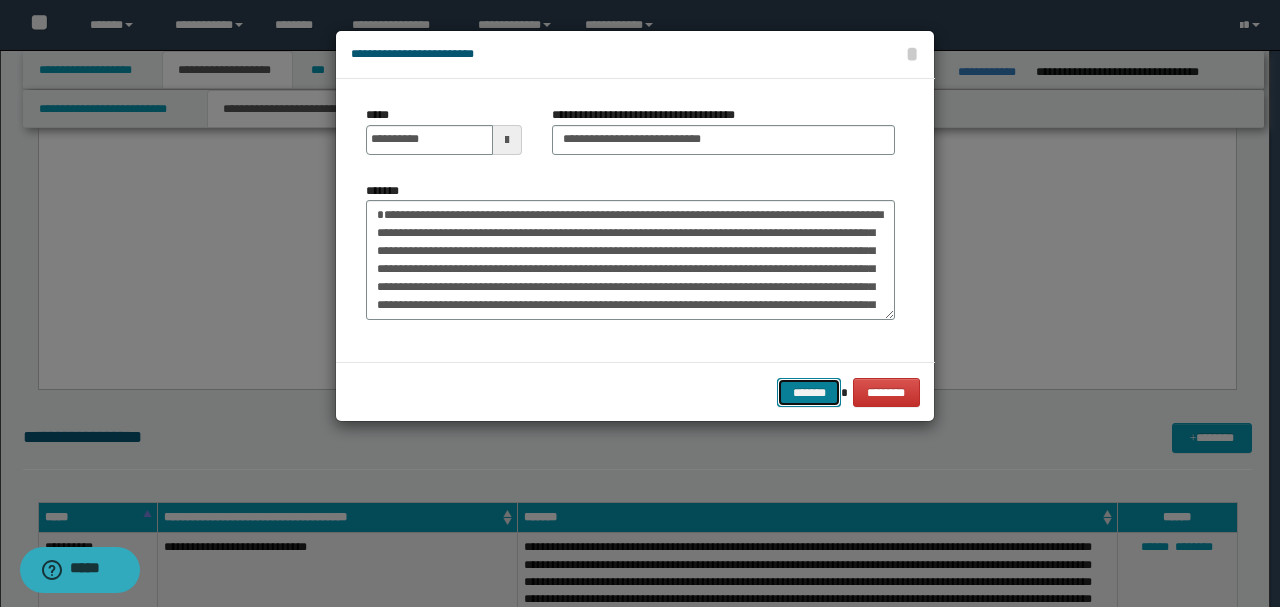 click on "*******" at bounding box center (809, 392) 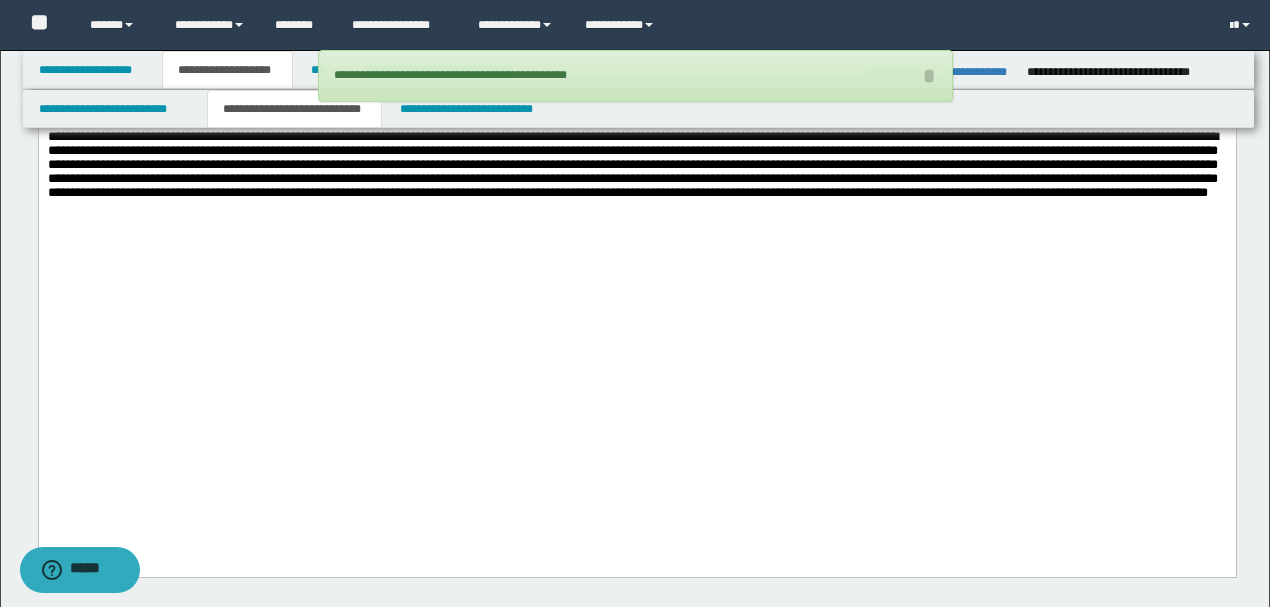 scroll, scrollTop: 3600, scrollLeft: 0, axis: vertical 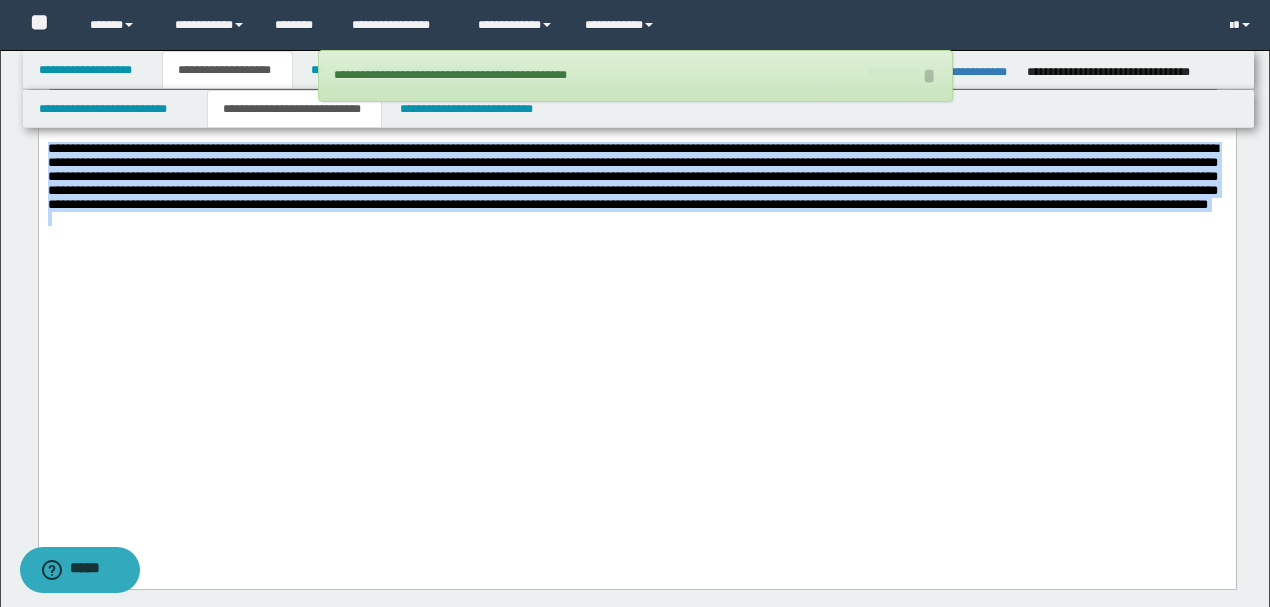 drag, startPoint x: 728, startPoint y: 446, endPoint x: 0, endPoint y: 353, distance: 733.9162 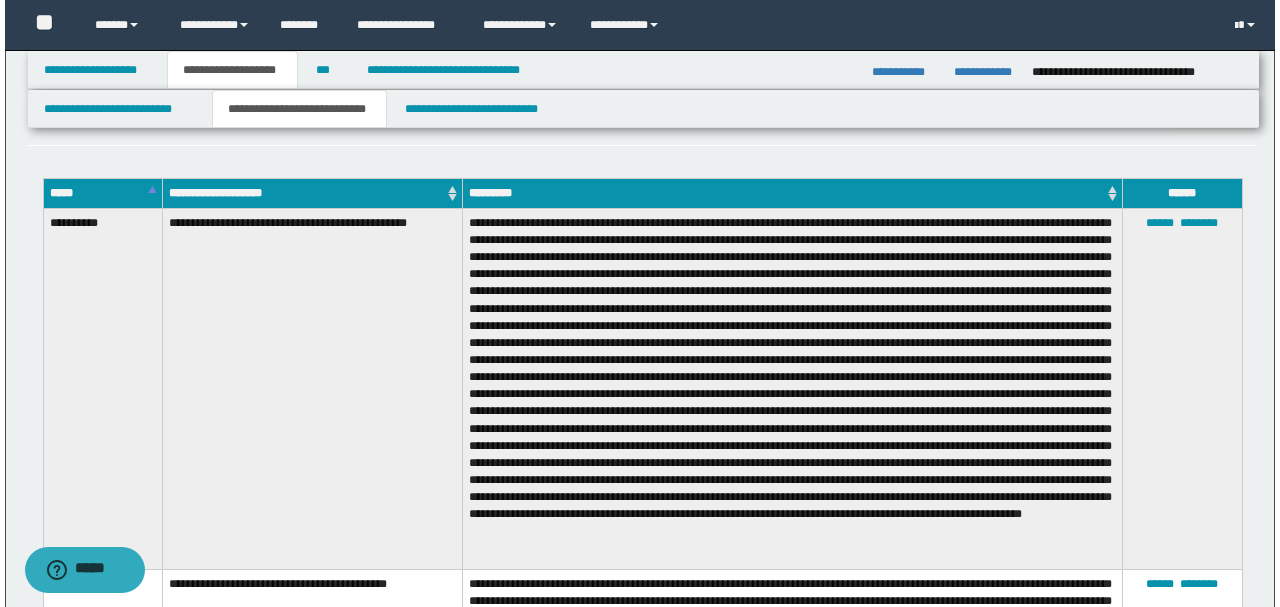 scroll, scrollTop: 5400, scrollLeft: 0, axis: vertical 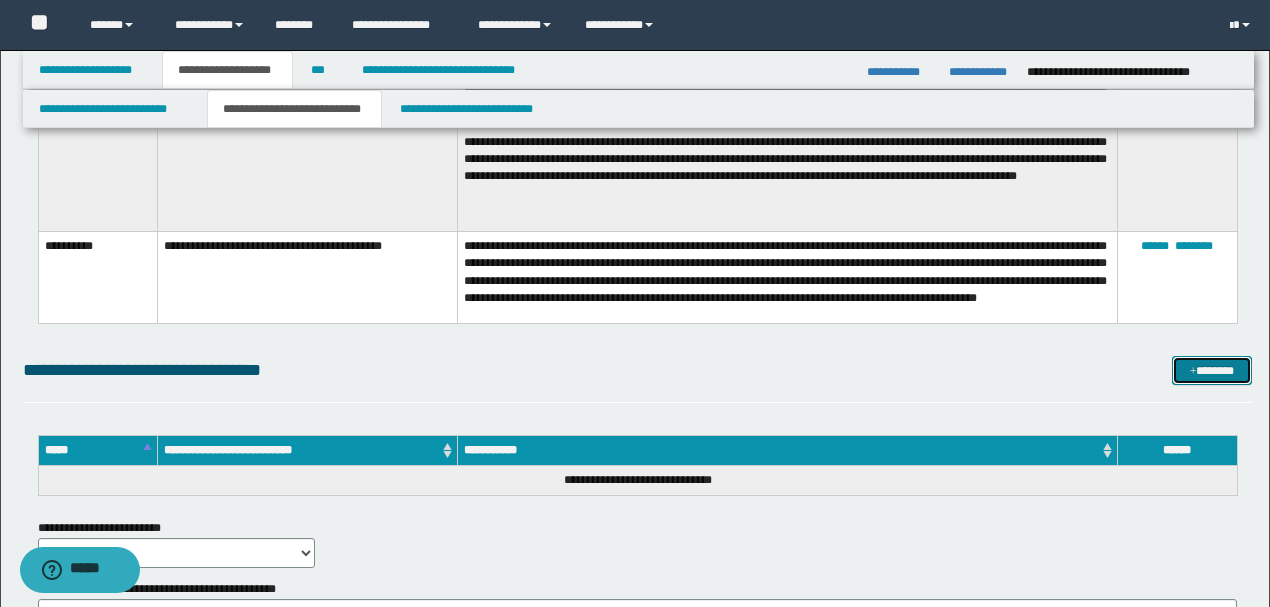 click on "*******" at bounding box center [1211, 370] 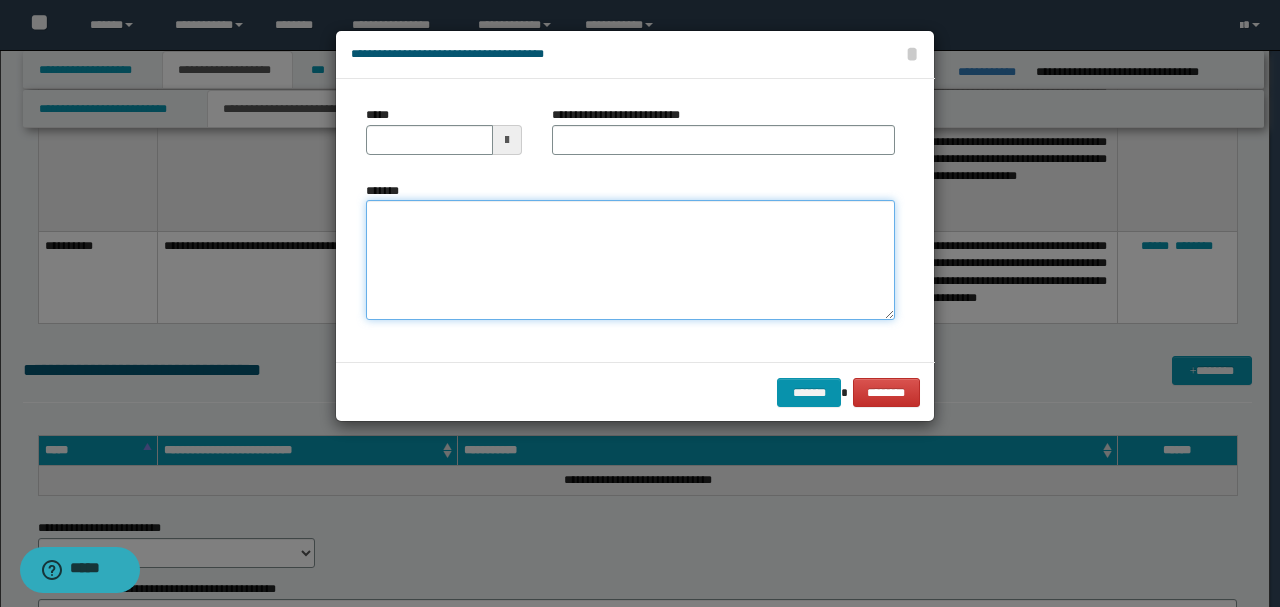 click on "*******" at bounding box center [630, 260] 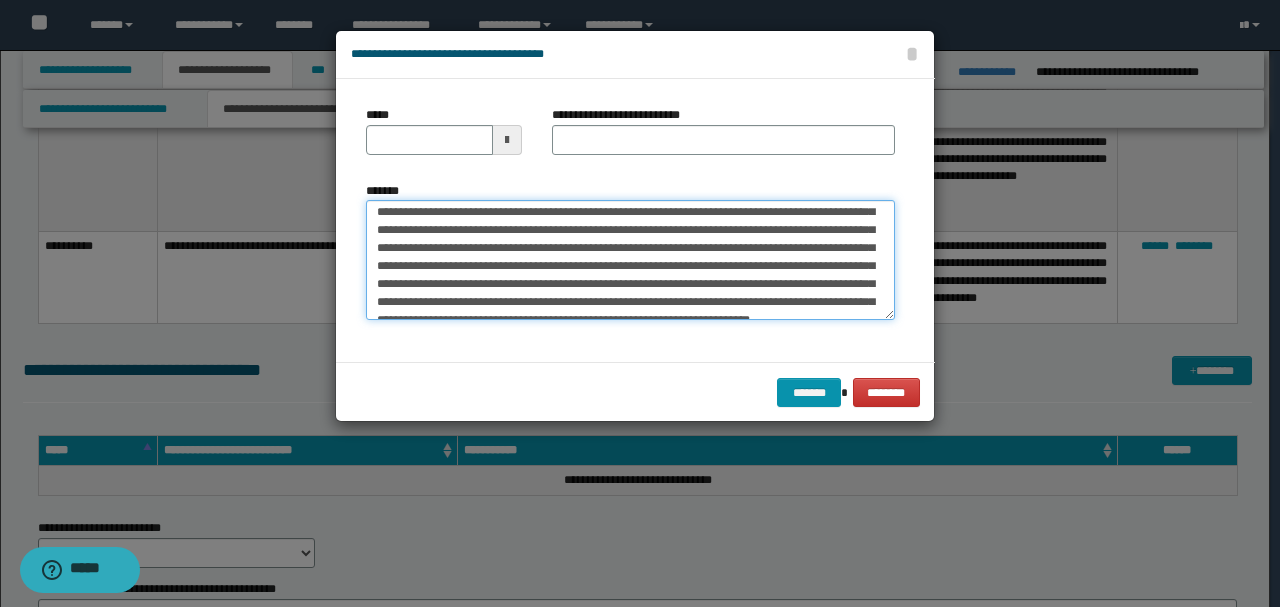scroll, scrollTop: 0, scrollLeft: 0, axis: both 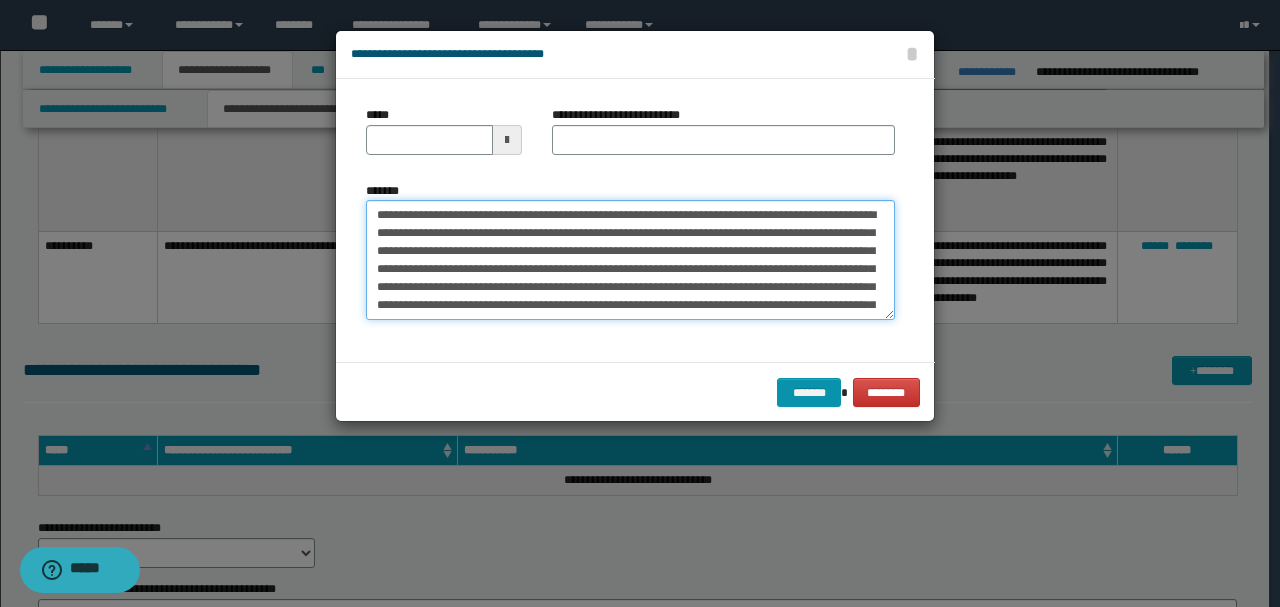 drag, startPoint x: 447, startPoint y: 211, endPoint x: 240, endPoint y: 200, distance: 207.29207 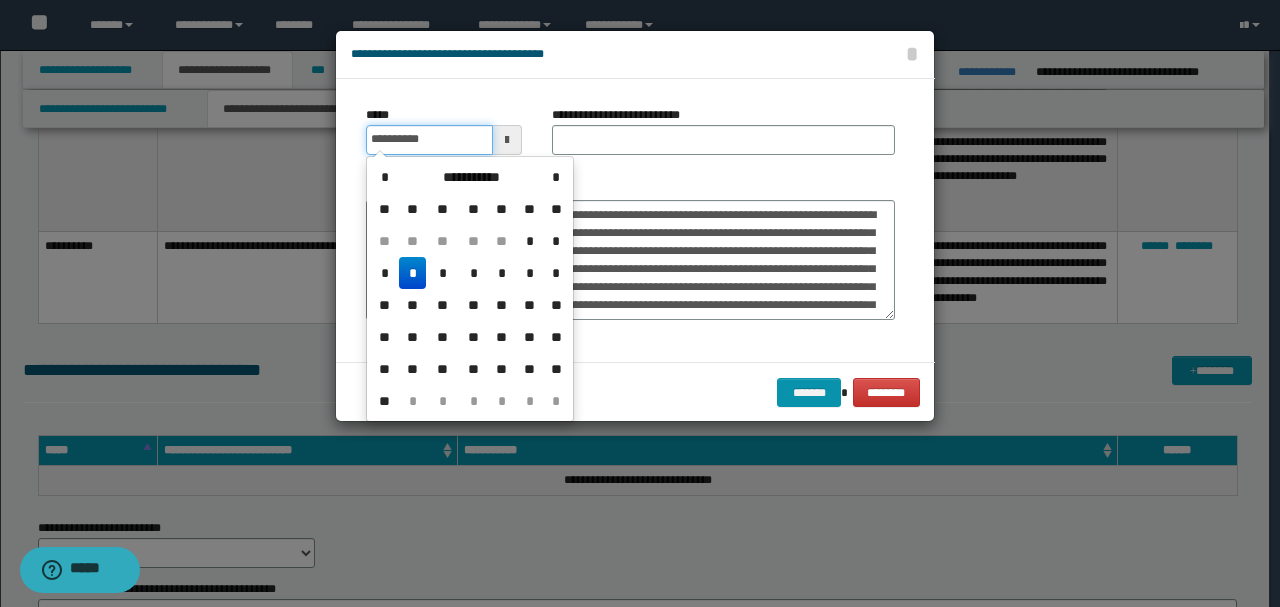 click on "**********" at bounding box center (429, 140) 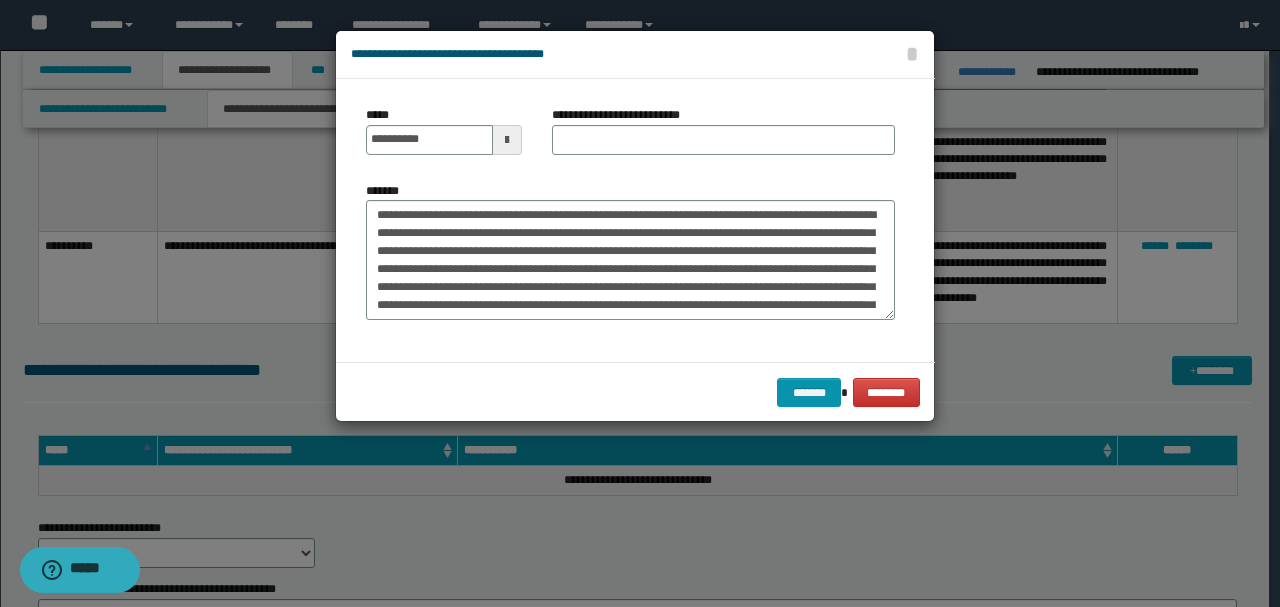 type on "**********" 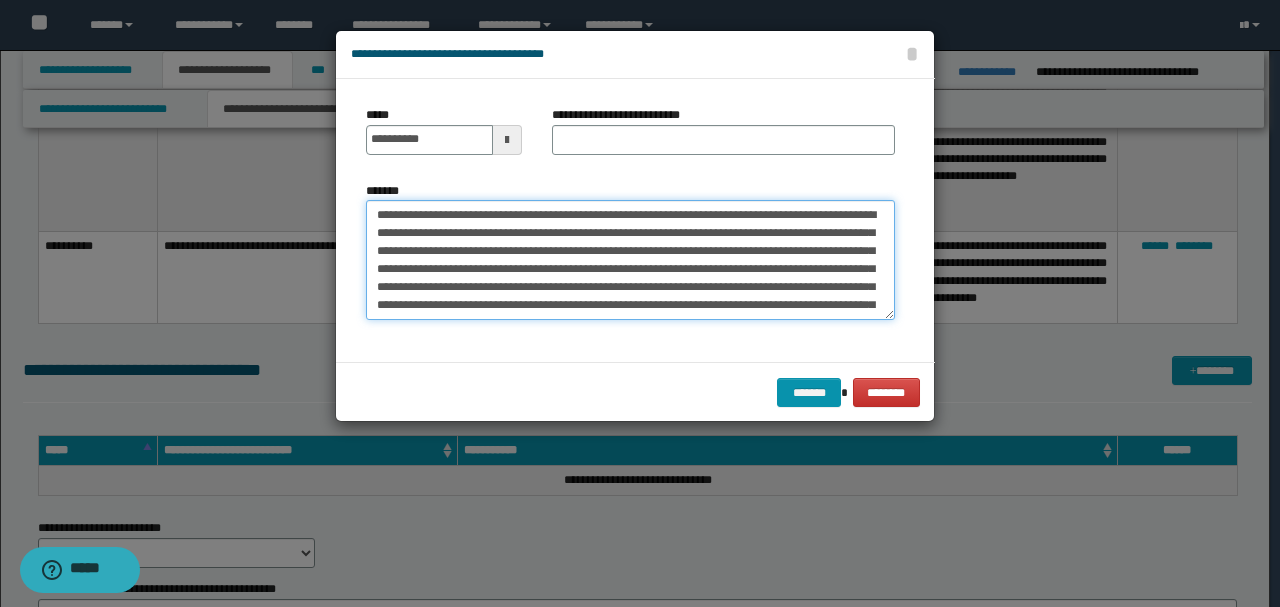 drag, startPoint x: 800, startPoint y: 210, endPoint x: 27, endPoint y: 173, distance: 773.885 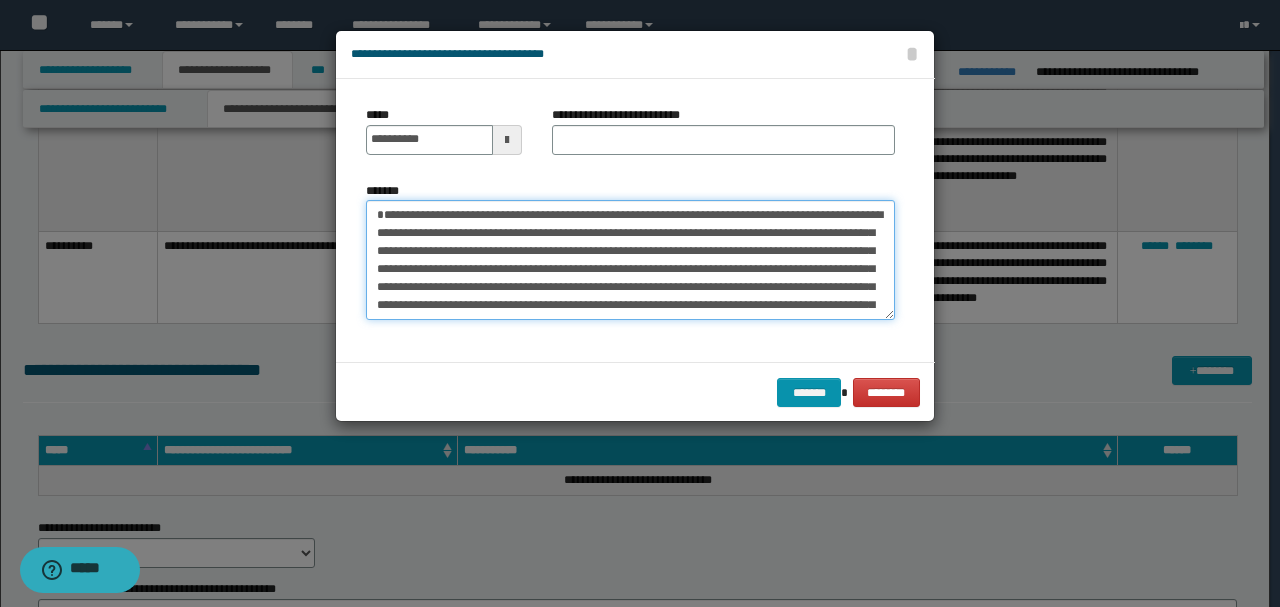 type on "**********" 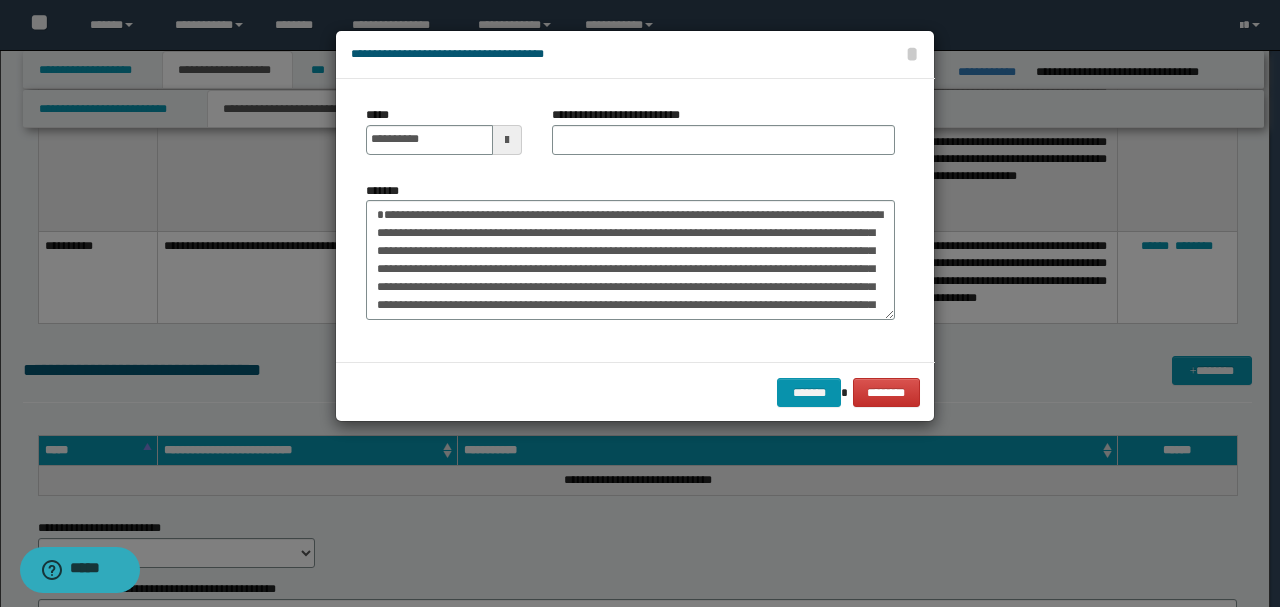 click on "**********" at bounding box center (622, 115) 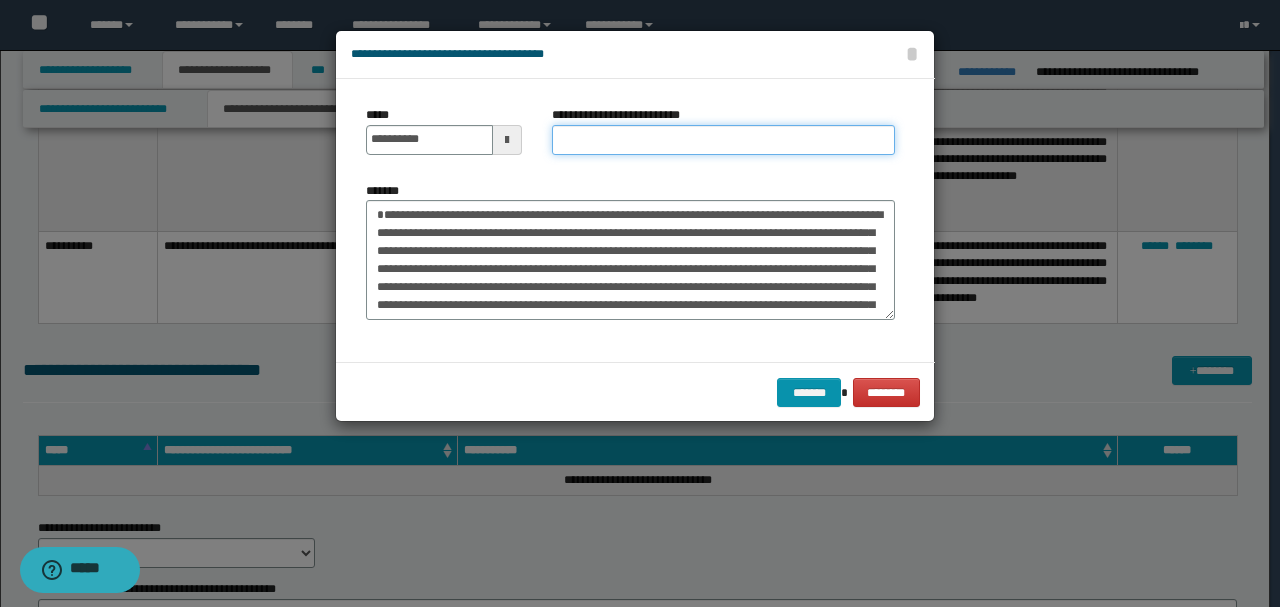 click on "**********" at bounding box center [723, 140] 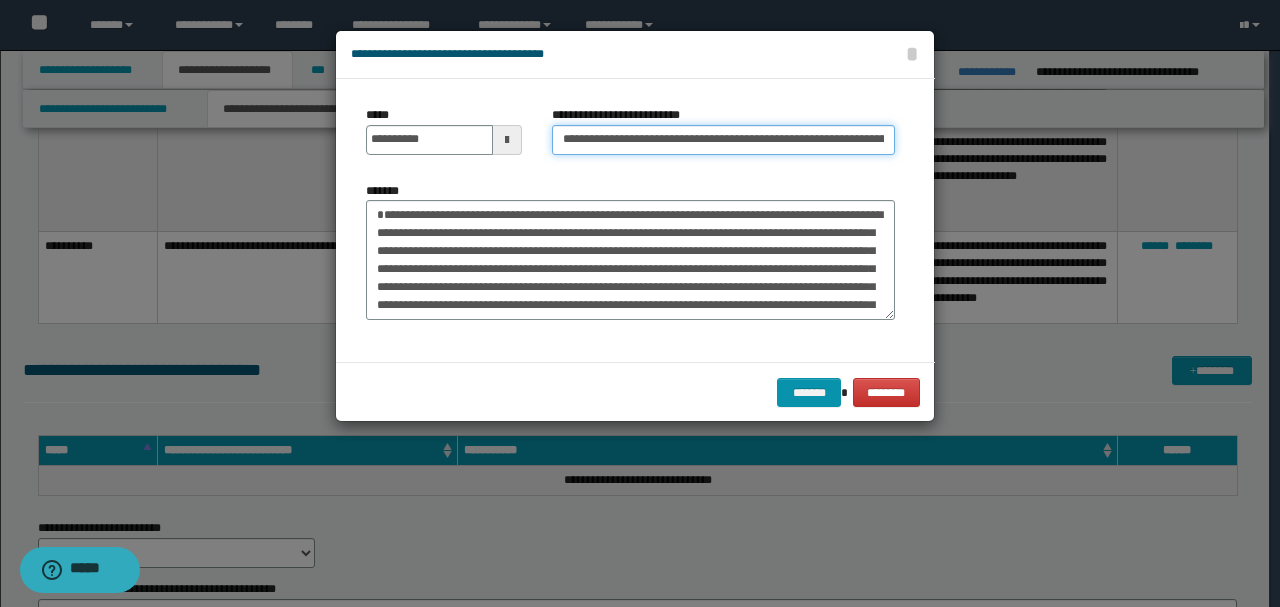 scroll, scrollTop: 0, scrollLeft: 102, axis: horizontal 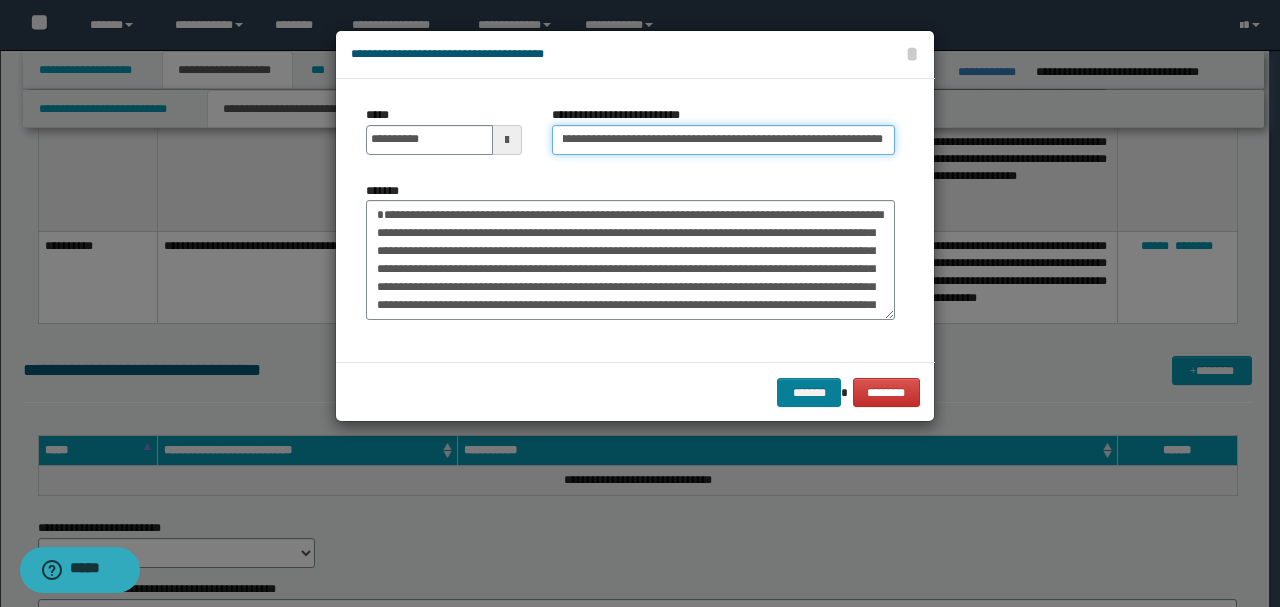 type on "**********" 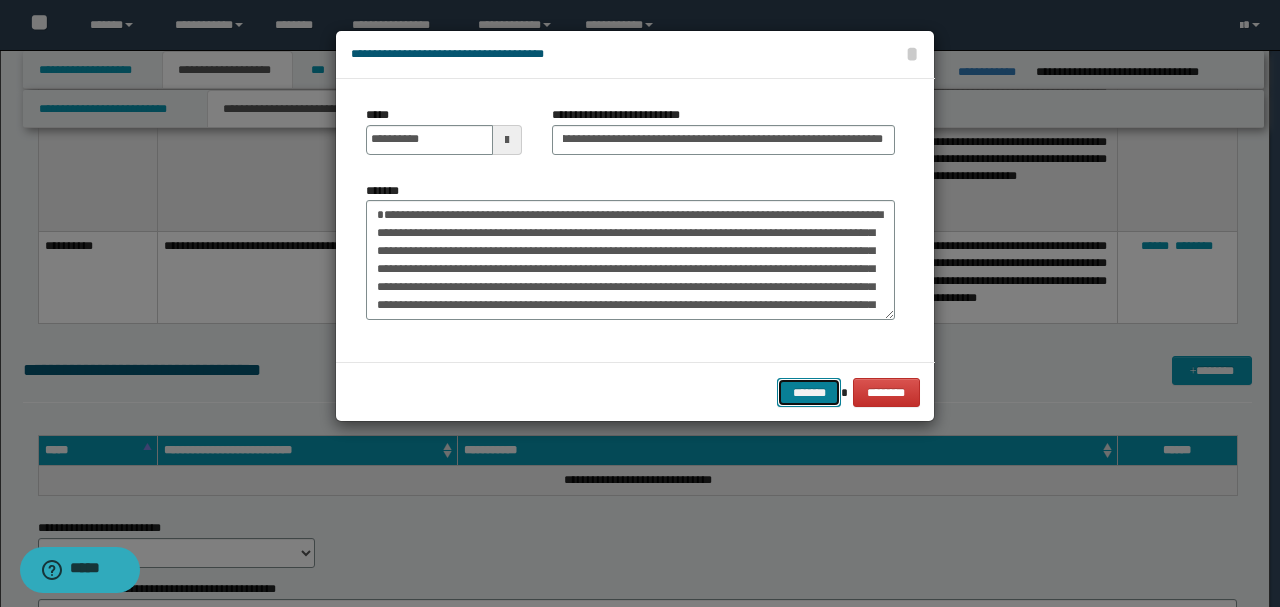 click on "*******" at bounding box center (809, 392) 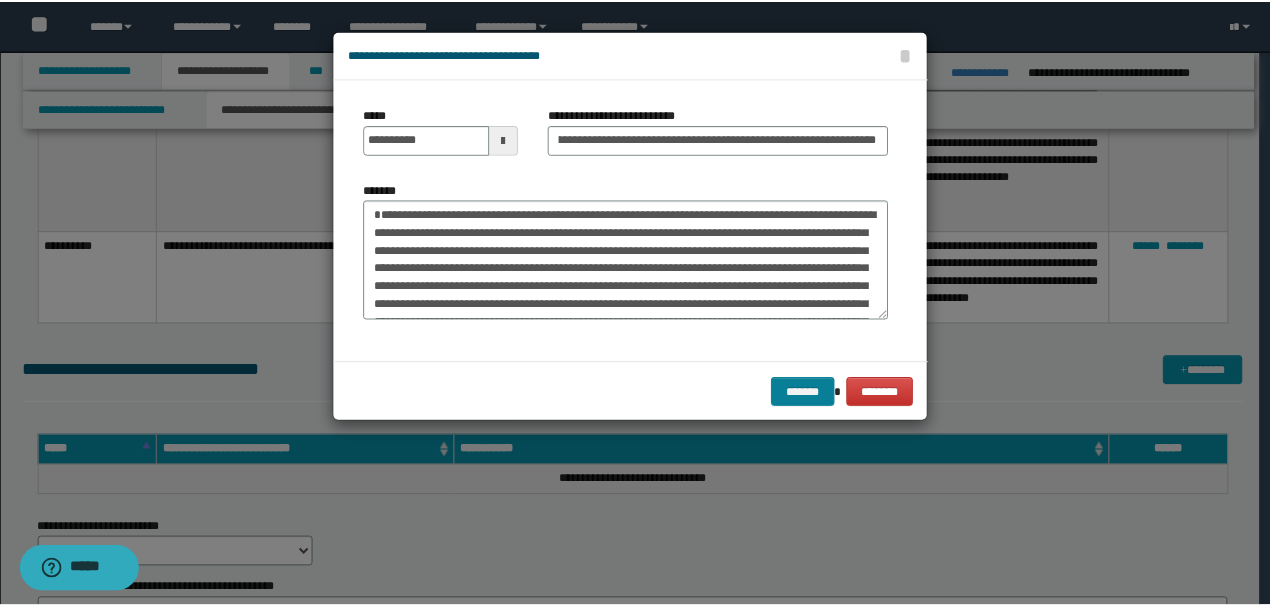 scroll, scrollTop: 0, scrollLeft: 0, axis: both 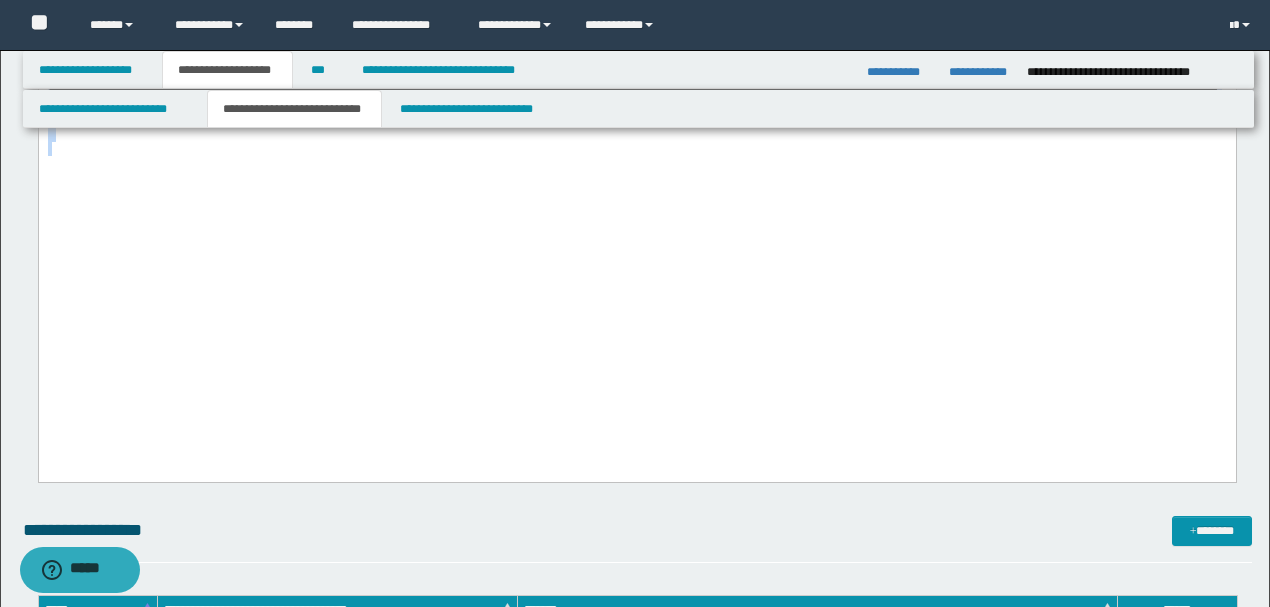 drag, startPoint x: 310, startPoint y: 293, endPoint x: 0, endPoint y: 219, distance: 318.7099 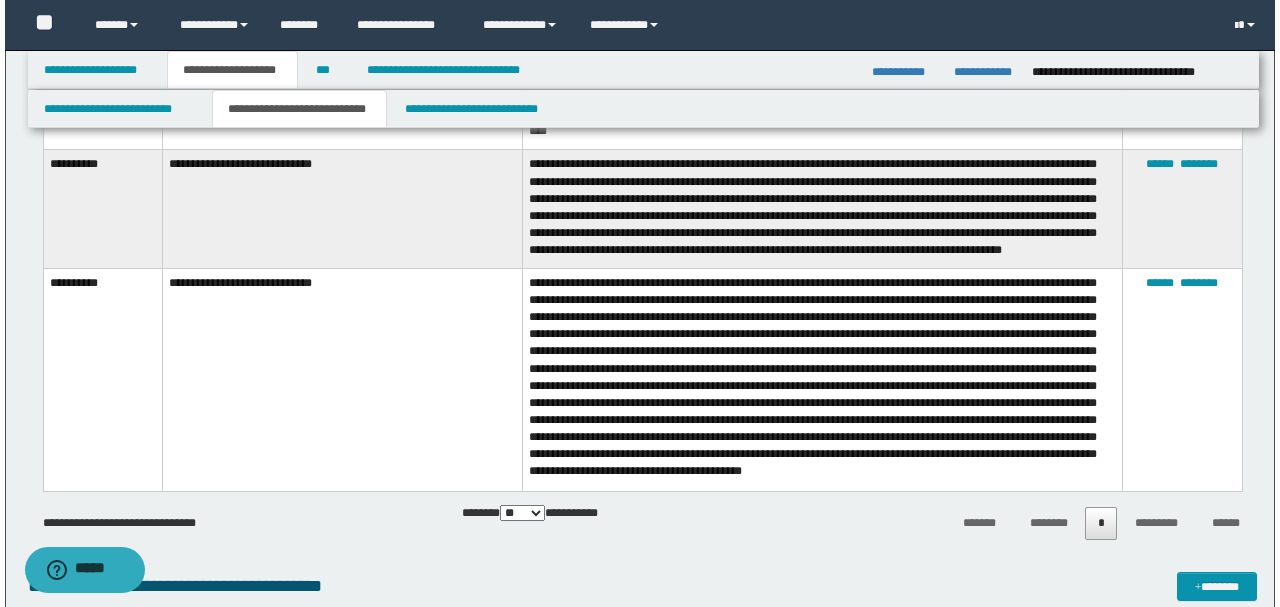 scroll, scrollTop: 4666, scrollLeft: 0, axis: vertical 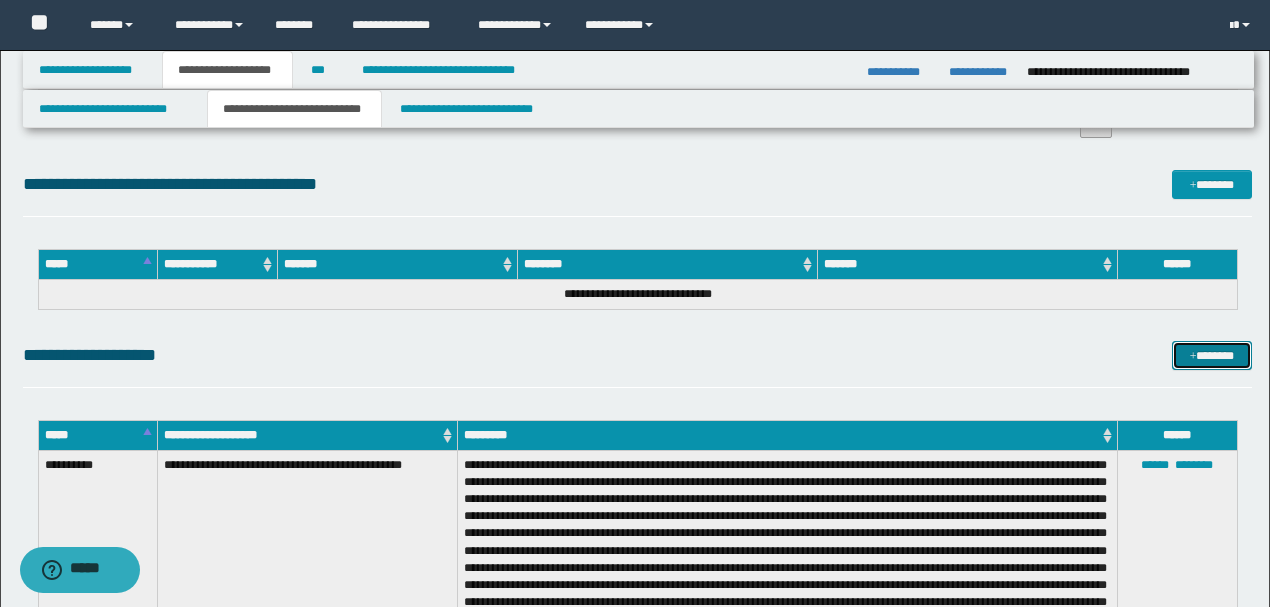 click on "*******" at bounding box center [1211, 355] 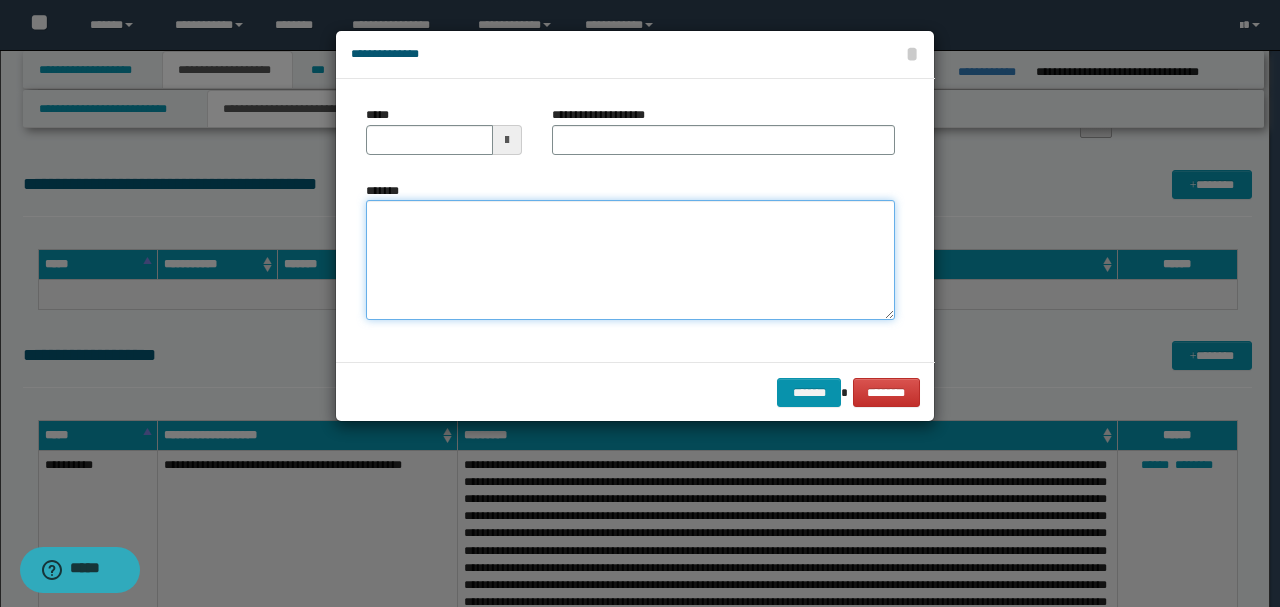 paste on "**********" 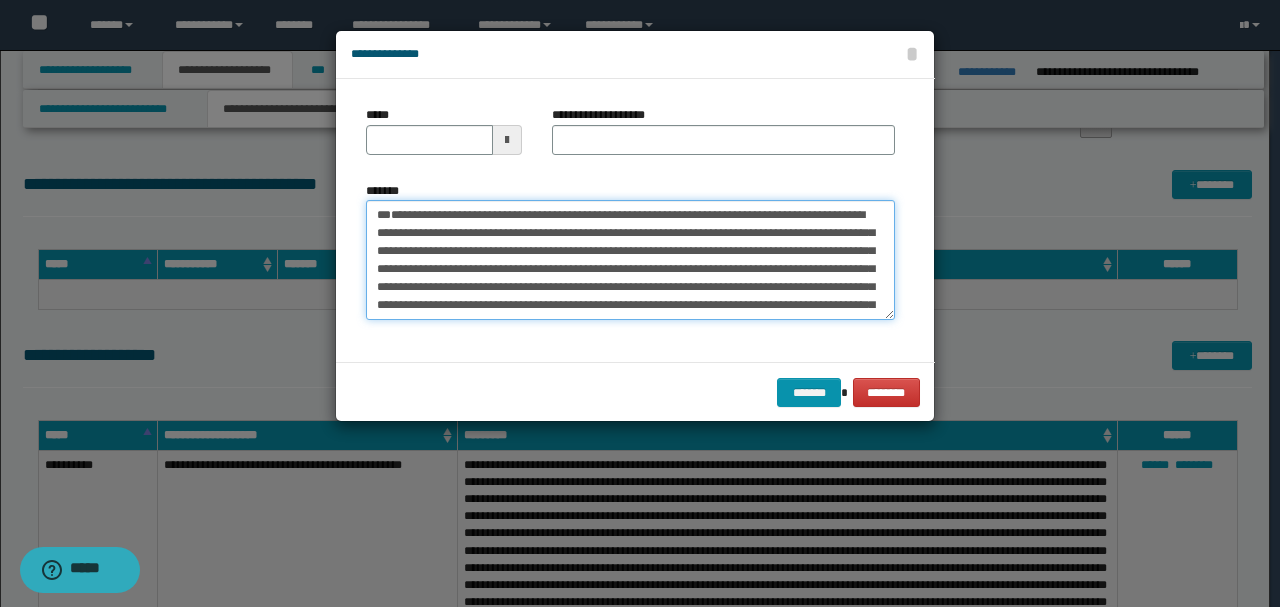 click on "*******" at bounding box center (630, 259) 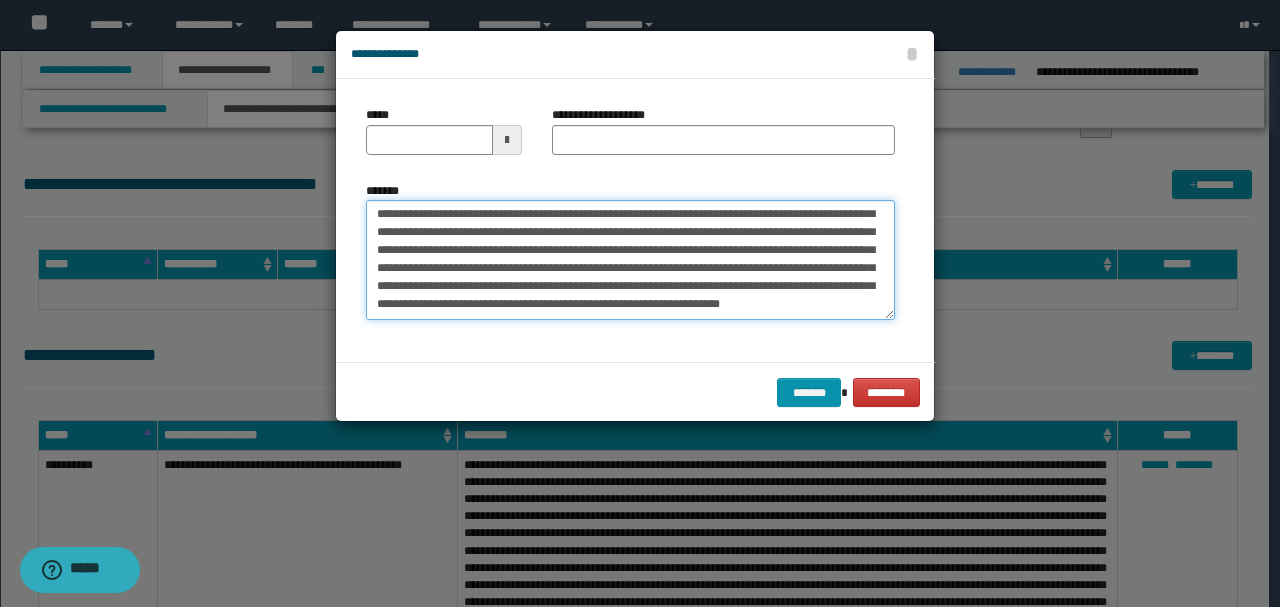 scroll, scrollTop: 0, scrollLeft: 0, axis: both 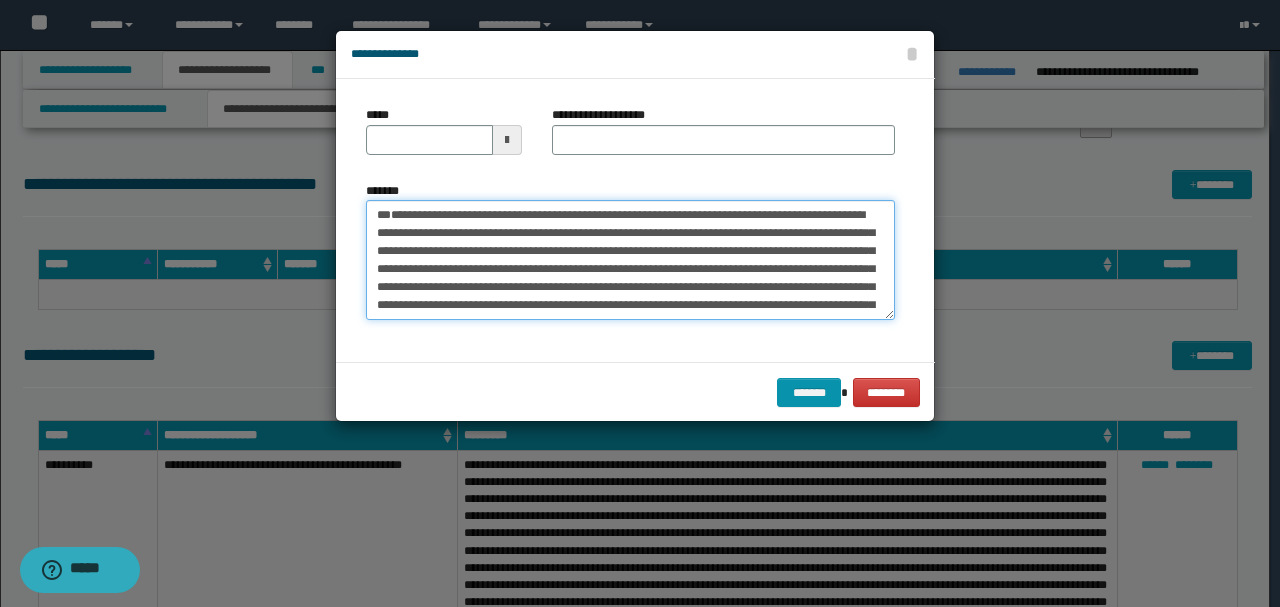 drag, startPoint x: 418, startPoint y: 243, endPoint x: 248, endPoint y: 135, distance: 201.40506 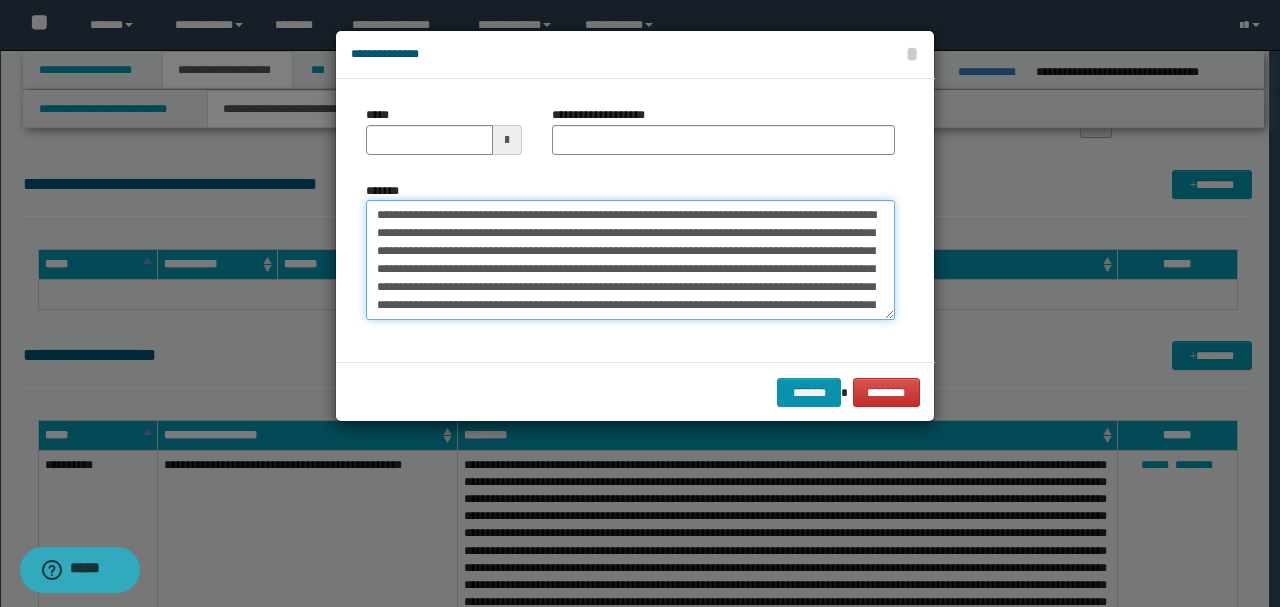 type 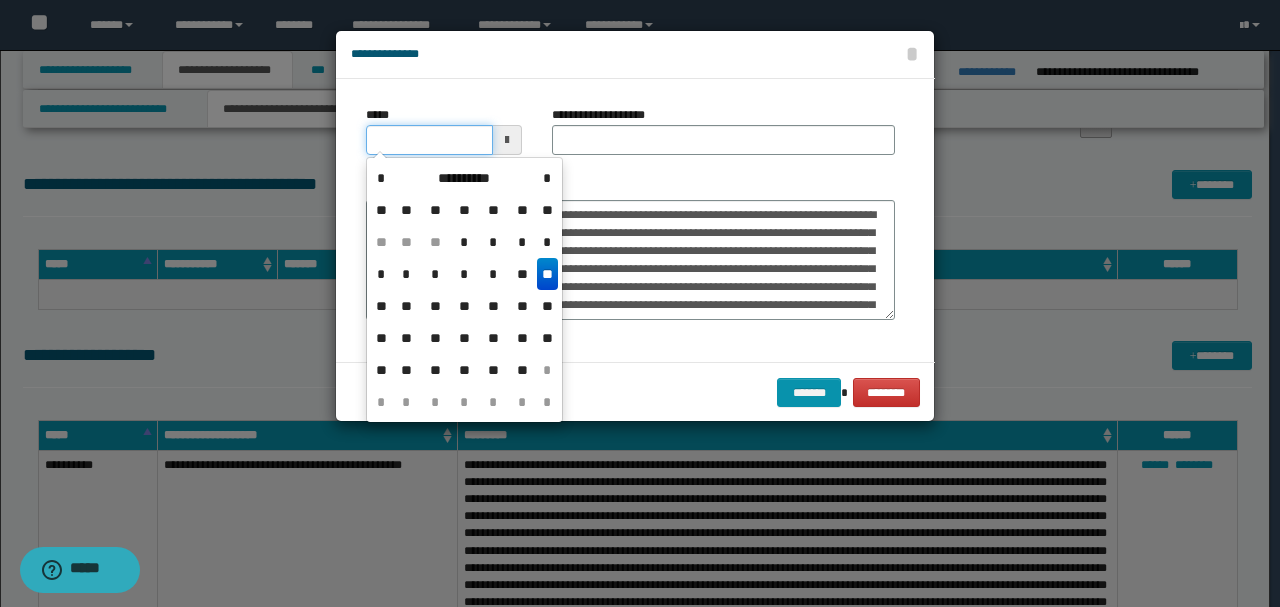 click on "*****" at bounding box center [429, 140] 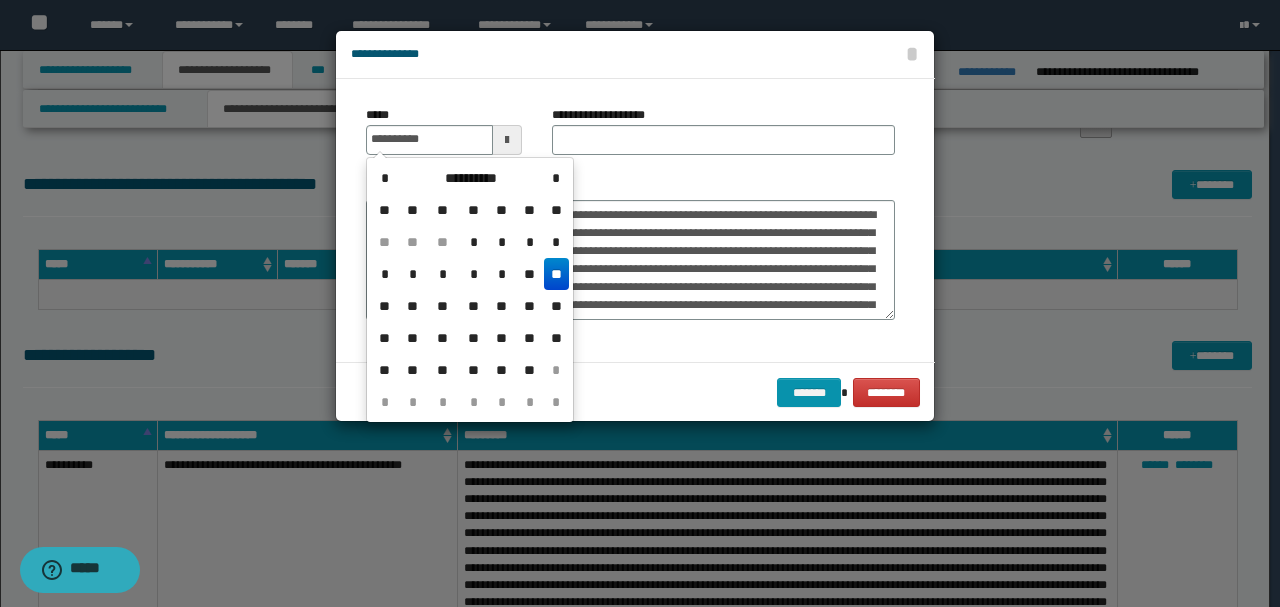 type on "**********" 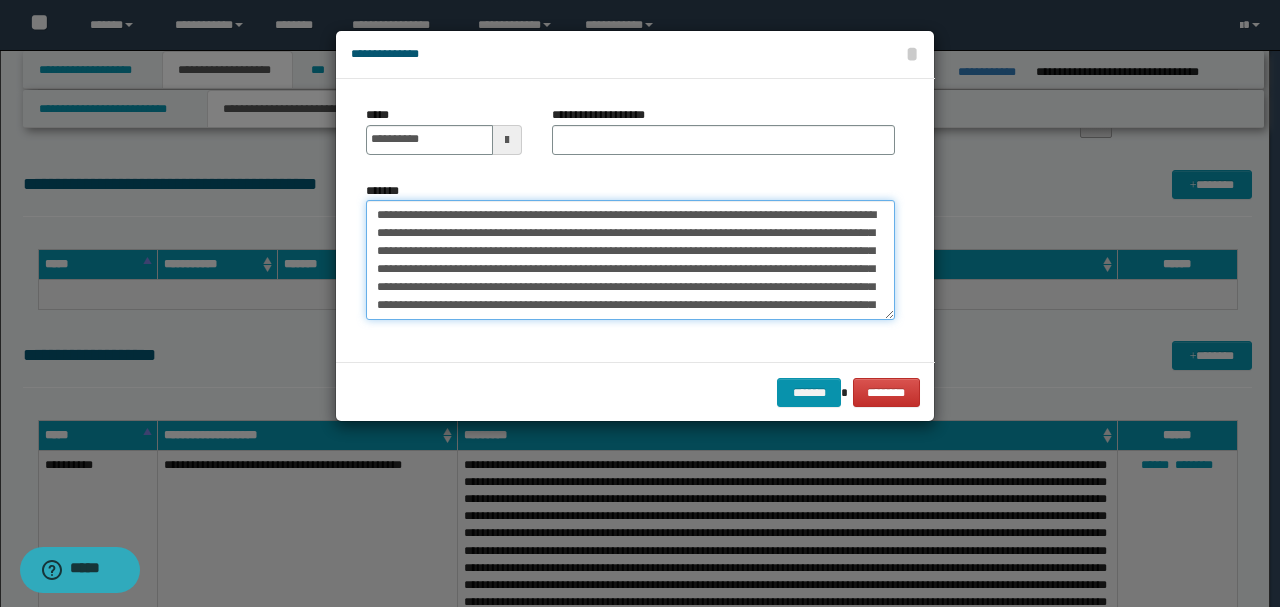 drag, startPoint x: 720, startPoint y: 213, endPoint x: 223, endPoint y: 212, distance: 497.001 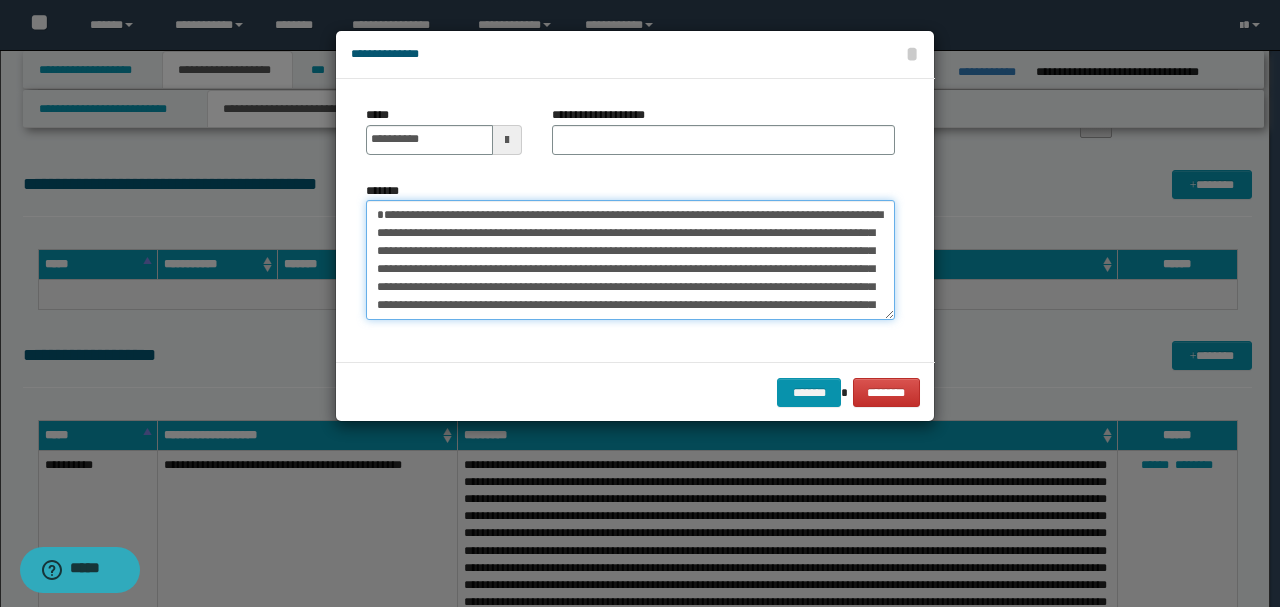 type on "**********" 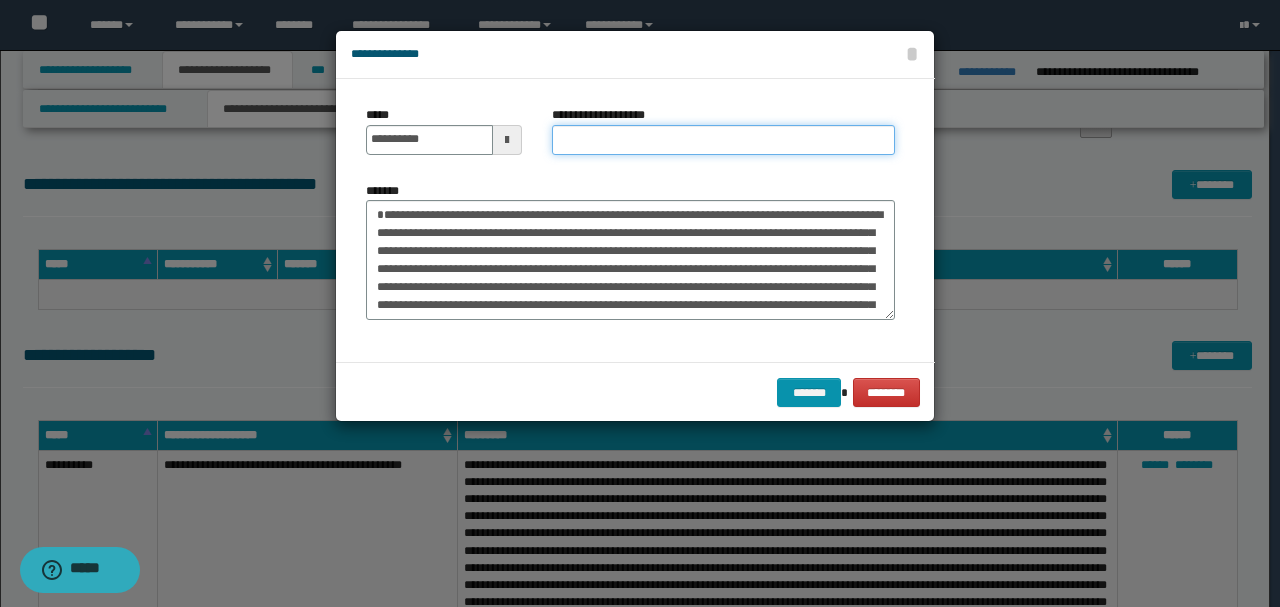 click on "**********" at bounding box center (723, 140) 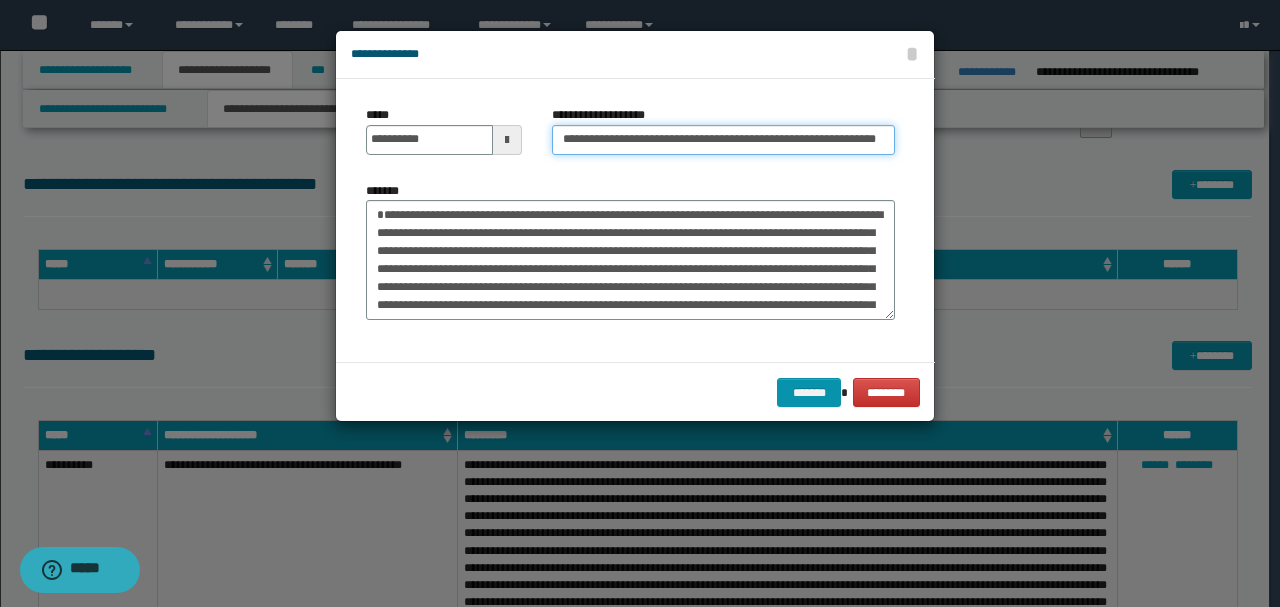 scroll, scrollTop: 0, scrollLeft: 21, axis: horizontal 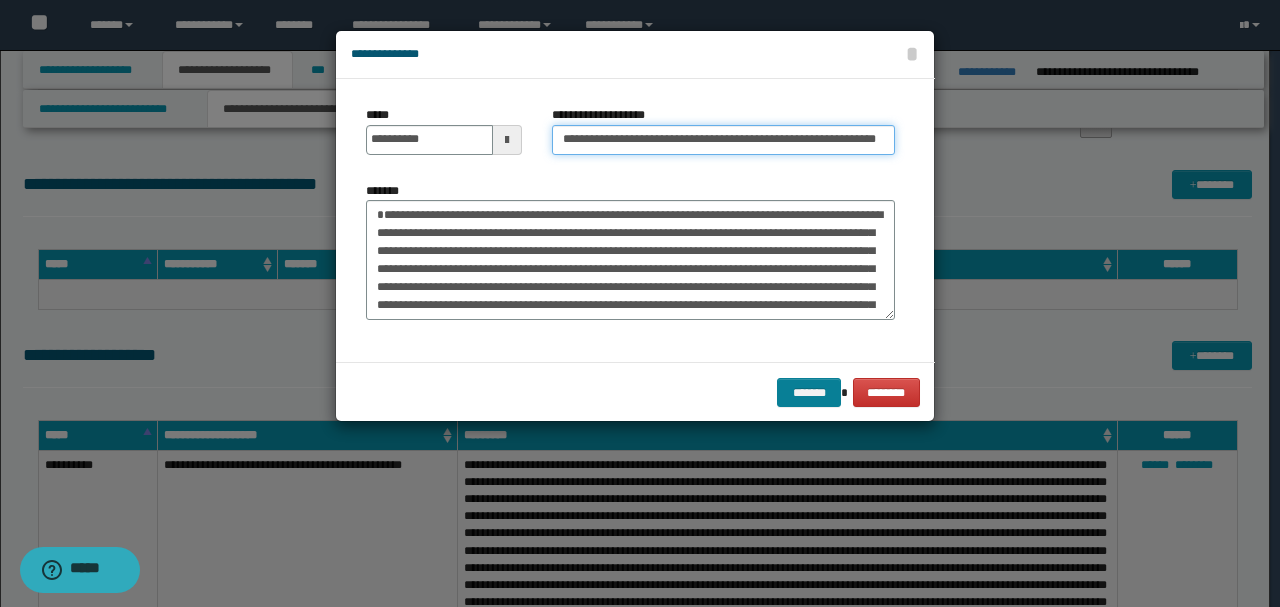 type on "**********" 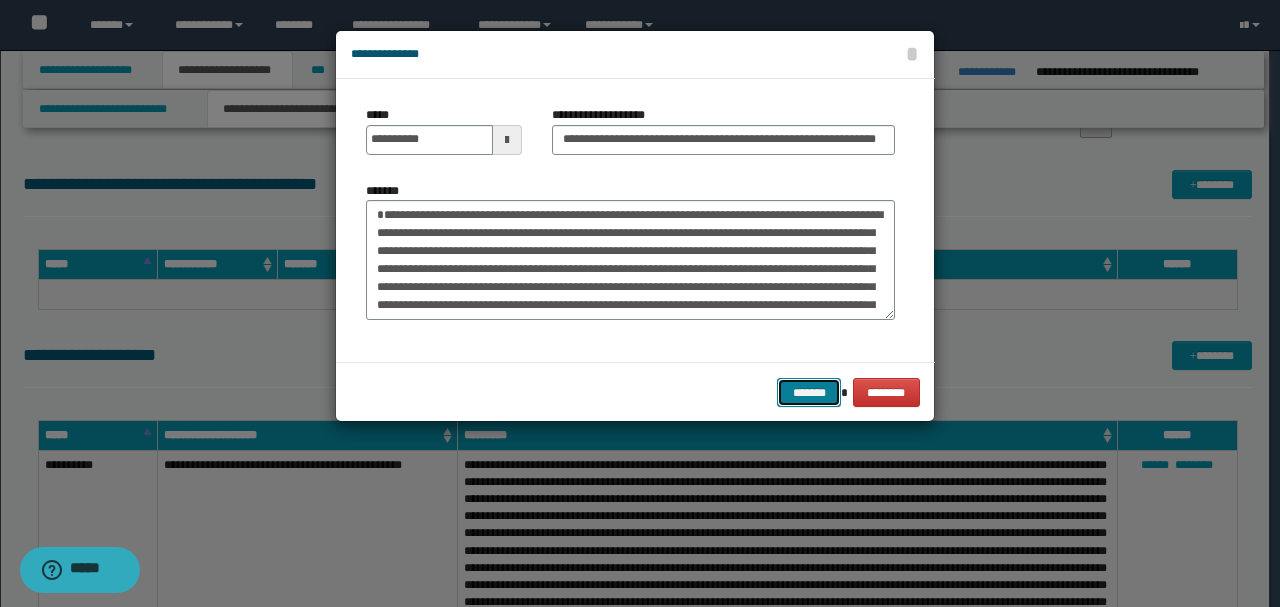 click on "*******" at bounding box center (809, 392) 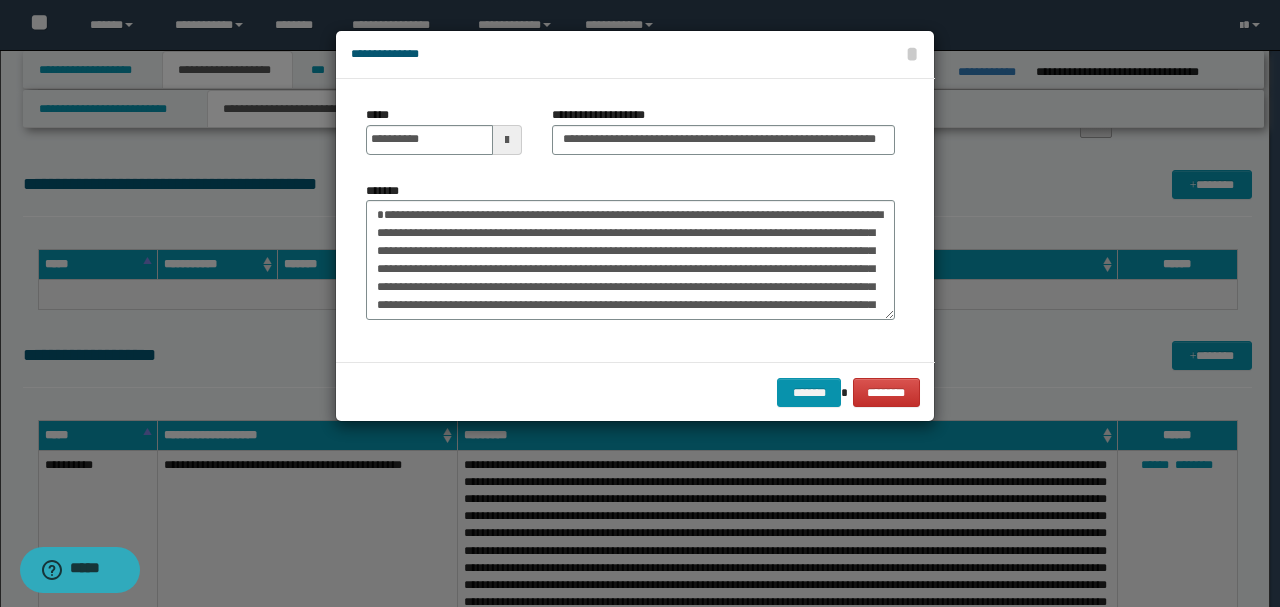 scroll, scrollTop: 0, scrollLeft: 0, axis: both 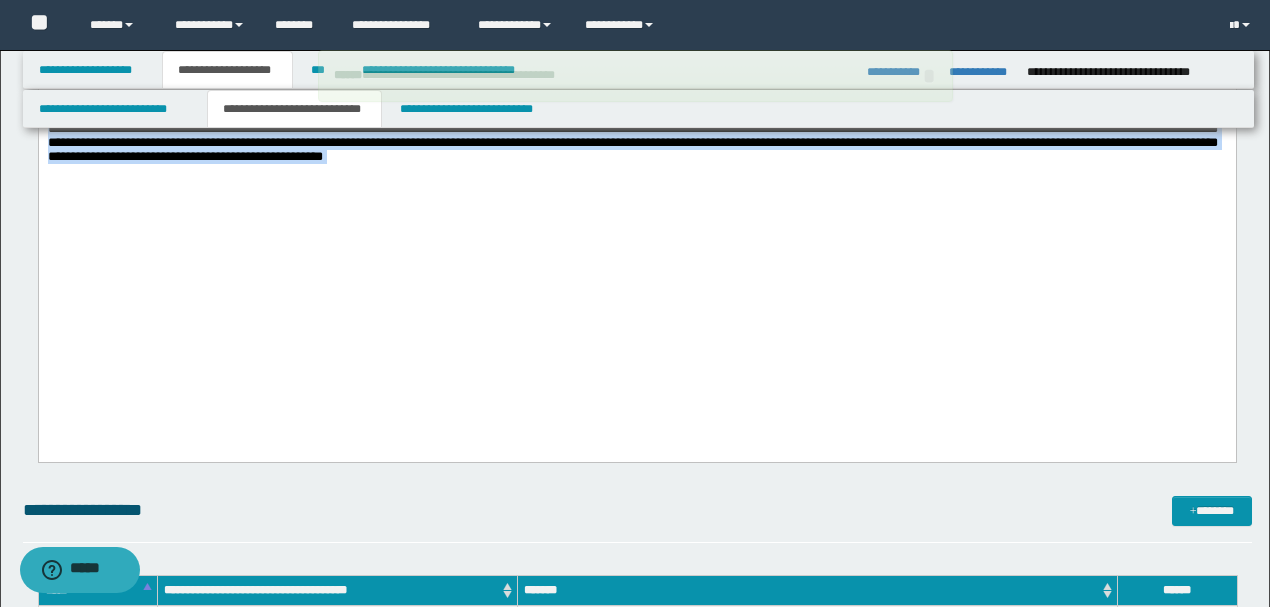 drag, startPoint x: 1021, startPoint y: 362, endPoint x: 2, endPoint y: 276, distance: 1022.6226 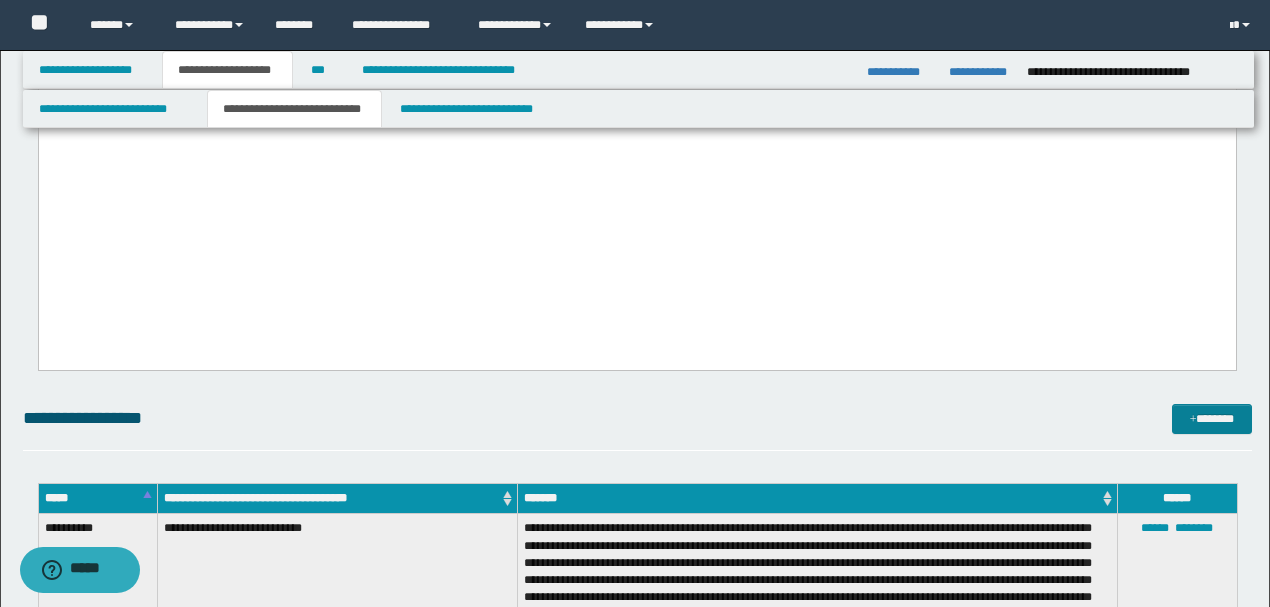 click on "*******" at bounding box center [1211, 418] 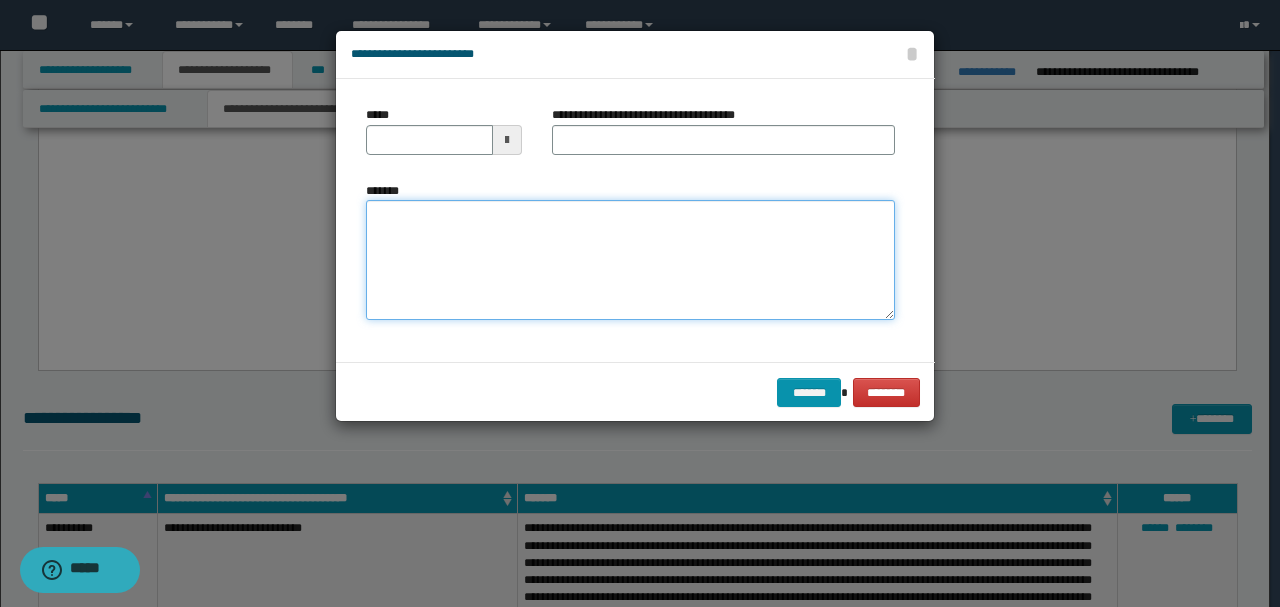 paste on "**********" 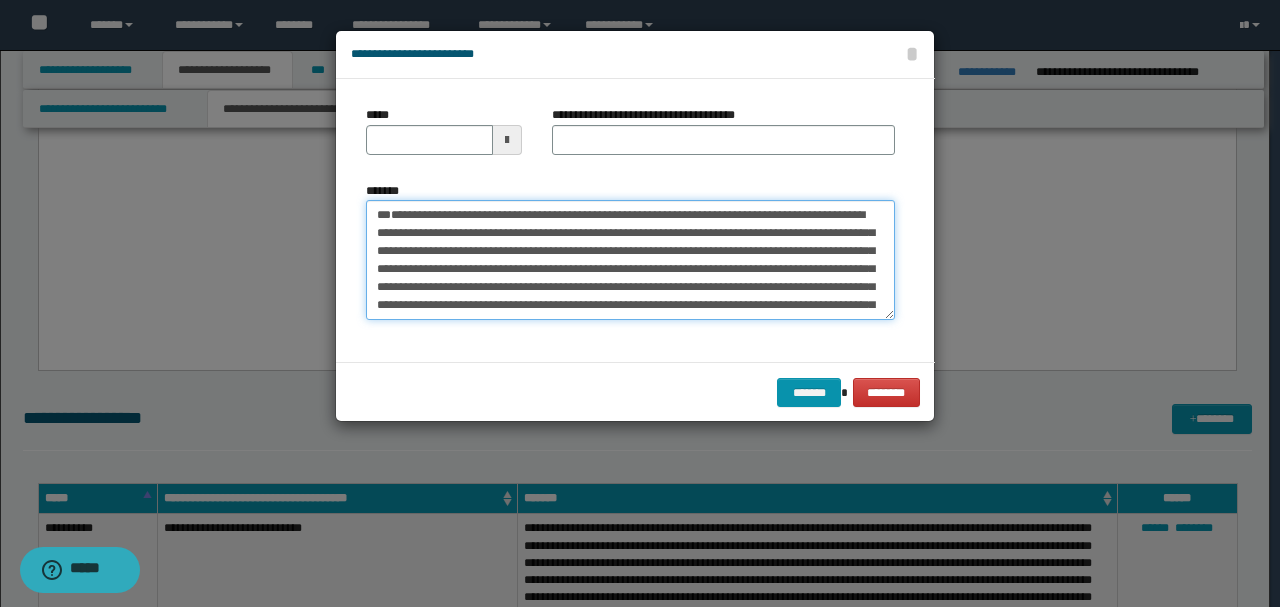 click on "**********" at bounding box center (630, 259) 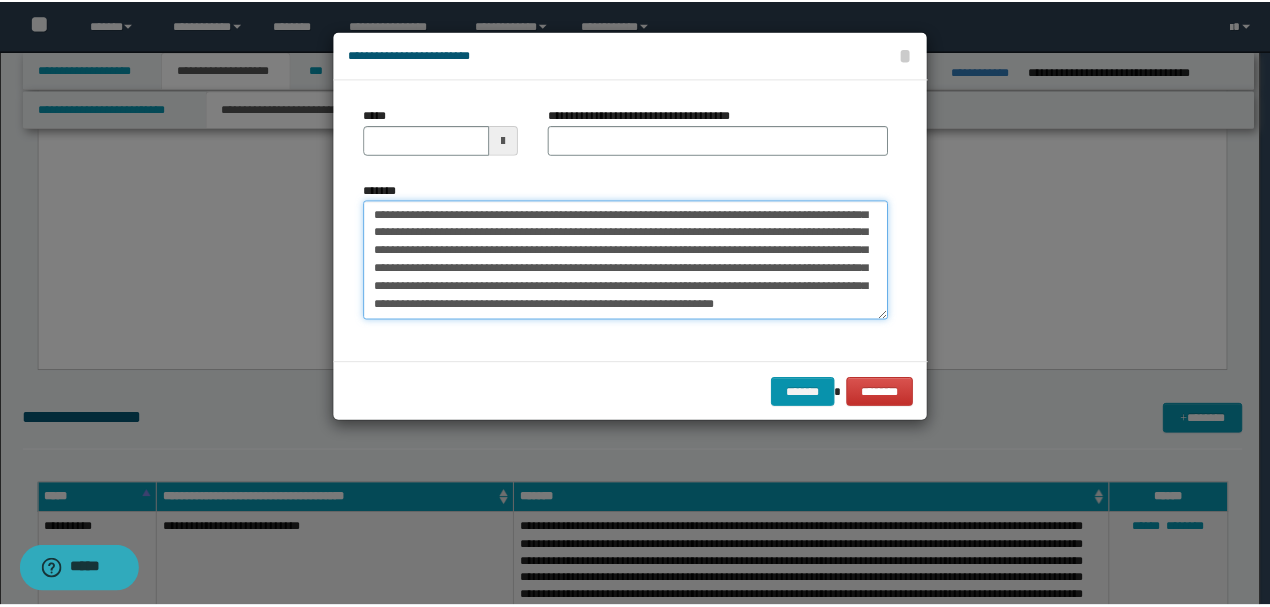 scroll, scrollTop: 0, scrollLeft: 0, axis: both 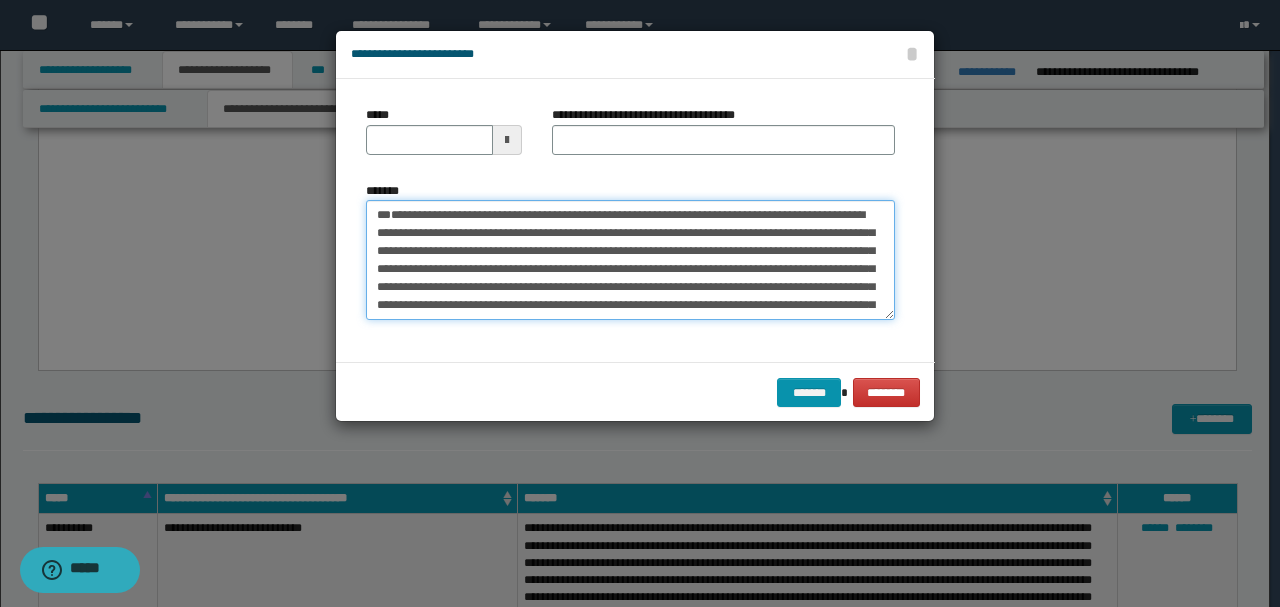 drag, startPoint x: 445, startPoint y: 253, endPoint x: 426, endPoint y: 188, distance: 67.72001 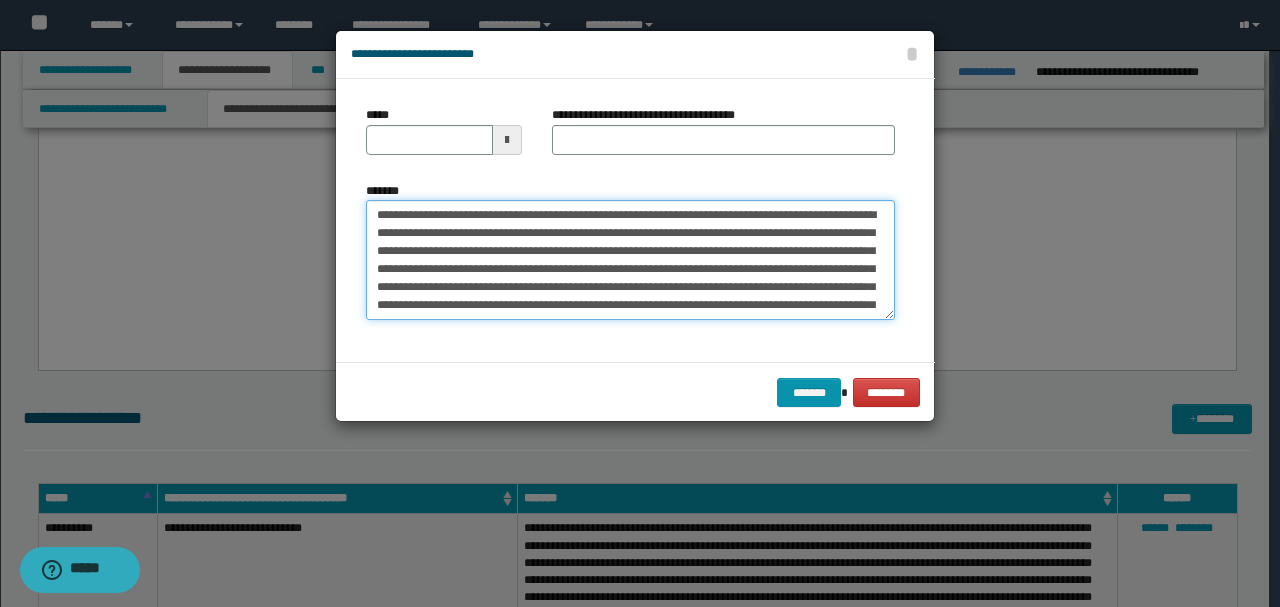 type 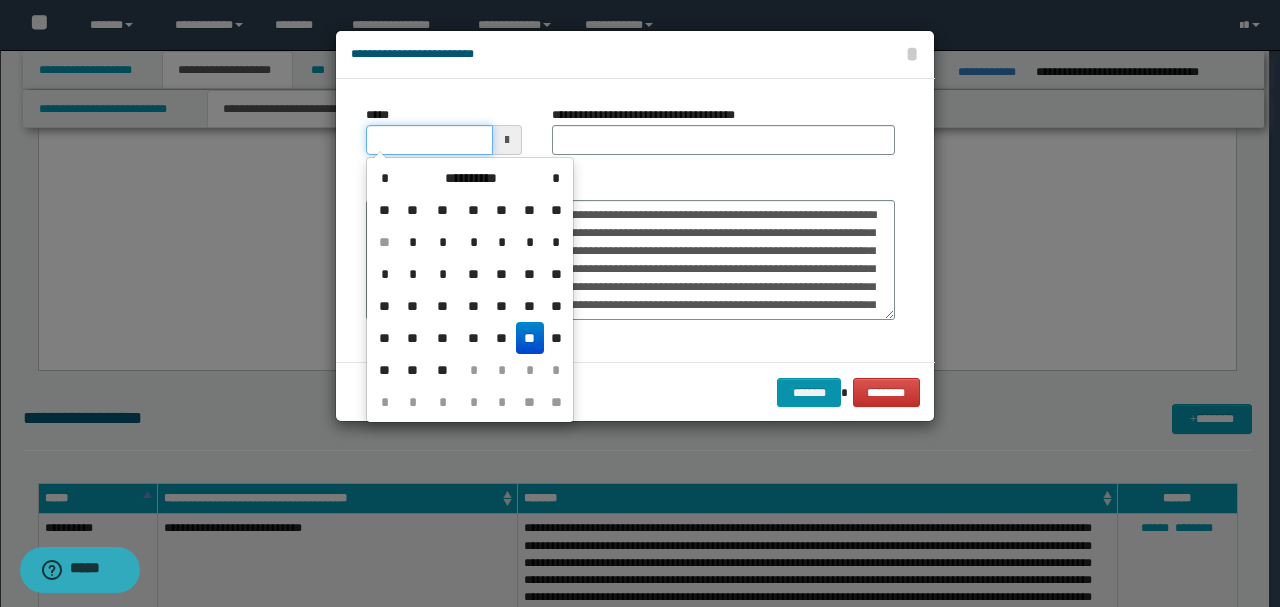 click on "*****" at bounding box center [429, 140] 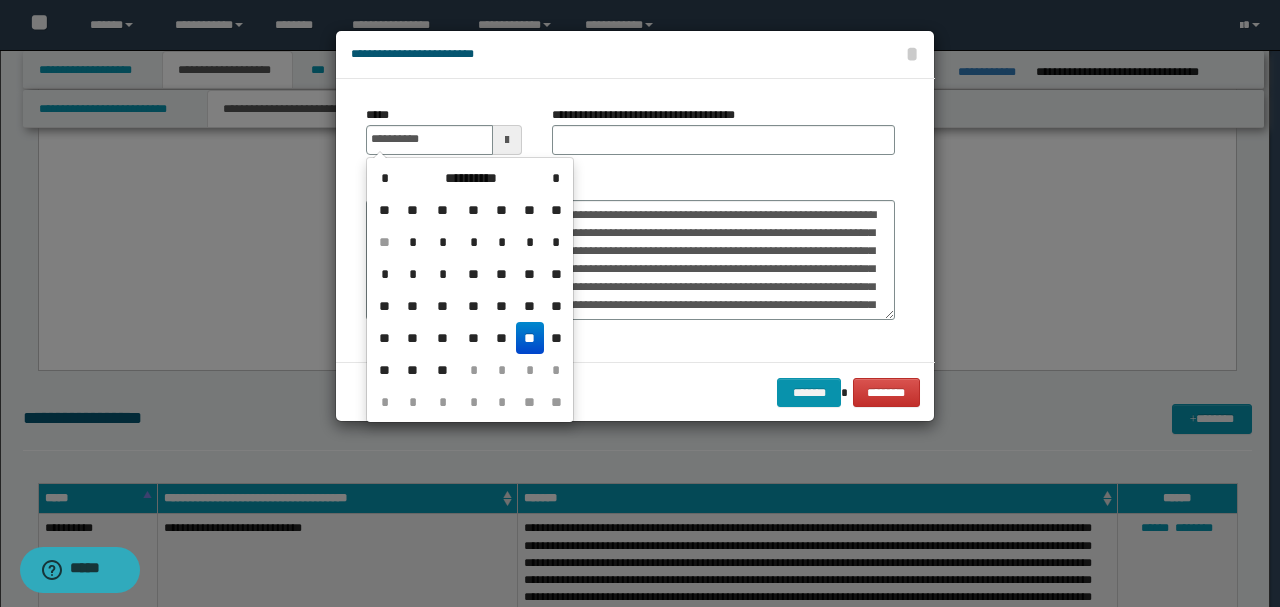 type on "**********" 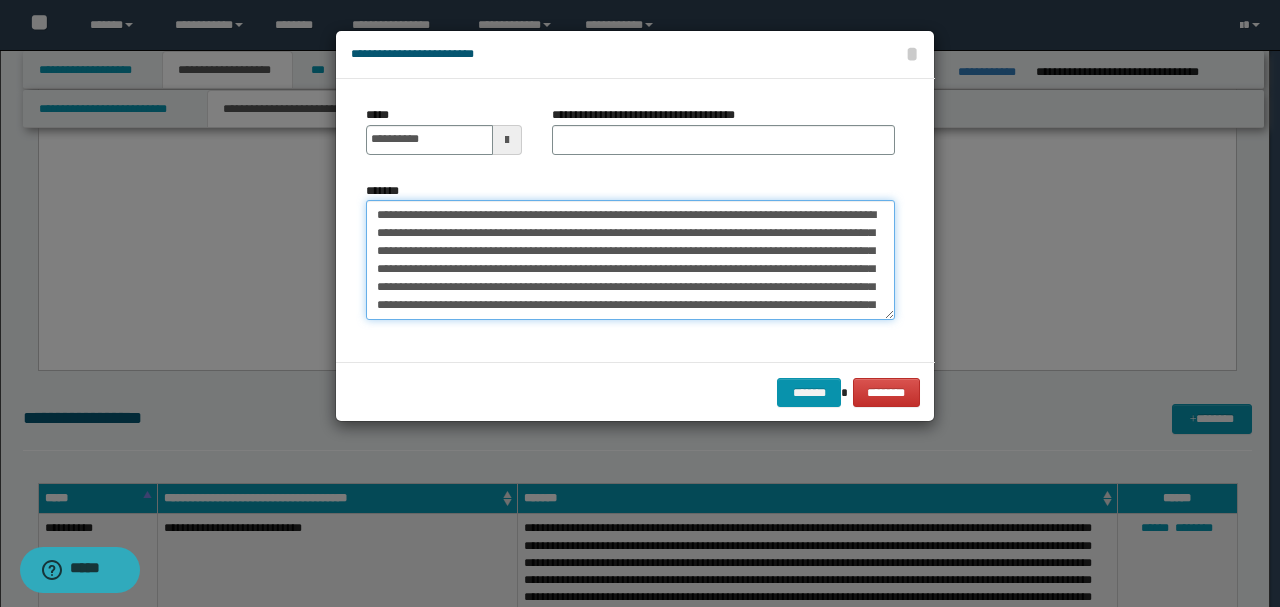 drag, startPoint x: 524, startPoint y: 219, endPoint x: 610, endPoint y: 325, distance: 136.49908 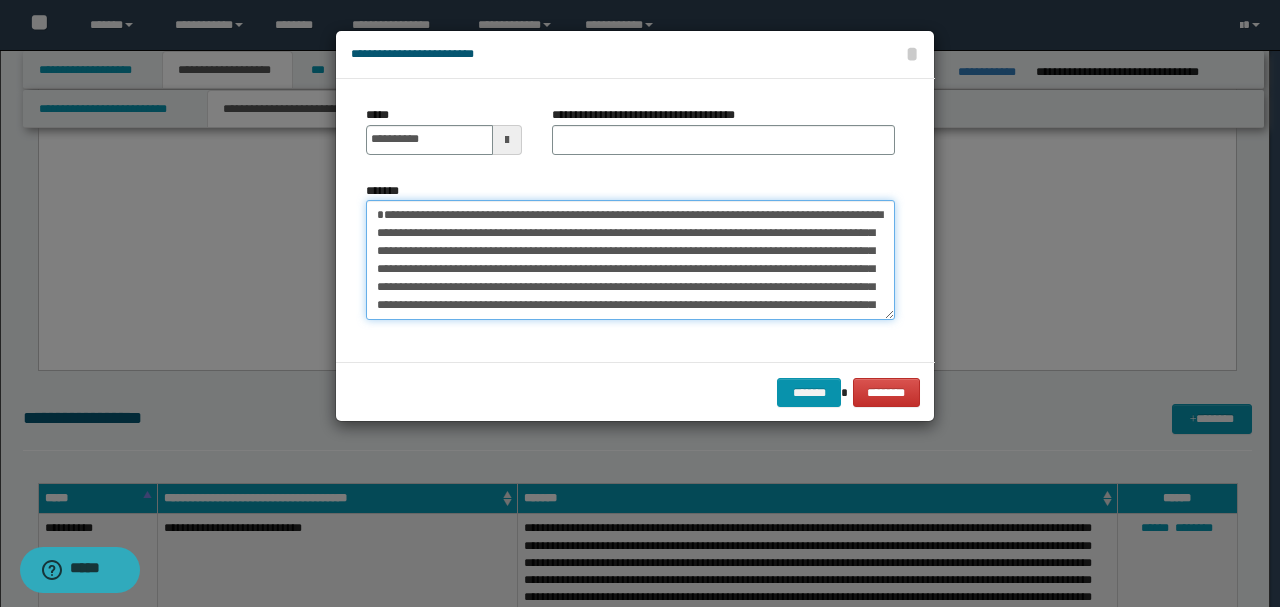type on "**********" 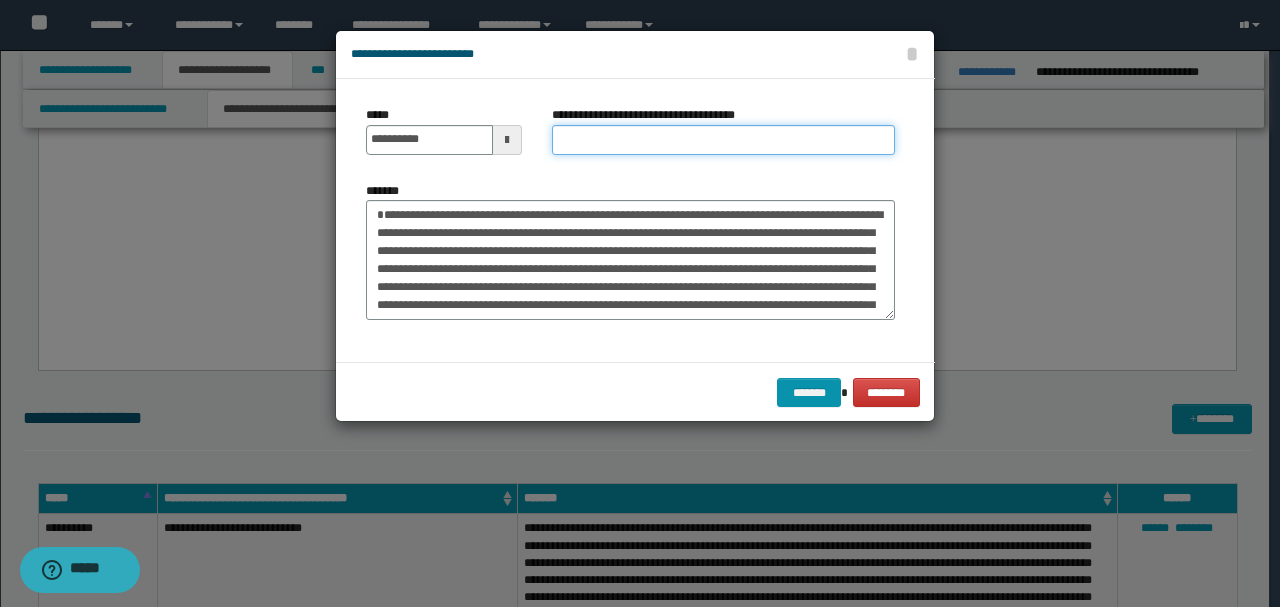 click on "**********" at bounding box center (723, 140) 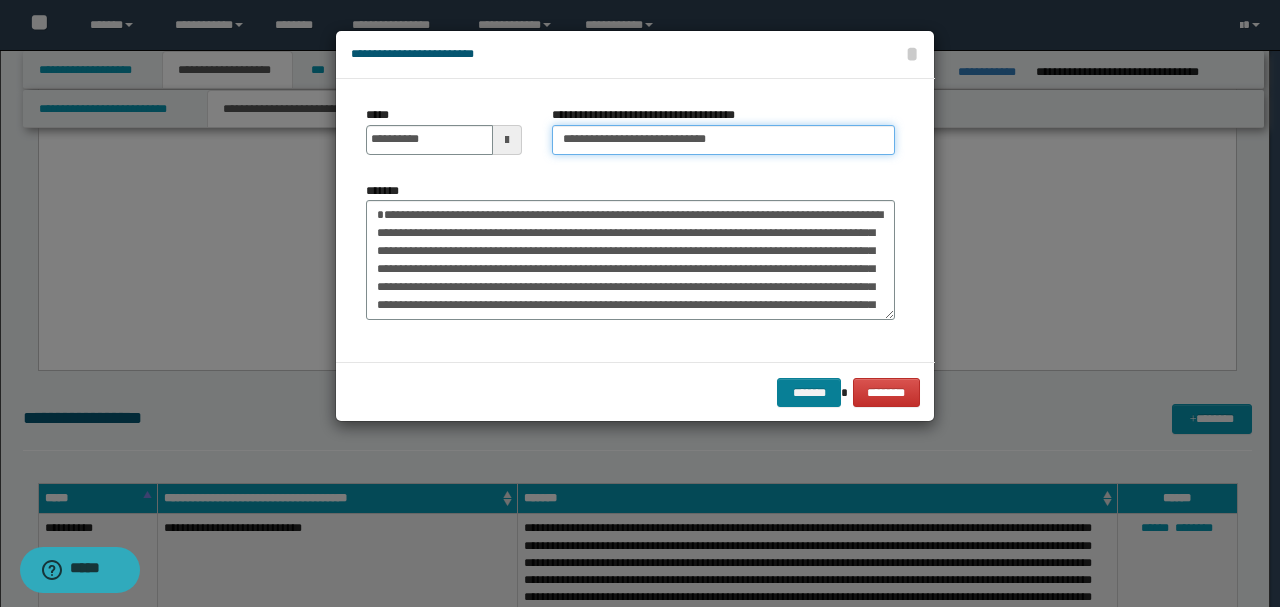 type on "**********" 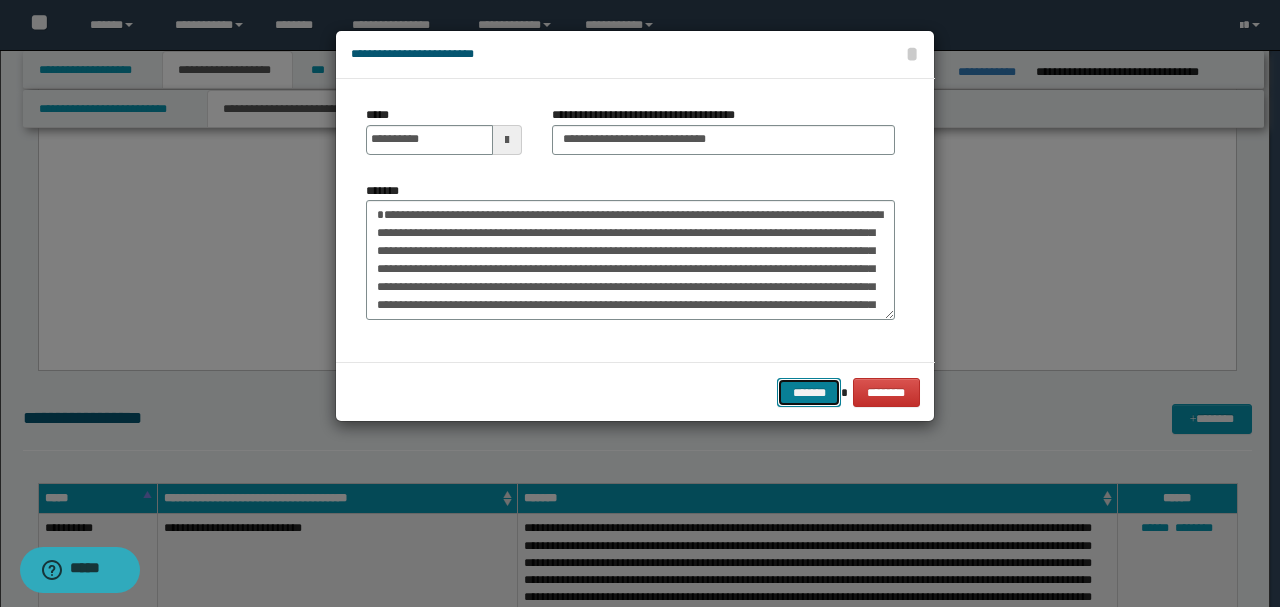 click on "*******" at bounding box center (809, 392) 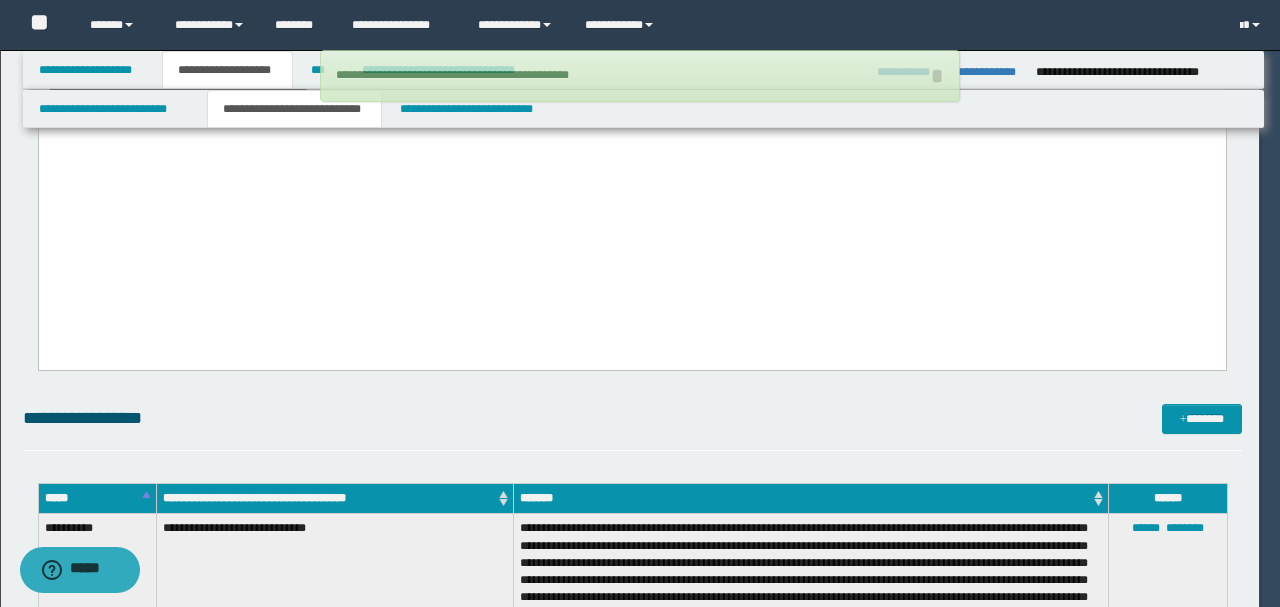 type 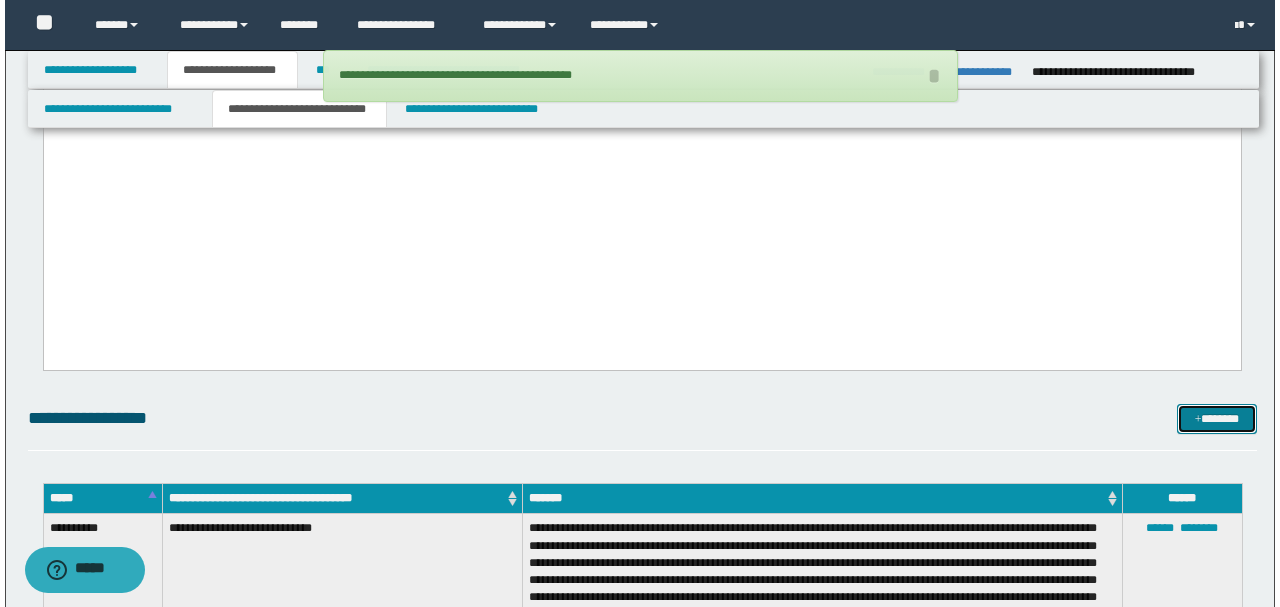 scroll, scrollTop: 3333, scrollLeft: 0, axis: vertical 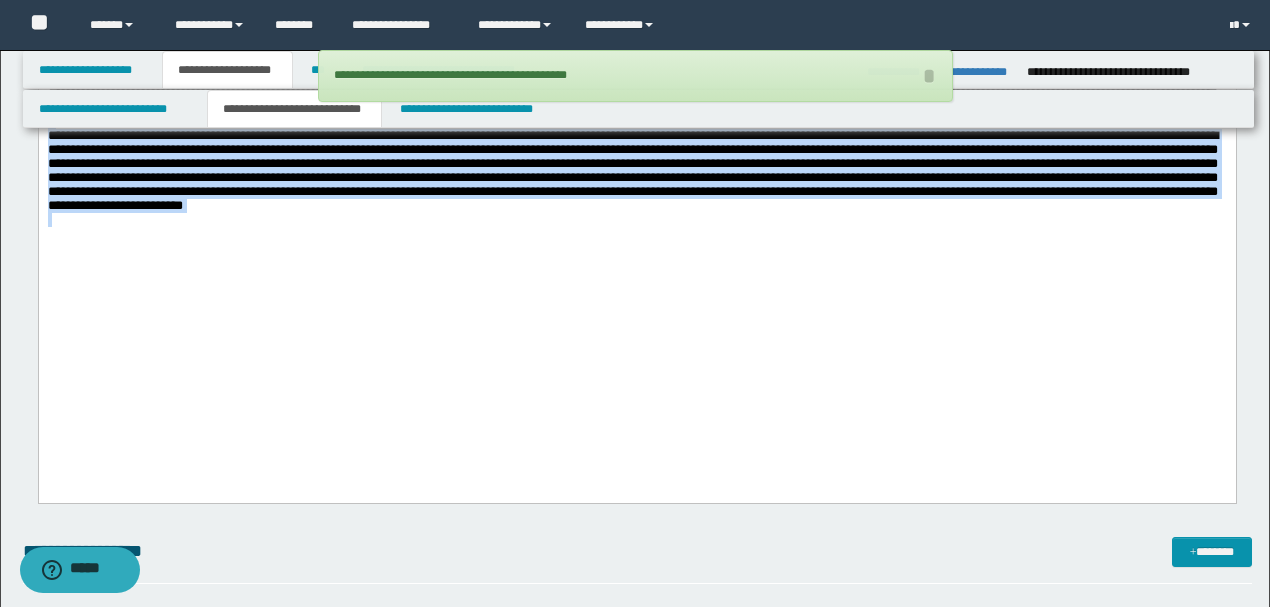 drag, startPoint x: 812, startPoint y: 375, endPoint x: 0, endPoint y: 288, distance: 816.6474 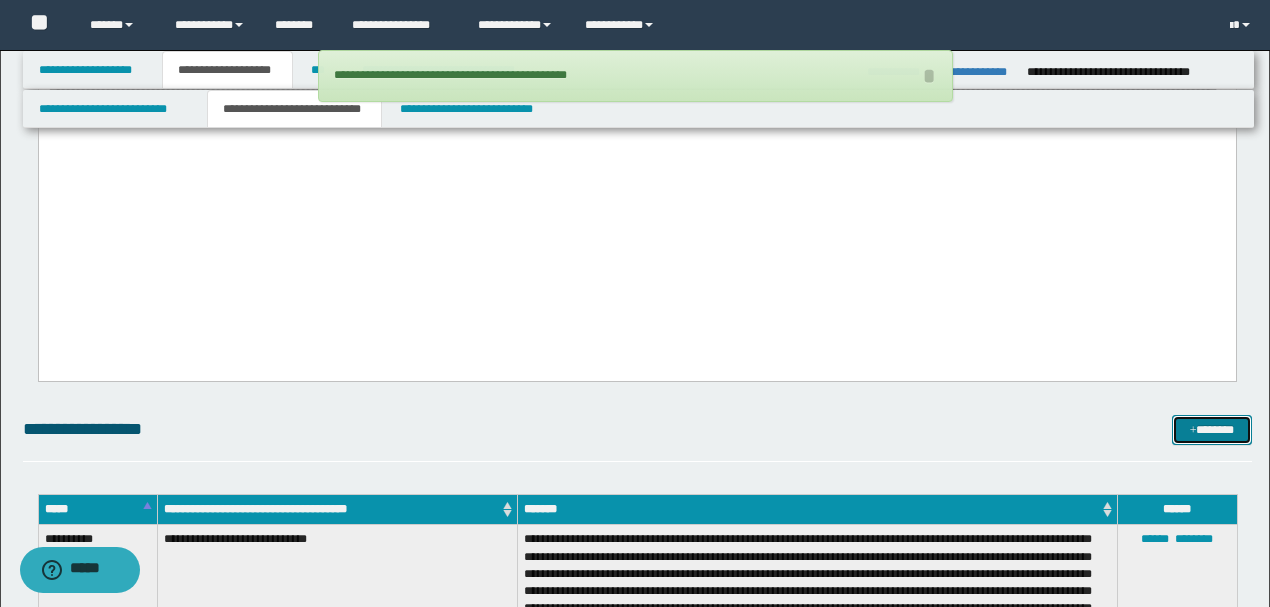 click on "*******" at bounding box center [1211, 429] 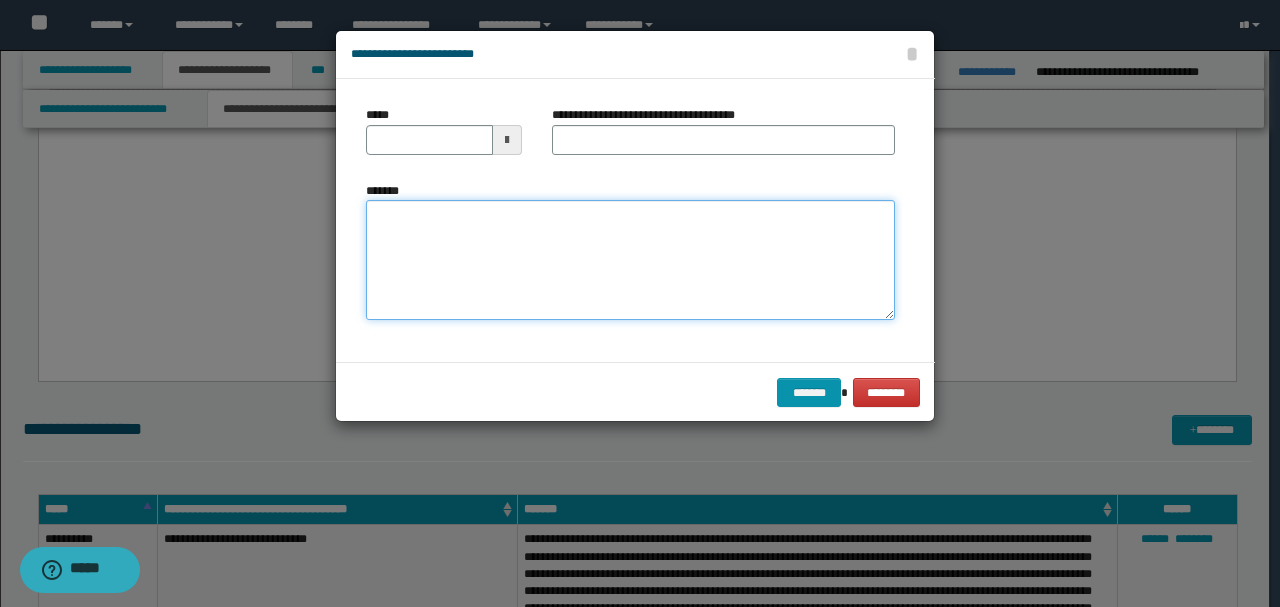 paste on "**********" 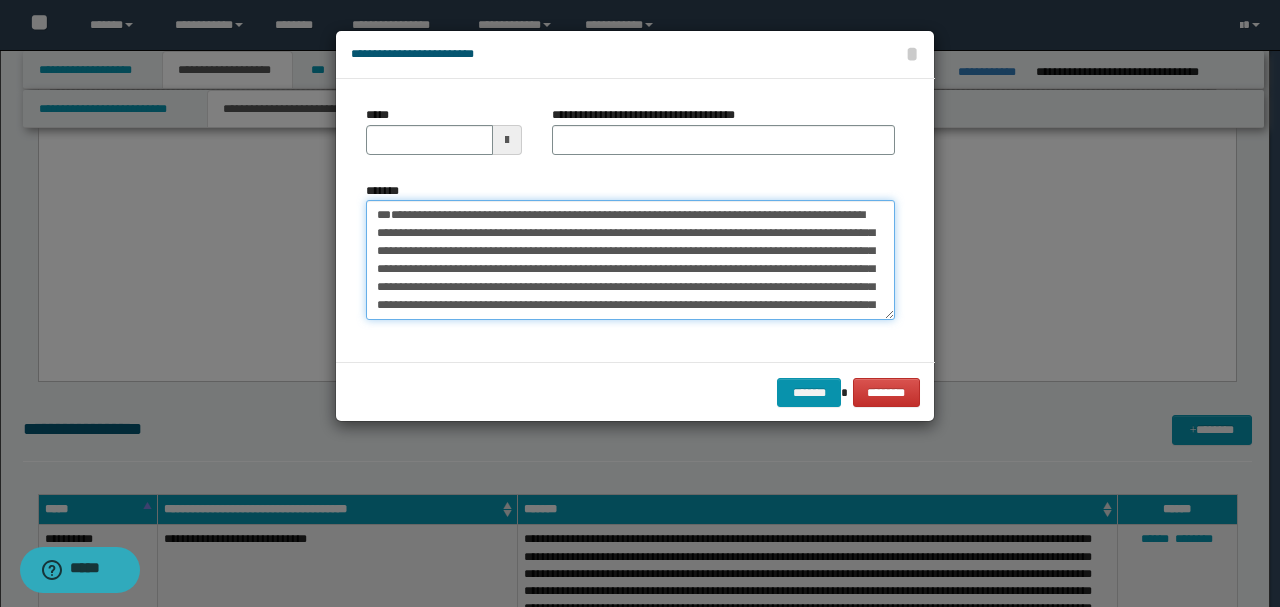 click on "*******" at bounding box center [630, 259] 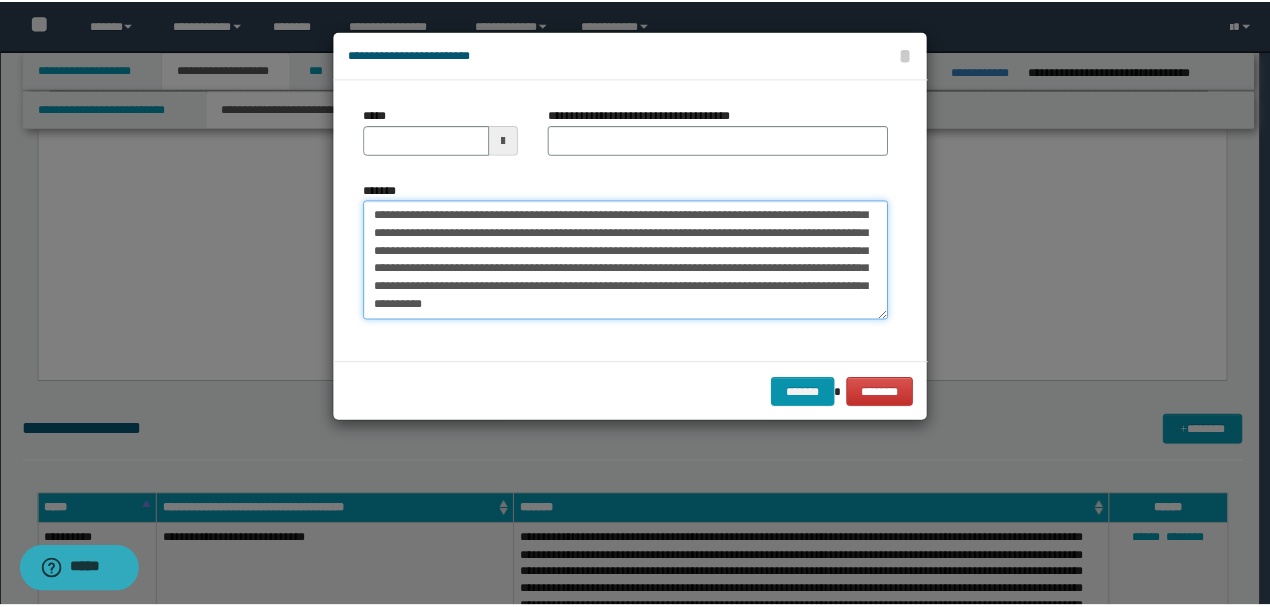 scroll, scrollTop: 0, scrollLeft: 0, axis: both 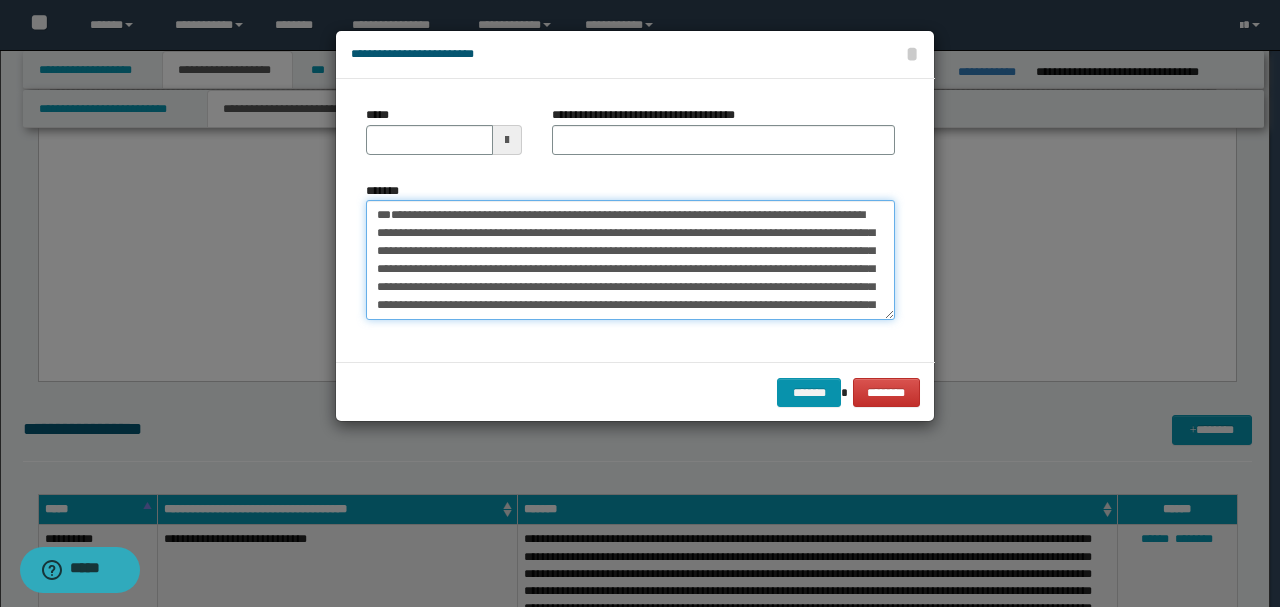 drag, startPoint x: 439, startPoint y: 252, endPoint x: 314, endPoint y: 134, distance: 171.89822 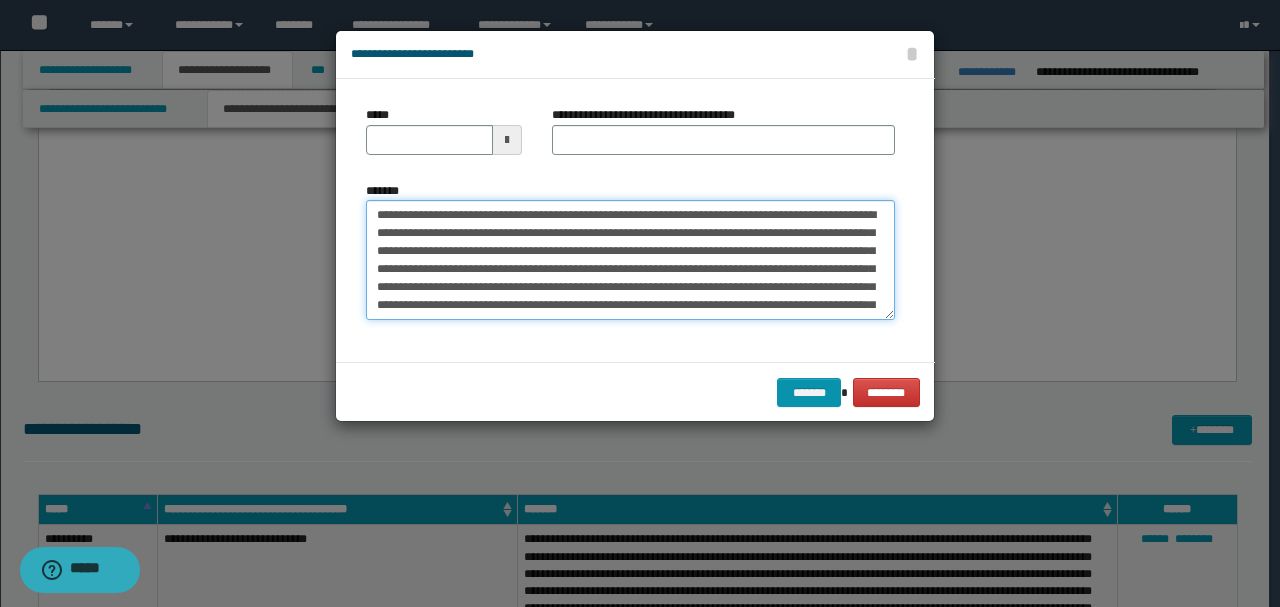 type 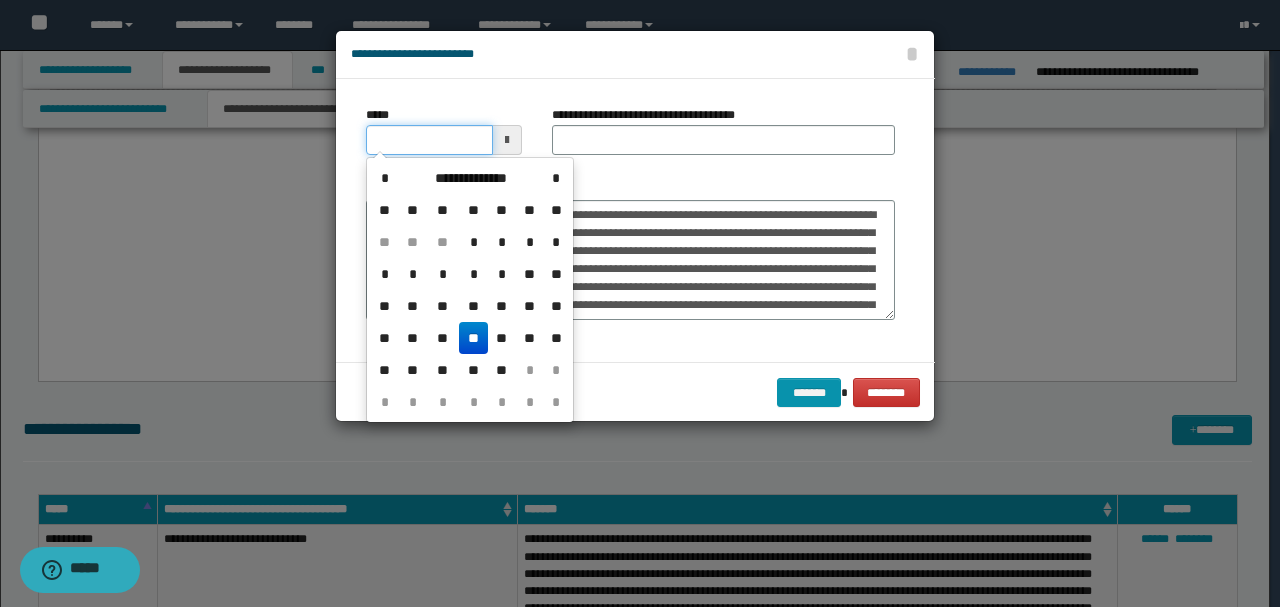 drag, startPoint x: 472, startPoint y: 139, endPoint x: 482, endPoint y: 140, distance: 10.049875 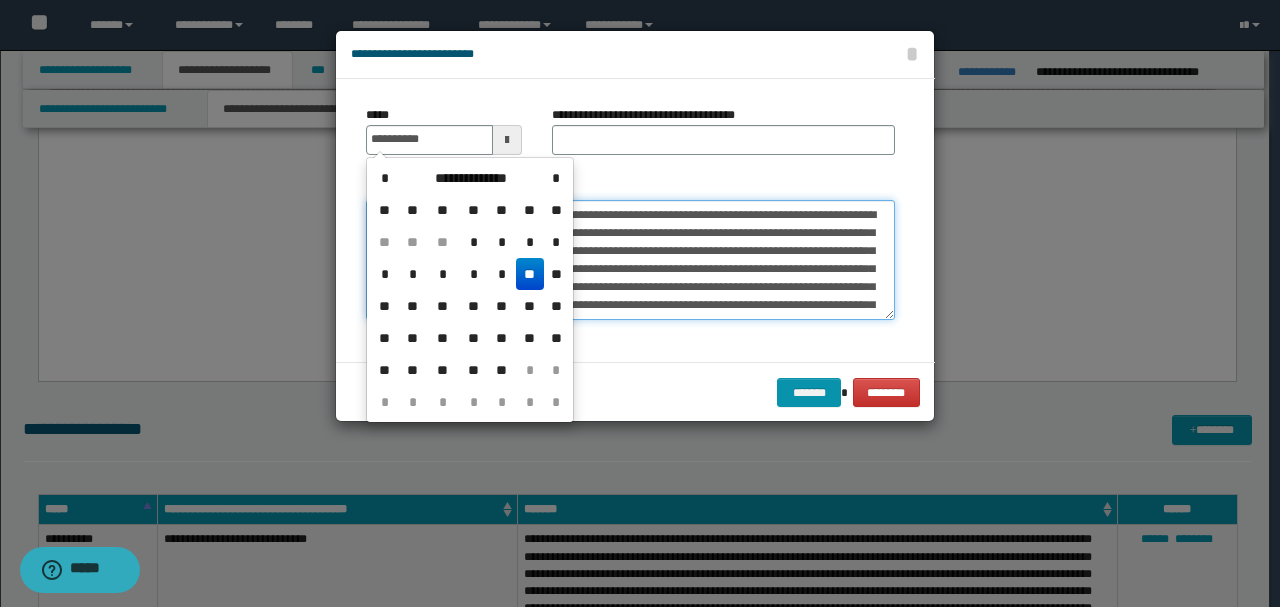 type on "**********" 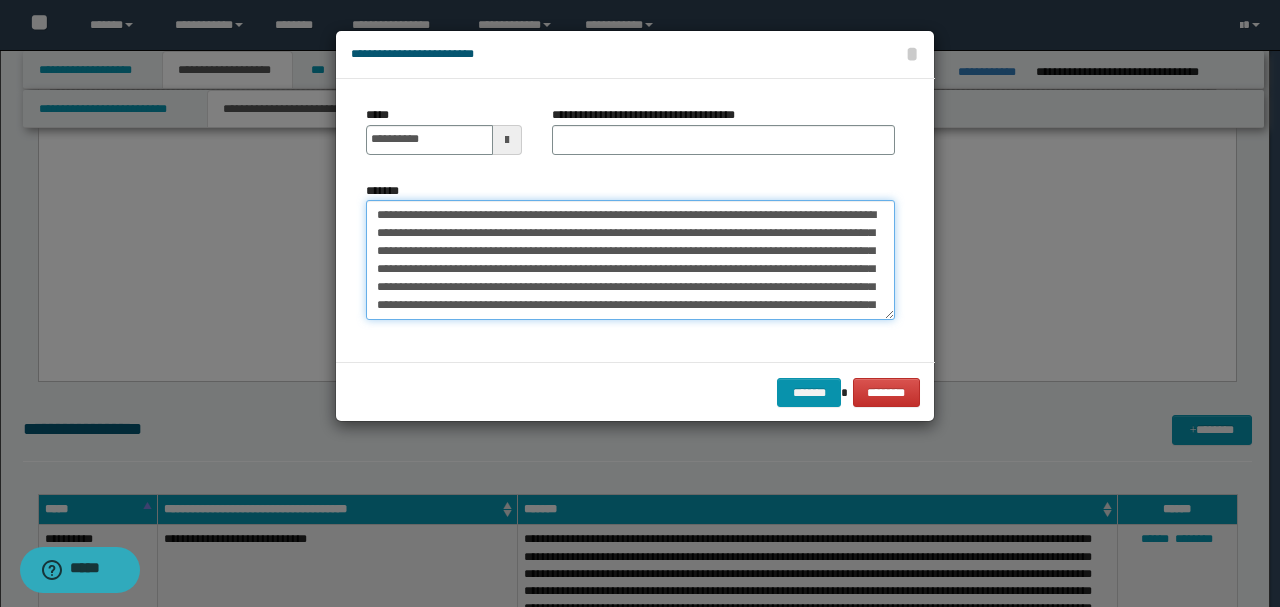 drag, startPoint x: 530, startPoint y: 208, endPoint x: 1097, endPoint y: 539, distance: 656.544 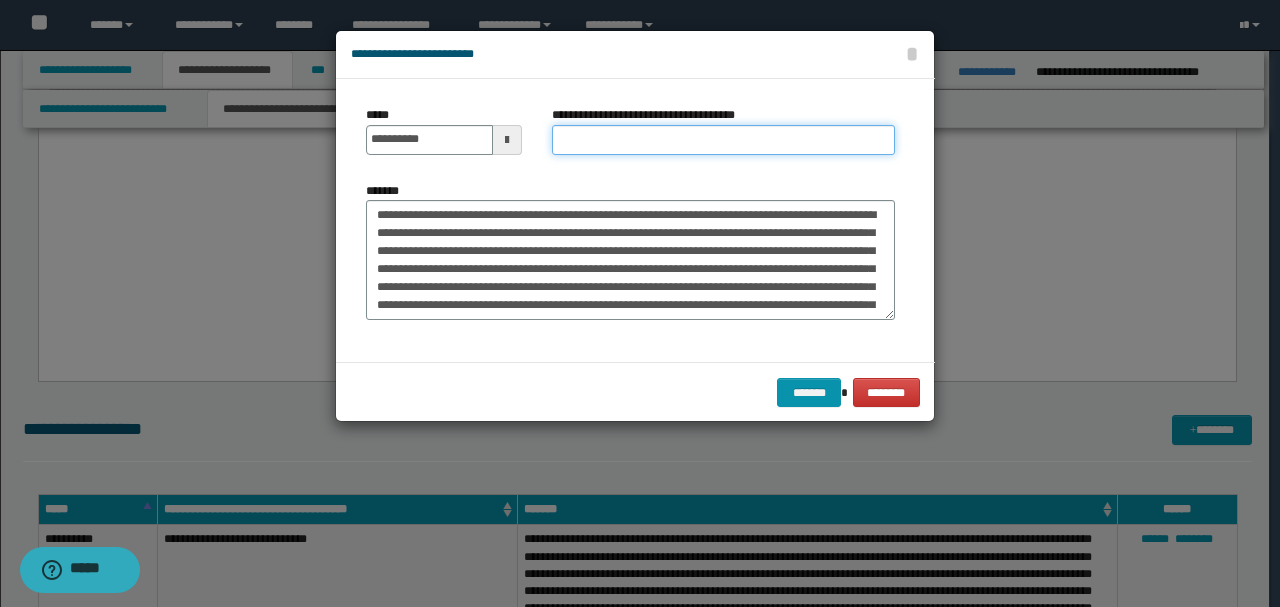 click on "**********" at bounding box center (723, 140) 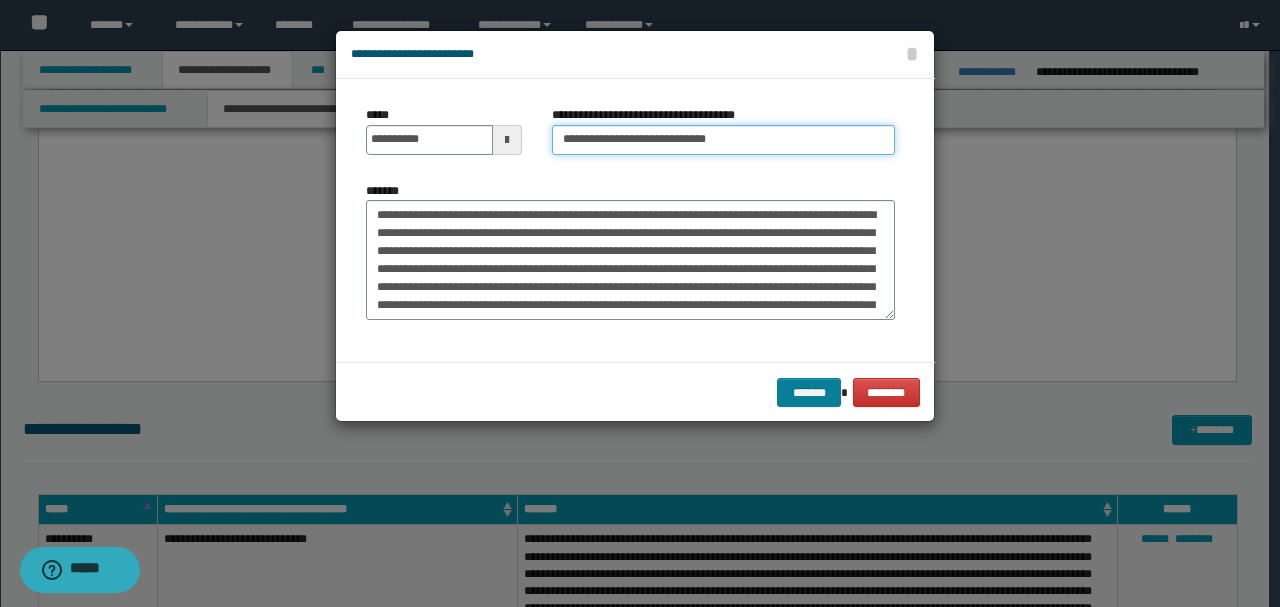 type on "**********" 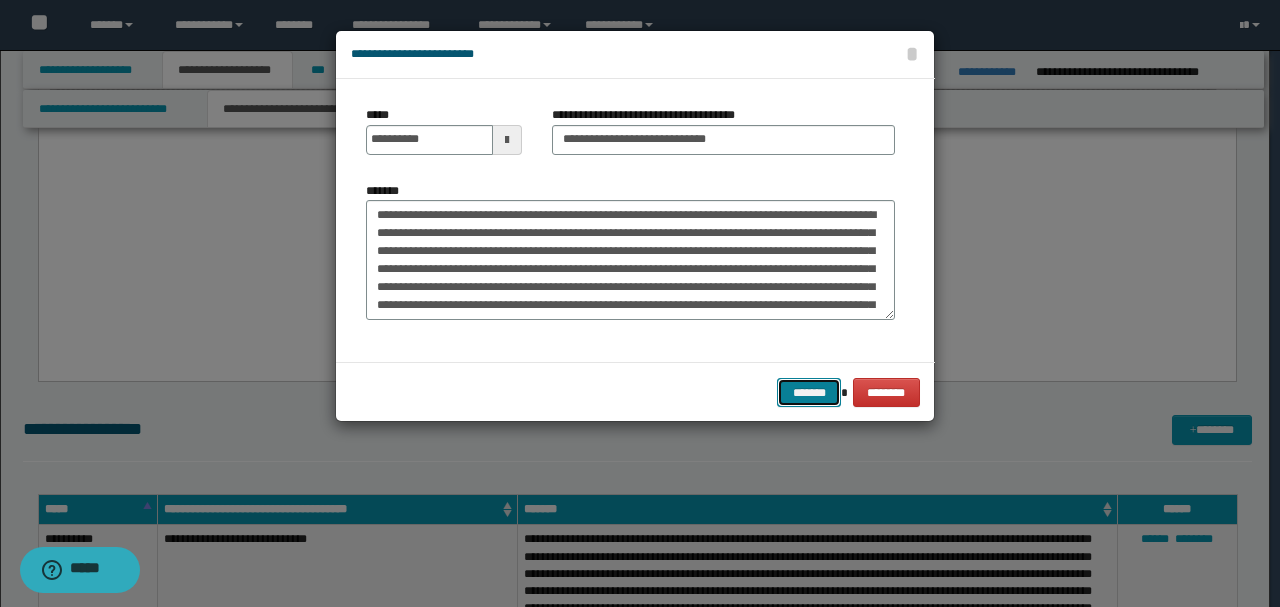 click on "*******" at bounding box center [809, 392] 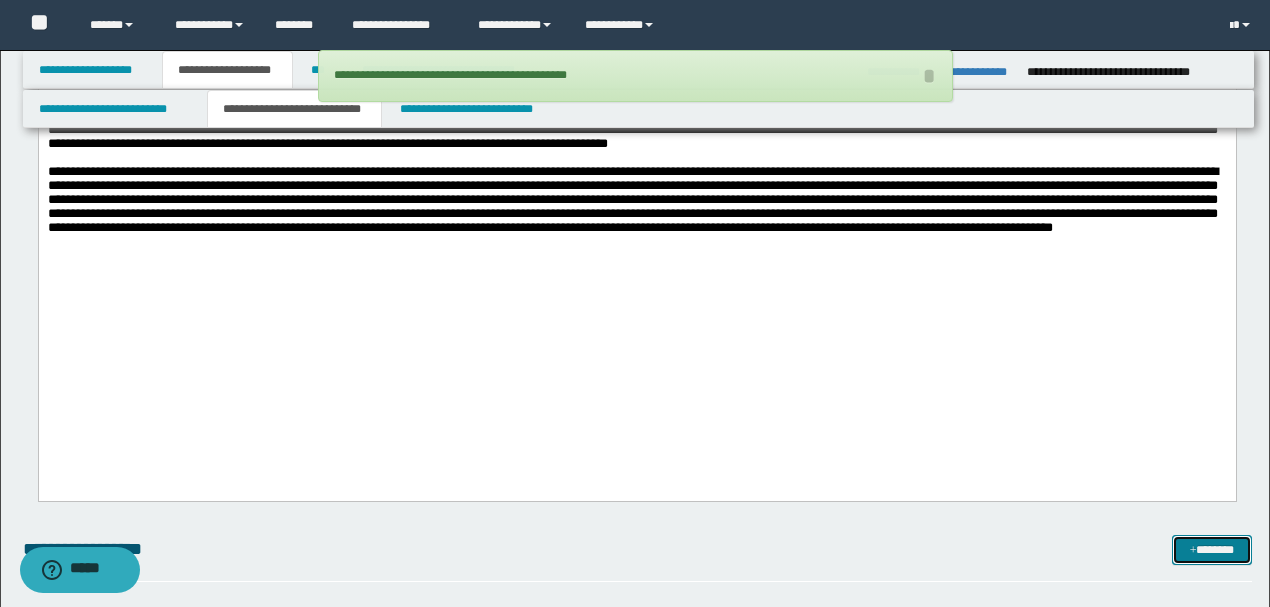scroll, scrollTop: 3200, scrollLeft: 0, axis: vertical 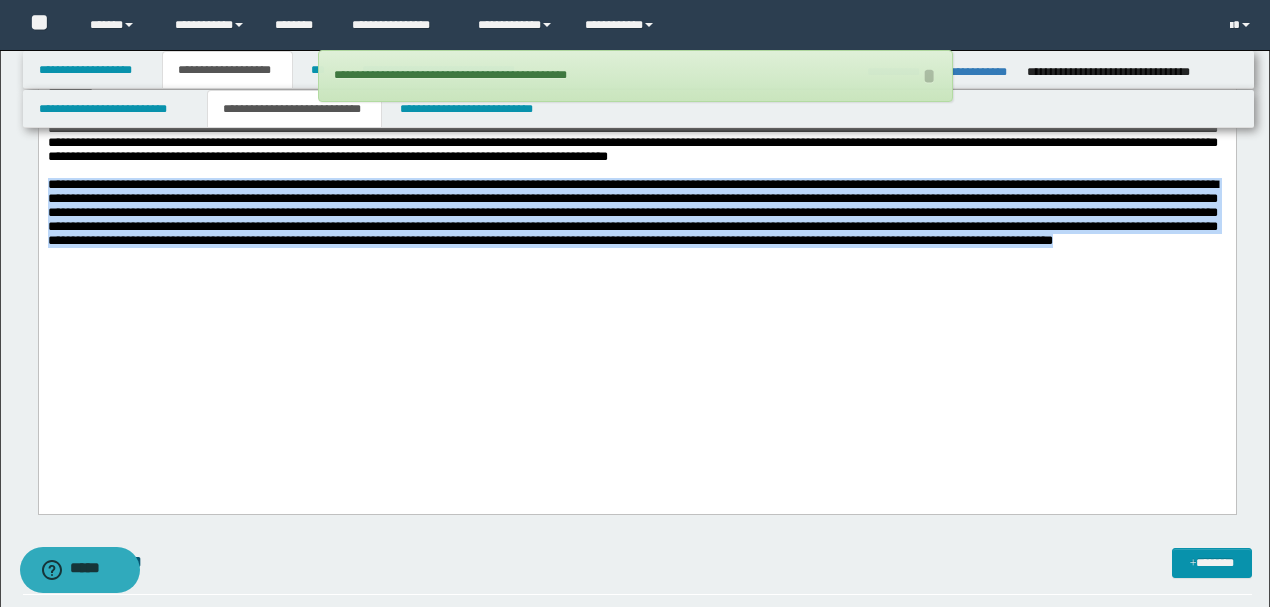 drag, startPoint x: 737, startPoint y: 435, endPoint x: 38, endPoint y: -1109, distance: 1694.8561 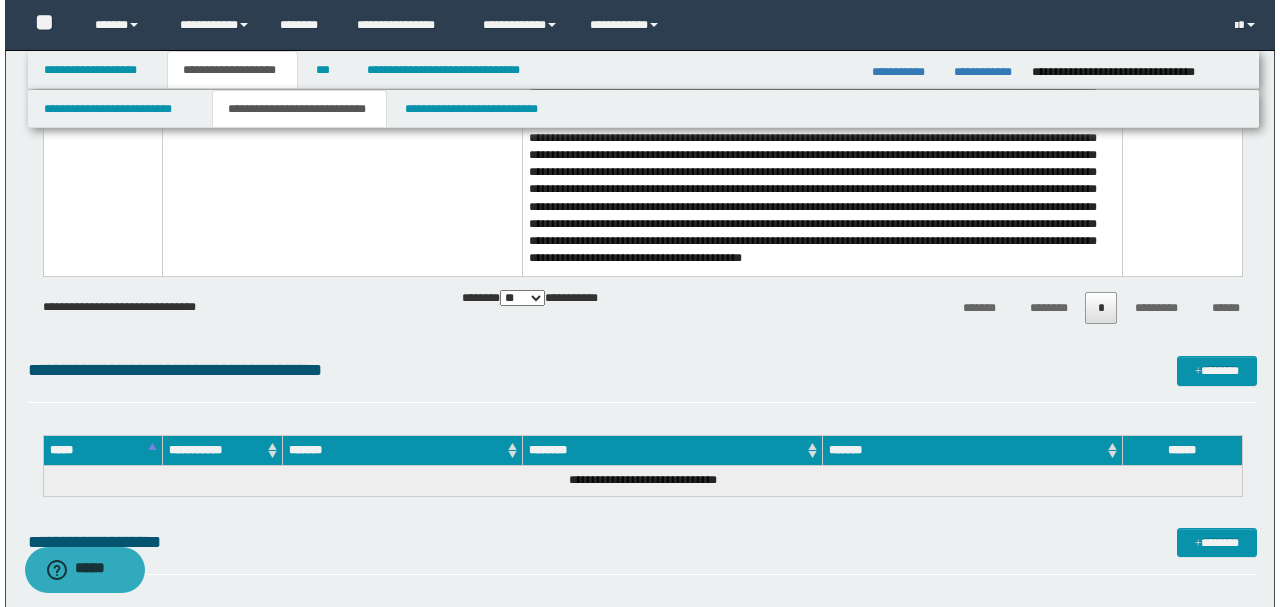 scroll, scrollTop: 4666, scrollLeft: 0, axis: vertical 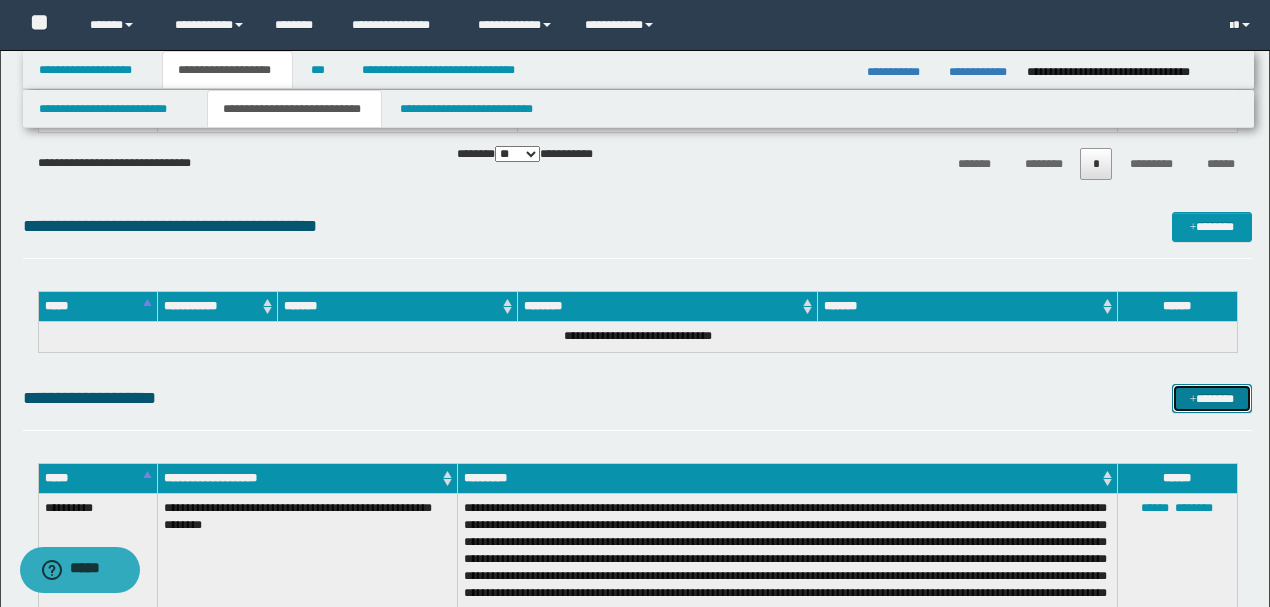 click on "*******" at bounding box center [1211, 398] 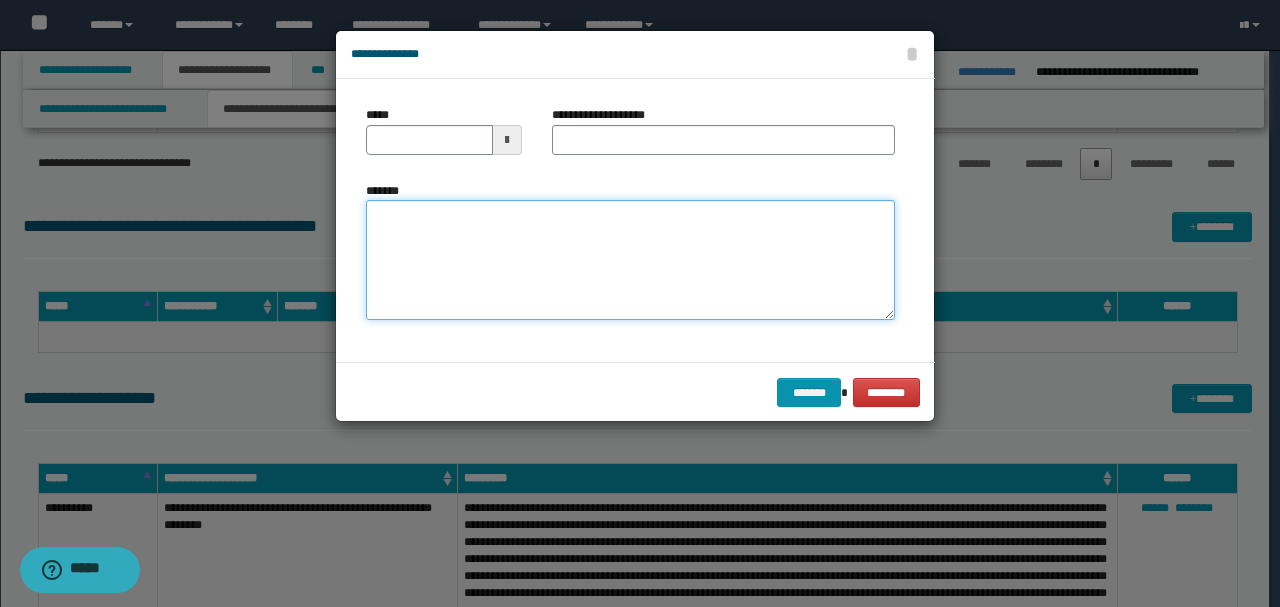 paste on "**********" 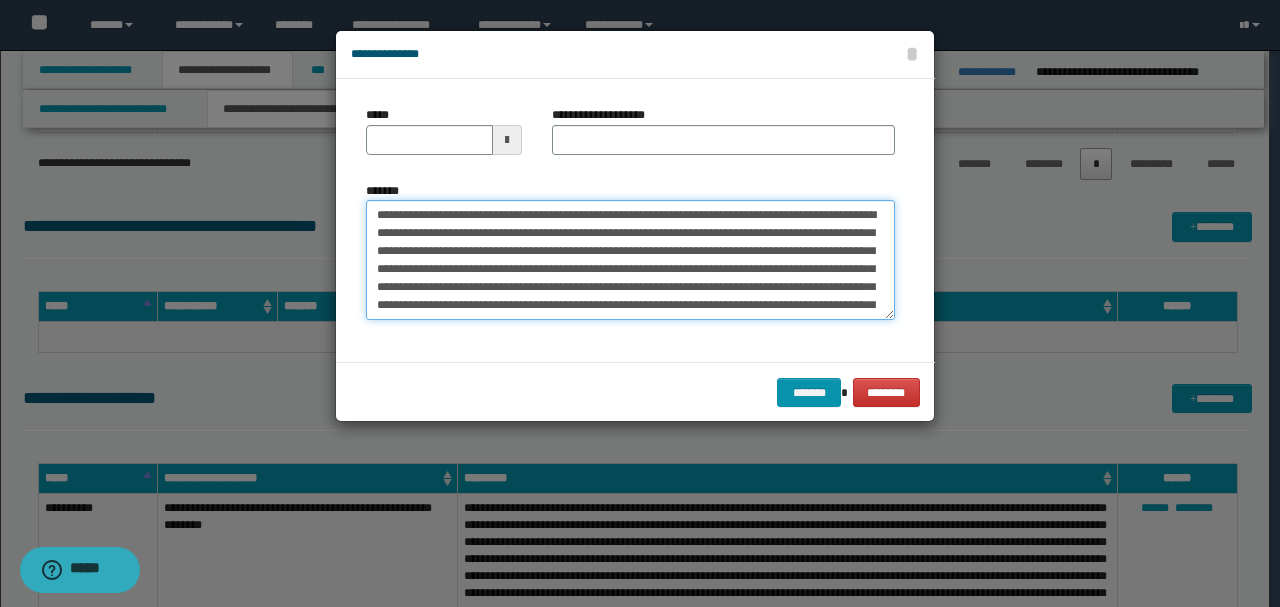 click on "*******" at bounding box center (630, 259) 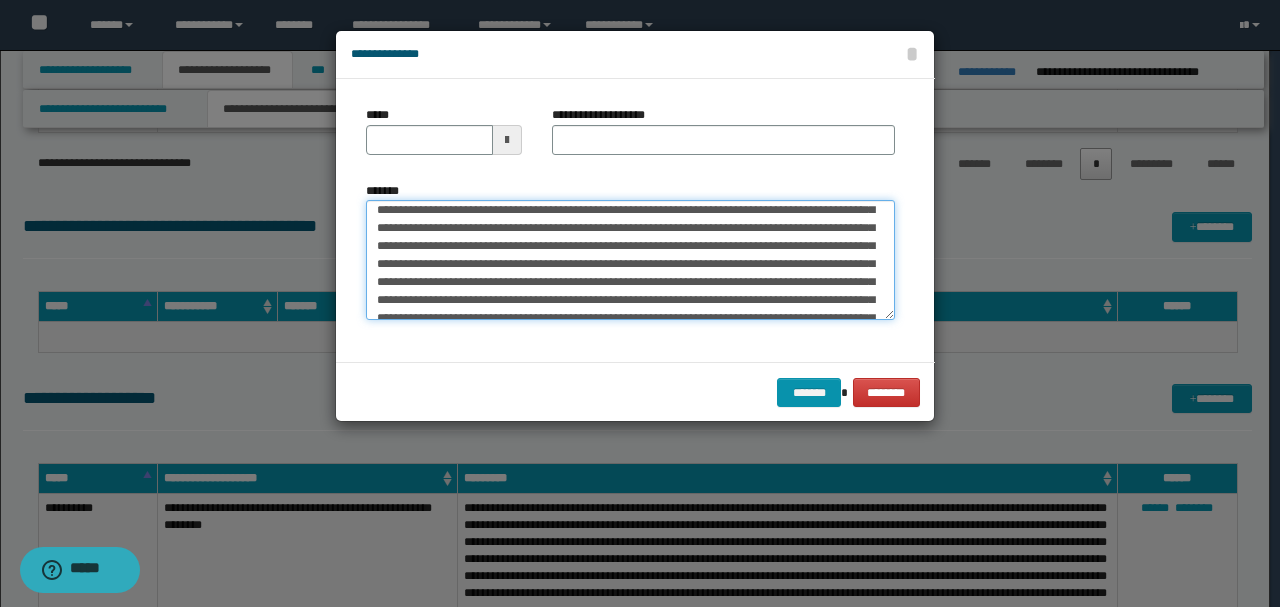 scroll, scrollTop: 0, scrollLeft: 0, axis: both 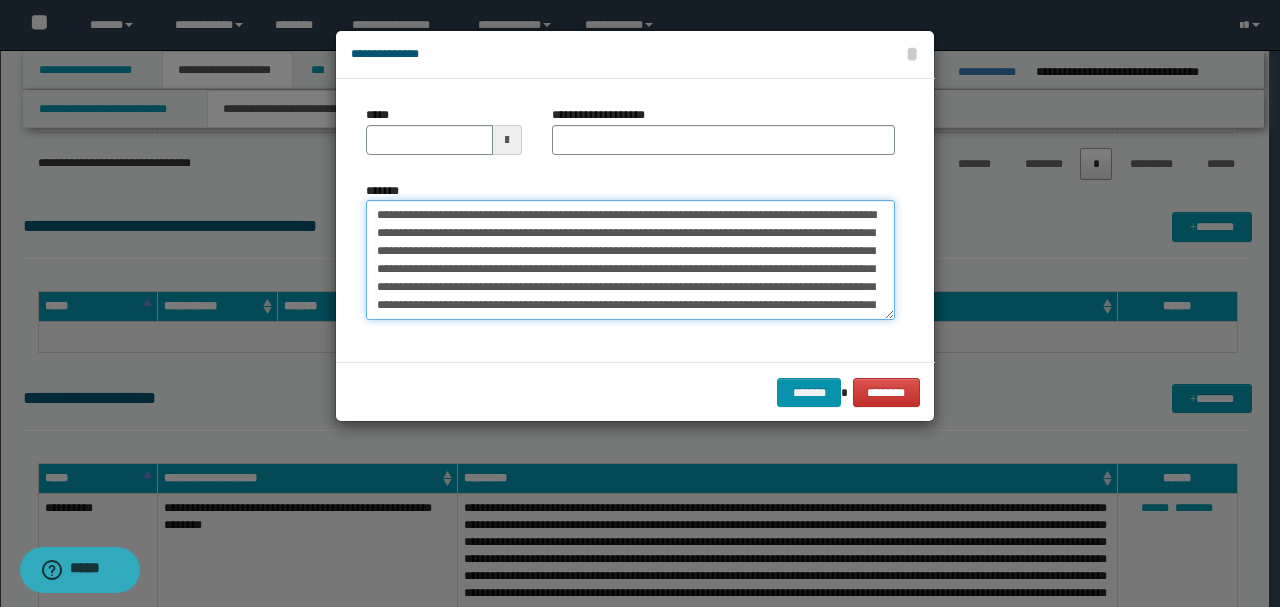 drag, startPoint x: 442, startPoint y: 217, endPoint x: 301, endPoint y: 207, distance: 141.35417 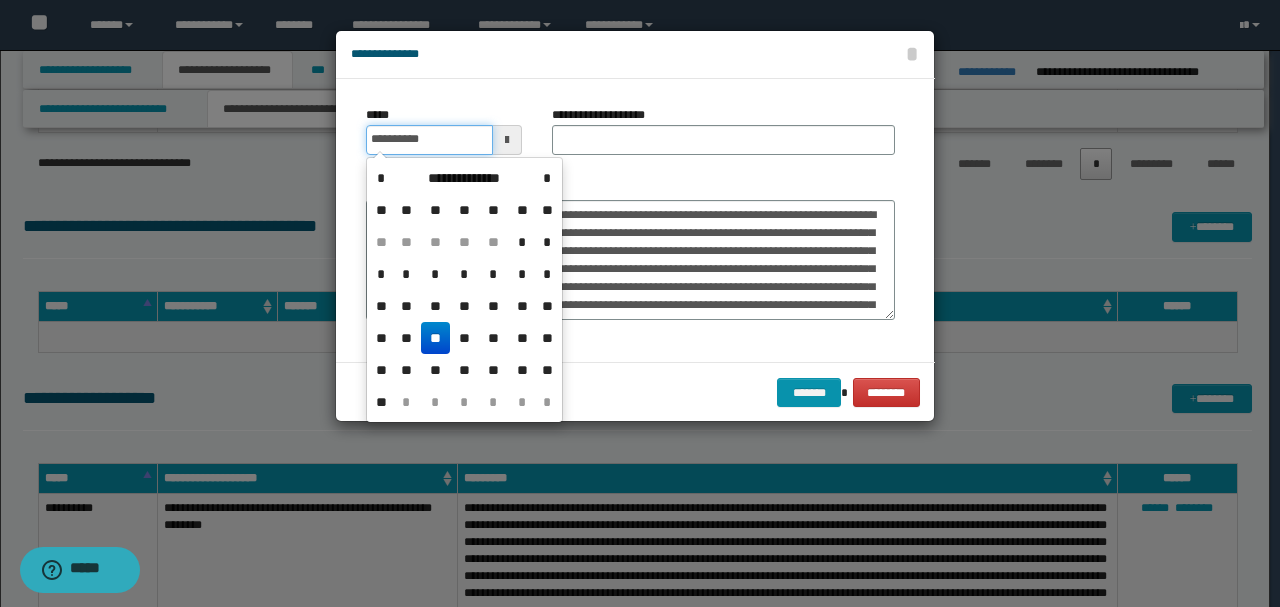 click on "**********" at bounding box center (429, 140) 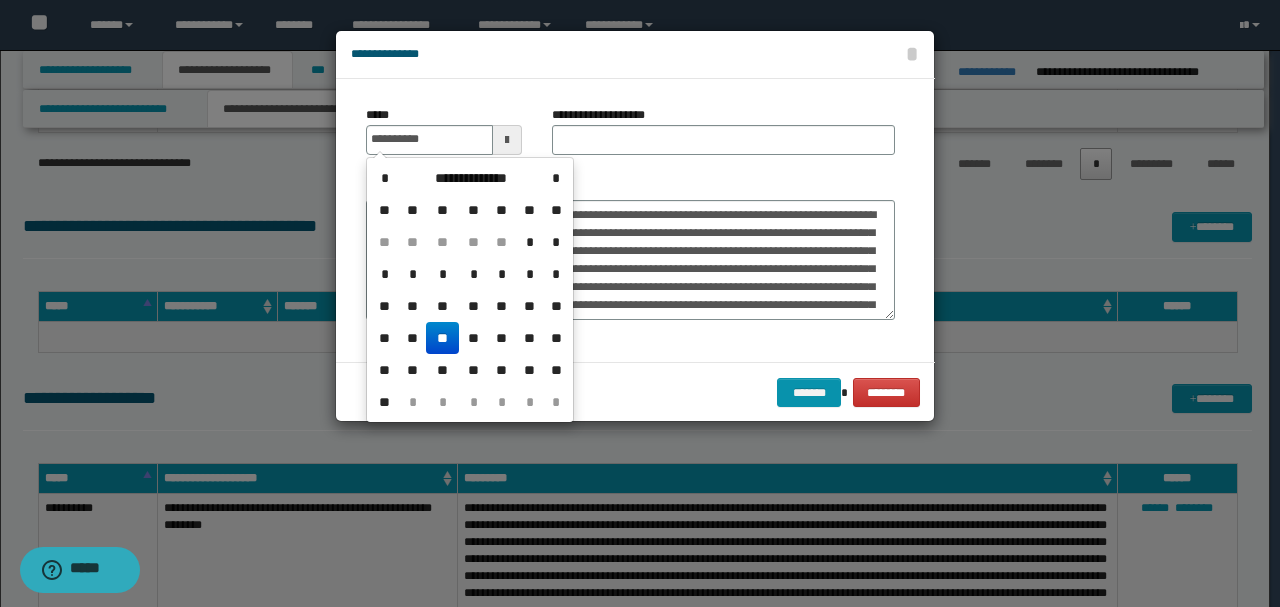 type on "**********" 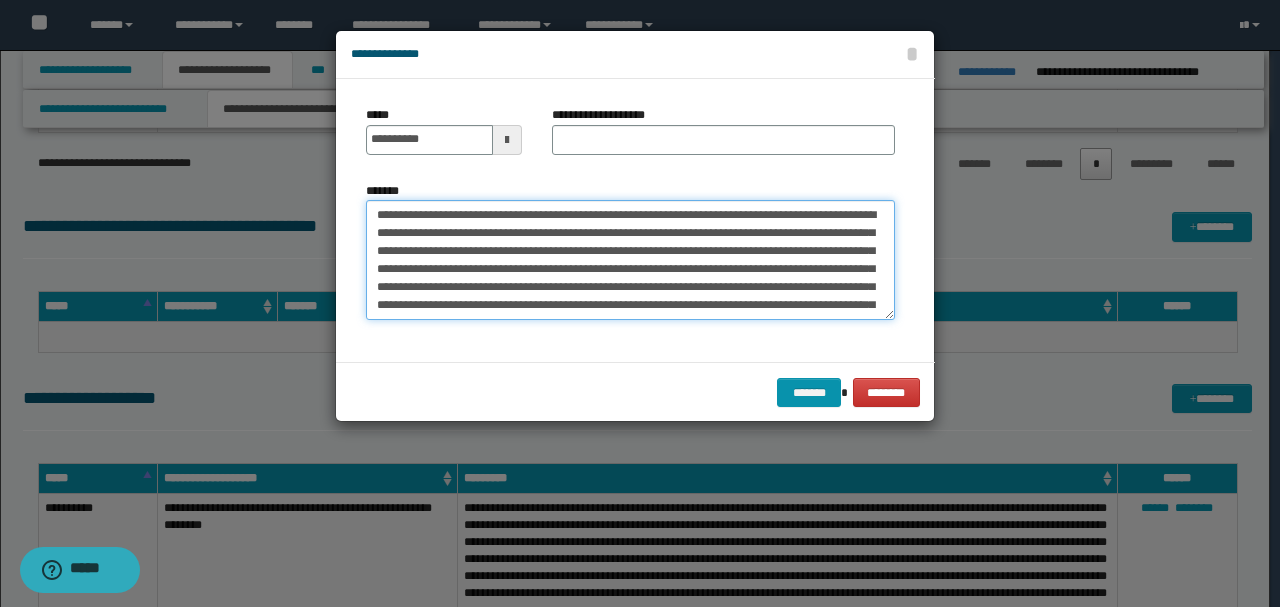 drag, startPoint x: 662, startPoint y: 211, endPoint x: 280, endPoint y: 208, distance: 382.01178 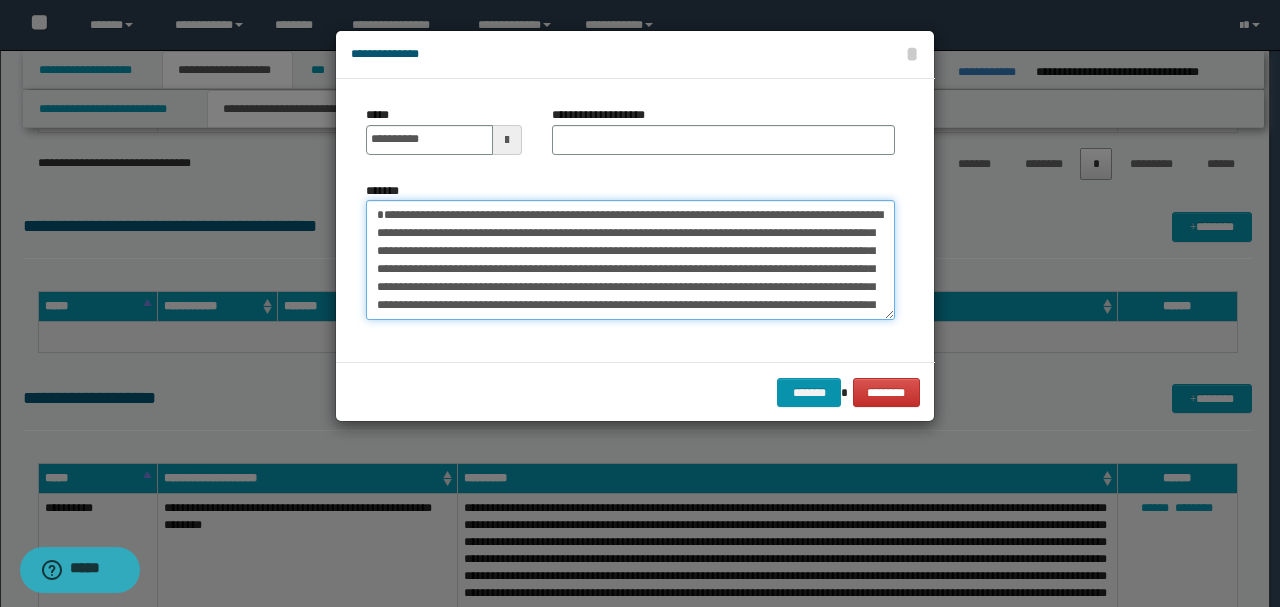 type on "**********" 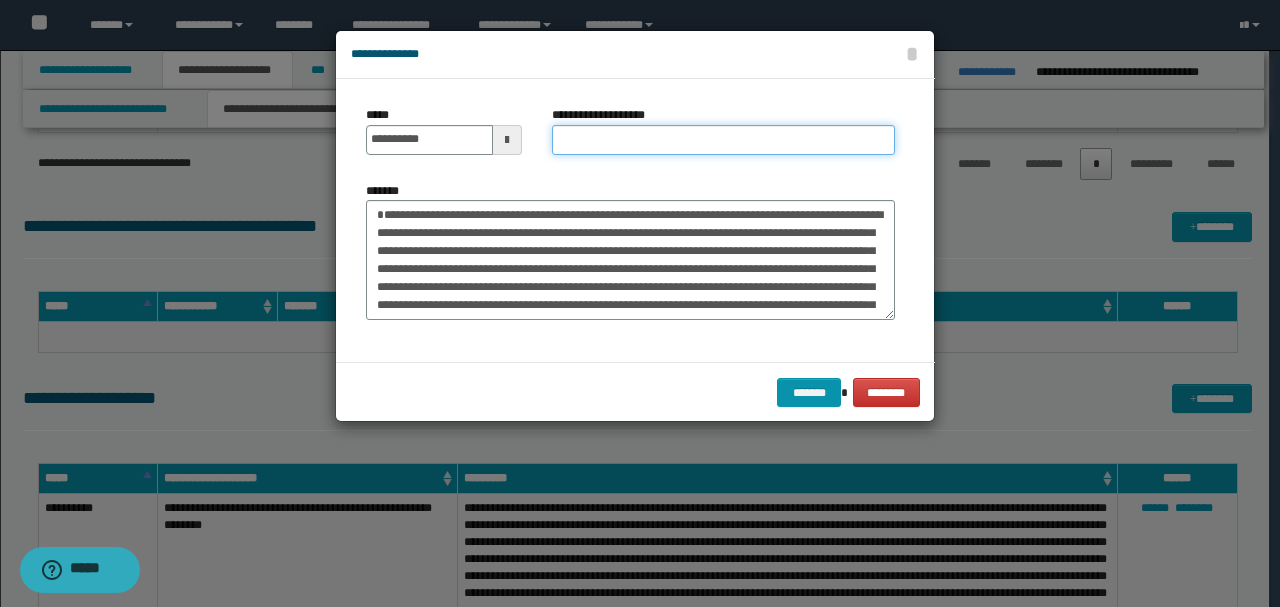 paste on "**********" 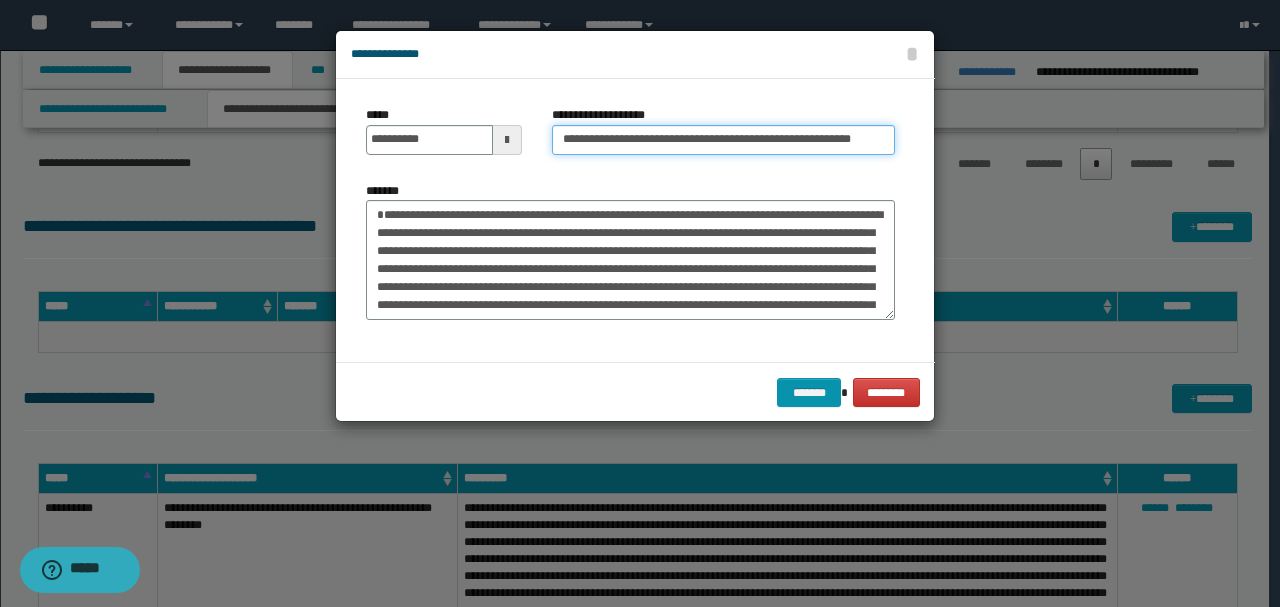 click on "**********" at bounding box center (723, 140) 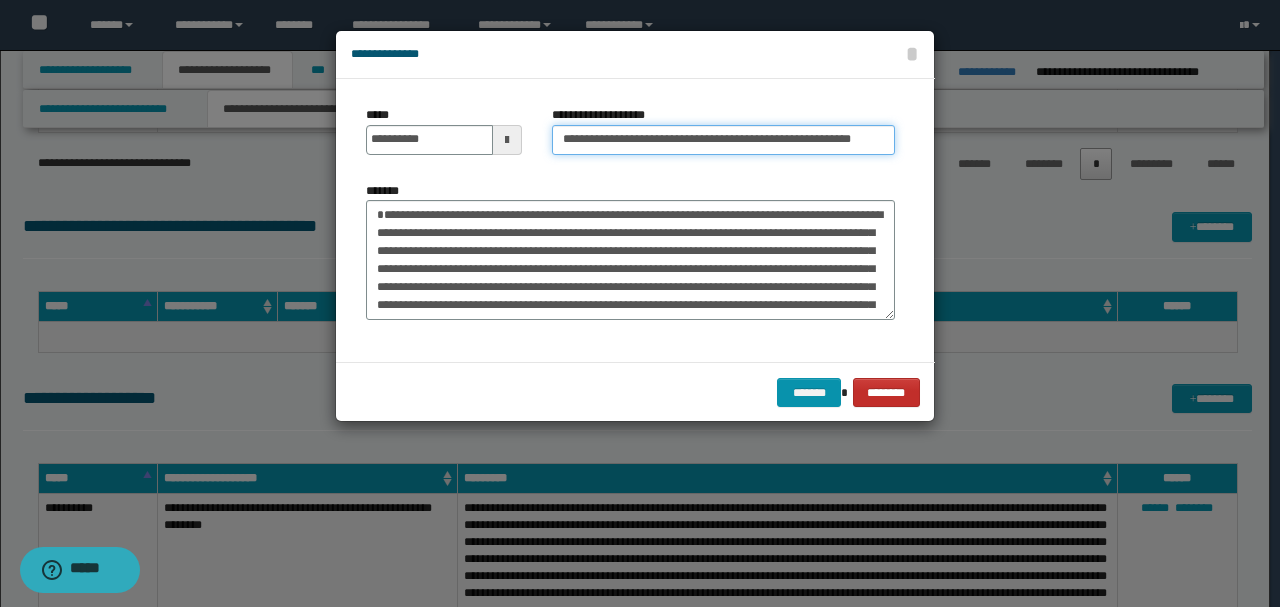 type on "**********" 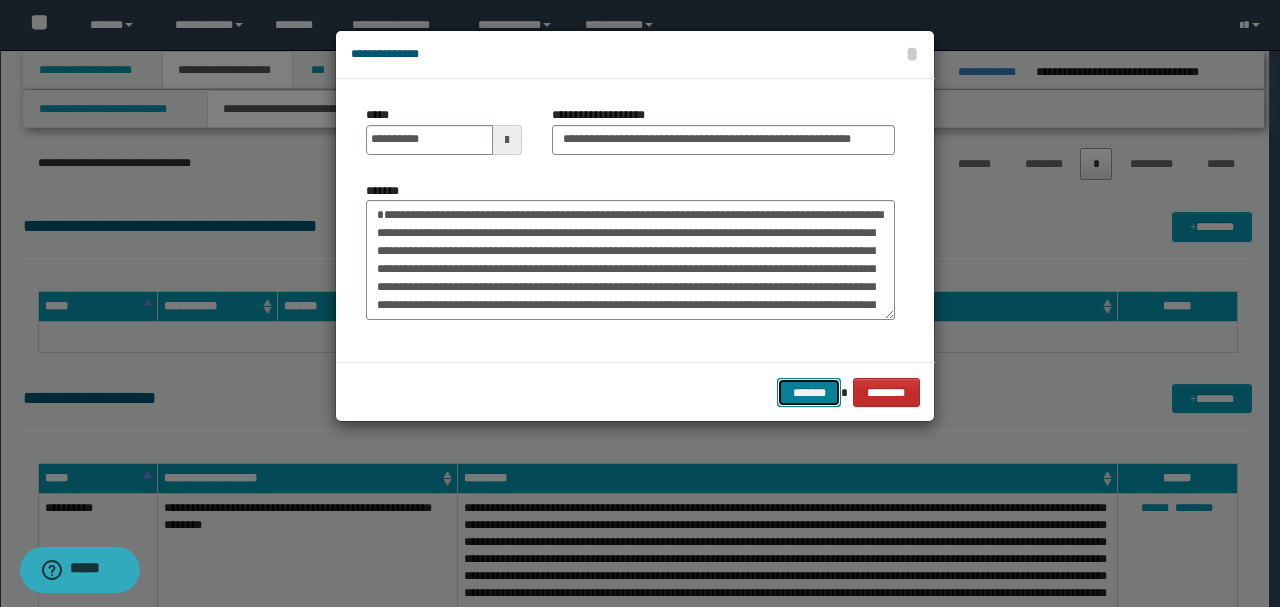 click on "*******" at bounding box center (809, 392) 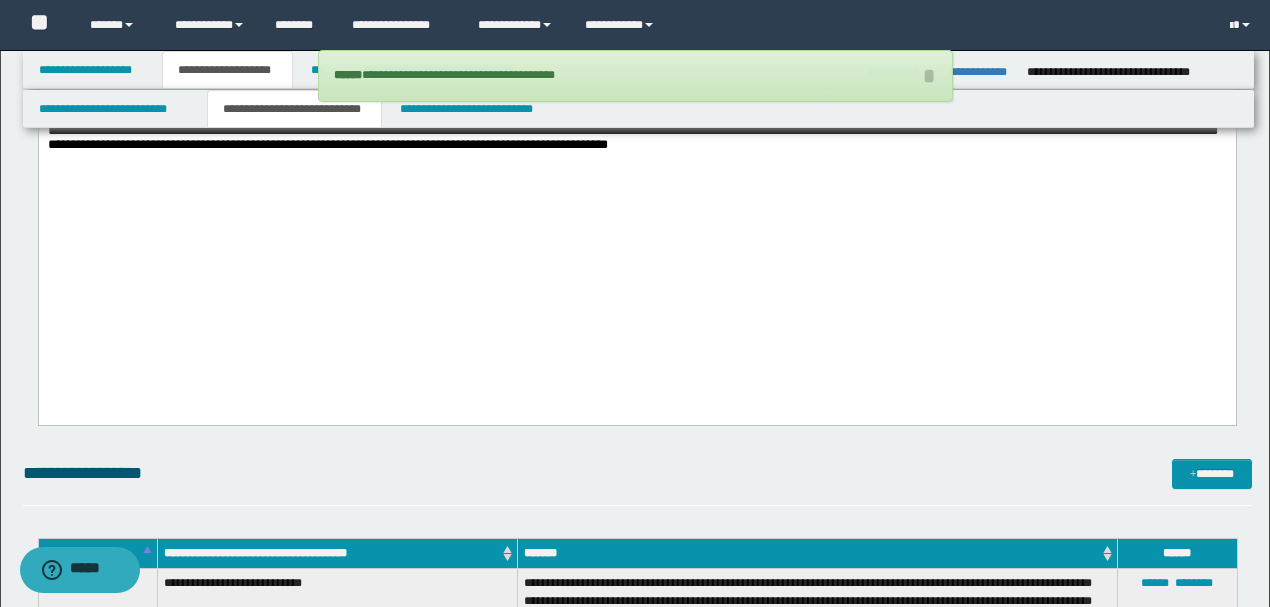 scroll, scrollTop: 3066, scrollLeft: 0, axis: vertical 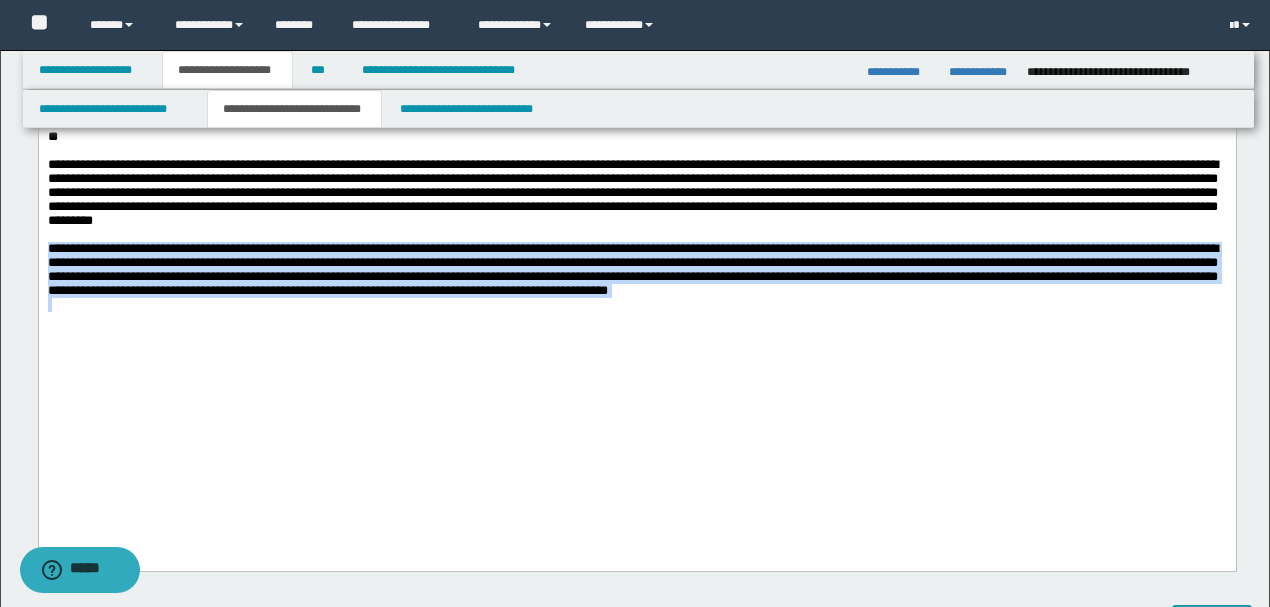 drag, startPoint x: 1123, startPoint y: 438, endPoint x: 38, endPoint y: -920, distance: 1738.2144 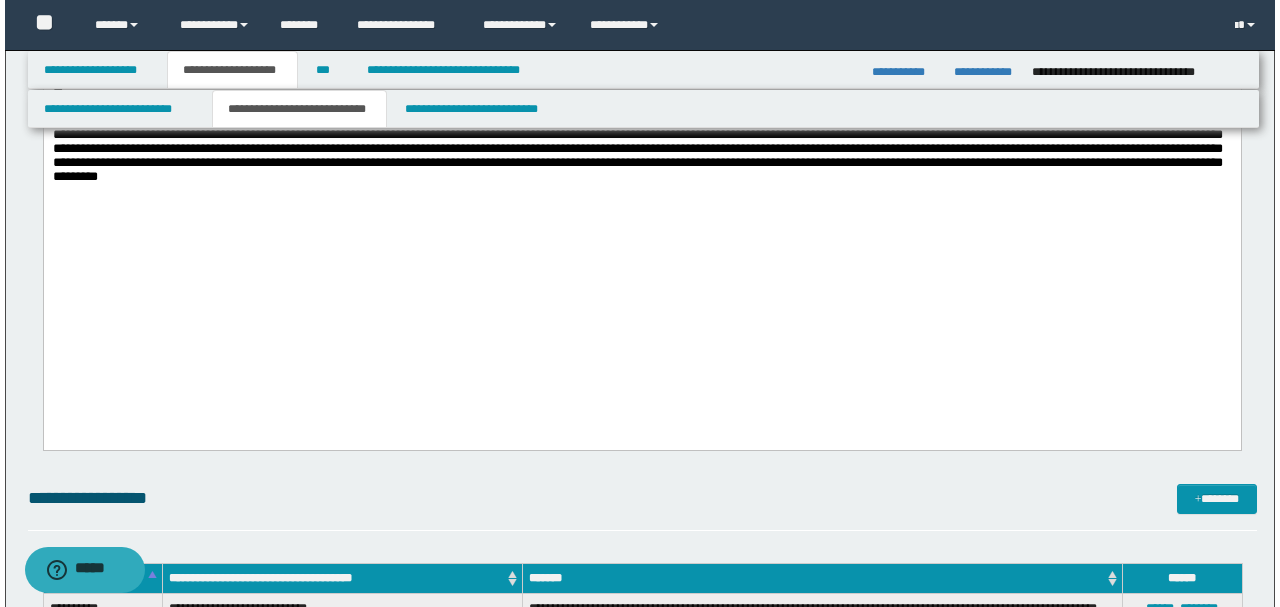 scroll, scrollTop: 3133, scrollLeft: 0, axis: vertical 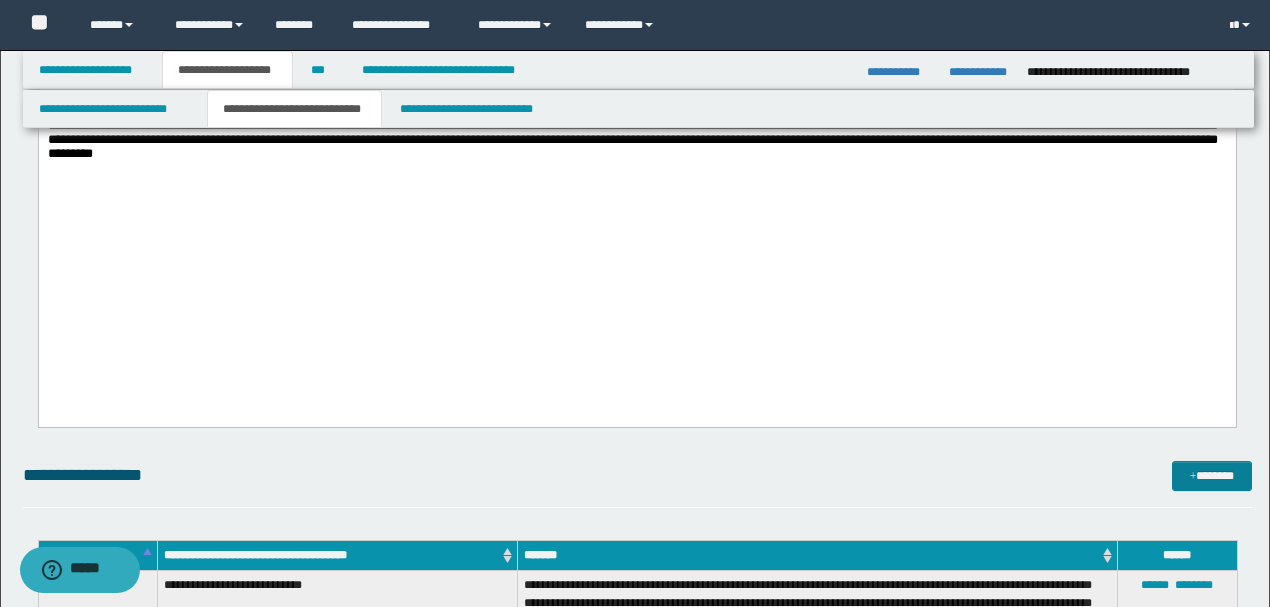 click on "*******" at bounding box center [1211, 475] 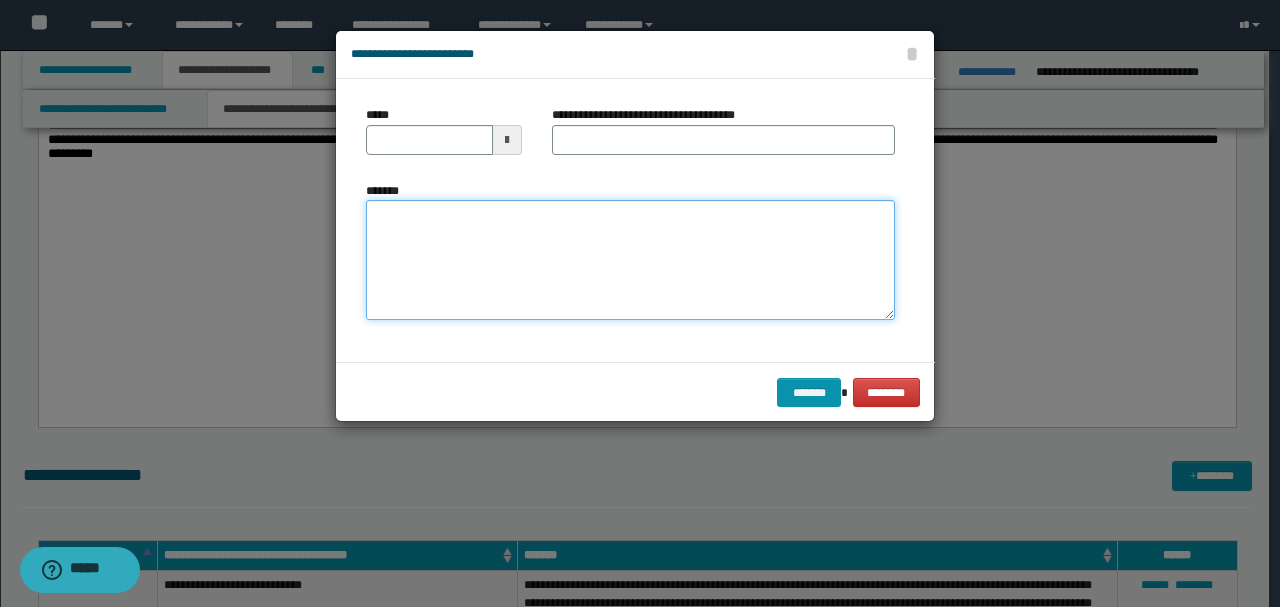 paste on "**********" 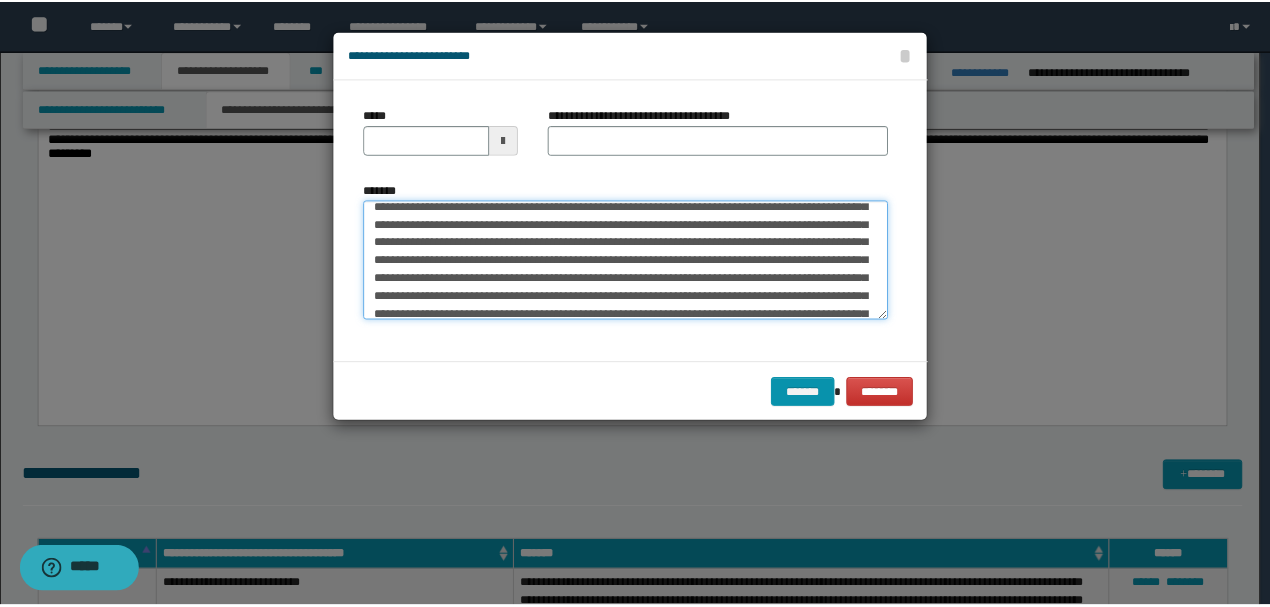 scroll, scrollTop: 0, scrollLeft: 0, axis: both 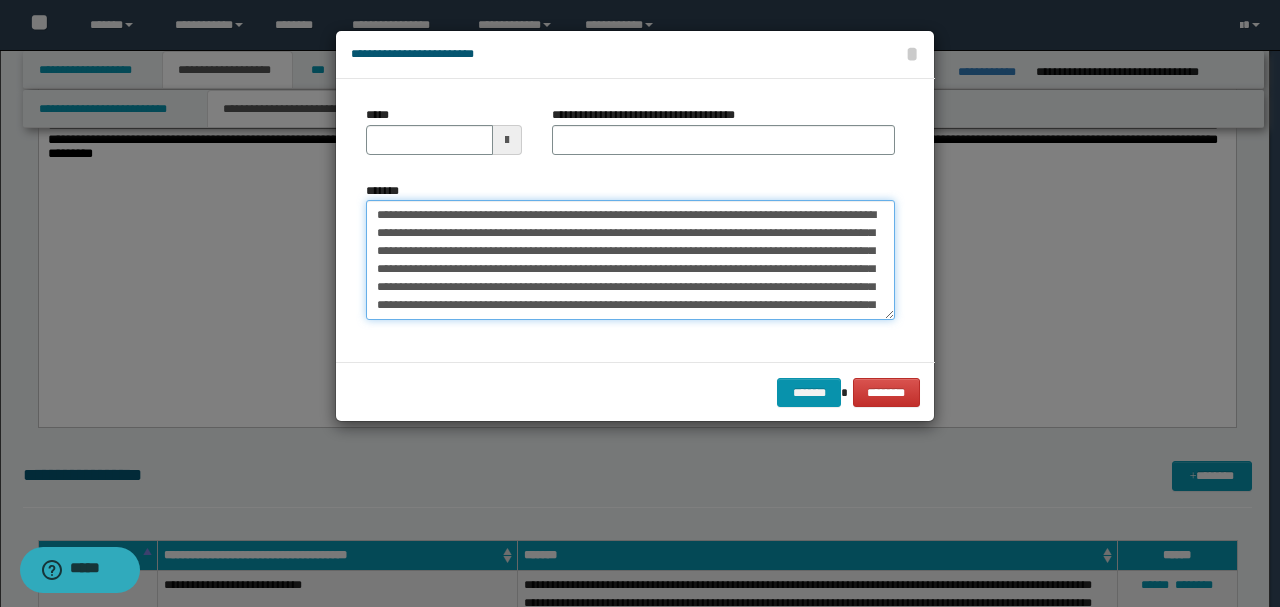drag, startPoint x: 444, startPoint y: 213, endPoint x: 252, endPoint y: 197, distance: 192.66551 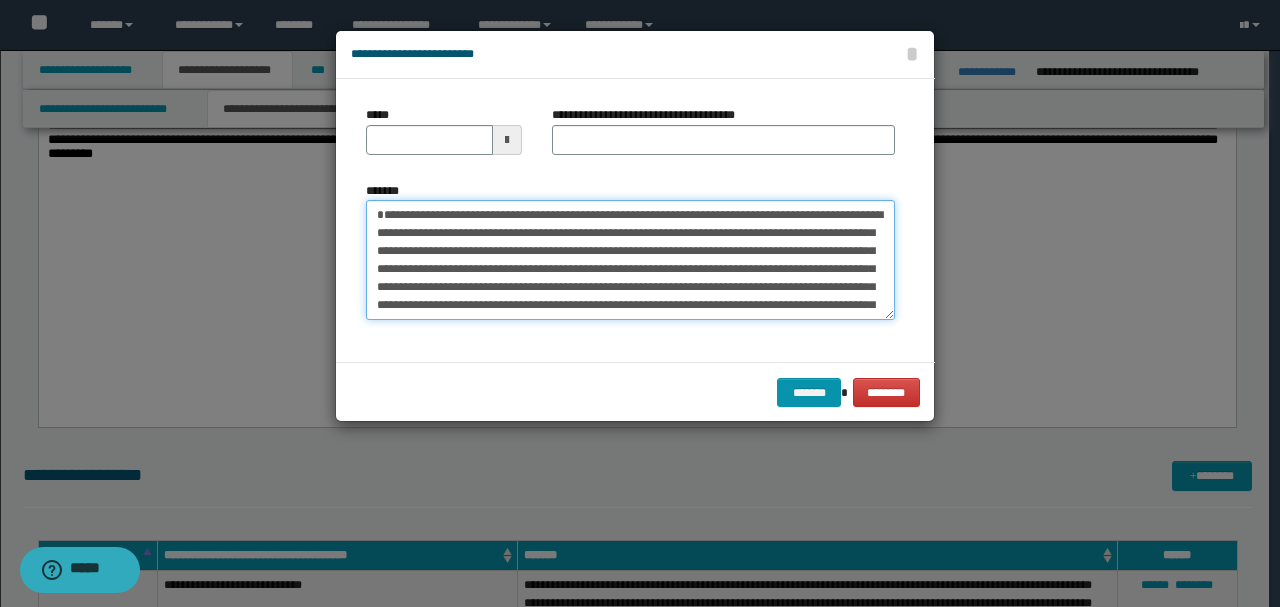 type 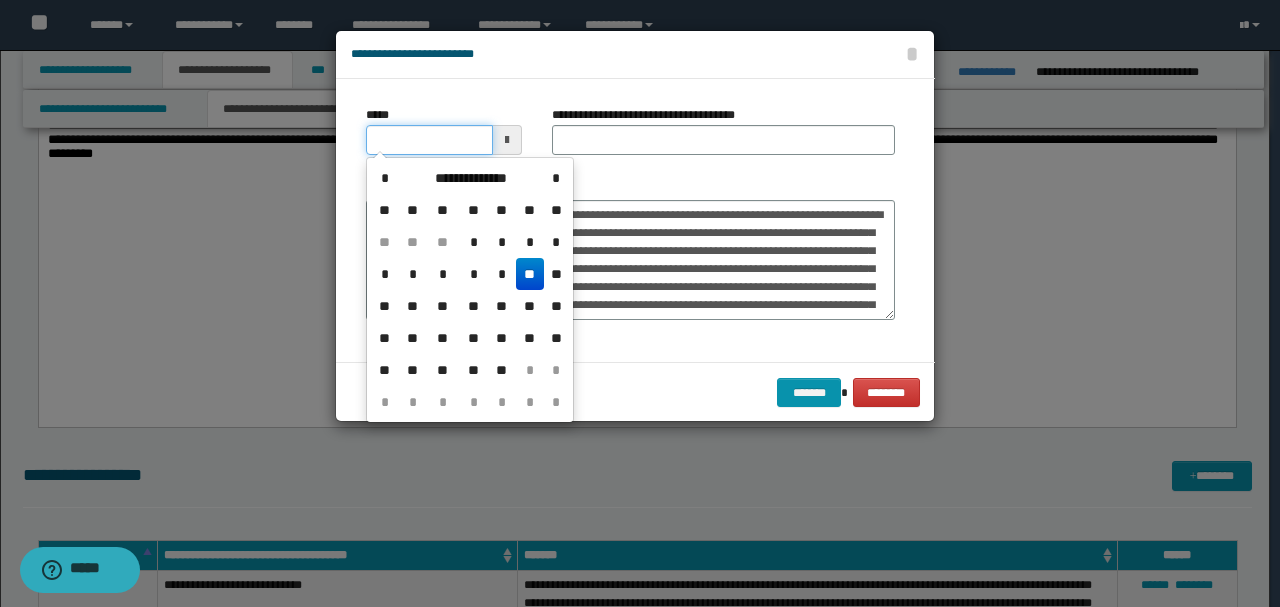 click on "*****" at bounding box center (429, 140) 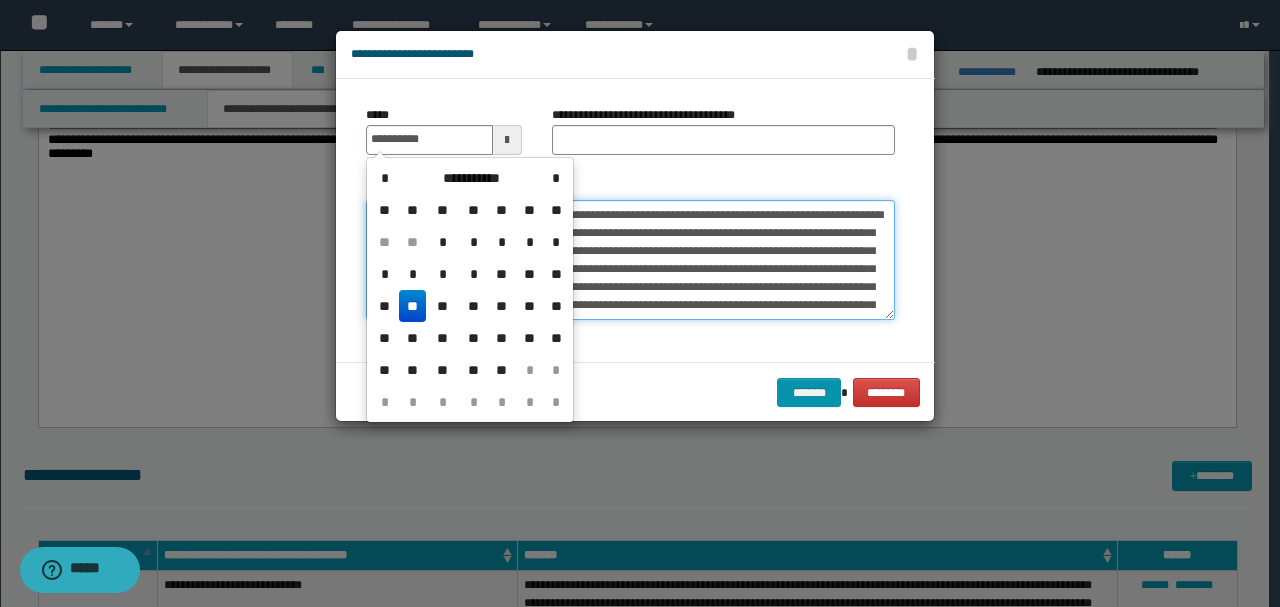 type on "**********" 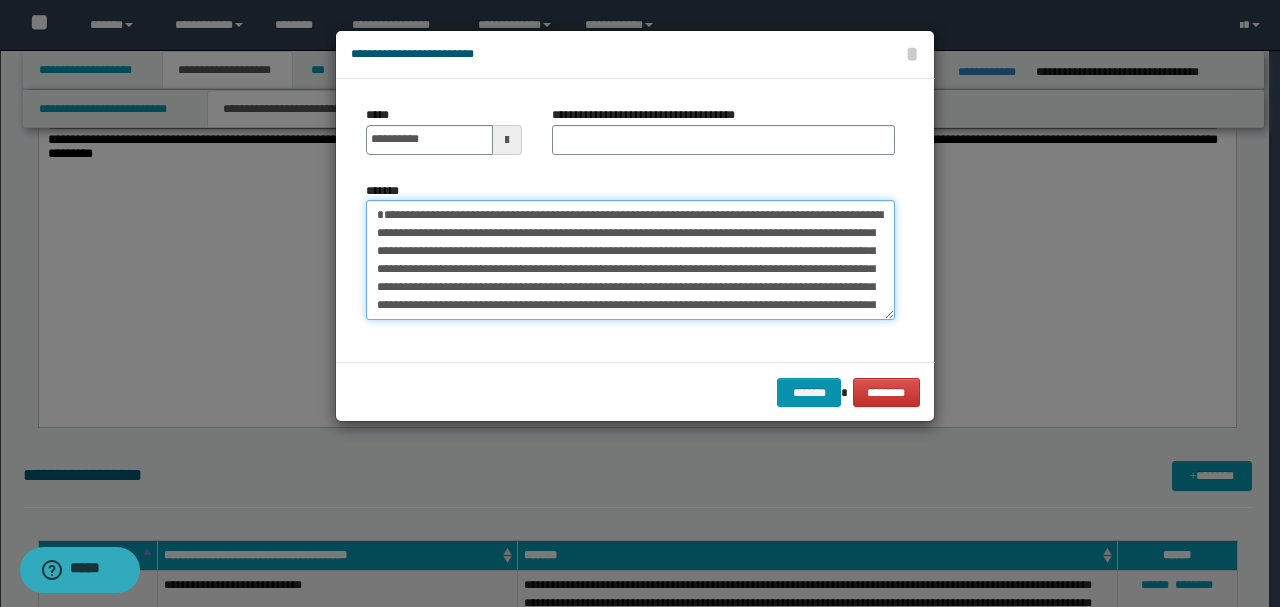 drag, startPoint x: 526, startPoint y: 210, endPoint x: 143, endPoint y: 206, distance: 383.02087 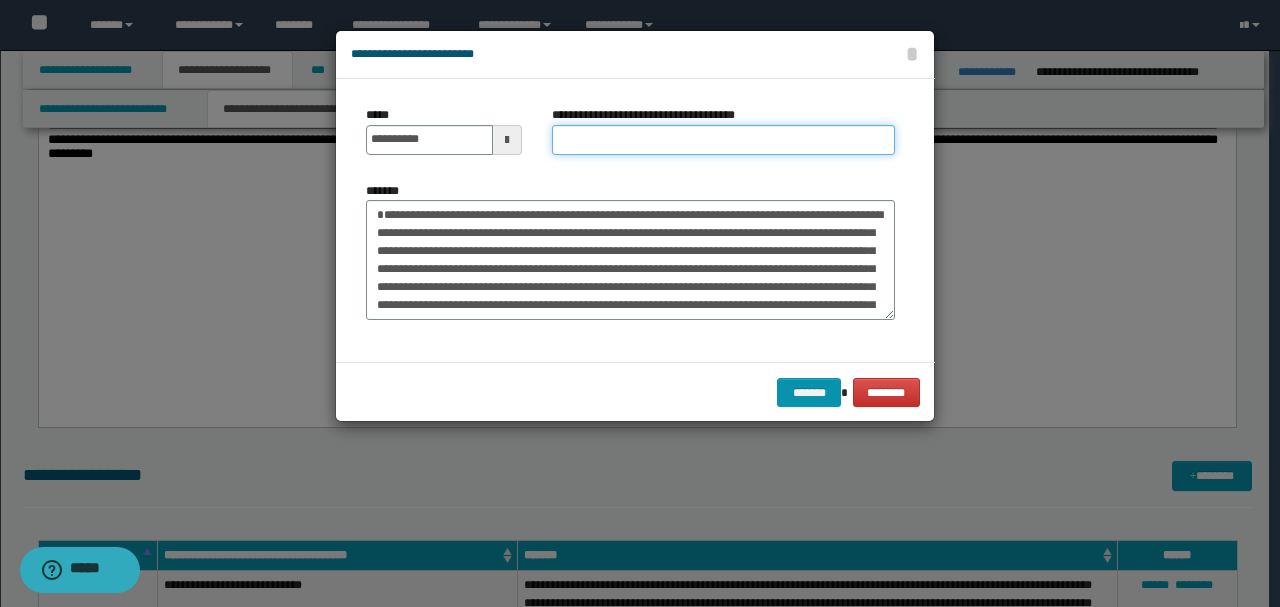 paste on "**********" 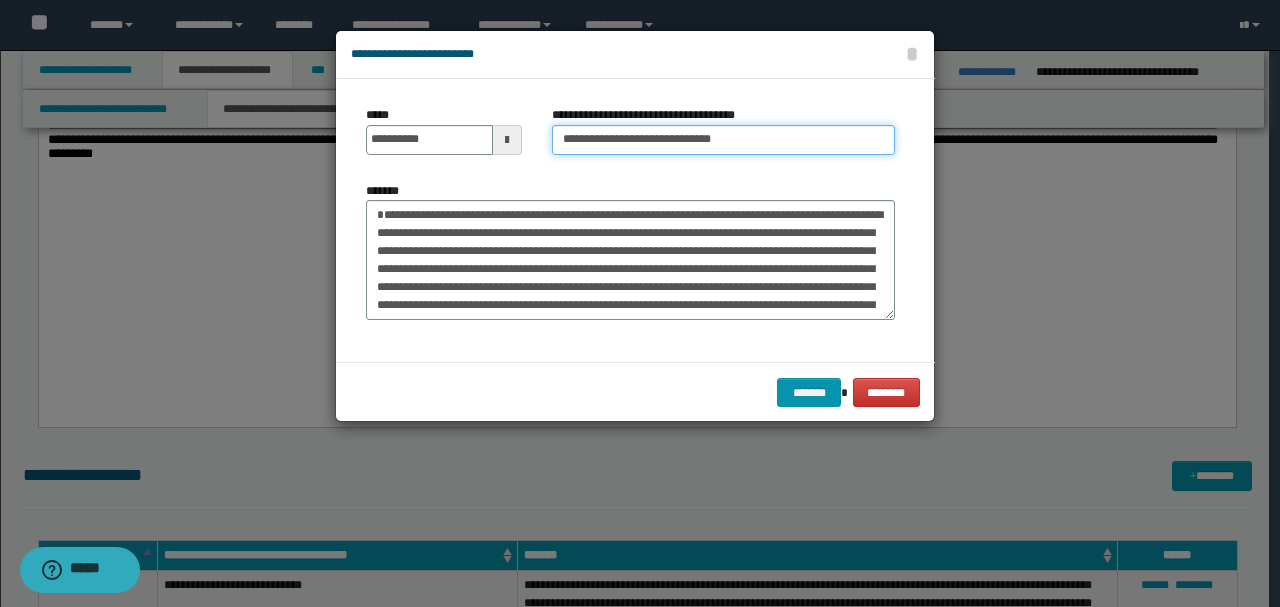 click on "**********" at bounding box center [723, 140] 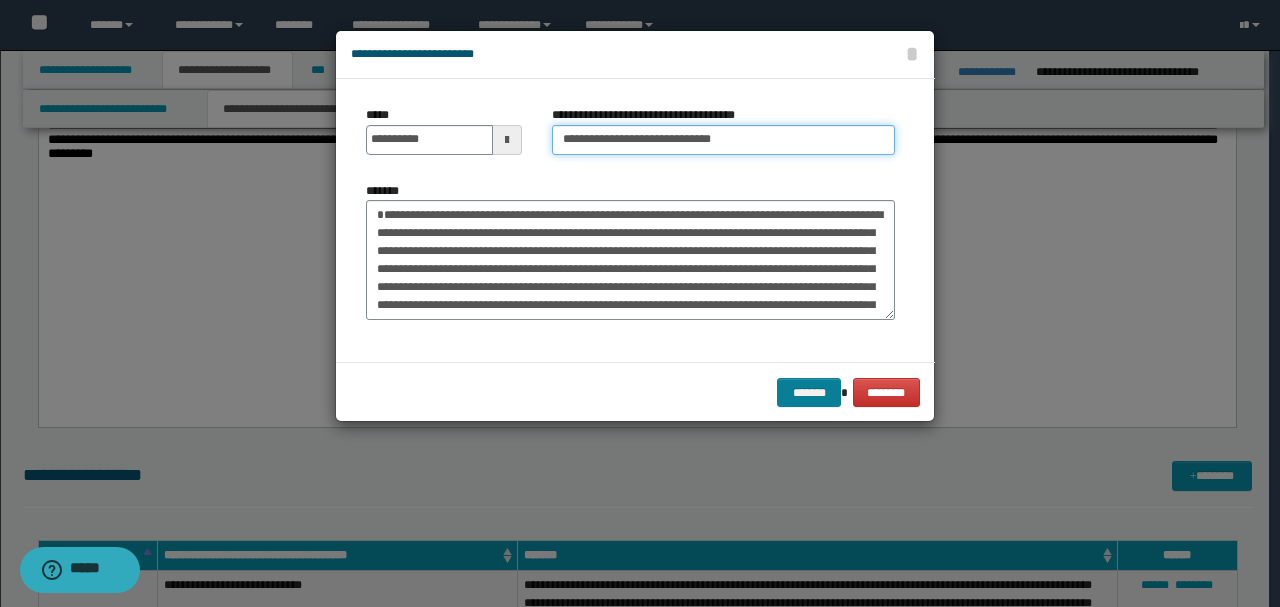 type on "**********" 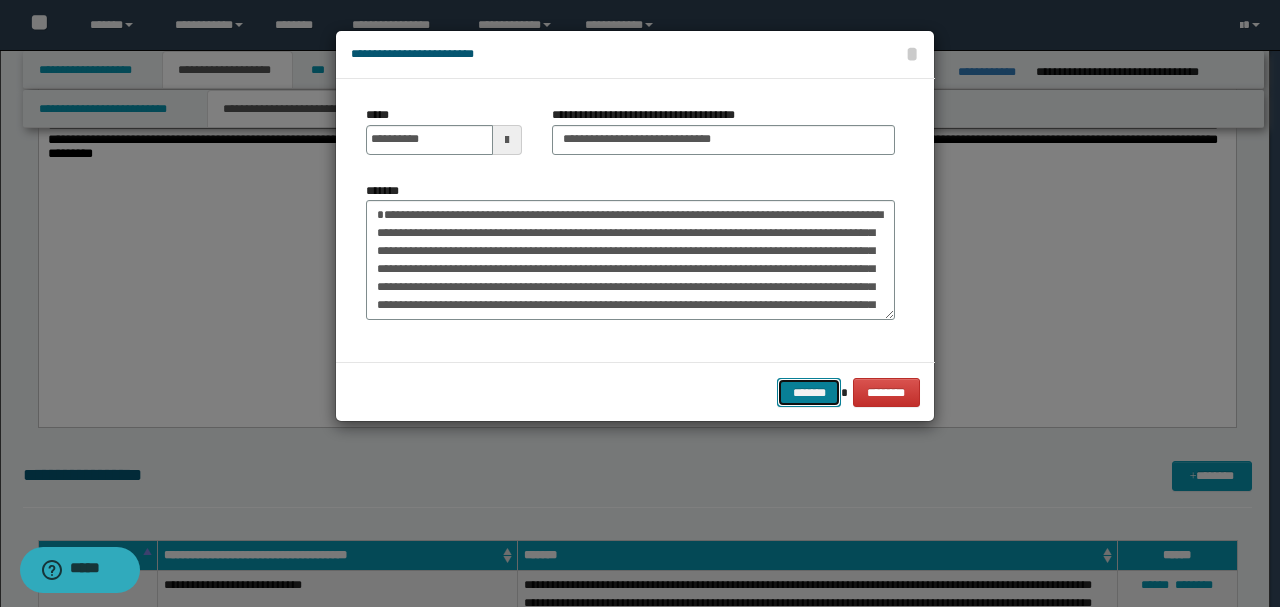 click on "*******" at bounding box center [809, 392] 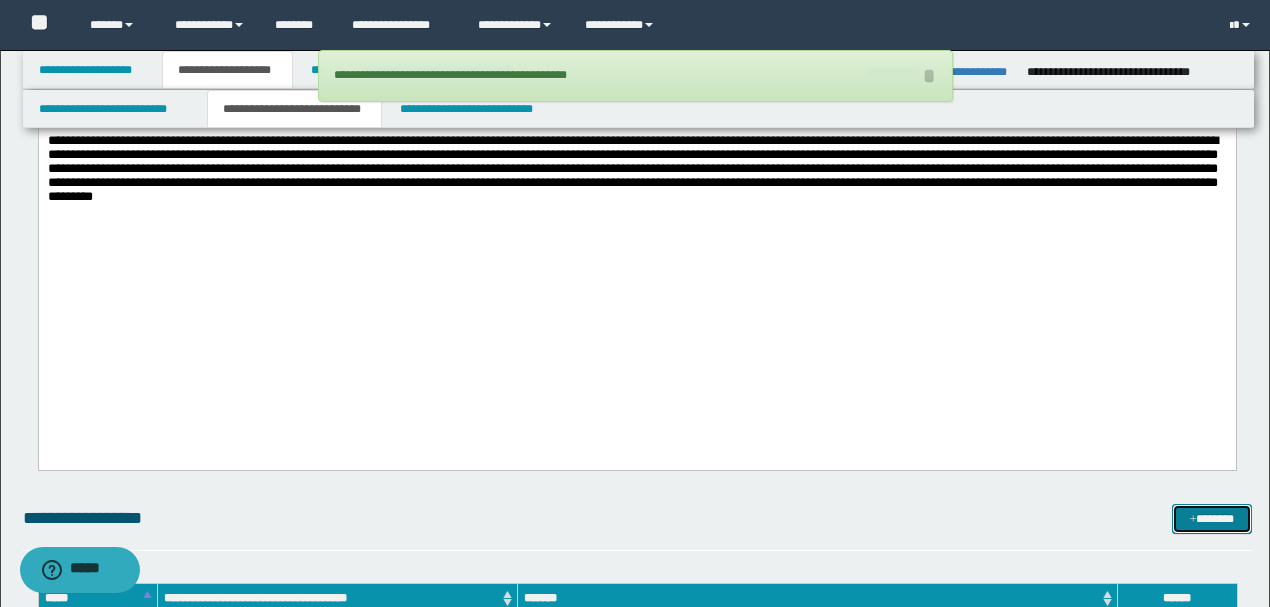 scroll, scrollTop: 3066, scrollLeft: 0, axis: vertical 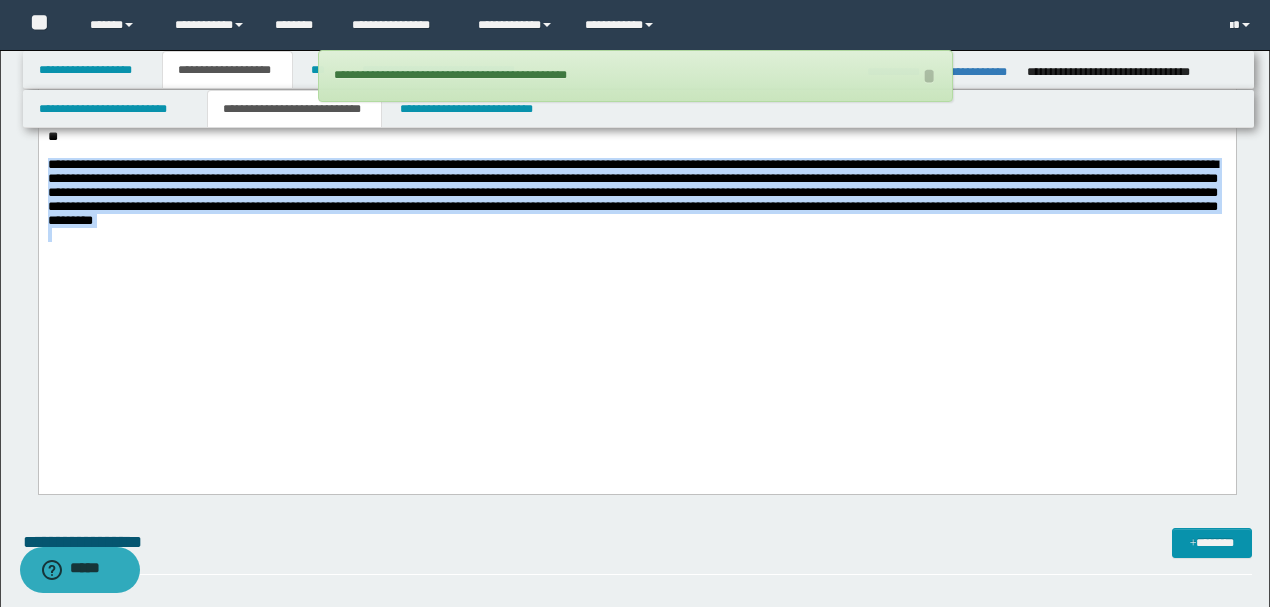 drag, startPoint x: 448, startPoint y: 353, endPoint x: 0, endPoint y: 286, distance: 452.98233 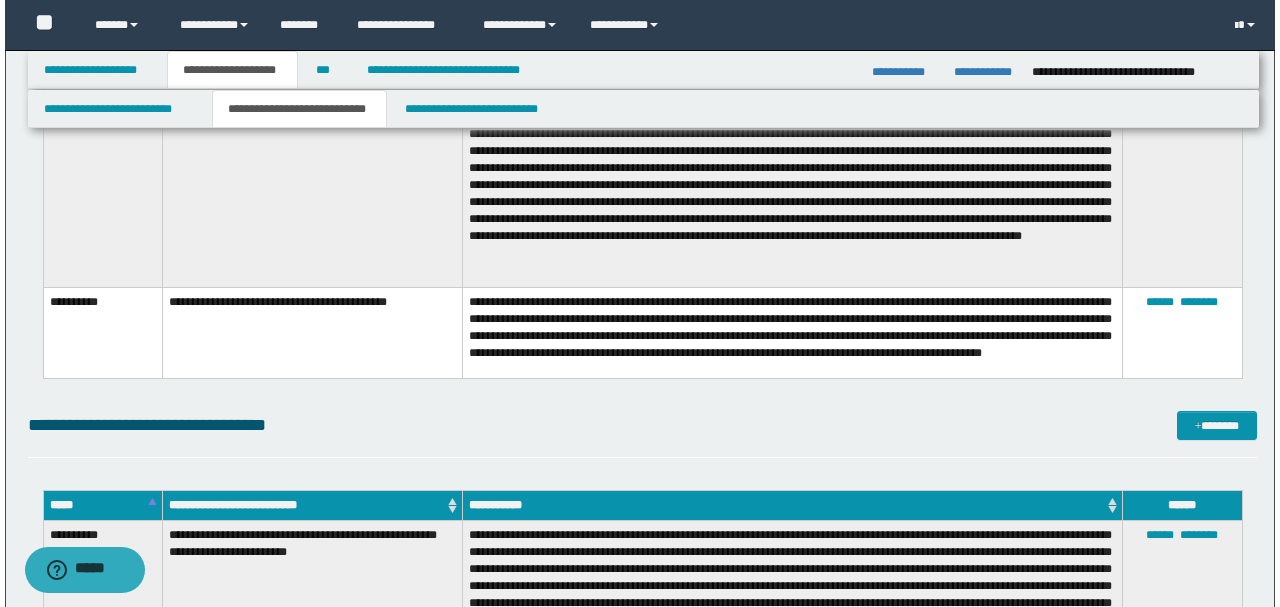 scroll, scrollTop: 5866, scrollLeft: 0, axis: vertical 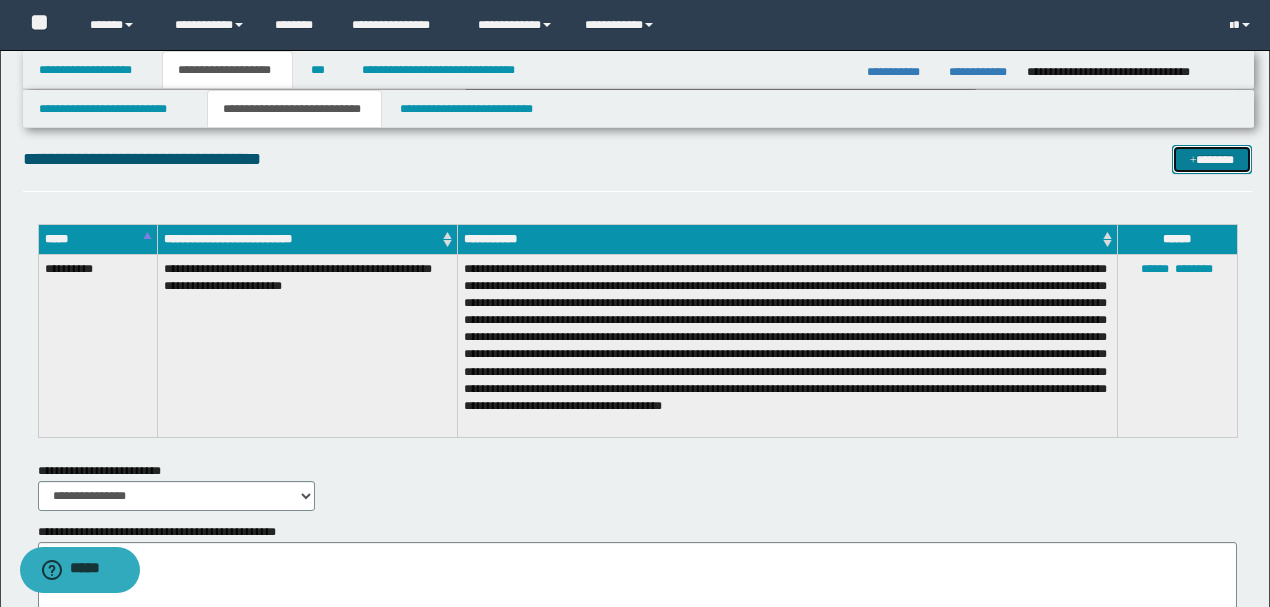 click on "*******" at bounding box center (1211, 159) 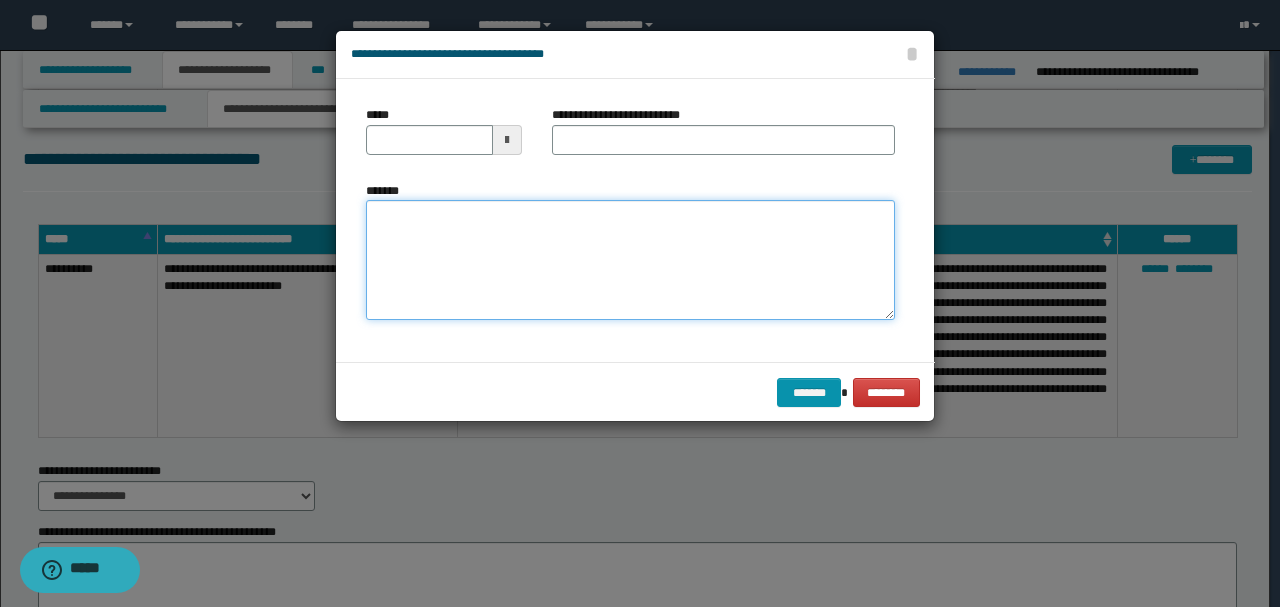 click on "*******" at bounding box center (630, 259) 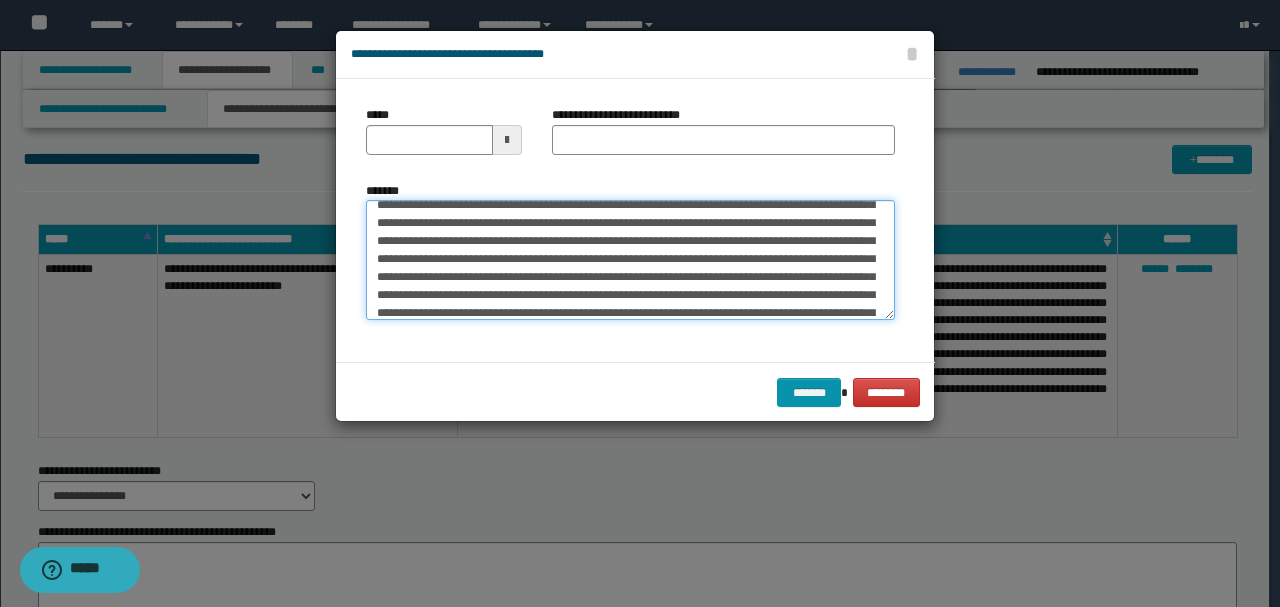 scroll, scrollTop: 0, scrollLeft: 0, axis: both 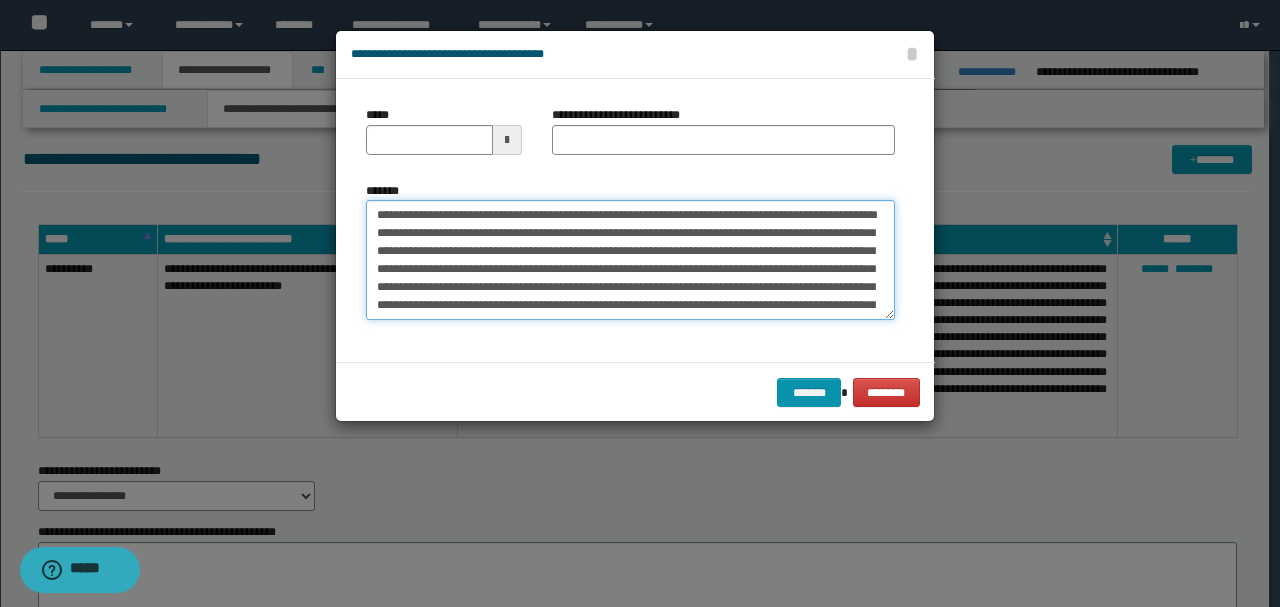 drag, startPoint x: 441, startPoint y: 209, endPoint x: 275, endPoint y: 182, distance: 168.18144 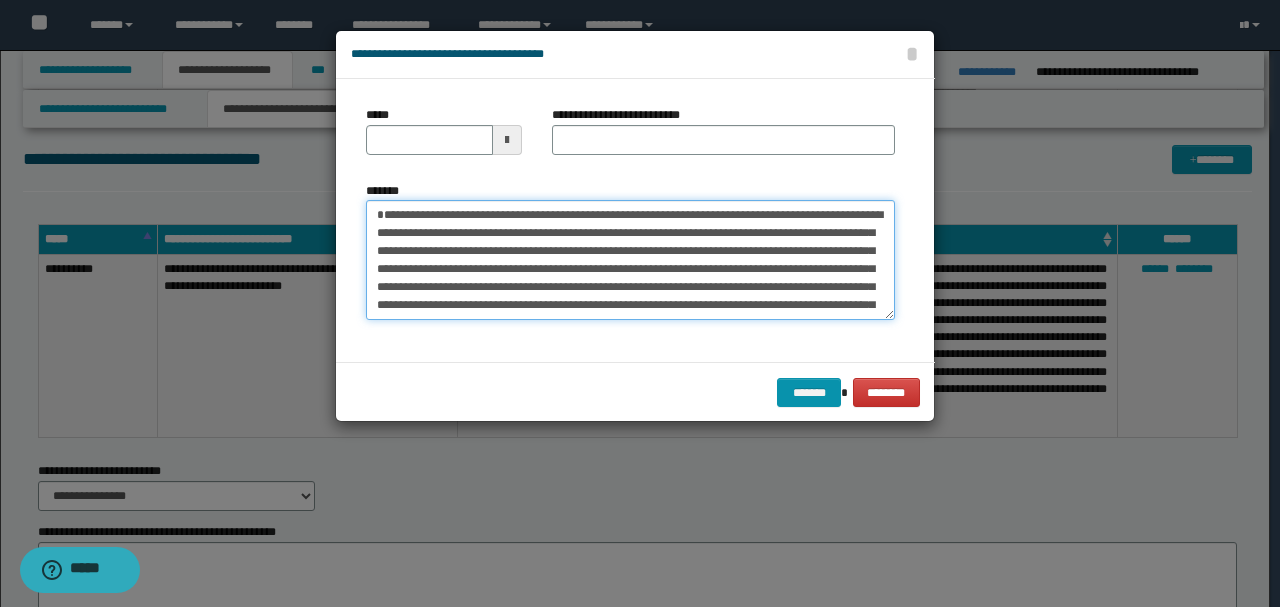 type 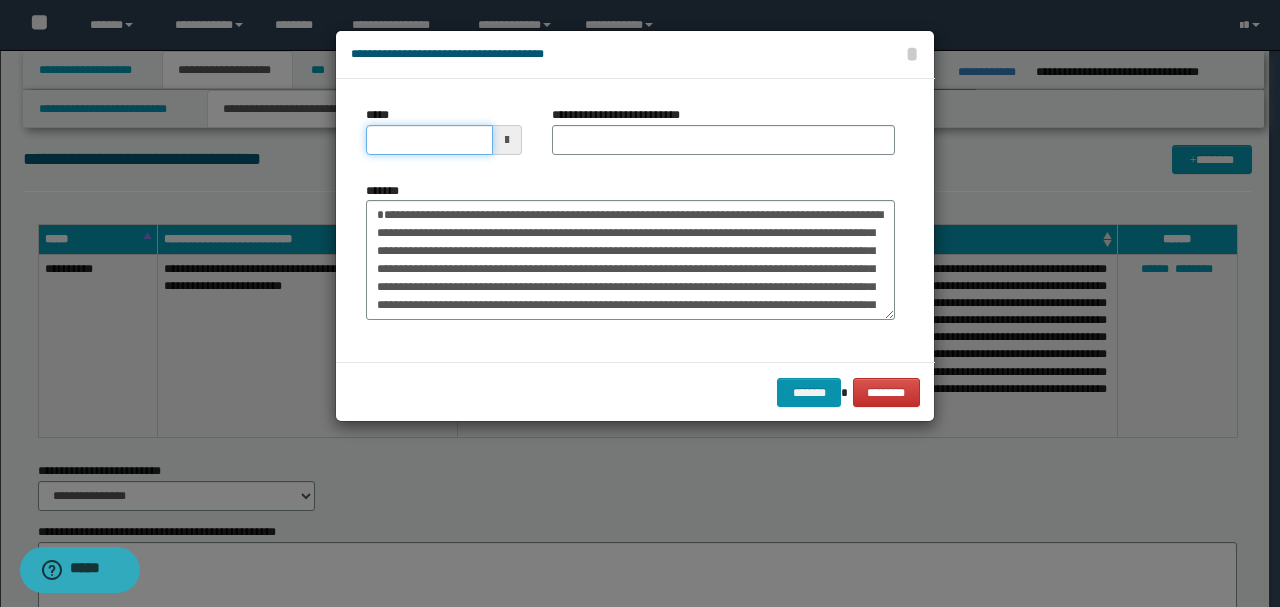 click on "*****" at bounding box center [429, 140] 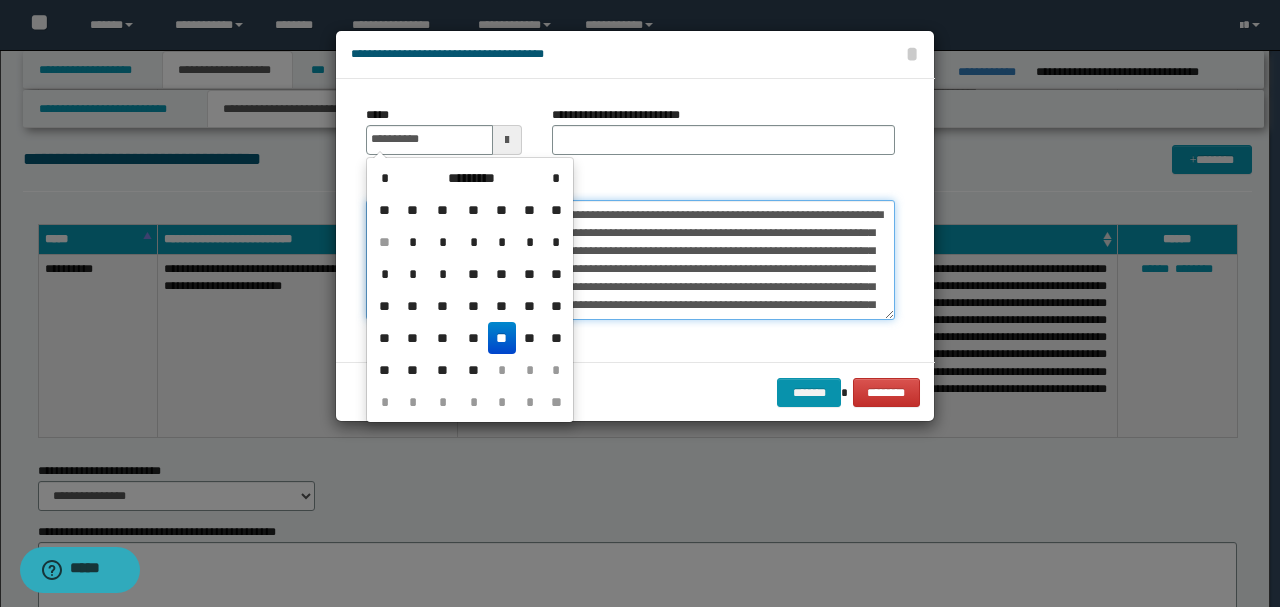type on "**********" 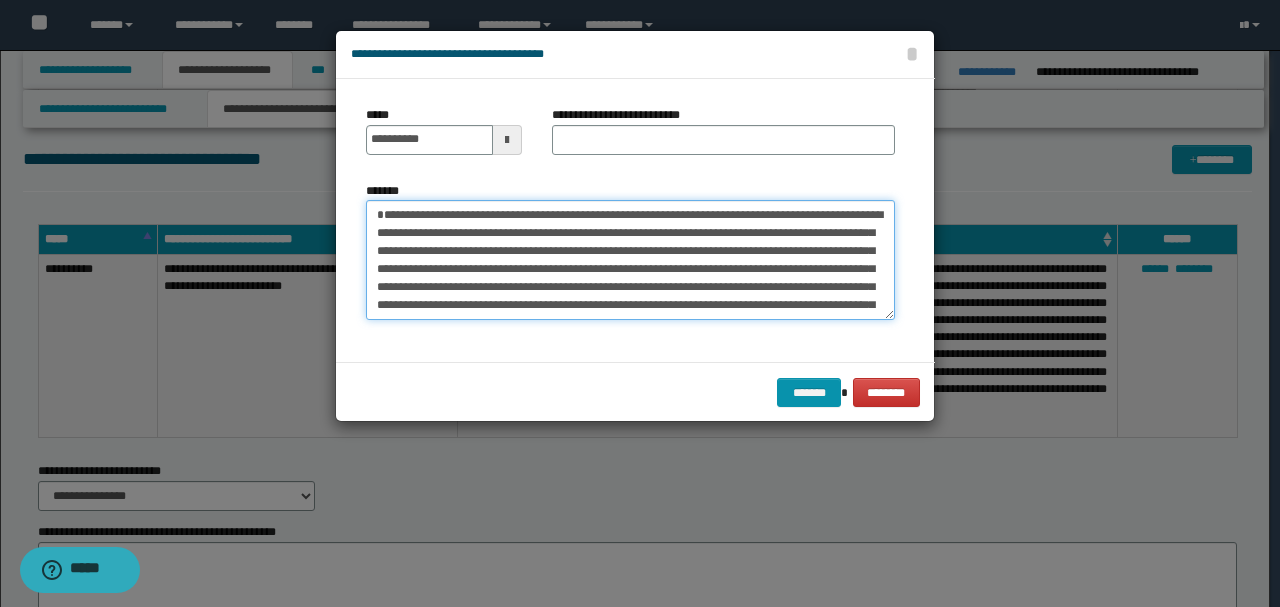 click on "**********" at bounding box center [630, 259] 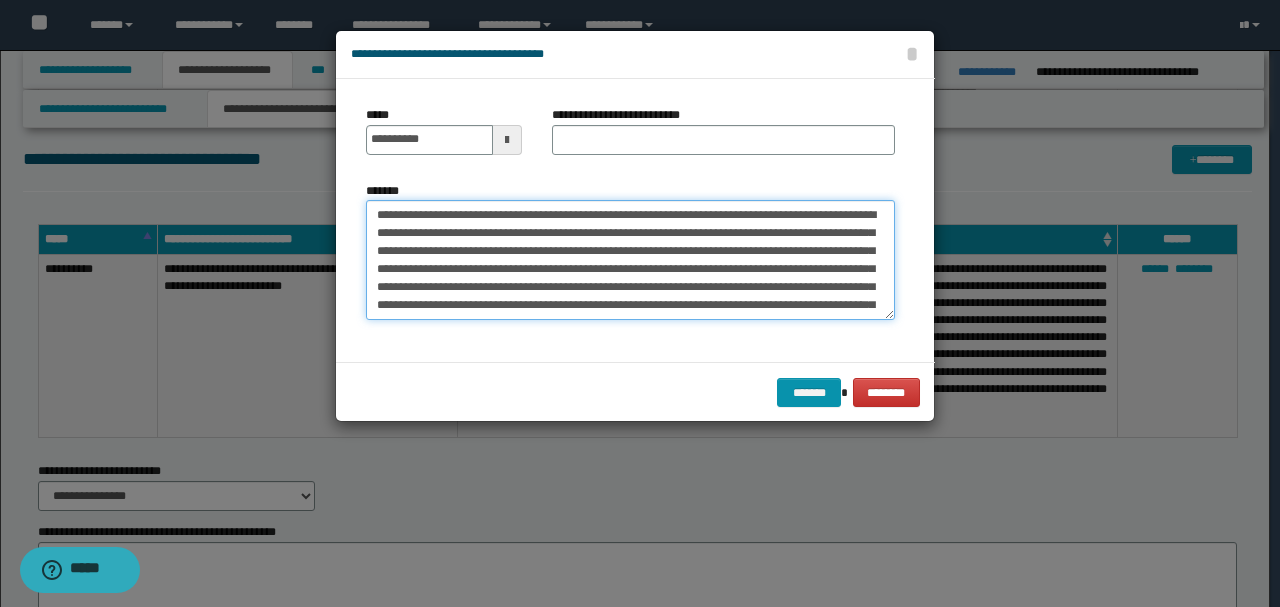 type on "**********" 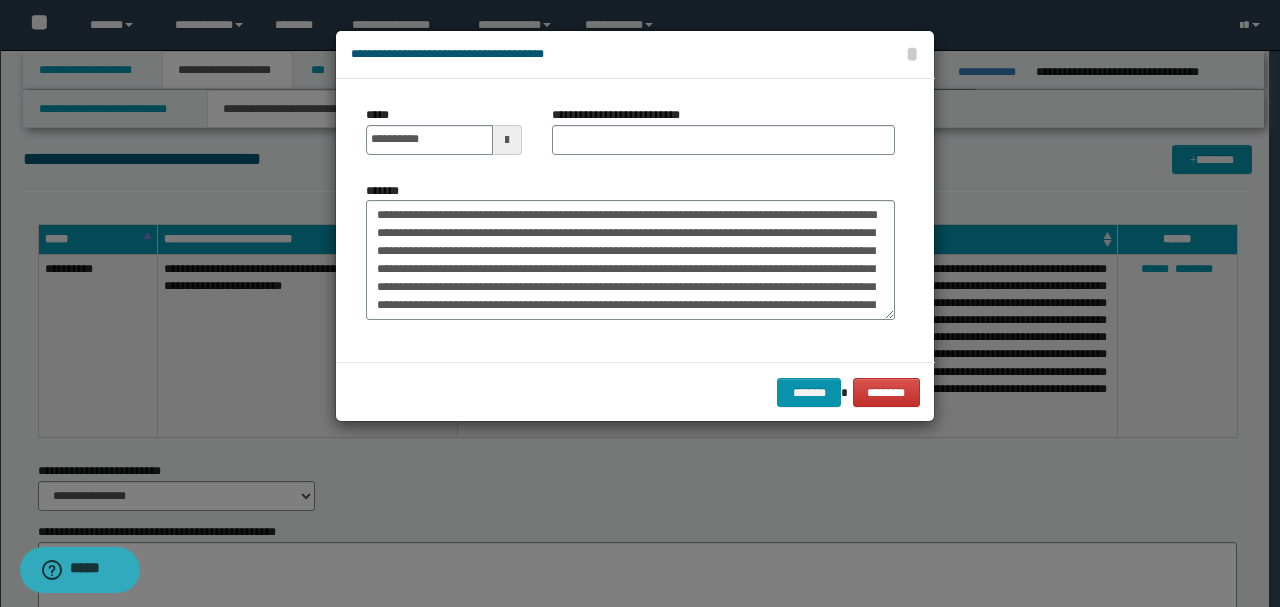 drag, startPoint x: 680, startPoint y: 114, endPoint x: 662, endPoint y: 132, distance: 25.455845 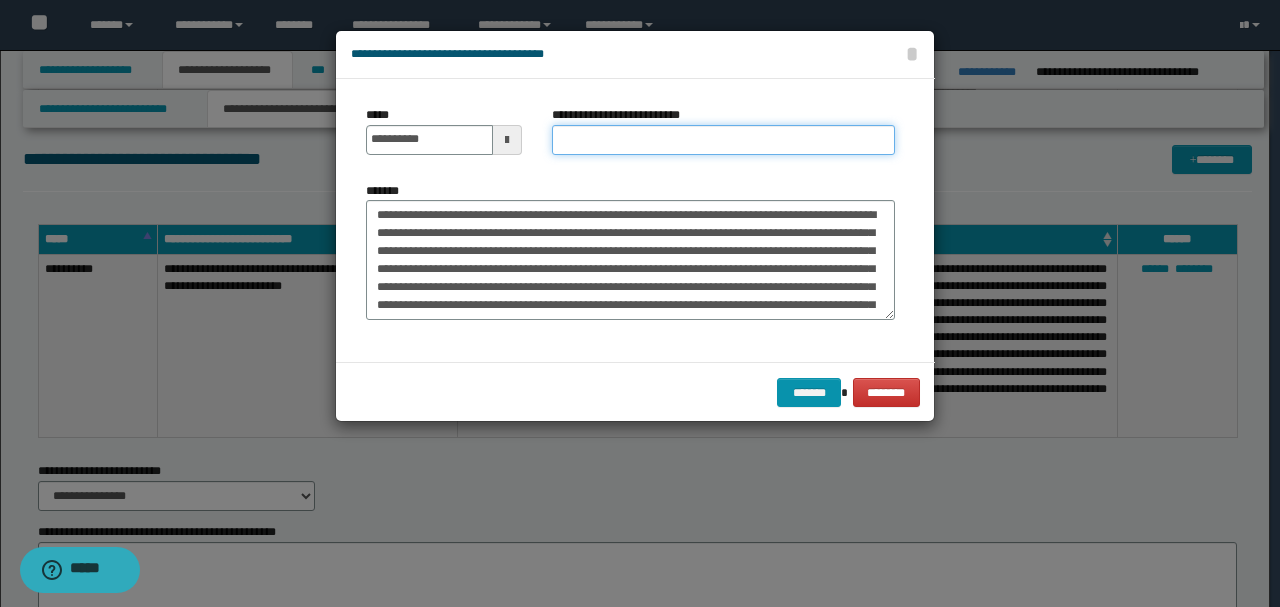 click on "**********" at bounding box center (723, 140) 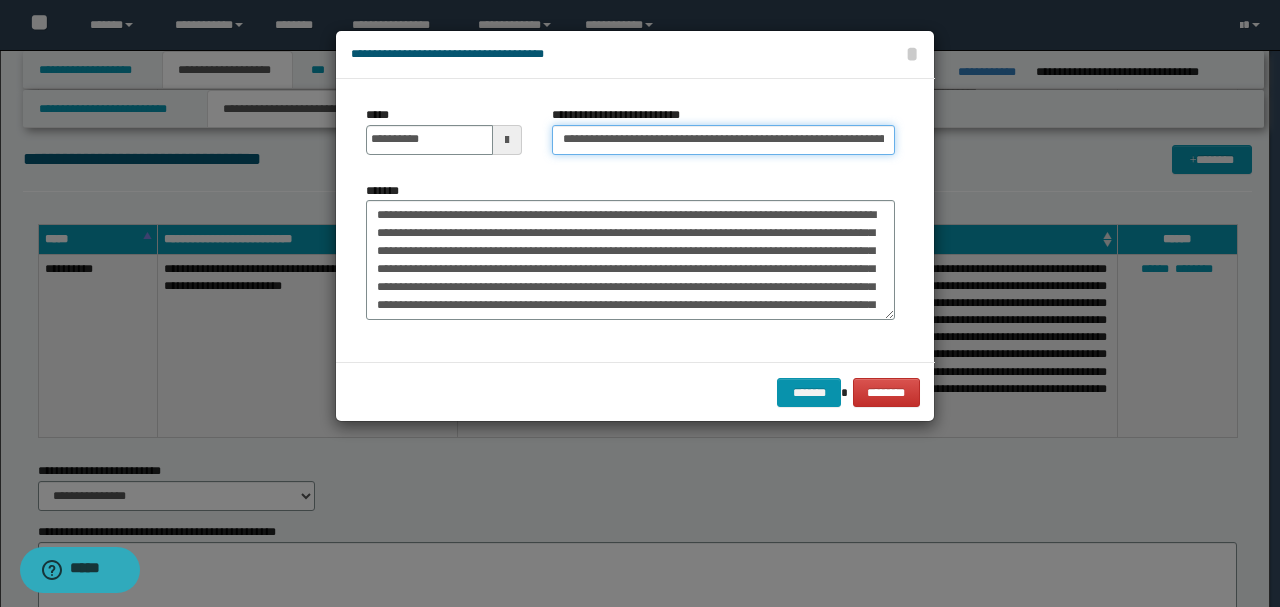 scroll, scrollTop: 0, scrollLeft: 328, axis: horizontal 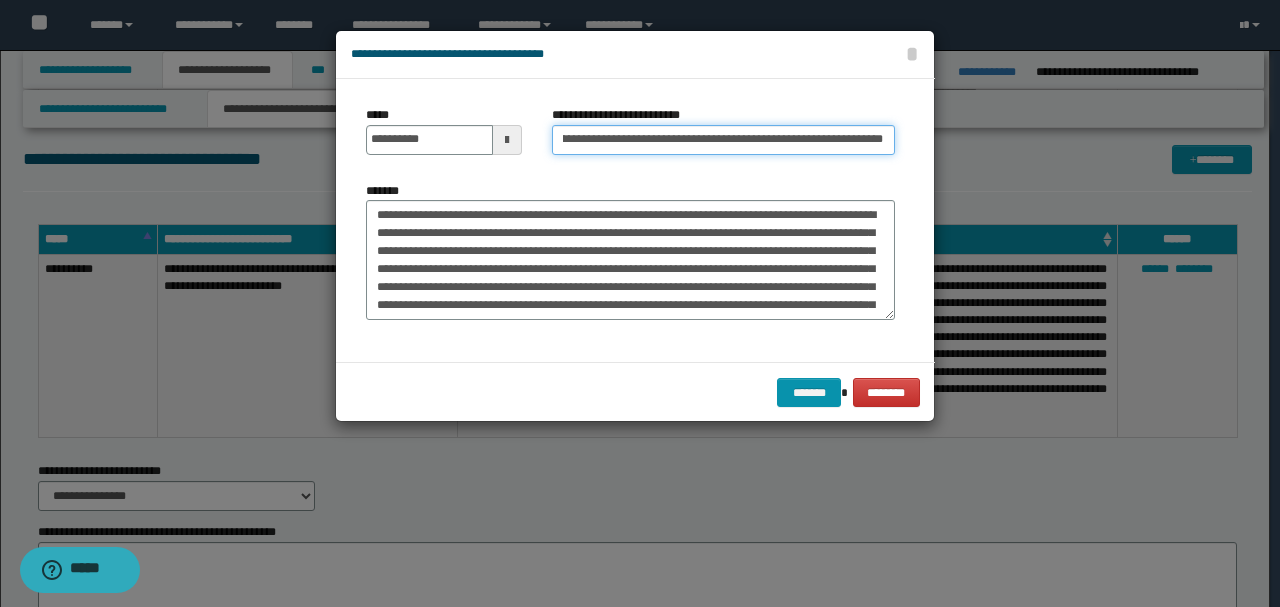 drag, startPoint x: 743, startPoint y: 134, endPoint x: 968, endPoint y: 140, distance: 225.07999 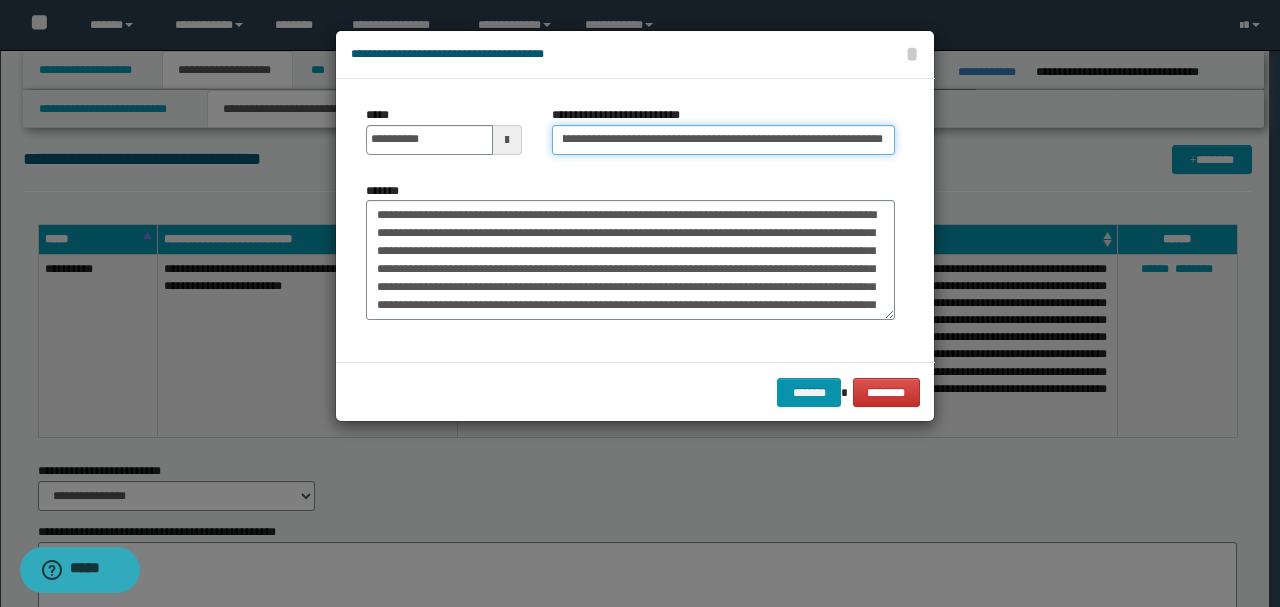 scroll, scrollTop: 0, scrollLeft: 412, axis: horizontal 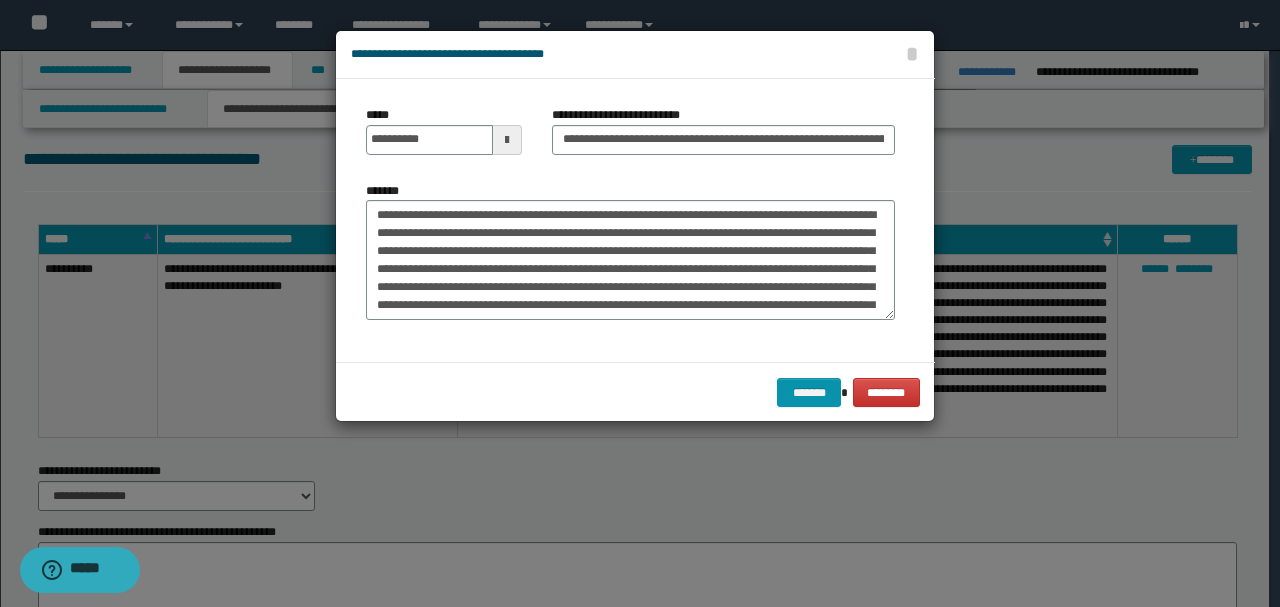 click on "**********" at bounding box center [723, 138] 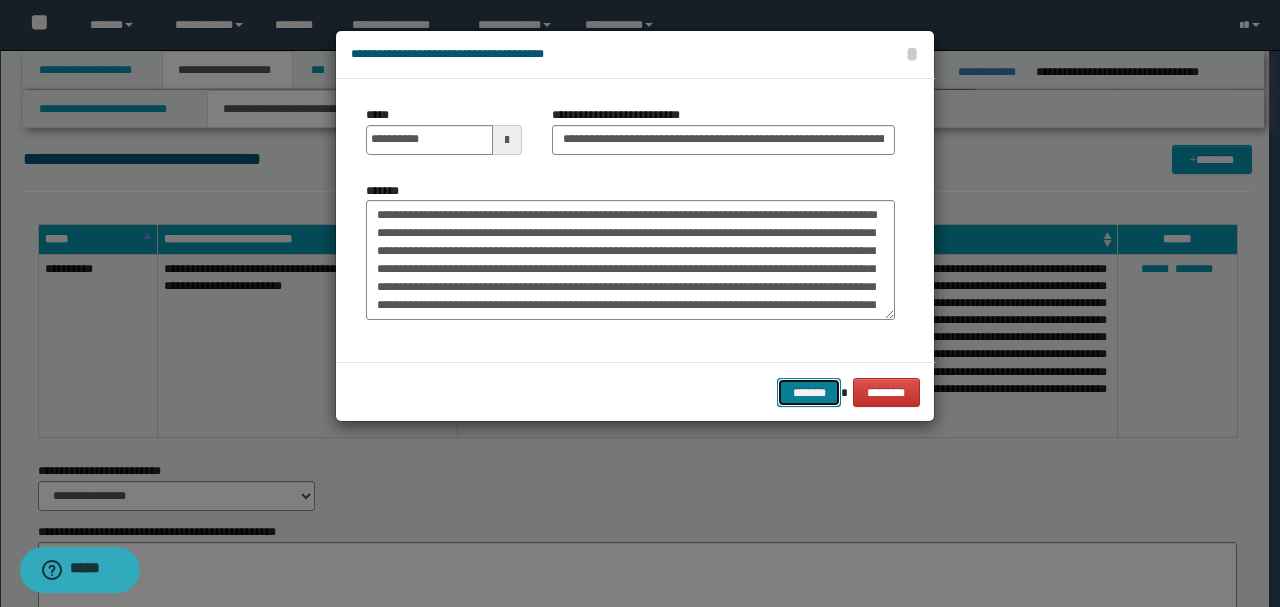 click on "*******" at bounding box center (809, 392) 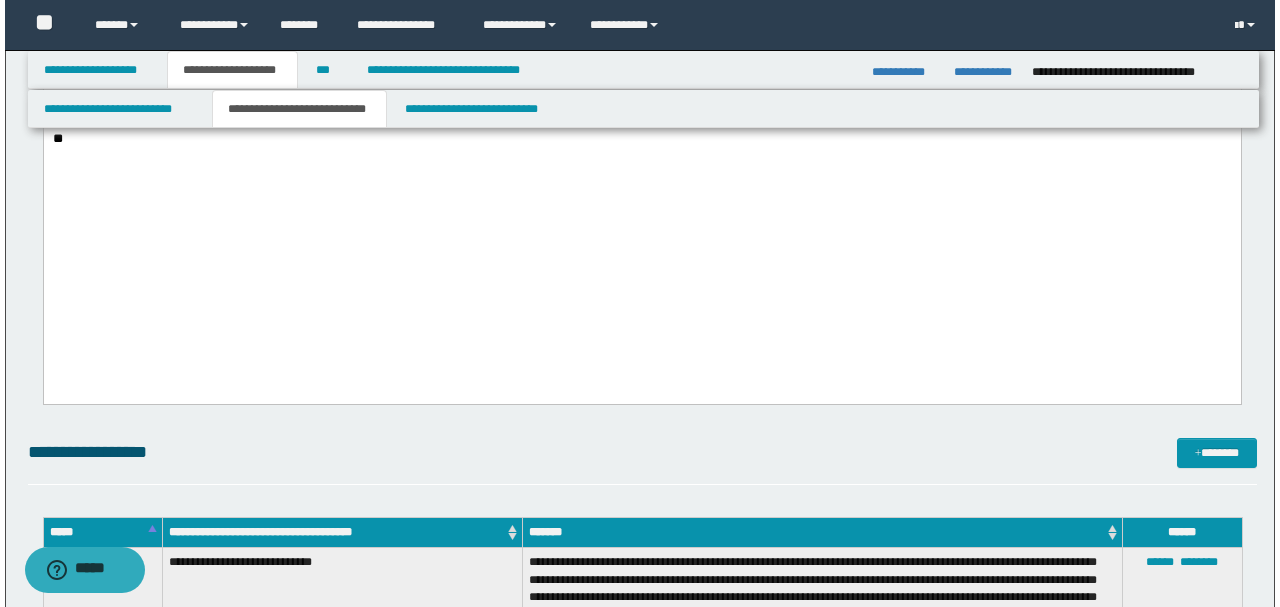 scroll, scrollTop: 3066, scrollLeft: 0, axis: vertical 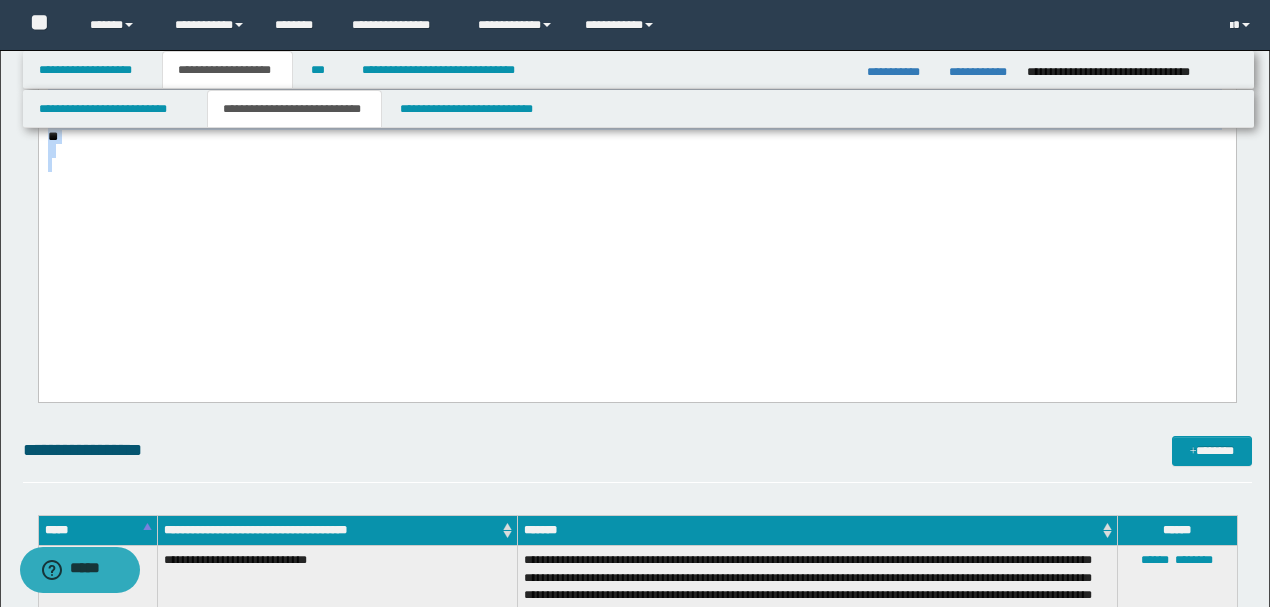 drag, startPoint x: 798, startPoint y: 279, endPoint x: 0, endPoint y: 165, distance: 806.10175 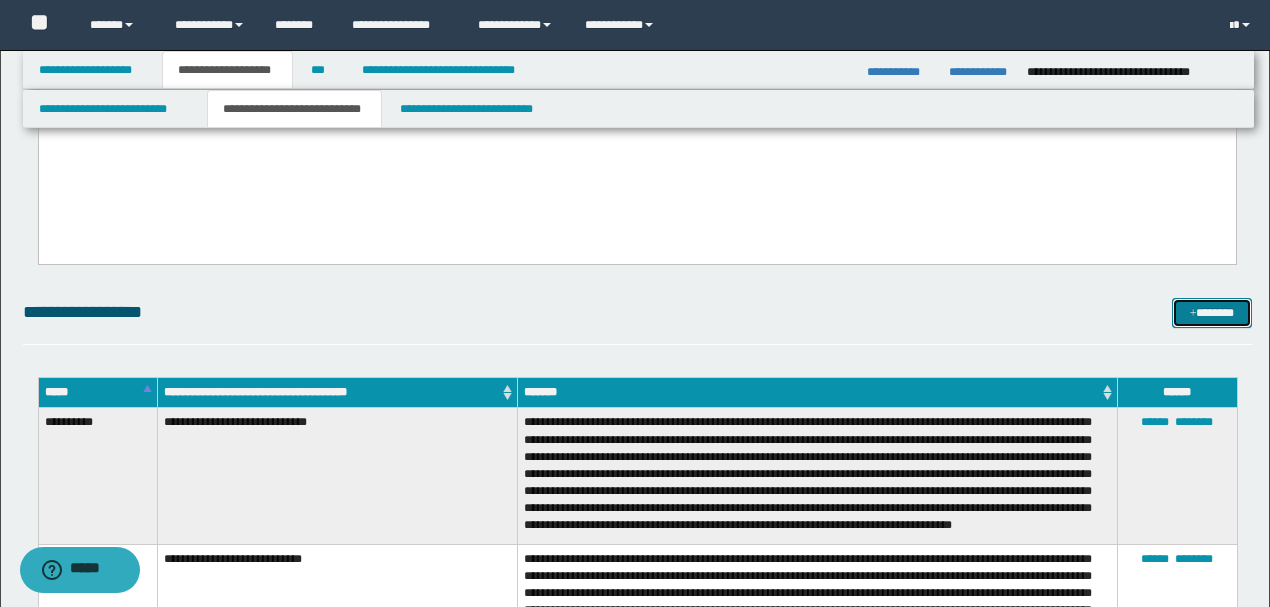 click at bounding box center (1193, 314) 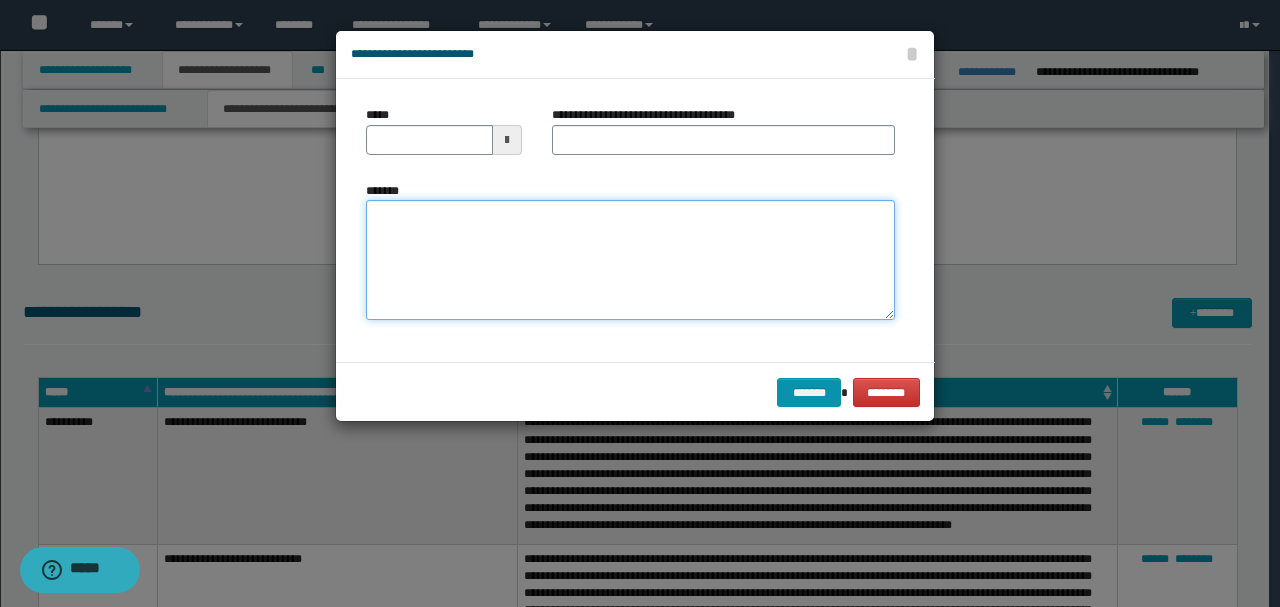 click on "*******" at bounding box center [630, 259] 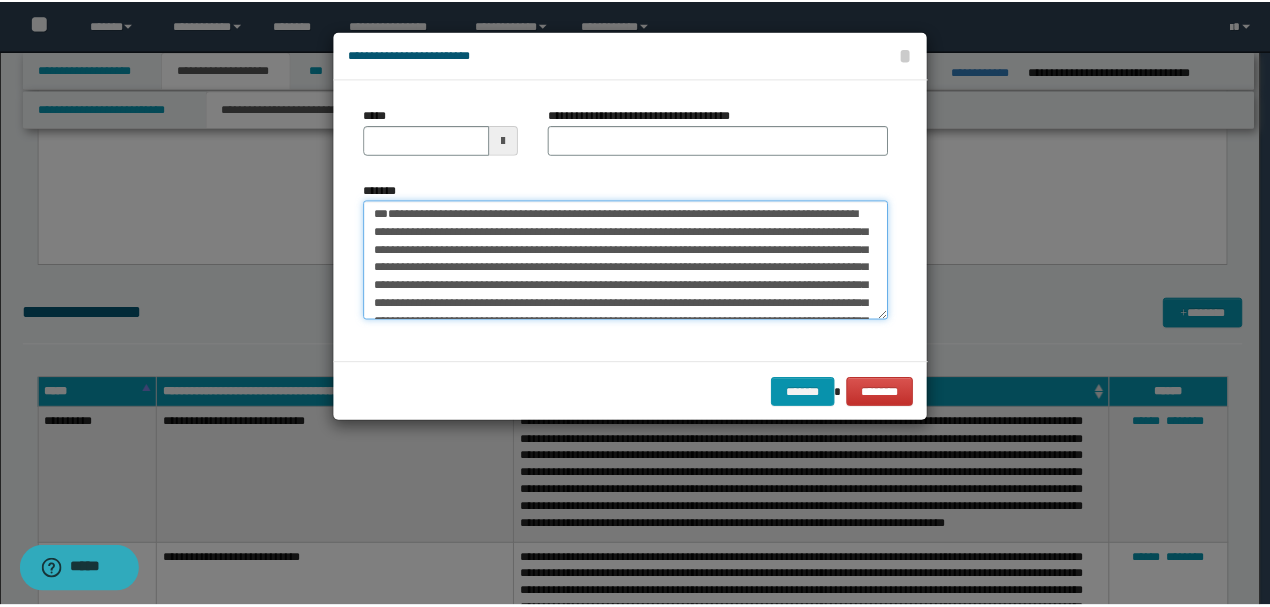 scroll, scrollTop: 0, scrollLeft: 0, axis: both 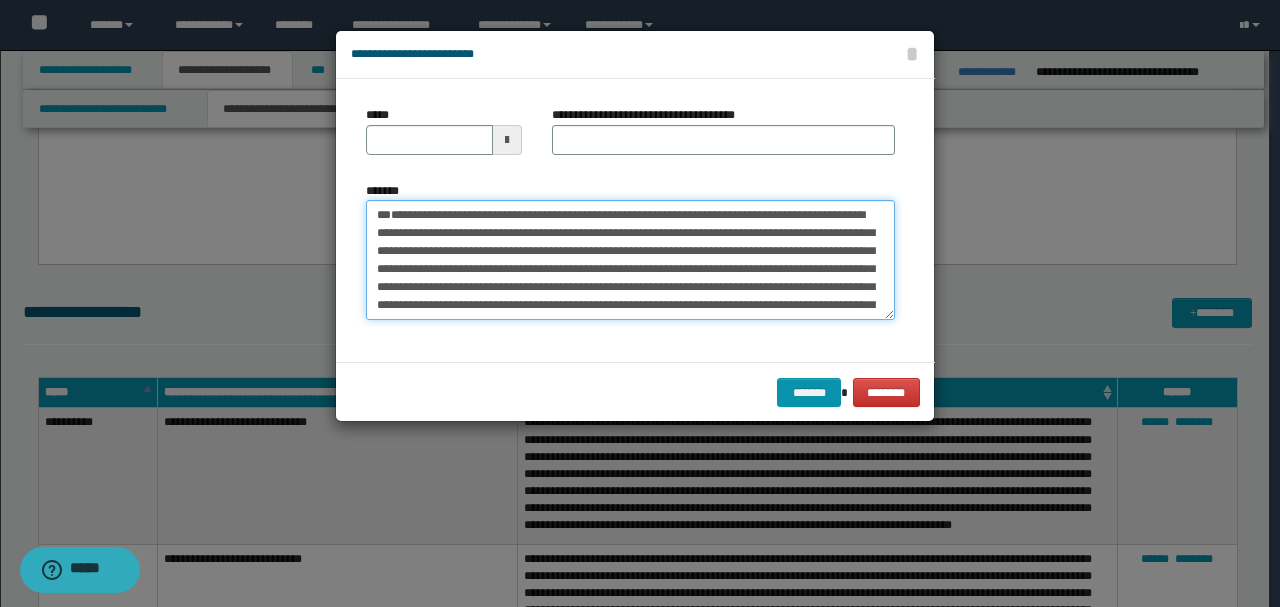 drag, startPoint x: 442, startPoint y: 244, endPoint x: 333, endPoint y: 190, distance: 121.64292 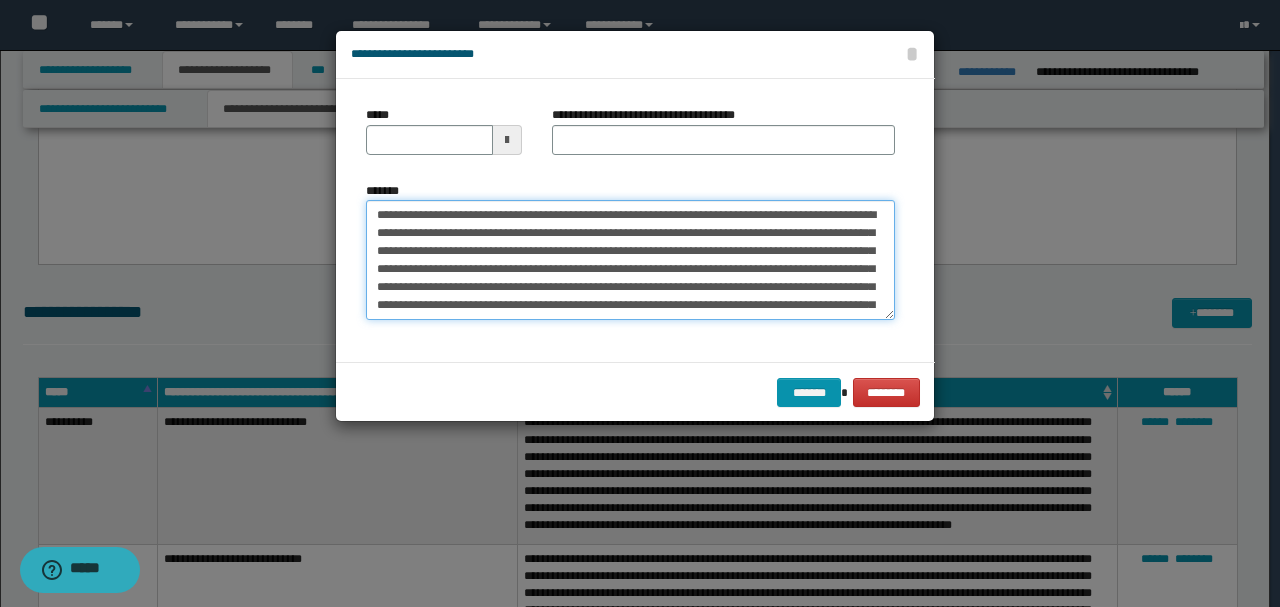 type on "**********" 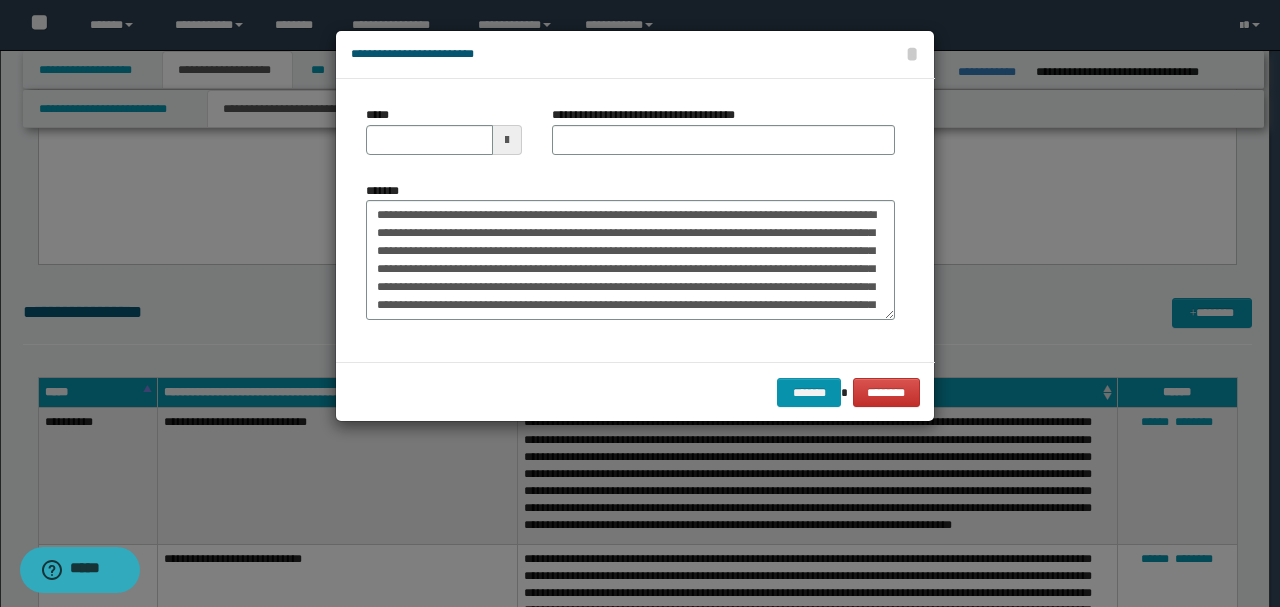click on "*****" at bounding box center (444, 138) 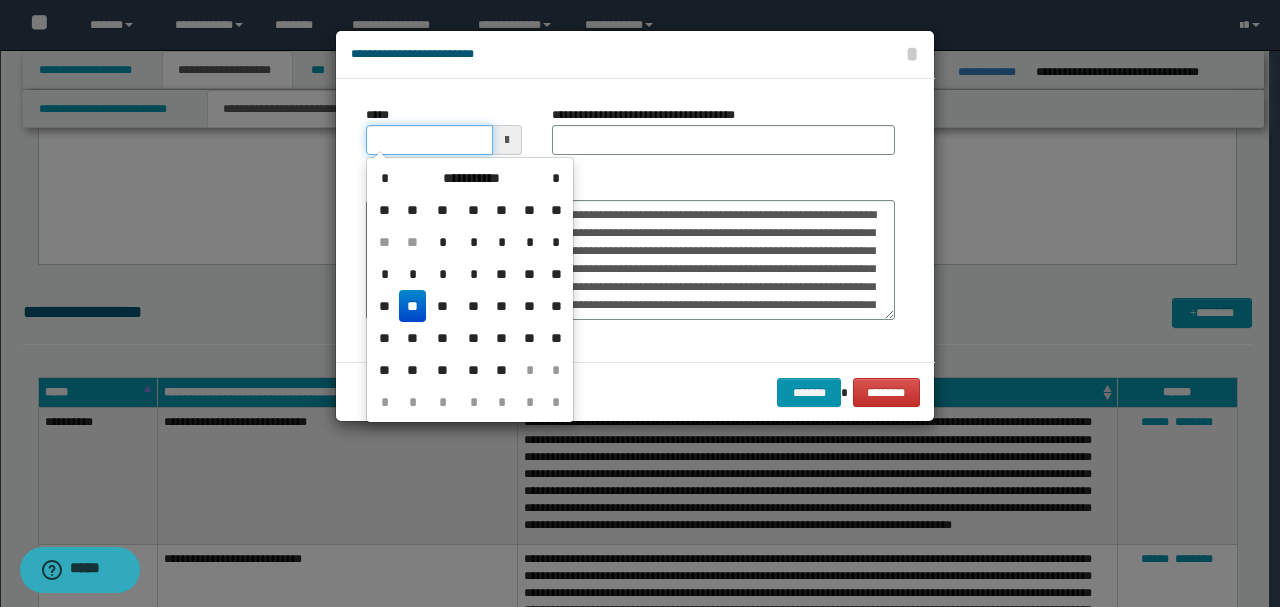 click on "*****" at bounding box center [429, 140] 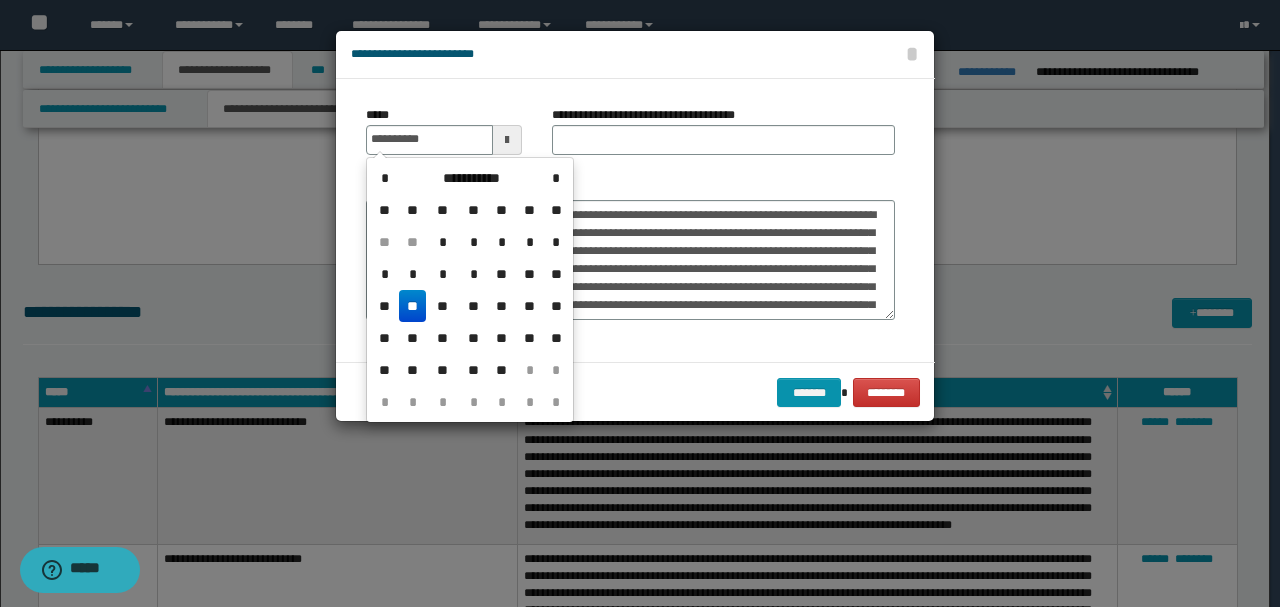 type on "**********" 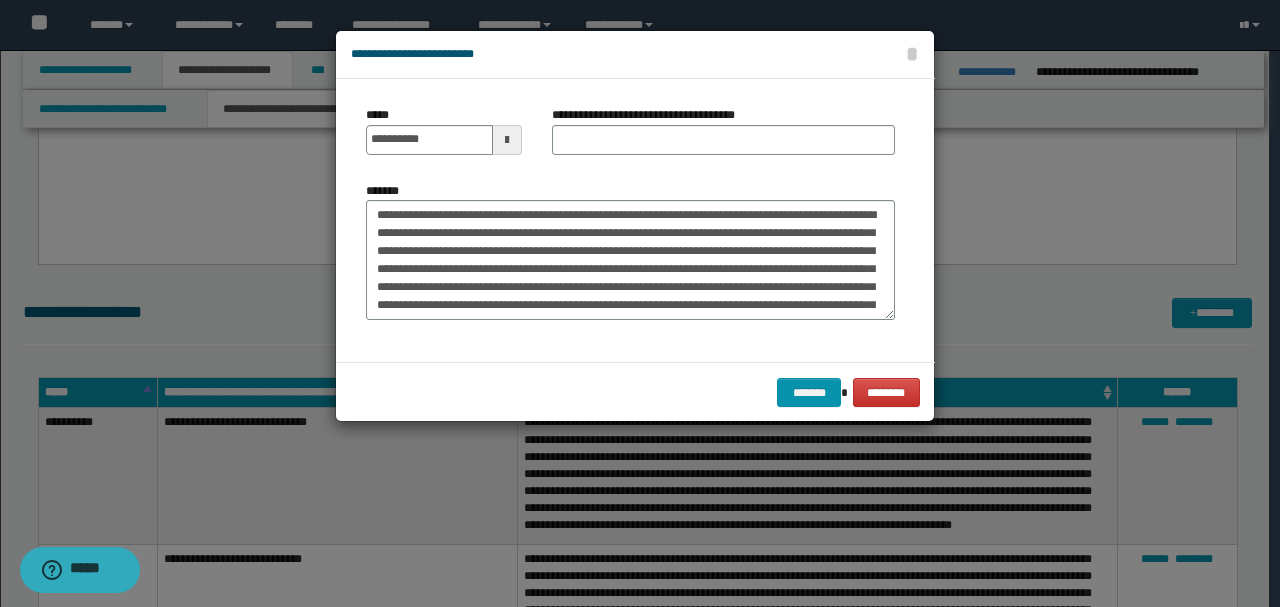 click on "*******" at bounding box center [630, 251] 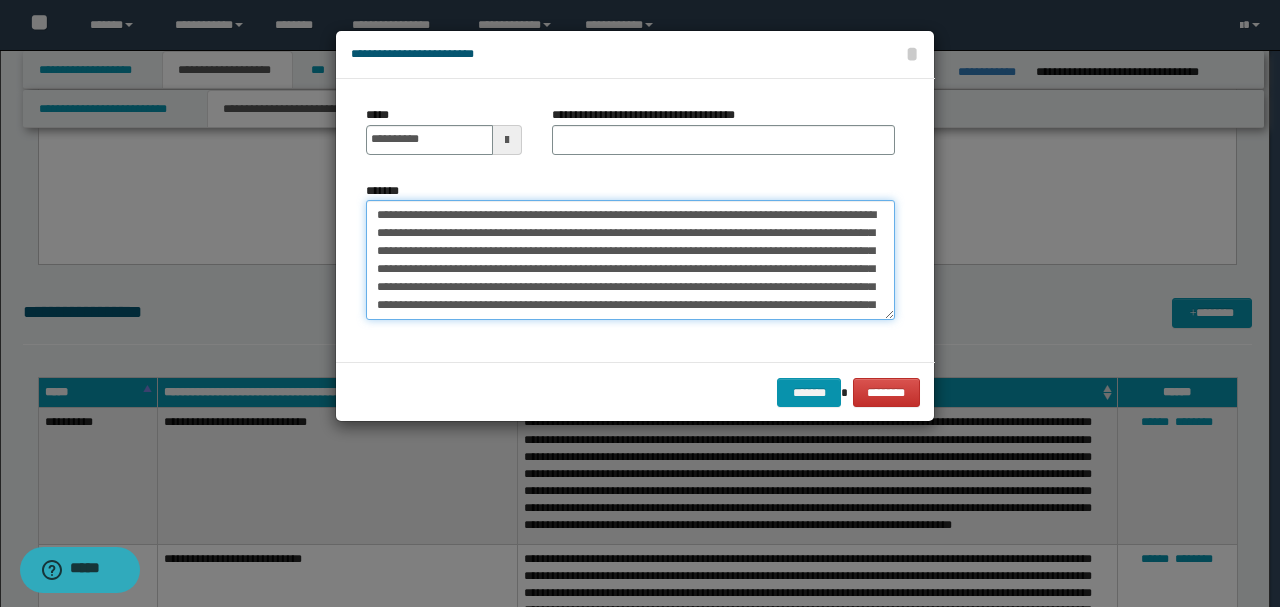 drag, startPoint x: 523, startPoint y: 210, endPoint x: 232, endPoint y: 187, distance: 291.90753 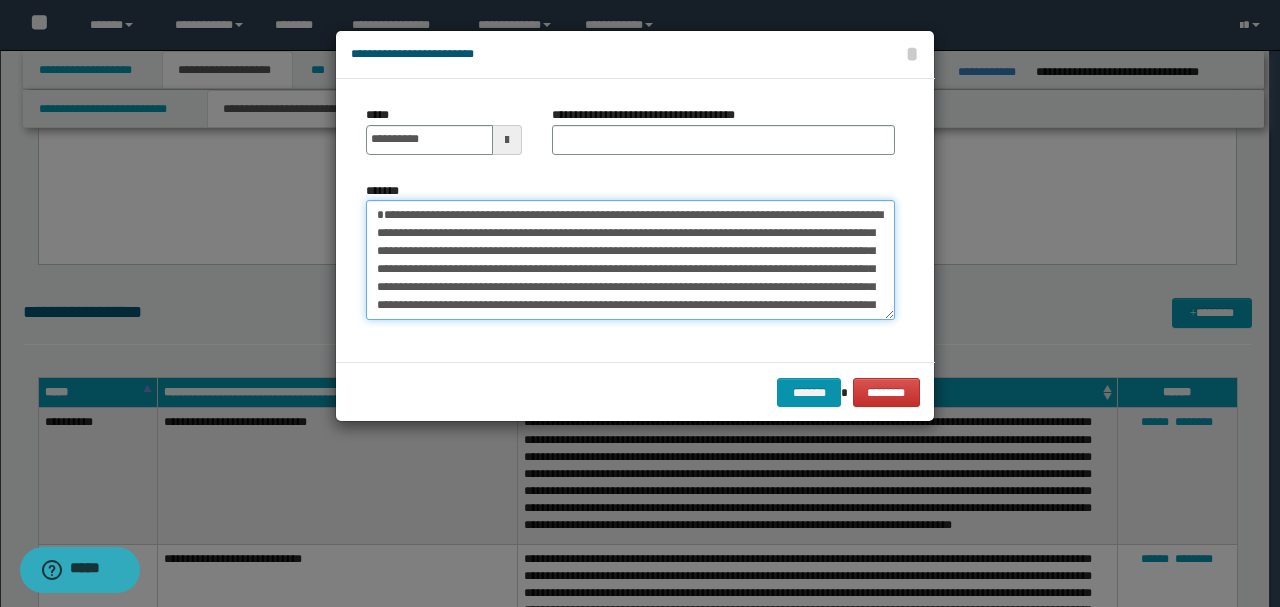 type on "**********" 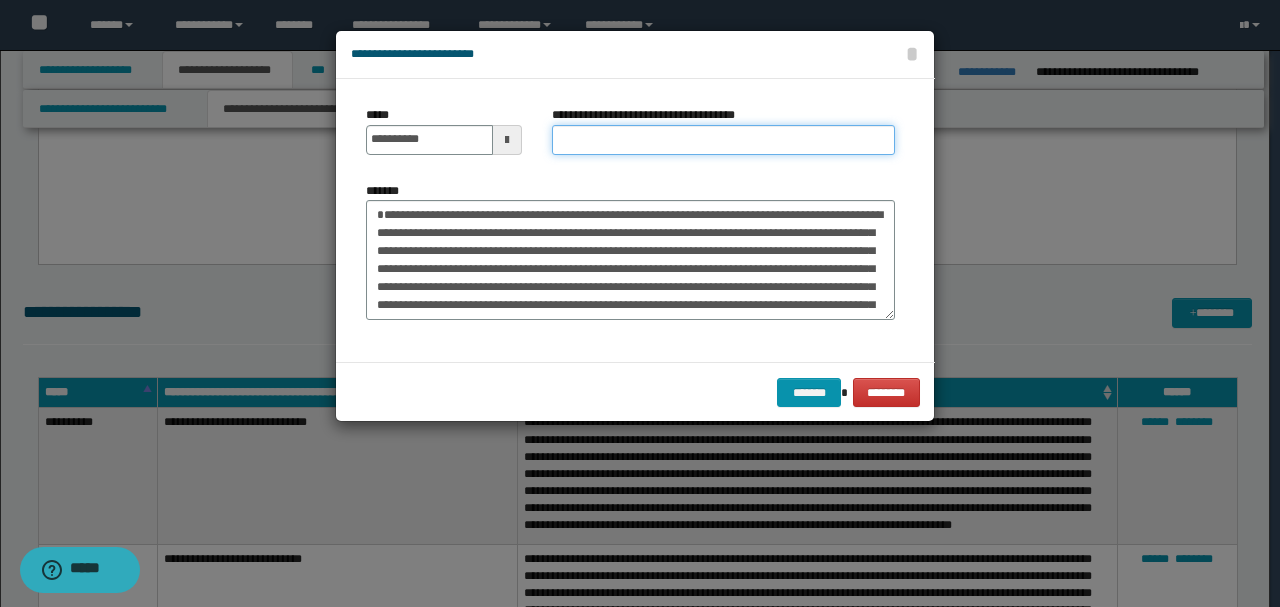 click on "**********" at bounding box center [723, 140] 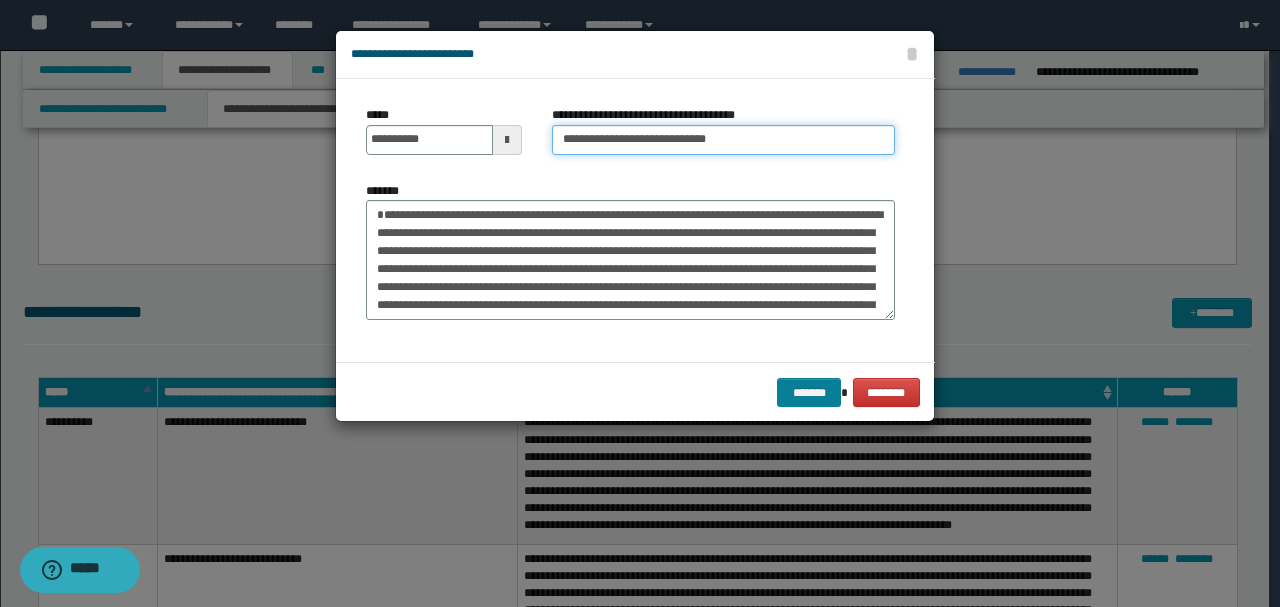 type on "**********" 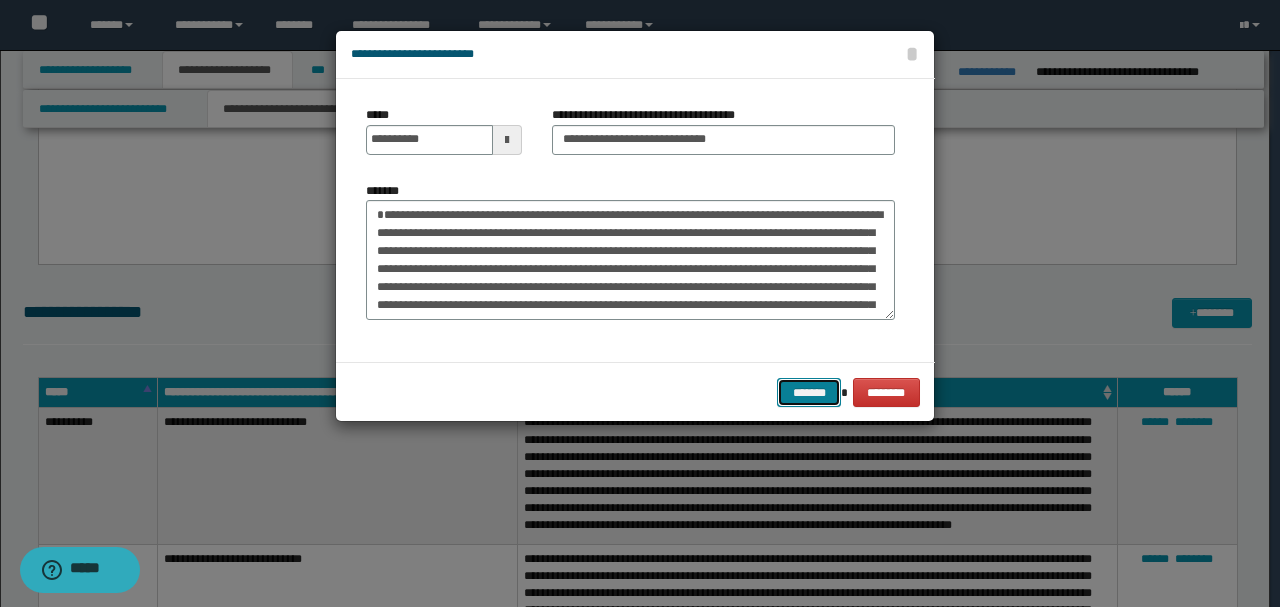 click on "*******" at bounding box center [809, 392] 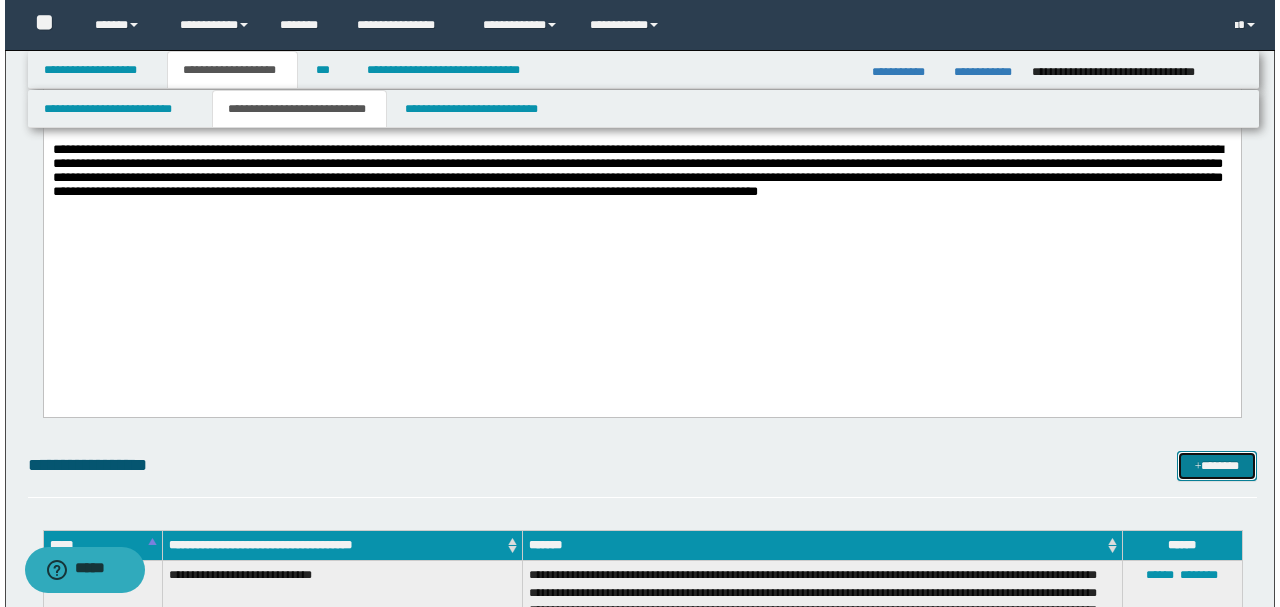 scroll, scrollTop: 2800, scrollLeft: 0, axis: vertical 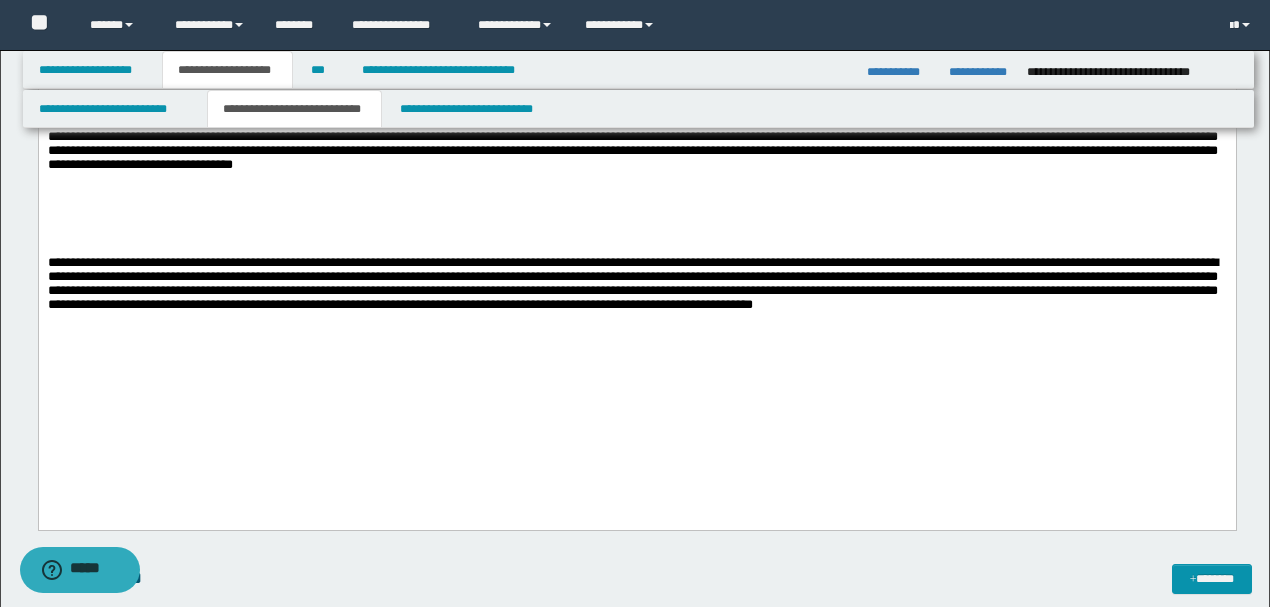 click on "**********" at bounding box center [636, -328] 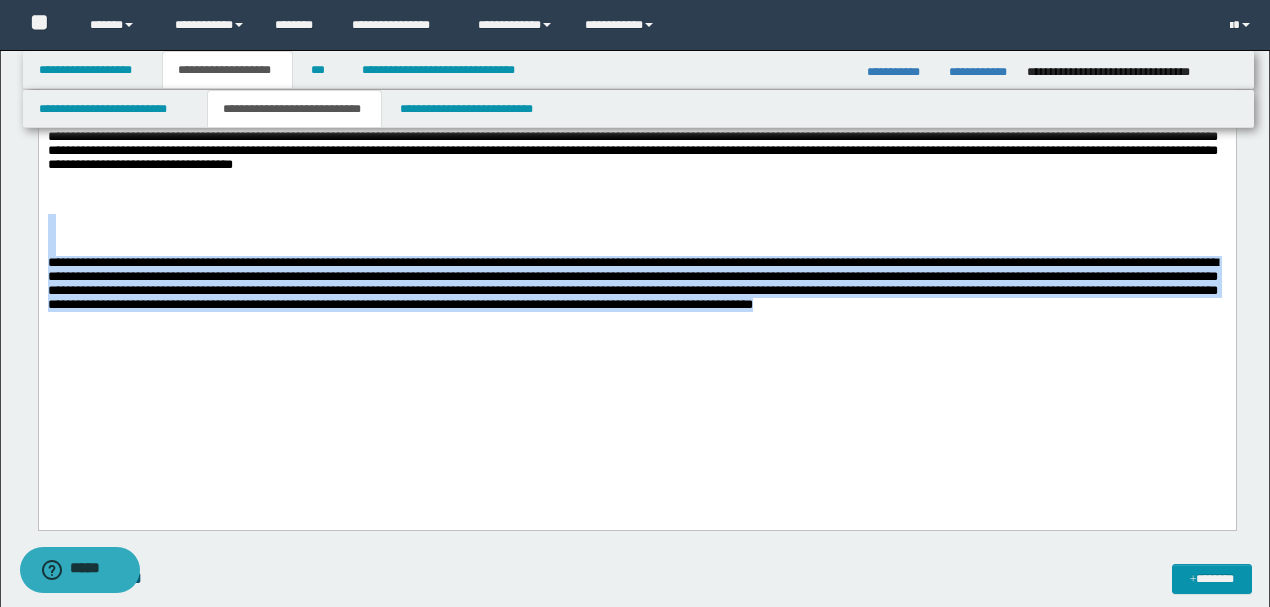 drag, startPoint x: 1194, startPoint y: 427, endPoint x: 0, endPoint y: 317, distance: 1199.0563 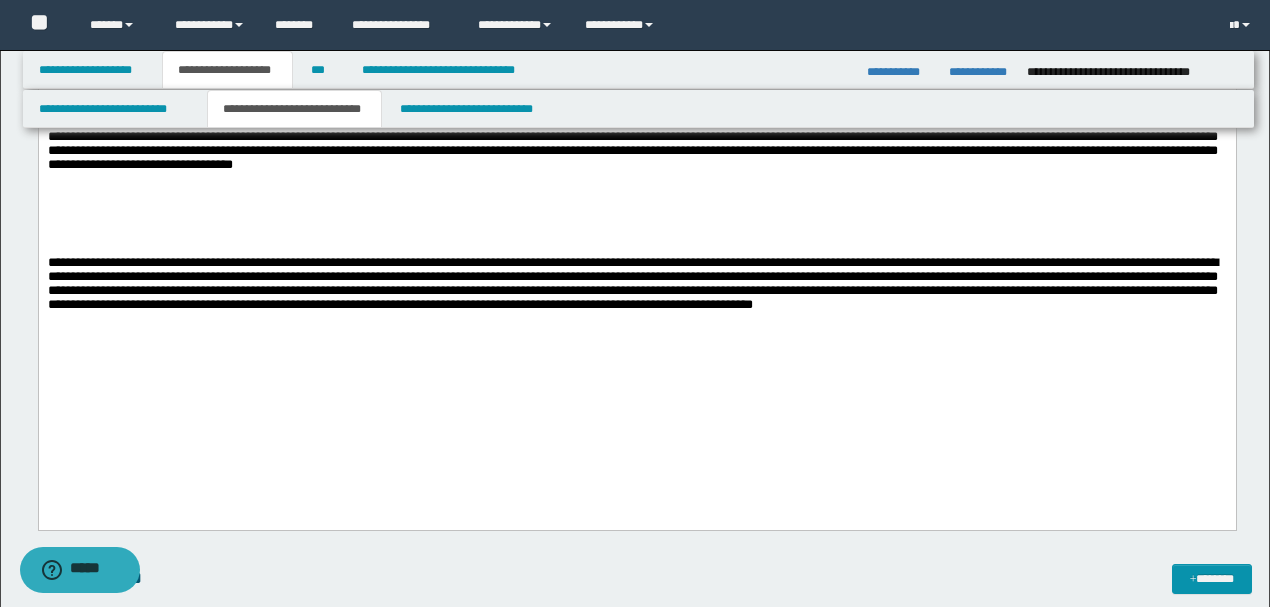 click on "**********" at bounding box center [636, -328] 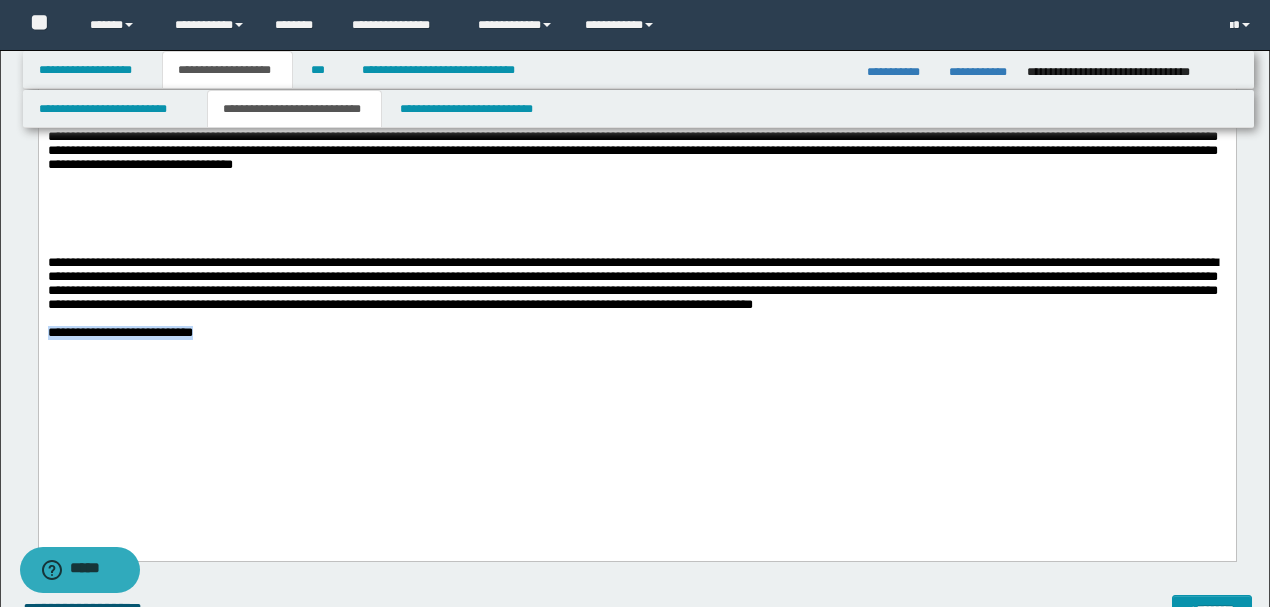 drag, startPoint x: 396, startPoint y: 454, endPoint x: 0, endPoint y: 455, distance: 396.00125 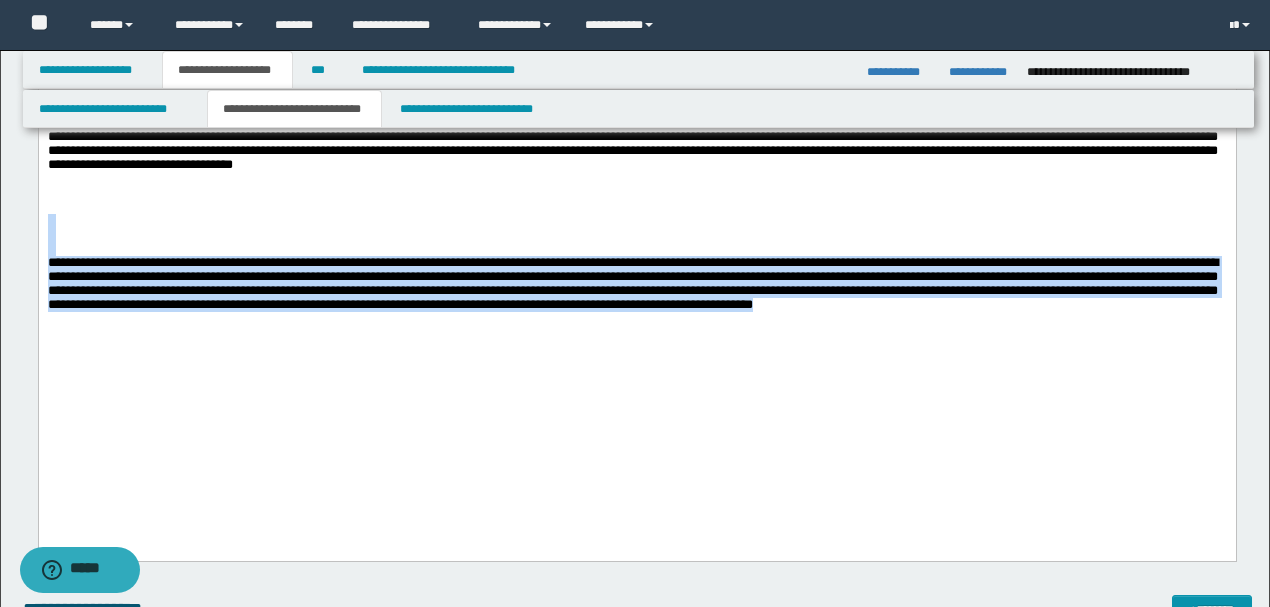 drag, startPoint x: 1152, startPoint y: 425, endPoint x: 38, endPoint y: -699, distance: 1582.5208 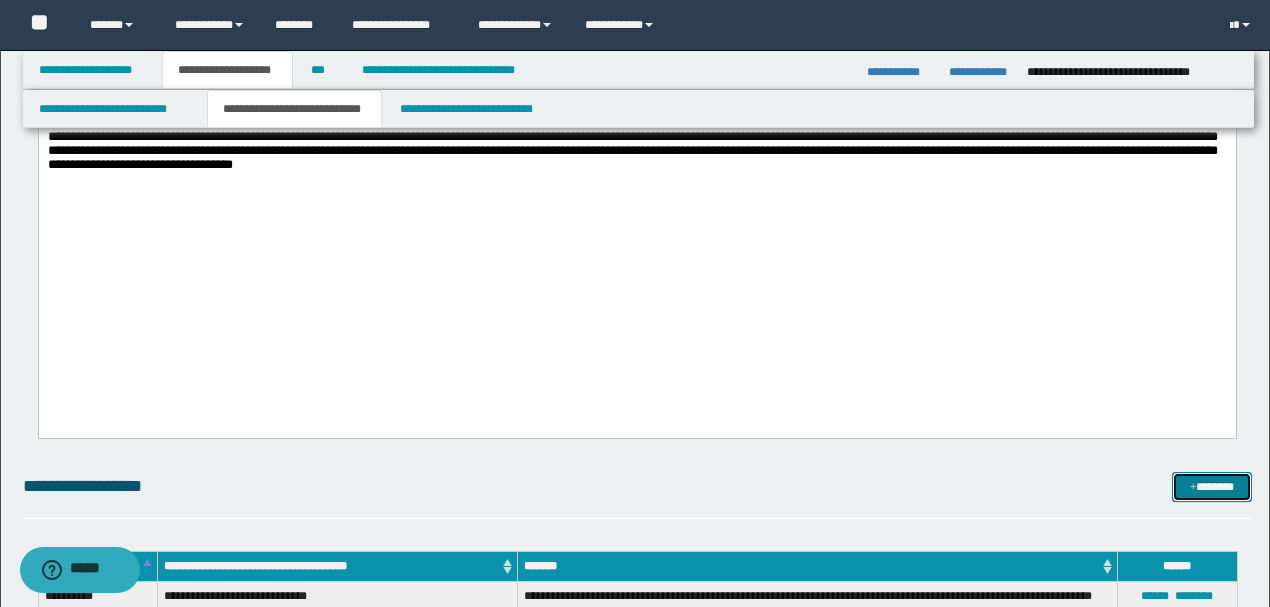 click on "*******" at bounding box center (1211, 486) 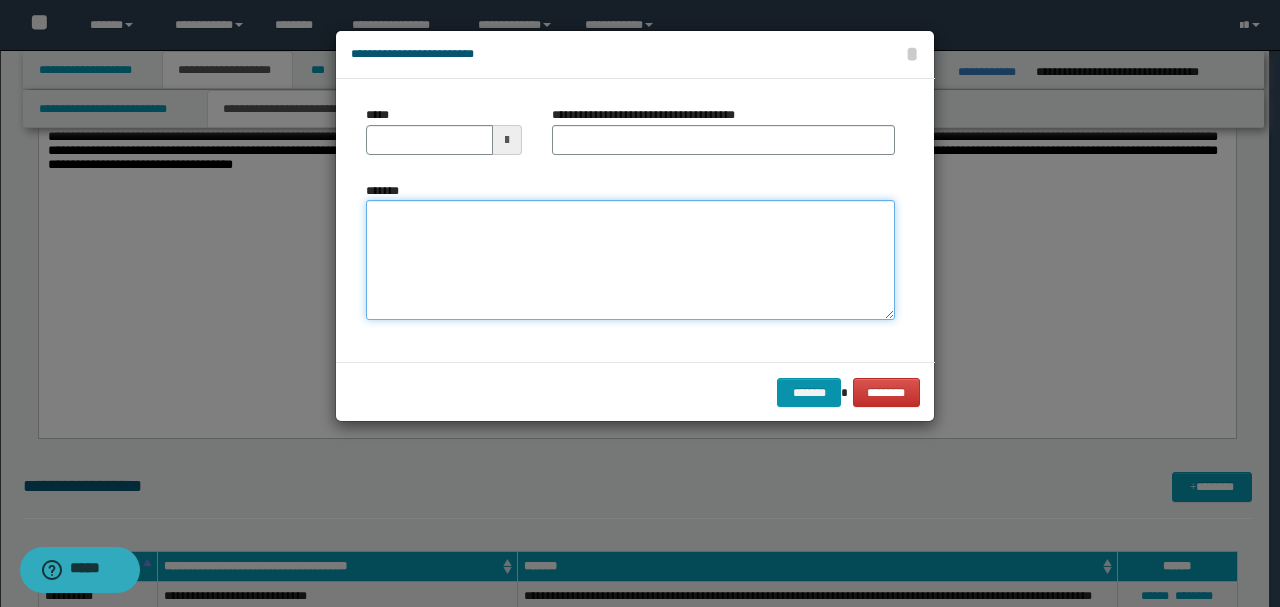 click on "*******" at bounding box center [630, 259] 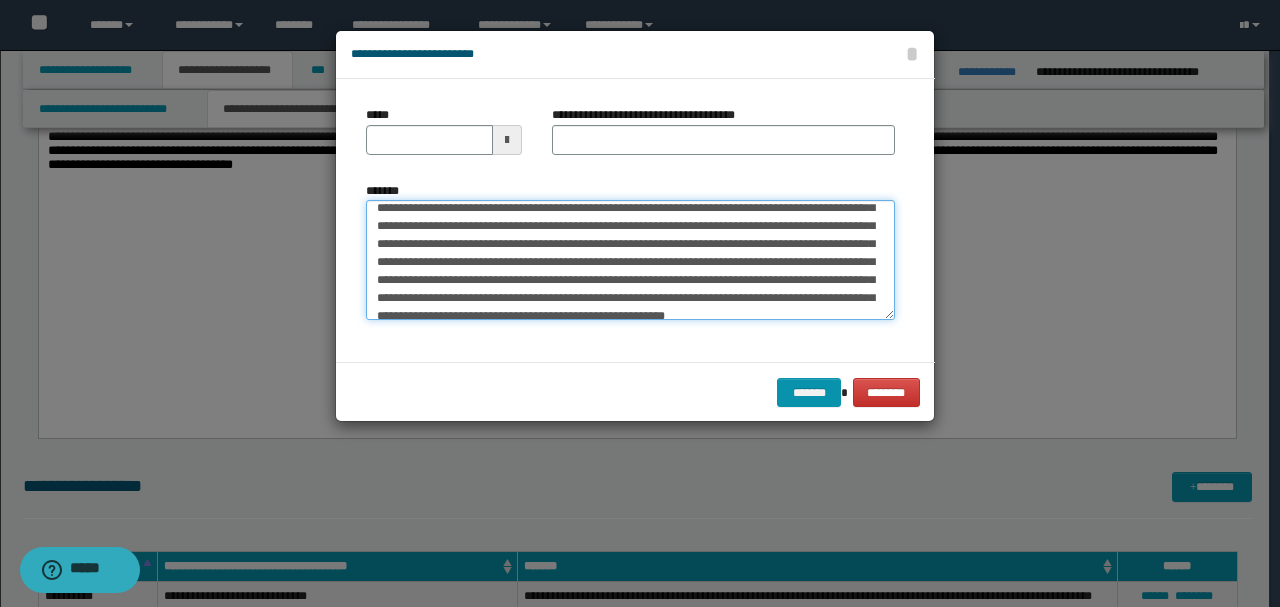 scroll, scrollTop: 66, scrollLeft: 0, axis: vertical 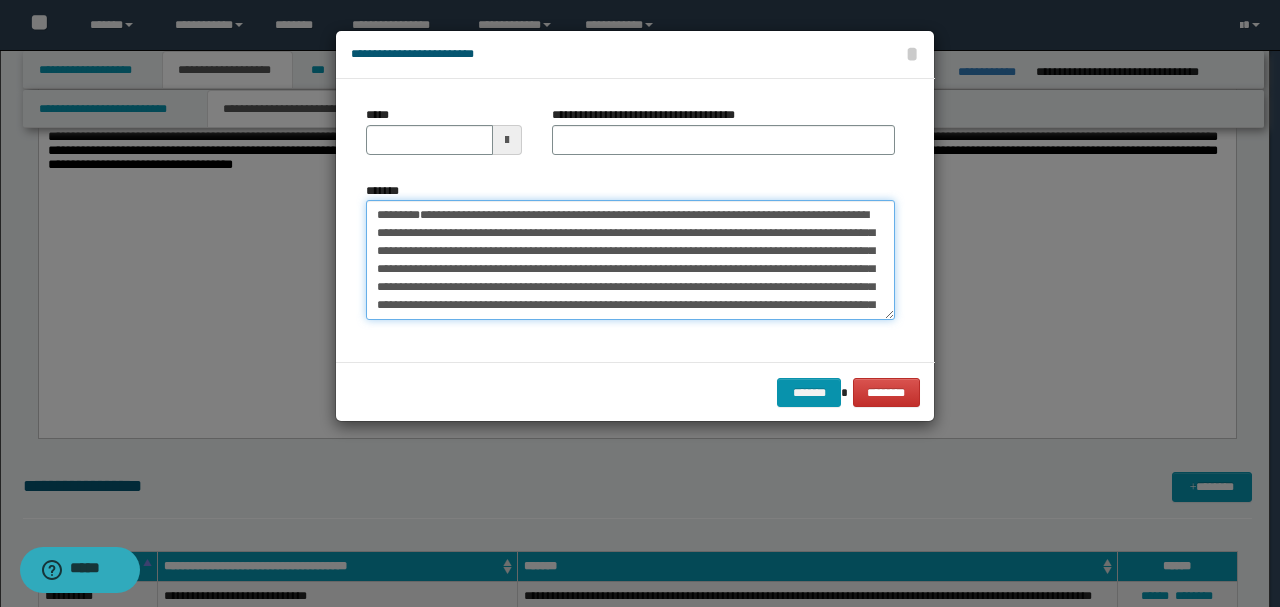 drag, startPoint x: 439, startPoint y: 256, endPoint x: 210, endPoint y: 62, distance: 300.1283 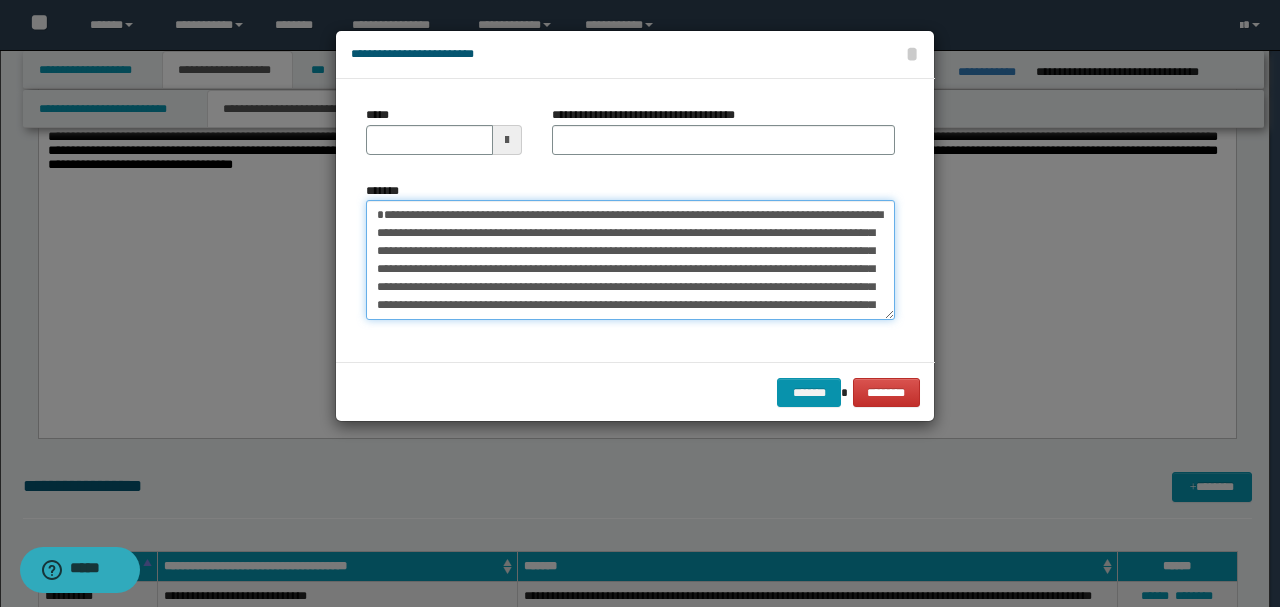 type 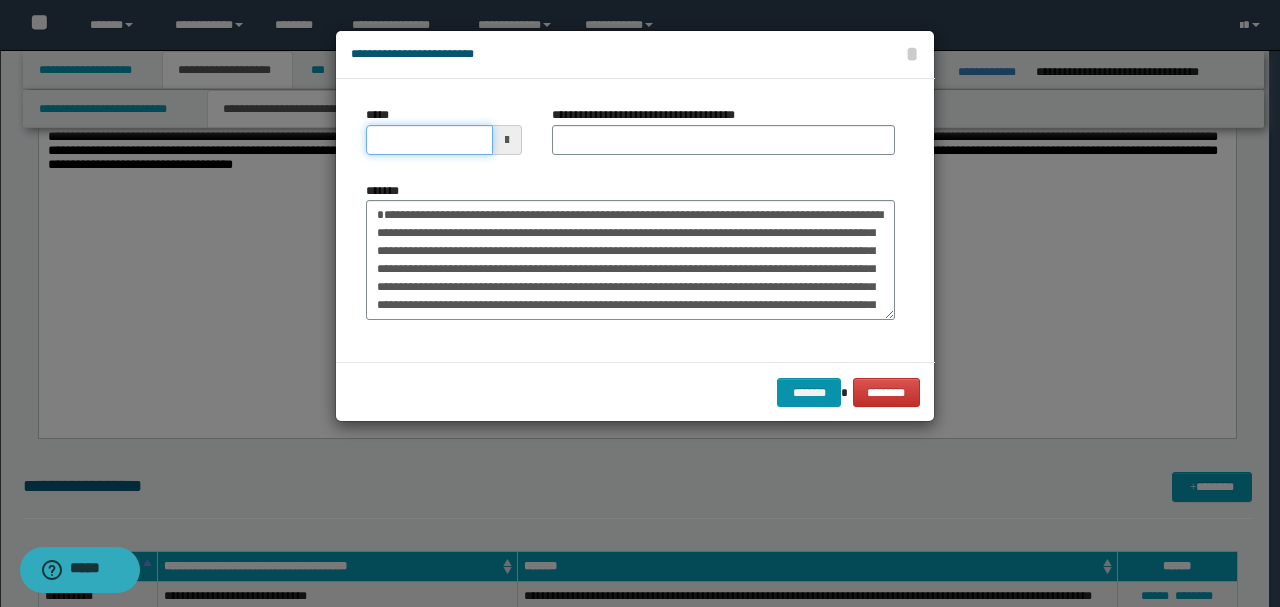click on "*****" at bounding box center [429, 140] 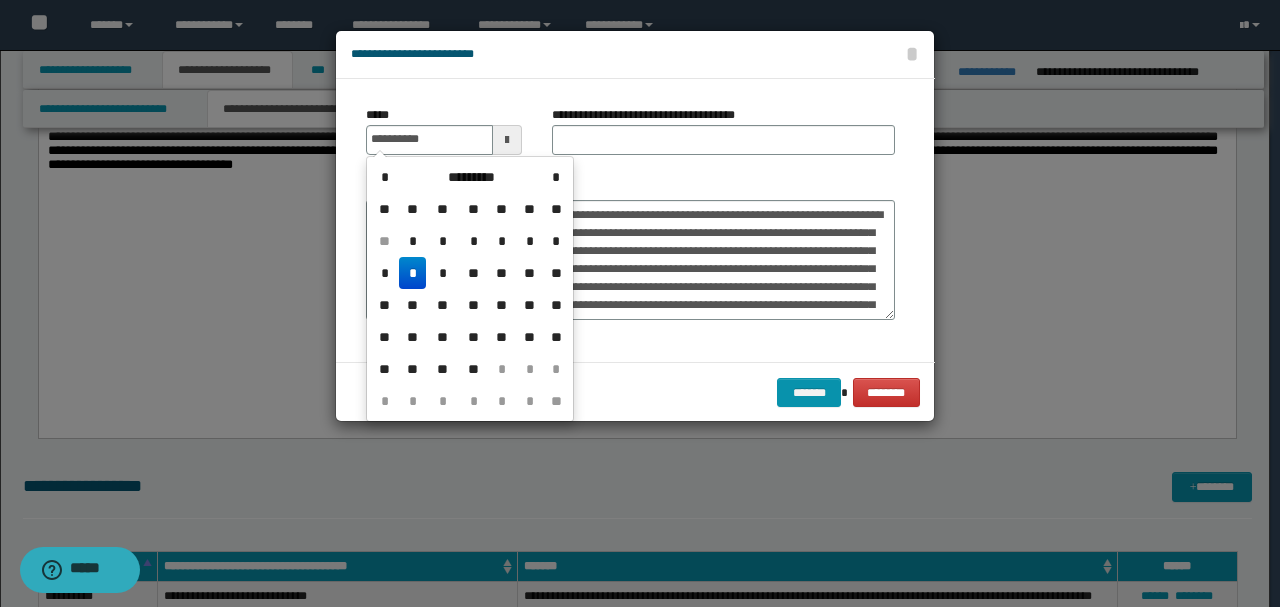 type on "**********" 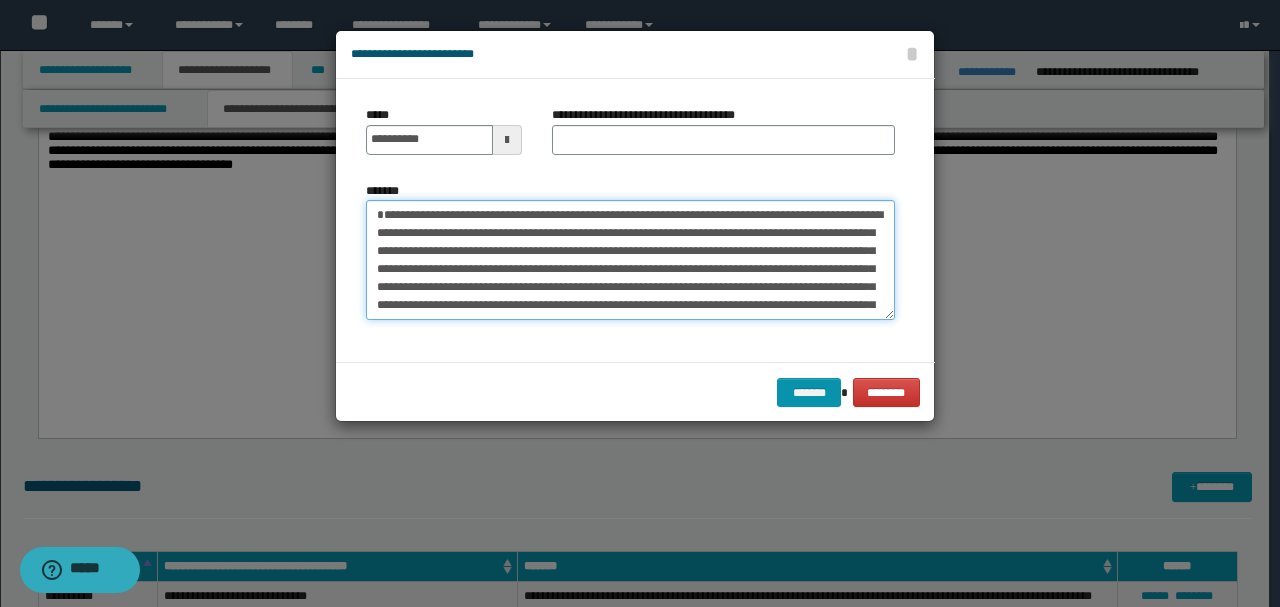 drag, startPoint x: 562, startPoint y: 216, endPoint x: 198, endPoint y: 200, distance: 364.35147 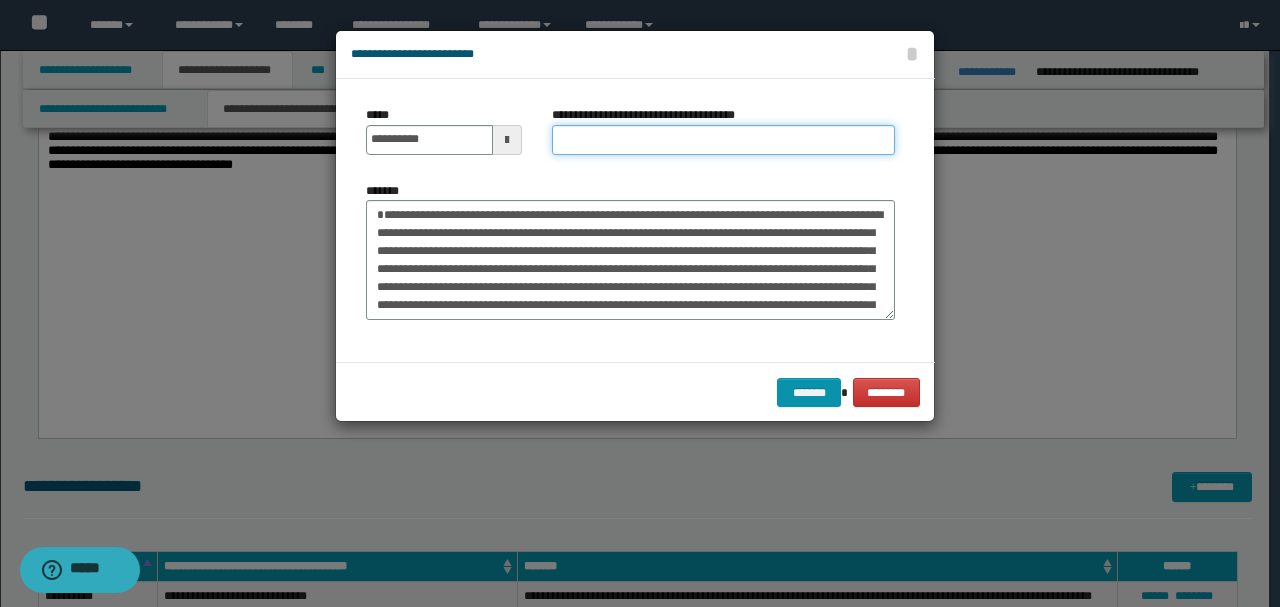 click on "**********" at bounding box center (723, 140) 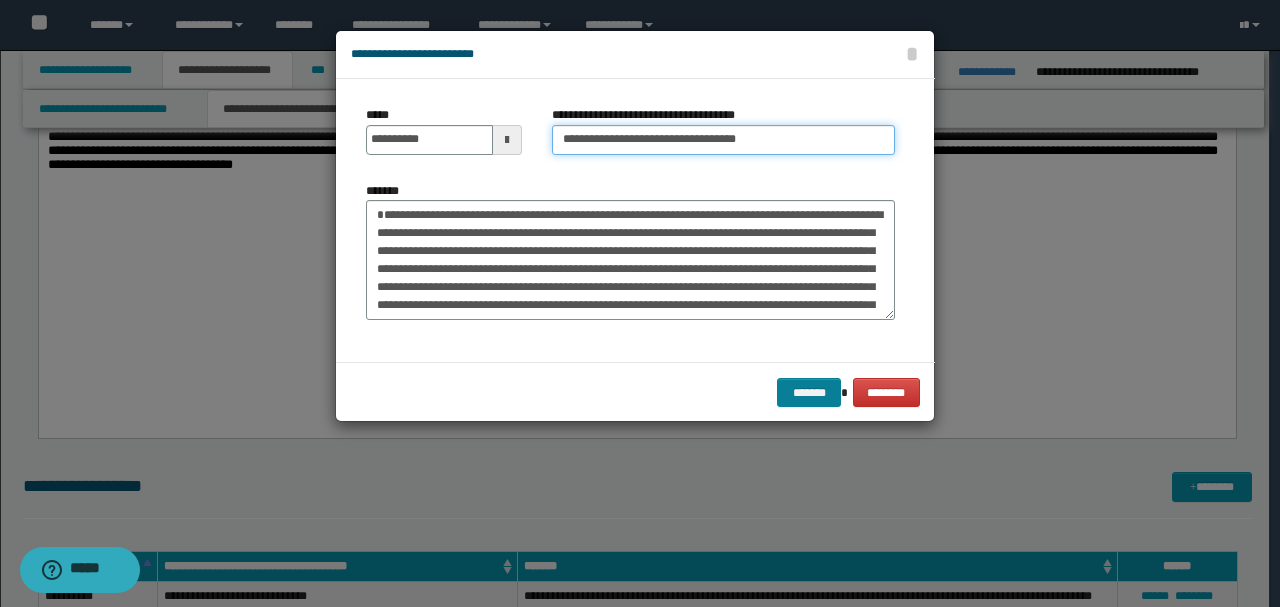 type on "**********" 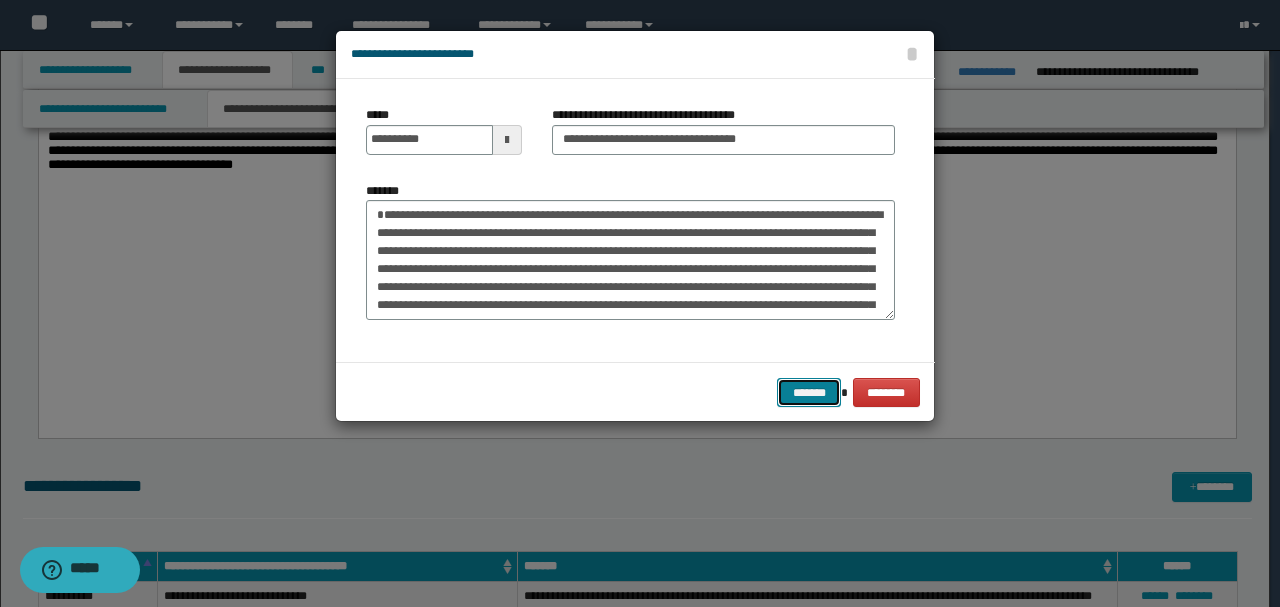 click on "*******" at bounding box center (809, 392) 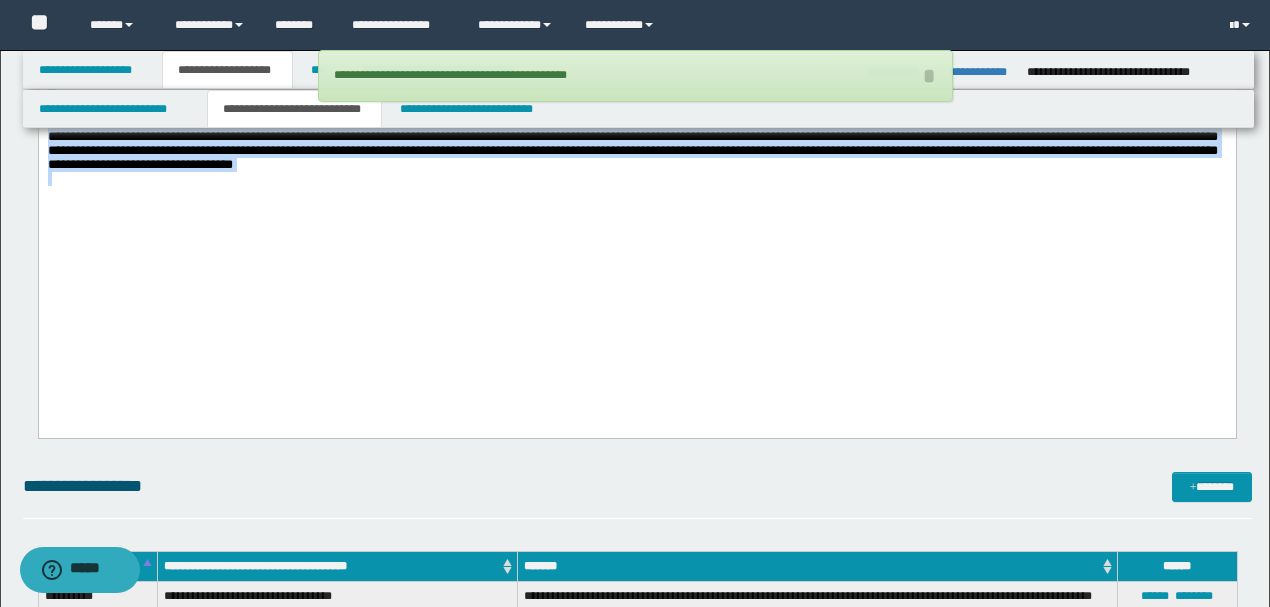 drag, startPoint x: 602, startPoint y: 267, endPoint x: 38, endPoint y: -840, distance: 1242.3949 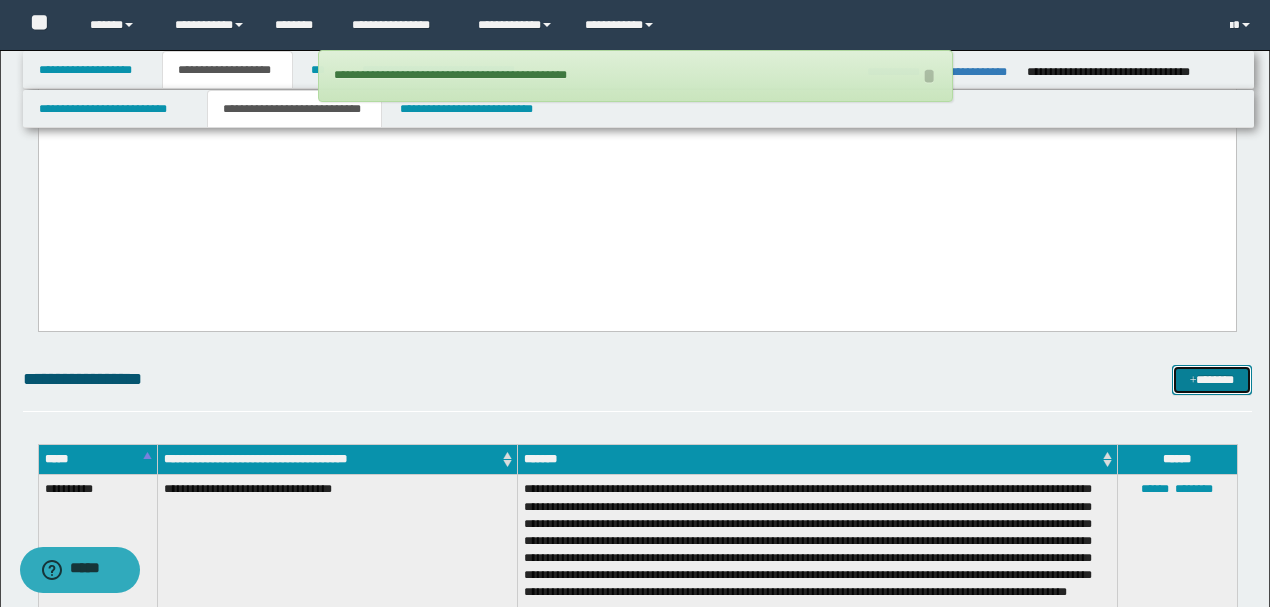 click at bounding box center (1193, 381) 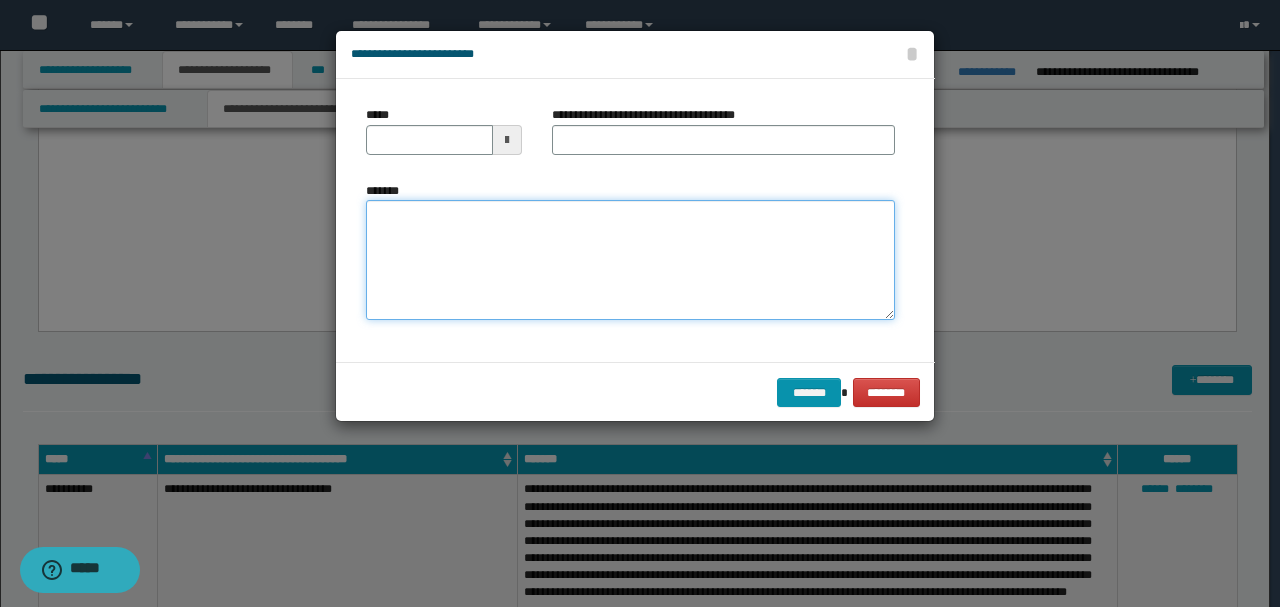 paste on "**********" 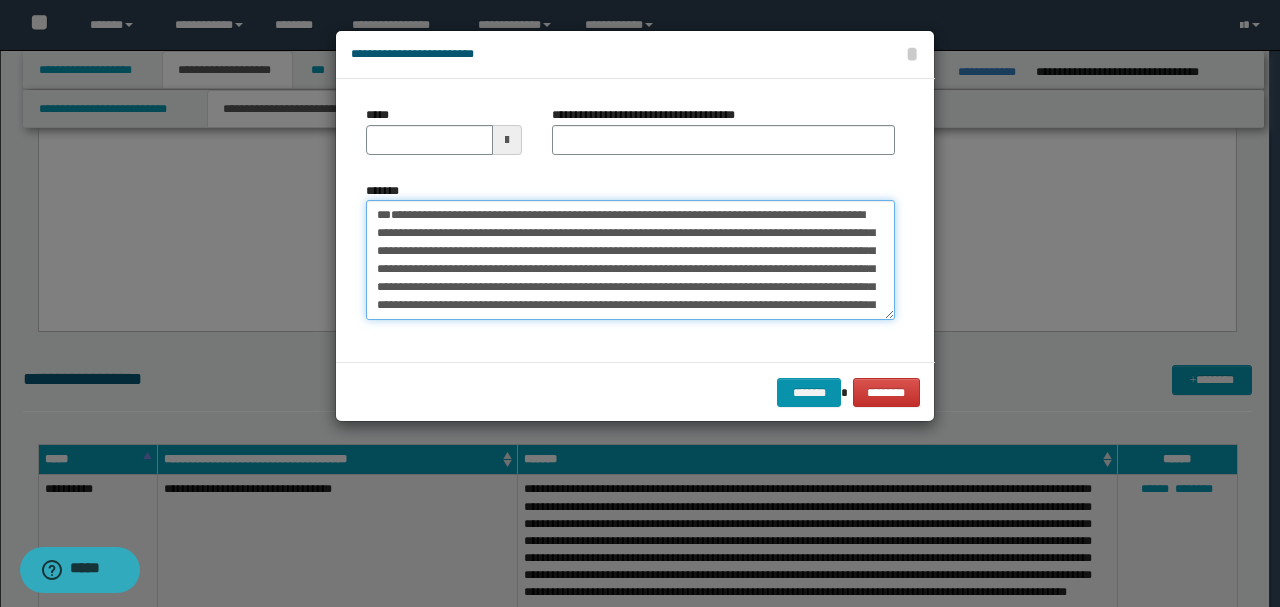 click on "**********" at bounding box center (630, 259) 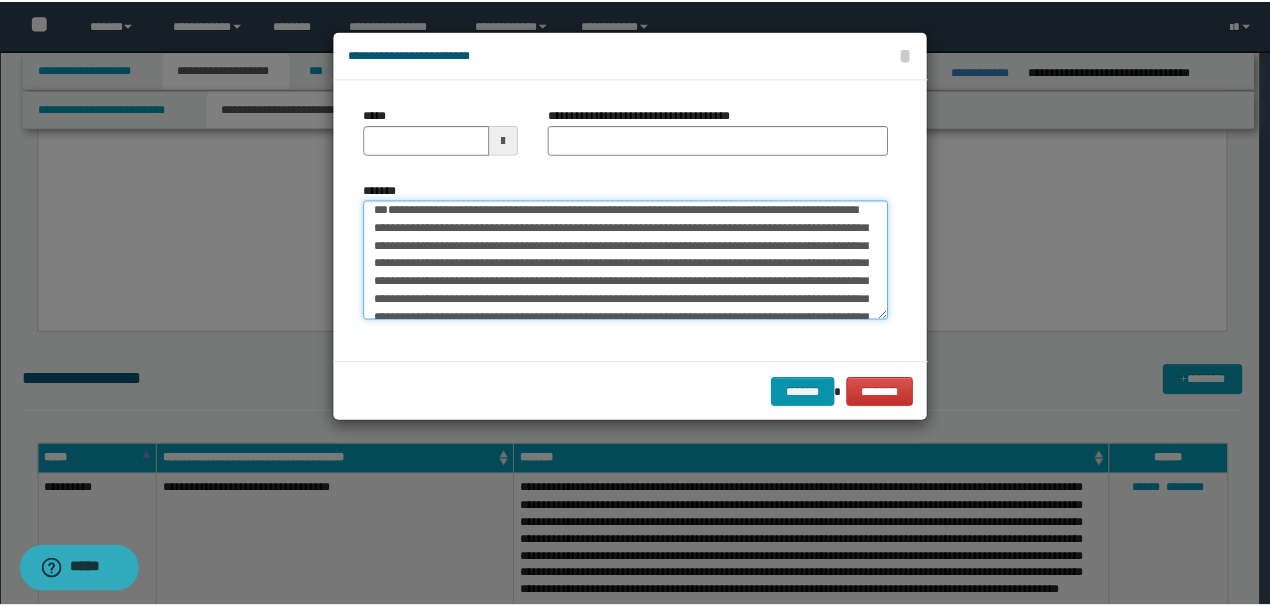 scroll, scrollTop: 0, scrollLeft: 0, axis: both 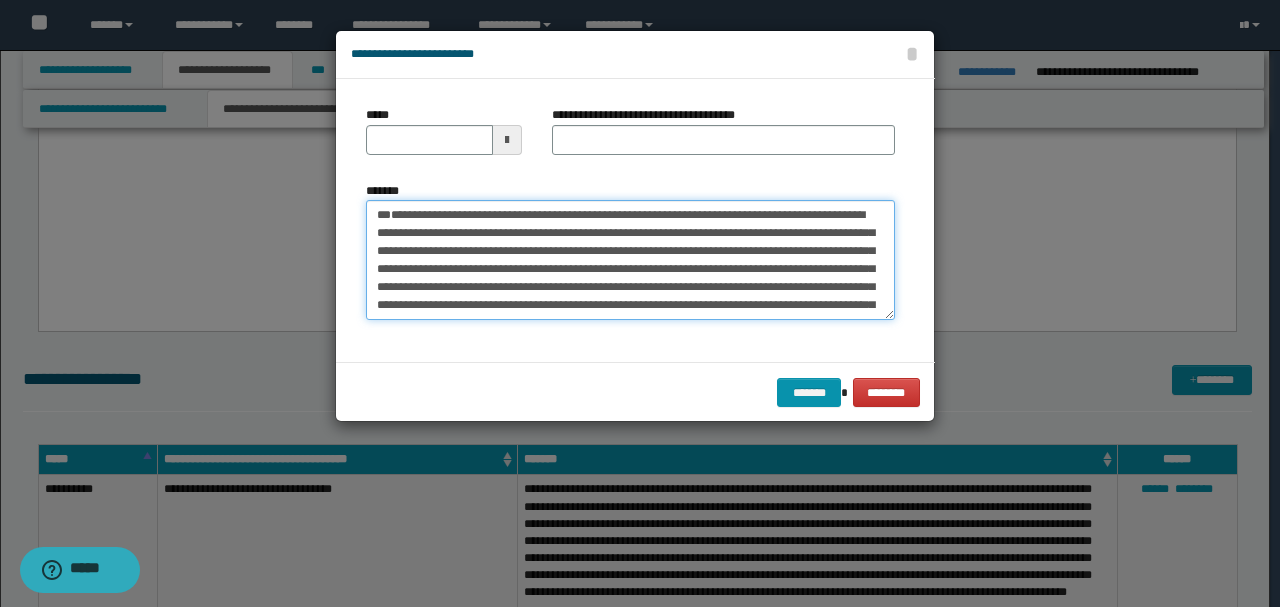 drag, startPoint x: 444, startPoint y: 242, endPoint x: 322, endPoint y: 182, distance: 135.95587 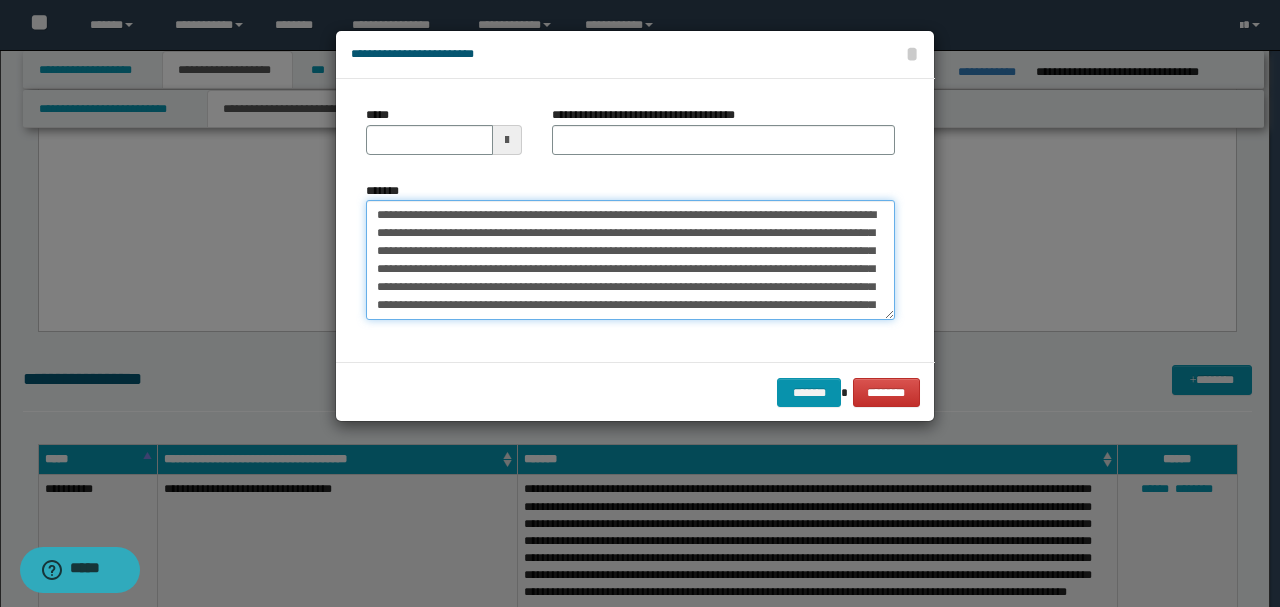 type 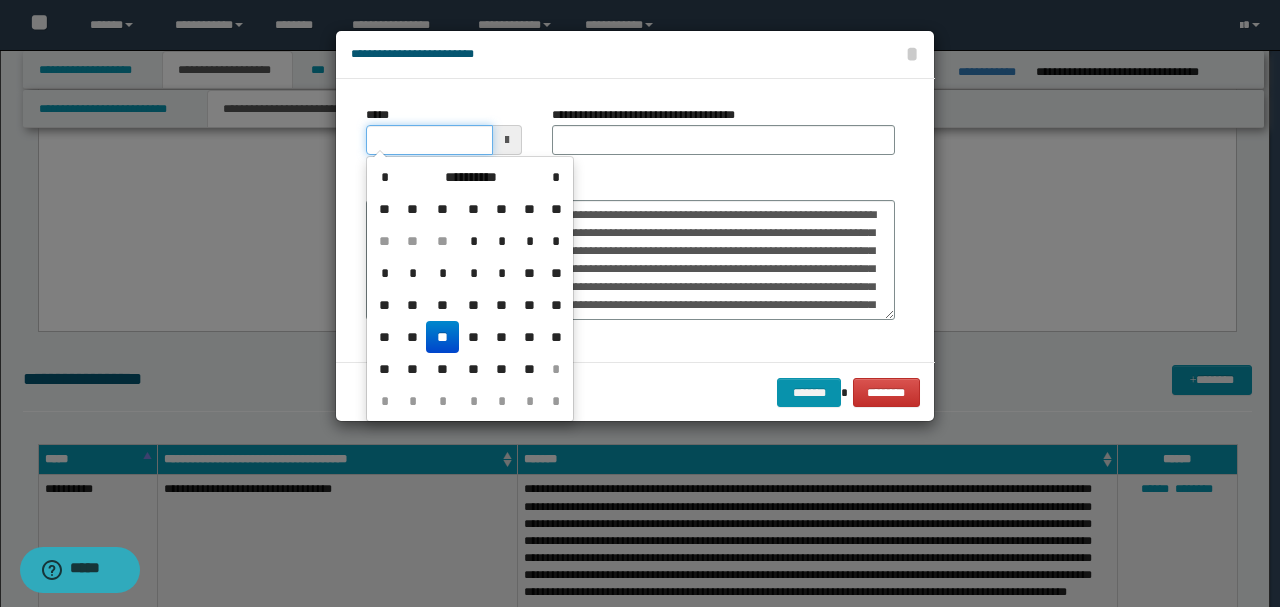 click on "*****" at bounding box center [429, 140] 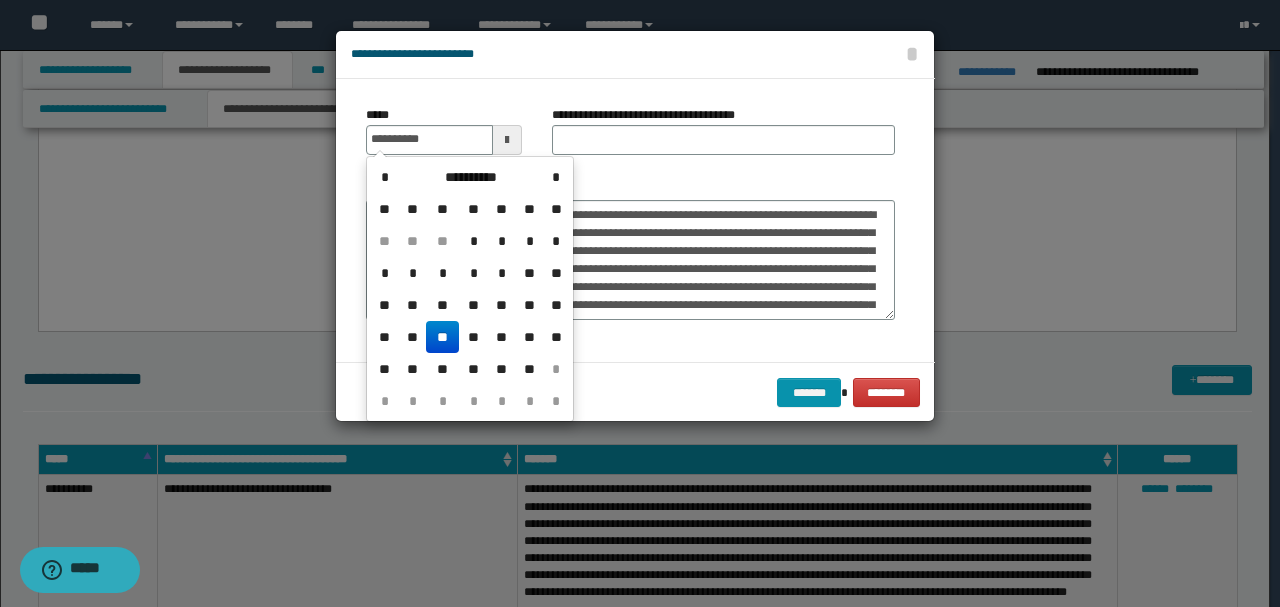 type on "**********" 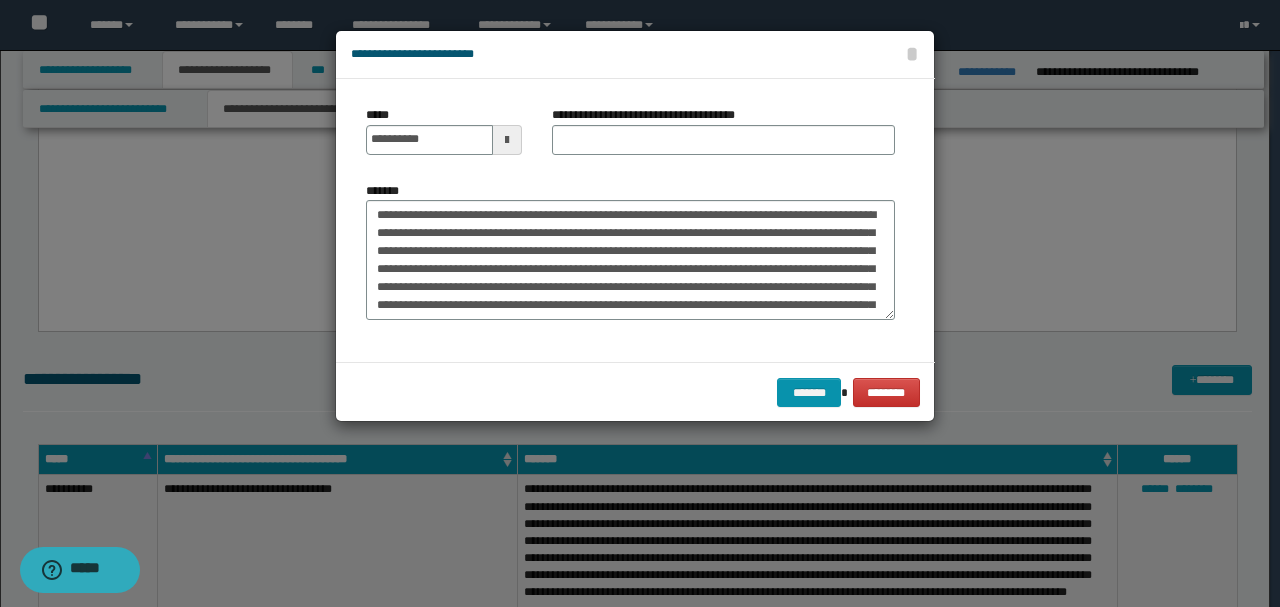 click on "**********" at bounding box center [630, 220] 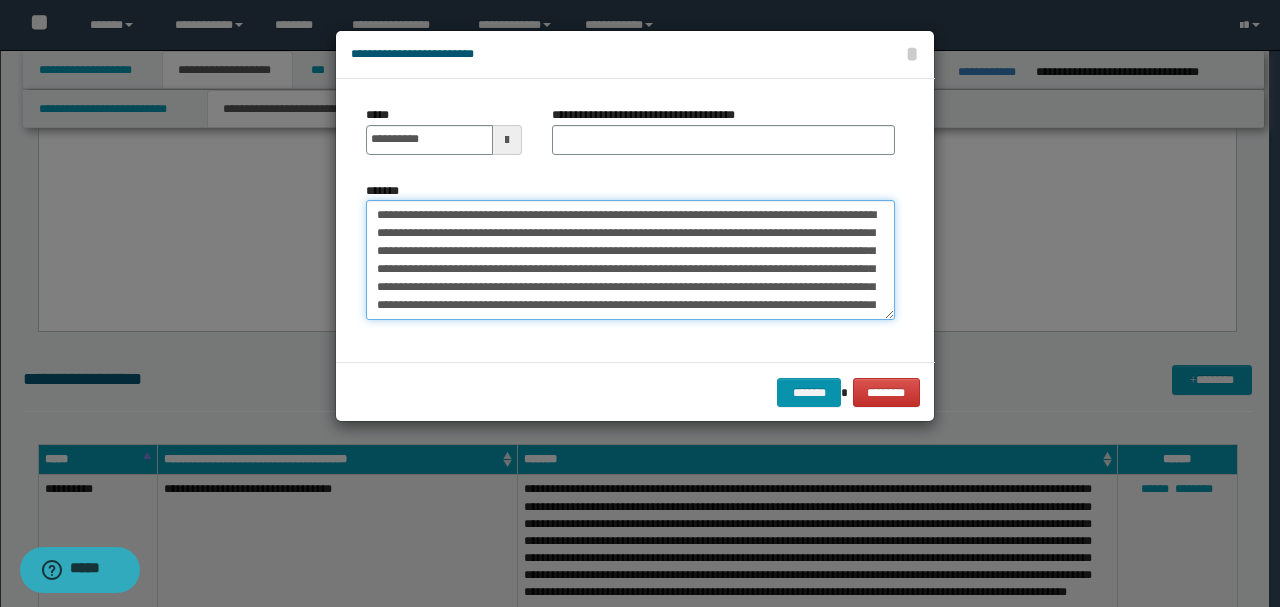 drag, startPoint x: 532, startPoint y: 214, endPoint x: 134, endPoint y: 198, distance: 398.32147 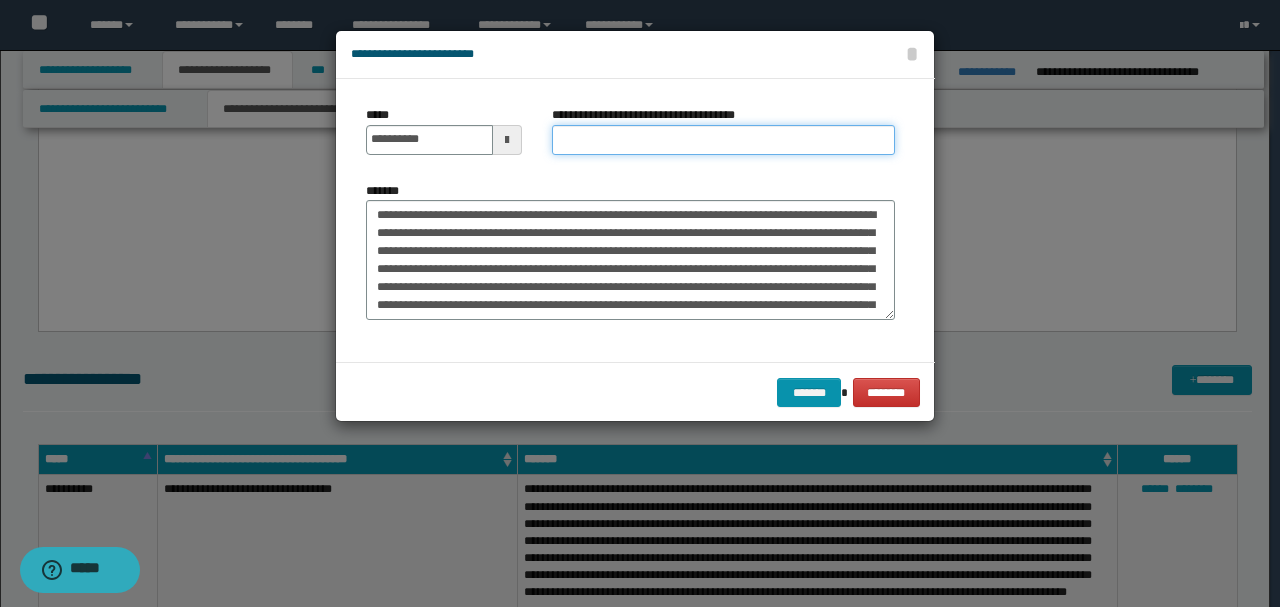 click on "**********" at bounding box center [723, 140] 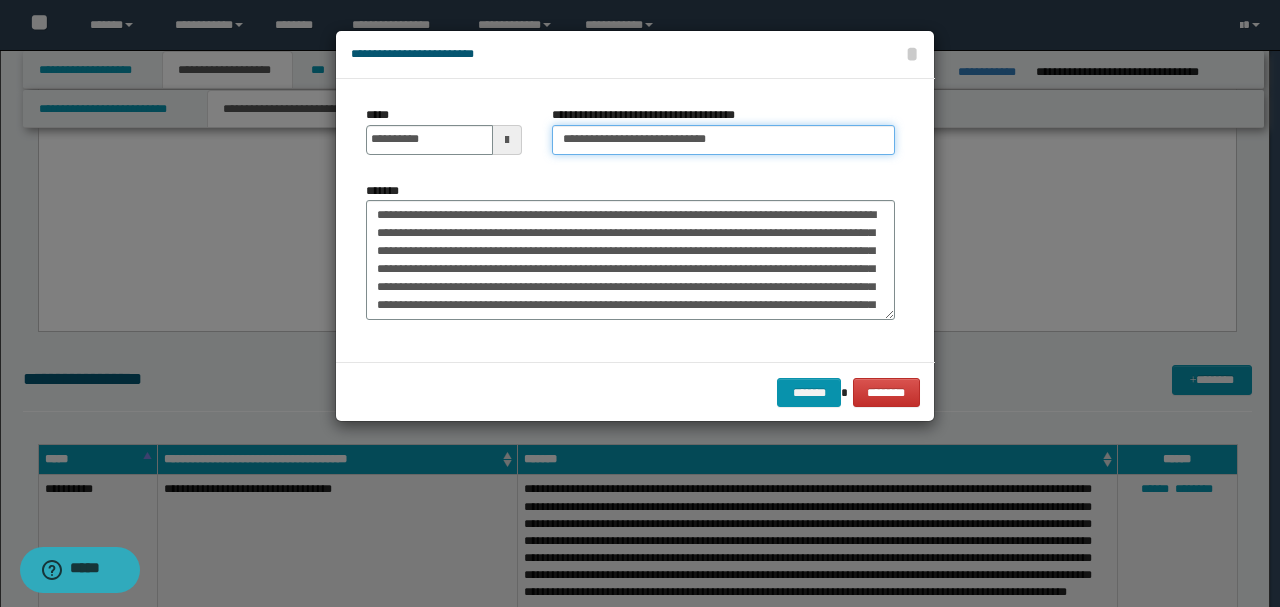type on "**********" 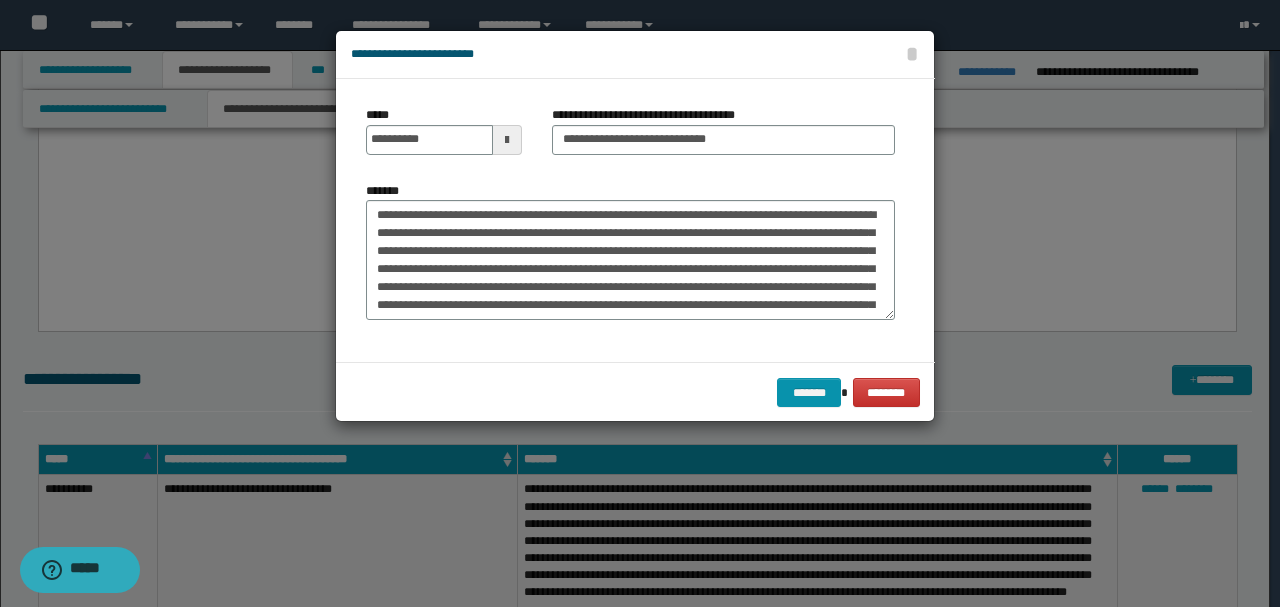 click on "**********" at bounding box center [630, 251] 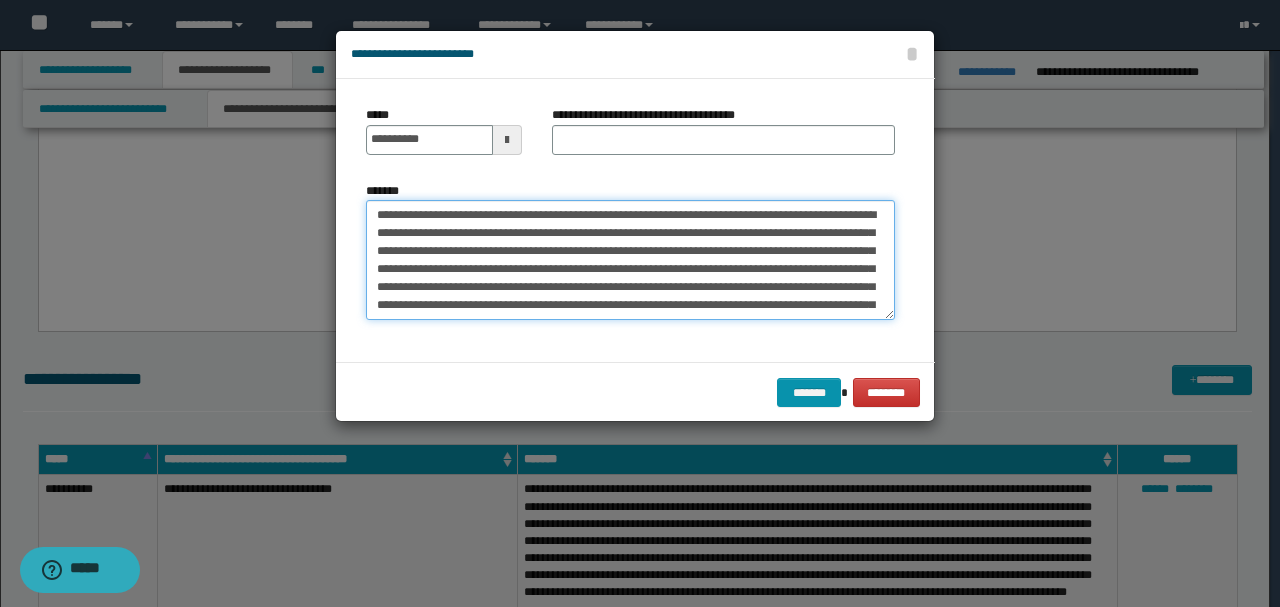 type 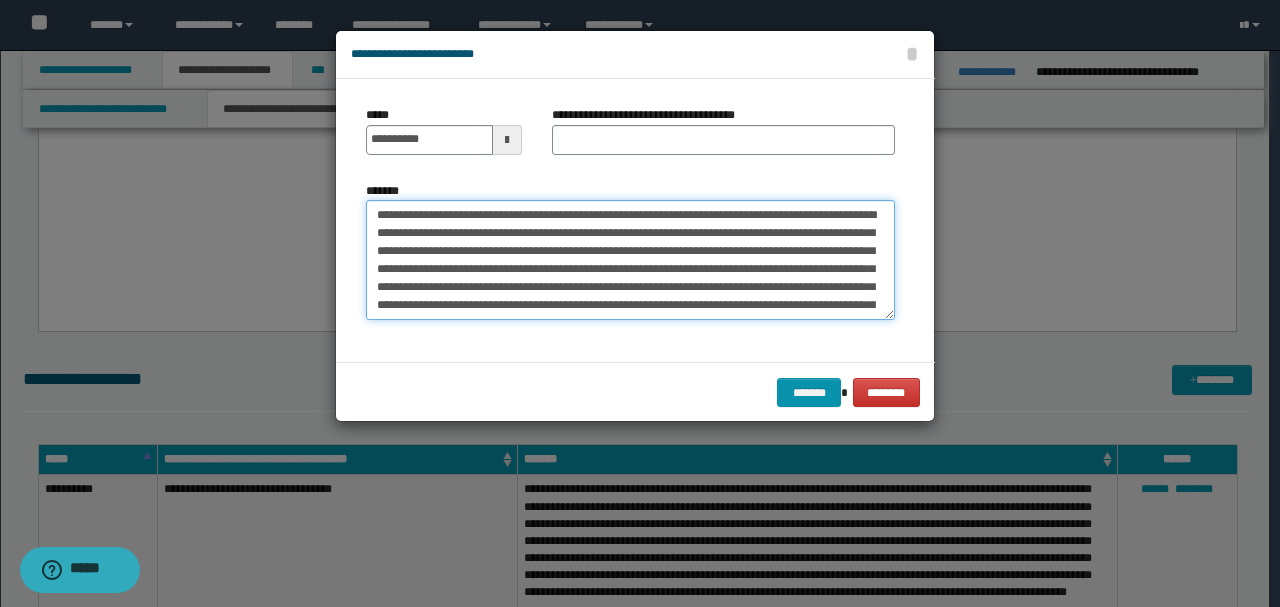 drag, startPoint x: 531, startPoint y: 212, endPoint x: 217, endPoint y: 203, distance: 314.12897 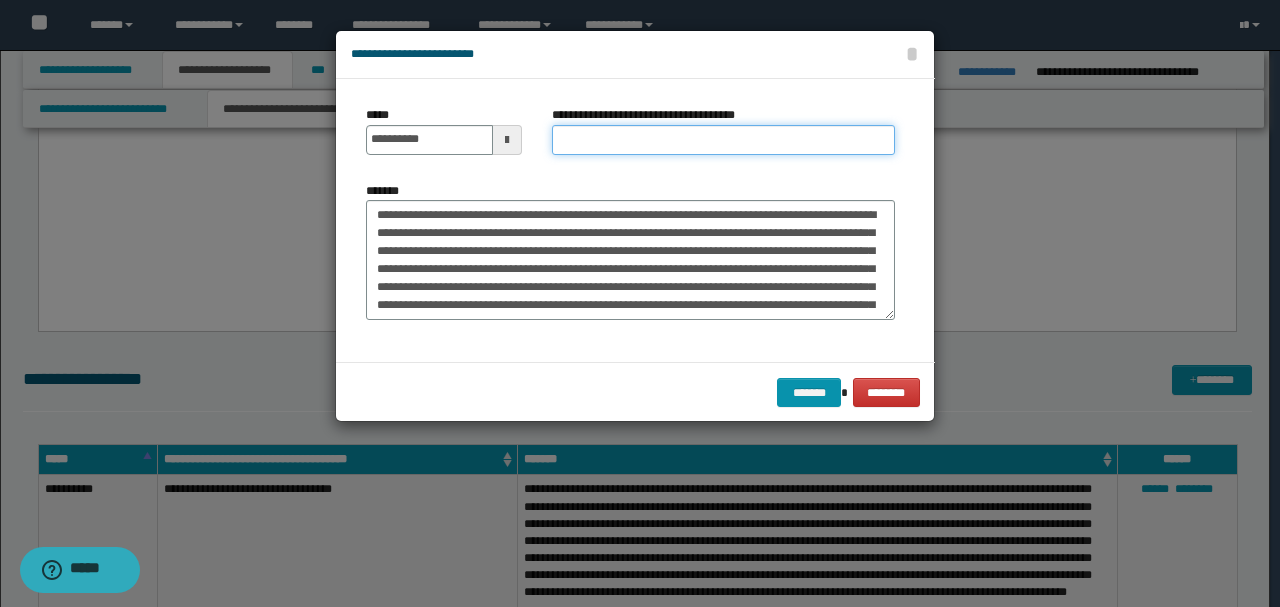 click on "**********" at bounding box center [723, 140] 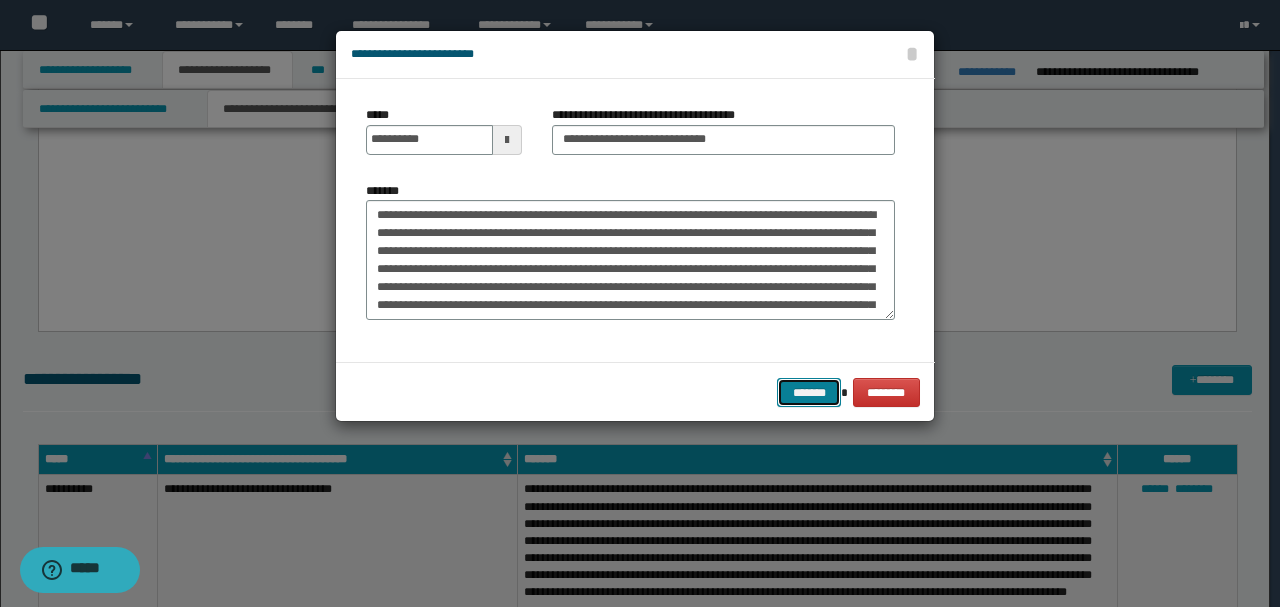click on "*******" at bounding box center [809, 392] 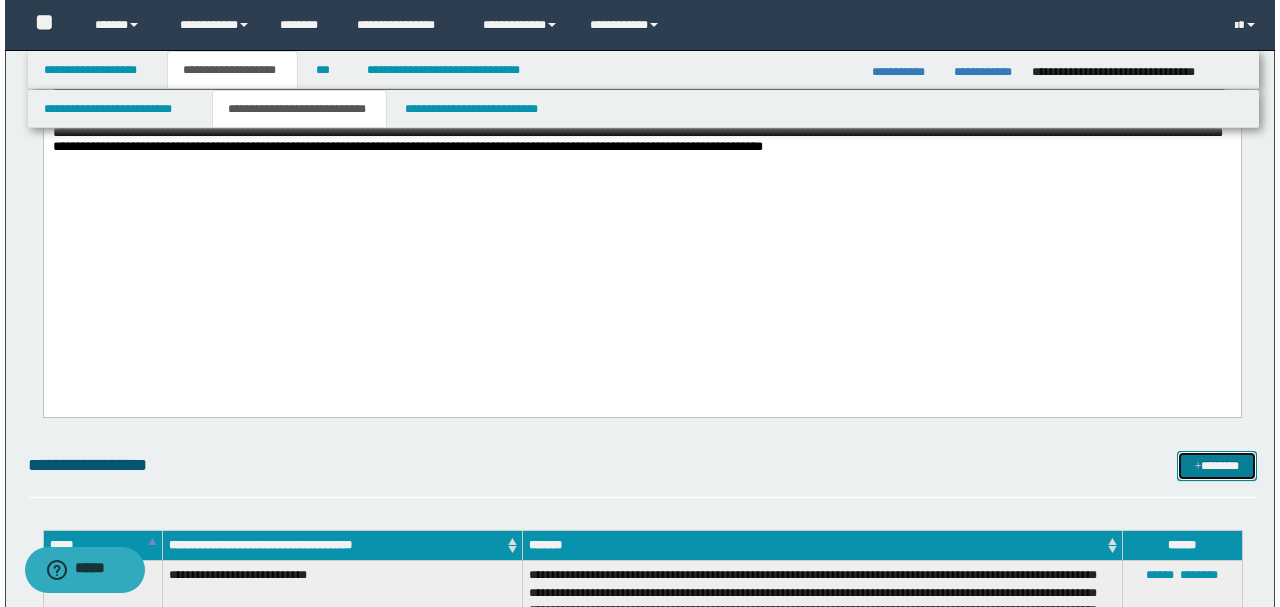 scroll, scrollTop: 2600, scrollLeft: 0, axis: vertical 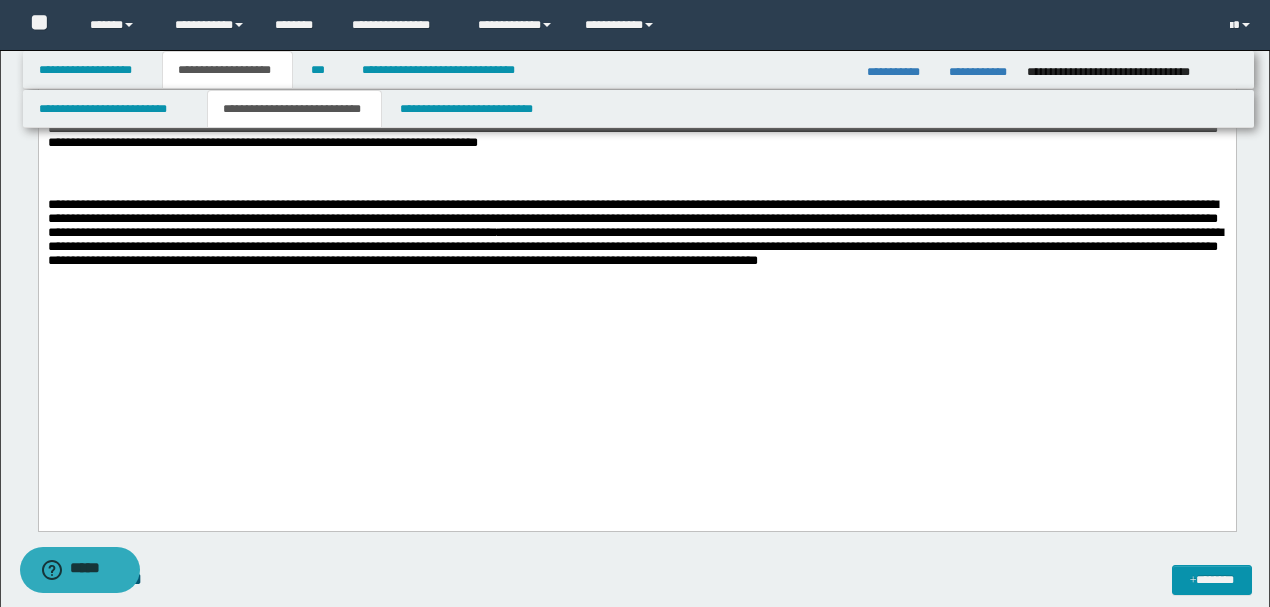 click at bounding box center (636, 296) 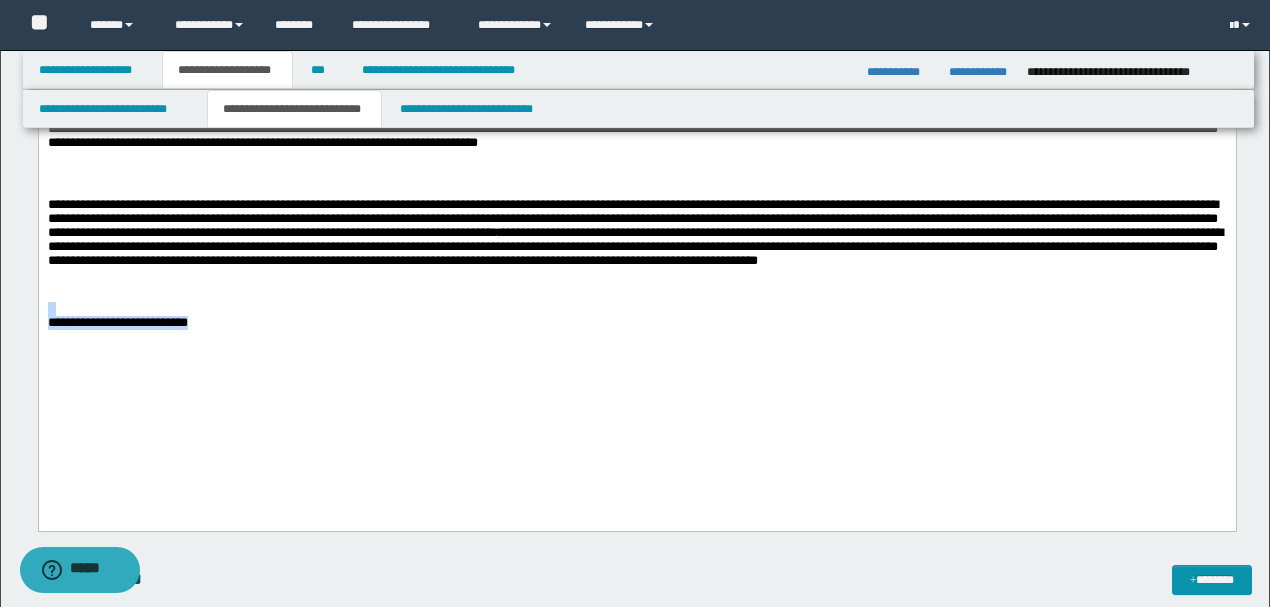 drag, startPoint x: 318, startPoint y: 421, endPoint x: 0, endPoint y: 403, distance: 318.50903 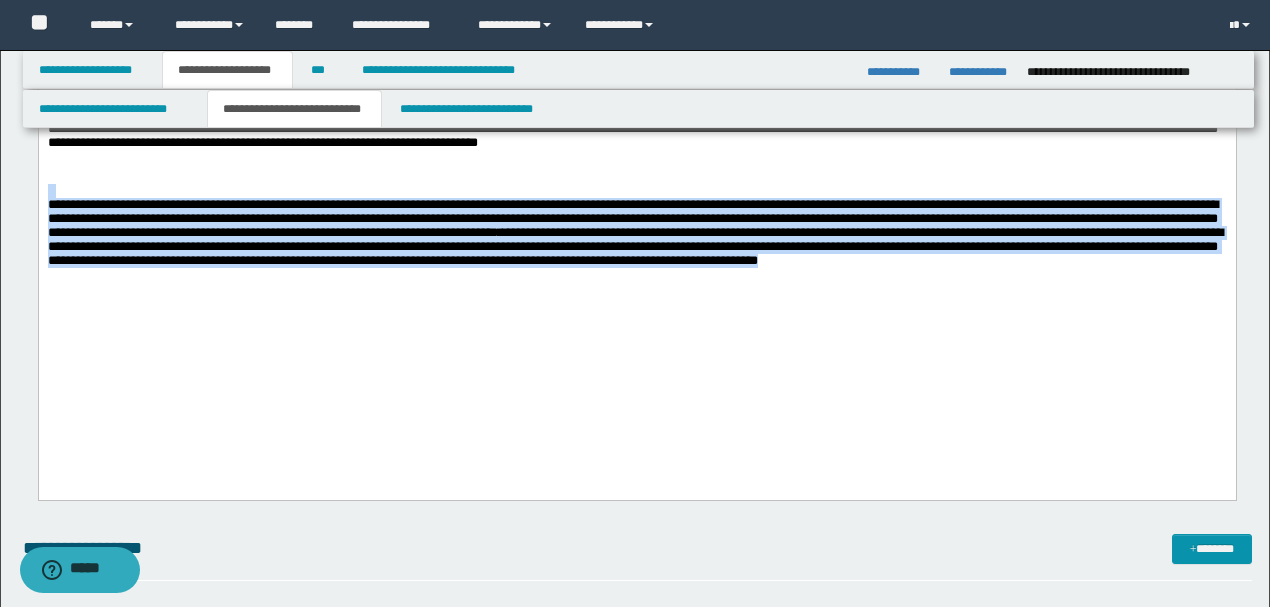 drag, startPoint x: 1212, startPoint y: 359, endPoint x: 38, endPoint y: -549, distance: 1484.1631 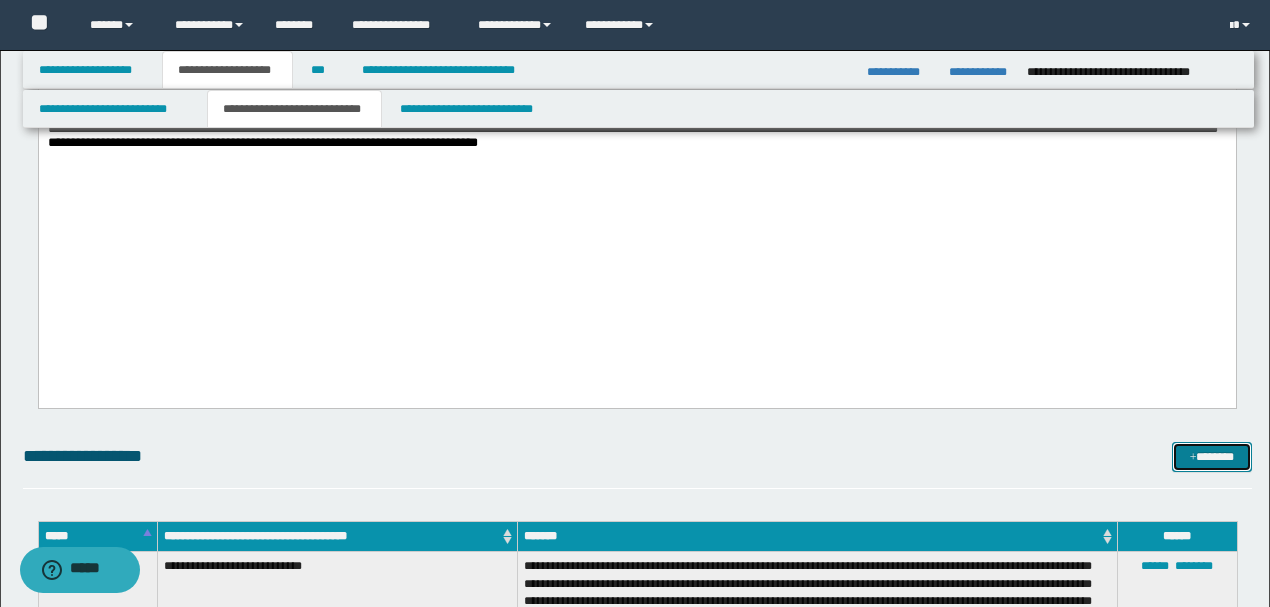 click on "*******" at bounding box center (1211, 456) 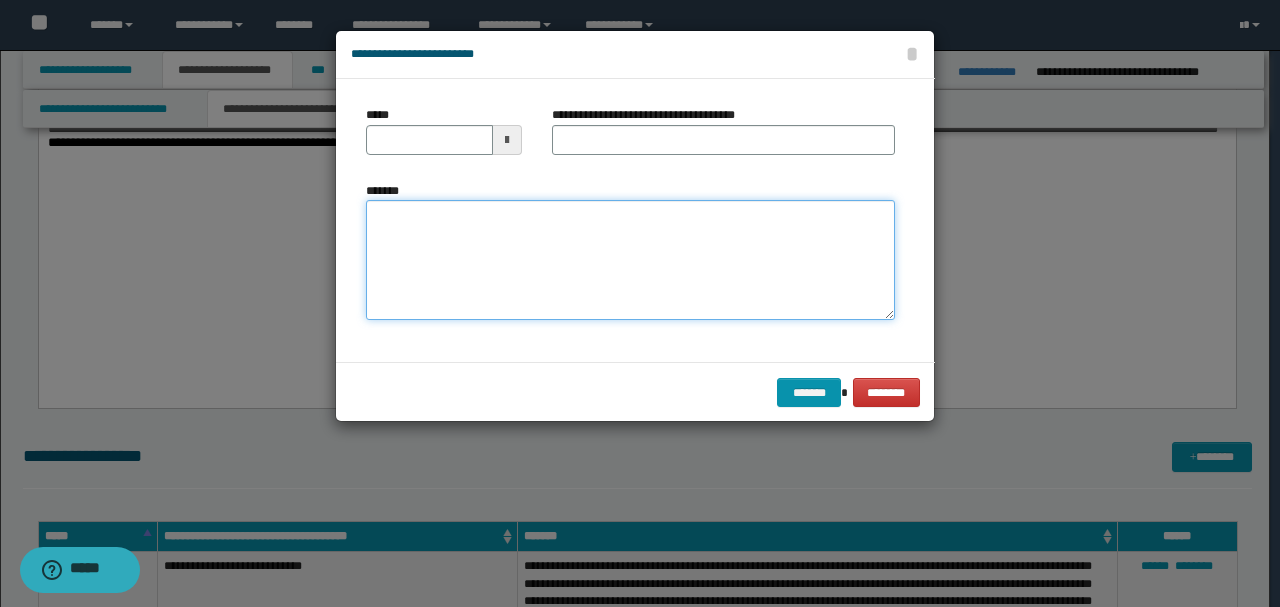click on "*******" at bounding box center (630, 259) 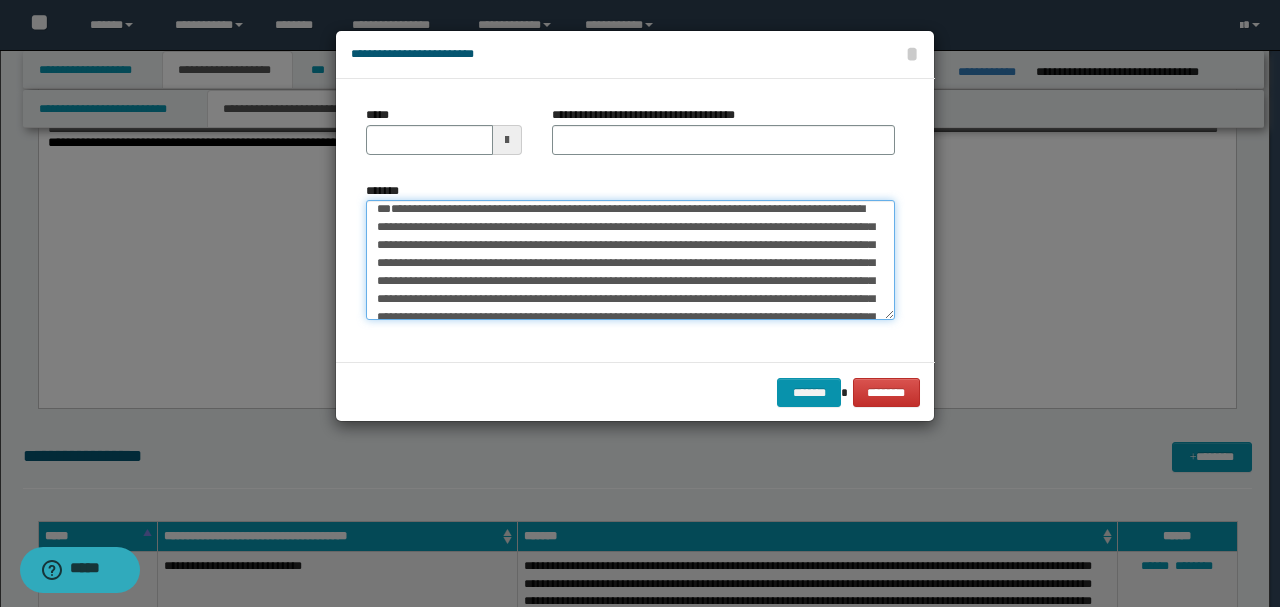 scroll, scrollTop: 0, scrollLeft: 0, axis: both 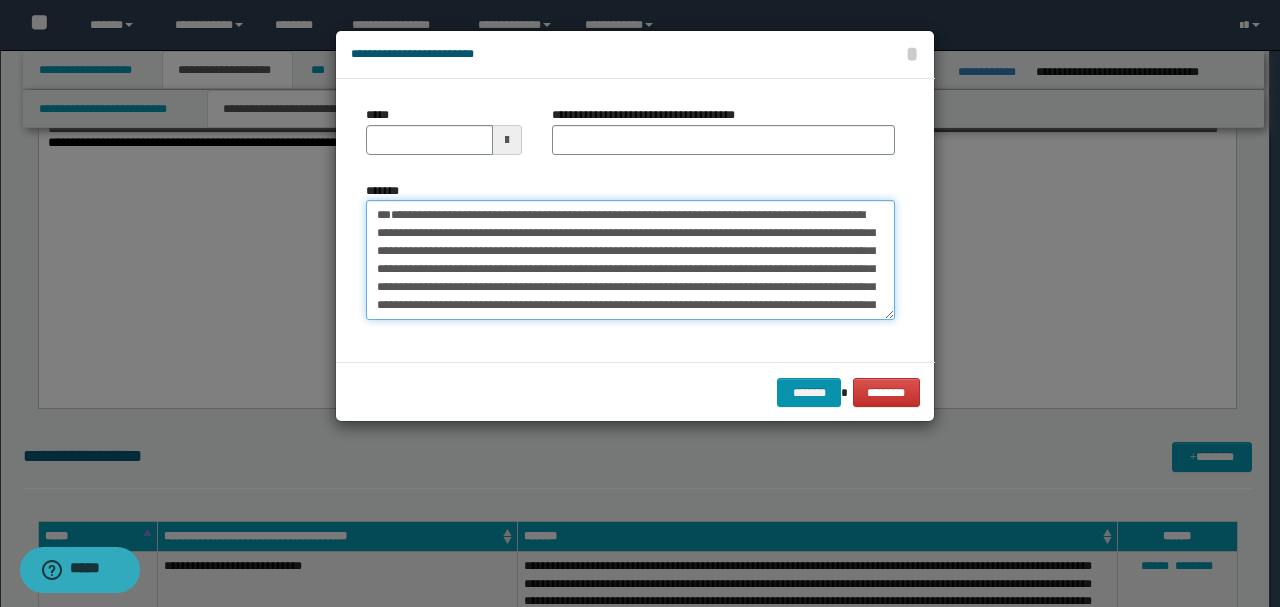 drag, startPoint x: 443, startPoint y: 251, endPoint x: 290, endPoint y: 158, distance: 179.04749 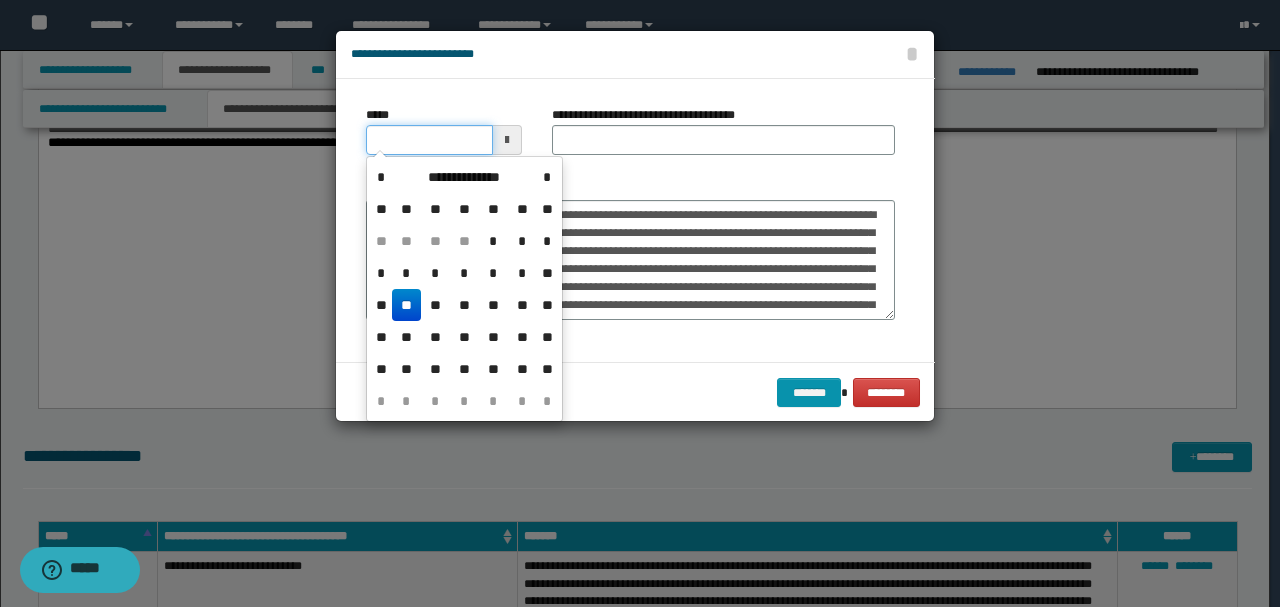 click on "*****" at bounding box center (429, 140) 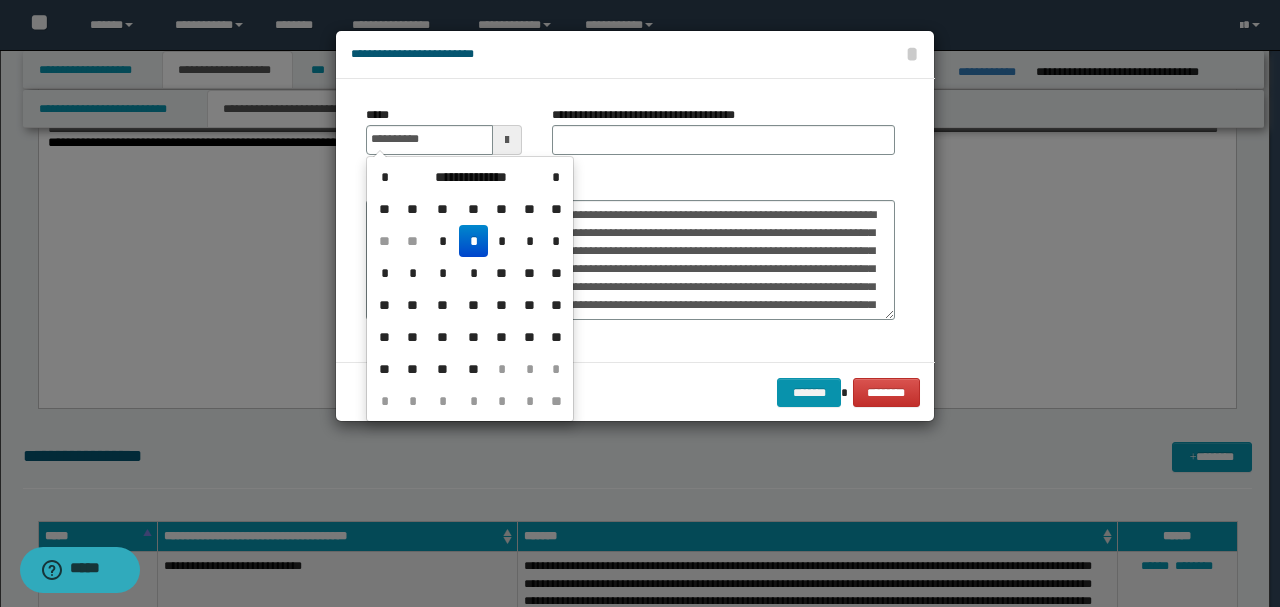click on "*******" at bounding box center [630, 251] 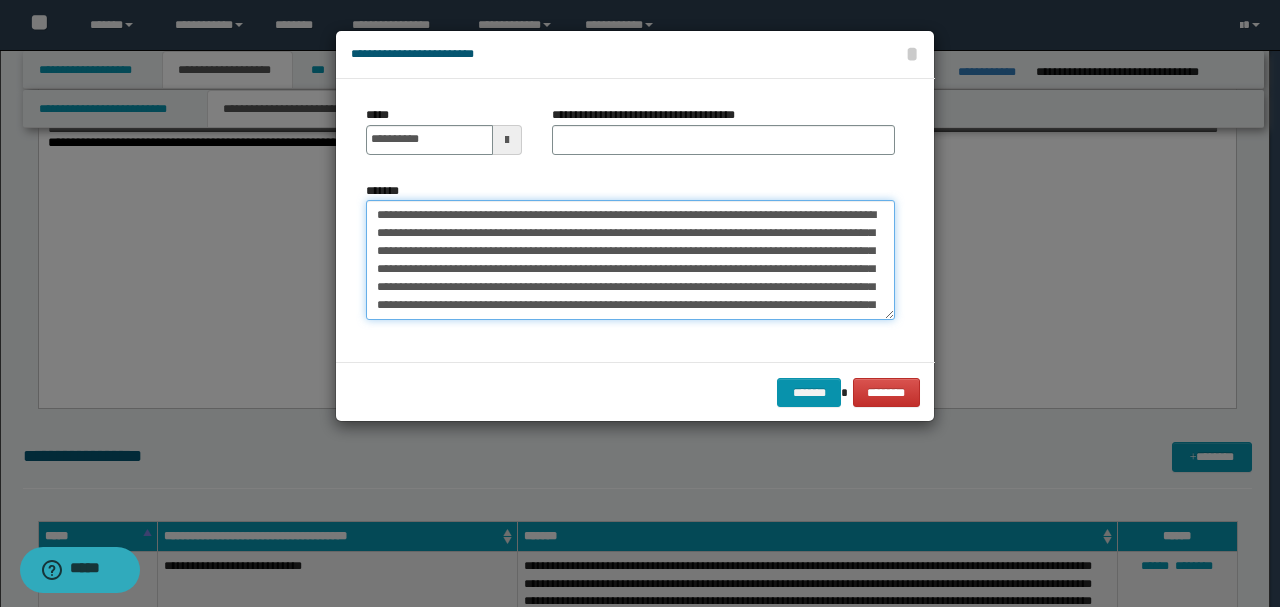 drag, startPoint x: 506, startPoint y: 212, endPoint x: 190, endPoint y: 199, distance: 316.2673 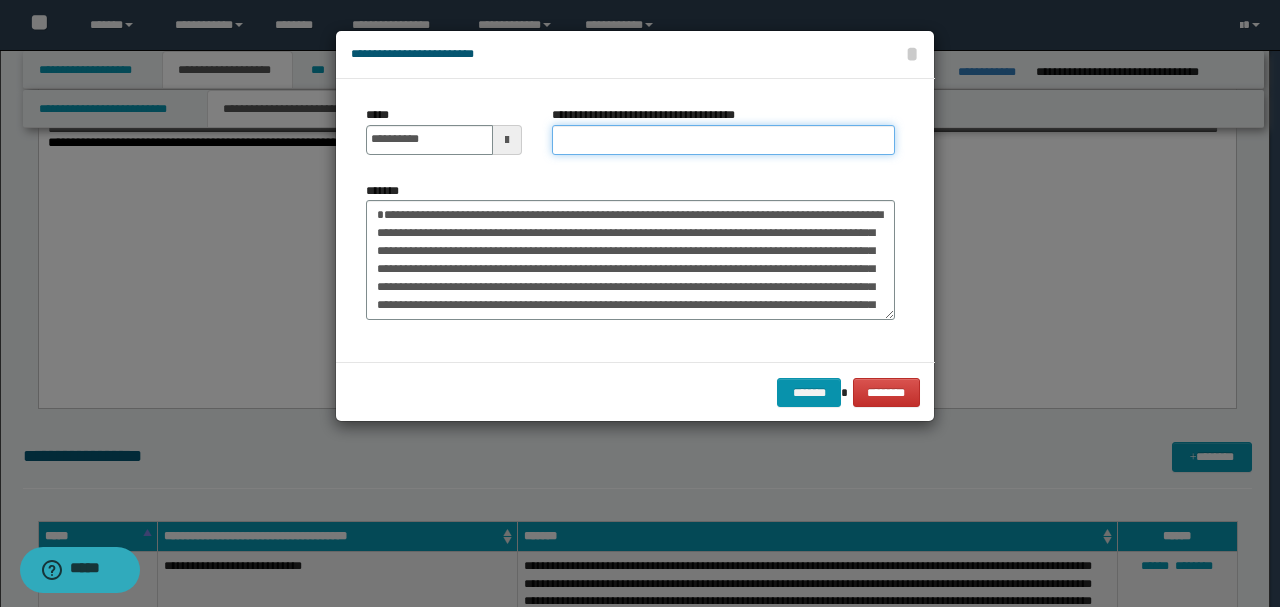 click on "**********" at bounding box center (723, 140) 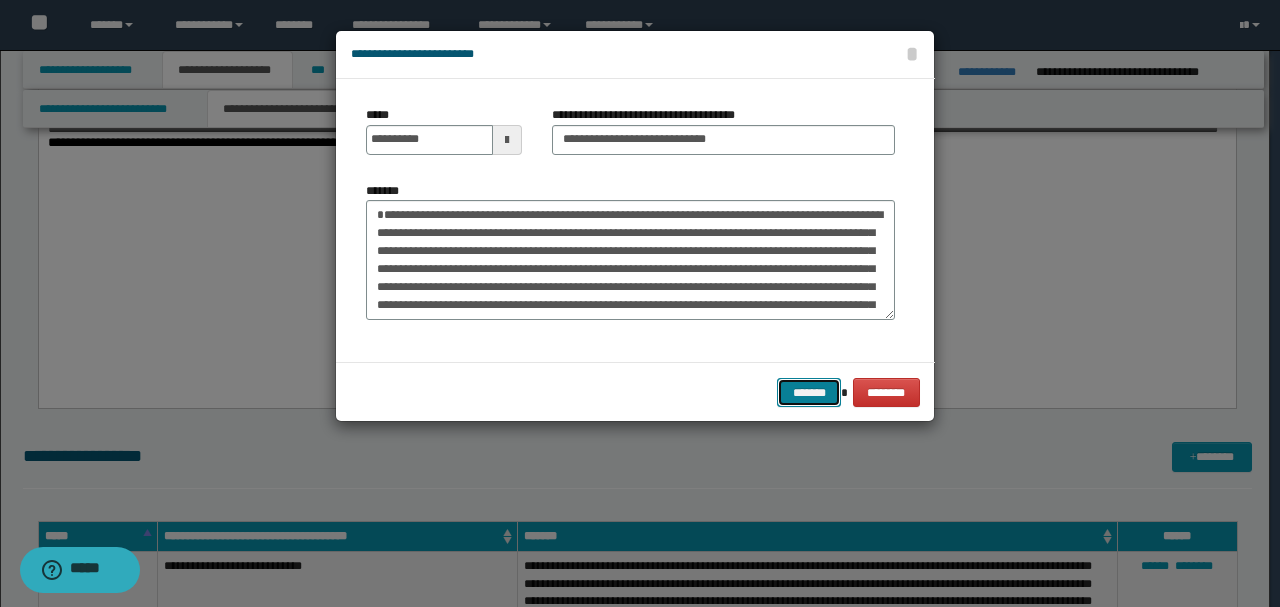 click on "*******" at bounding box center (809, 392) 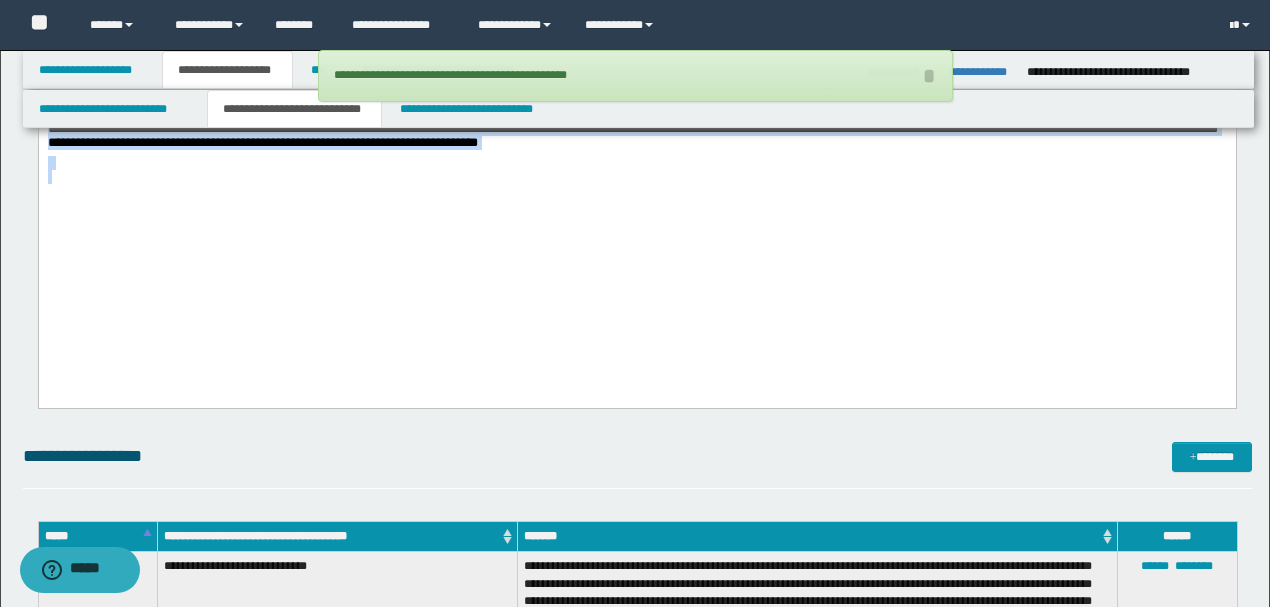 drag, startPoint x: 799, startPoint y: 235, endPoint x: 0, endPoint y: 179, distance: 800.96 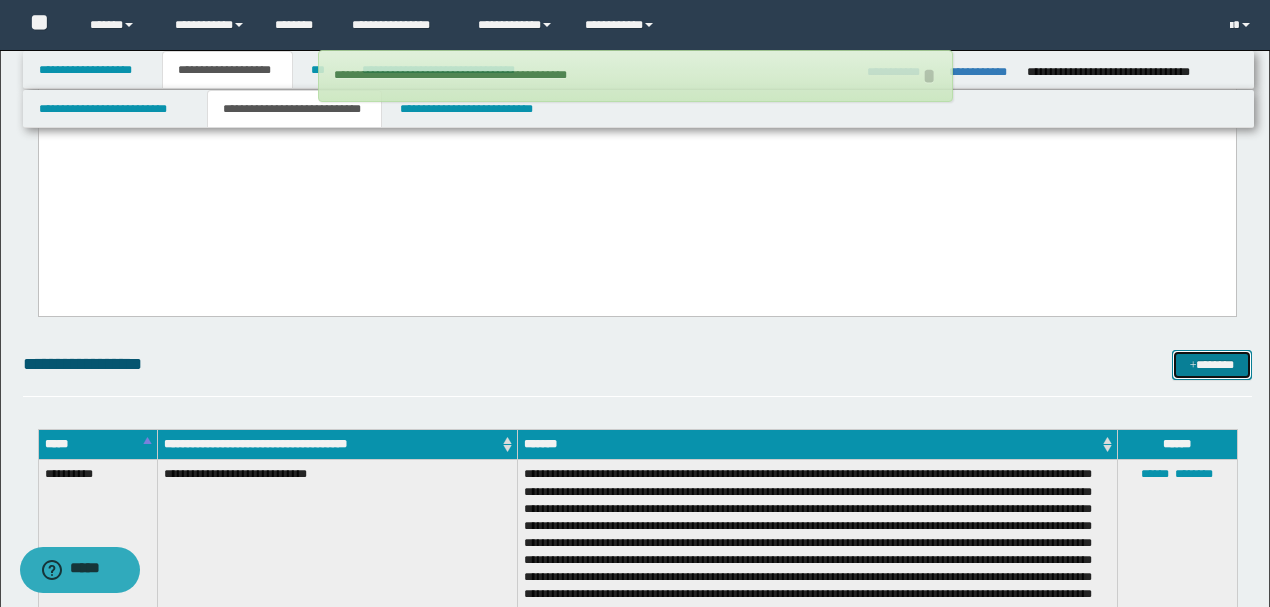 click on "*******" at bounding box center [1211, 364] 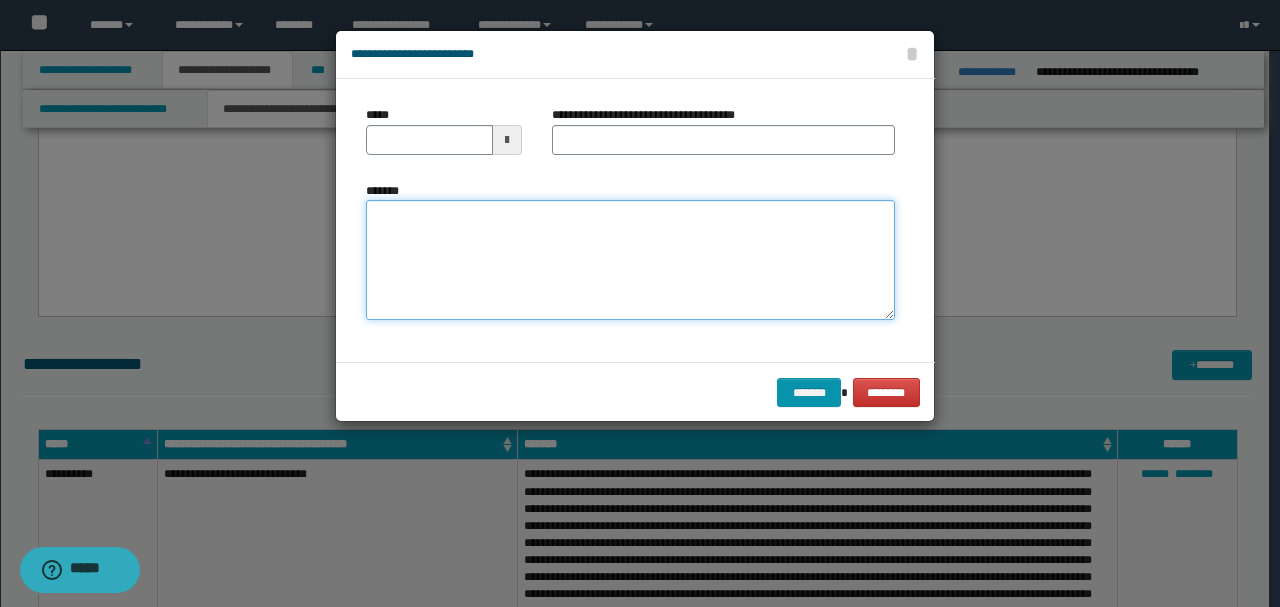 click on "*******" at bounding box center [630, 259] 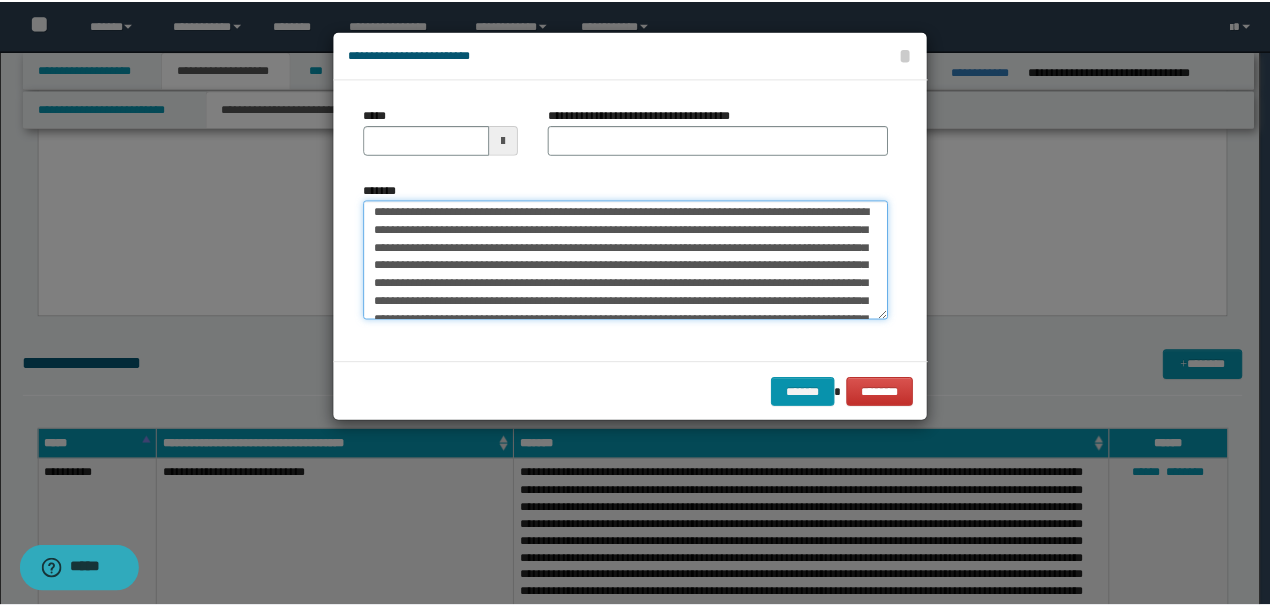 scroll, scrollTop: 0, scrollLeft: 0, axis: both 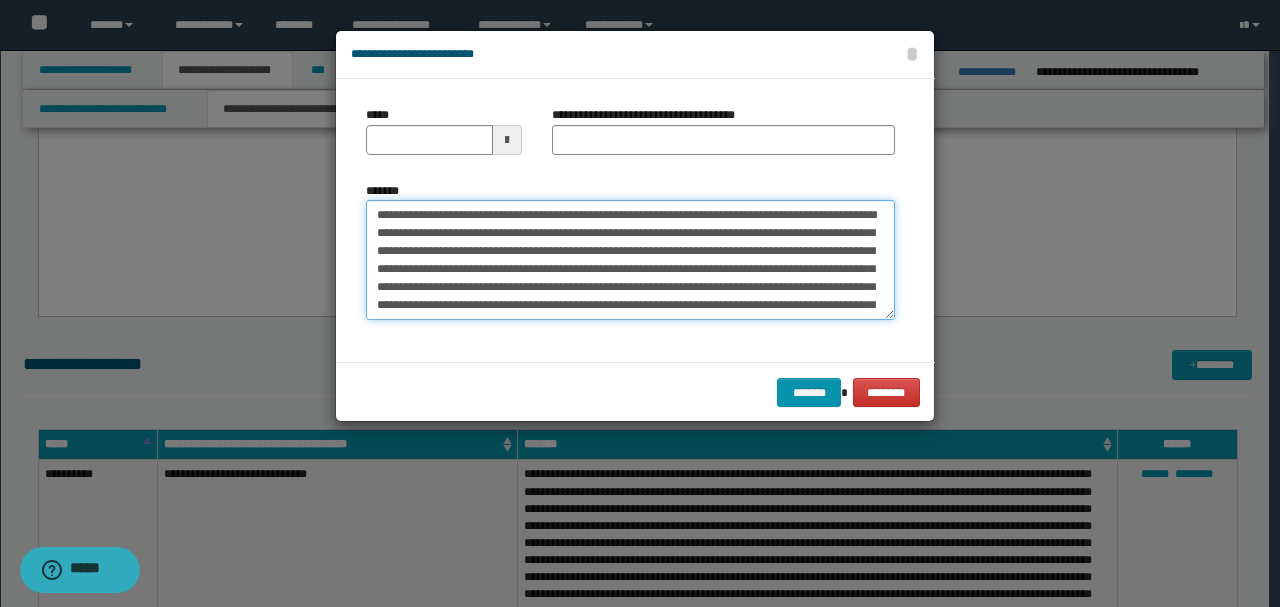 drag, startPoint x: 444, startPoint y: 207, endPoint x: 240, endPoint y: 196, distance: 204.29636 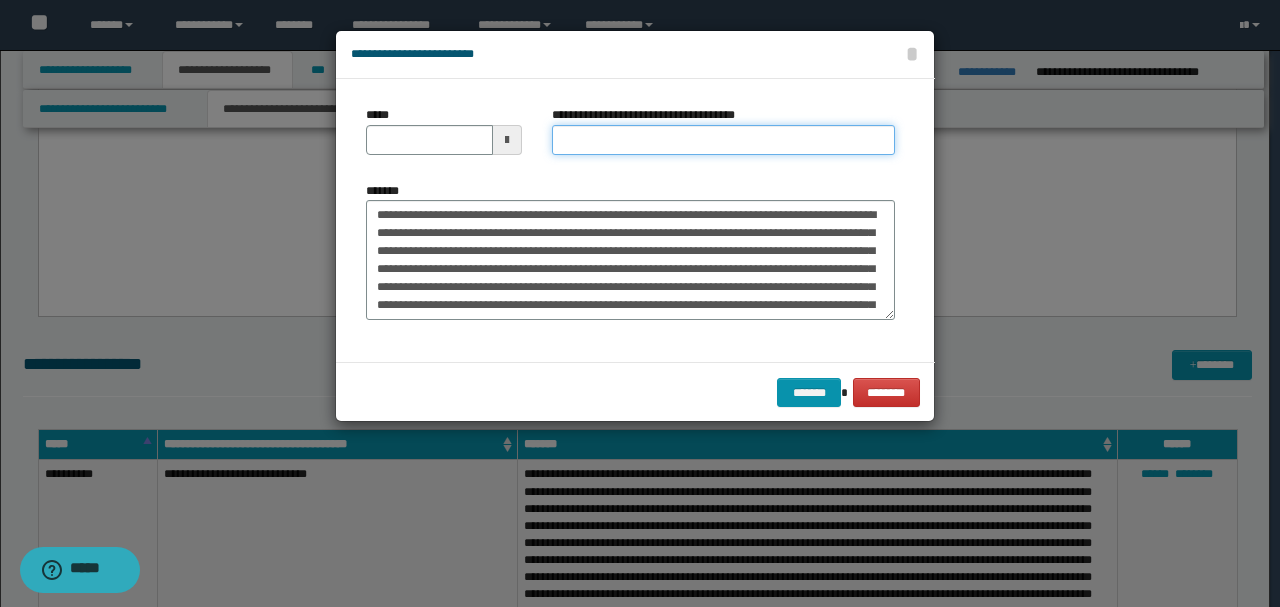 click on "**********" at bounding box center [723, 140] 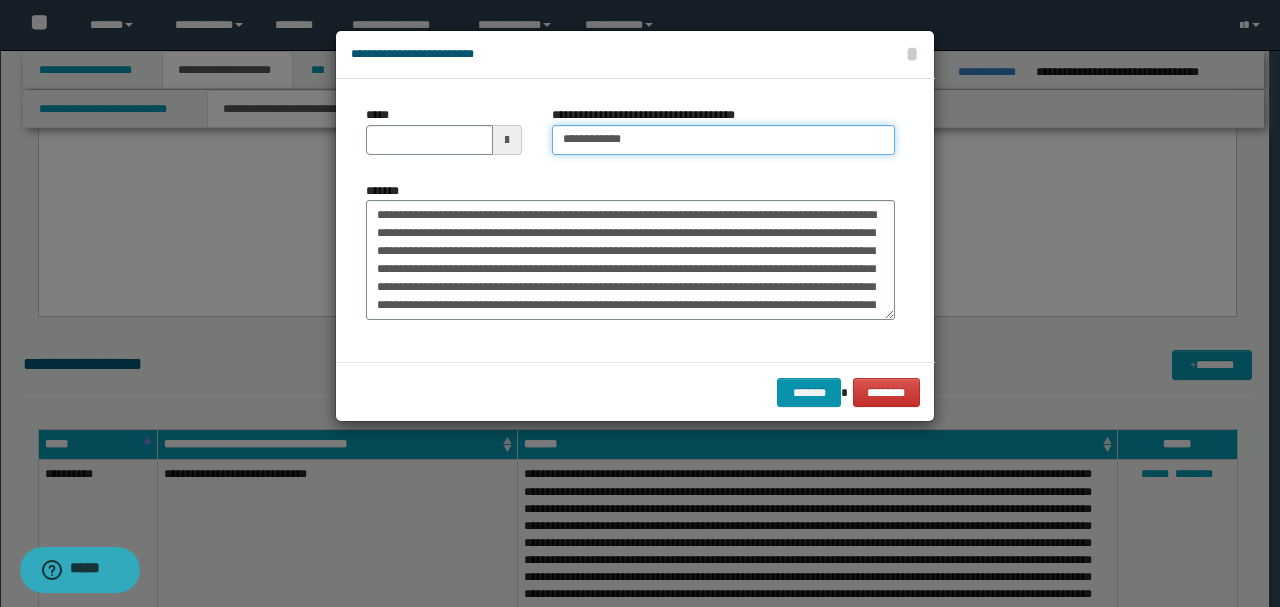 drag, startPoint x: 672, startPoint y: 135, endPoint x: 414, endPoint y: 136, distance: 258.00195 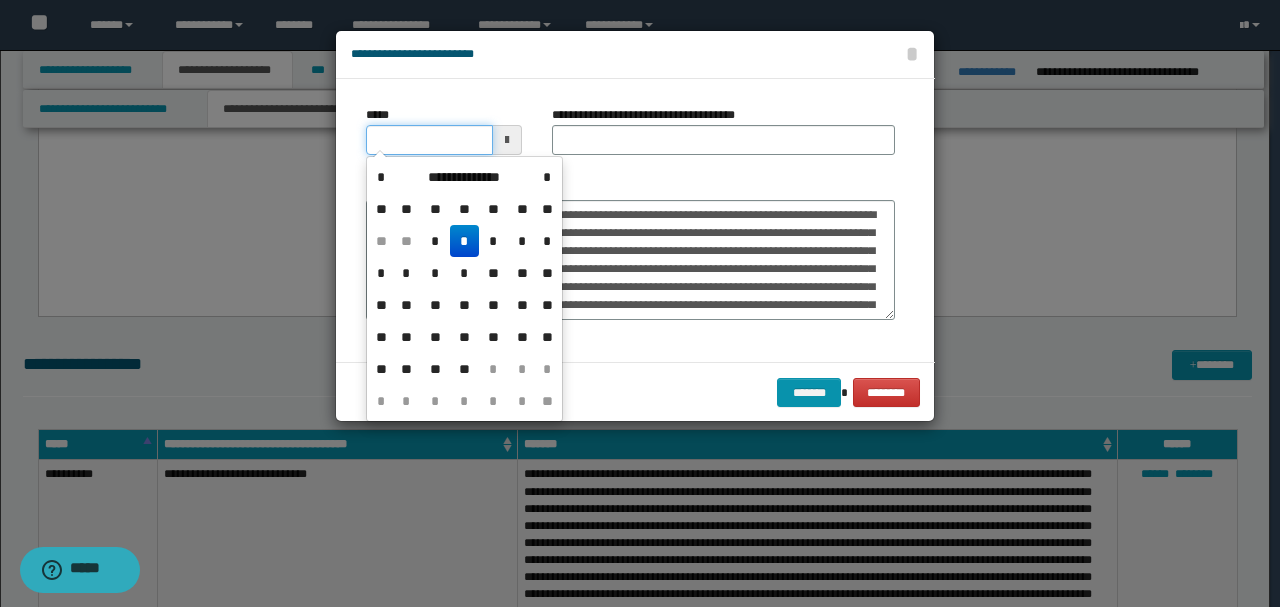 click on "*****" at bounding box center [429, 140] 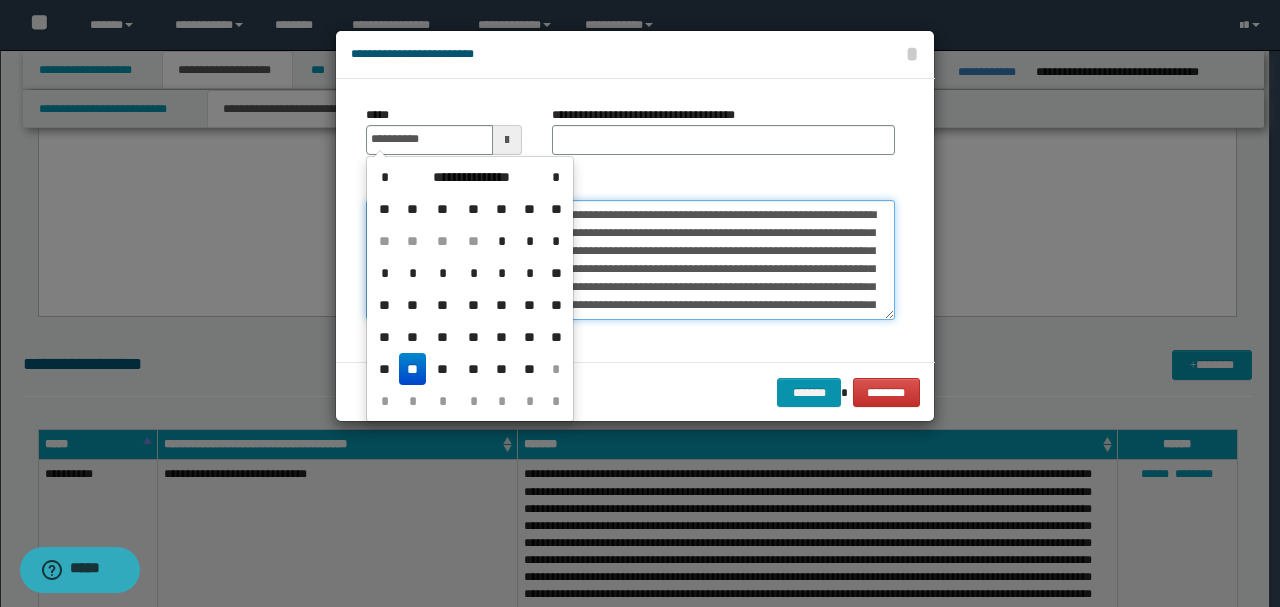 click on "**********" at bounding box center [630, 259] 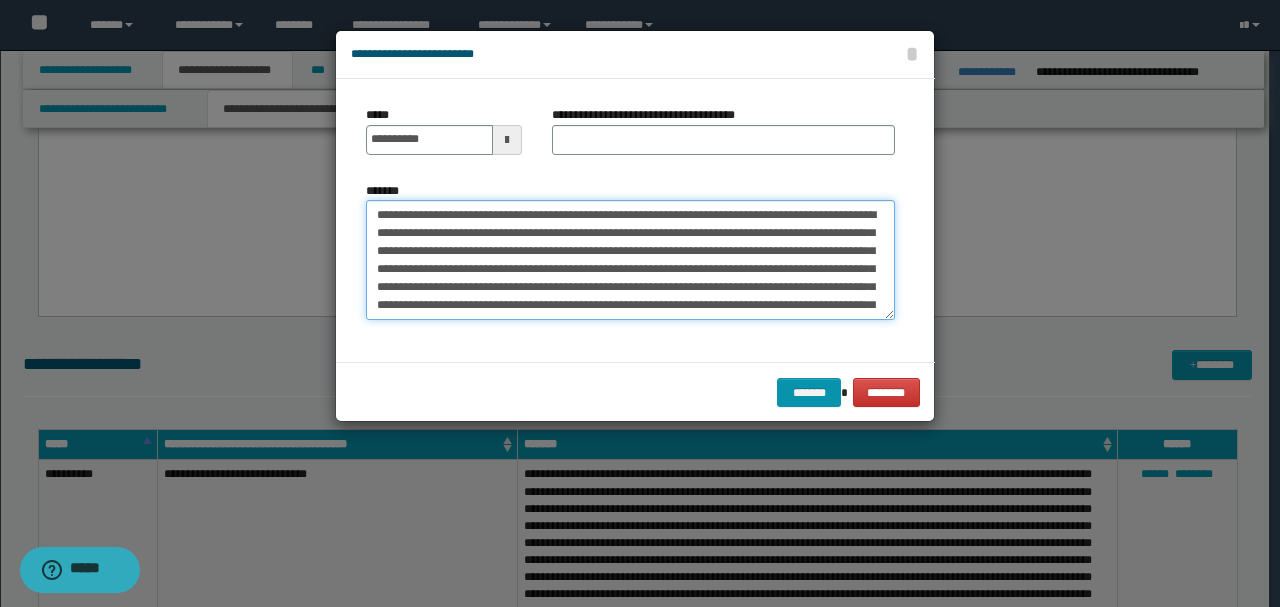 drag, startPoint x: 527, startPoint y: 212, endPoint x: 299, endPoint y: 204, distance: 228.1403 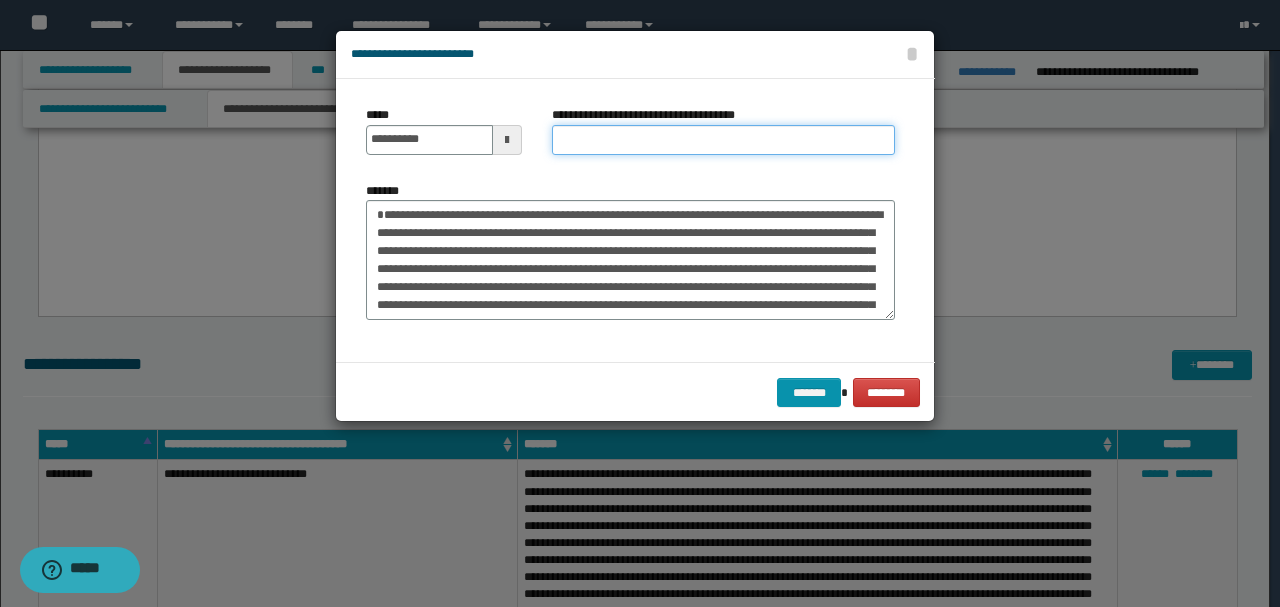 click on "**********" at bounding box center (723, 140) 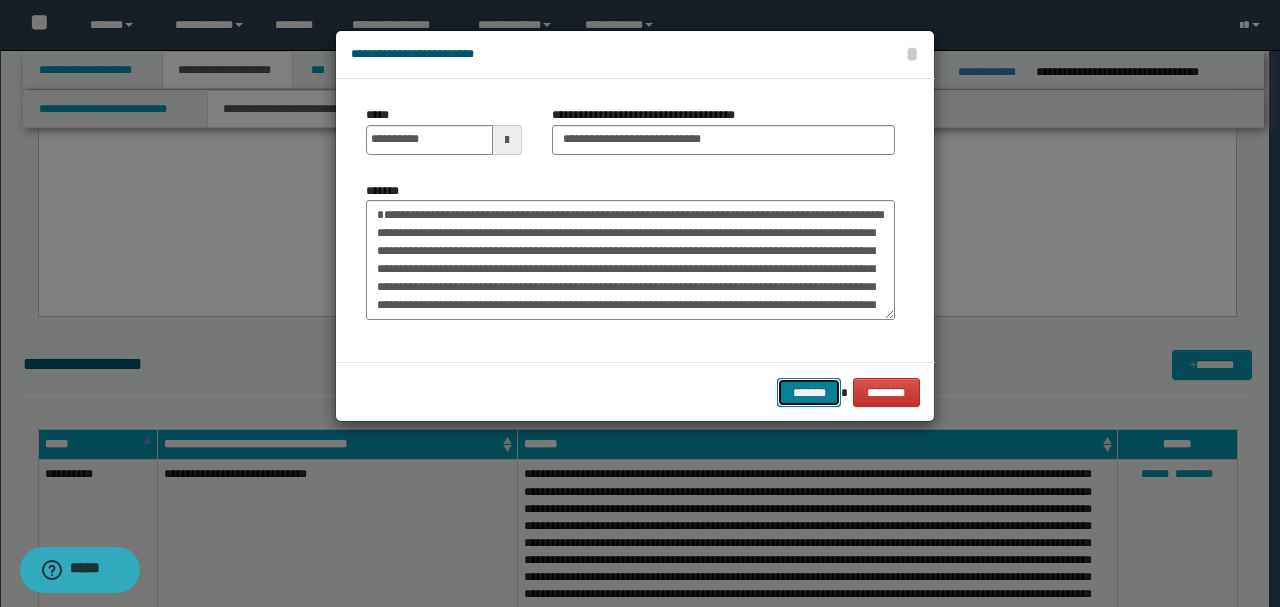 click on "*******" at bounding box center [809, 392] 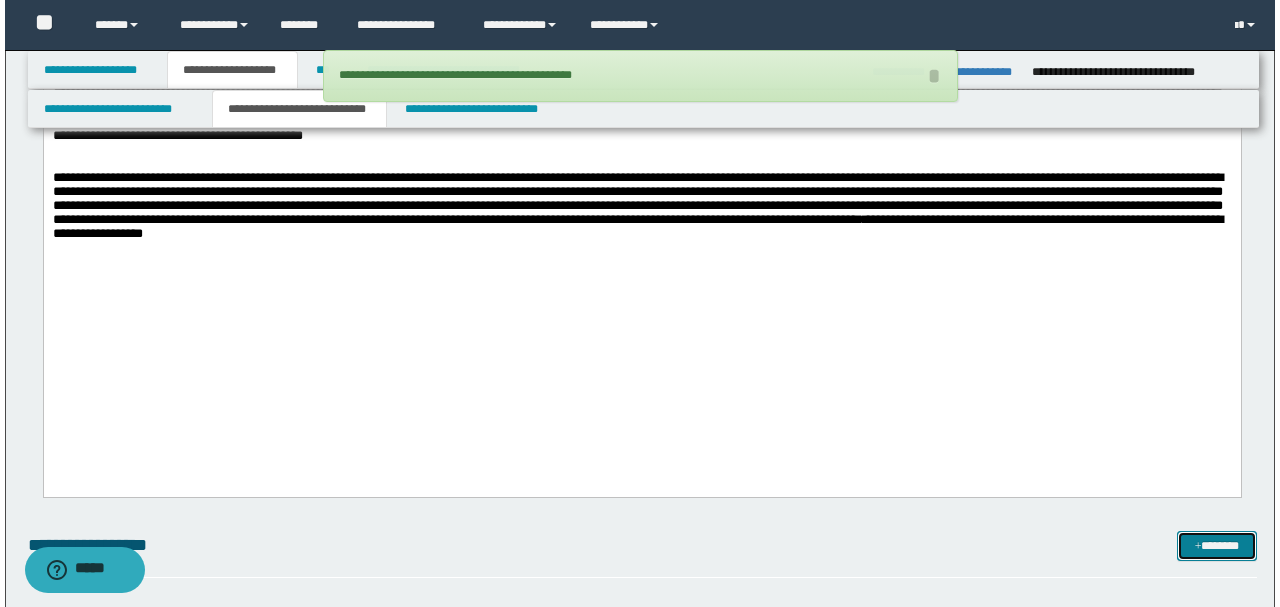 scroll, scrollTop: 2400, scrollLeft: 0, axis: vertical 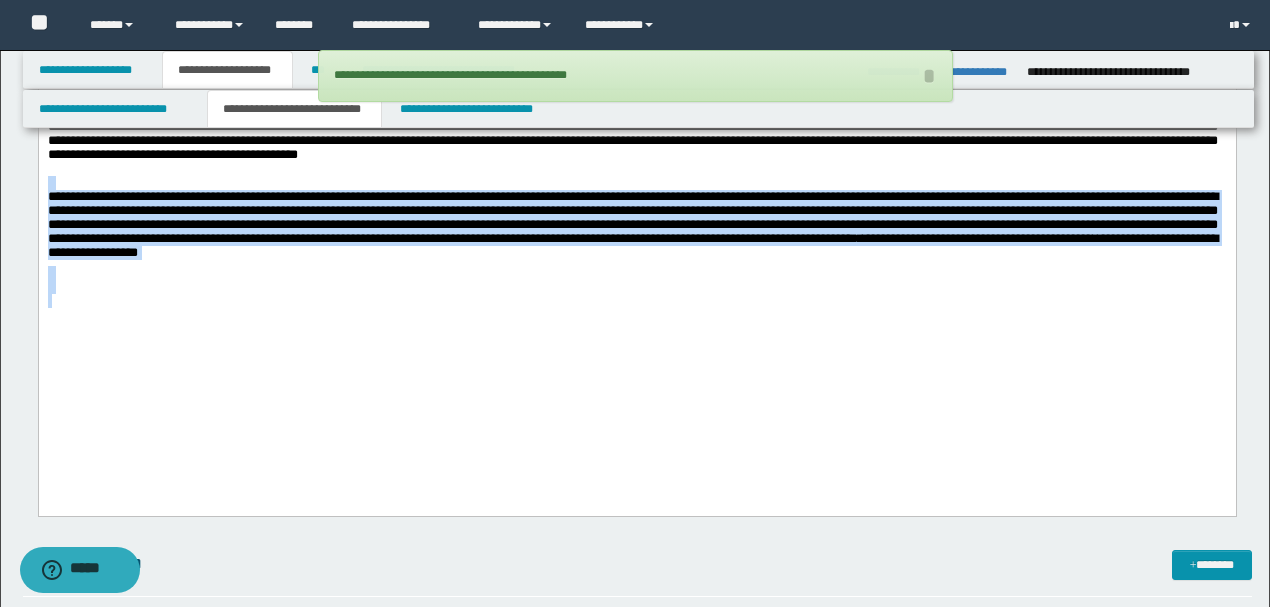 drag, startPoint x: 592, startPoint y: 335, endPoint x: 38, endPoint y: -369, distance: 895.8415 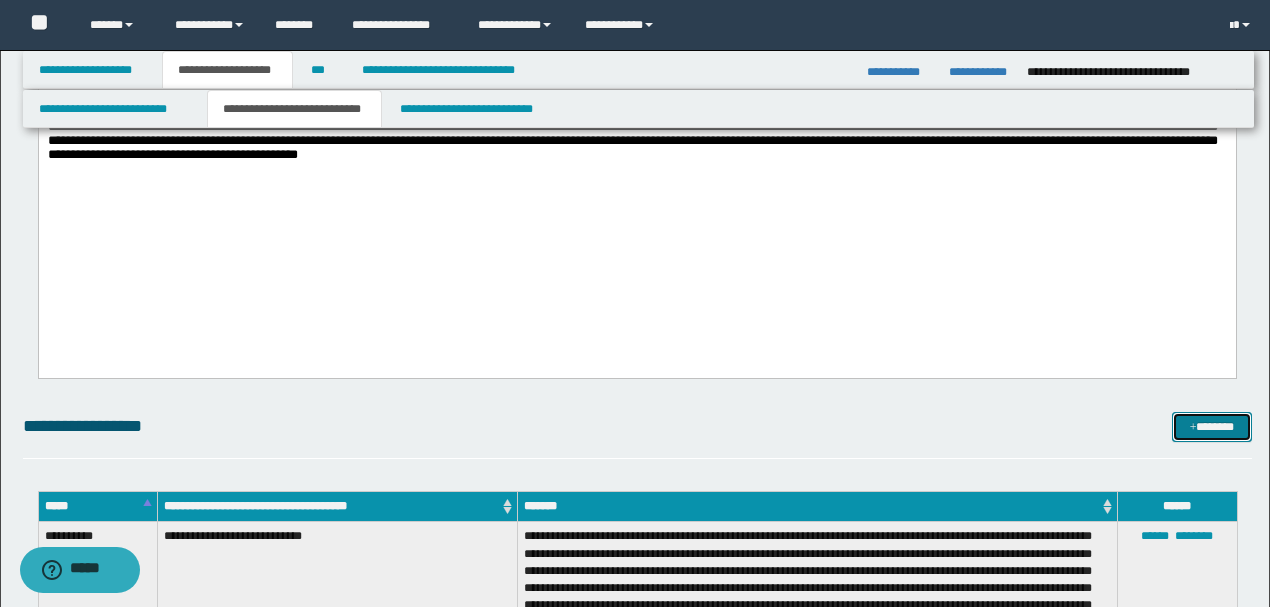 click on "*******" at bounding box center (1211, 426) 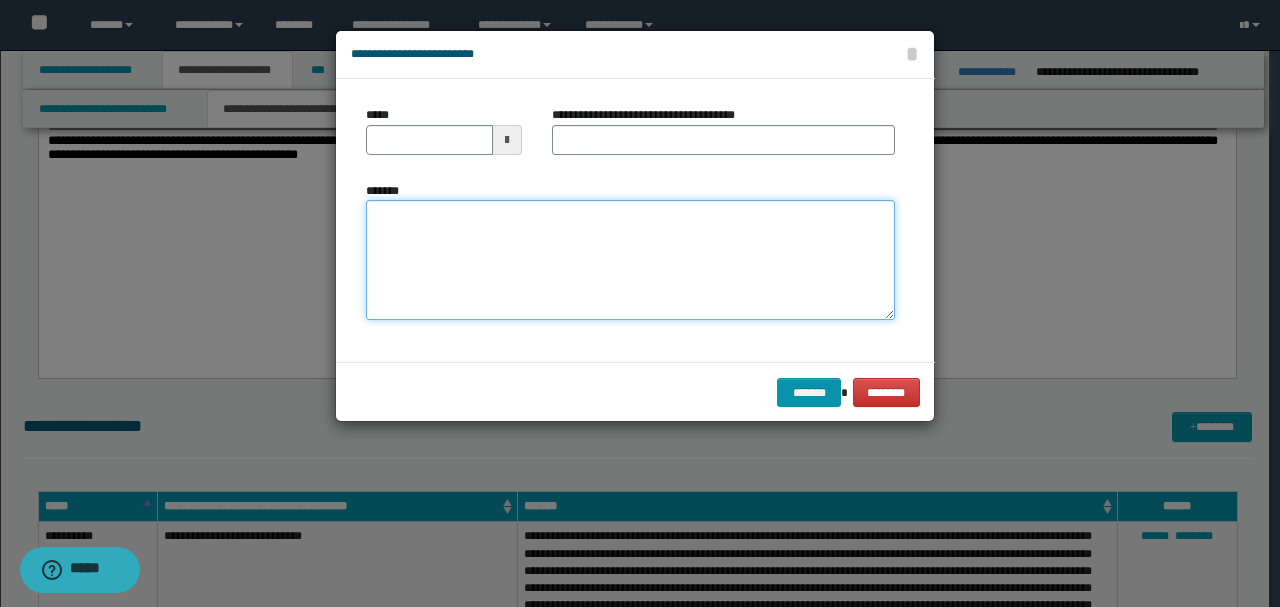click on "*******" at bounding box center [630, 259] 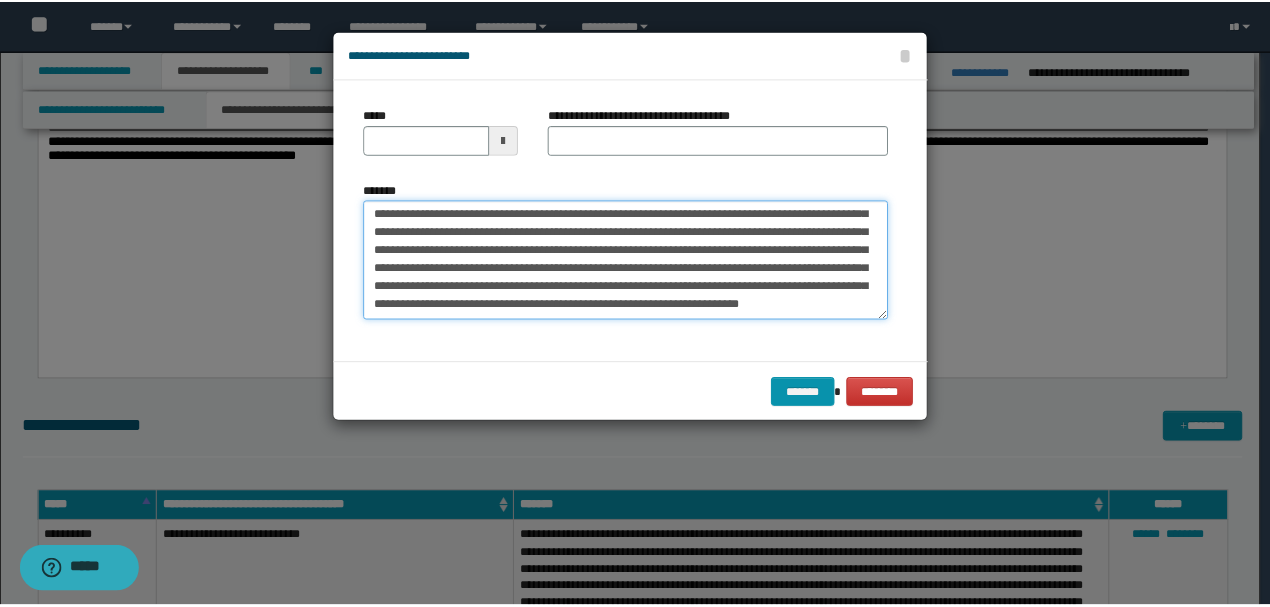 scroll, scrollTop: 0, scrollLeft: 0, axis: both 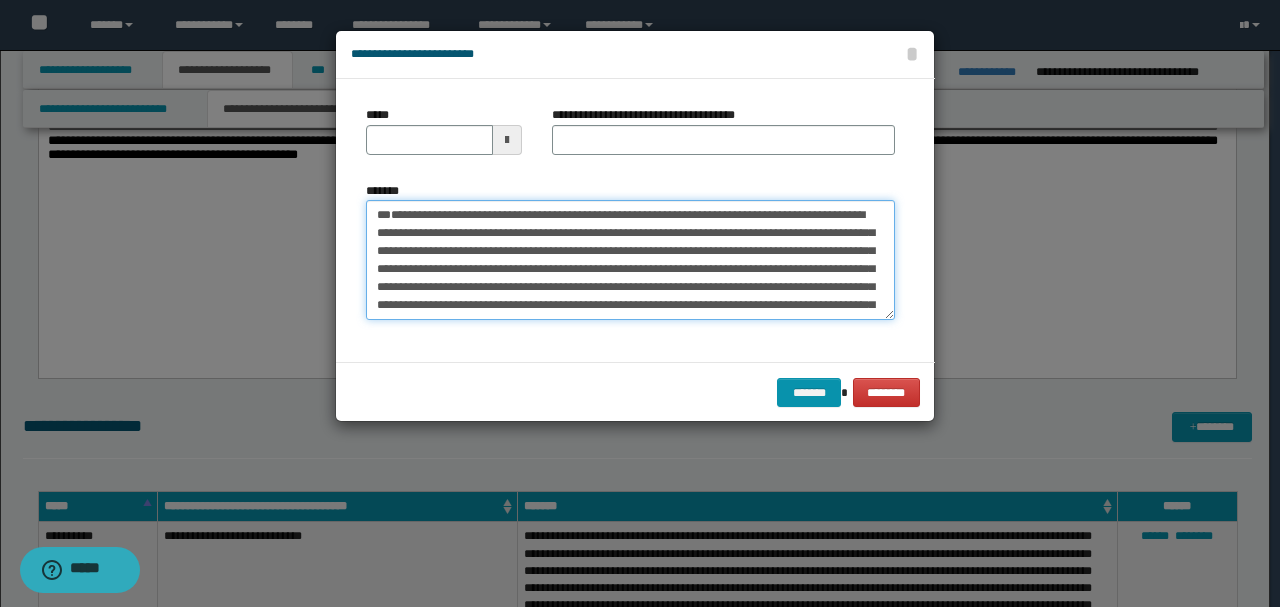 drag, startPoint x: 442, startPoint y: 246, endPoint x: 293, endPoint y: 149, distance: 177.792 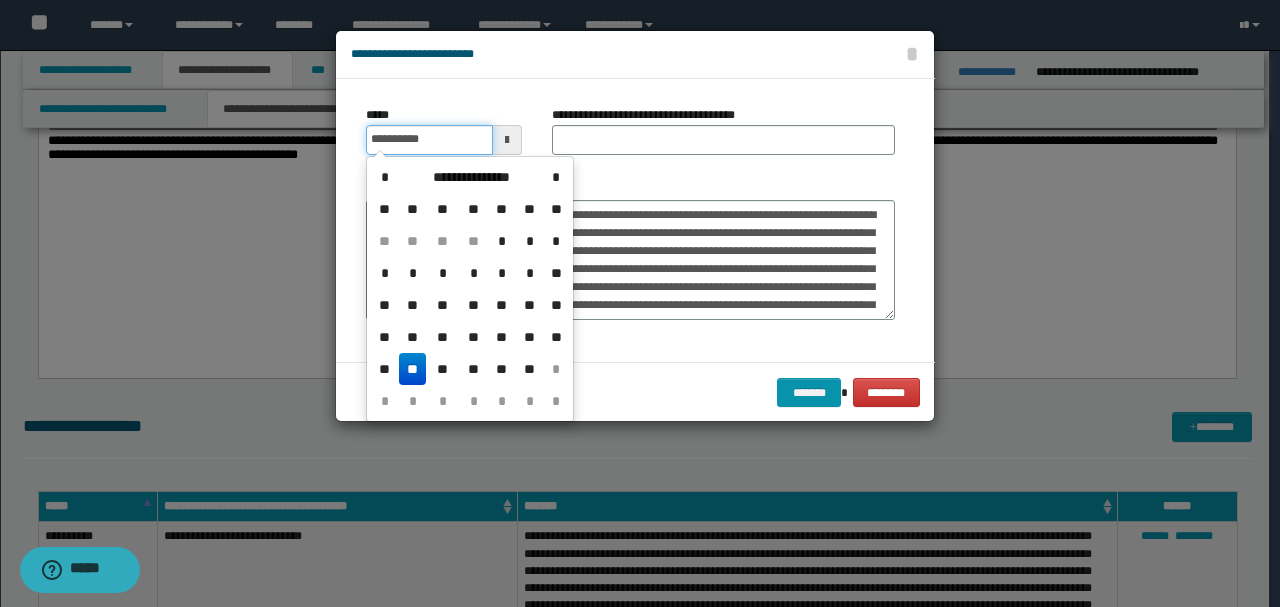 click on "**********" at bounding box center (429, 140) 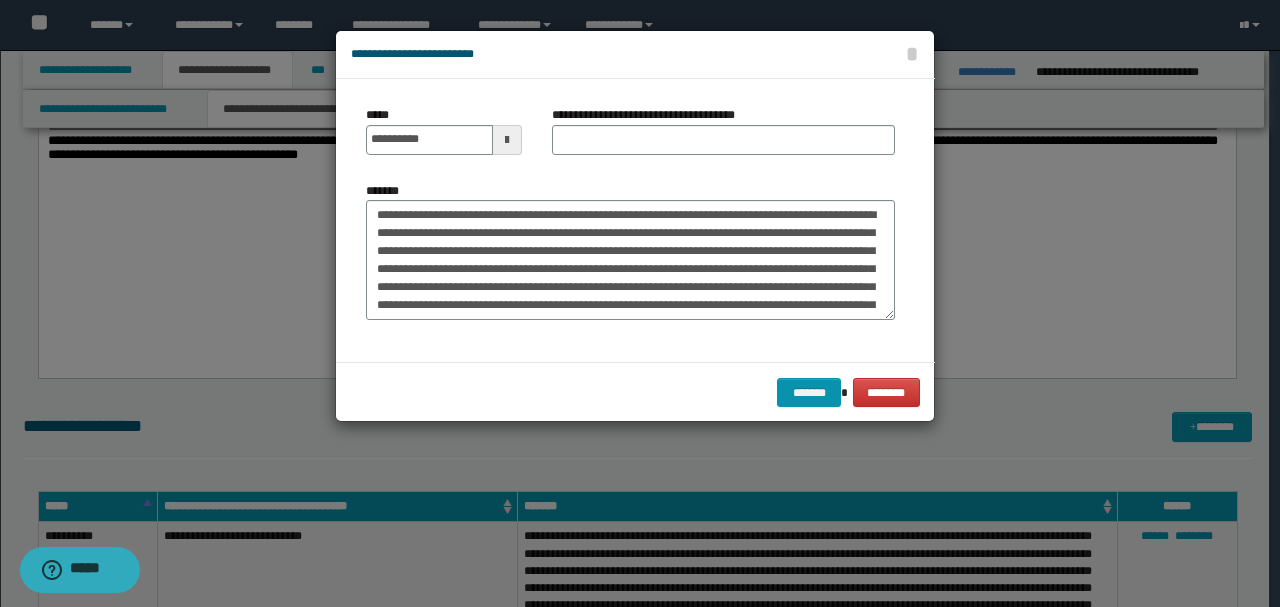 drag, startPoint x: 820, startPoint y: 189, endPoint x: 468, endPoint y: 204, distance: 352.31946 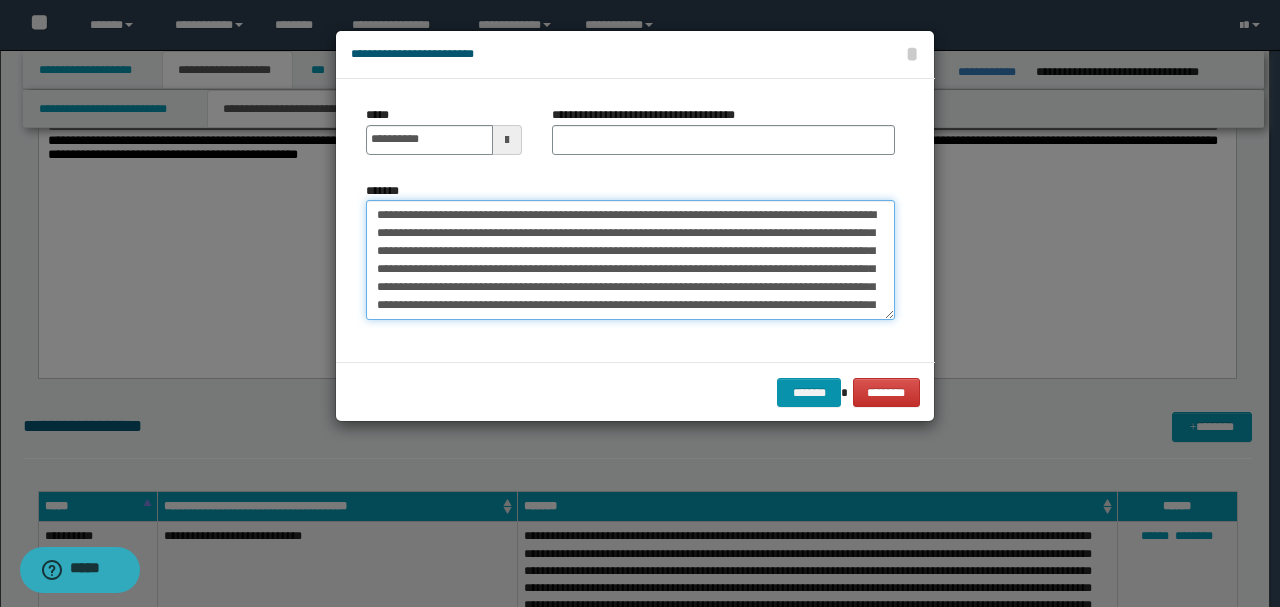 drag, startPoint x: 531, startPoint y: 207, endPoint x: 226, endPoint y: 195, distance: 305.23596 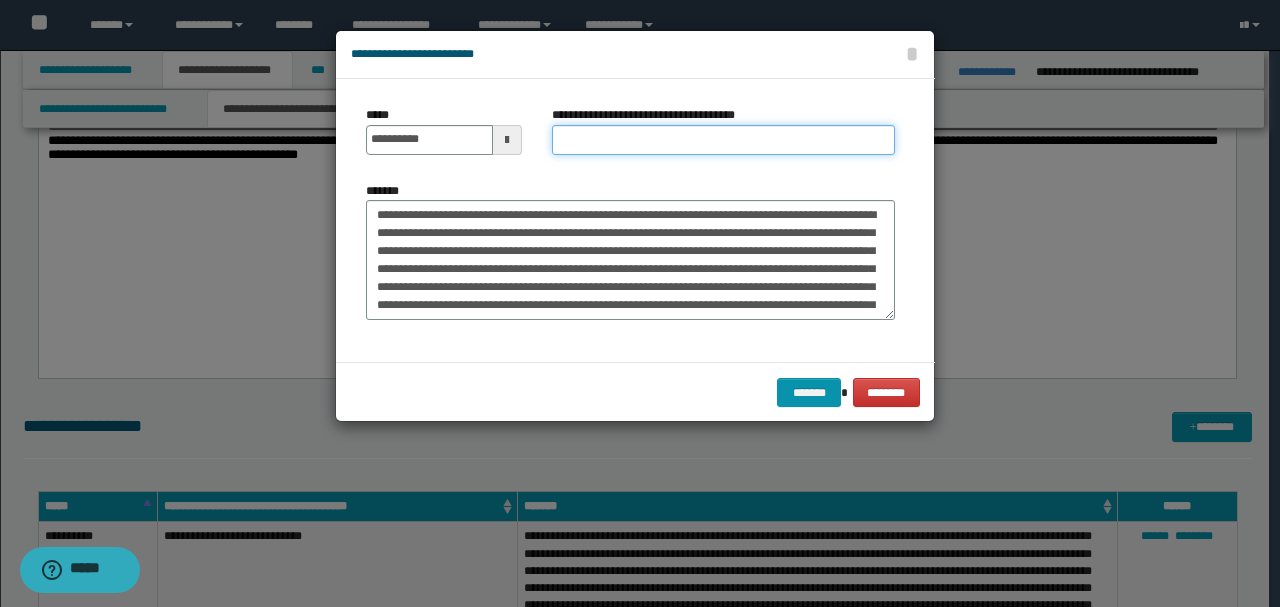 click on "**********" at bounding box center (723, 140) 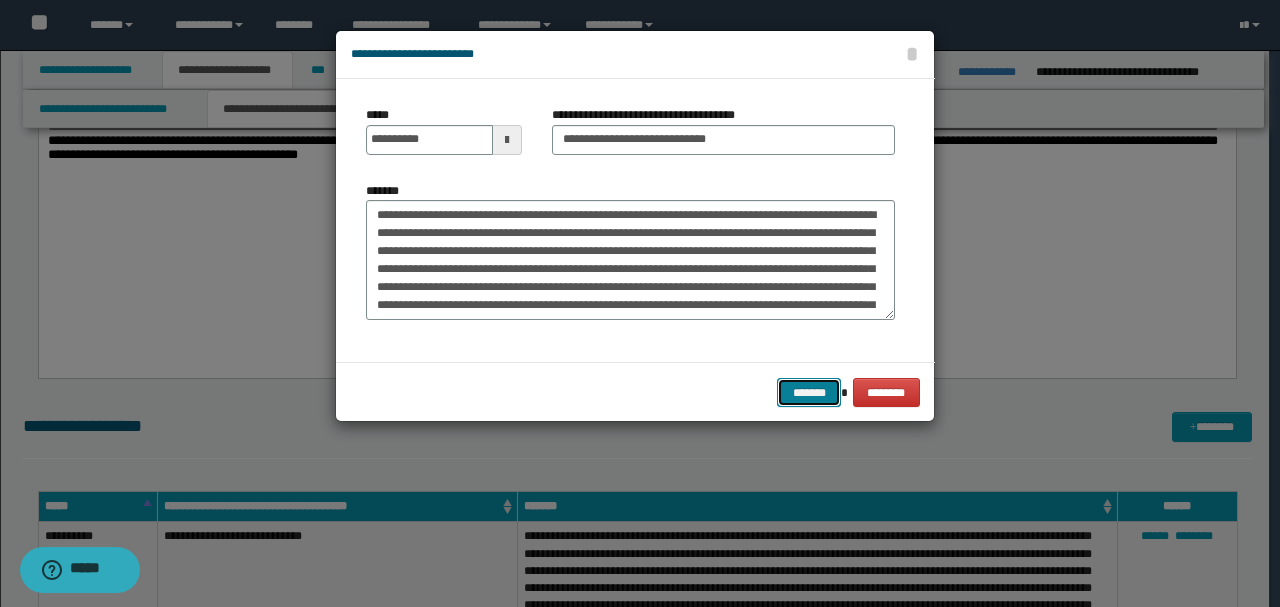 click on "*******" at bounding box center (809, 392) 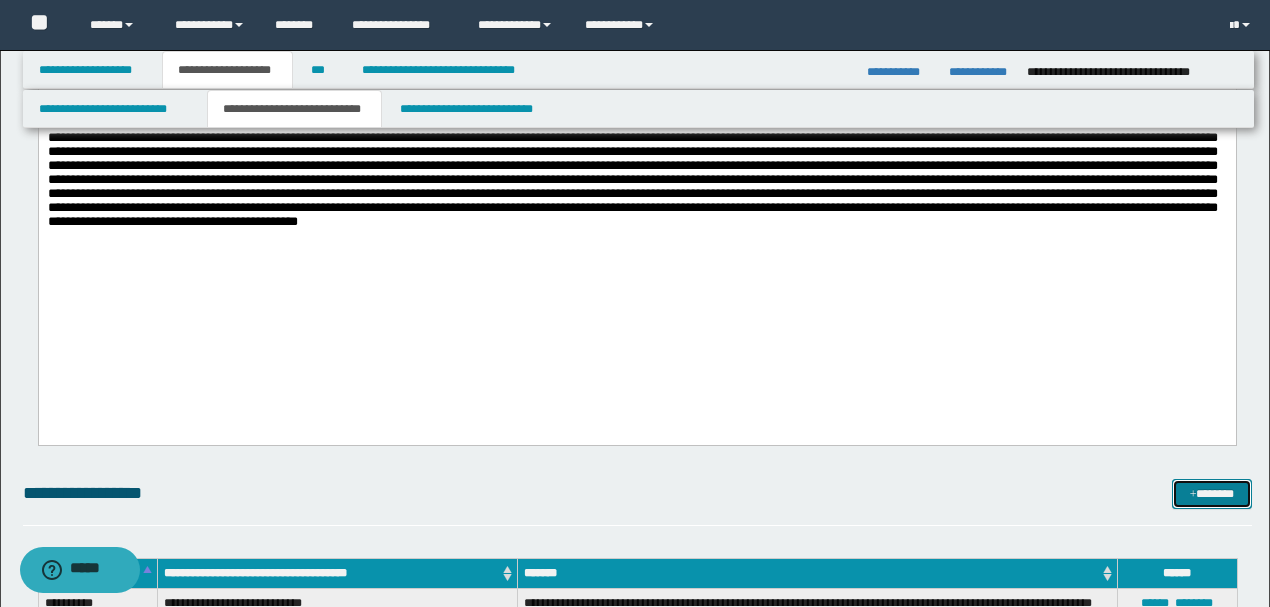 scroll, scrollTop: 2266, scrollLeft: 0, axis: vertical 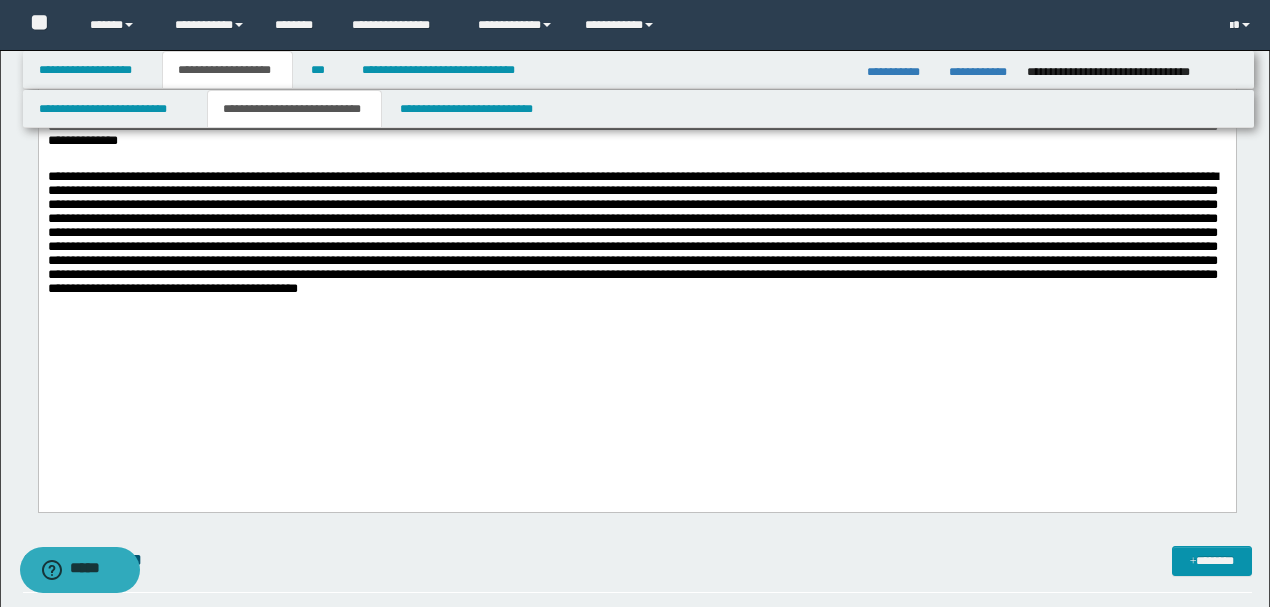 click on "**********" at bounding box center (636, -55) 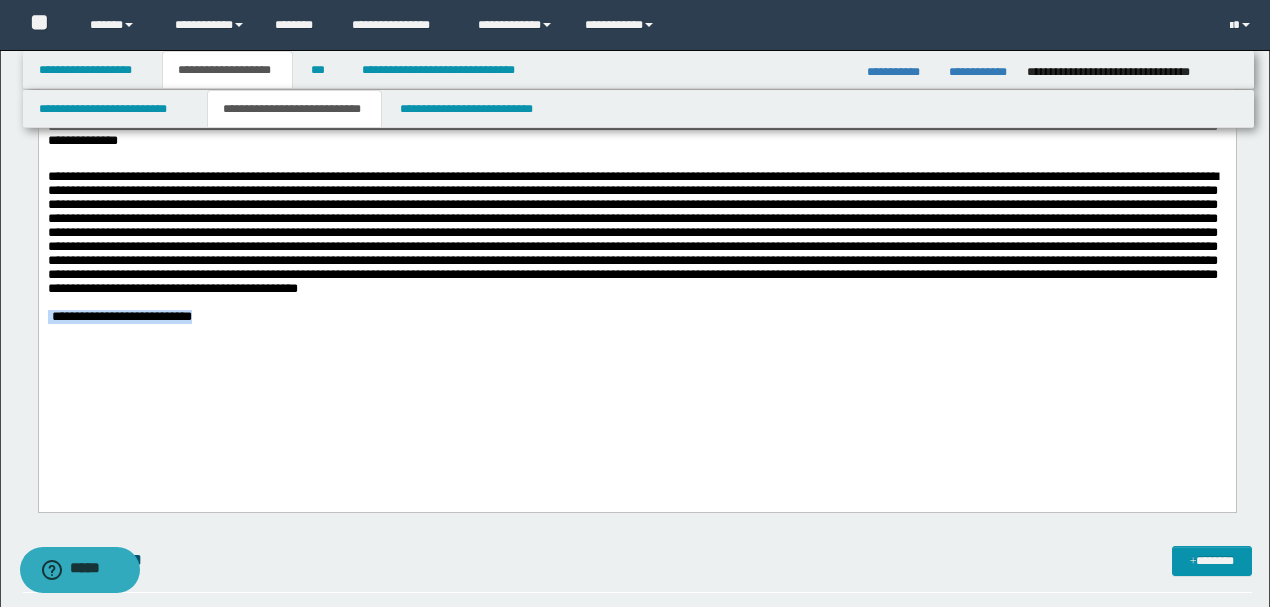 drag, startPoint x: 107, startPoint y: 405, endPoint x: 0, endPoint y: 417, distance: 107.67079 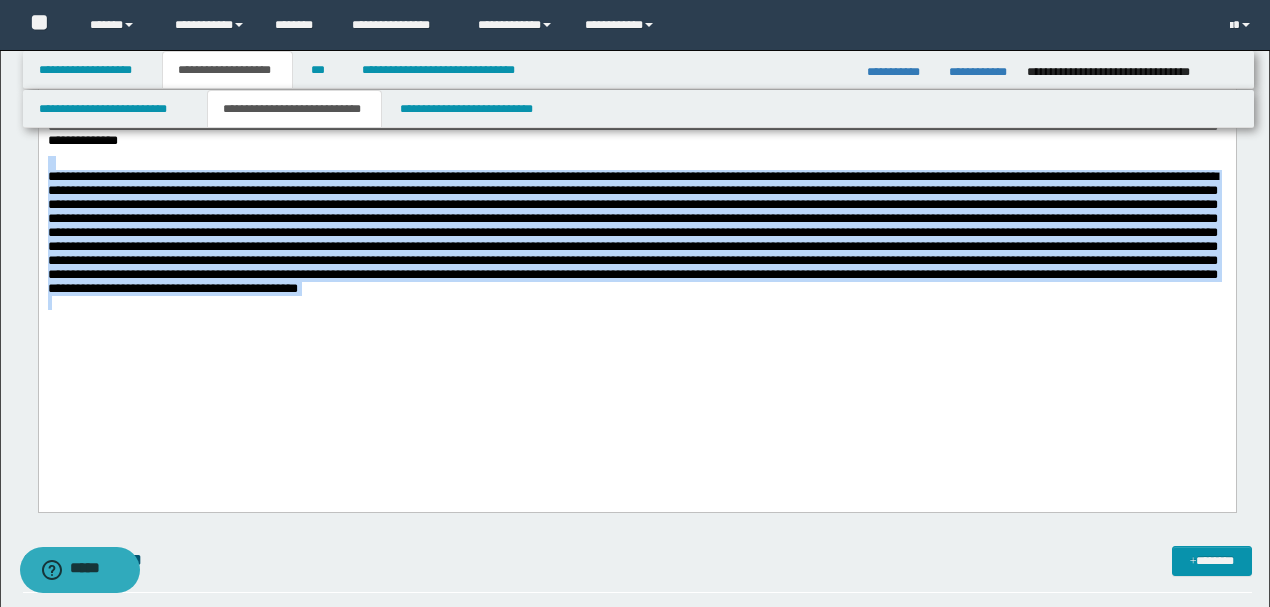 drag, startPoint x: 1152, startPoint y: 379, endPoint x: 38, endPoint y: -264, distance: 1286.2523 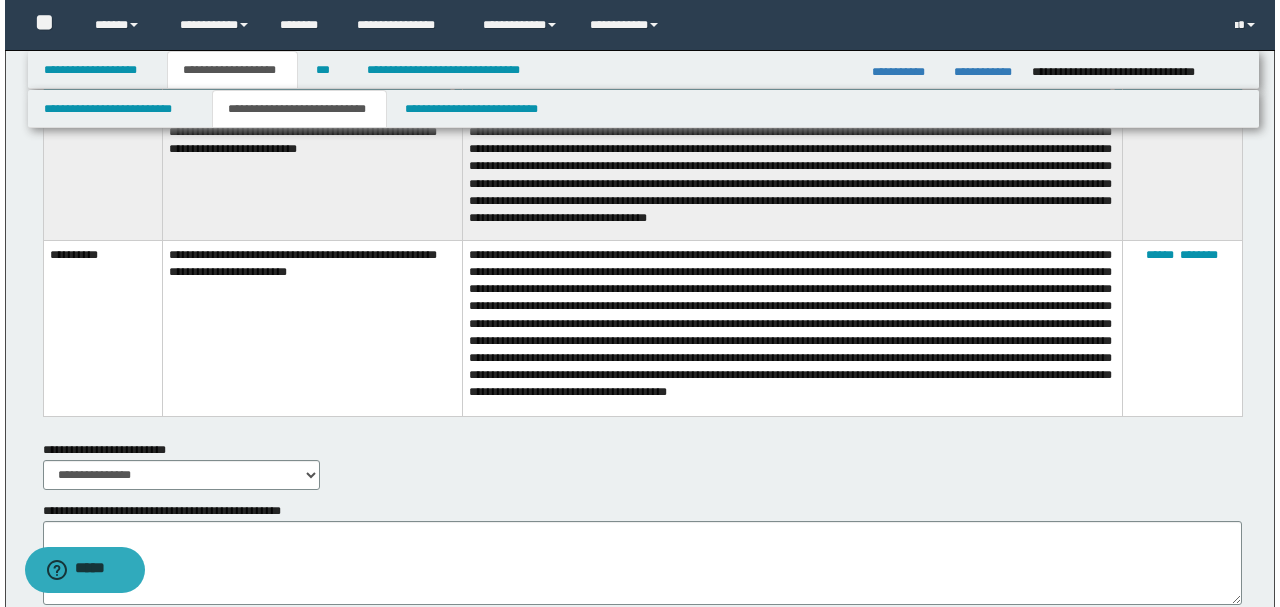 scroll, scrollTop: 5933, scrollLeft: 0, axis: vertical 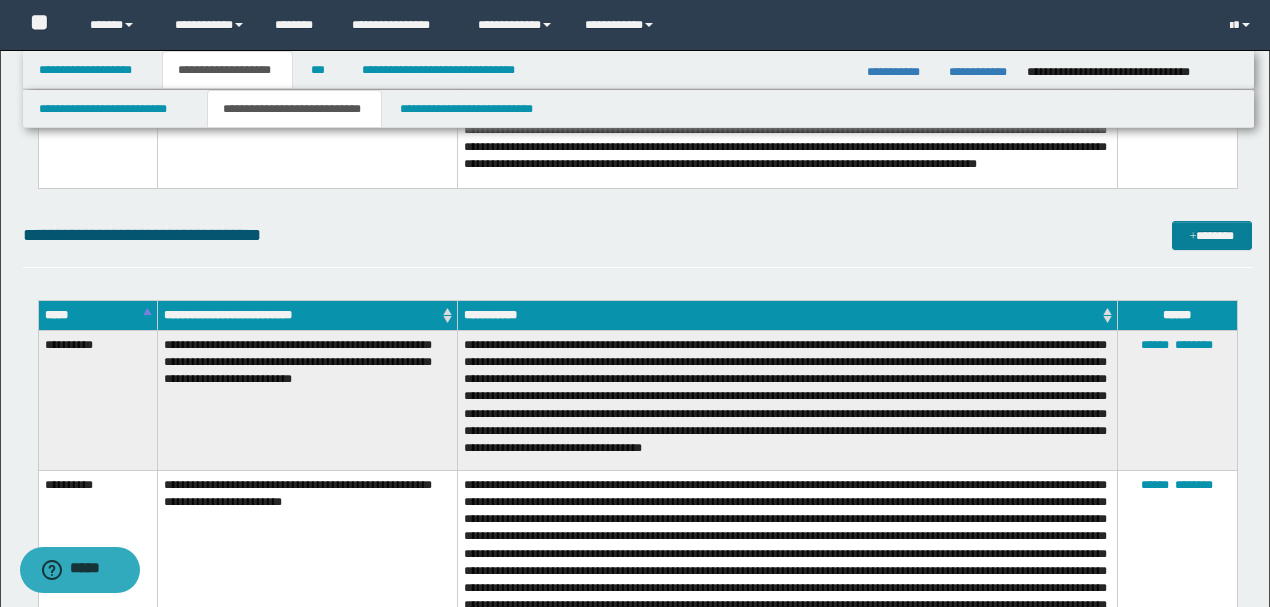 click on "*******" at bounding box center (1211, 235) 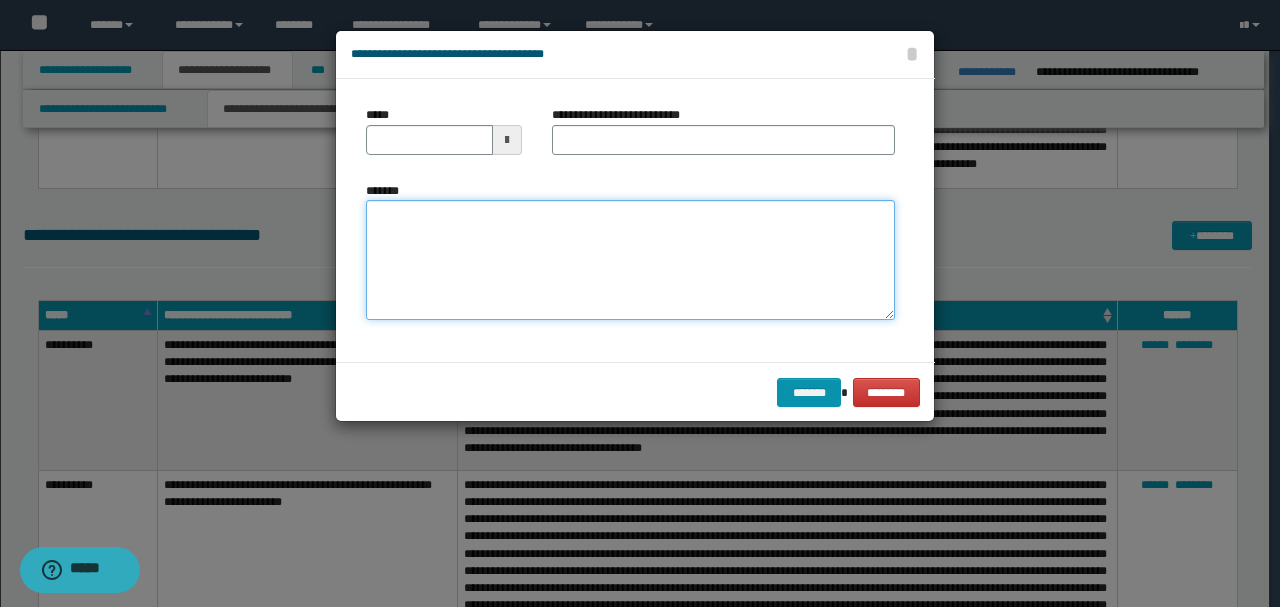 click on "*******" at bounding box center (630, 259) 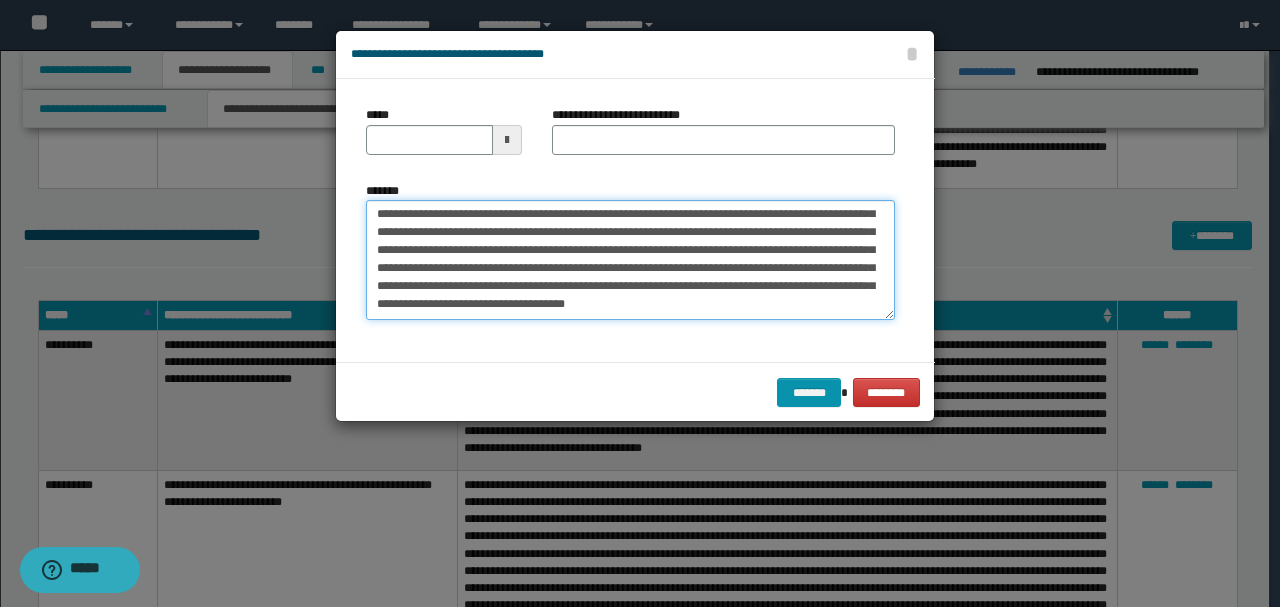 scroll, scrollTop: 0, scrollLeft: 0, axis: both 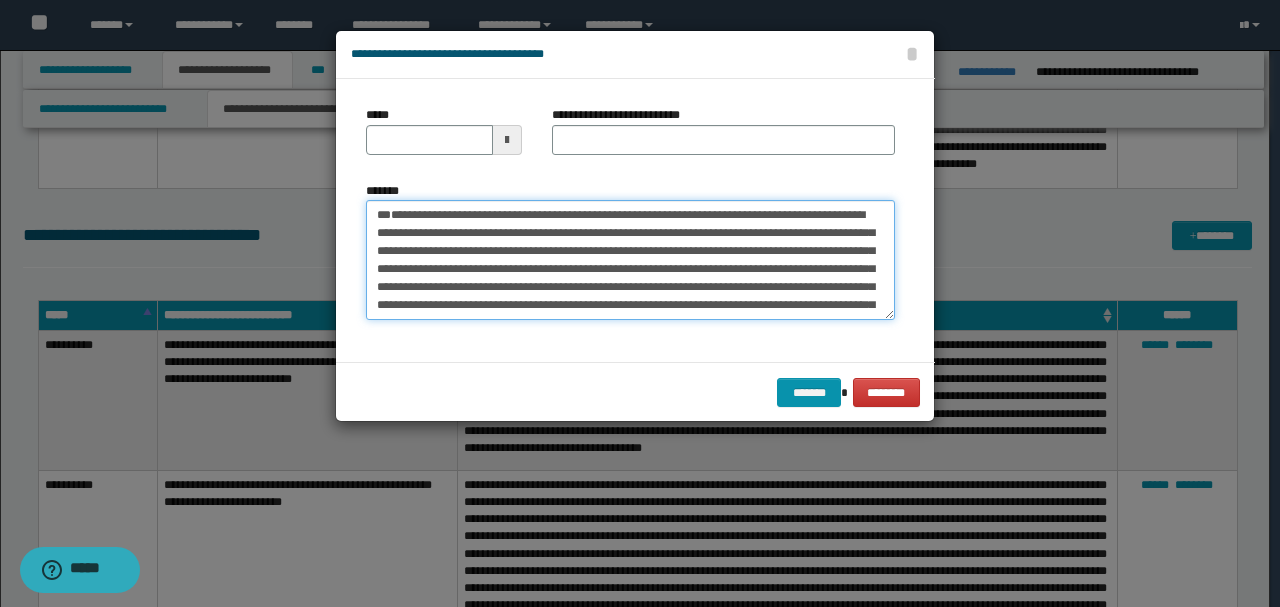 drag, startPoint x: 445, startPoint y: 247, endPoint x: 320, endPoint y: 204, distance: 132.18925 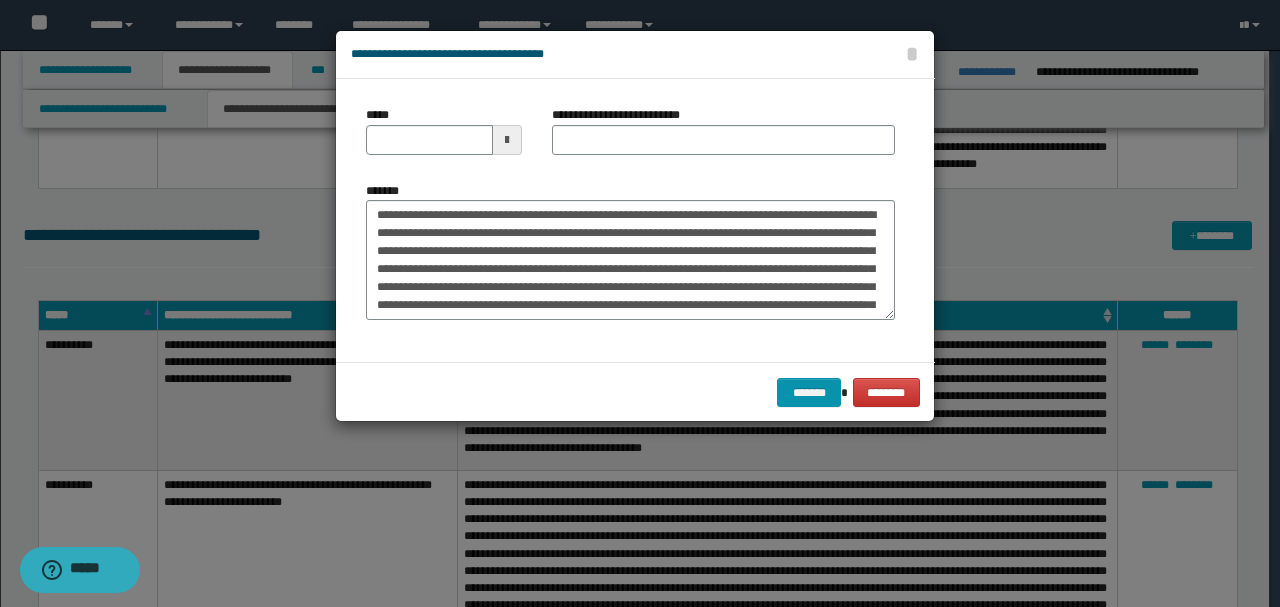 click on "*****" at bounding box center [444, 130] 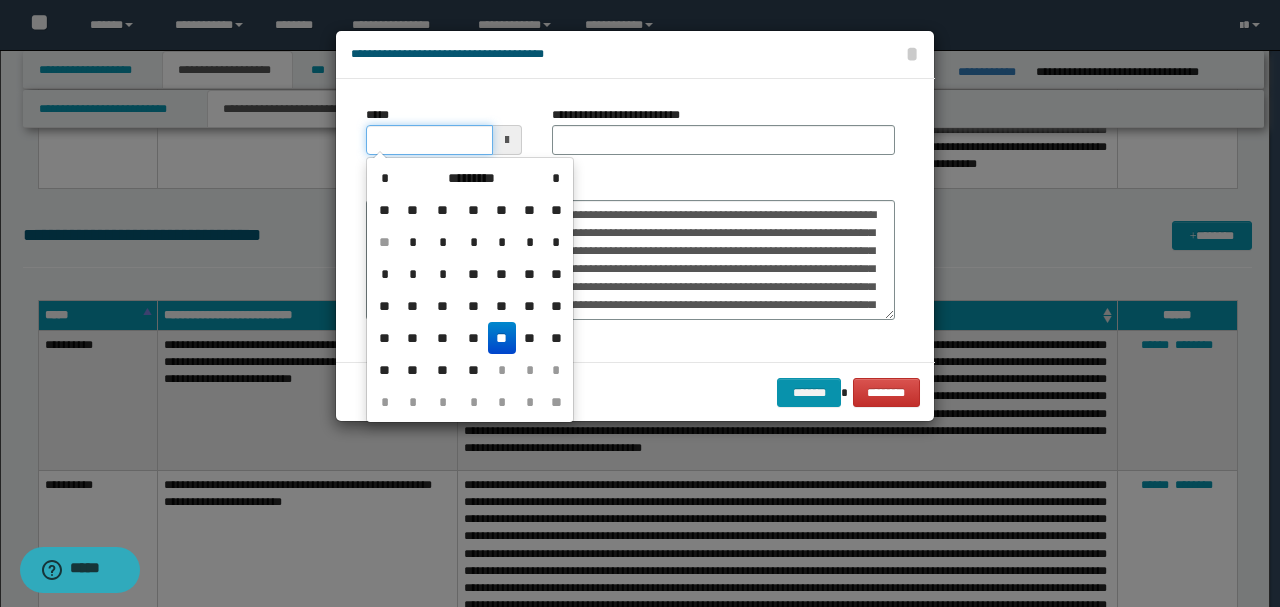 click on "*****" at bounding box center [429, 140] 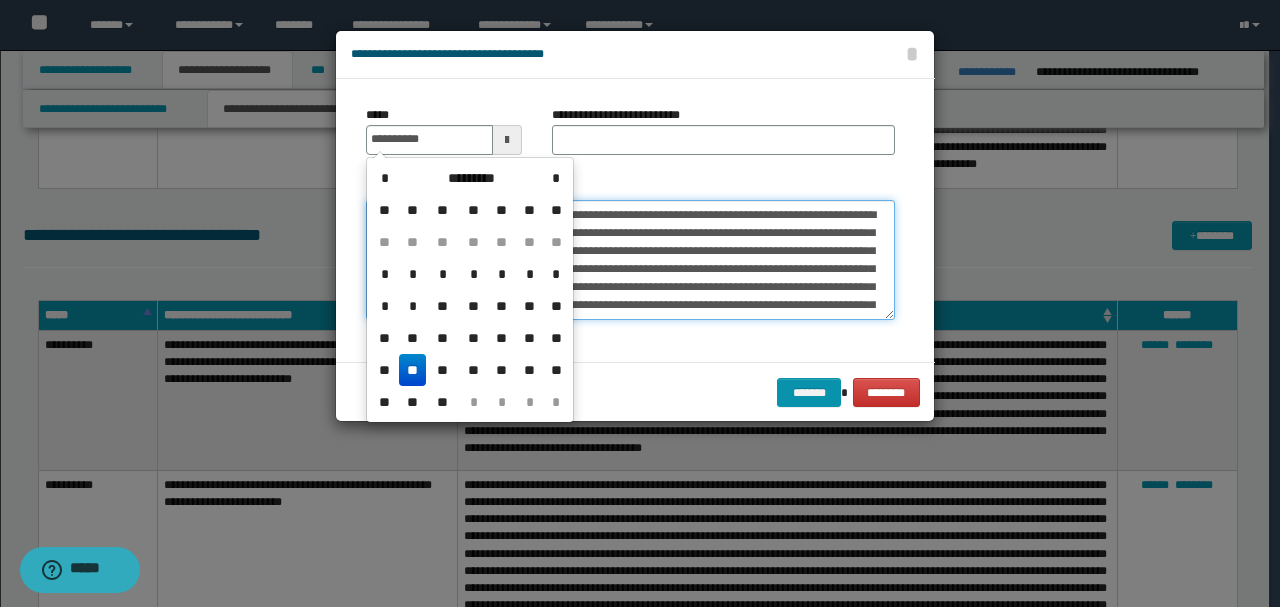 click on "*******" at bounding box center [630, 259] 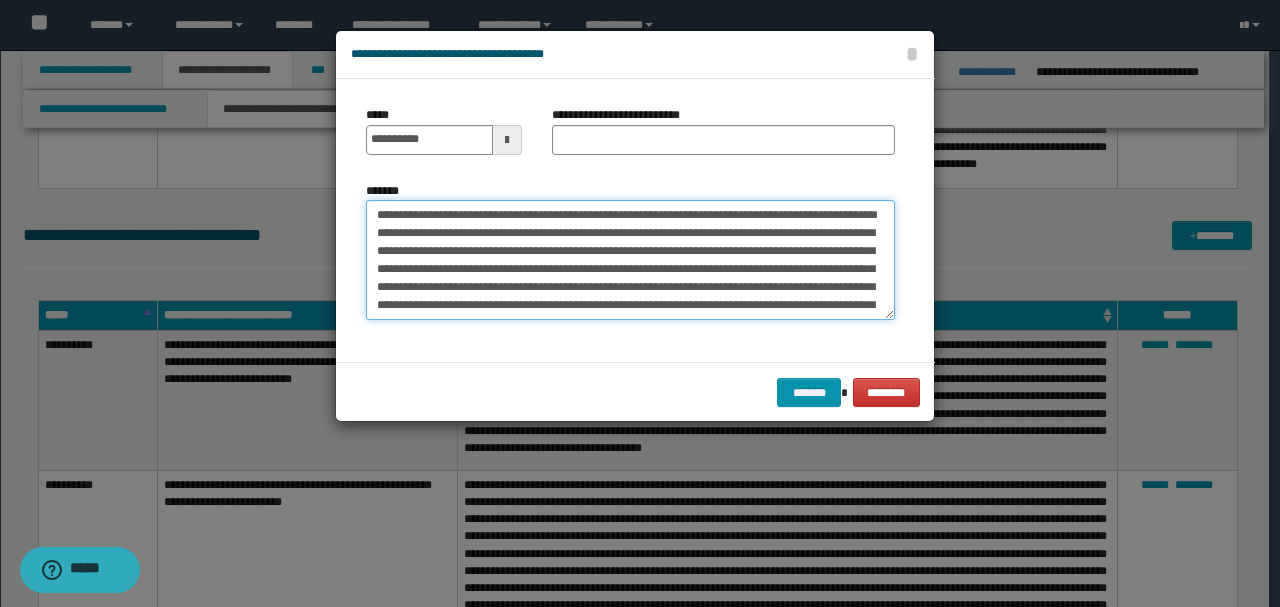 drag, startPoint x: 816, startPoint y: 233, endPoint x: 315, endPoint y: 188, distance: 503.0169 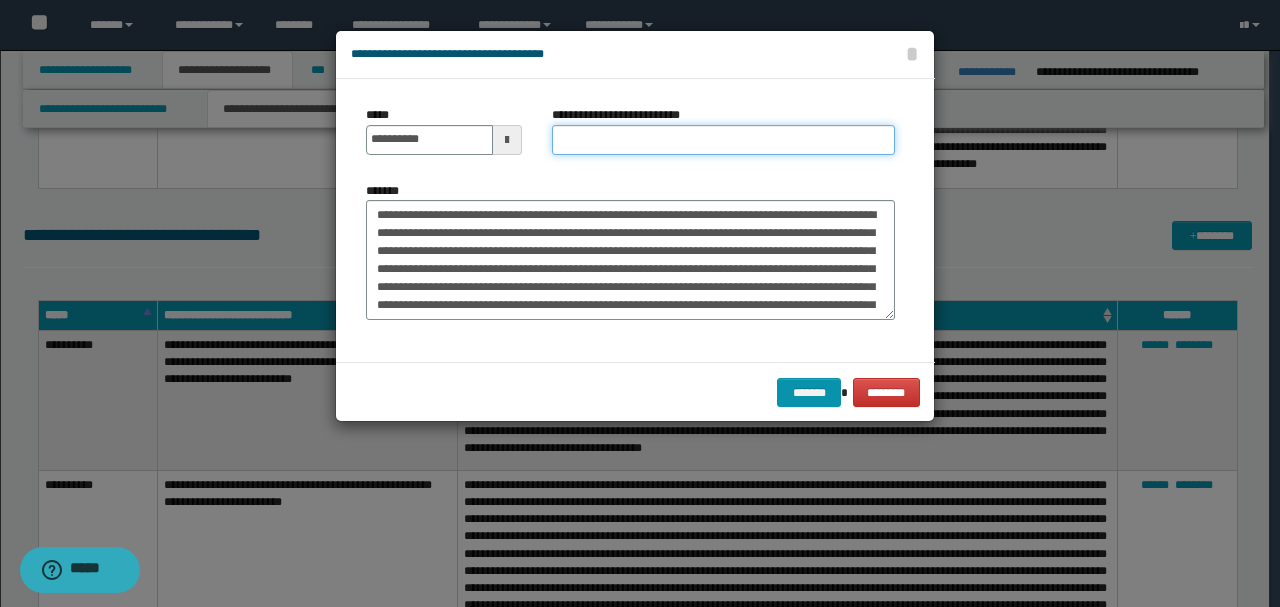 click on "**********" at bounding box center [723, 140] 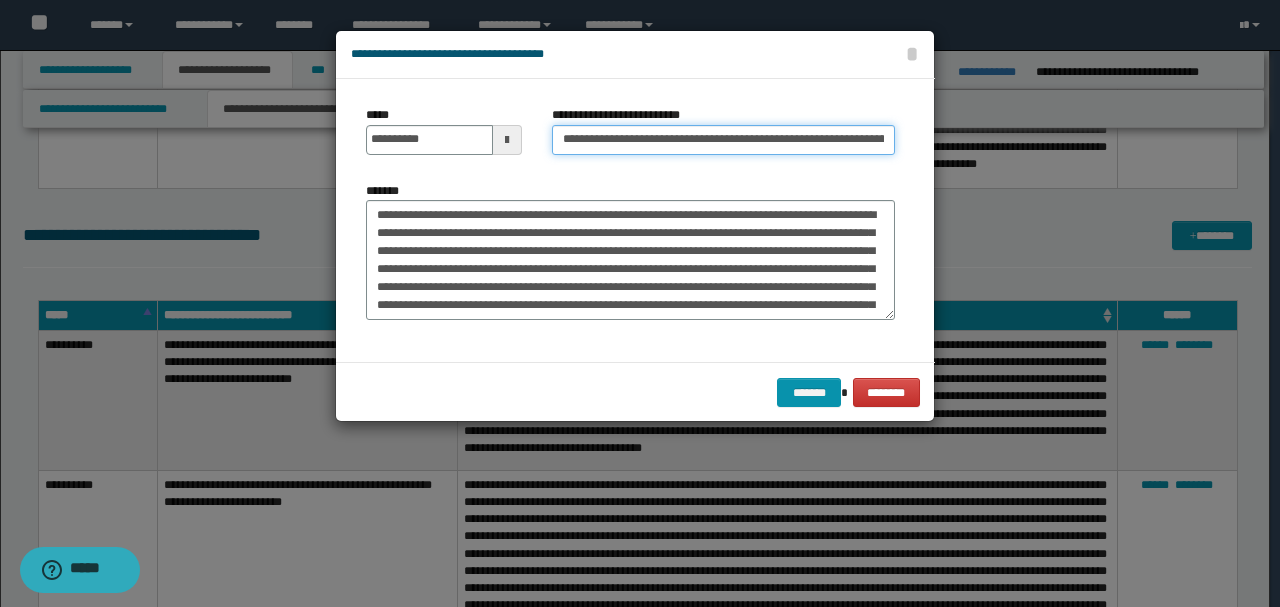 scroll, scrollTop: 0, scrollLeft: 616, axis: horizontal 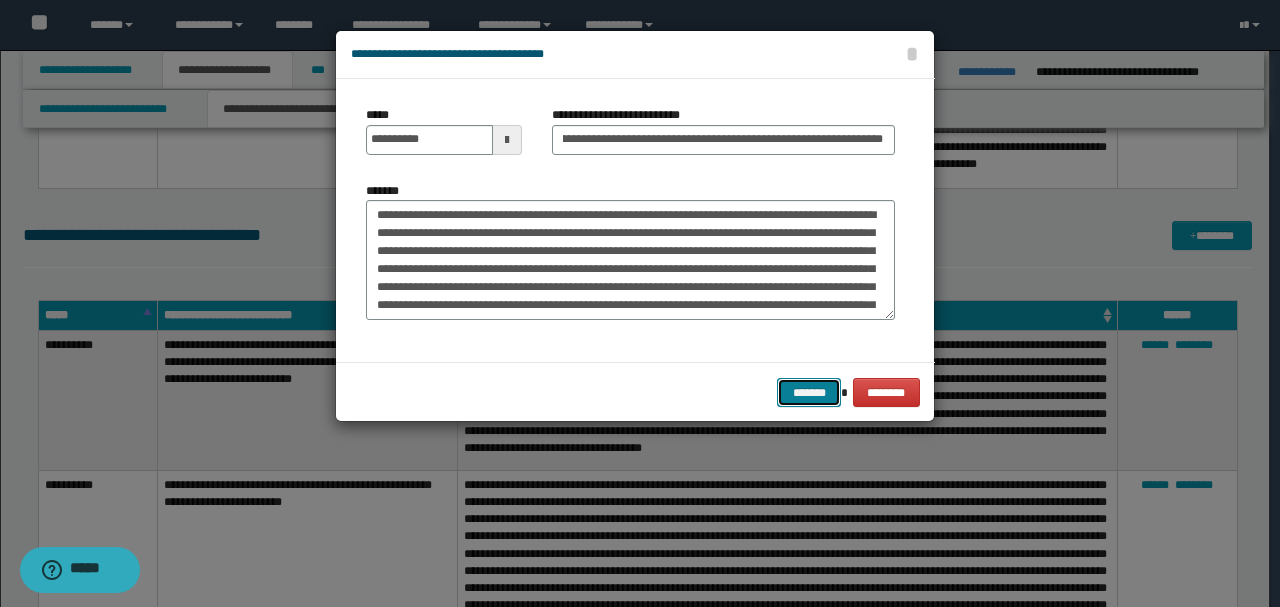 click on "*******" at bounding box center [809, 392] 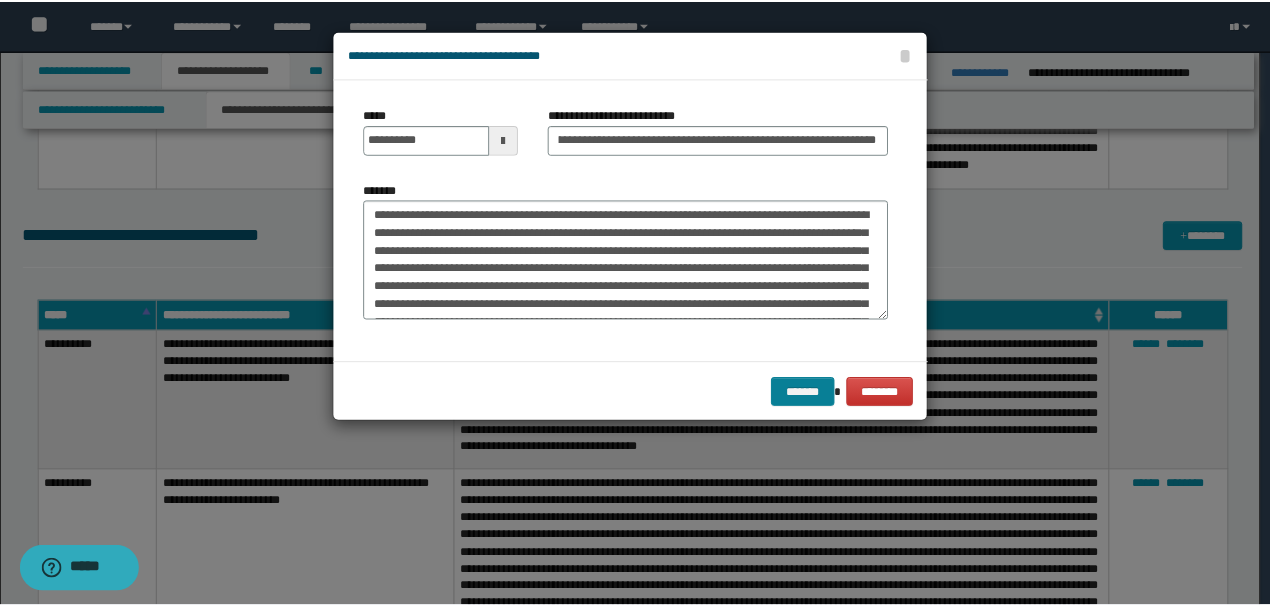 scroll, scrollTop: 0, scrollLeft: 0, axis: both 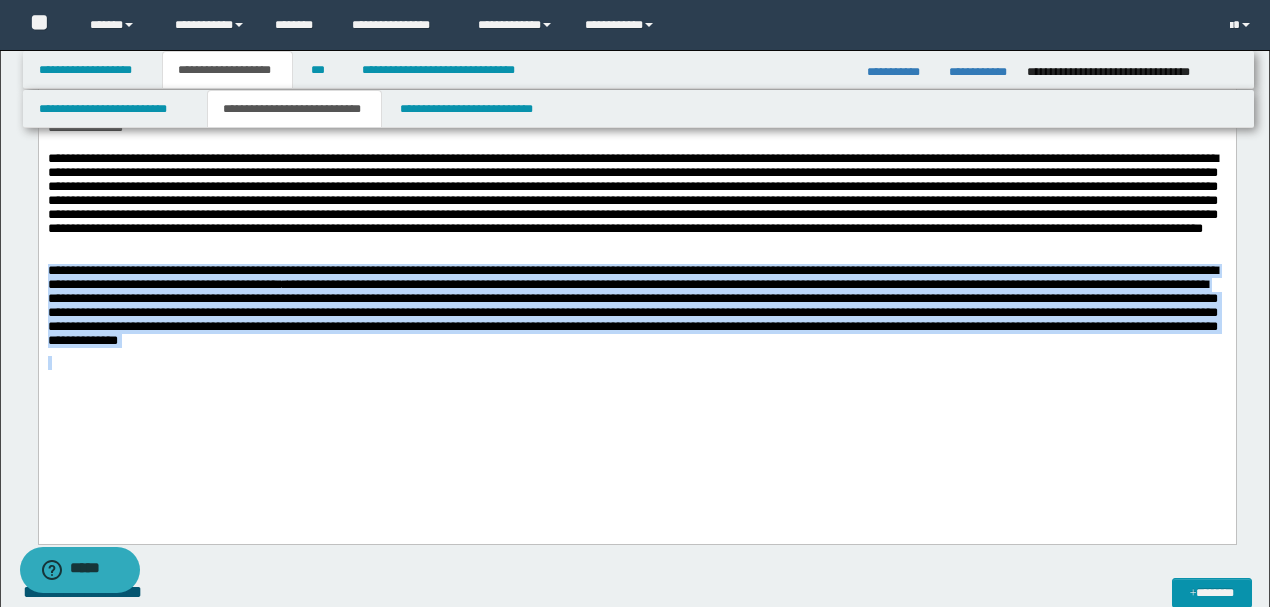 drag, startPoint x: 868, startPoint y: 425, endPoint x: 0, endPoint y: 339, distance: 872.24994 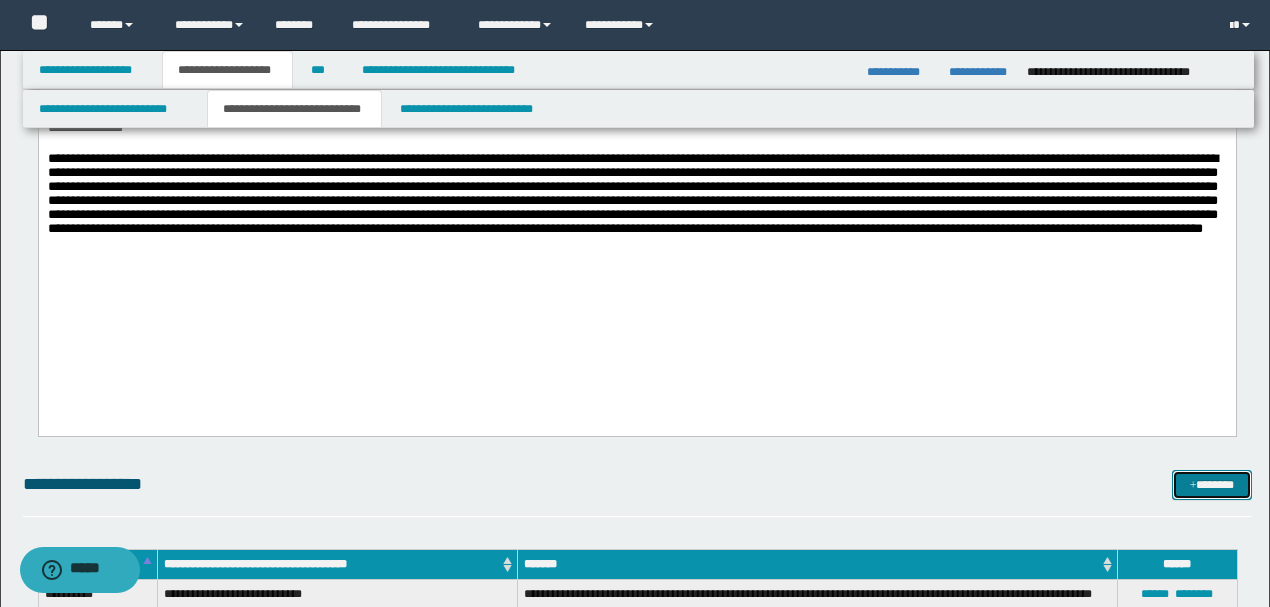 click on "*******" at bounding box center [1211, 484] 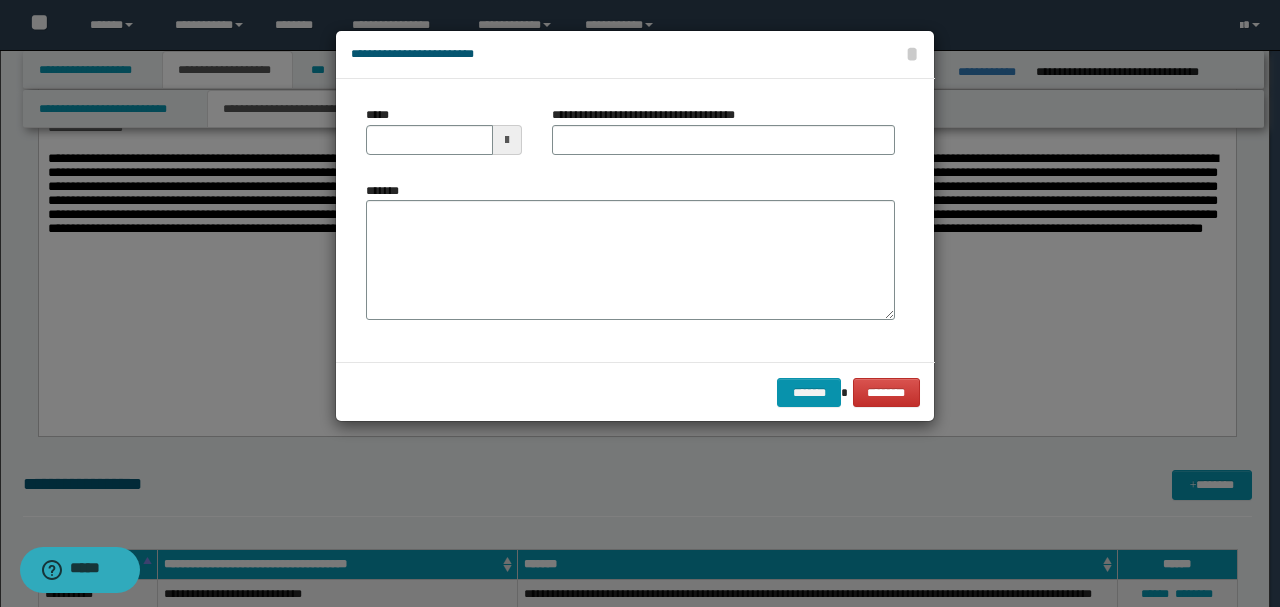 click on "**********" at bounding box center [630, 220] 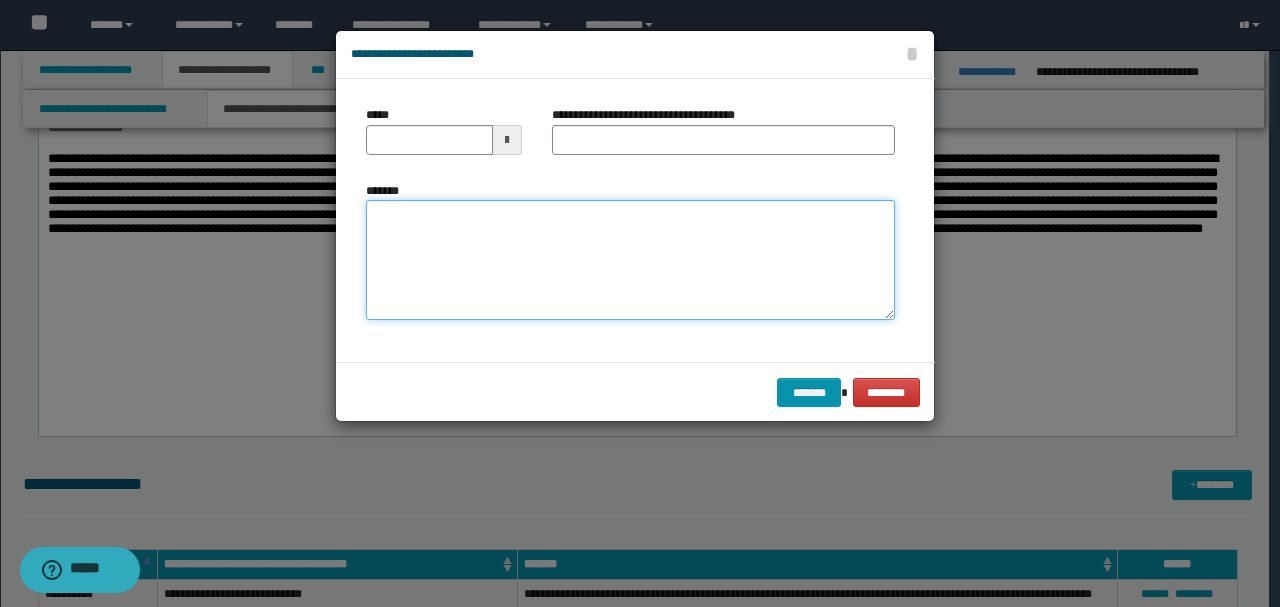 click on "*******" at bounding box center [630, 259] 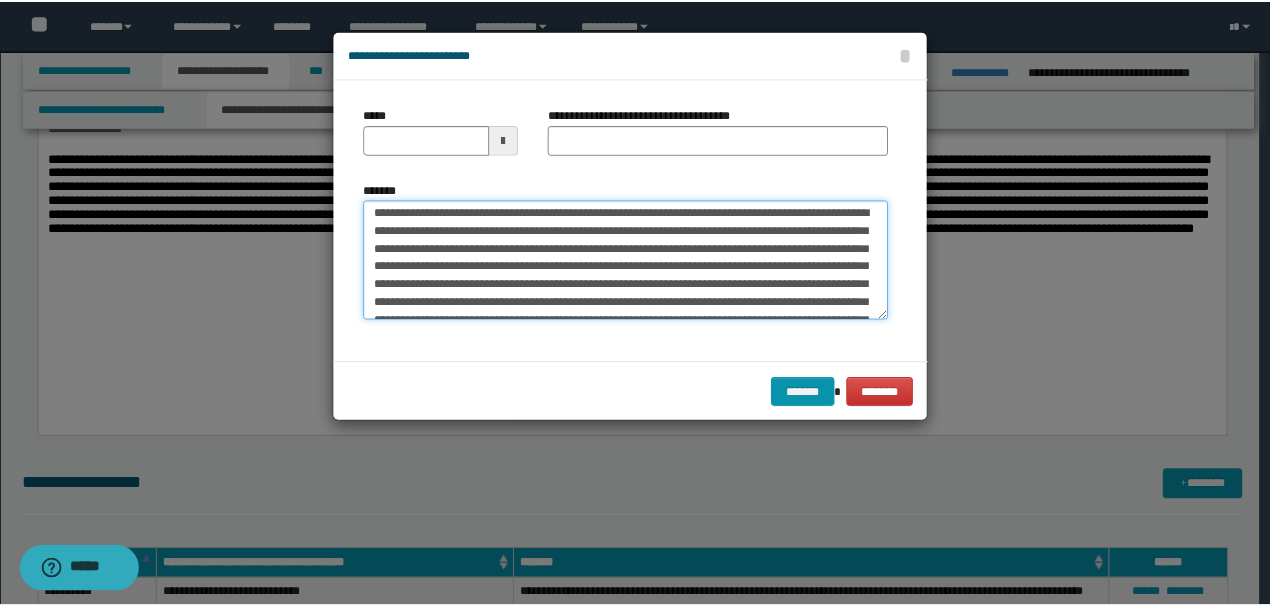 scroll, scrollTop: 0, scrollLeft: 0, axis: both 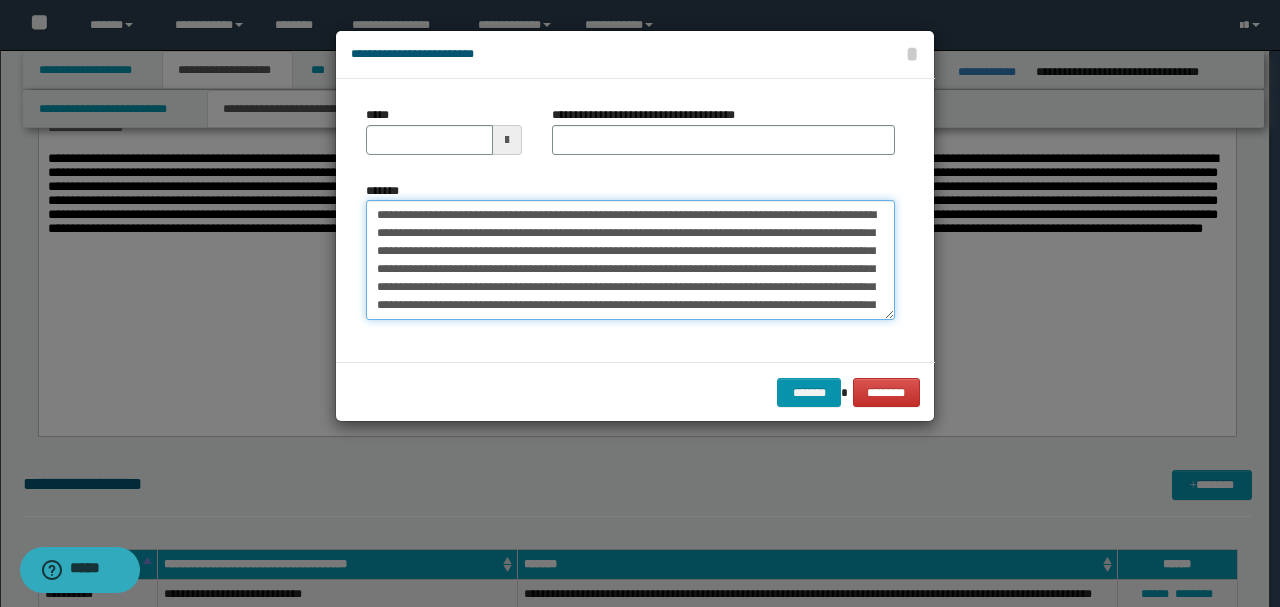 click on "**********" at bounding box center [640, 303] 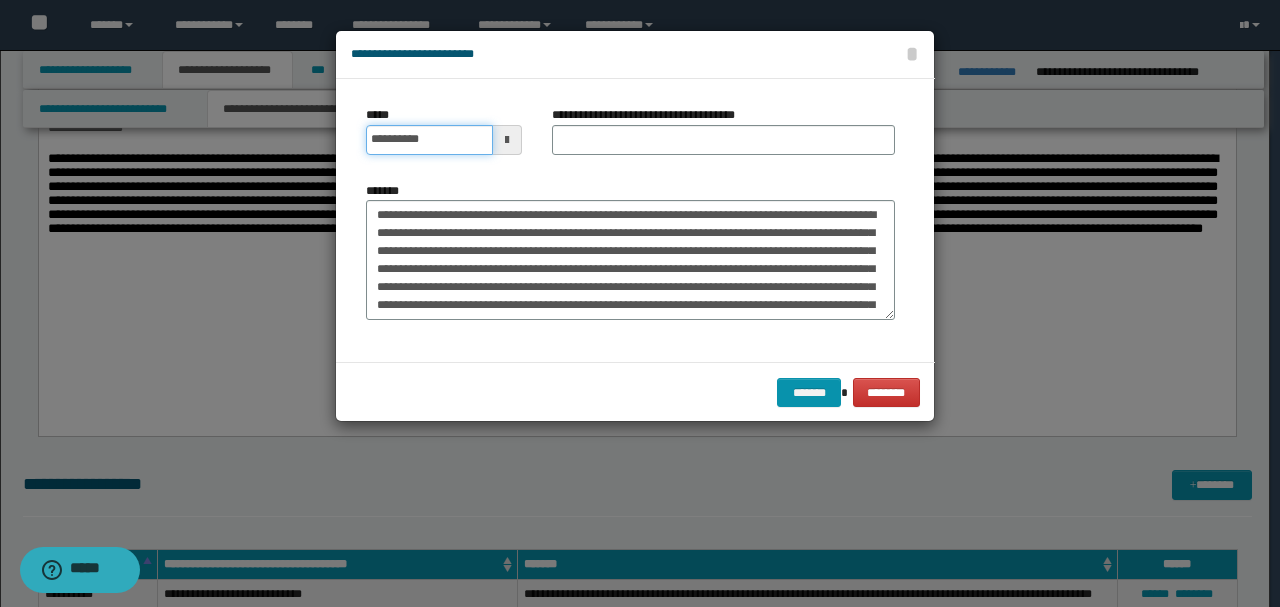 click on "**********" at bounding box center (429, 140) 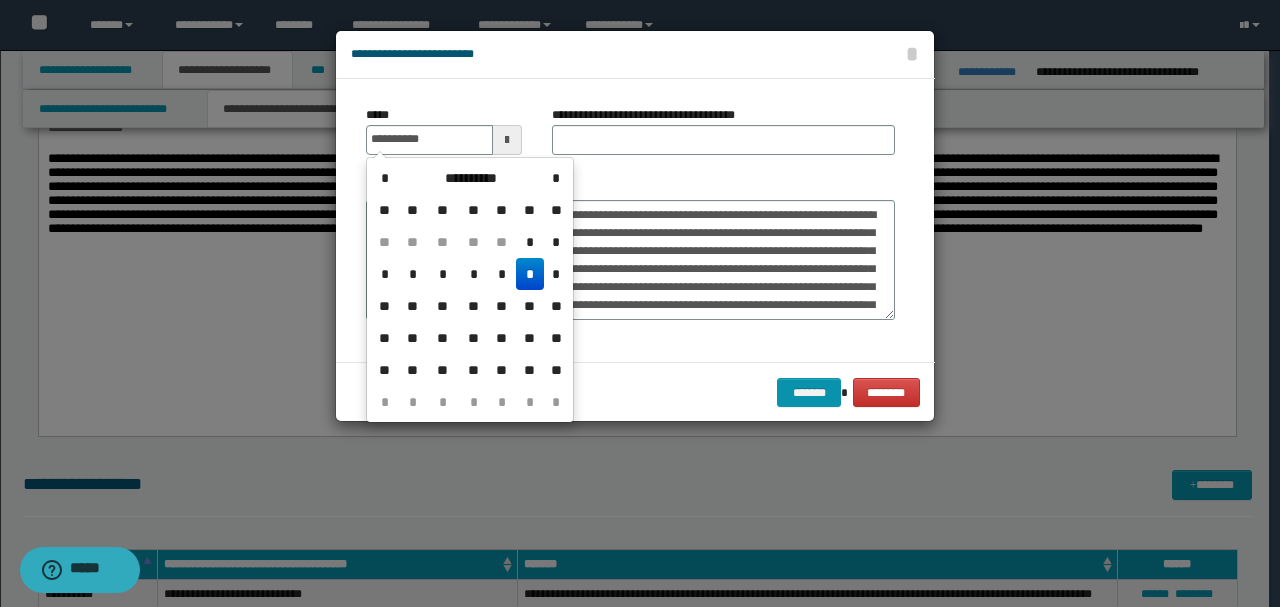 click on "*******" at bounding box center [630, 251] 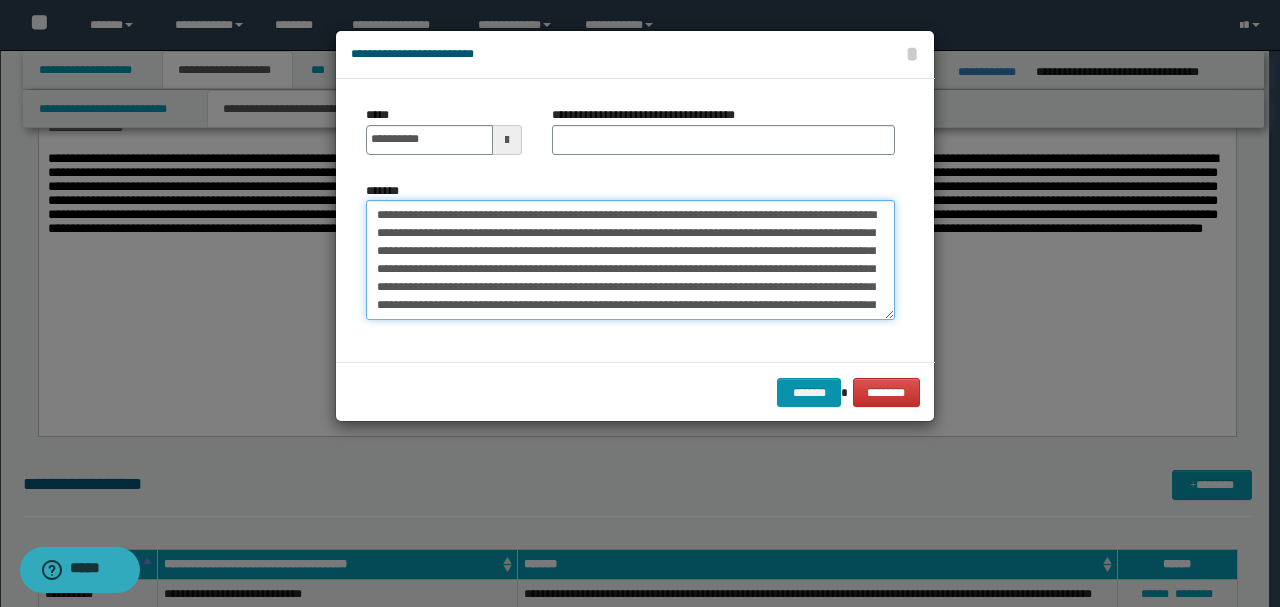 drag, startPoint x: 521, startPoint y: 210, endPoint x: 287, endPoint y: 206, distance: 234.03418 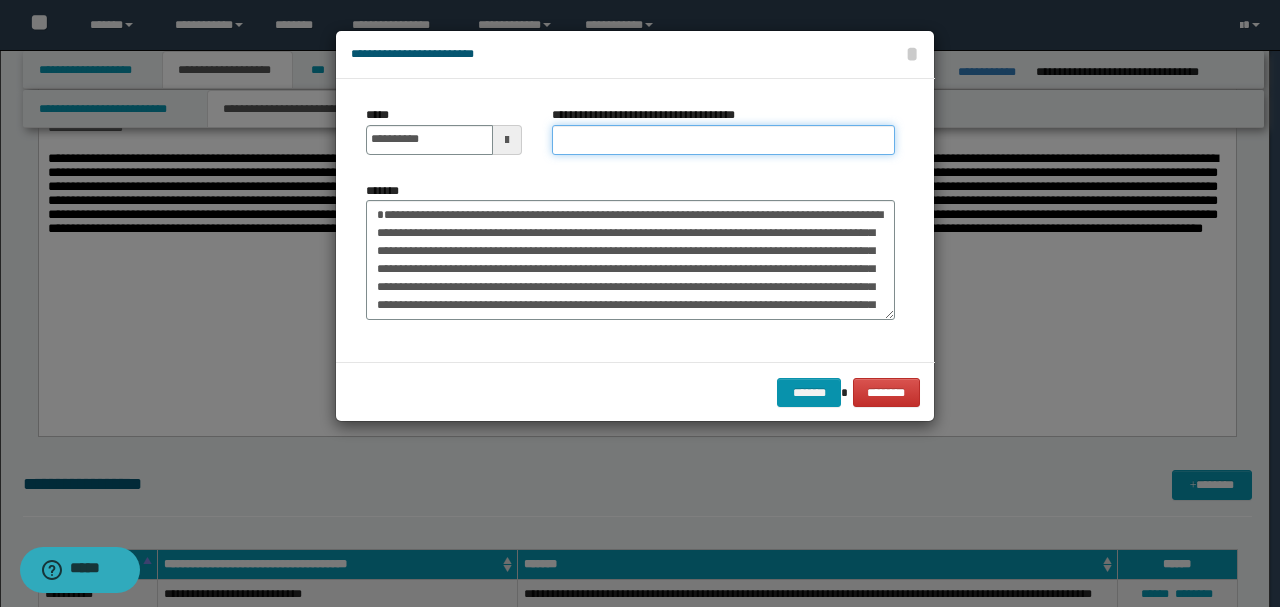 click on "**********" at bounding box center (723, 140) 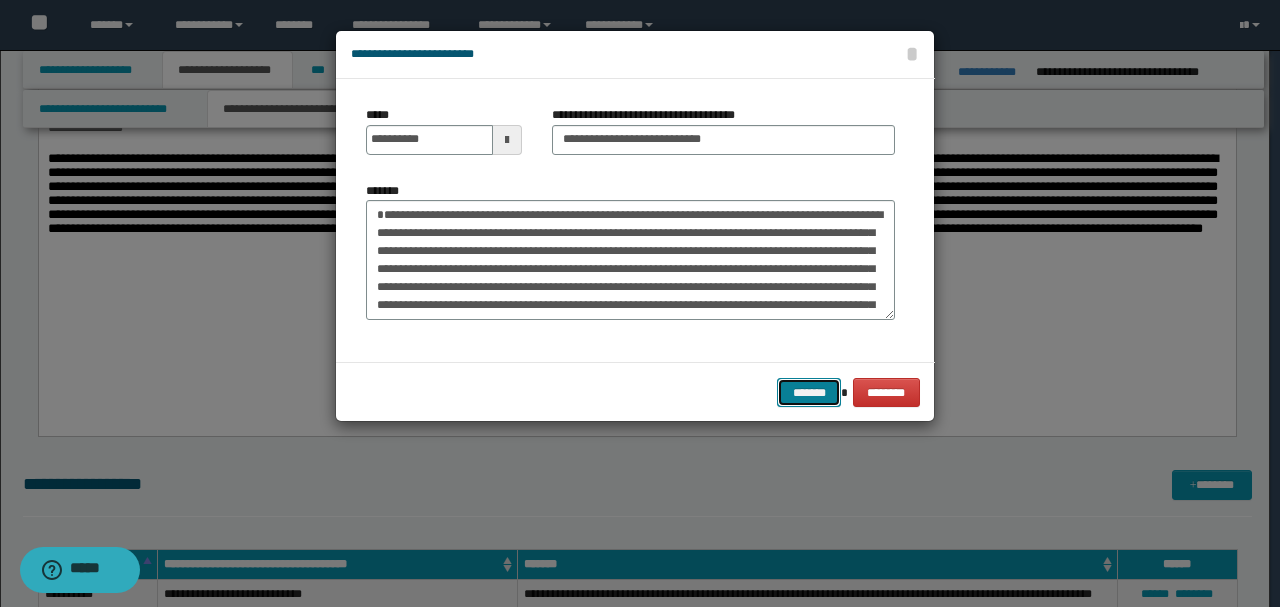 click on "*******" at bounding box center [809, 392] 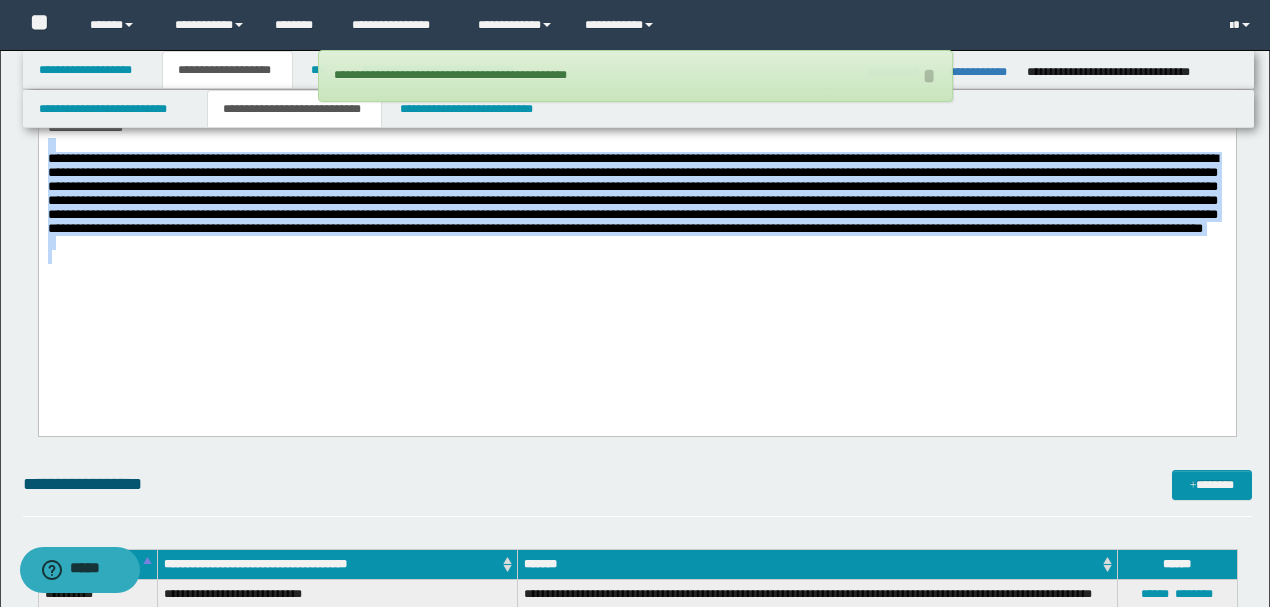 drag, startPoint x: 1162, startPoint y: 319, endPoint x: 30, endPoint y: 187, distance: 1139.6702 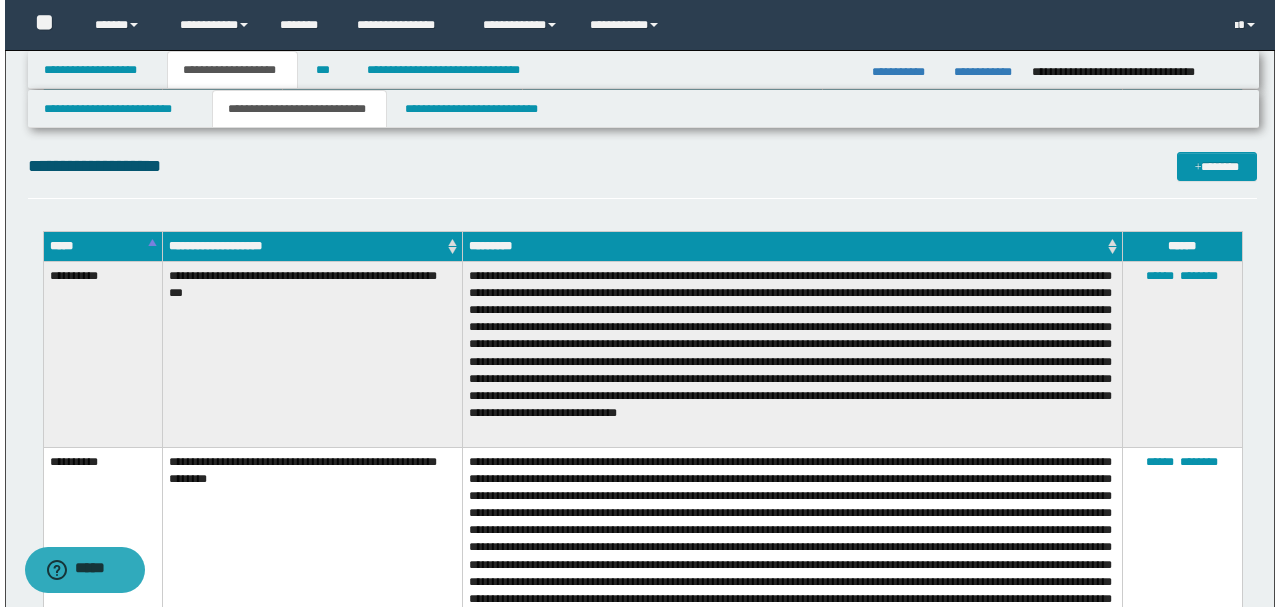scroll, scrollTop: 4930, scrollLeft: 0, axis: vertical 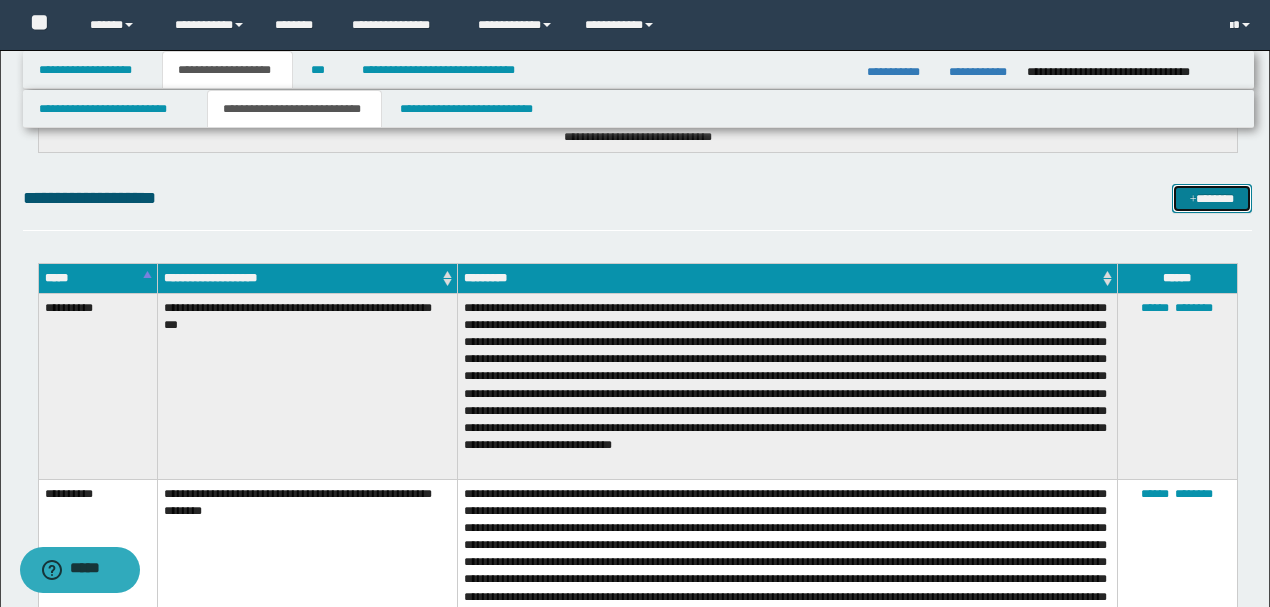 click on "*******" at bounding box center [1211, 198] 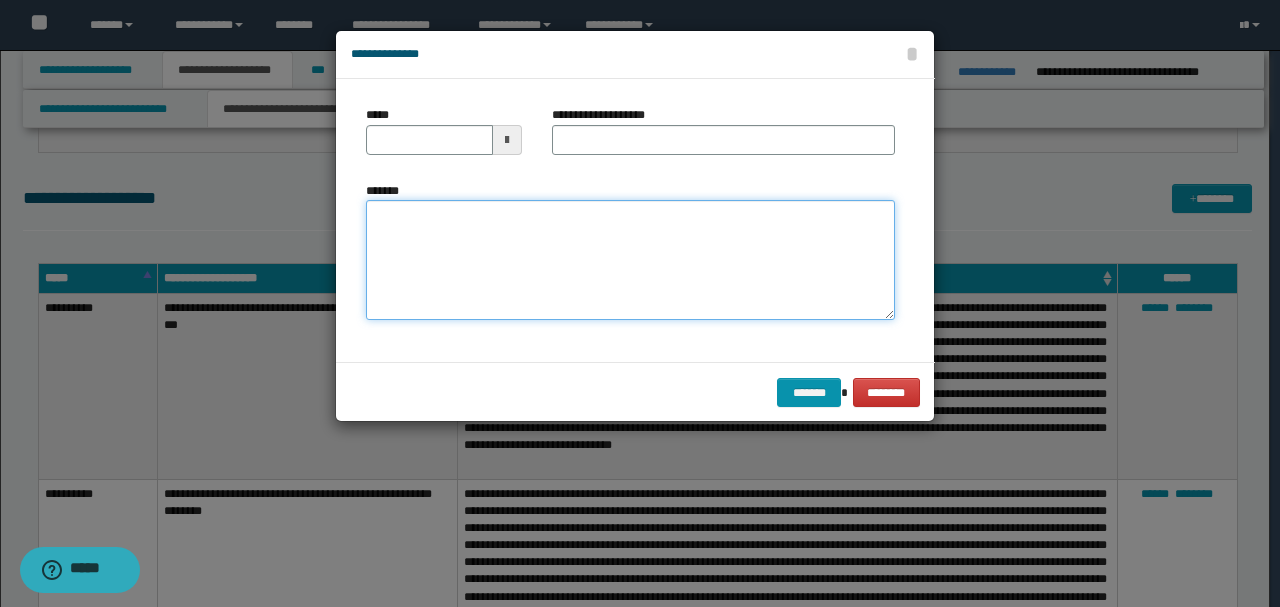 click on "*******" at bounding box center [630, 259] 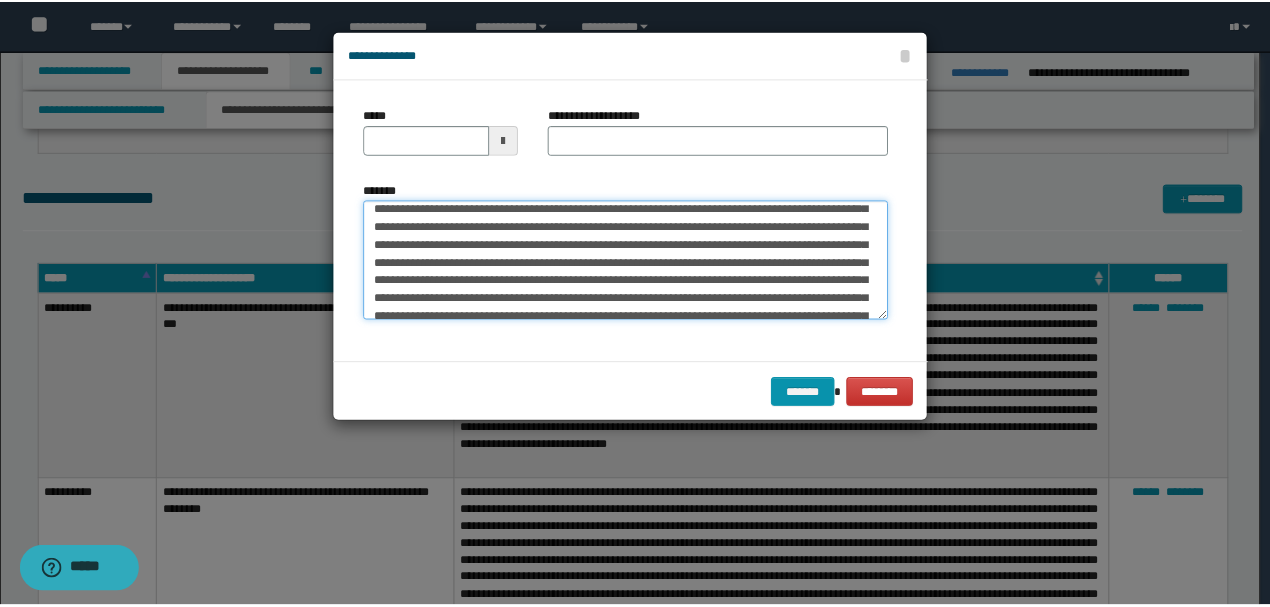 scroll, scrollTop: 0, scrollLeft: 0, axis: both 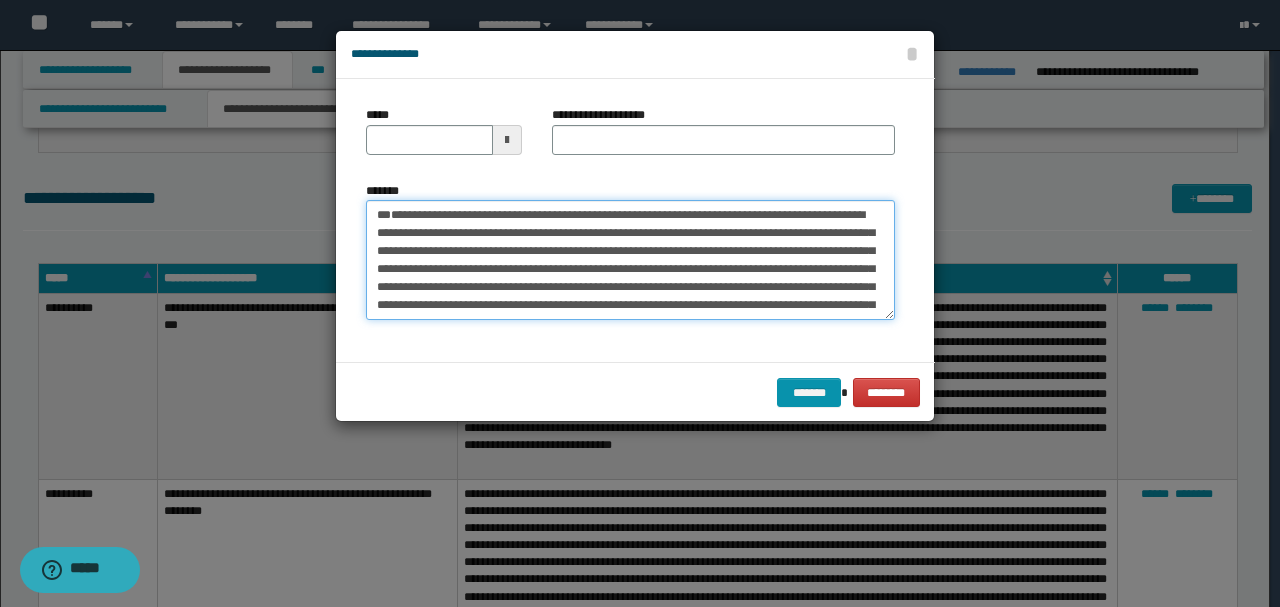 drag, startPoint x: 444, startPoint y: 249, endPoint x: 253, endPoint y: 154, distance: 213.32135 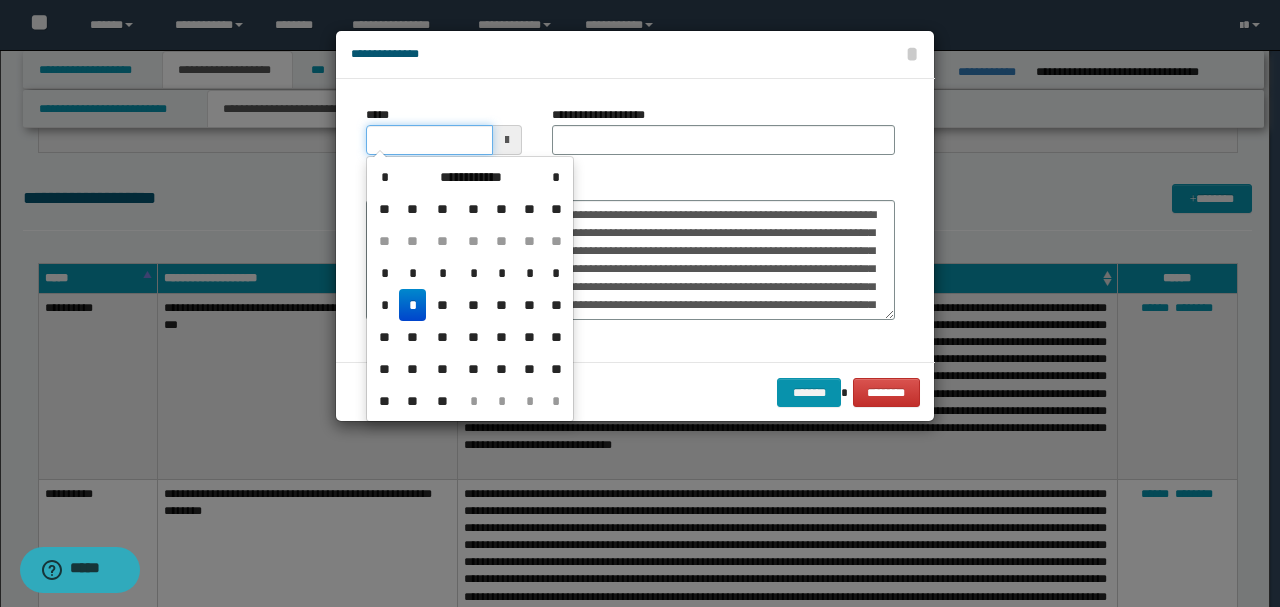 click on "*****" at bounding box center [429, 140] 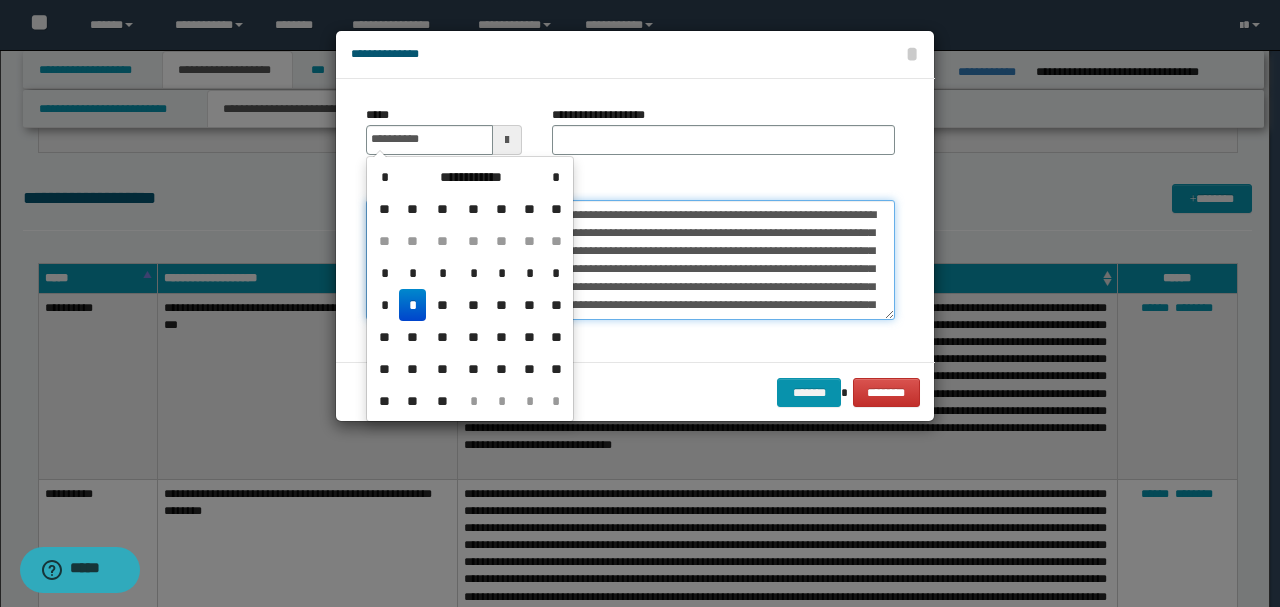 click on "*******" at bounding box center [630, 259] 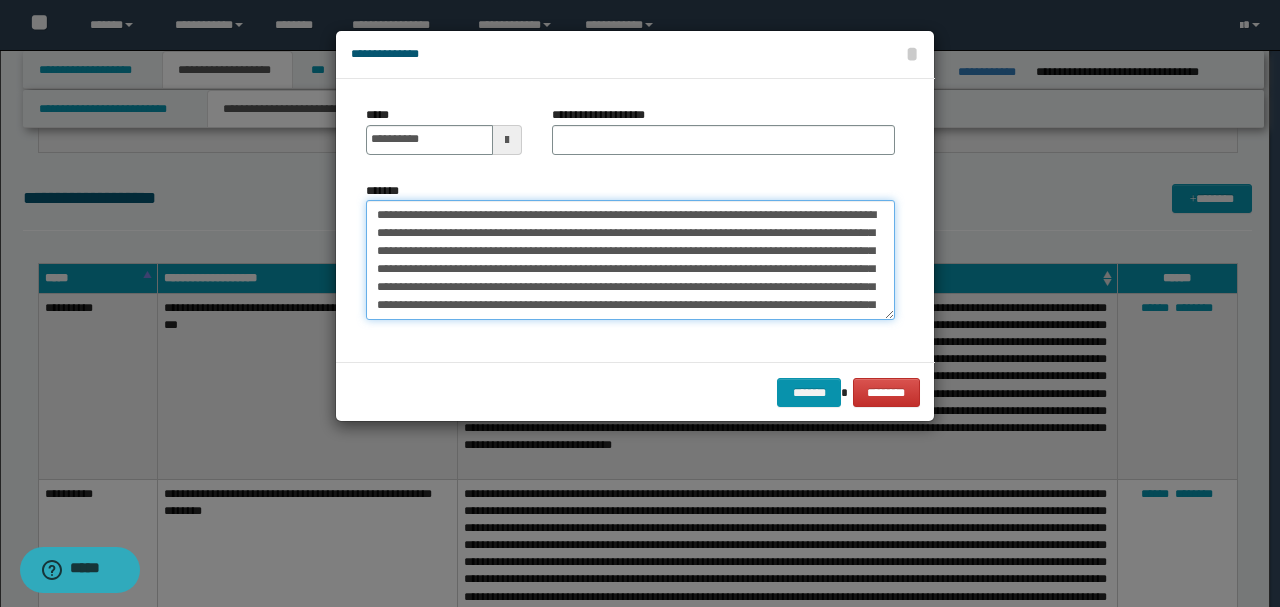 click on "*******" at bounding box center (630, 259) 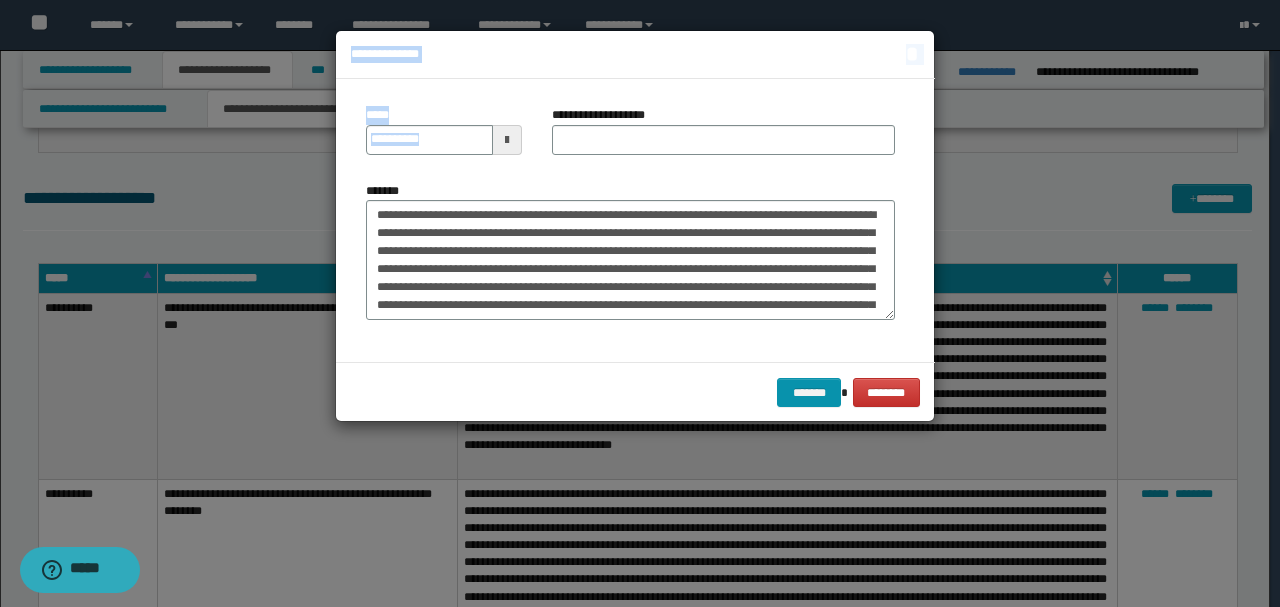 drag, startPoint x: 305, startPoint y: 134, endPoint x: 230, endPoint y: 138, distance: 75.10659 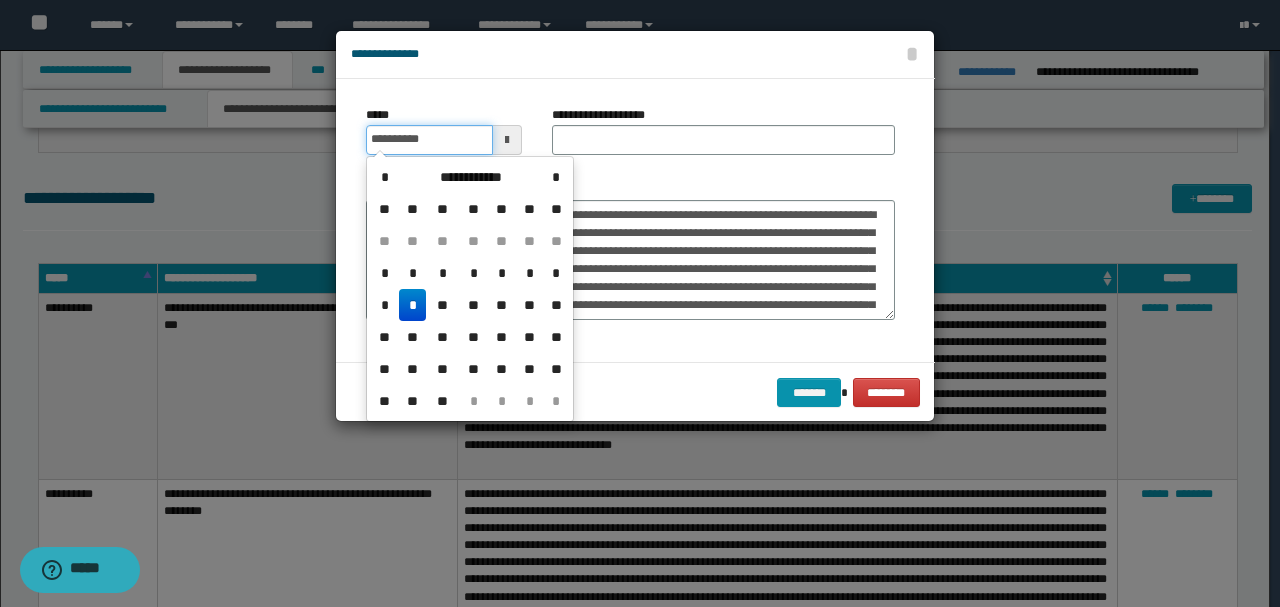 drag, startPoint x: 470, startPoint y: 138, endPoint x: 274, endPoint y: 138, distance: 196 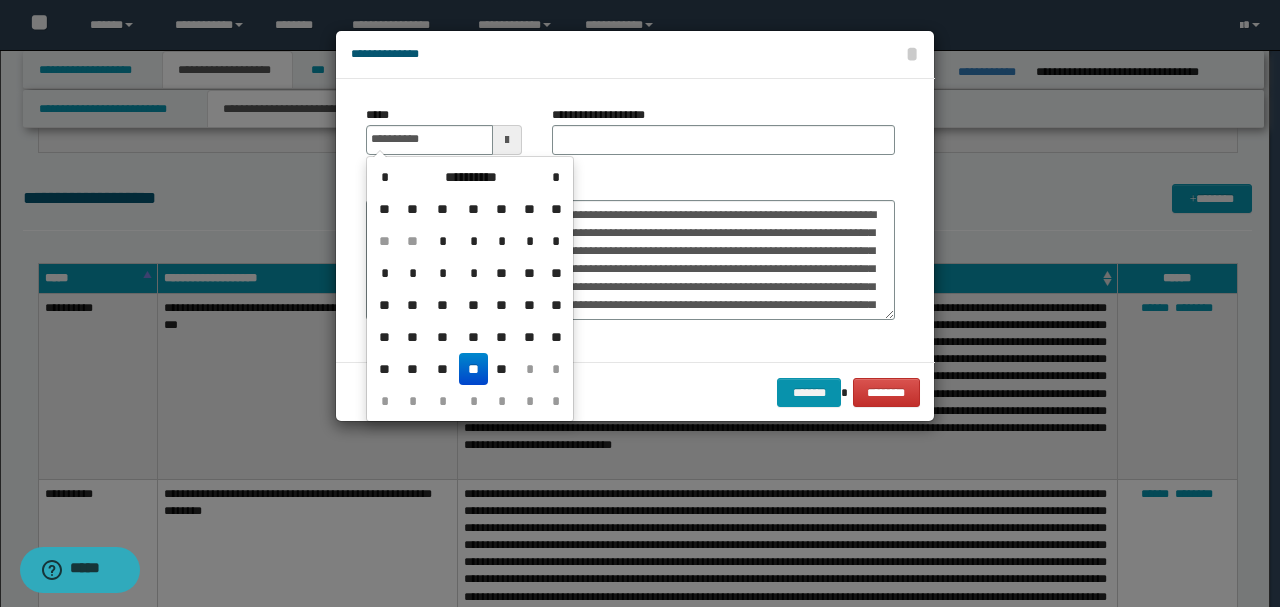 click on "*******" at bounding box center (630, 251) 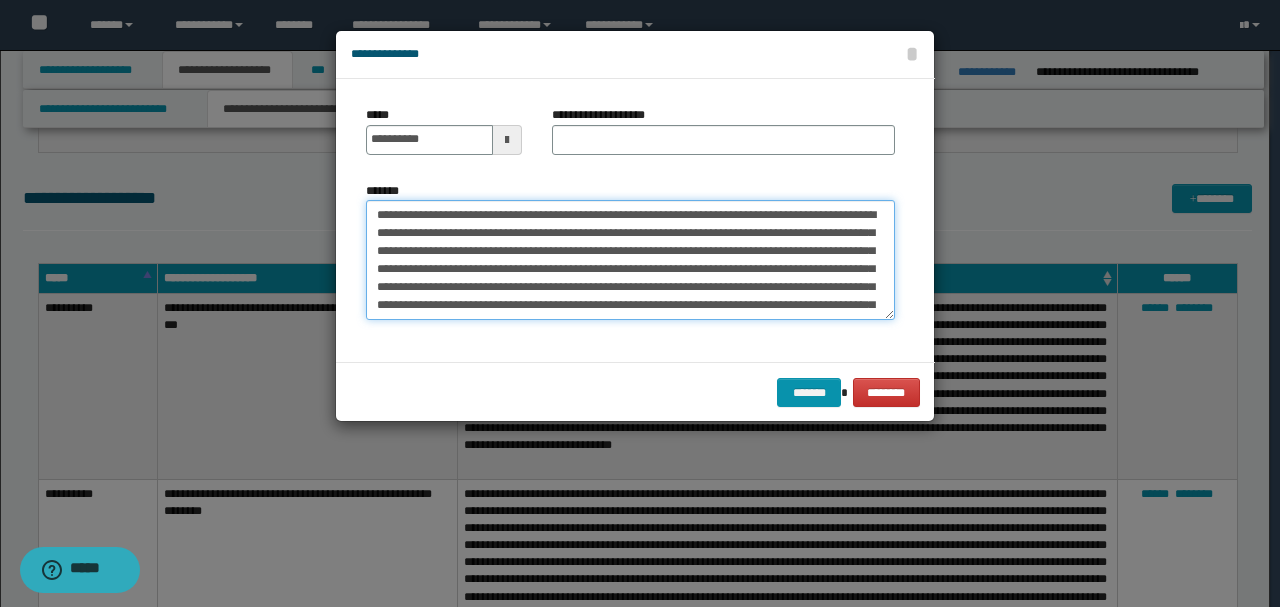 drag, startPoint x: 592, startPoint y: 218, endPoint x: 262, endPoint y: 208, distance: 330.1515 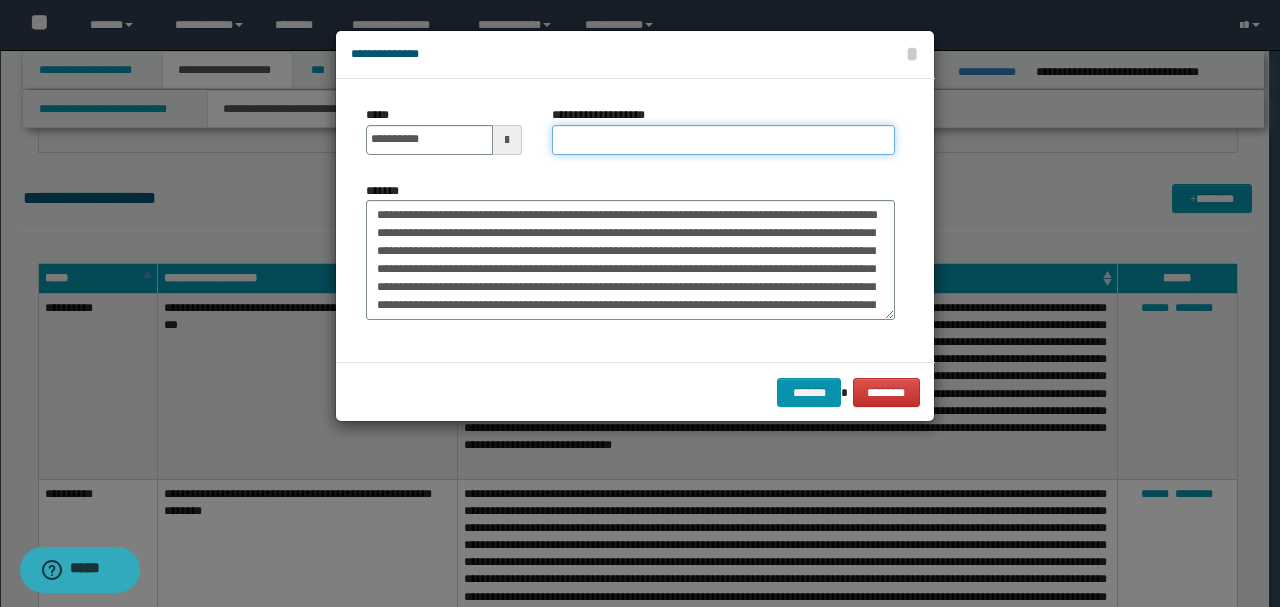 click on "**********" at bounding box center (723, 140) 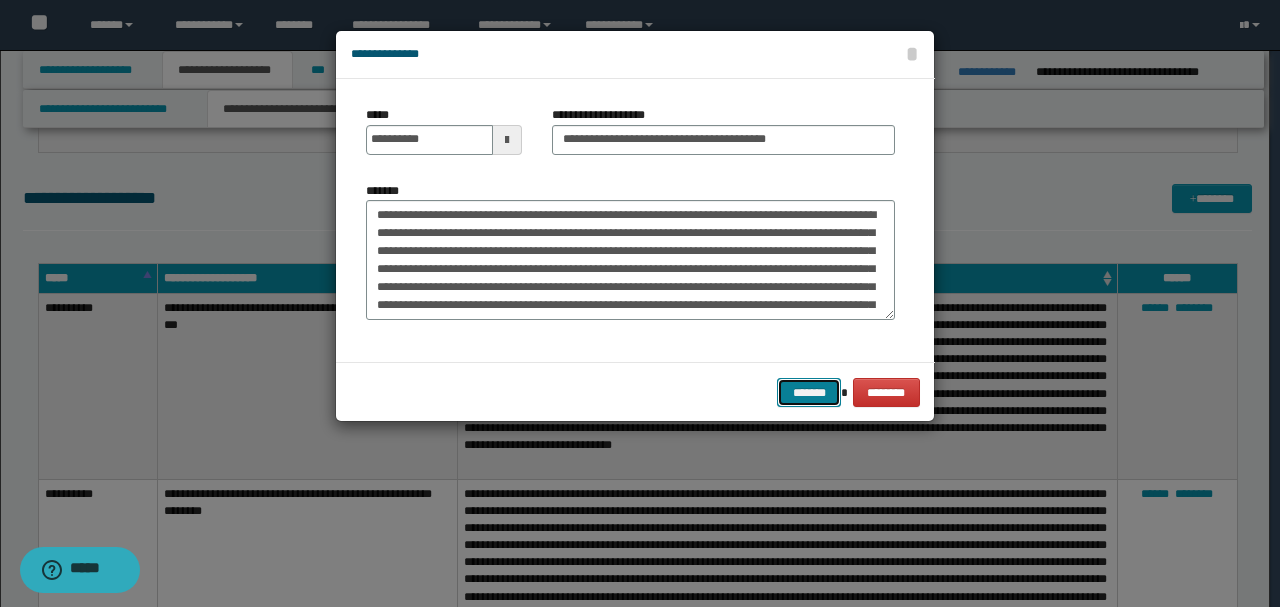 click on "*******" at bounding box center [809, 392] 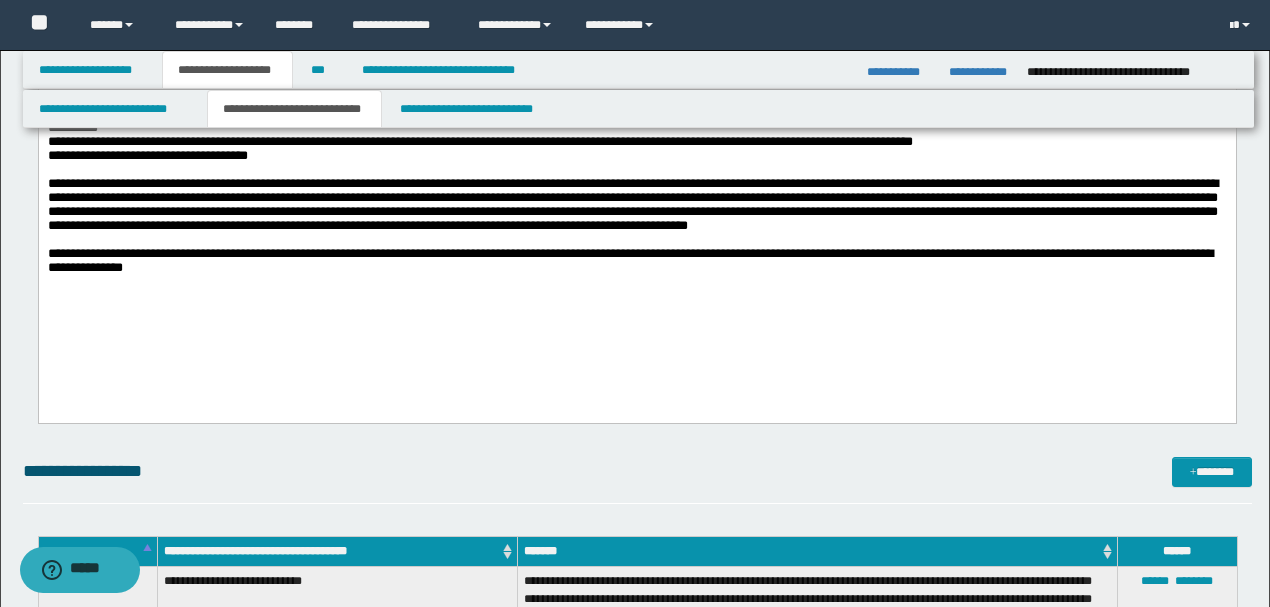 scroll, scrollTop: 1930, scrollLeft: 0, axis: vertical 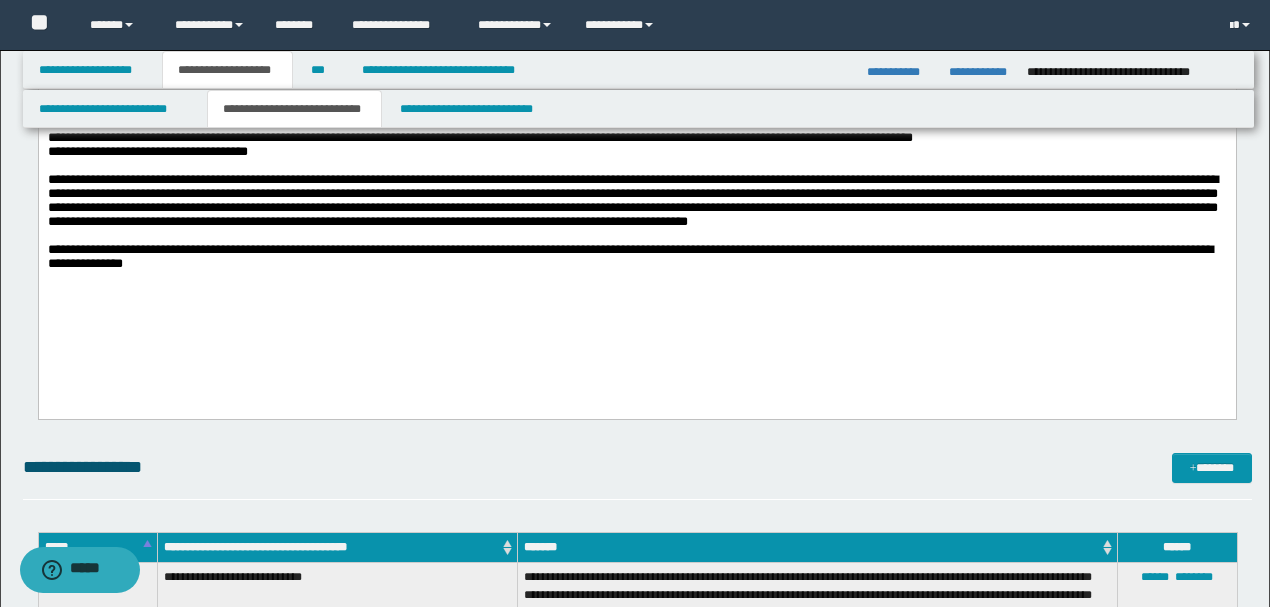click on "**********" at bounding box center [636, 88] 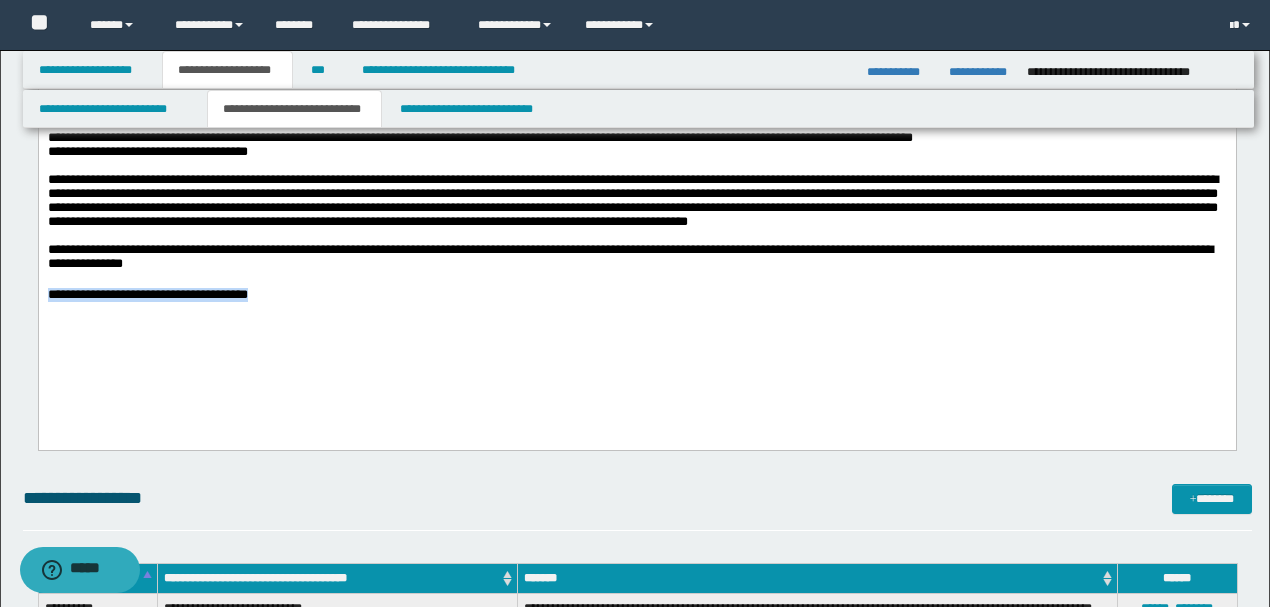 drag, startPoint x: 744, startPoint y: 351, endPoint x: 2, endPoint y: 357, distance: 742.02423 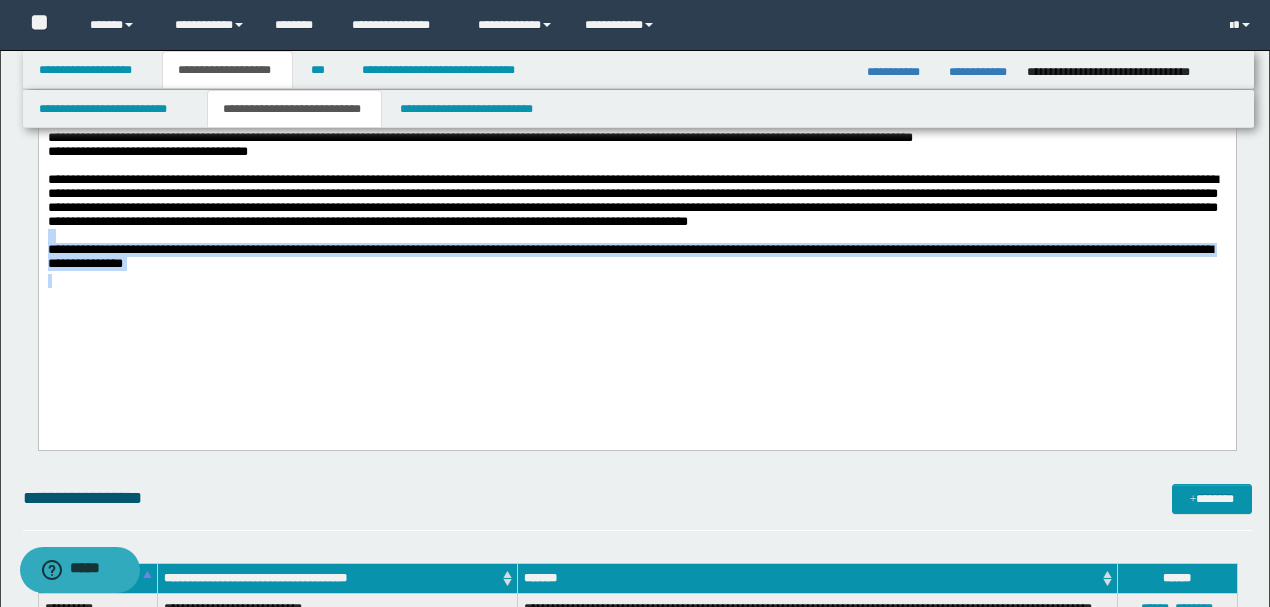 drag, startPoint x: 464, startPoint y: 321, endPoint x: 0, endPoint y: 276, distance: 466.177 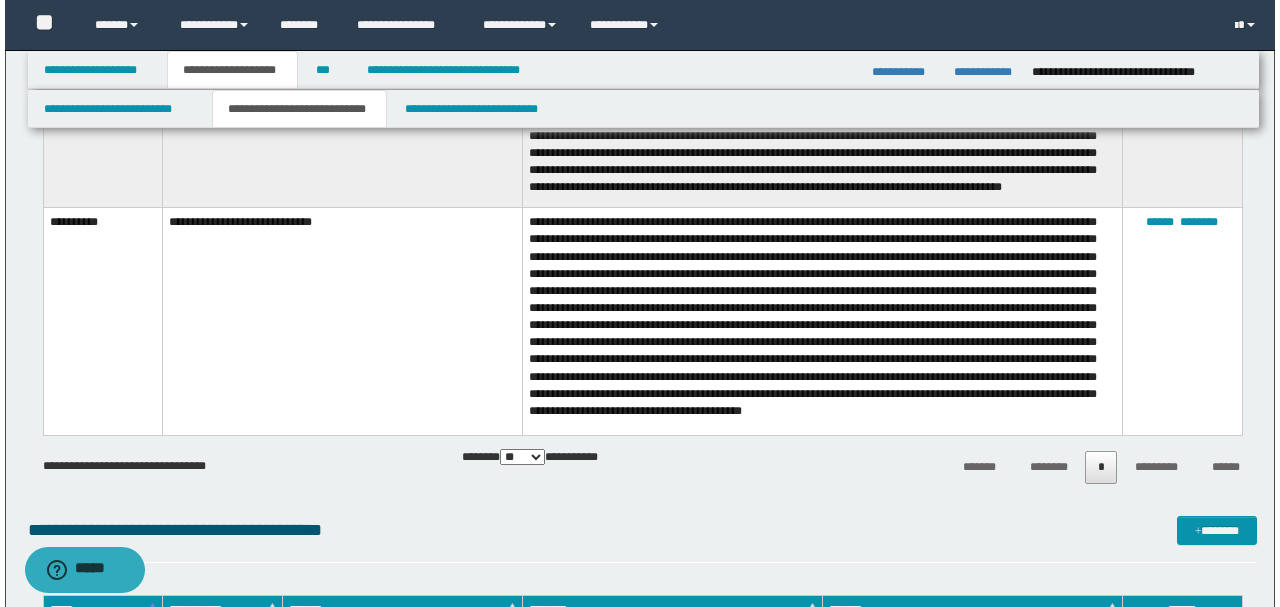 scroll, scrollTop: 4796, scrollLeft: 0, axis: vertical 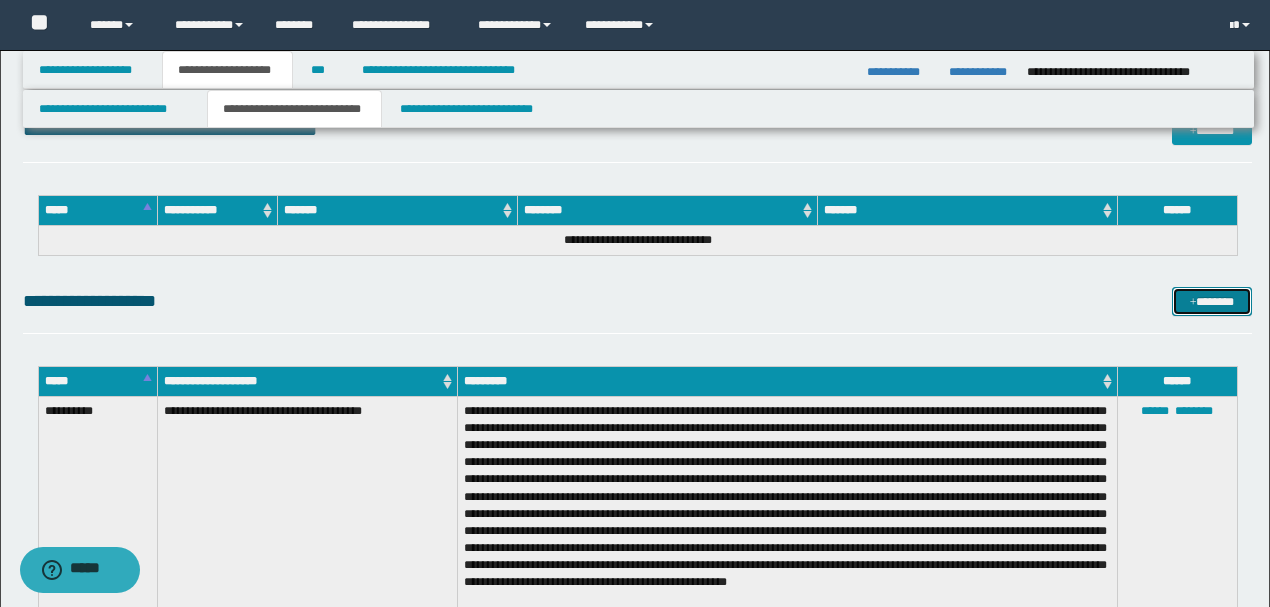click on "*******" at bounding box center (1211, 301) 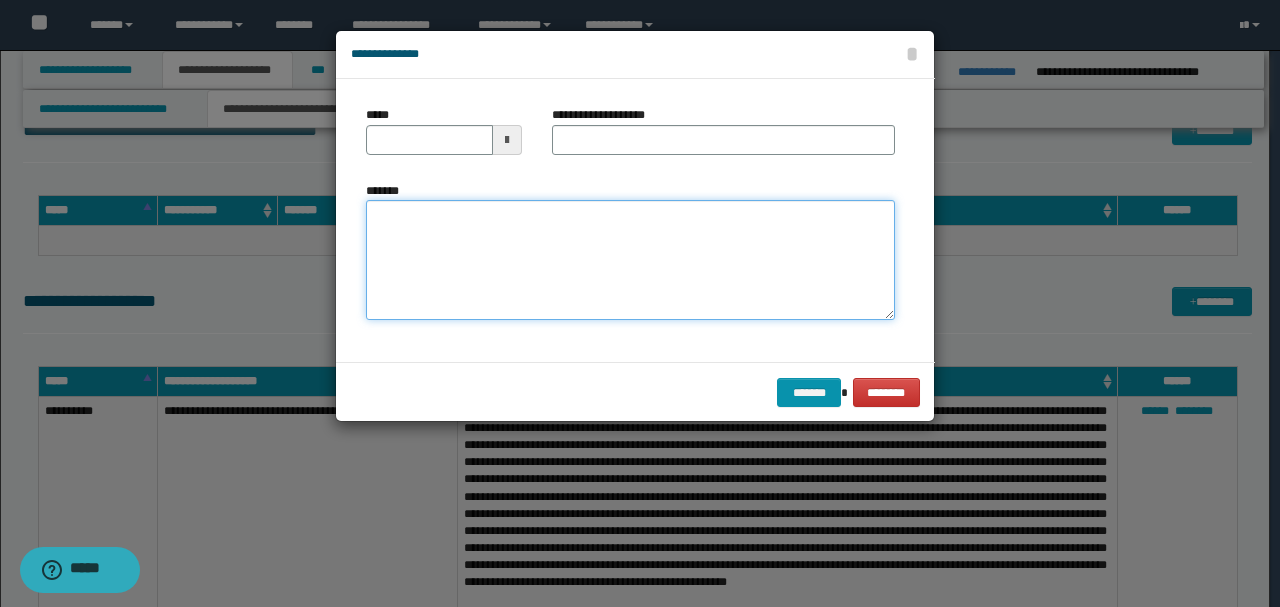 click on "*******" at bounding box center [630, 259] 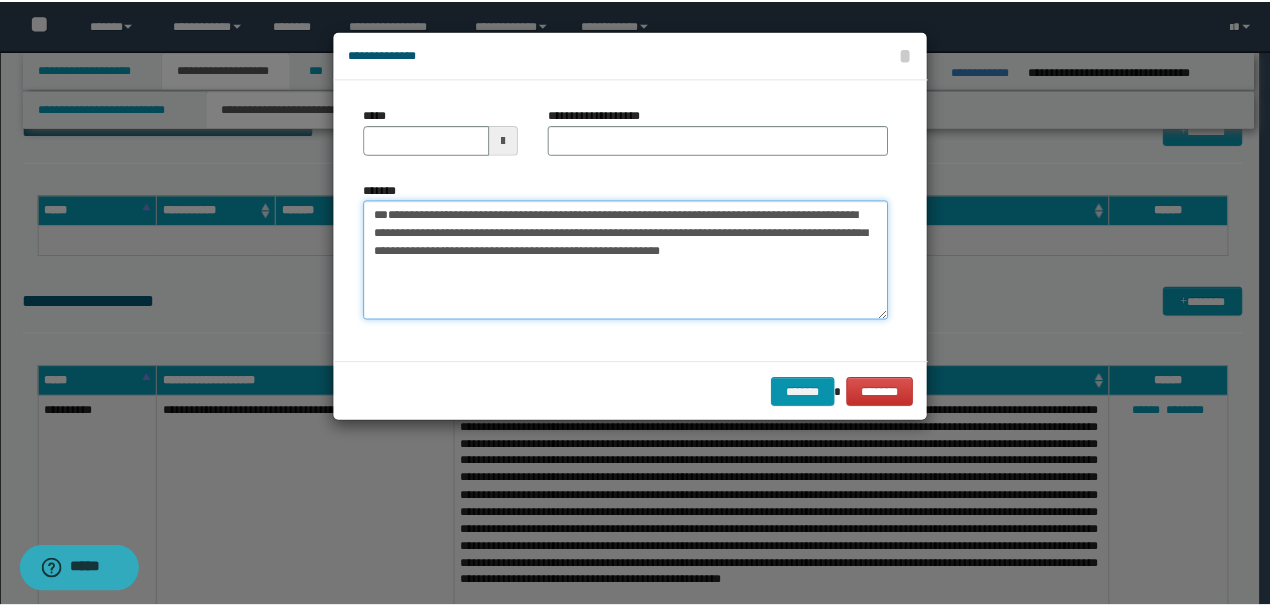 scroll, scrollTop: 0, scrollLeft: 0, axis: both 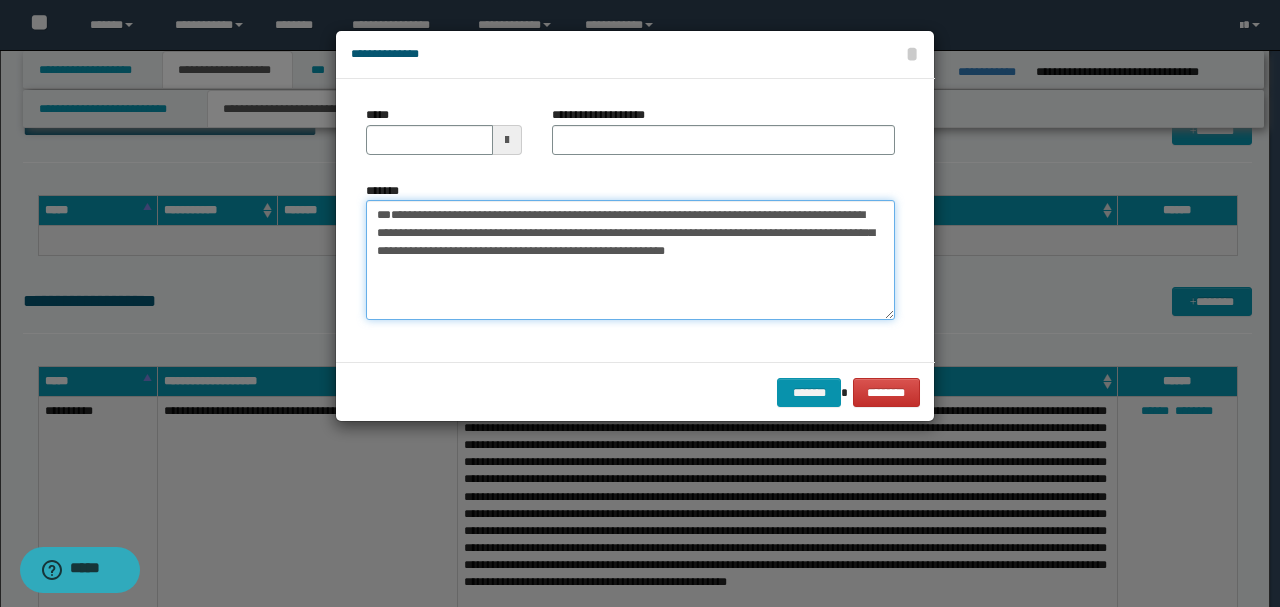 drag, startPoint x: 438, startPoint y: 251, endPoint x: 302, endPoint y: 169, distance: 158.80806 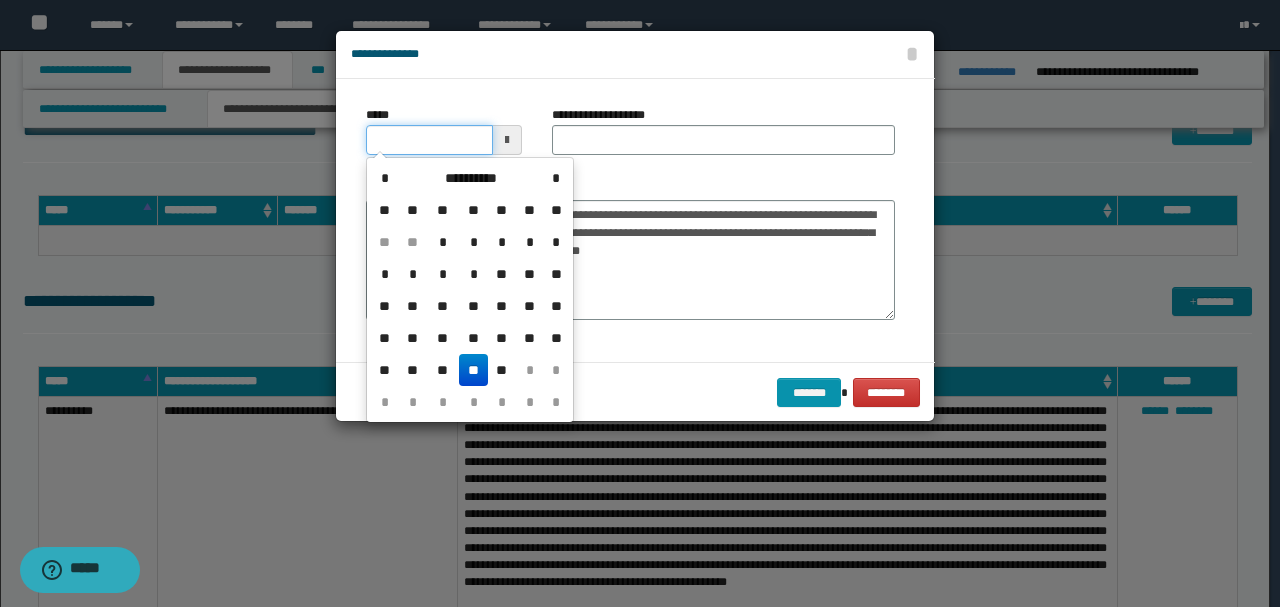 click on "*****" at bounding box center [429, 140] 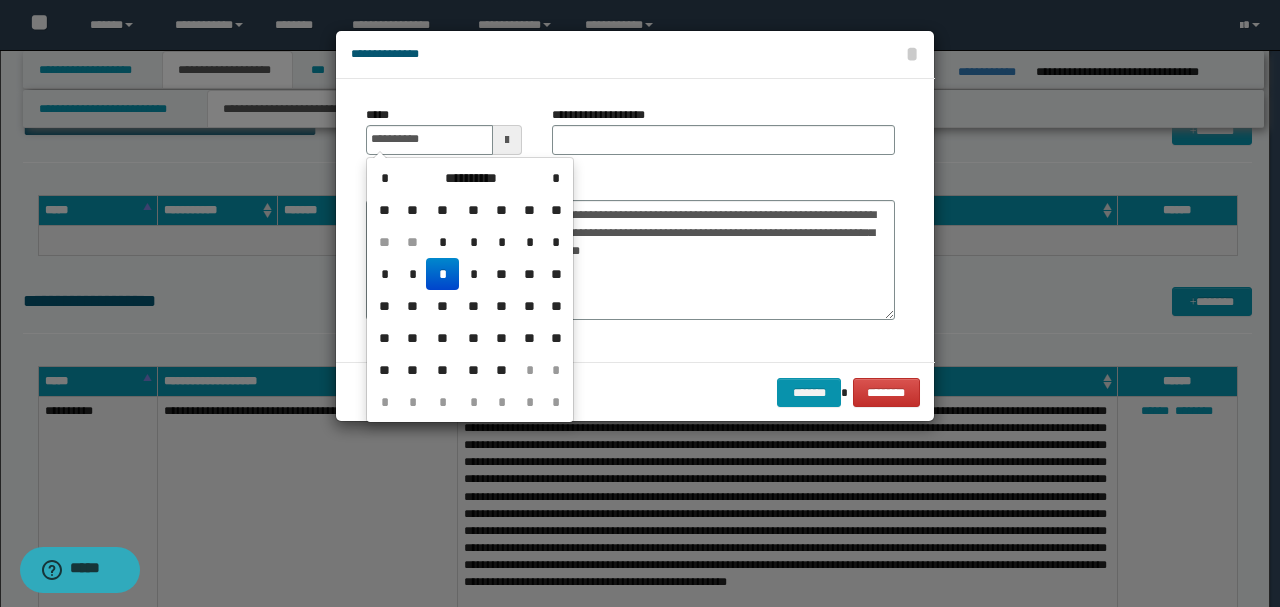 drag, startPoint x: 743, startPoint y: 189, endPoint x: 546, endPoint y: 227, distance: 200.6315 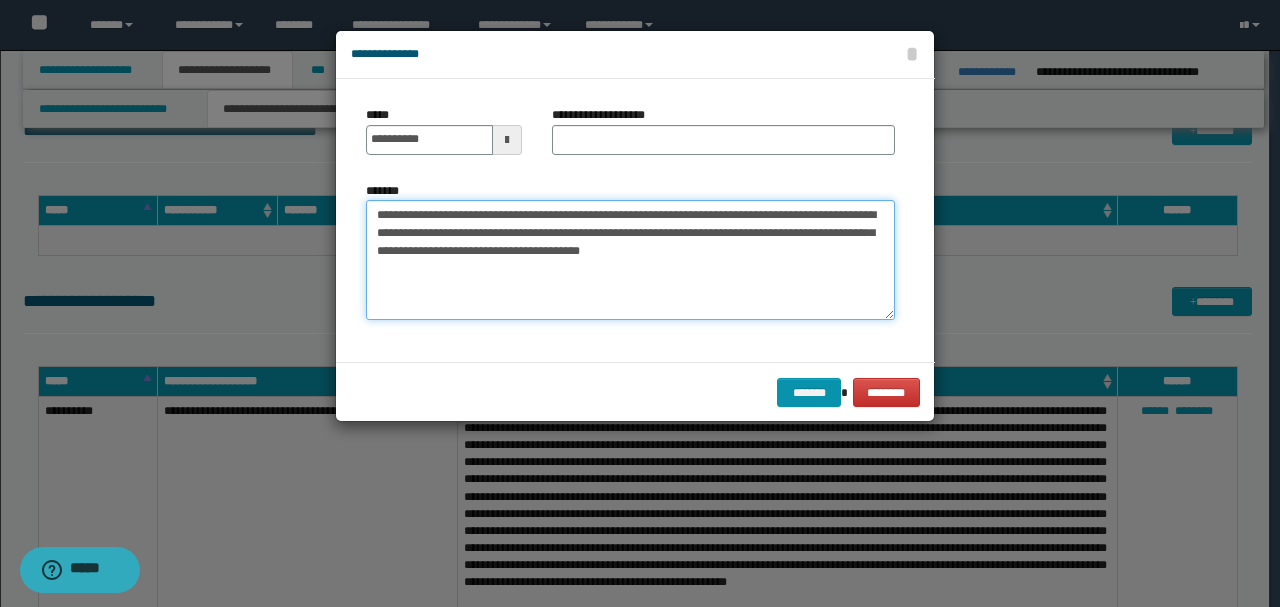 drag, startPoint x: 575, startPoint y: 208, endPoint x: 289, endPoint y: 202, distance: 286.06293 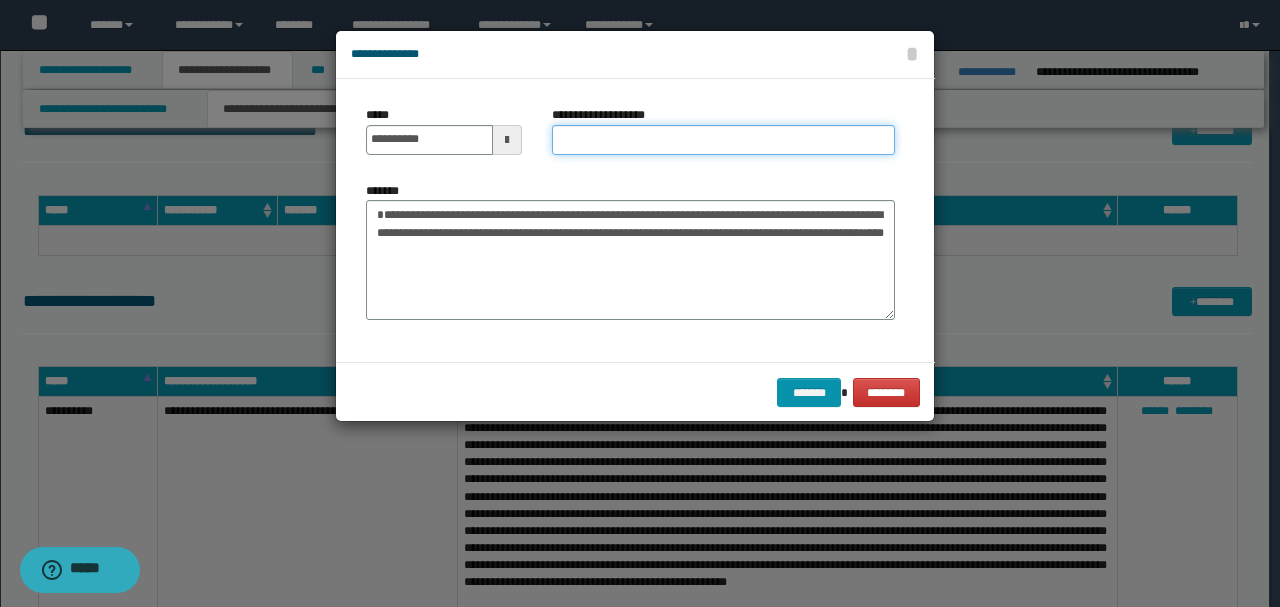 click on "**********" at bounding box center [723, 140] 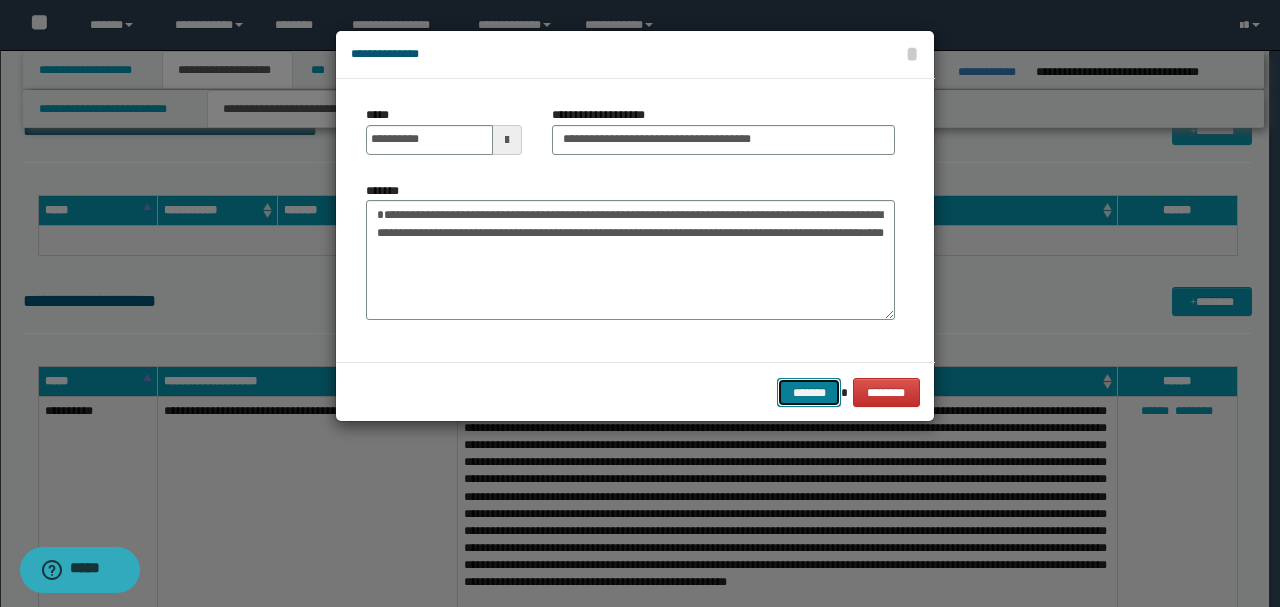 drag, startPoint x: 795, startPoint y: 402, endPoint x: 808, endPoint y: 398, distance: 13.601471 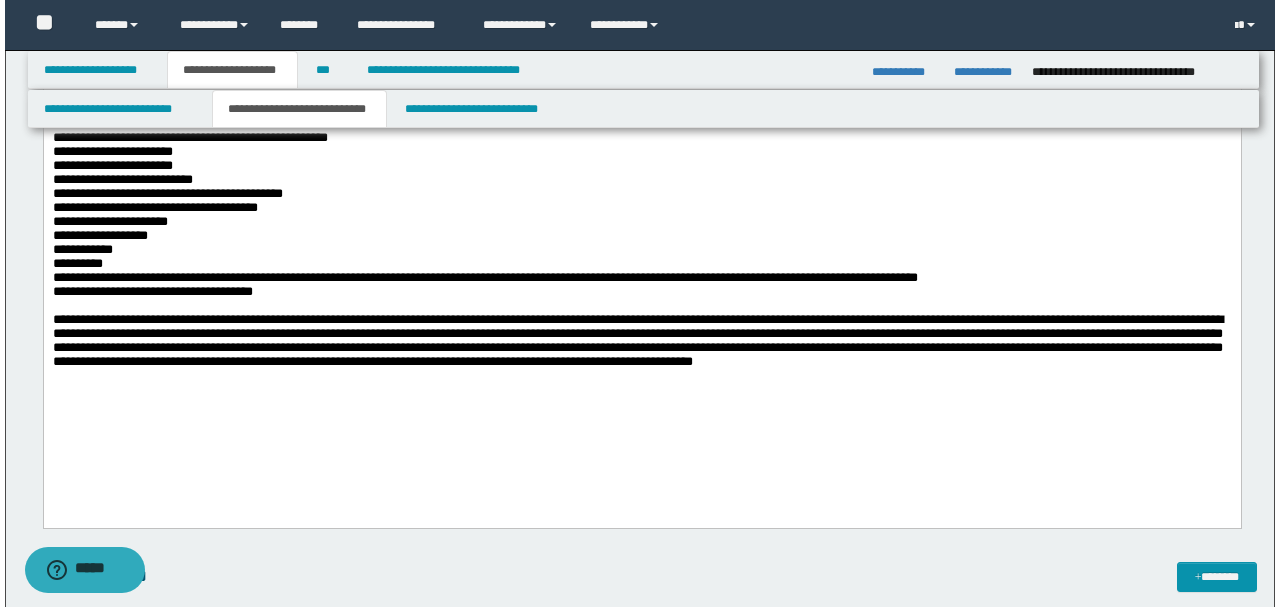 scroll, scrollTop: 1930, scrollLeft: 0, axis: vertical 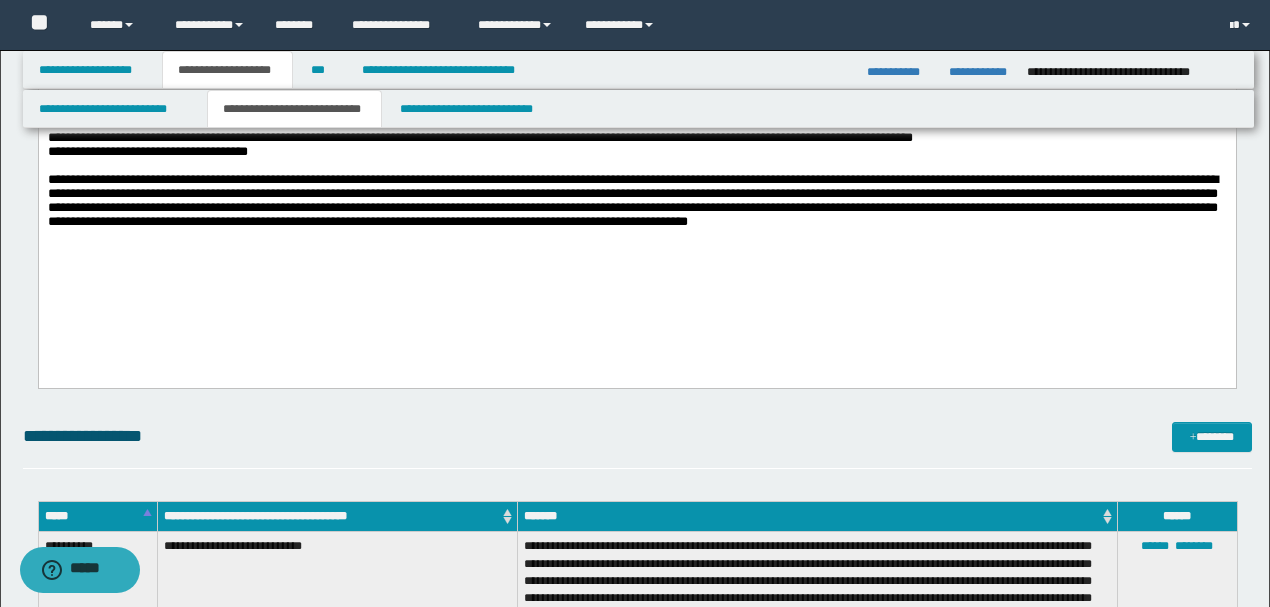 click on "**********" at bounding box center [636, 73] 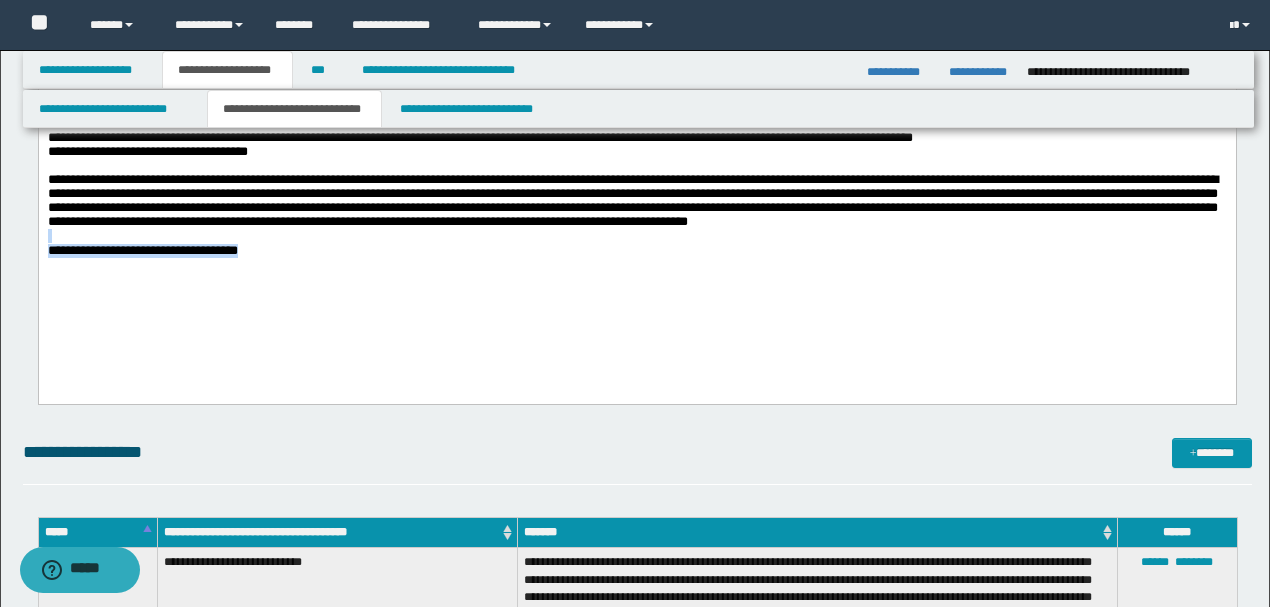 drag, startPoint x: 448, startPoint y: 282, endPoint x: 0, endPoint y: 281, distance: 448.00113 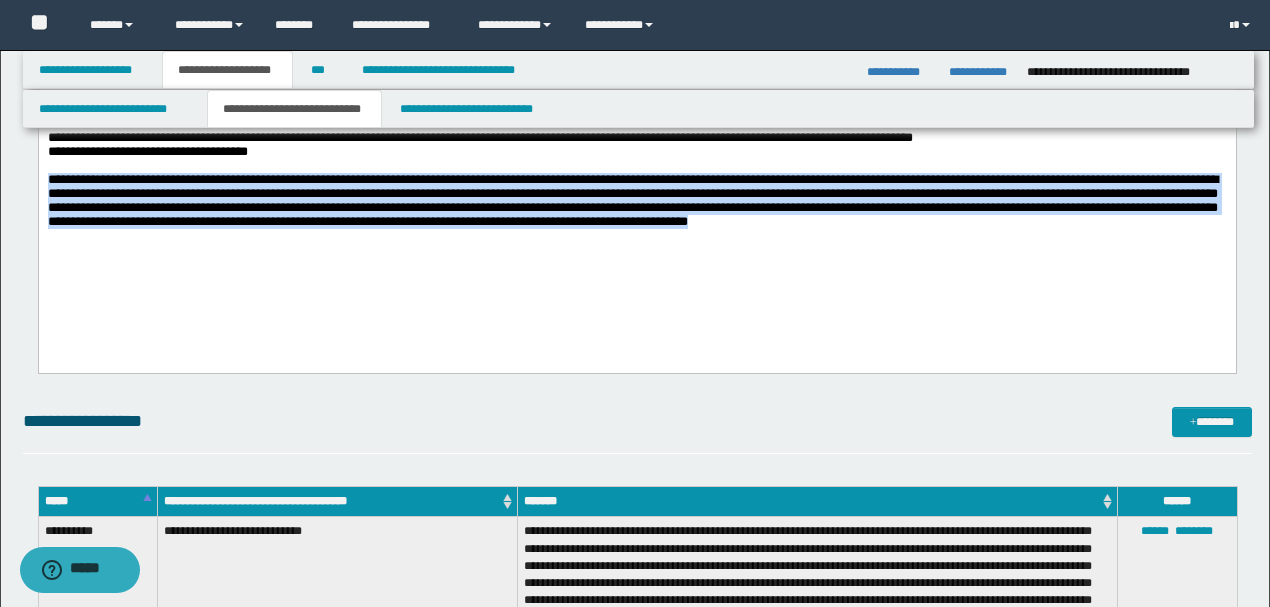 drag, startPoint x: 1163, startPoint y: 277, endPoint x: 0, endPoint y: 205, distance: 1165.2266 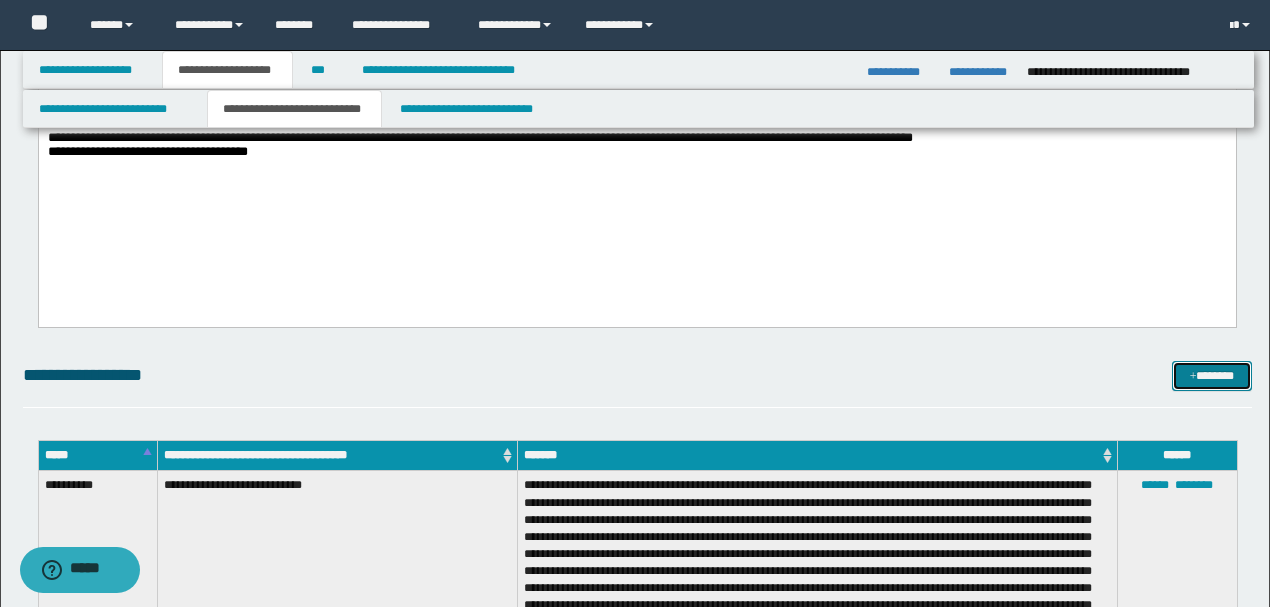 click on "*******" at bounding box center [1211, 375] 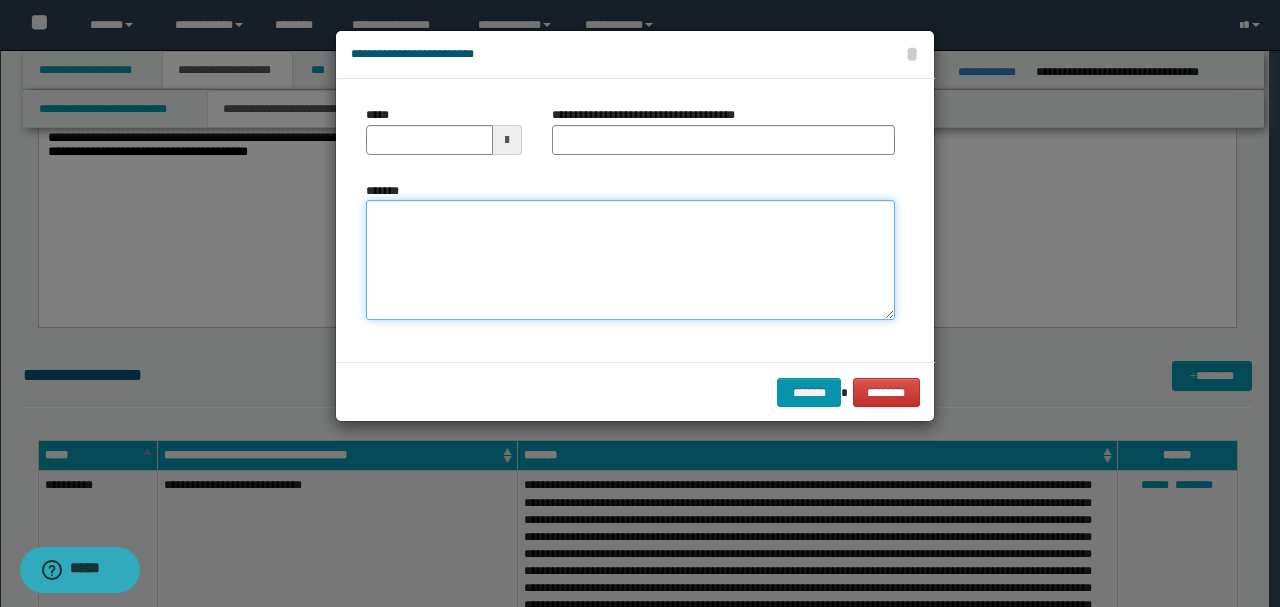 click on "*******" at bounding box center [630, 259] 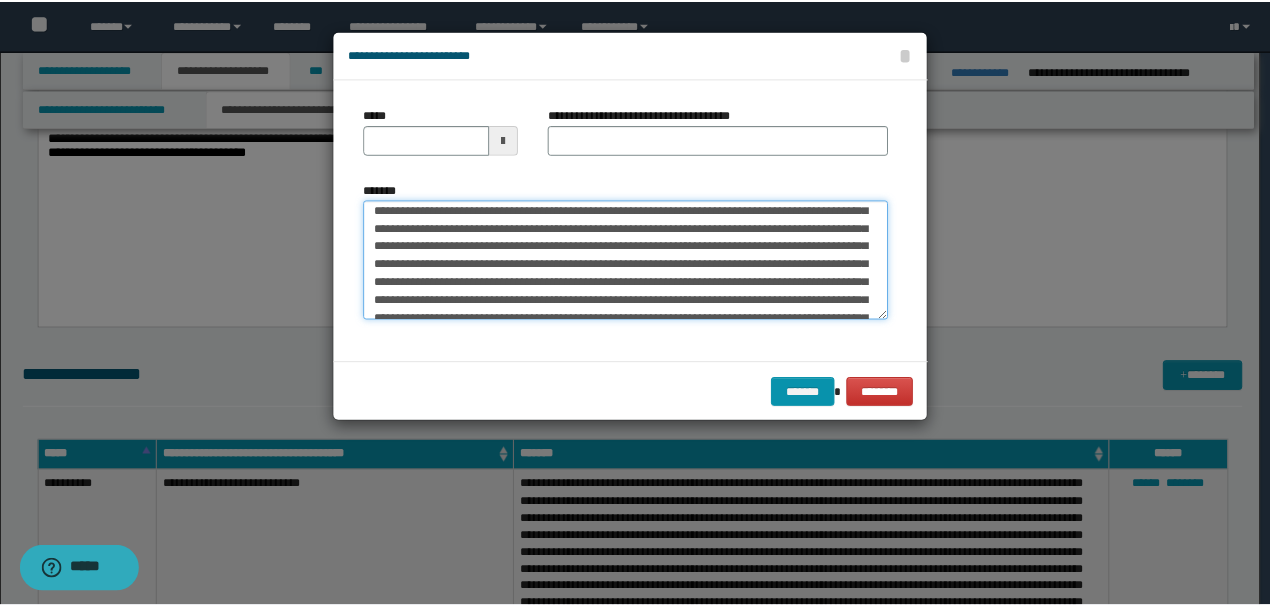 scroll, scrollTop: 0, scrollLeft: 0, axis: both 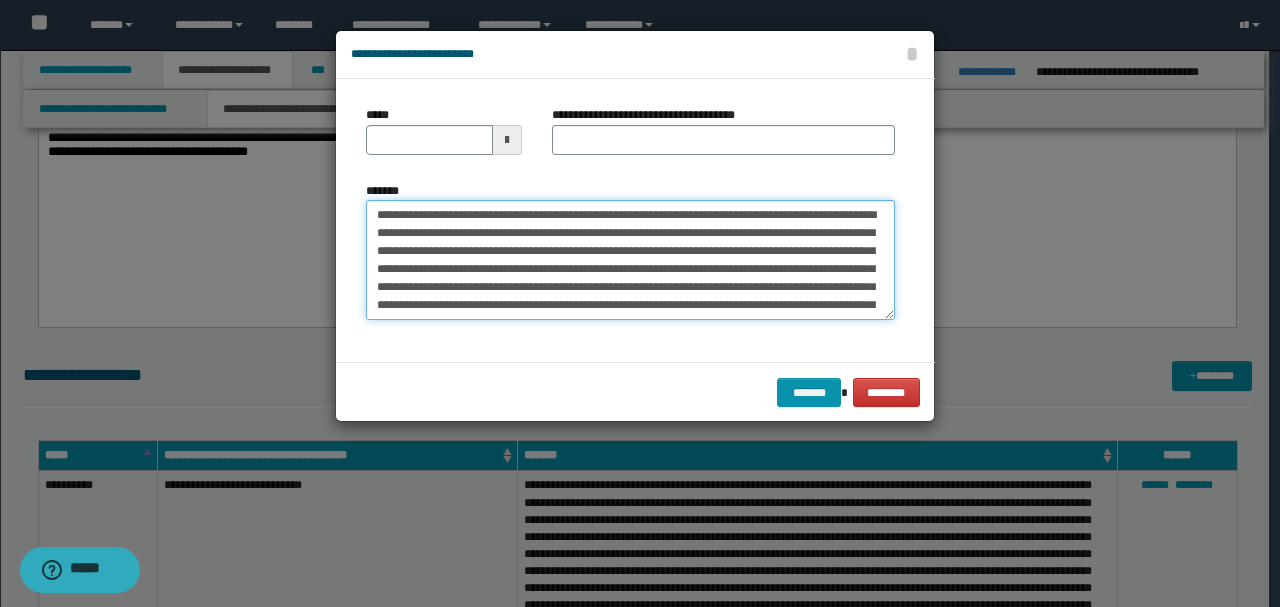 drag, startPoint x: 441, startPoint y: 210, endPoint x: 198, endPoint y: 185, distance: 244.28262 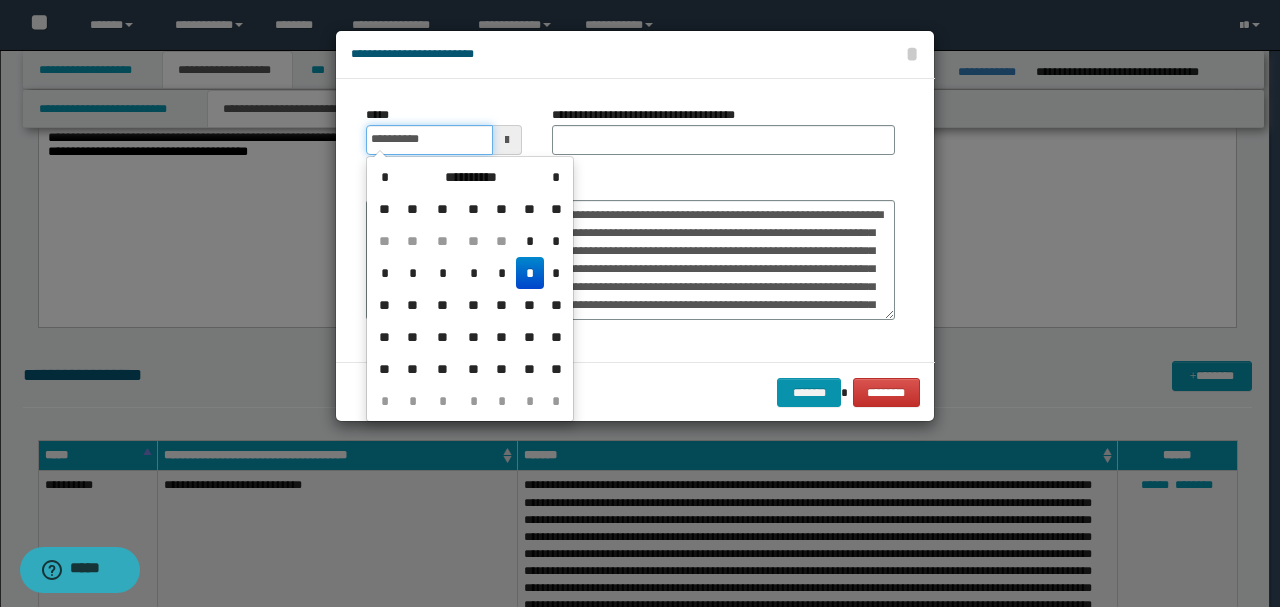 click on "**********" at bounding box center [429, 140] 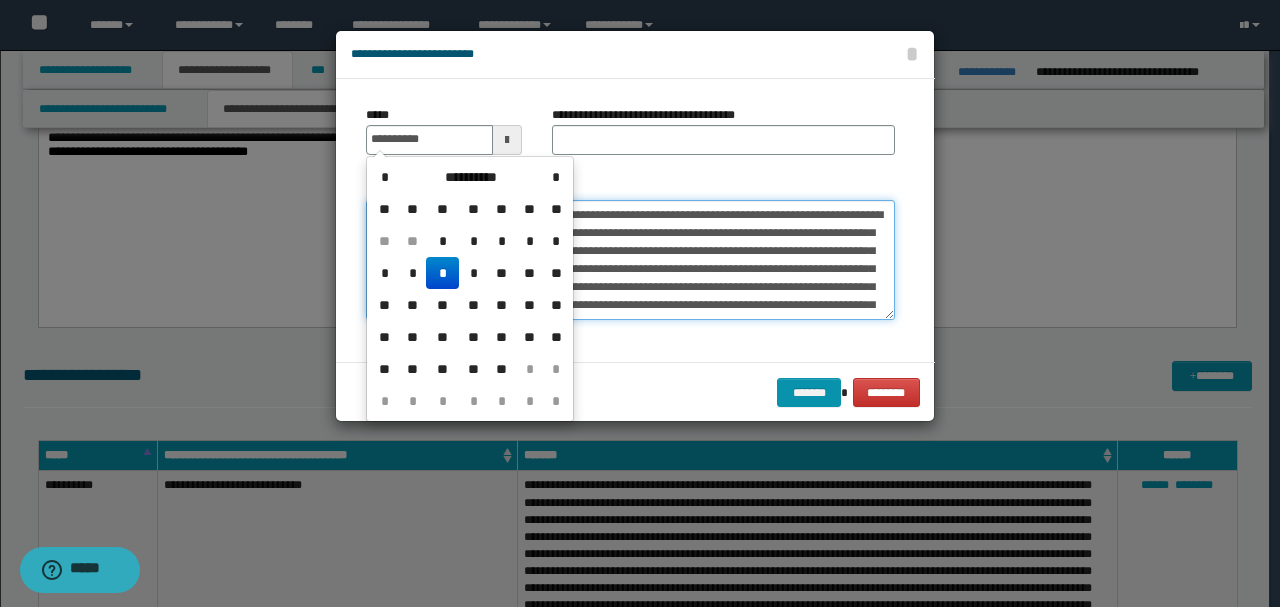 click on "**********" at bounding box center (630, 259) 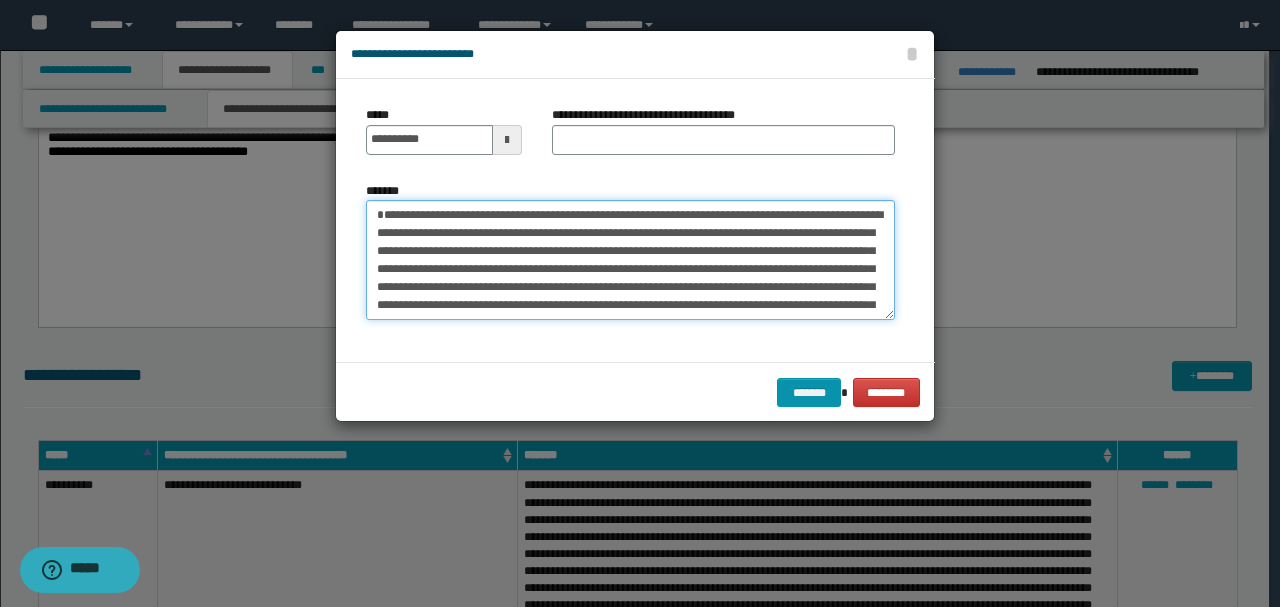 drag, startPoint x: 590, startPoint y: 206, endPoint x: 209, endPoint y: 198, distance: 381.08398 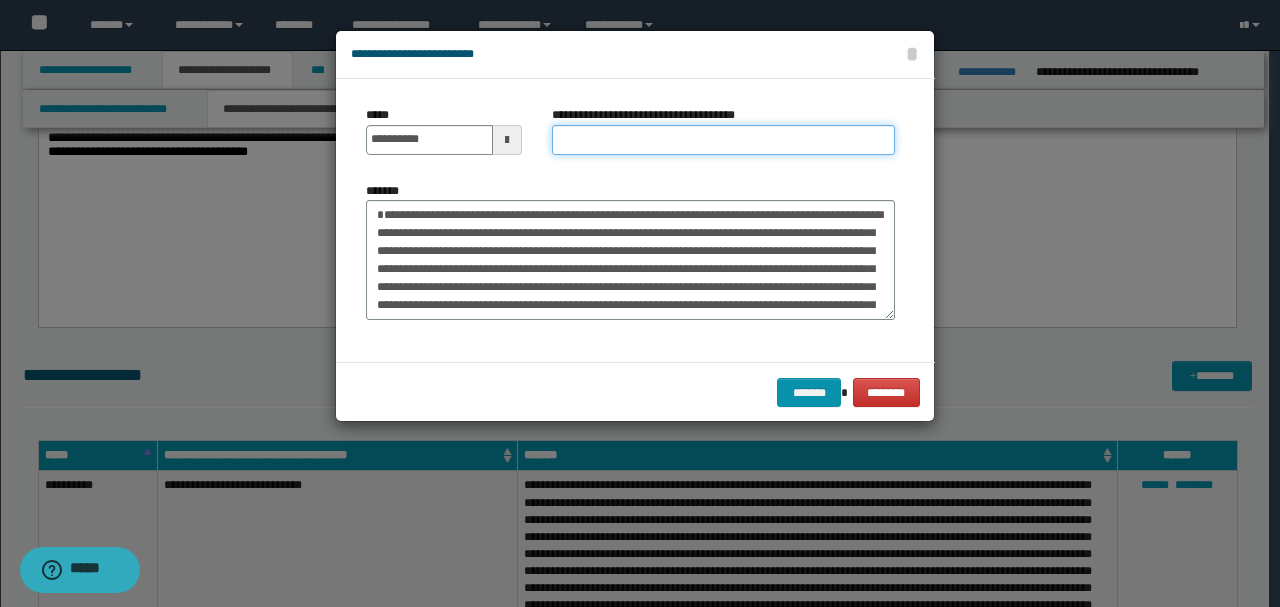 paste on "**********" 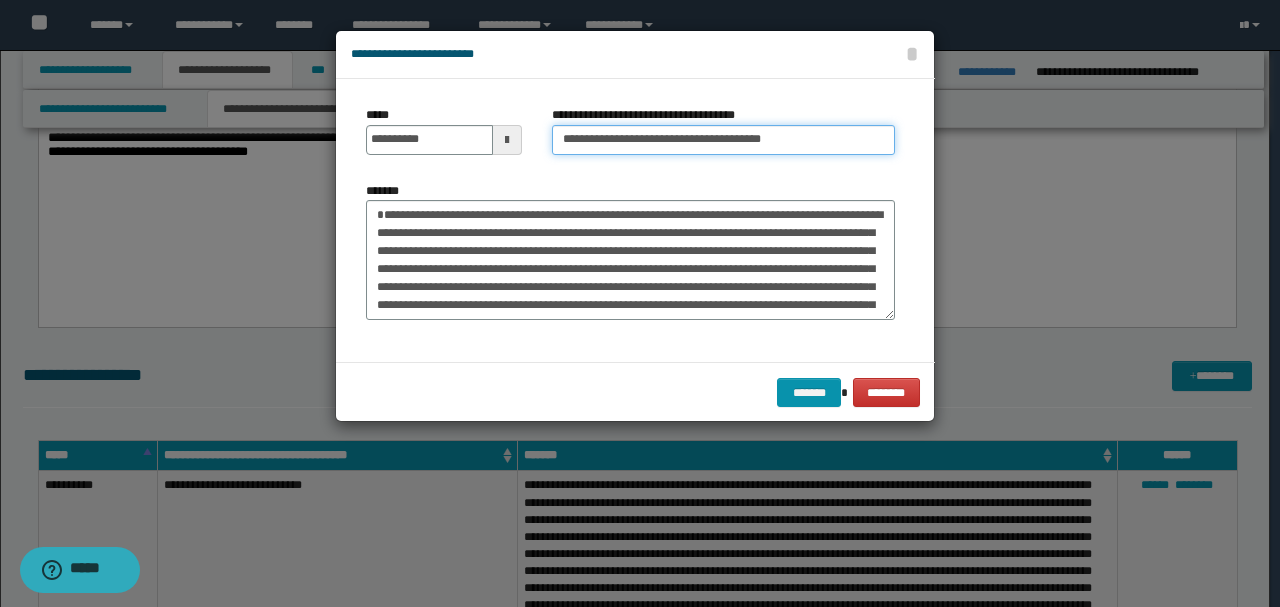 click on "**********" at bounding box center (723, 140) 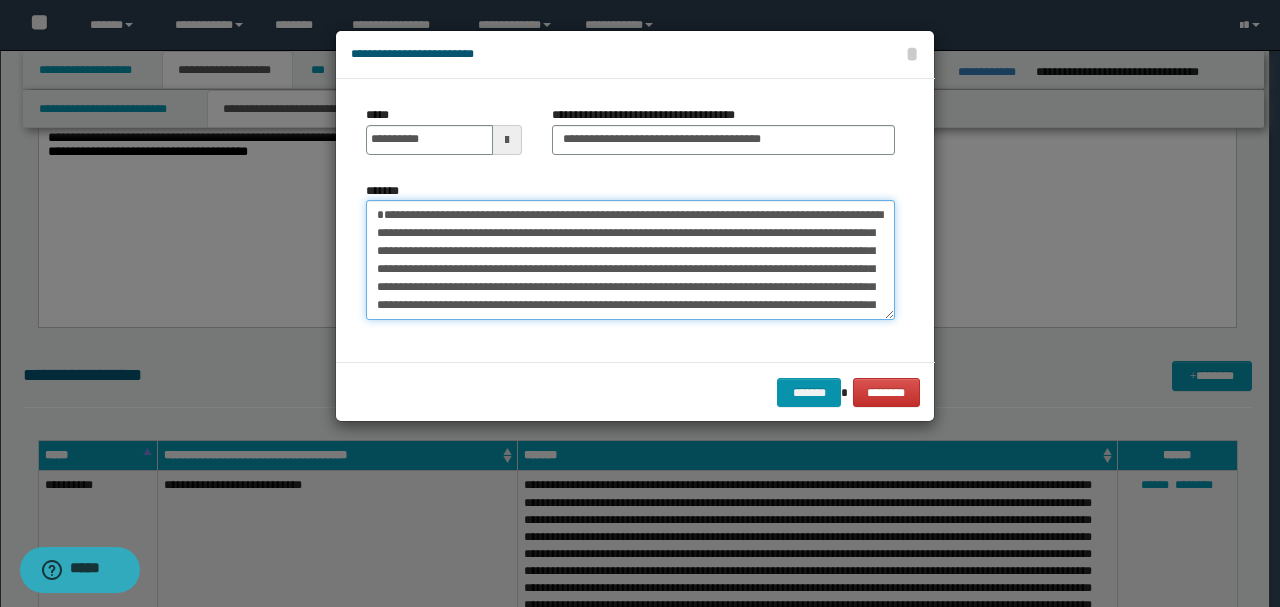 click on "**********" at bounding box center [630, 259] 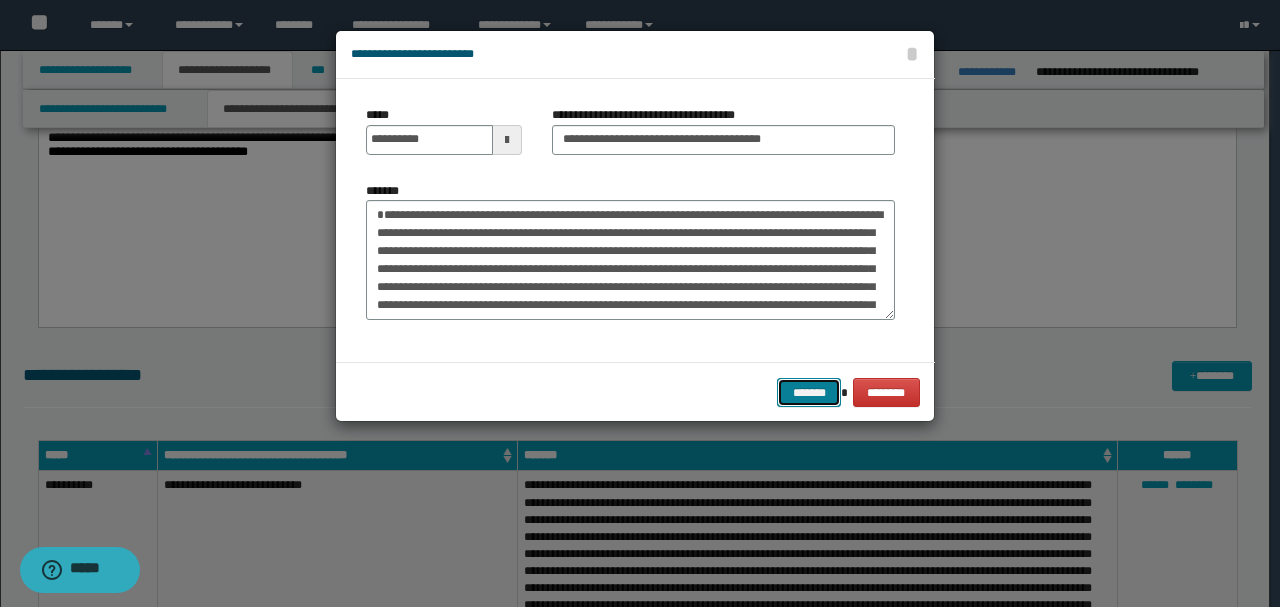 click on "*******" at bounding box center [809, 392] 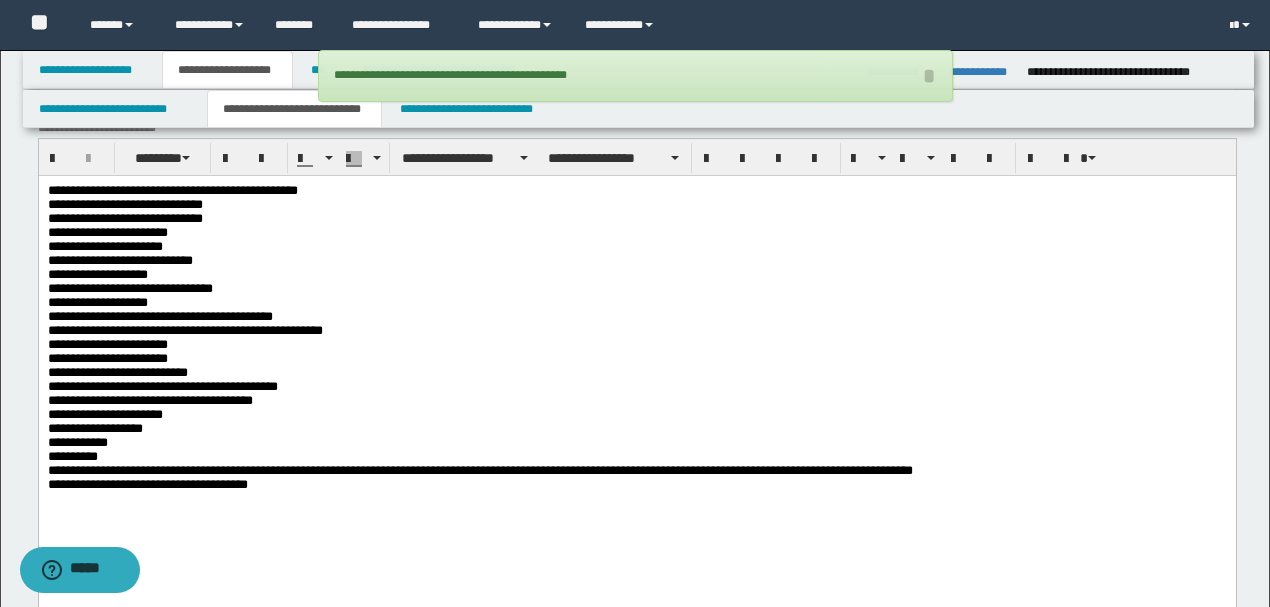 scroll, scrollTop: 1596, scrollLeft: 0, axis: vertical 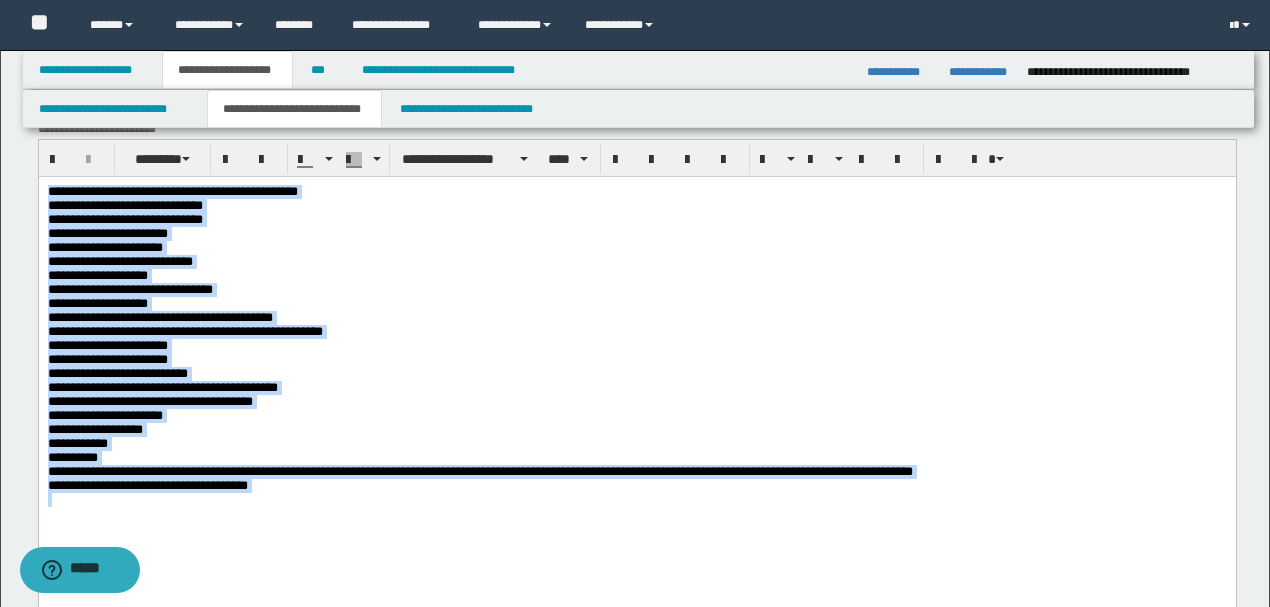 drag, startPoint x: 472, startPoint y: 532, endPoint x: 38, endPoint y: 357, distance: 467.95407 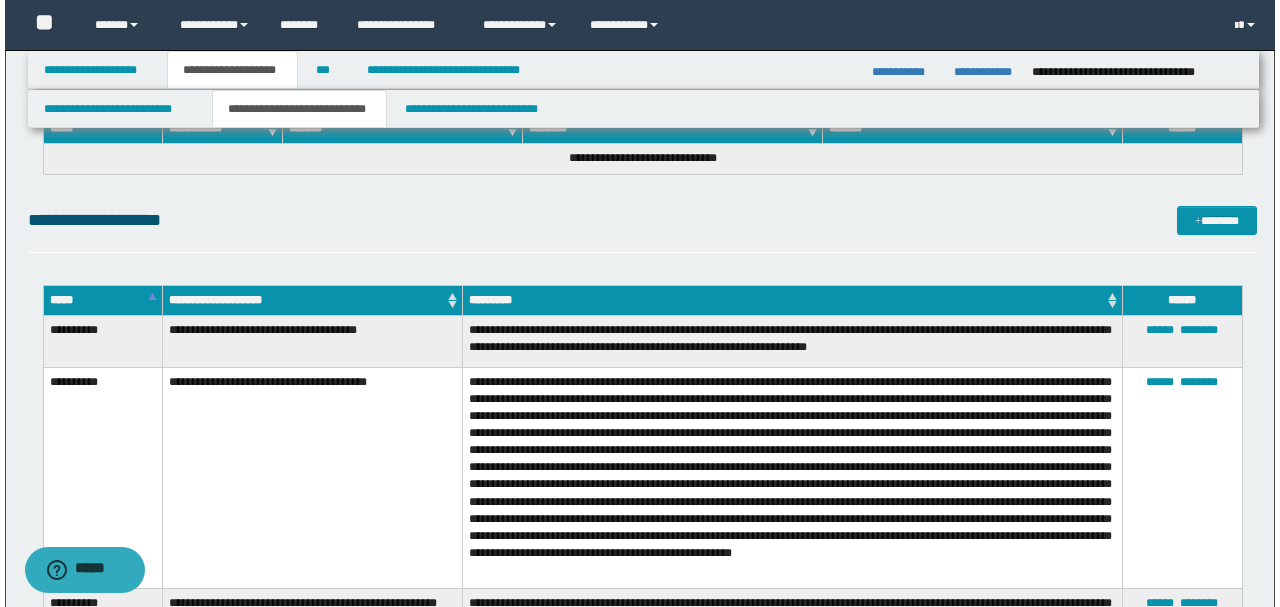 scroll, scrollTop: 4396, scrollLeft: 0, axis: vertical 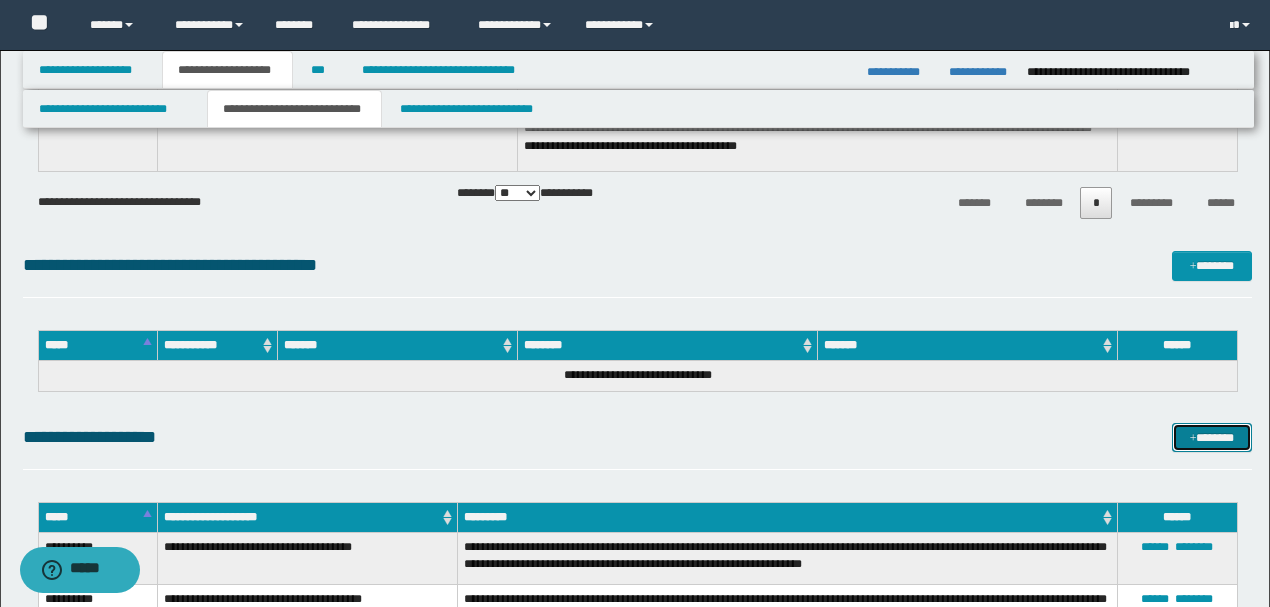 click on "*******" at bounding box center (1211, 437) 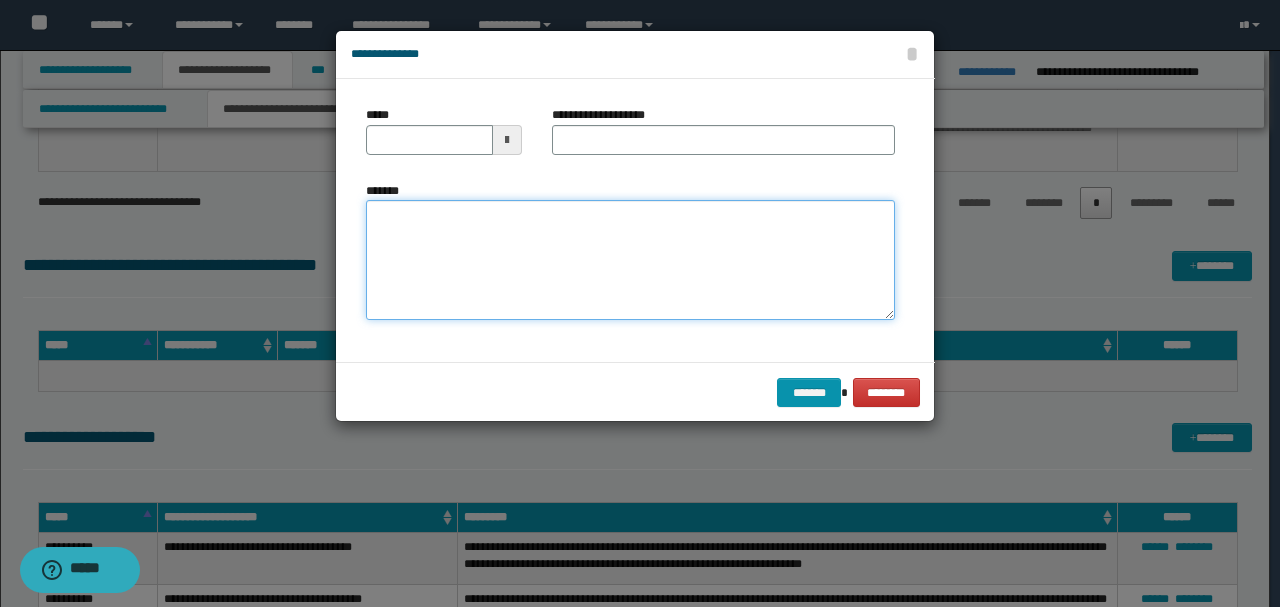 click on "*******" at bounding box center [630, 259] 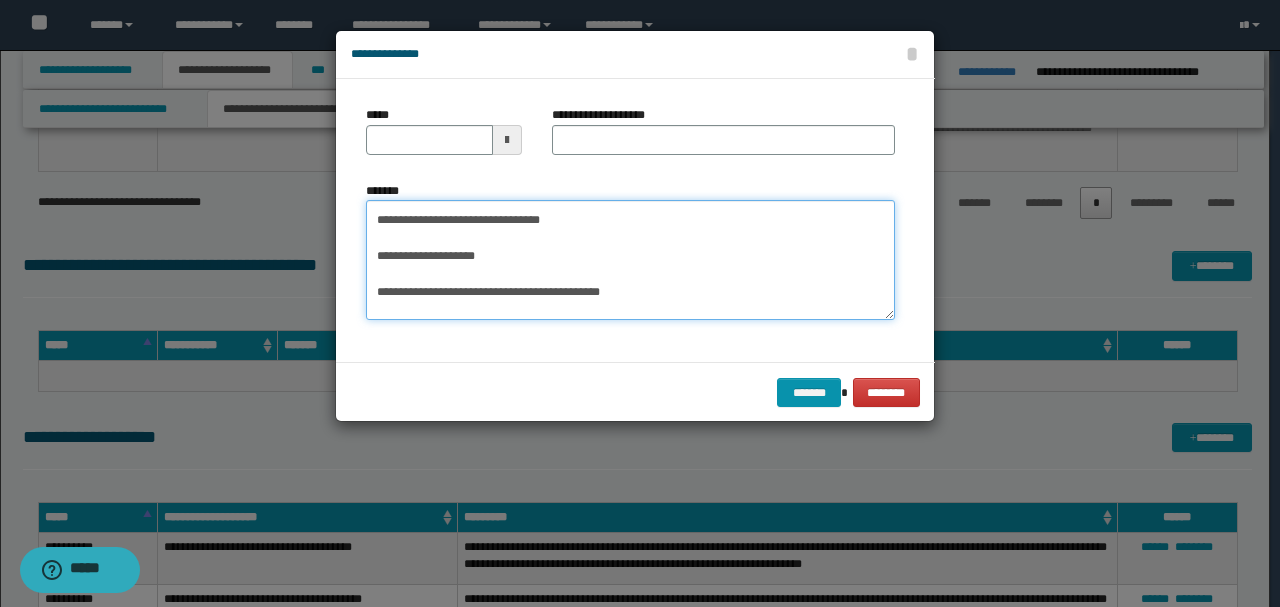 scroll, scrollTop: 0, scrollLeft: 0, axis: both 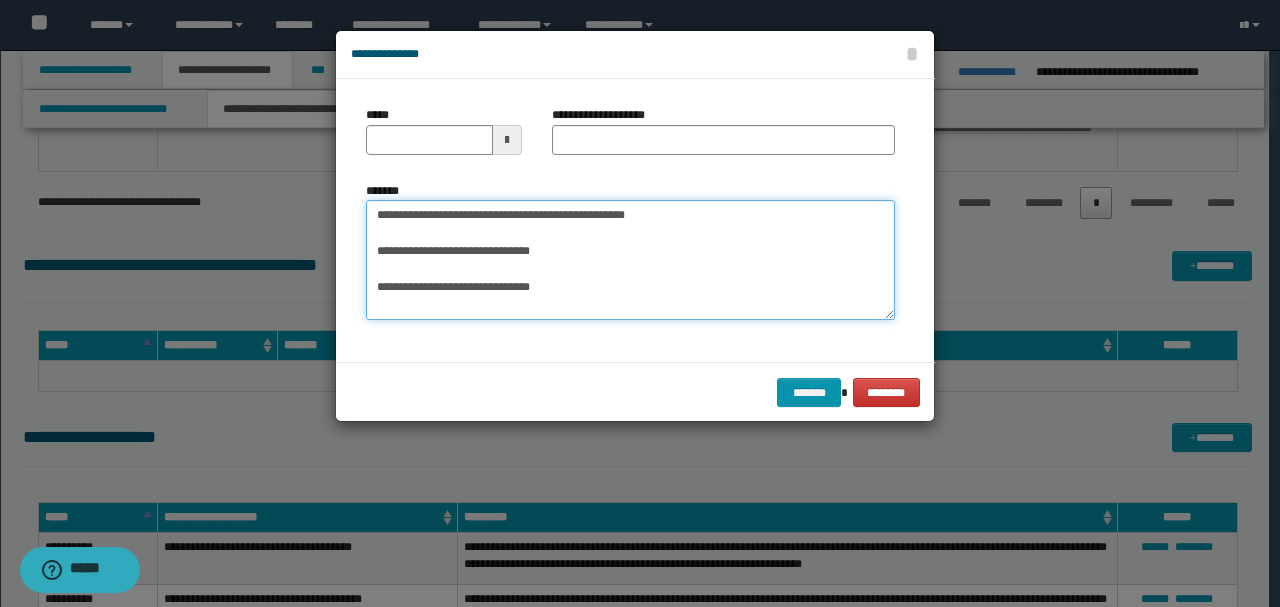 drag, startPoint x: 622, startPoint y: 296, endPoint x: 320, endPoint y: 276, distance: 302.66153 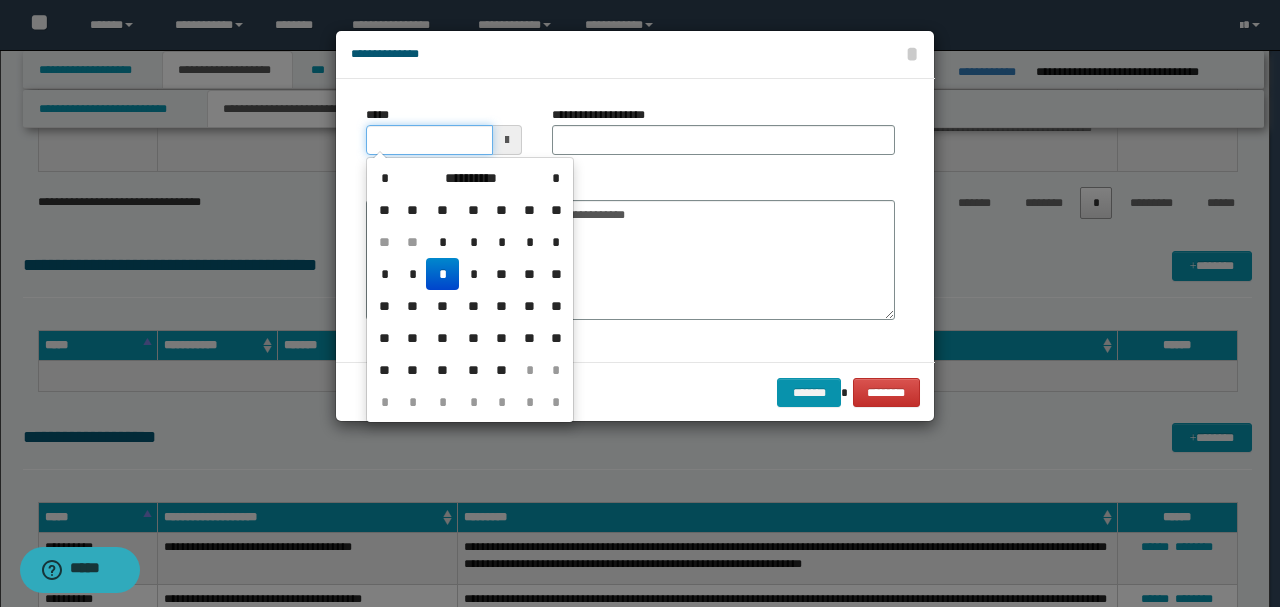 click on "*****" at bounding box center [429, 140] 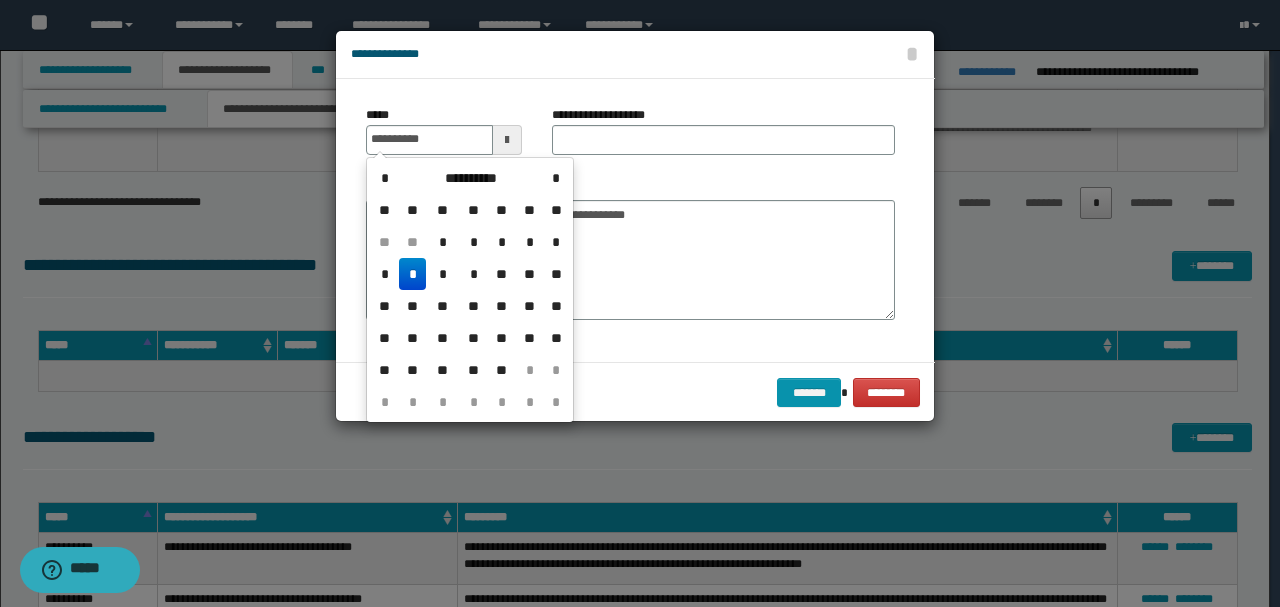click on "**********" at bounding box center (723, 138) 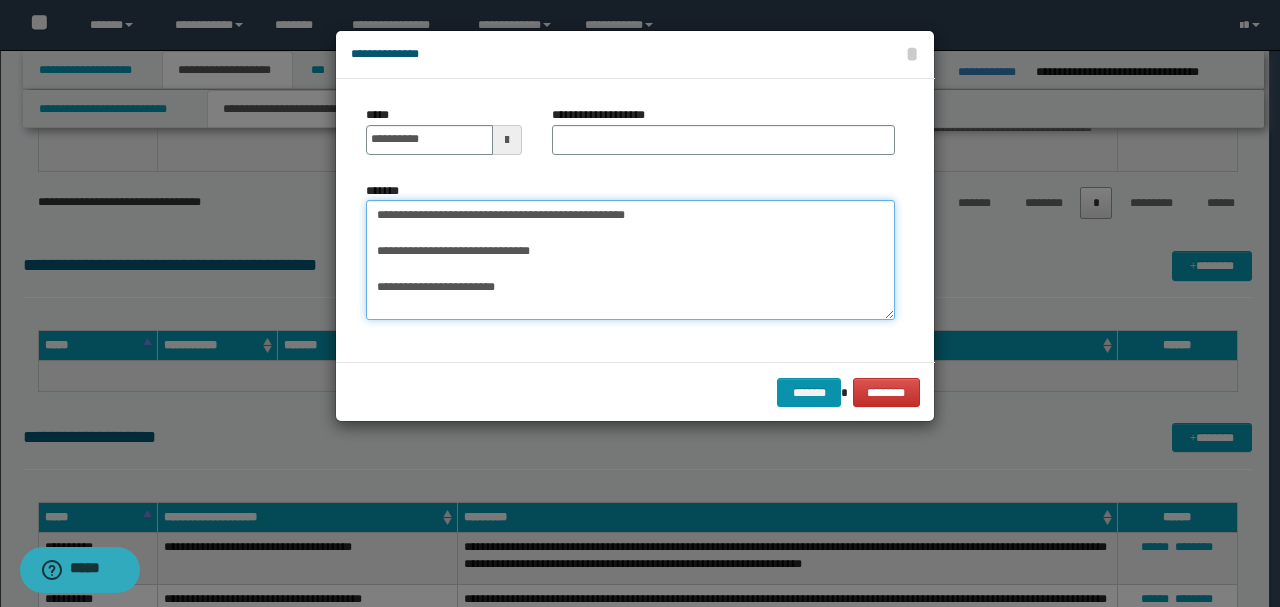click on "**********" at bounding box center (630, 259) 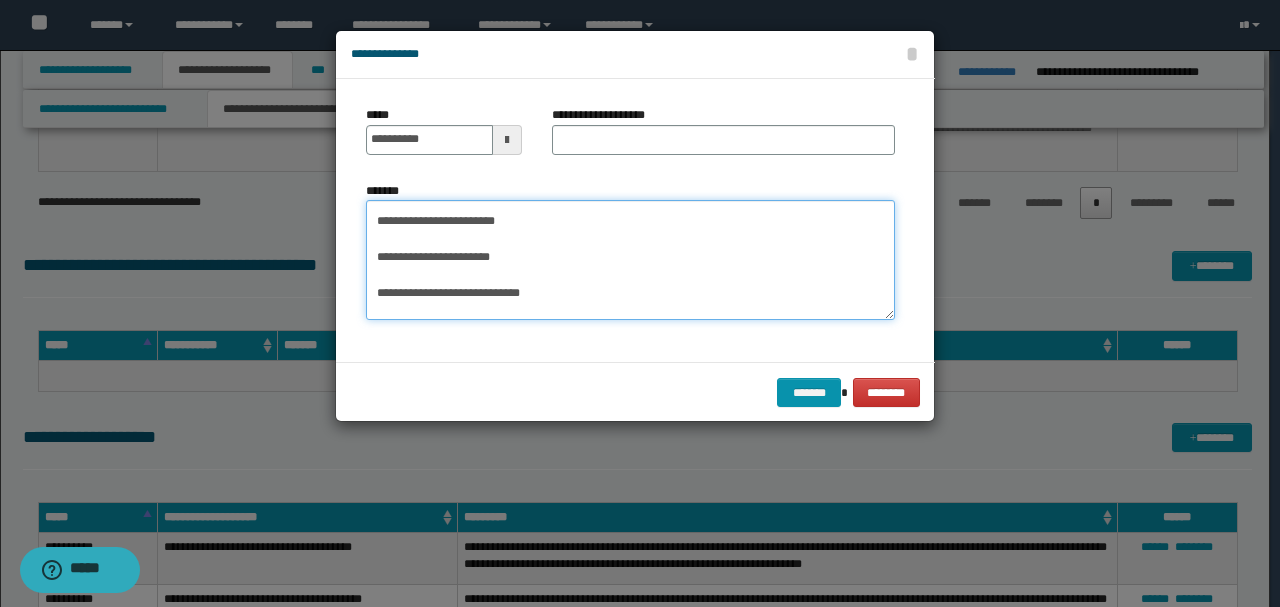 scroll, scrollTop: 0, scrollLeft: 0, axis: both 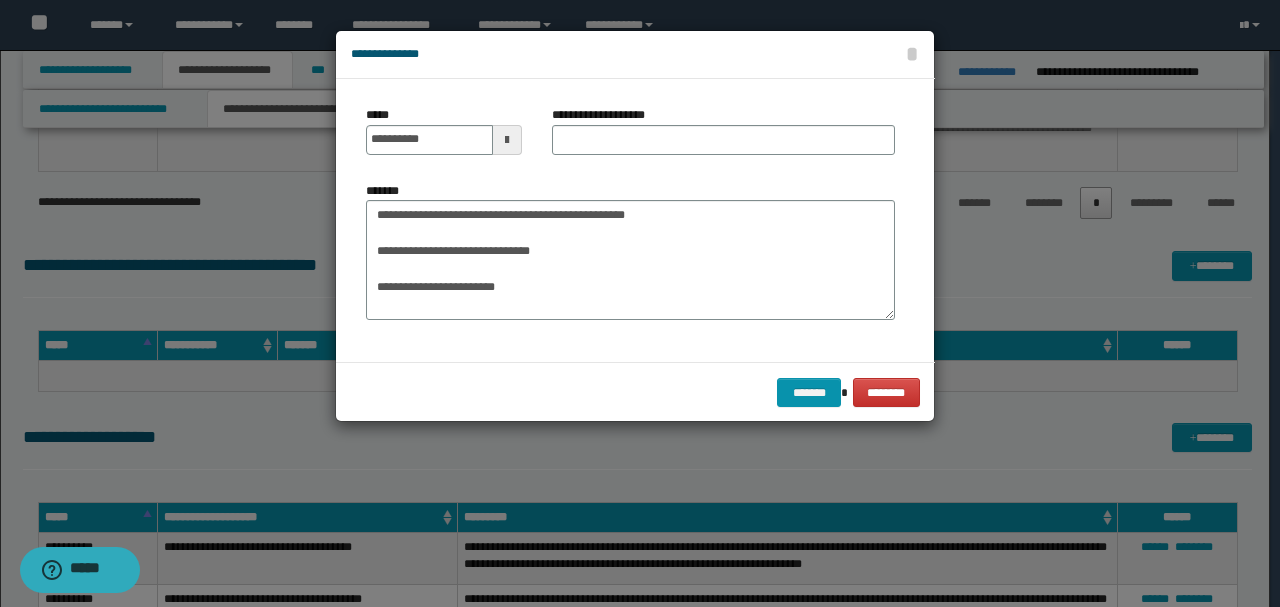 click on "**********" at bounding box center [609, 115] 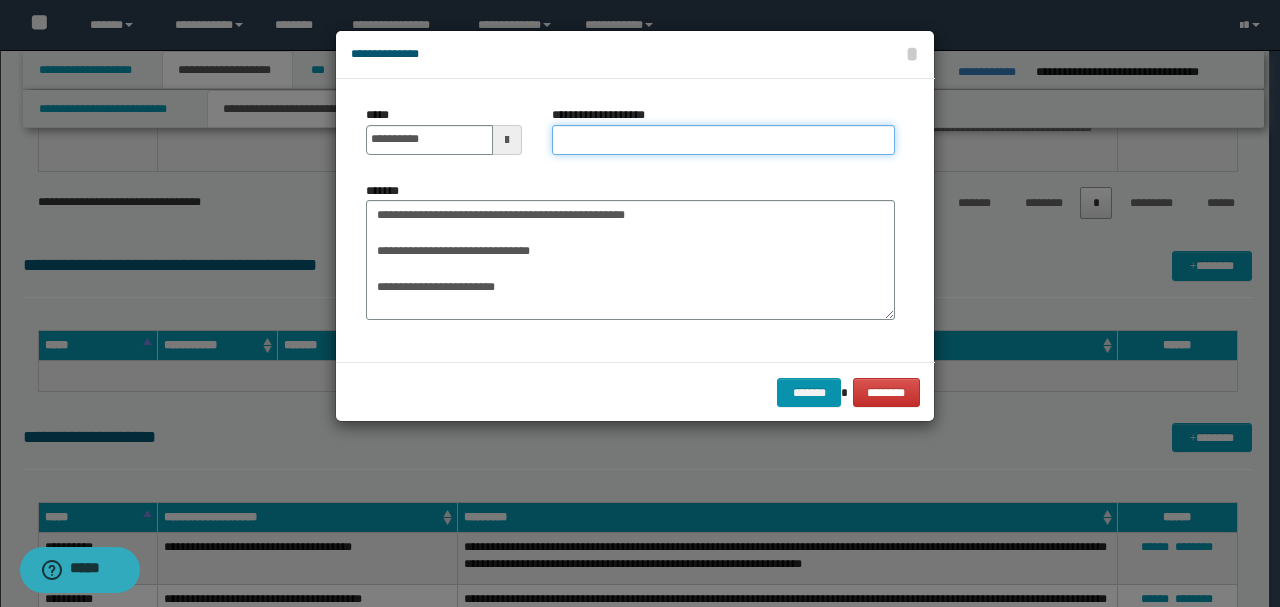 click on "**********" at bounding box center [723, 140] 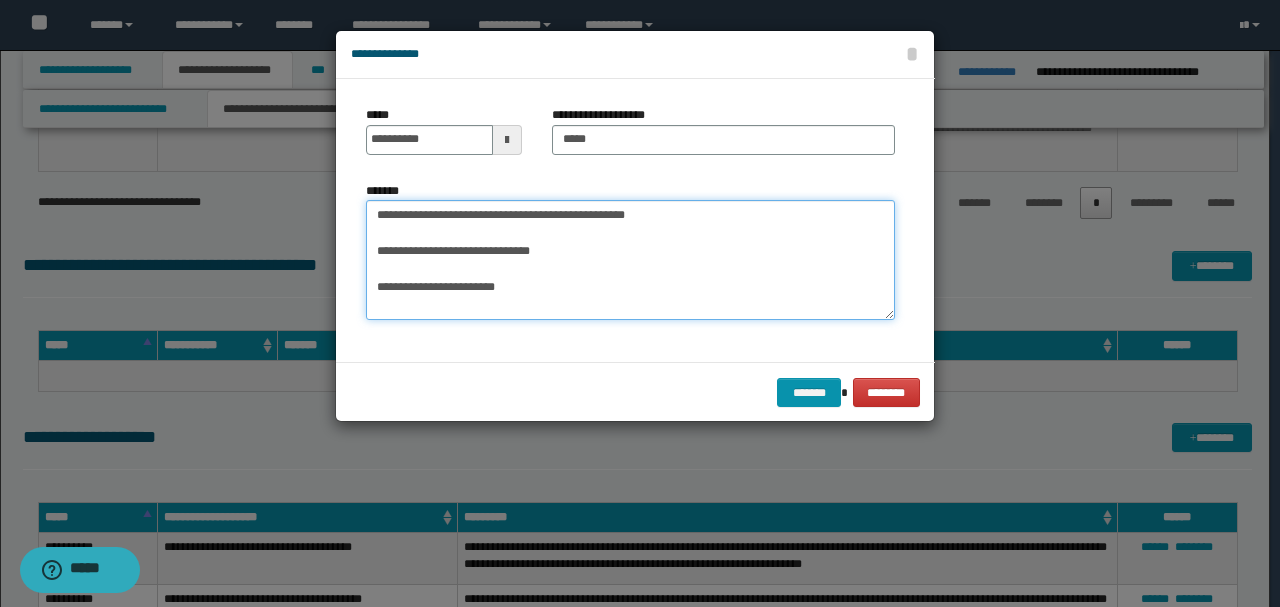 click on "**********" at bounding box center [630, 259] 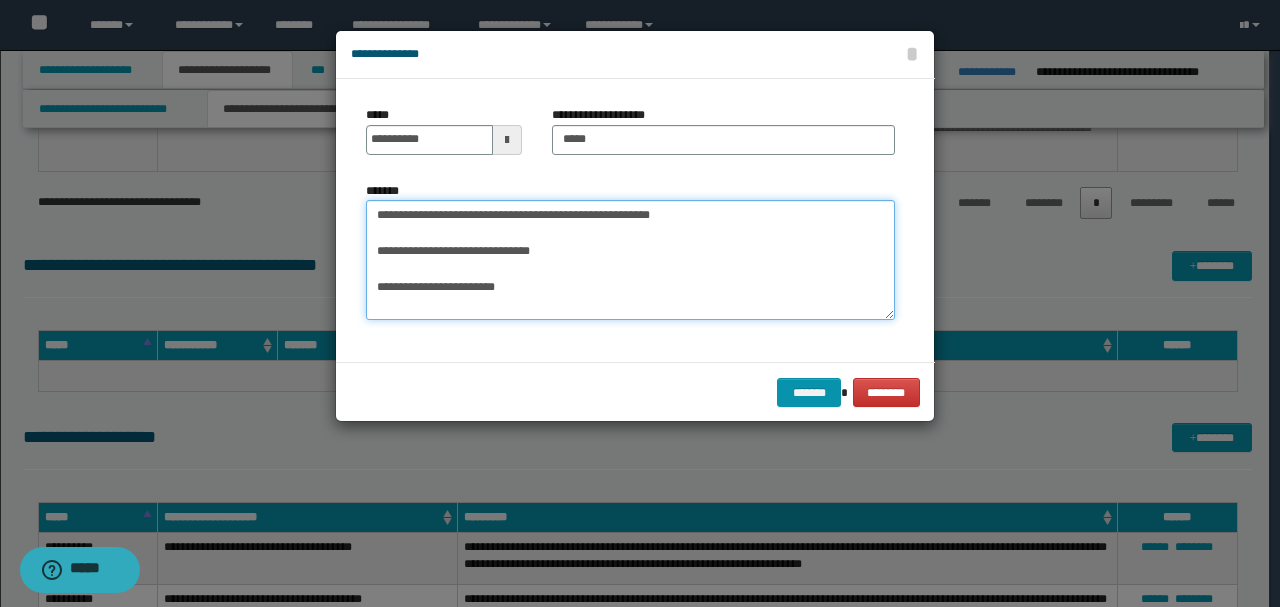 click on "**********" at bounding box center [630, 259] 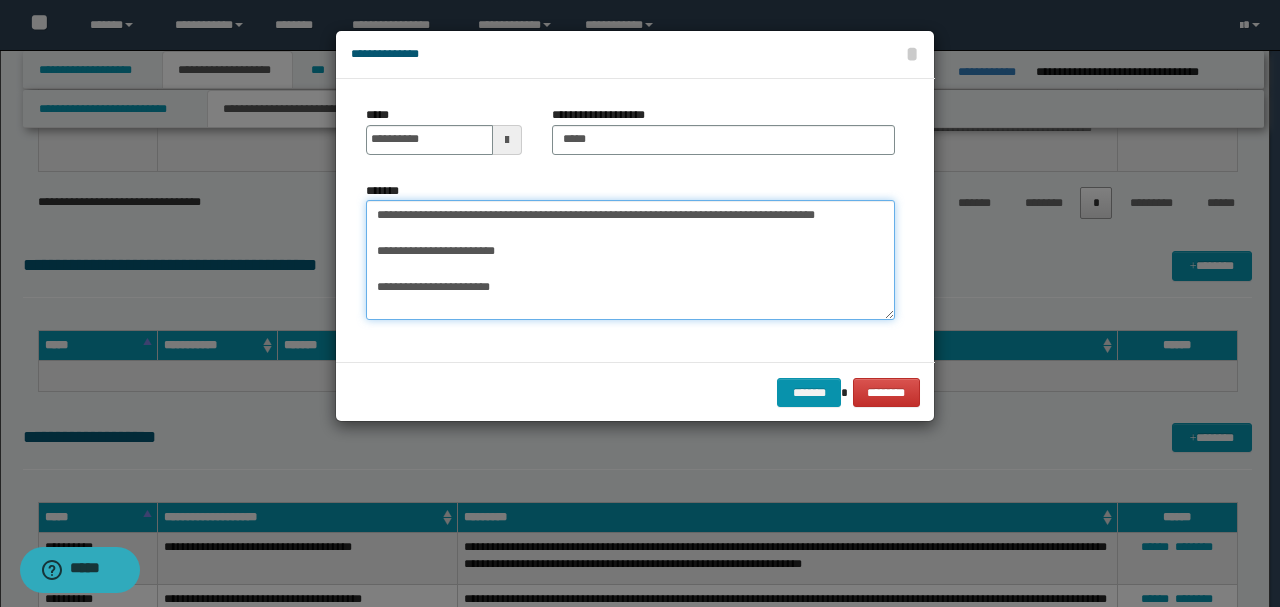 click on "**********" at bounding box center [630, 259] 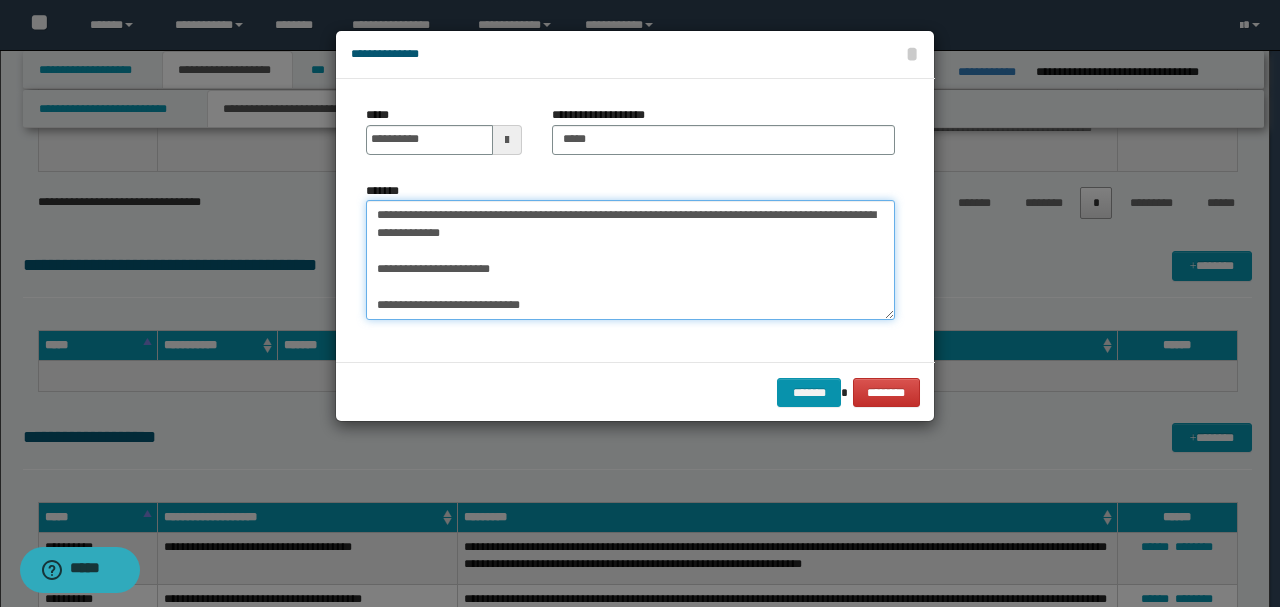 click on "**********" at bounding box center (630, 259) 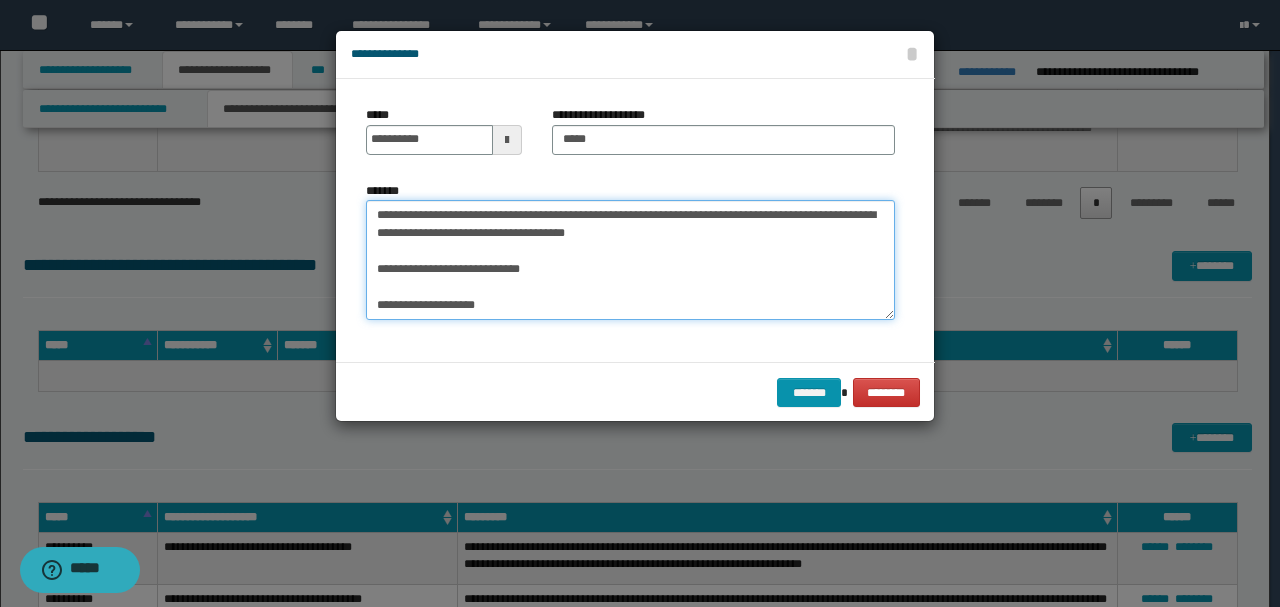 click on "**********" at bounding box center (630, 259) 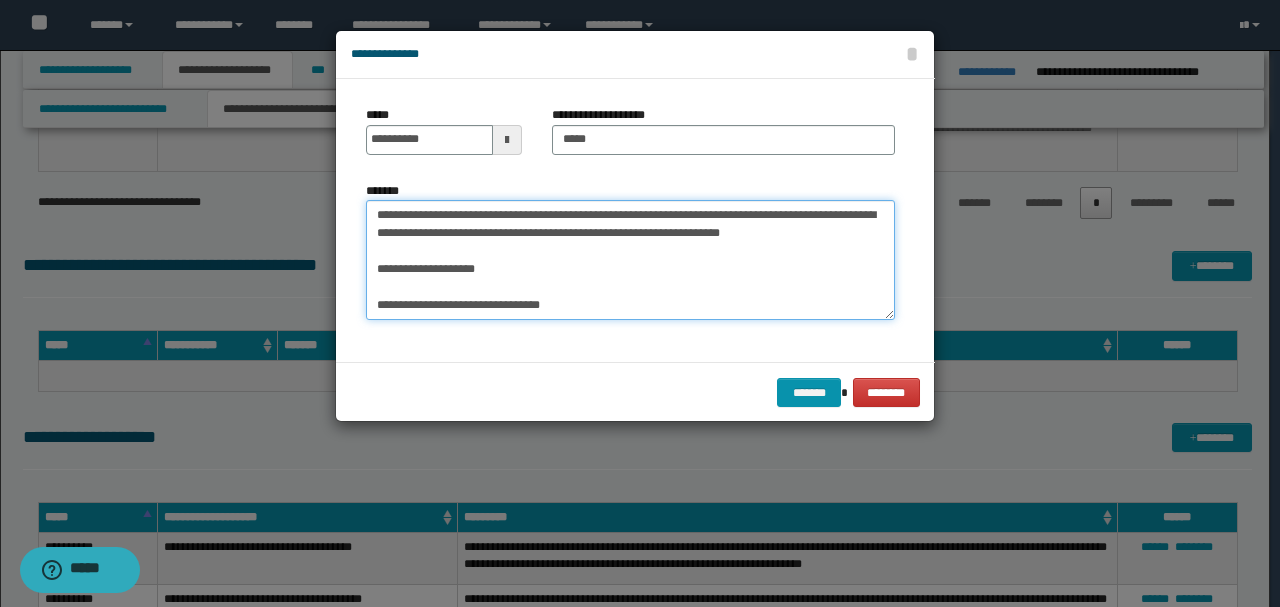 click on "**********" at bounding box center (630, 259) 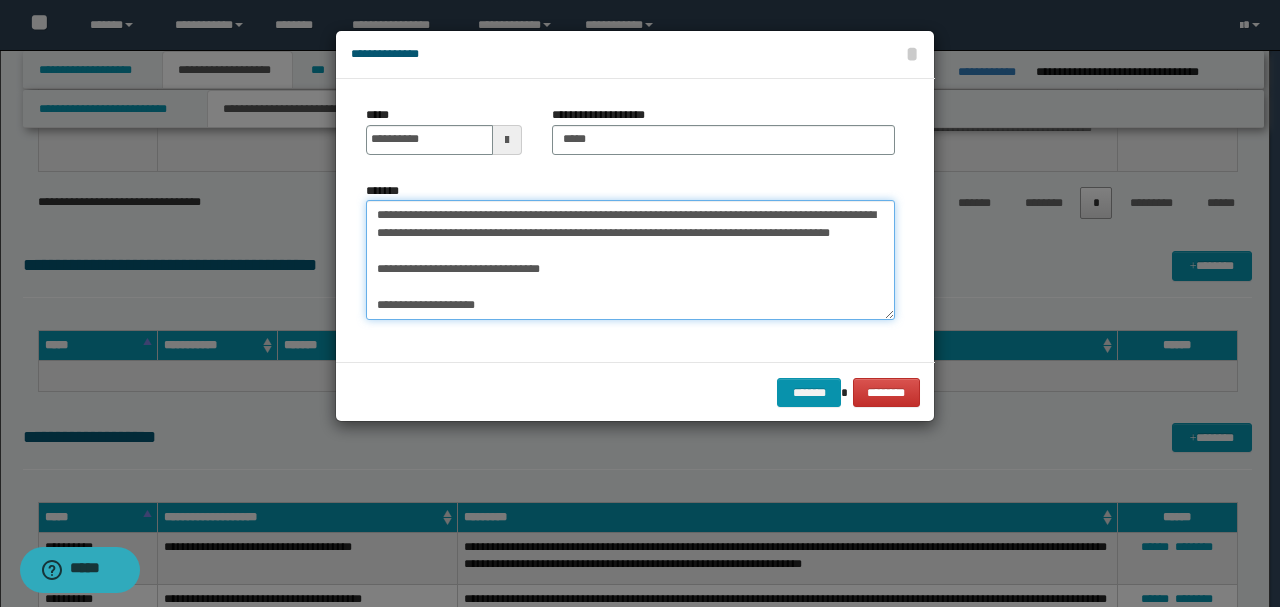 click on "**********" at bounding box center (630, 259) 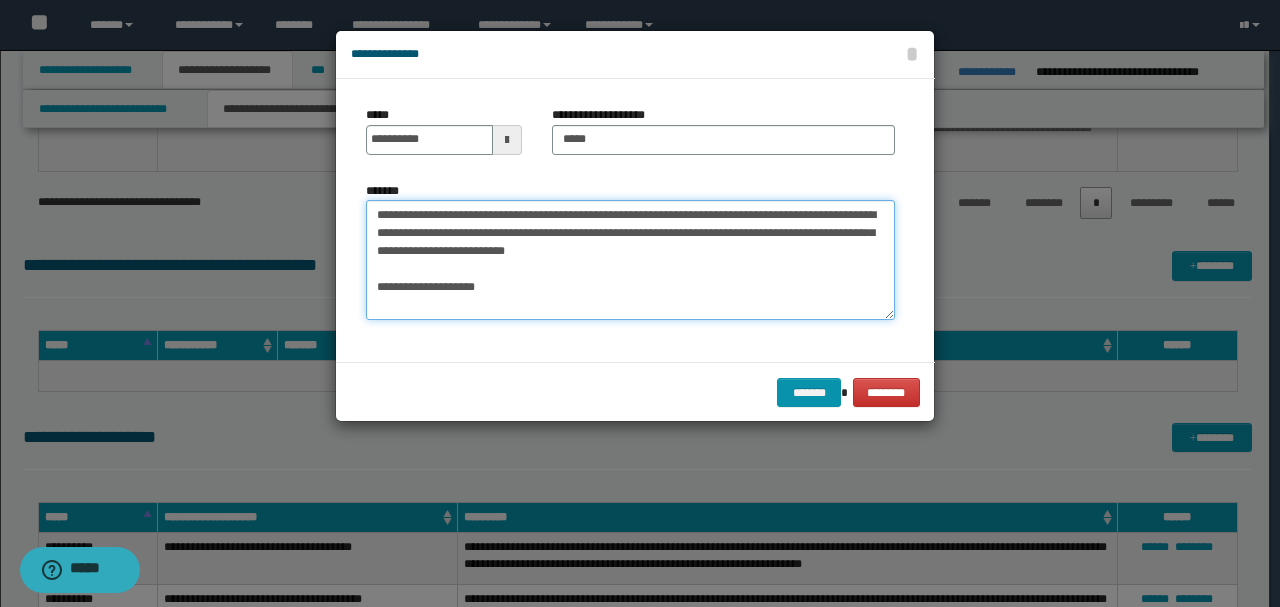 click on "**********" at bounding box center [630, 259] 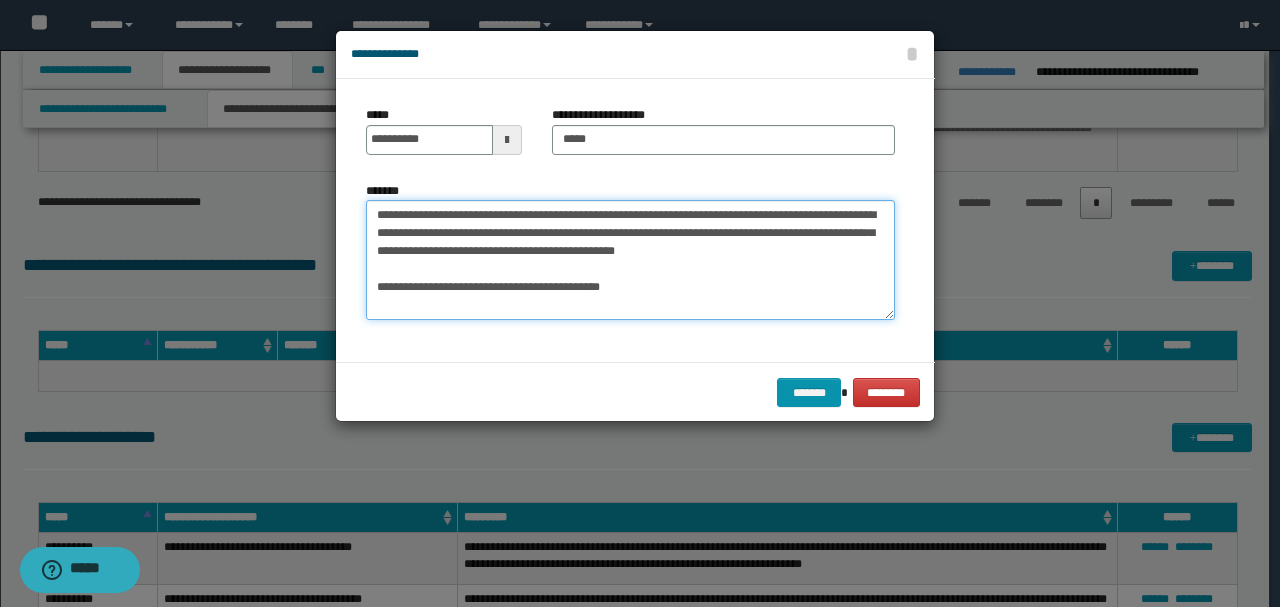 click on "**********" at bounding box center [630, 259] 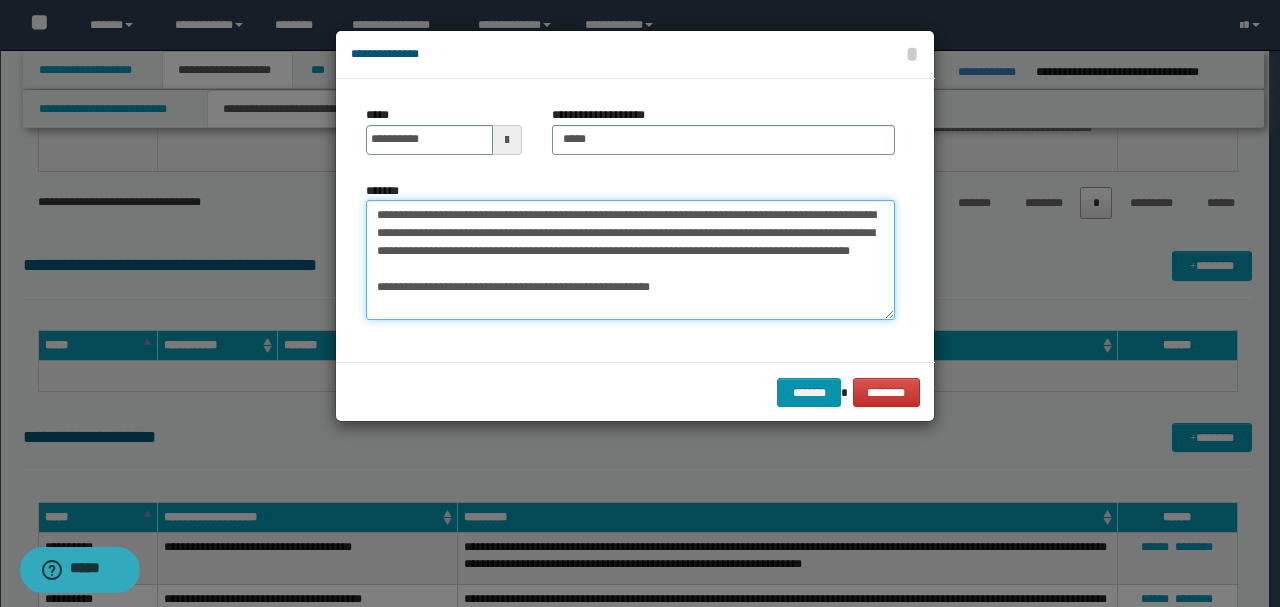 click on "**********" at bounding box center (630, 259) 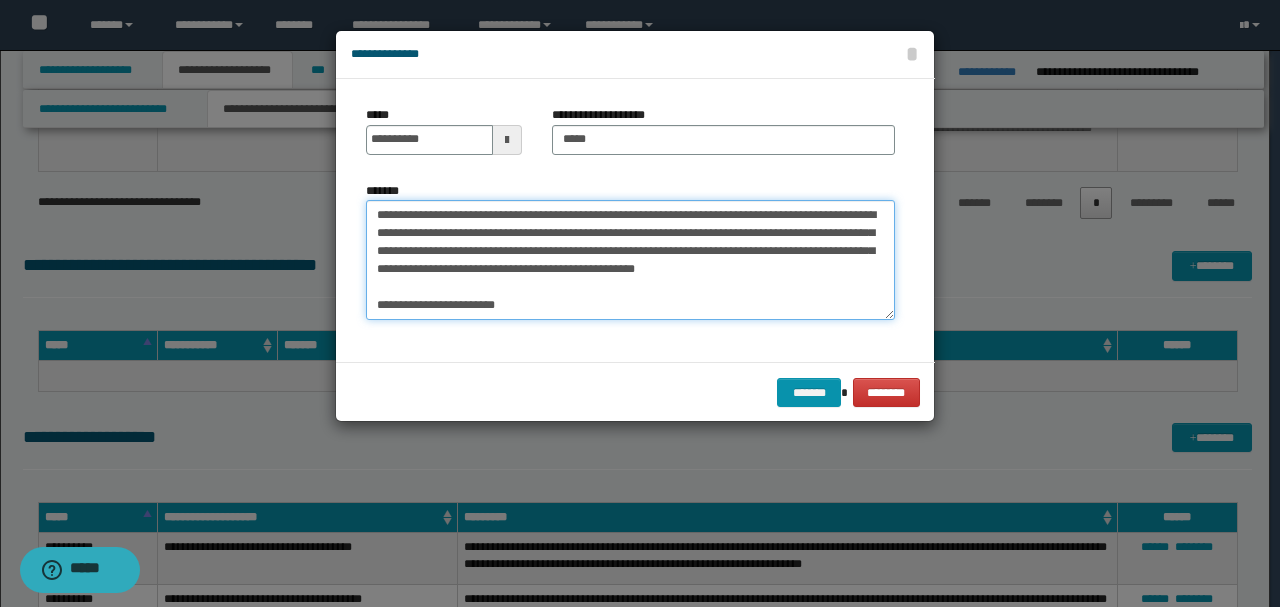 drag, startPoint x: 730, startPoint y: 267, endPoint x: 746, endPoint y: 262, distance: 16.763054 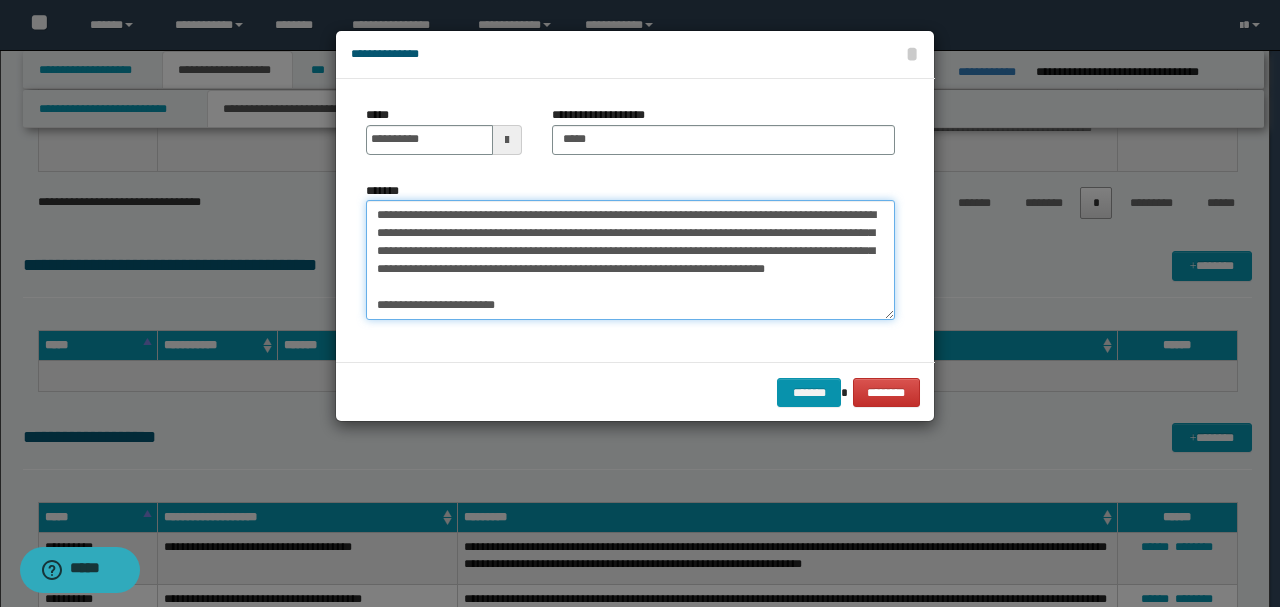 click on "**********" at bounding box center (630, 259) 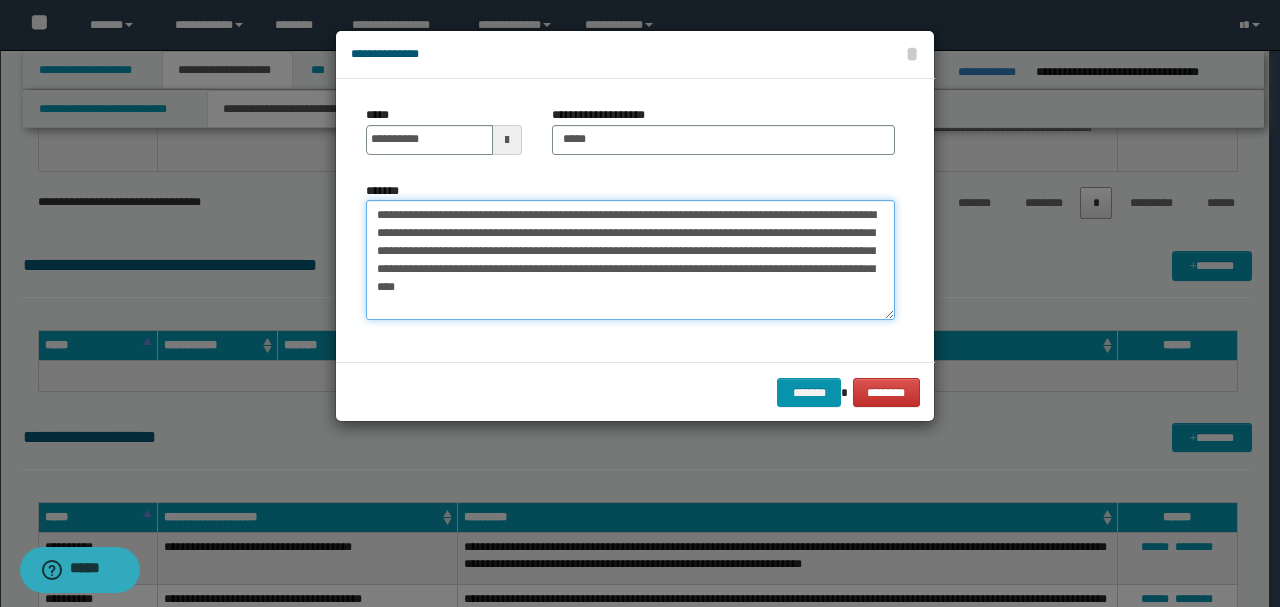 click on "**********" at bounding box center [630, 259] 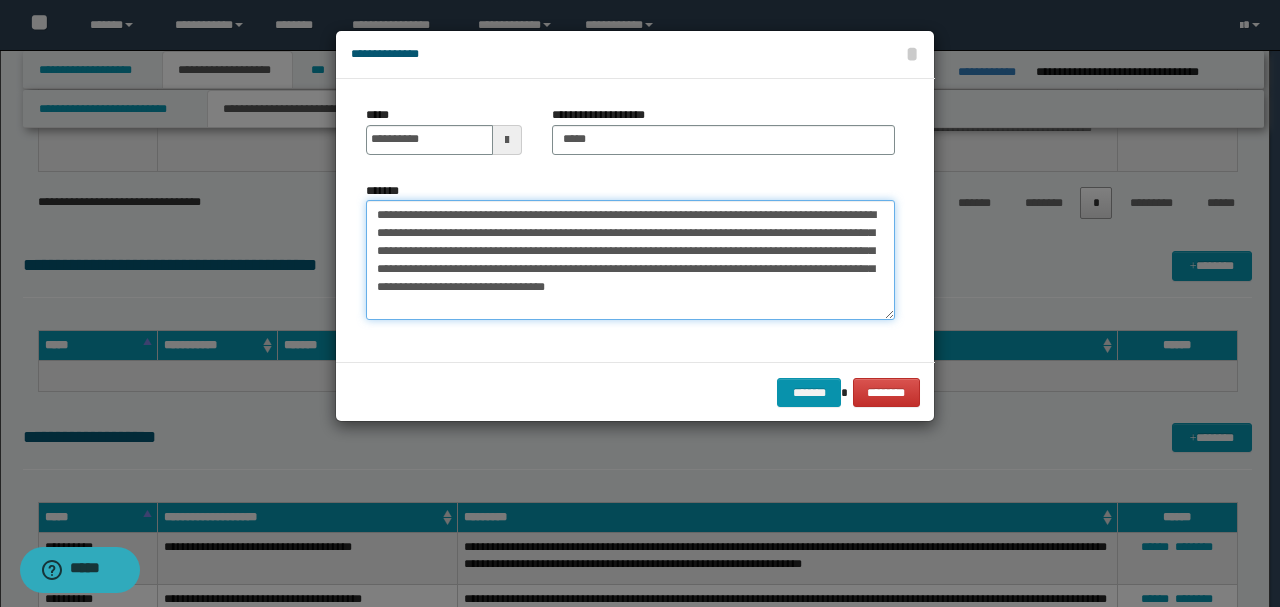 click on "**********" at bounding box center (630, 259) 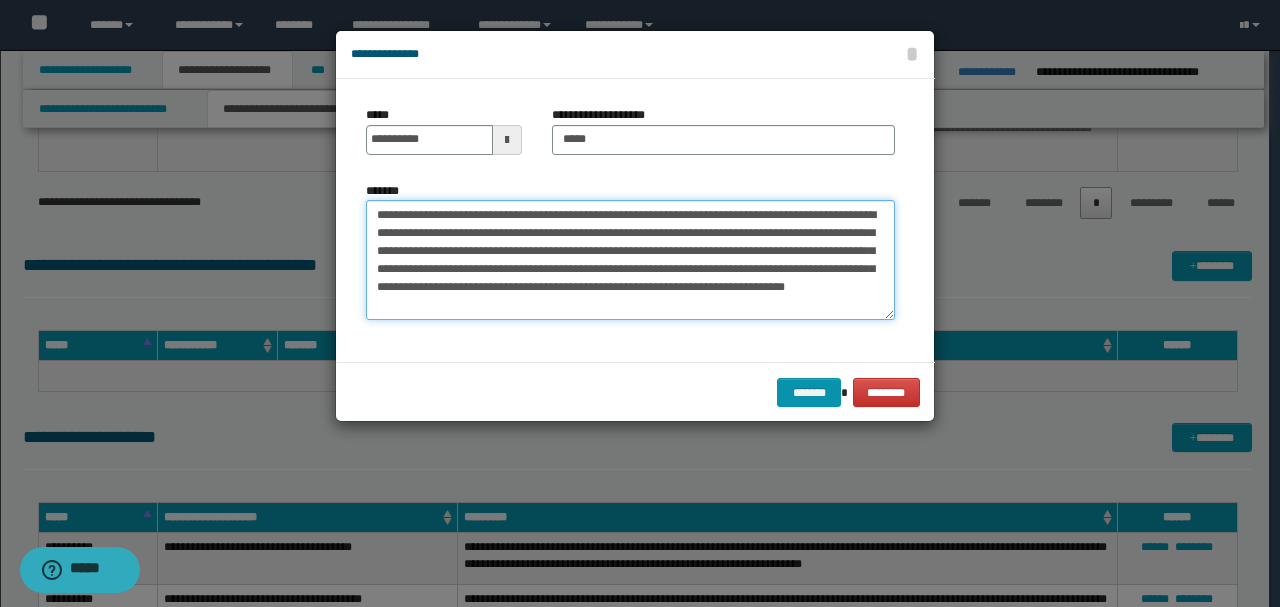 click on "**********" at bounding box center (630, 259) 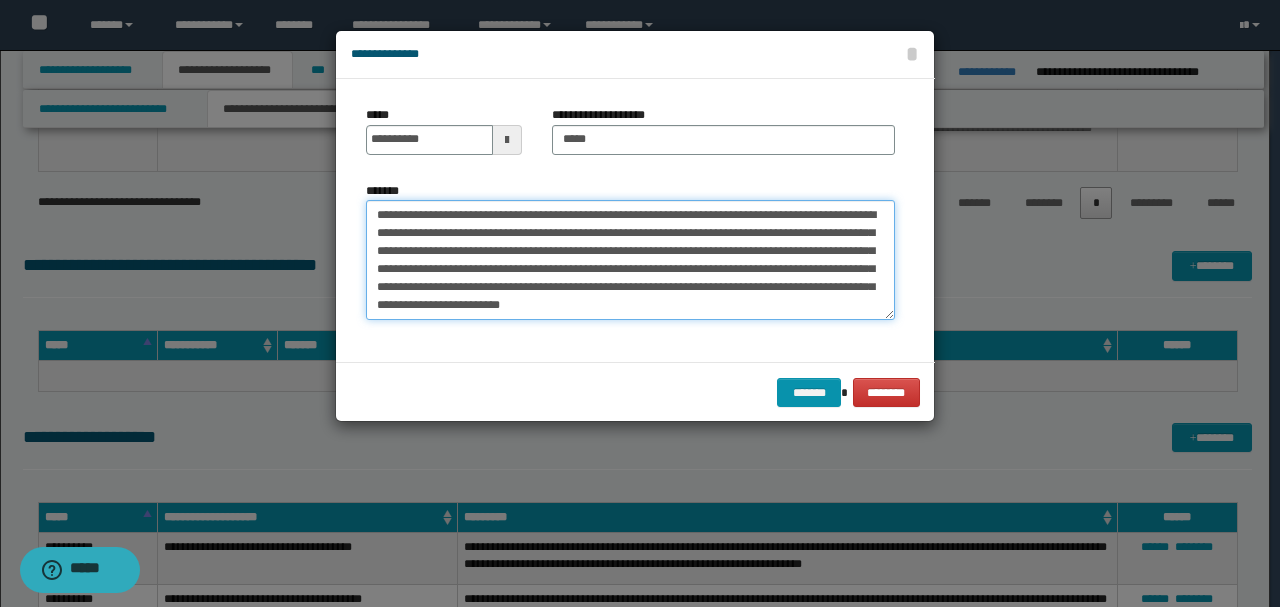 click on "**********" at bounding box center [630, 259] 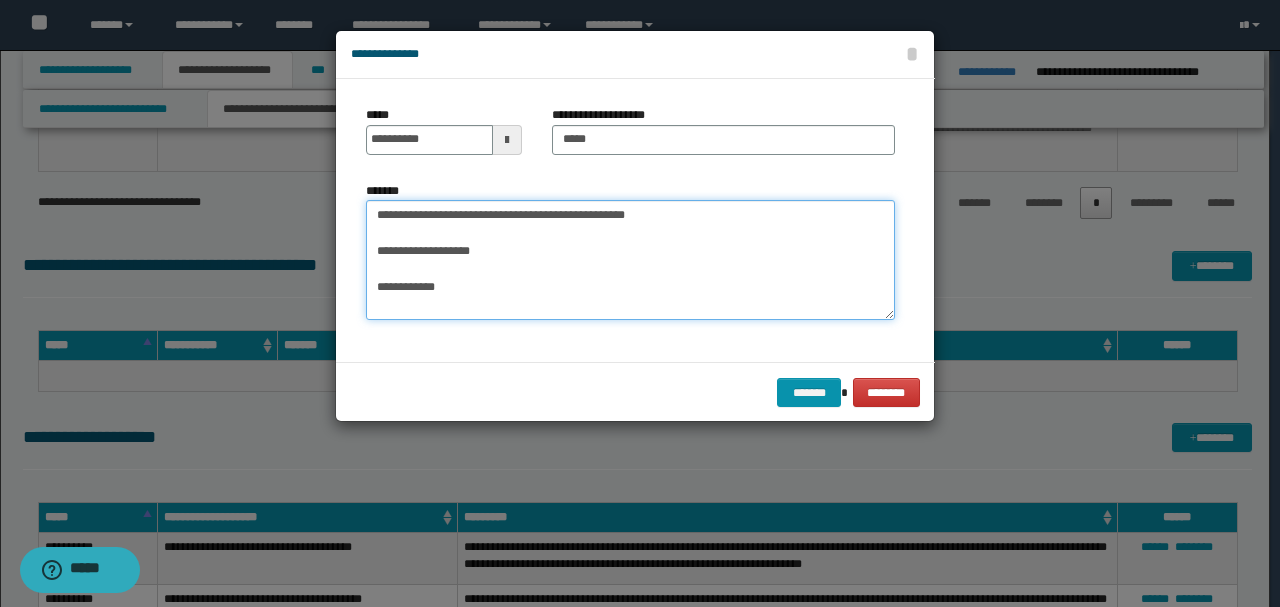 scroll, scrollTop: 66, scrollLeft: 0, axis: vertical 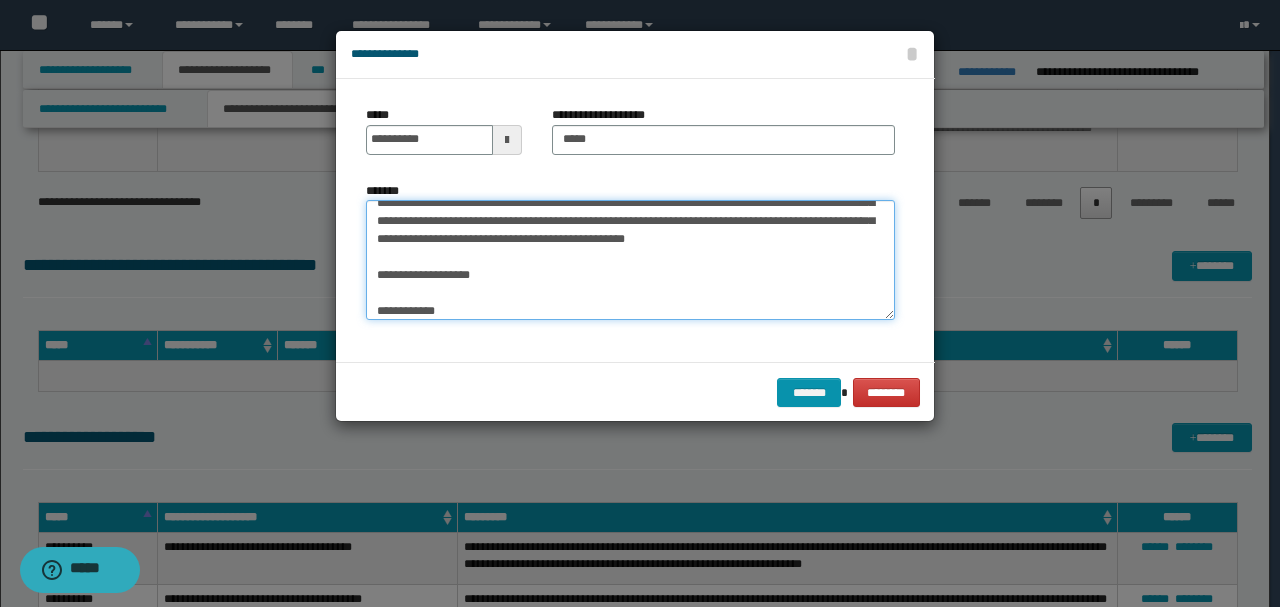 click on "**********" at bounding box center (630, 259) 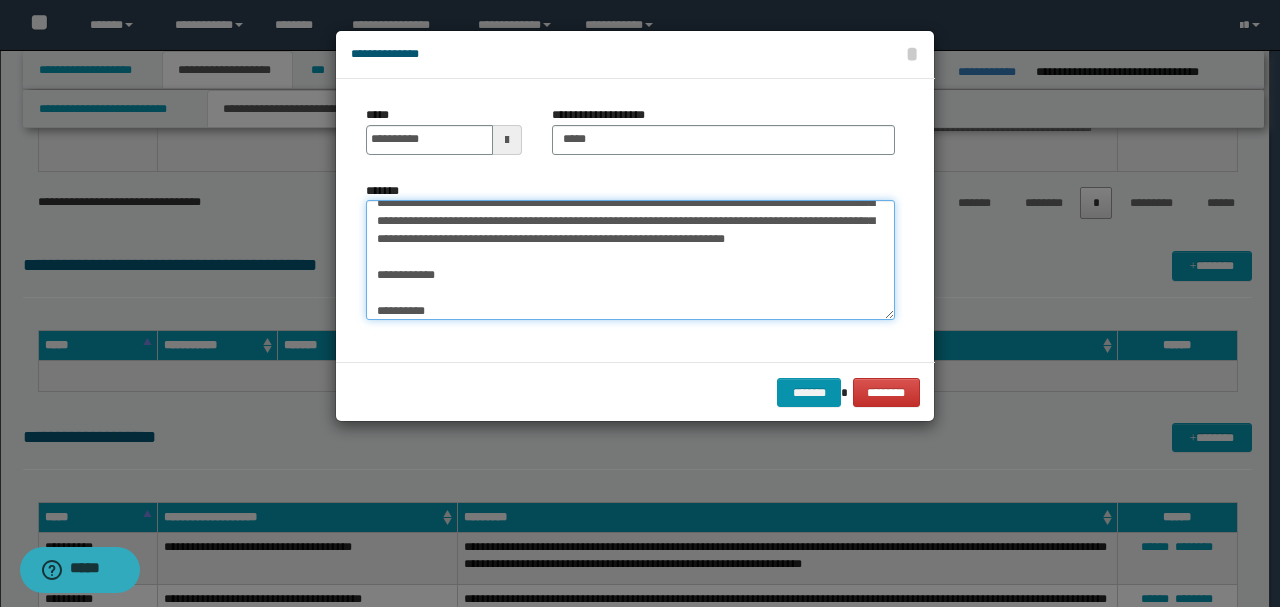 scroll, scrollTop: 48, scrollLeft: 0, axis: vertical 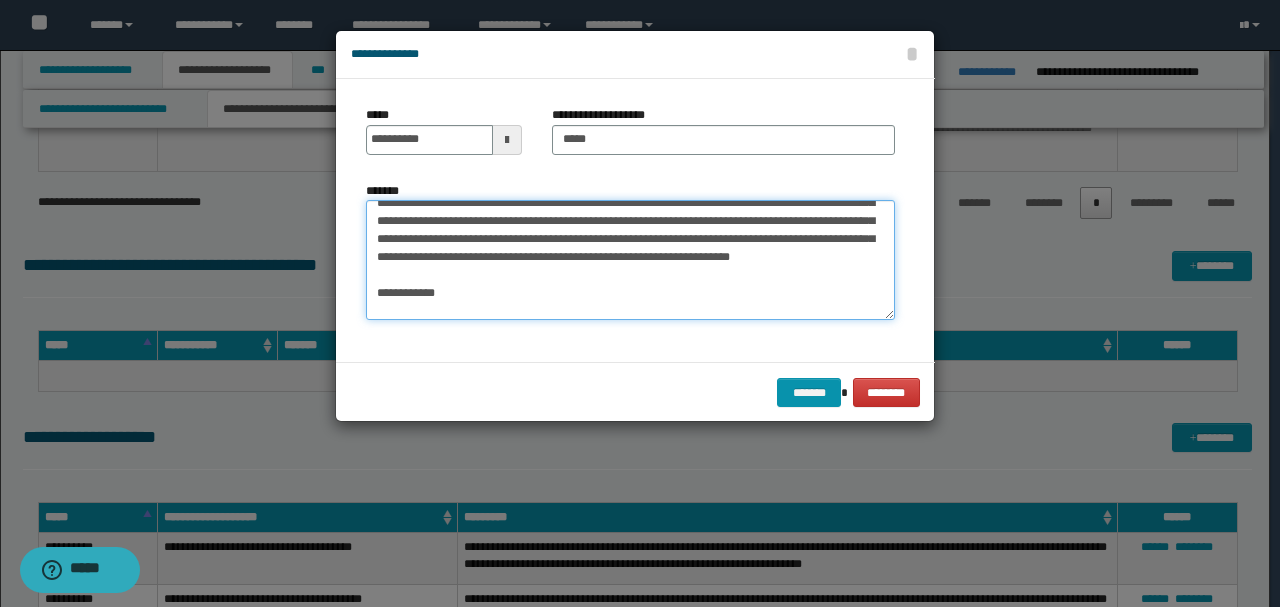 click on "**********" at bounding box center [630, 259] 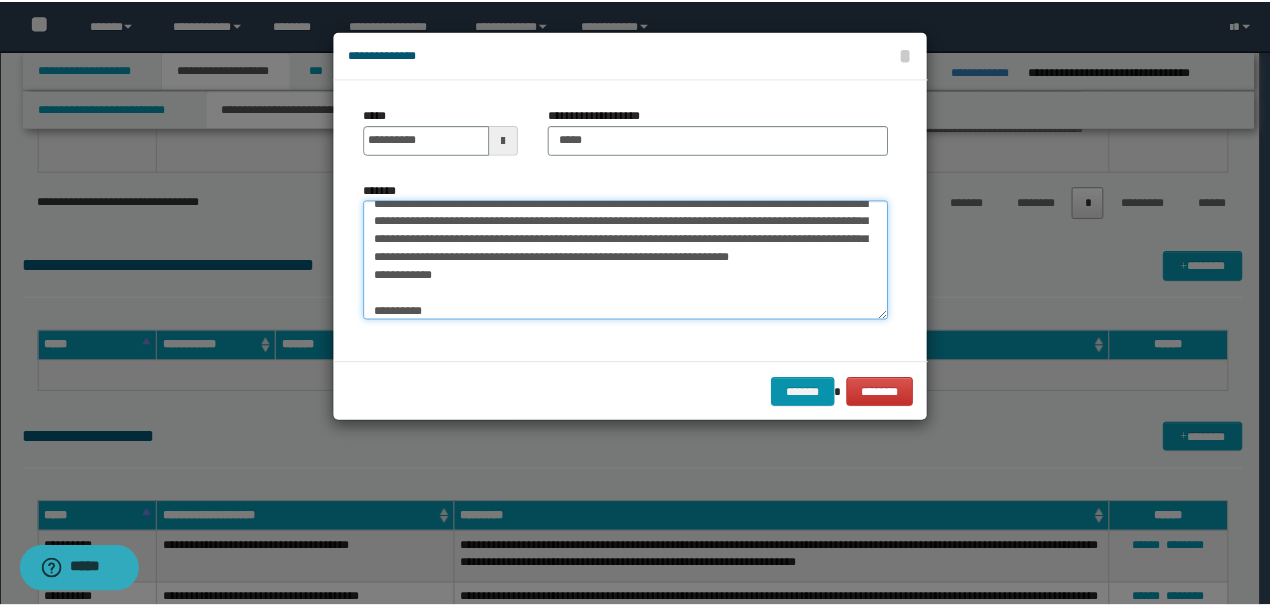 scroll, scrollTop: 12, scrollLeft: 0, axis: vertical 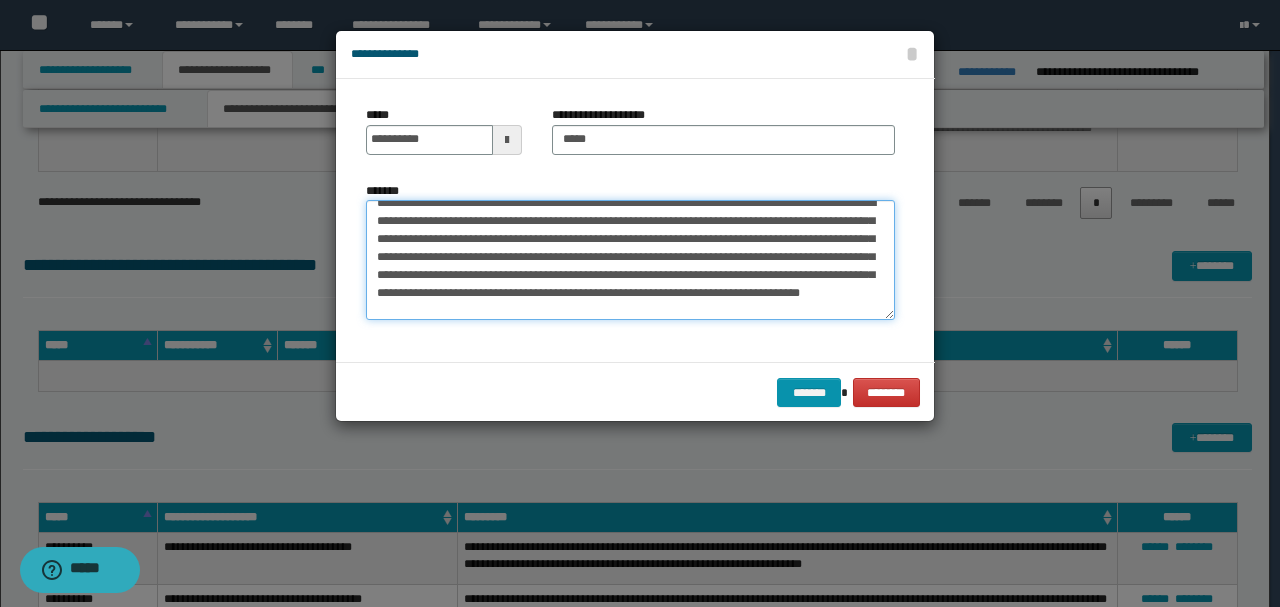 click on "**********" at bounding box center [630, 259] 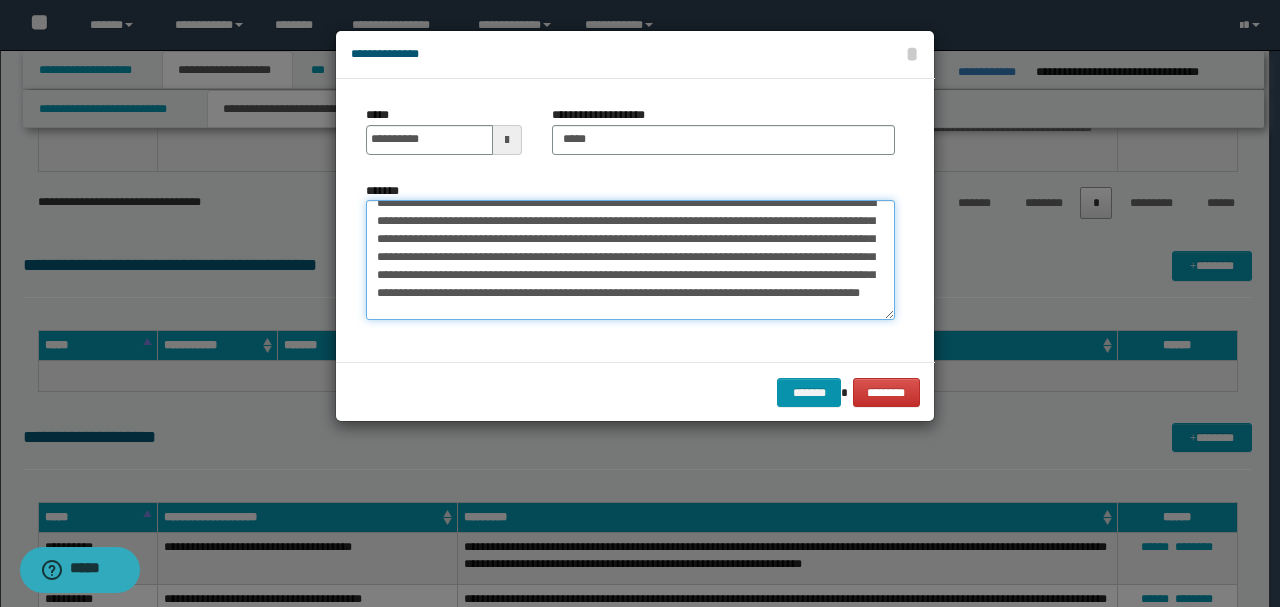 click on "**********" at bounding box center (630, 259) 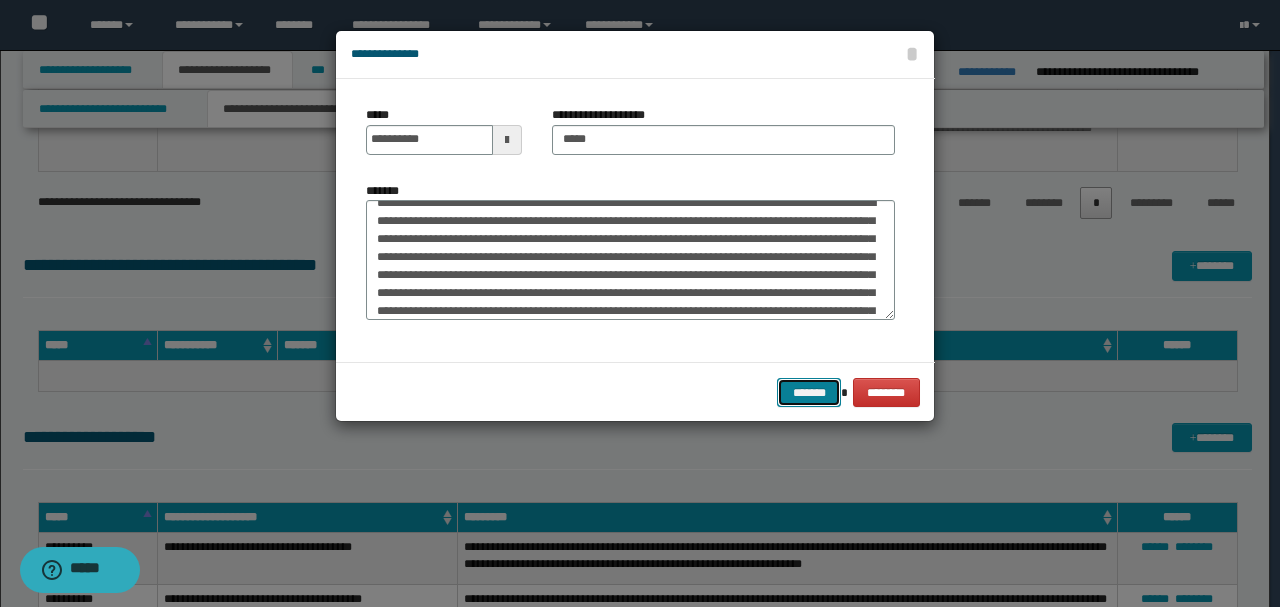 click on "*******" at bounding box center (809, 392) 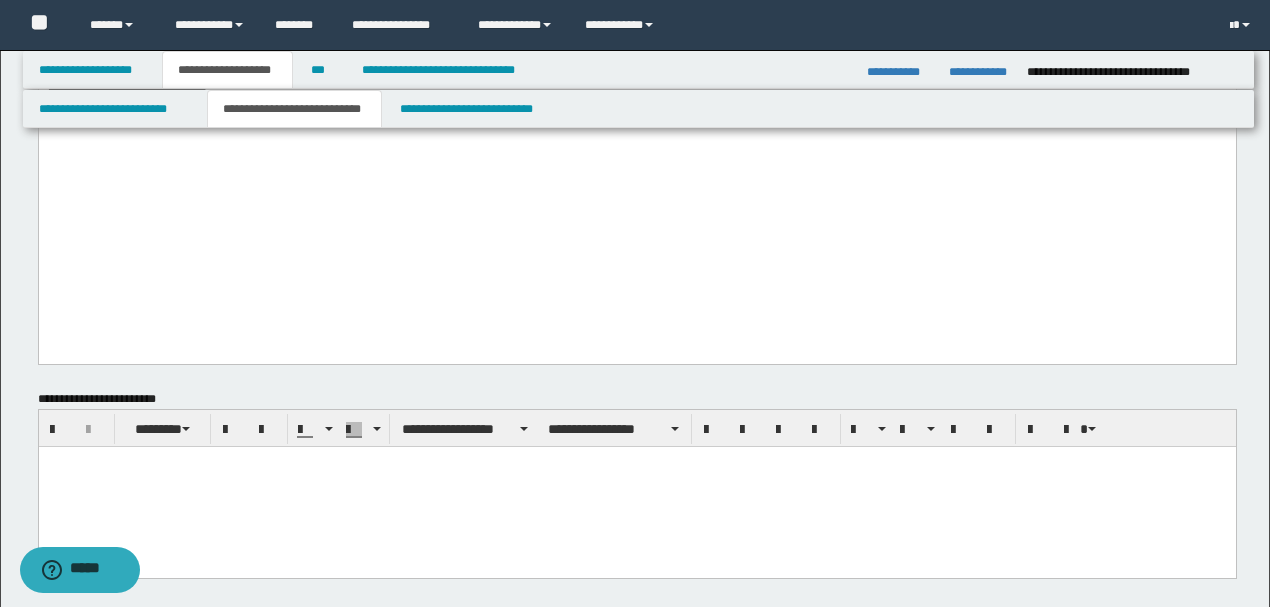 scroll, scrollTop: 1463, scrollLeft: 0, axis: vertical 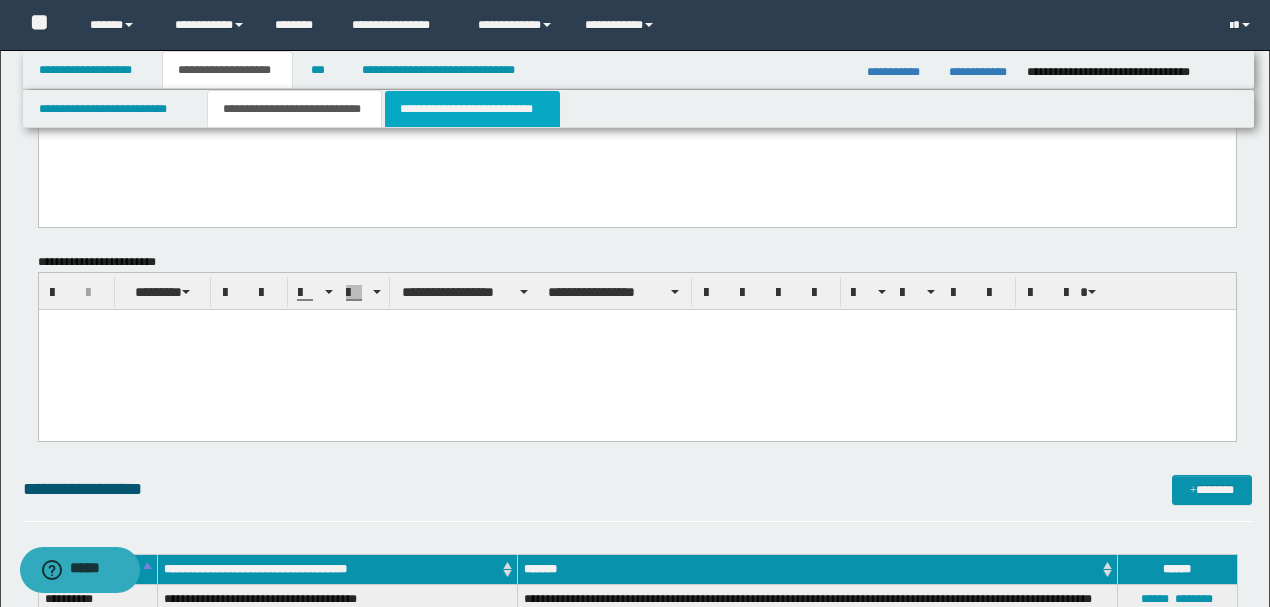 click on "**********" at bounding box center [472, 109] 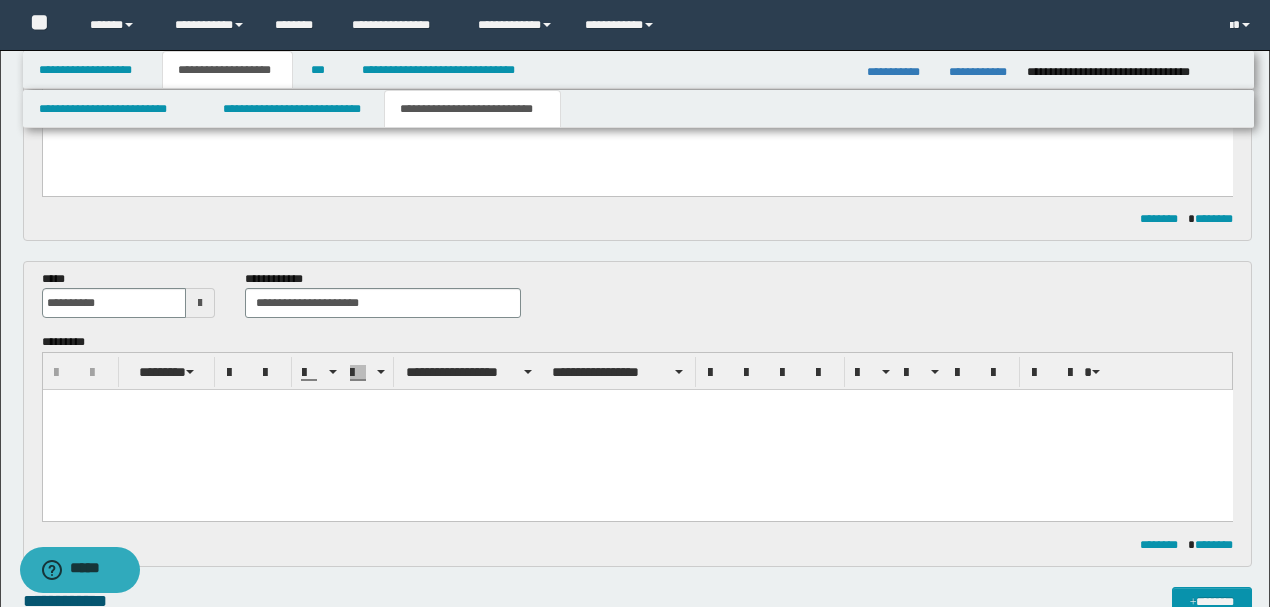 scroll, scrollTop: 0, scrollLeft: 0, axis: both 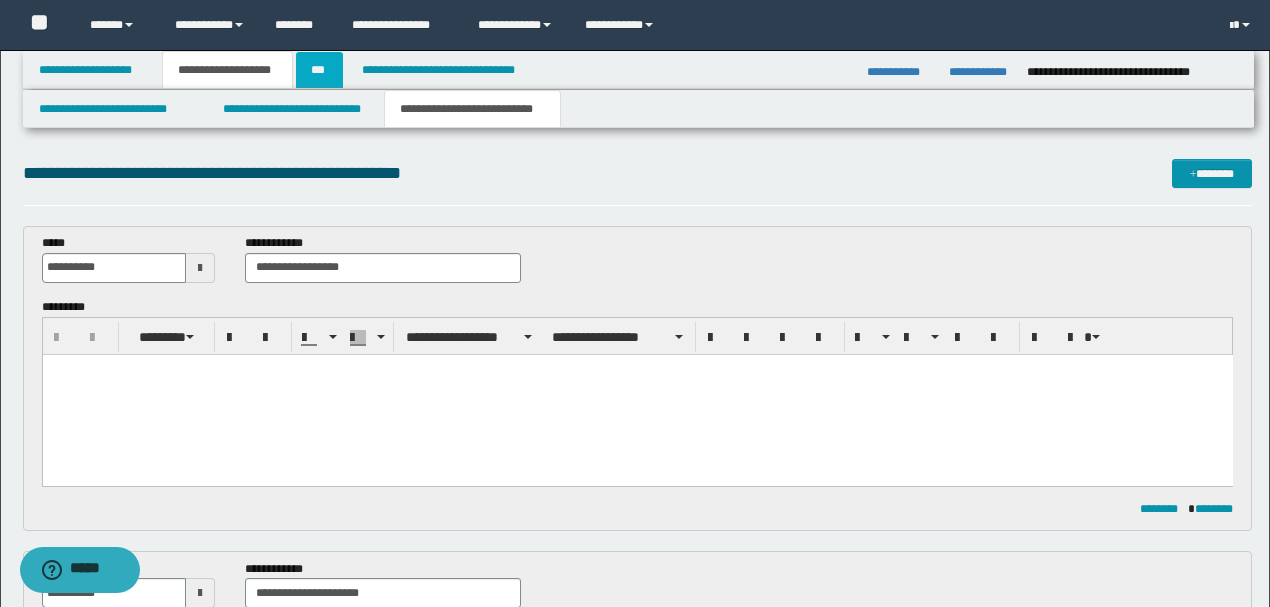 click on "***" at bounding box center (319, 70) 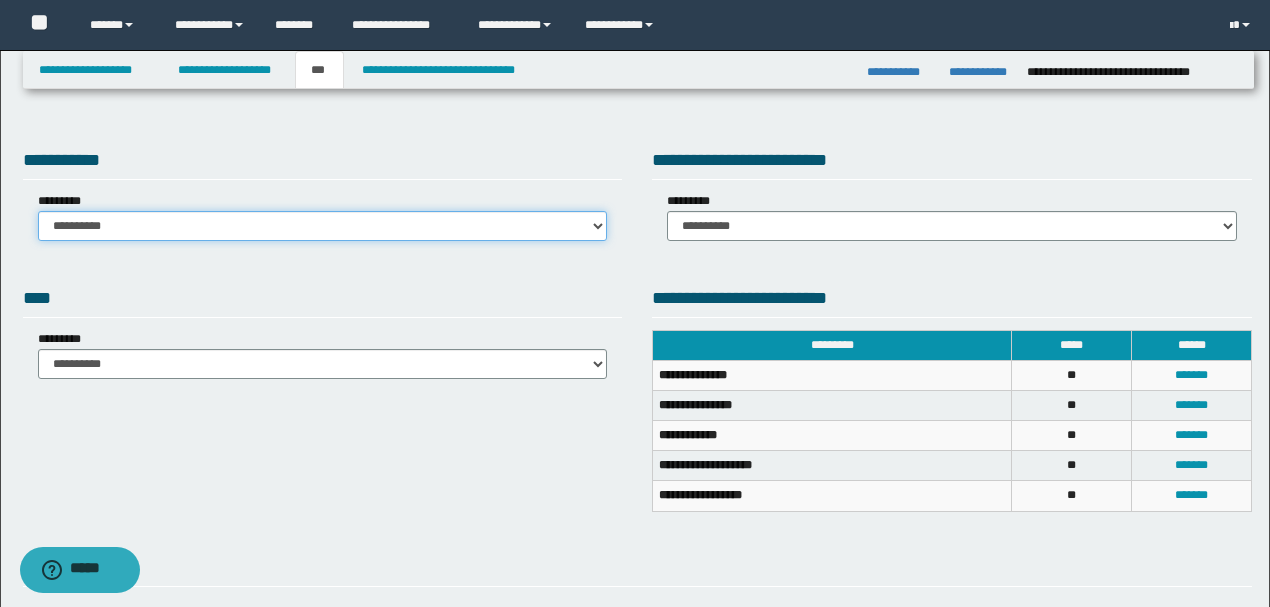 click on "**********" at bounding box center [323, 226] 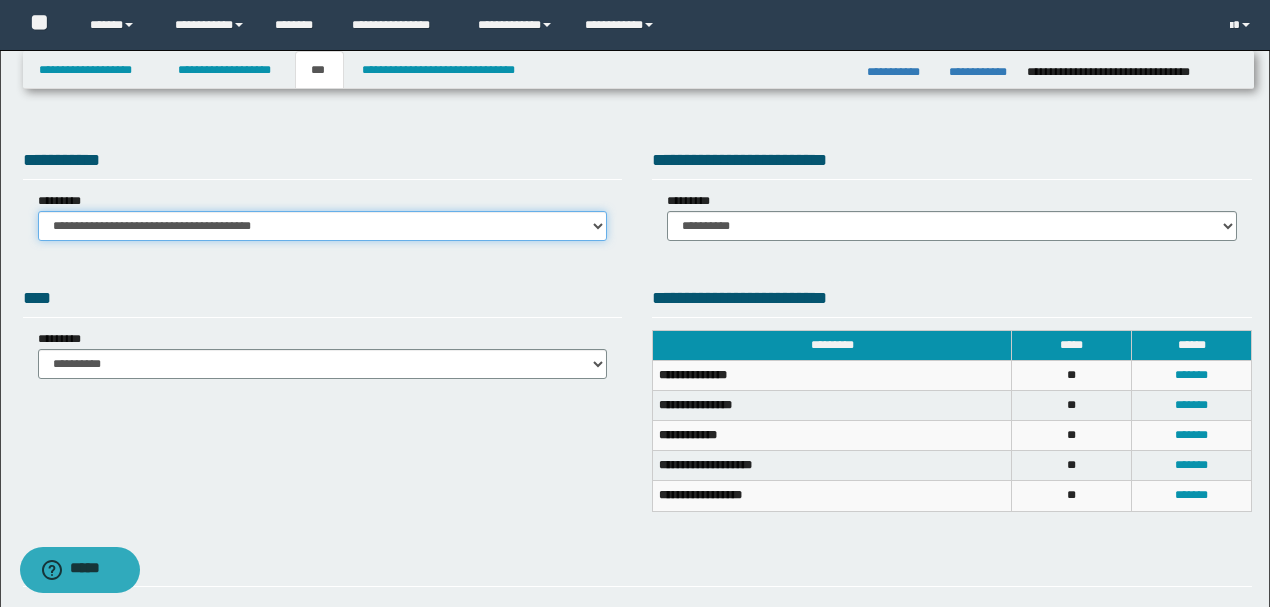 click on "**********" at bounding box center (323, 226) 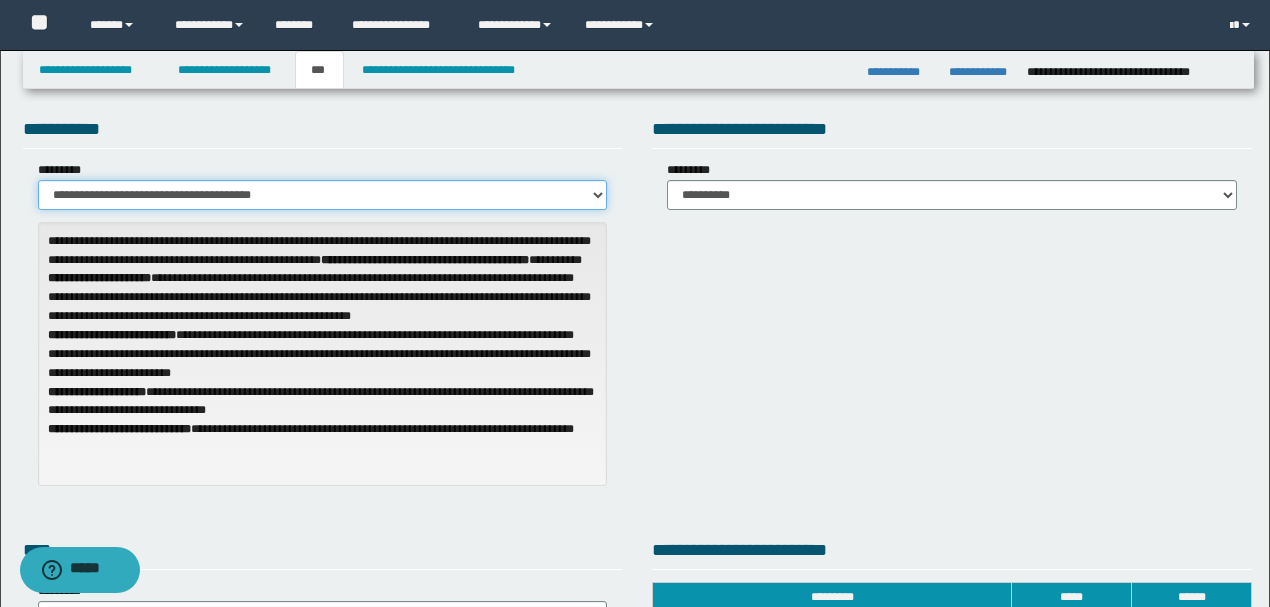 scroll, scrollTop: 0, scrollLeft: 0, axis: both 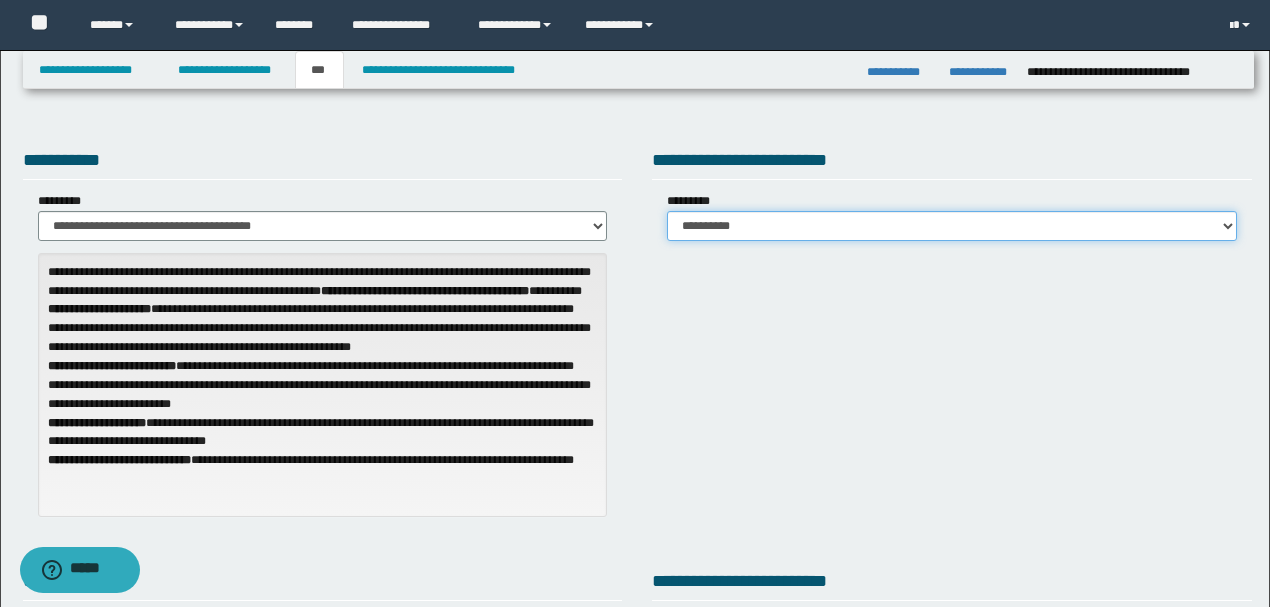 click on "**********" at bounding box center [952, 226] 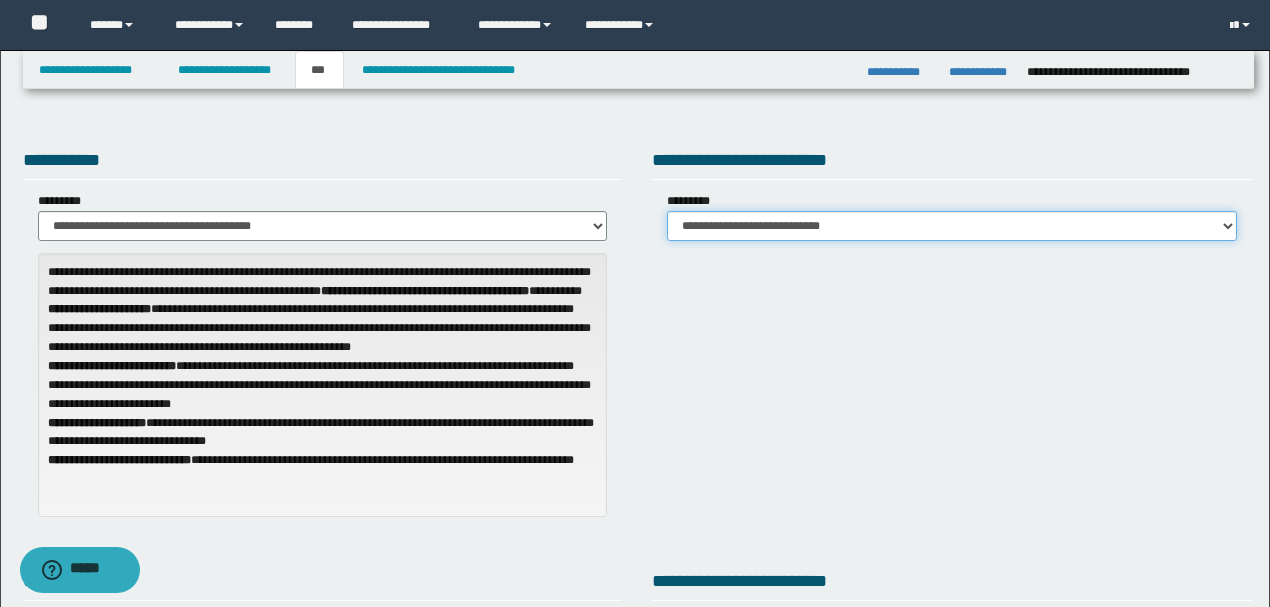 click on "**********" at bounding box center [952, 226] 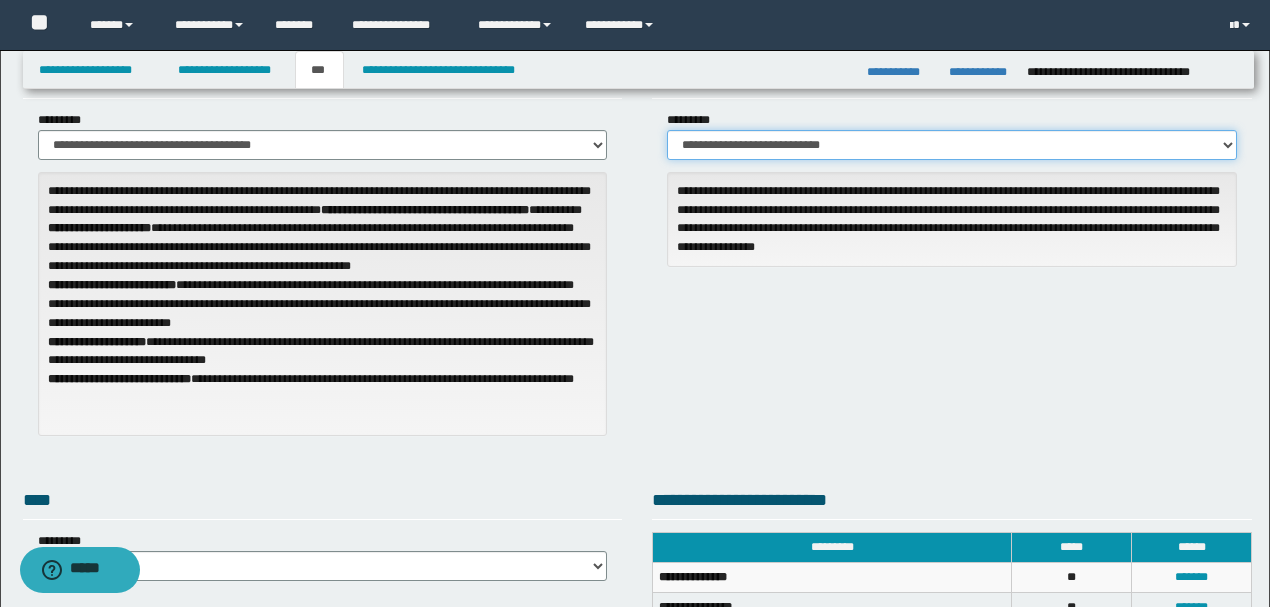 scroll, scrollTop: 0, scrollLeft: 0, axis: both 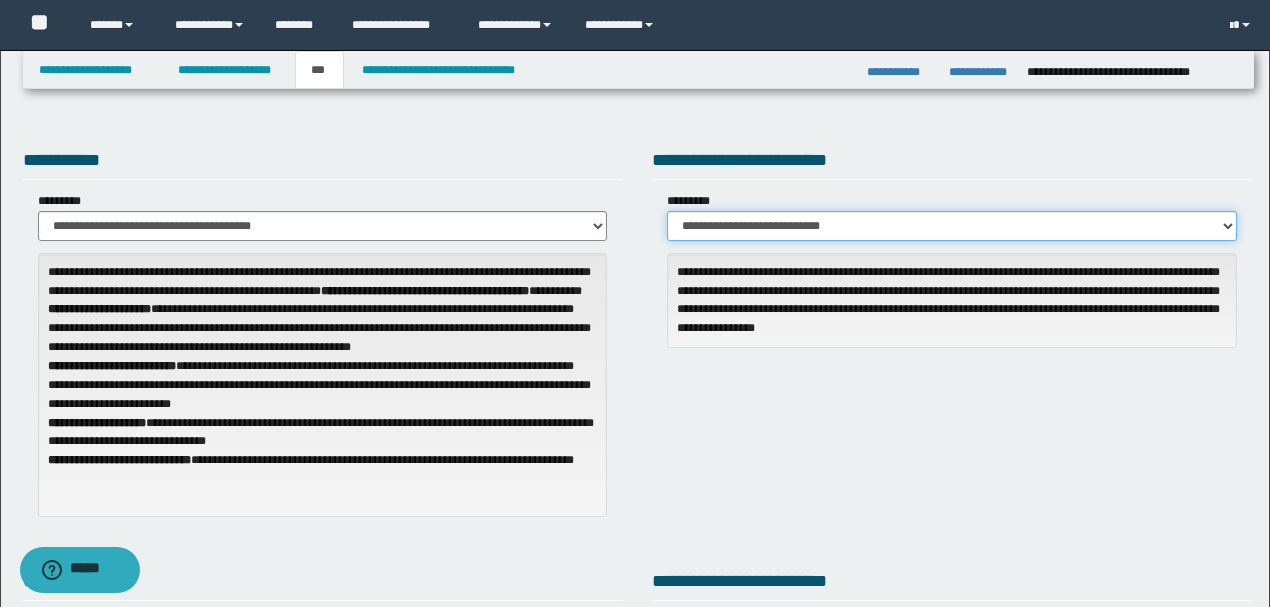 click on "**********" at bounding box center (952, 226) 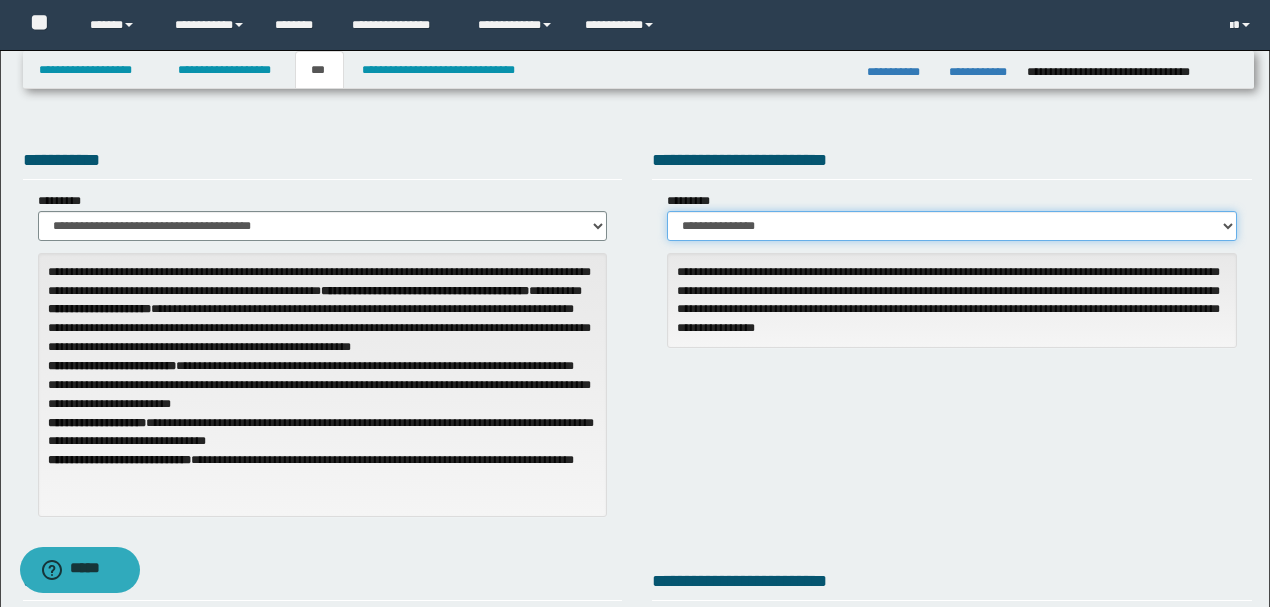 click on "**********" at bounding box center [952, 226] 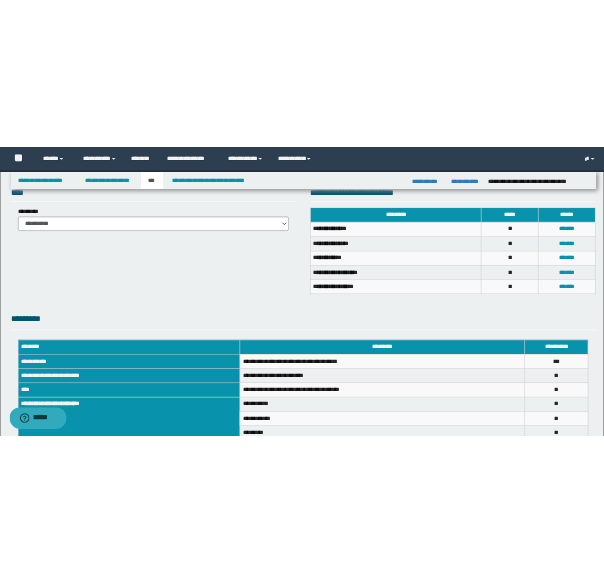 scroll, scrollTop: 533, scrollLeft: 0, axis: vertical 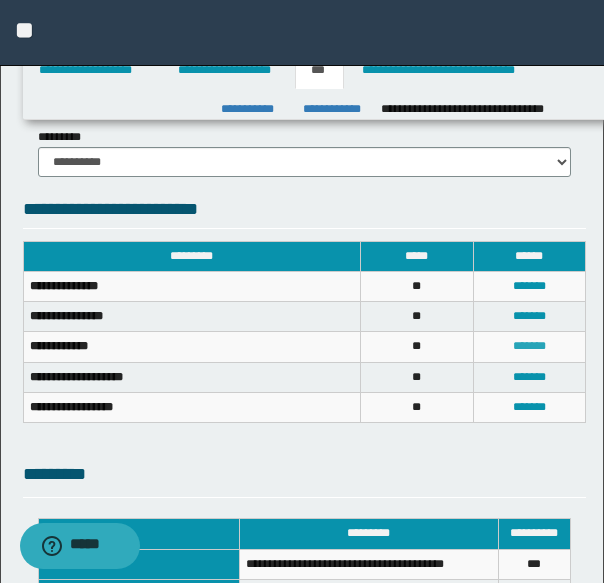 click on "*******" at bounding box center (529, 346) 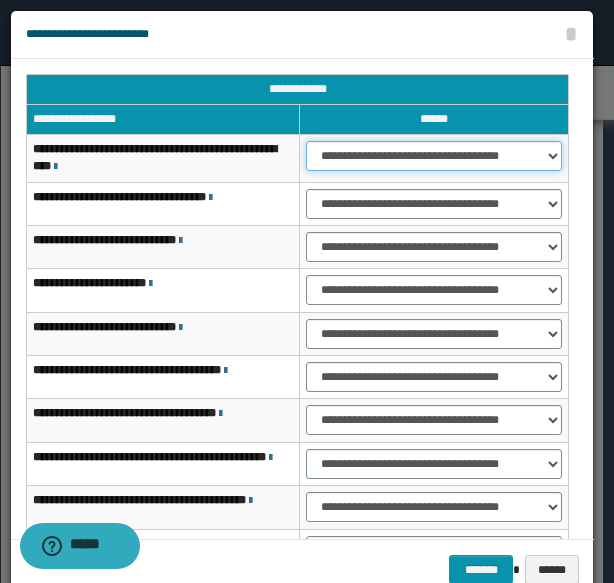 click on "**********" at bounding box center [434, 156] 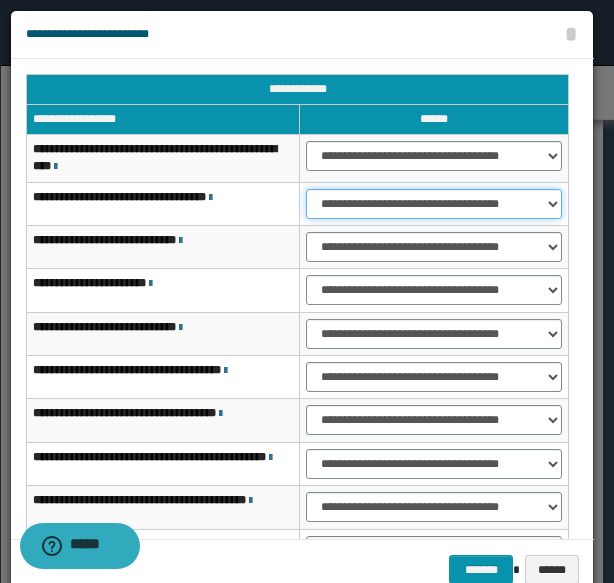 click on "**********" at bounding box center (434, 204) 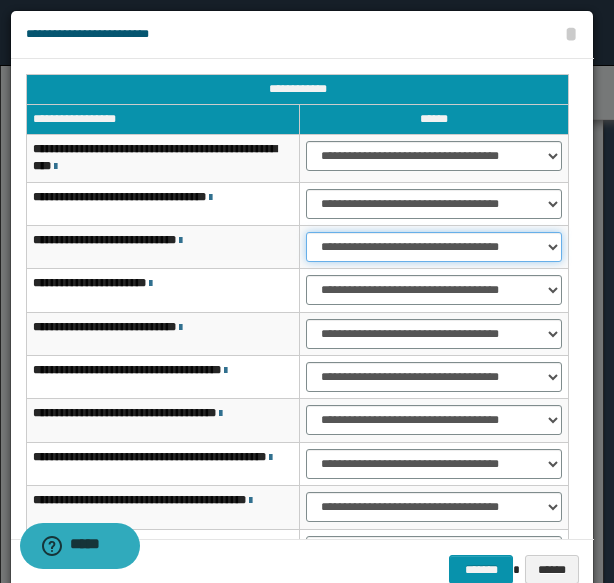 click on "**********" at bounding box center [434, 247] 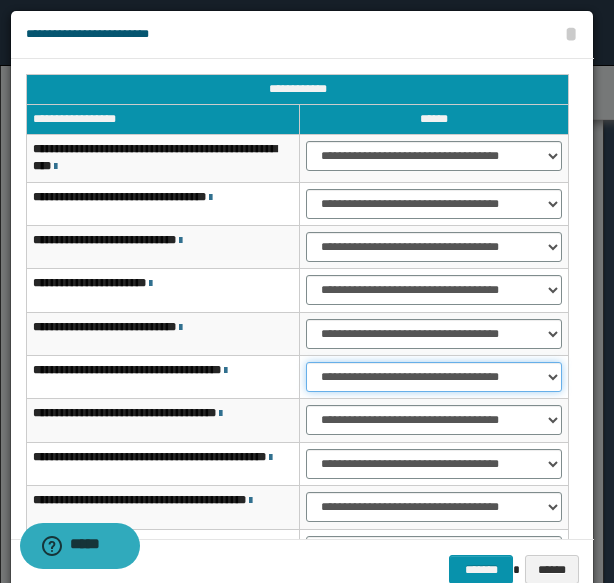click on "**********" at bounding box center (434, 377) 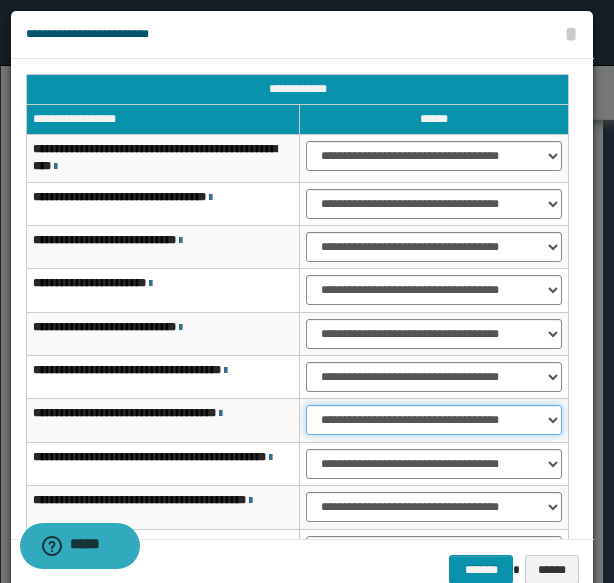click on "**********" at bounding box center (434, 420) 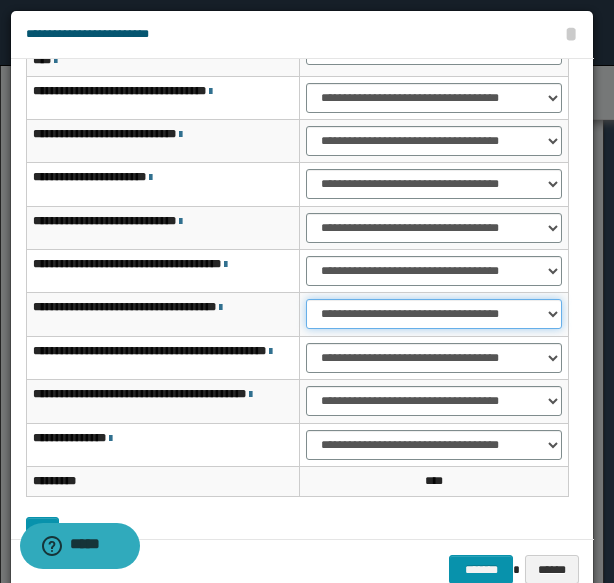 scroll, scrollTop: 158, scrollLeft: 0, axis: vertical 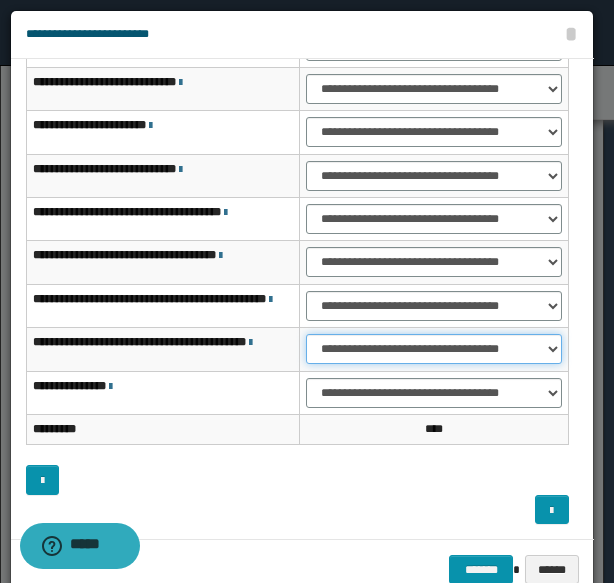 click on "**********" at bounding box center (434, 349) 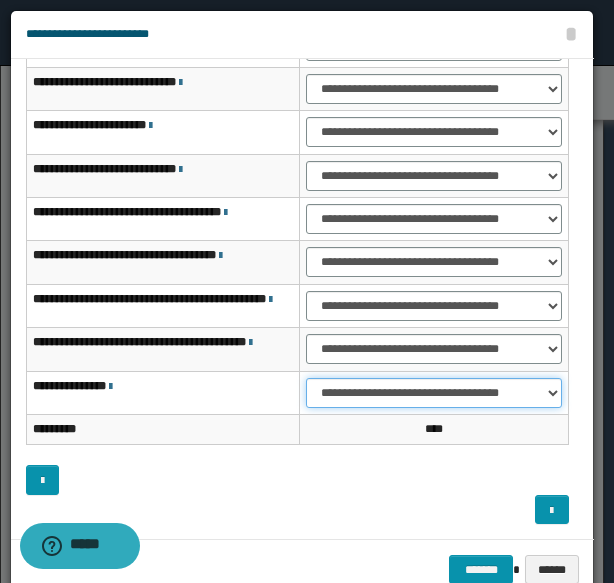 click on "**********" at bounding box center (434, 393) 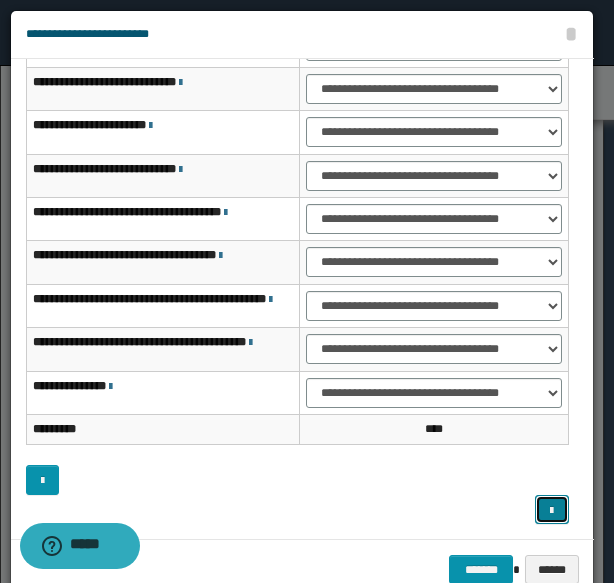 click at bounding box center (551, 511) 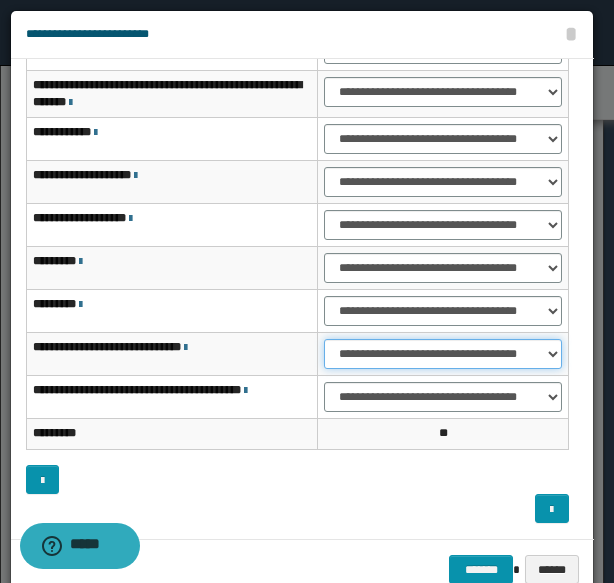 drag, startPoint x: 384, startPoint y: 350, endPoint x: 395, endPoint y: 364, distance: 17.804493 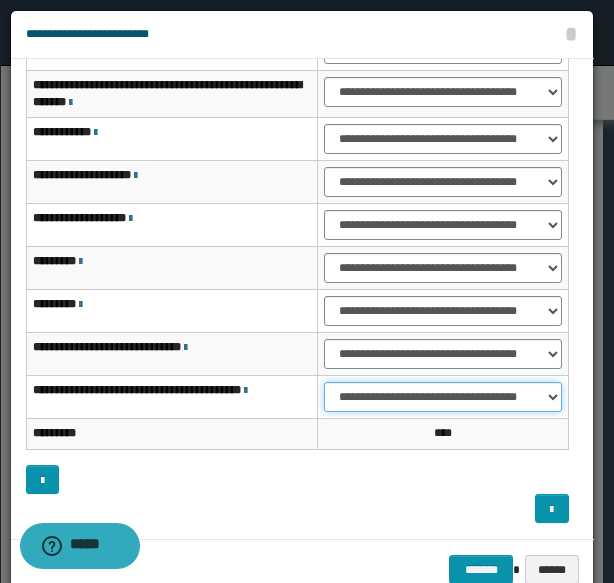 click on "**********" at bounding box center (443, 397) 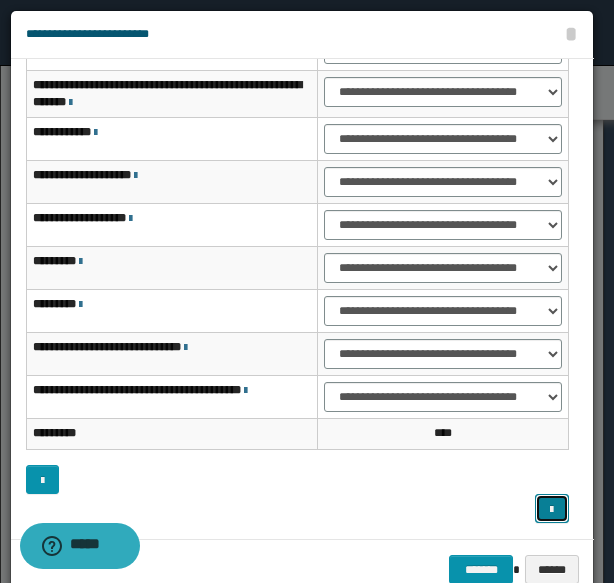 click at bounding box center (551, 510) 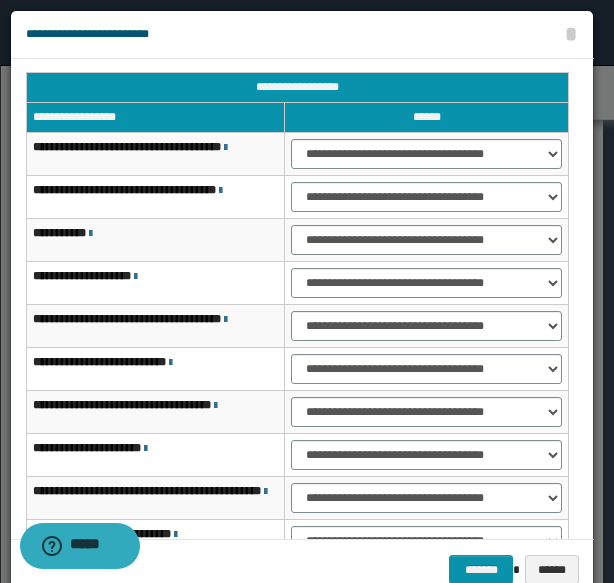 scroll, scrollTop: 0, scrollLeft: 0, axis: both 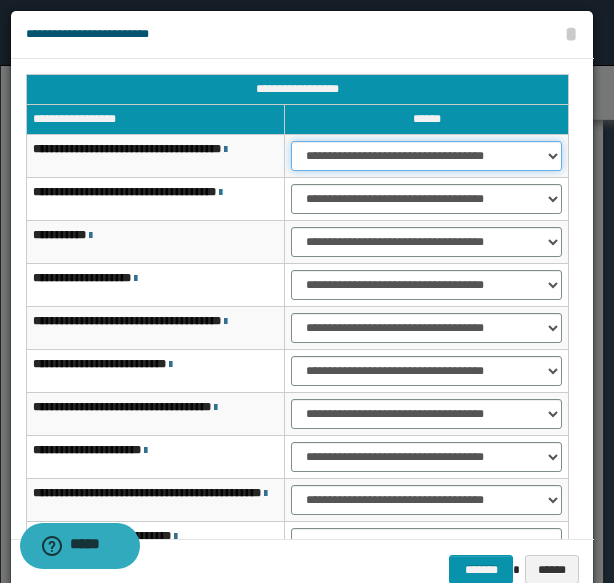 drag, startPoint x: 332, startPoint y: 148, endPoint x: 333, endPoint y: 158, distance: 10.049875 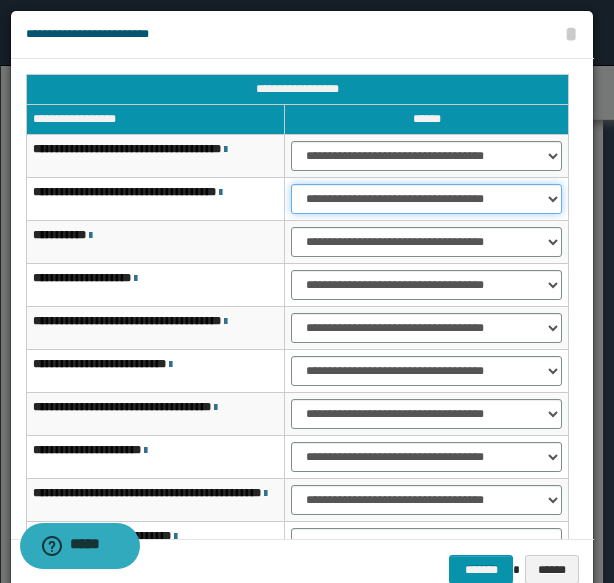 click on "**********" at bounding box center (426, 199) 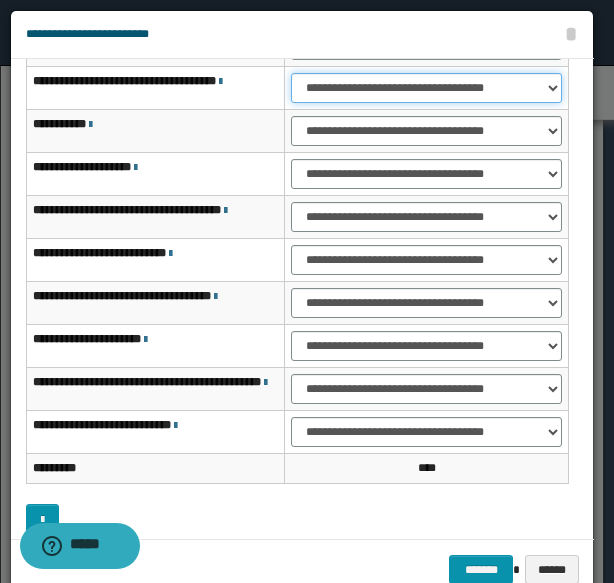 scroll, scrollTop: 121, scrollLeft: 0, axis: vertical 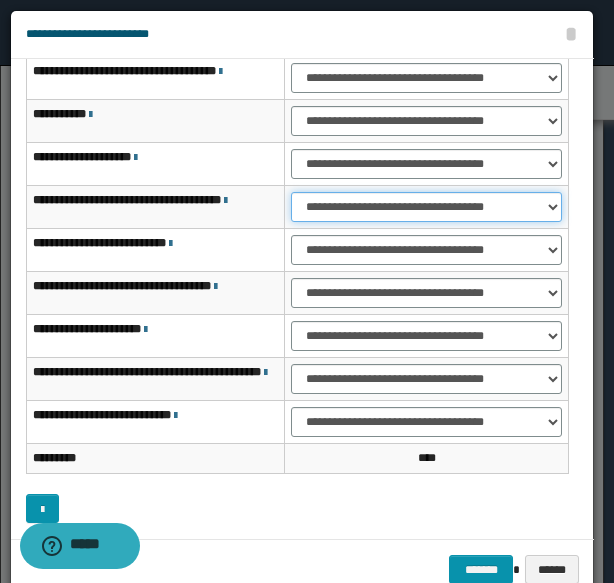 drag, startPoint x: 306, startPoint y: 203, endPoint x: 313, endPoint y: 217, distance: 15.652476 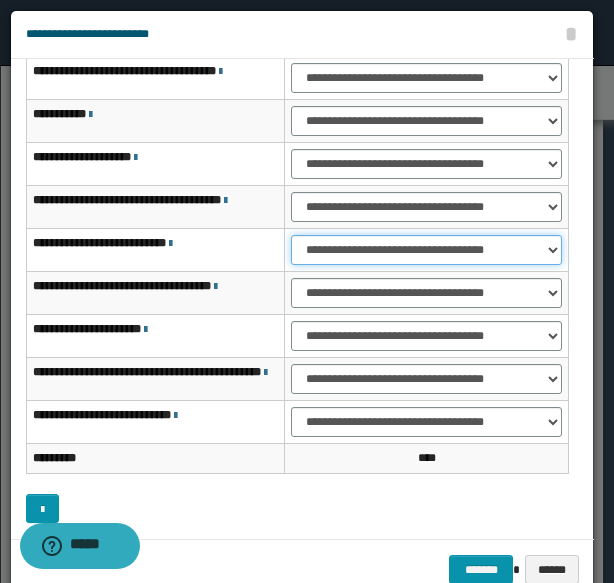 click on "**********" at bounding box center [426, 250] 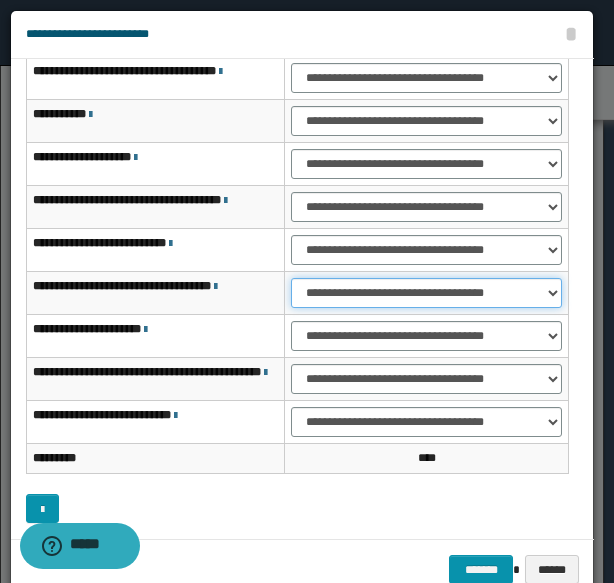 click on "**********" at bounding box center [426, 293] 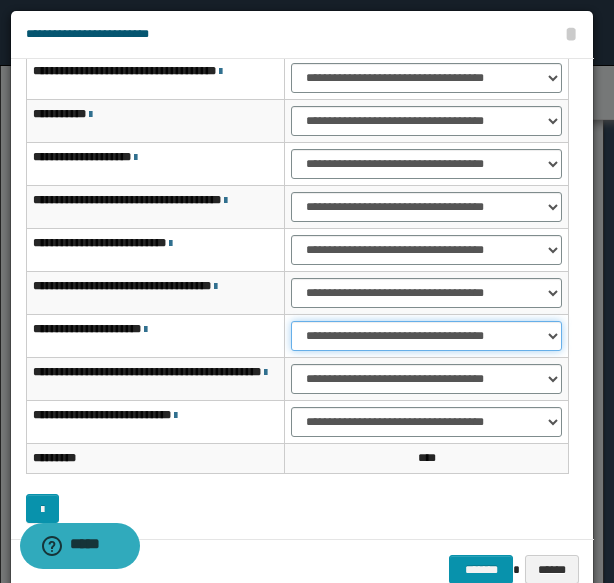 click on "**********" at bounding box center (426, 336) 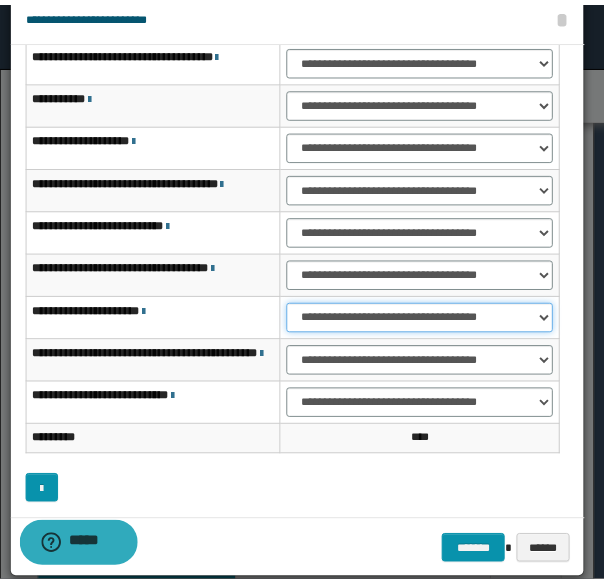 scroll, scrollTop: 26, scrollLeft: 0, axis: vertical 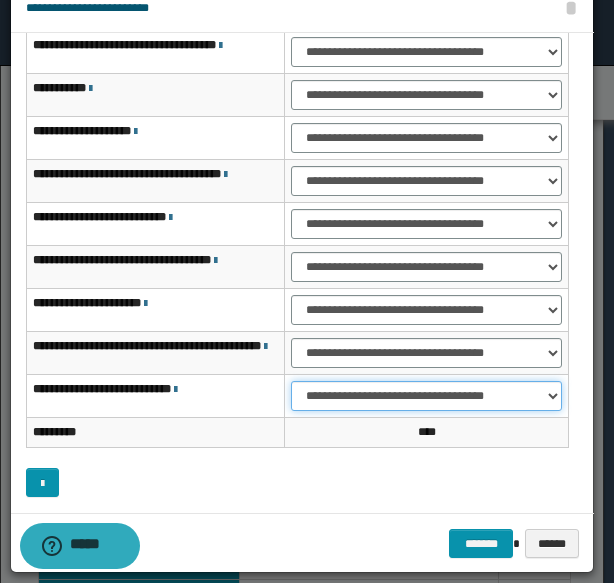 click on "**********" at bounding box center (426, 396) 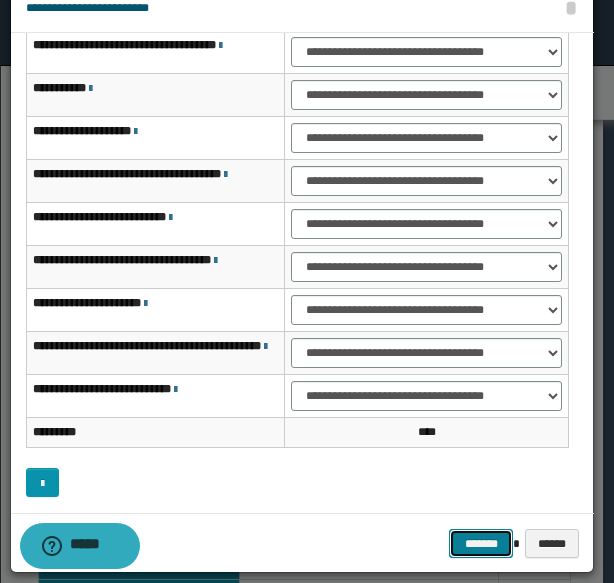 click on "*******" at bounding box center (481, 543) 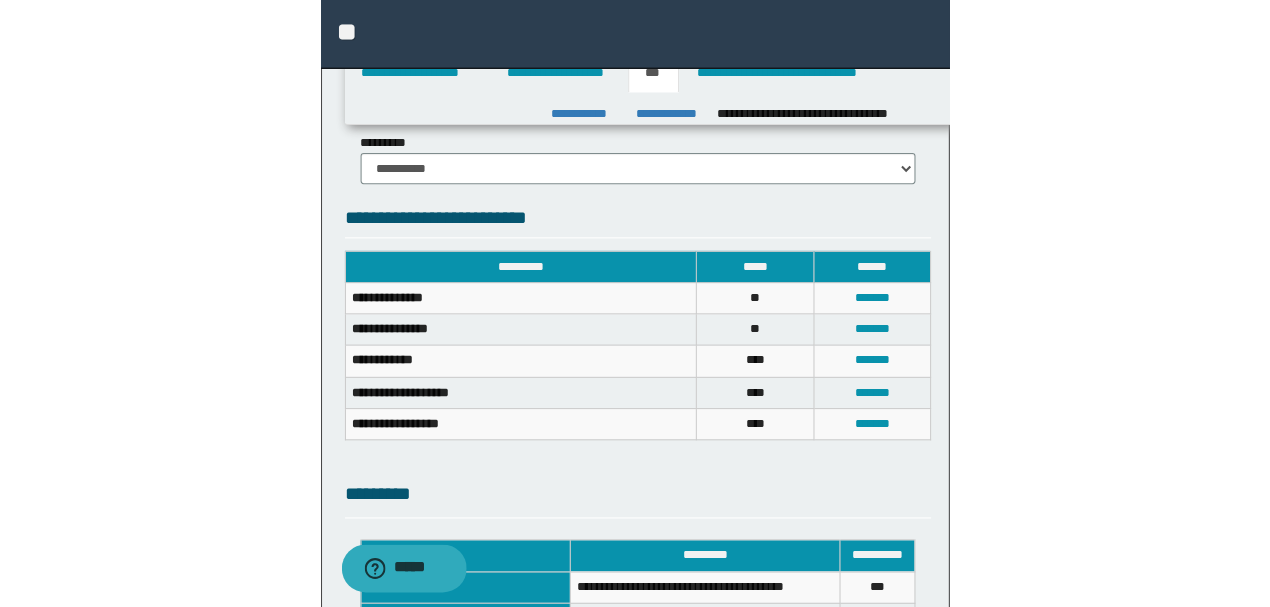 scroll, scrollTop: 710, scrollLeft: 0, axis: vertical 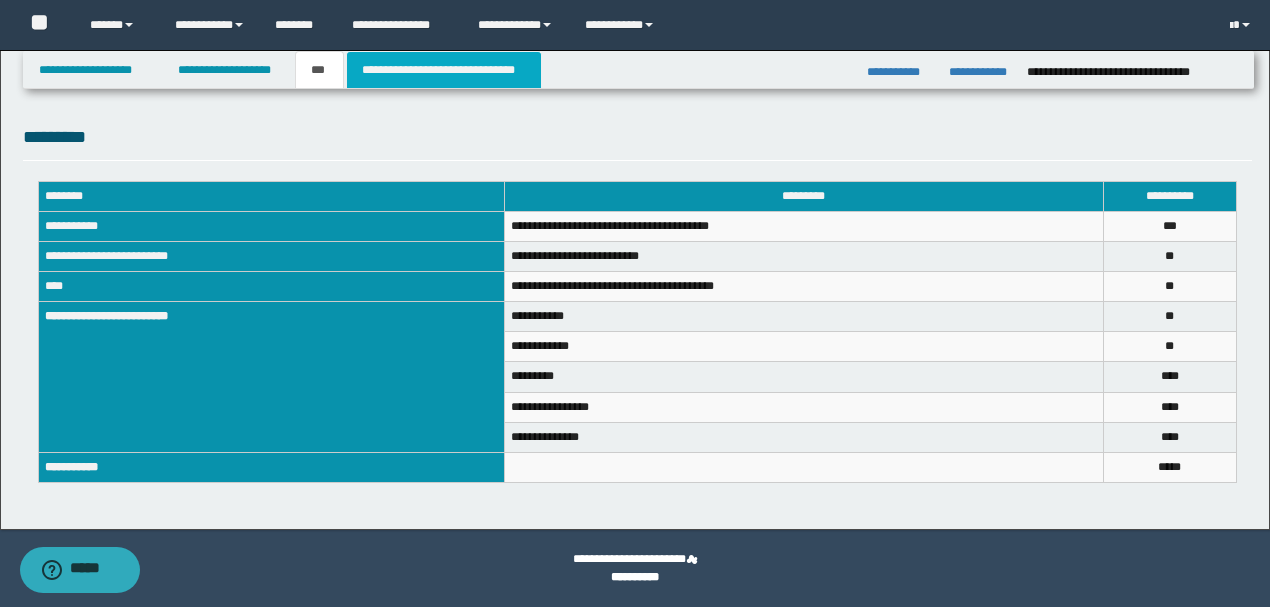 click on "**********" at bounding box center [444, 70] 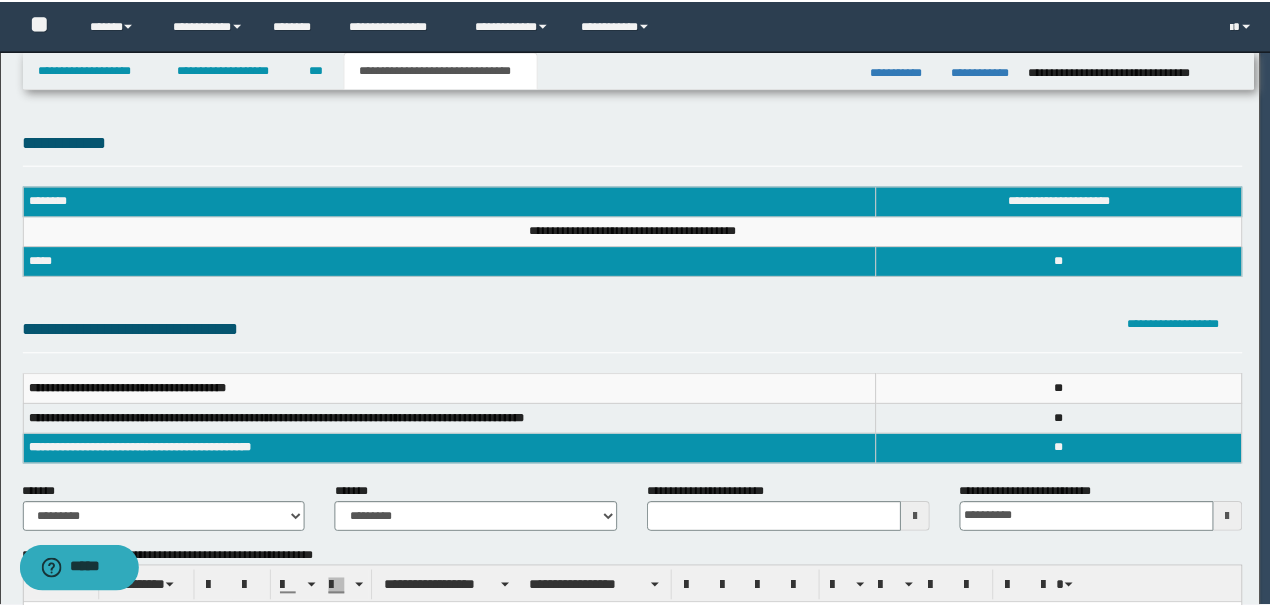 scroll, scrollTop: 0, scrollLeft: 0, axis: both 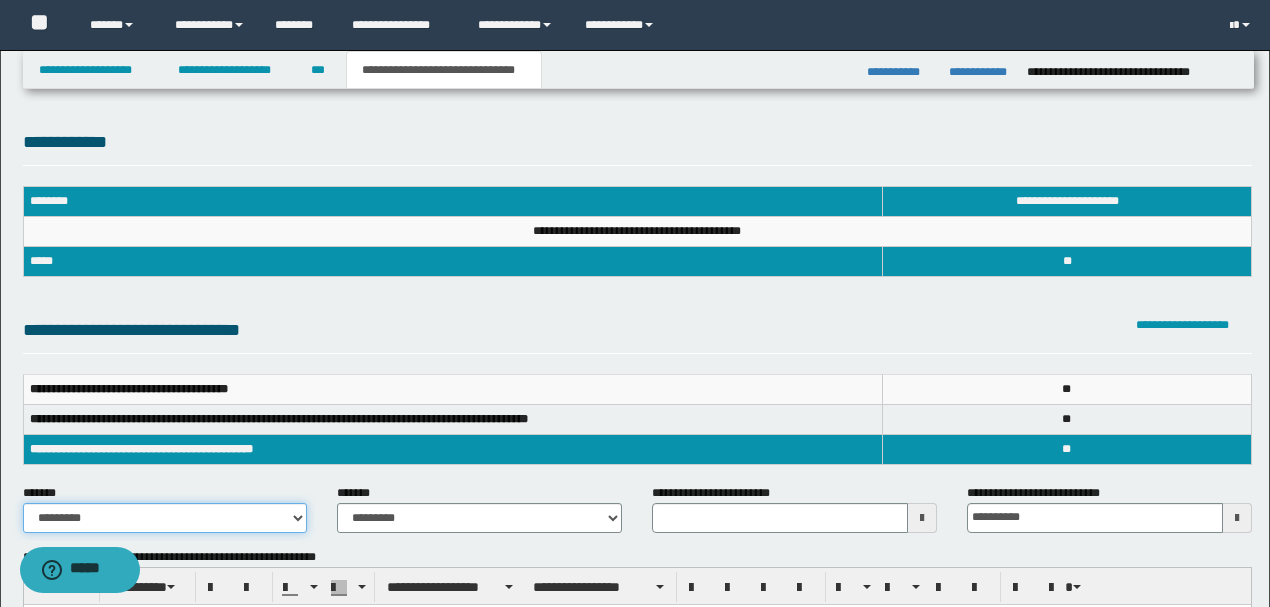 drag, startPoint x: 204, startPoint y: 517, endPoint x: 215, endPoint y: 517, distance: 11 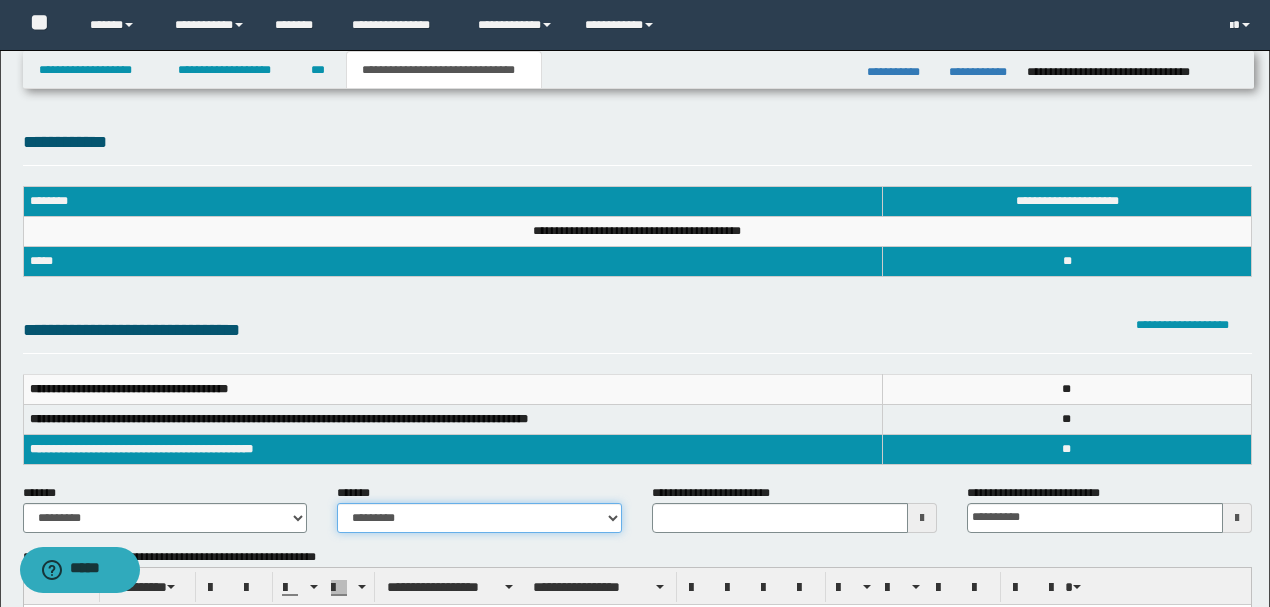 click on "**********" at bounding box center [479, 518] 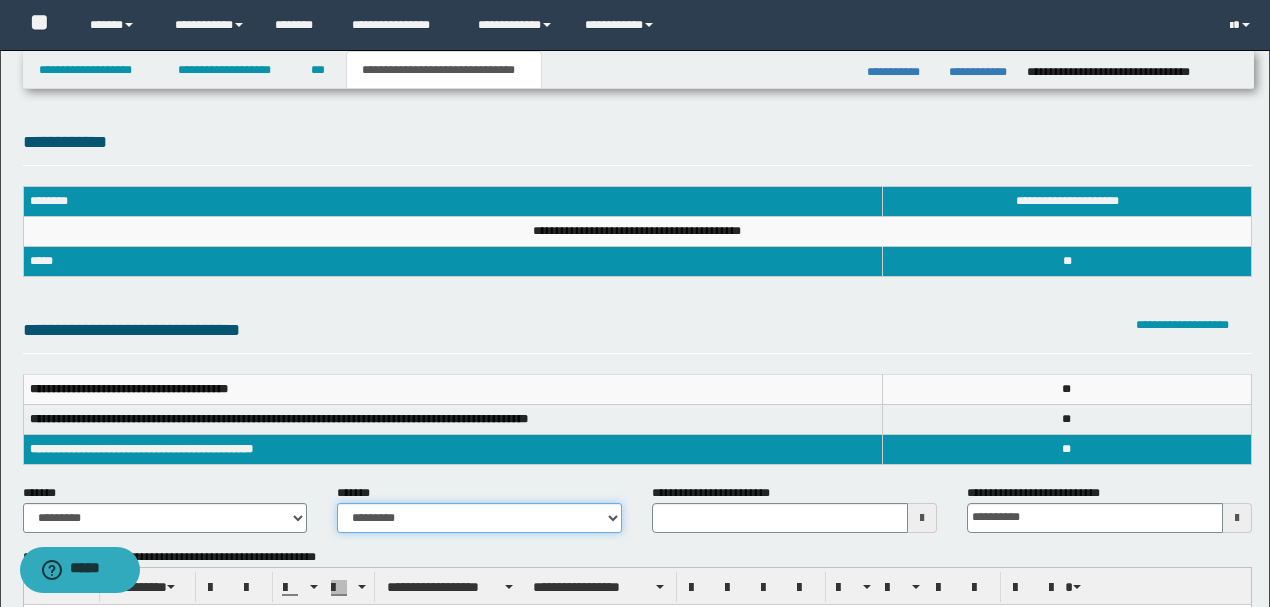 click on "**********" at bounding box center [479, 518] 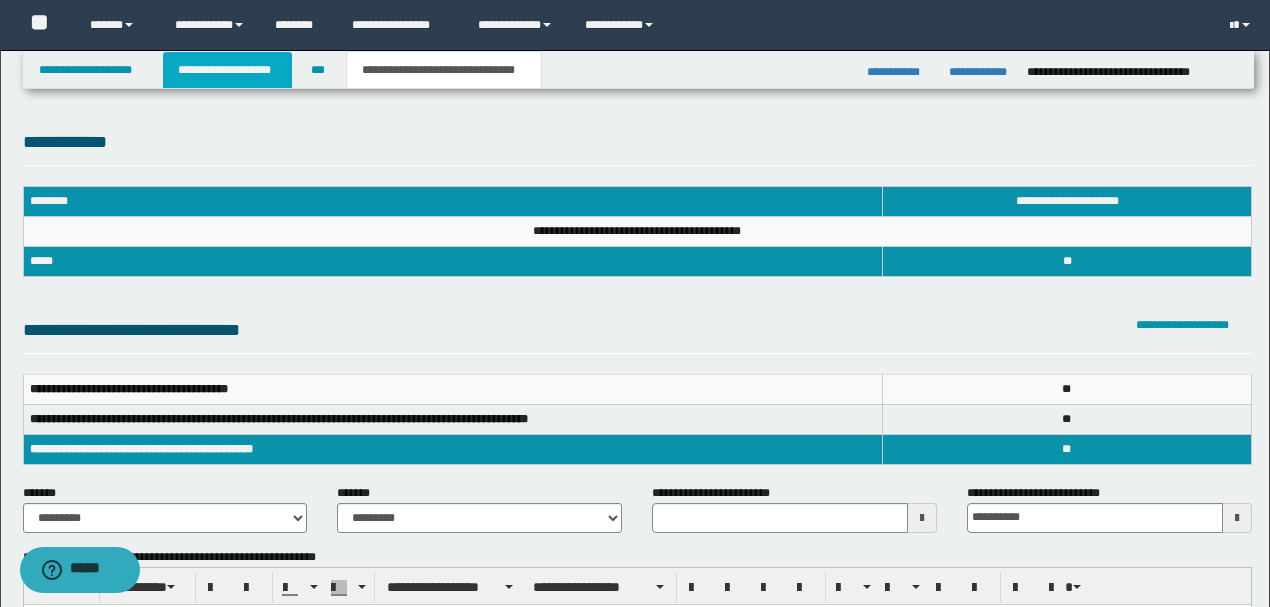 click on "**********" at bounding box center [227, 70] 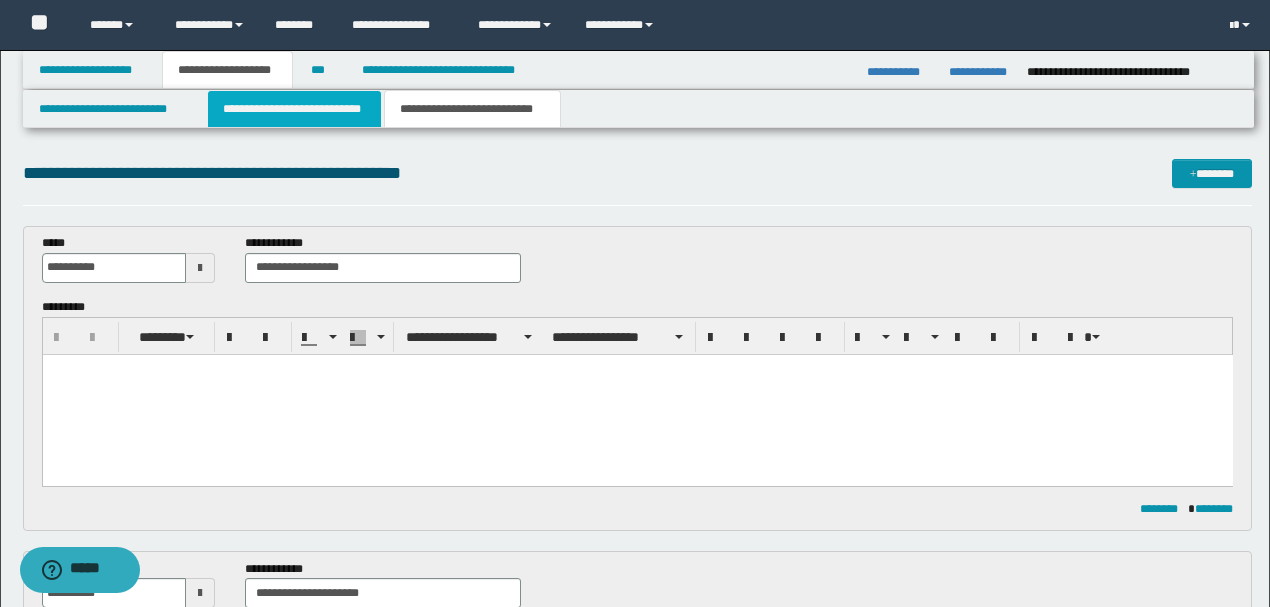 click on "**********" at bounding box center (294, 109) 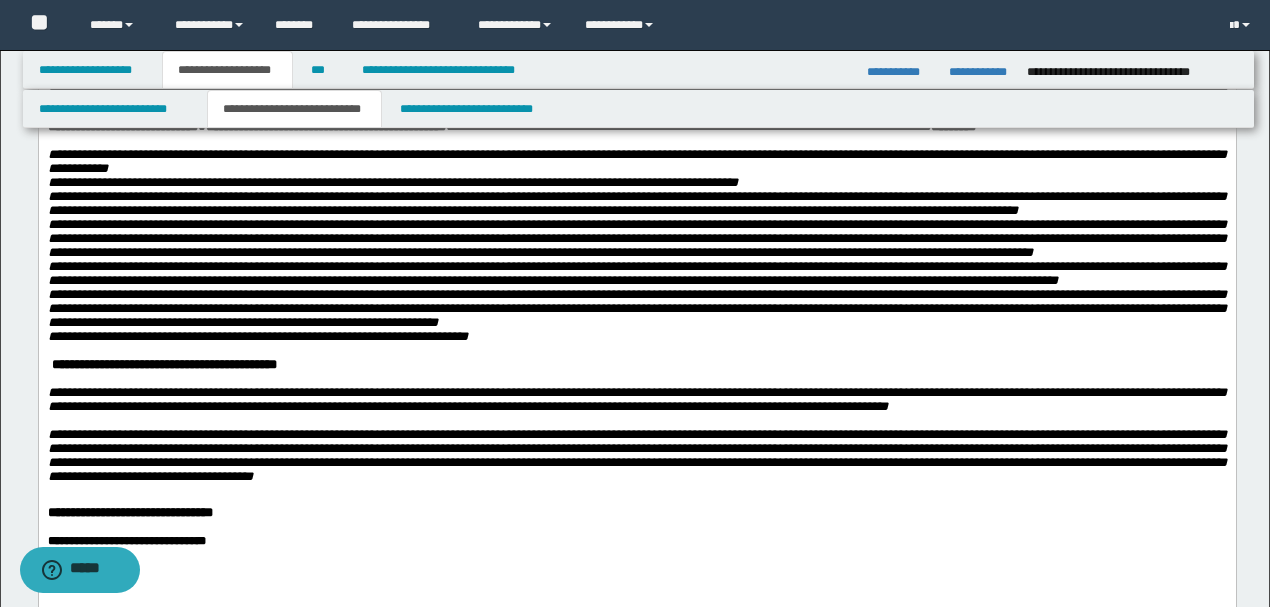 scroll, scrollTop: 866, scrollLeft: 0, axis: vertical 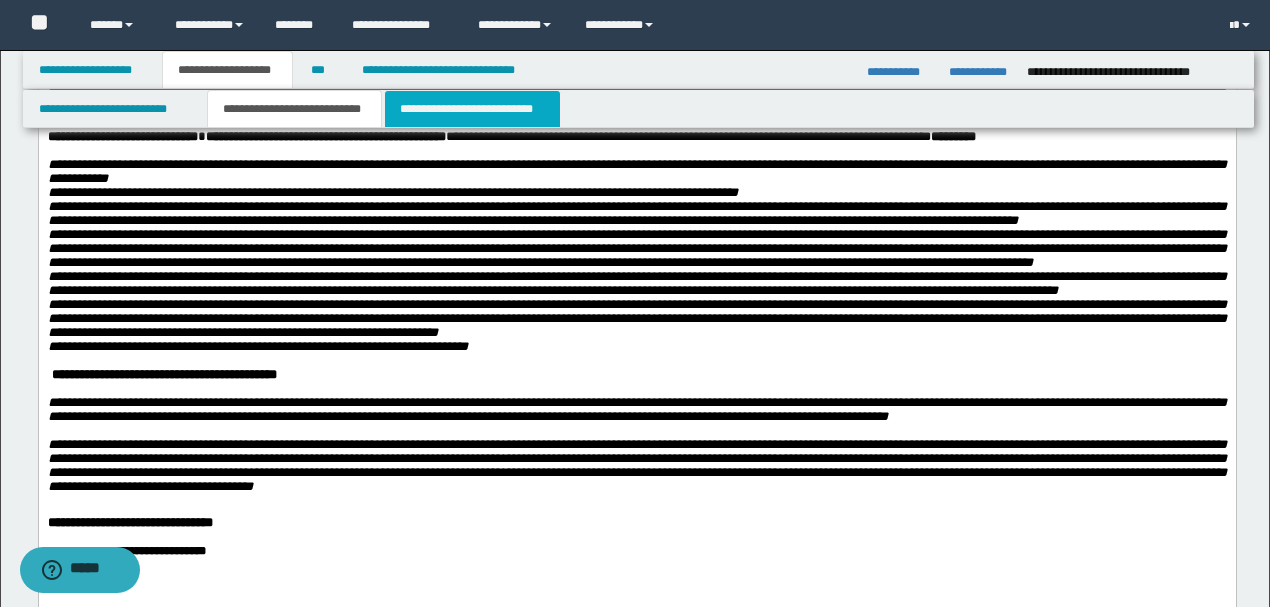 click on "**********" at bounding box center [472, 109] 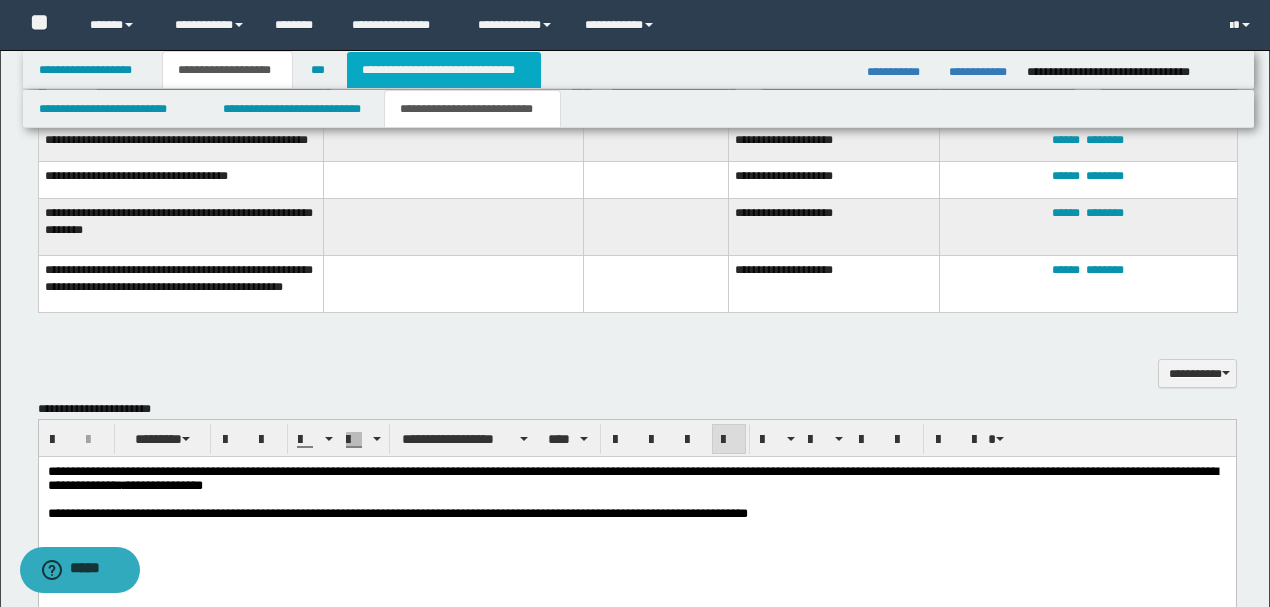 click on "**********" at bounding box center [444, 70] 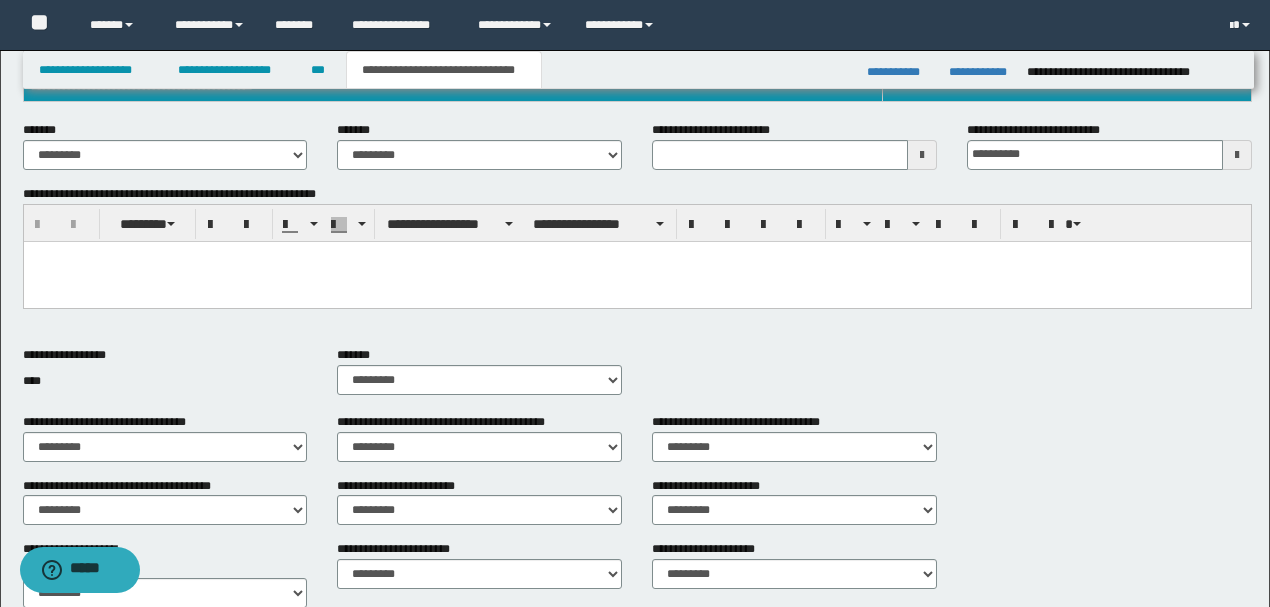 scroll, scrollTop: 350, scrollLeft: 0, axis: vertical 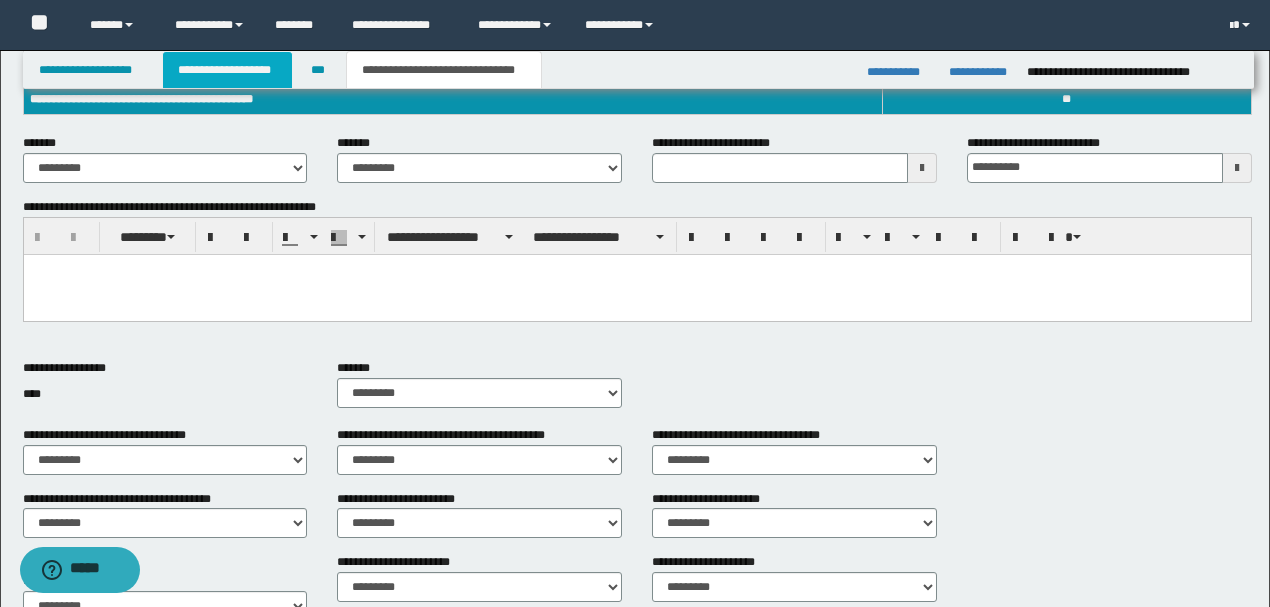 click on "**********" at bounding box center (227, 70) 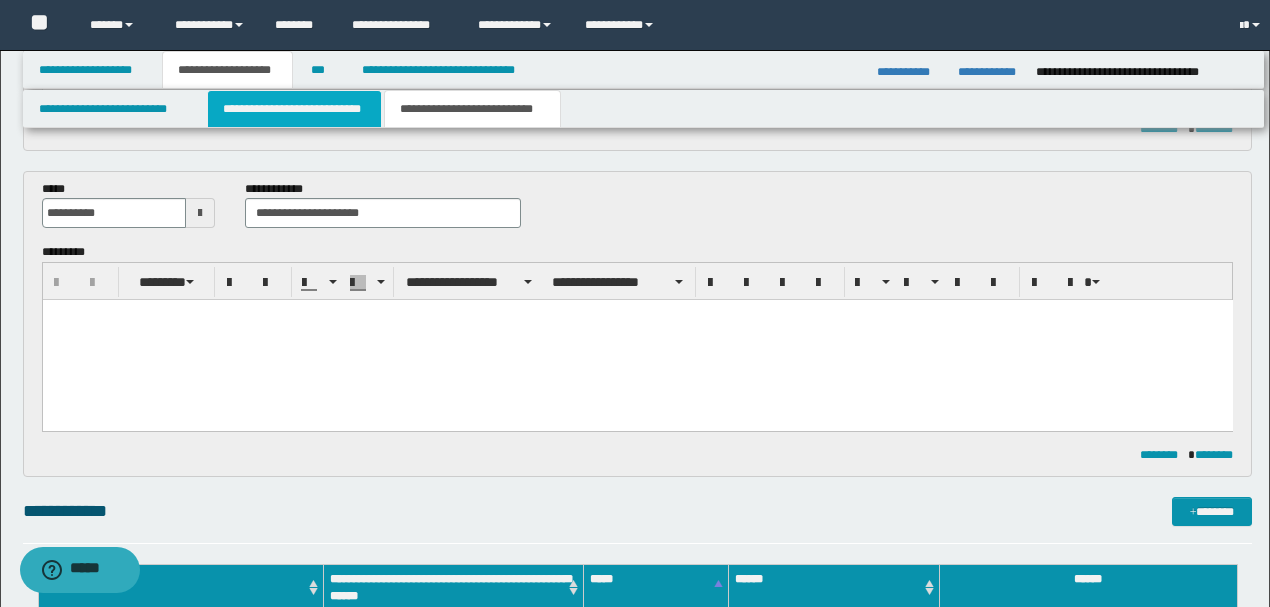 click on "**********" at bounding box center [294, 109] 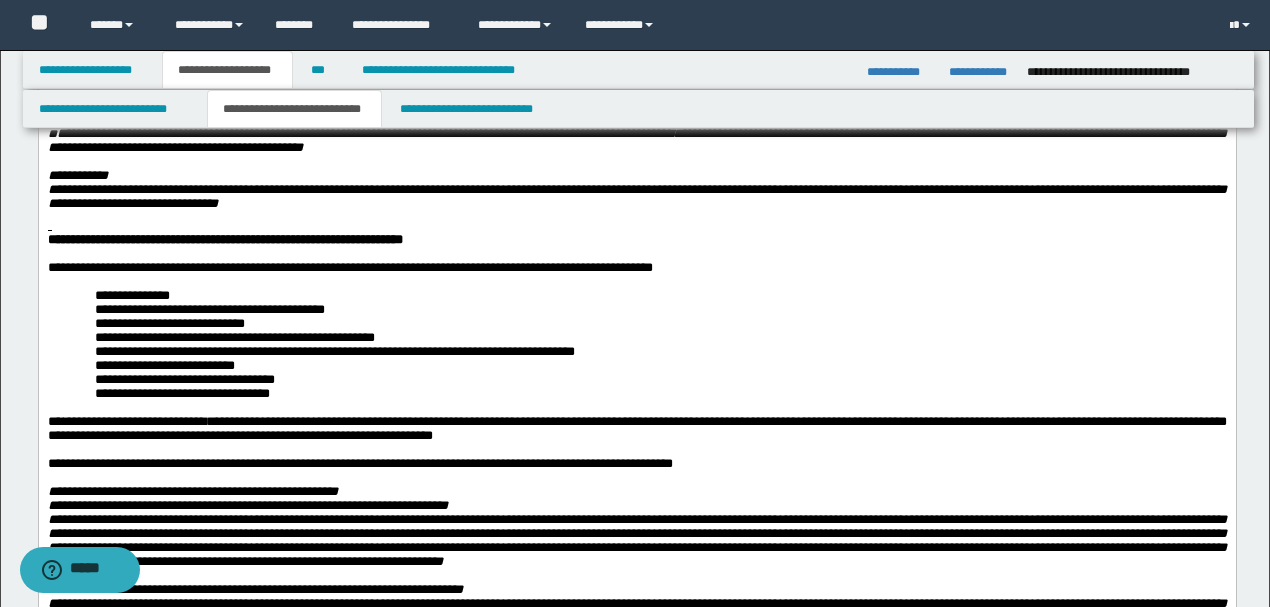 scroll, scrollTop: 380, scrollLeft: 0, axis: vertical 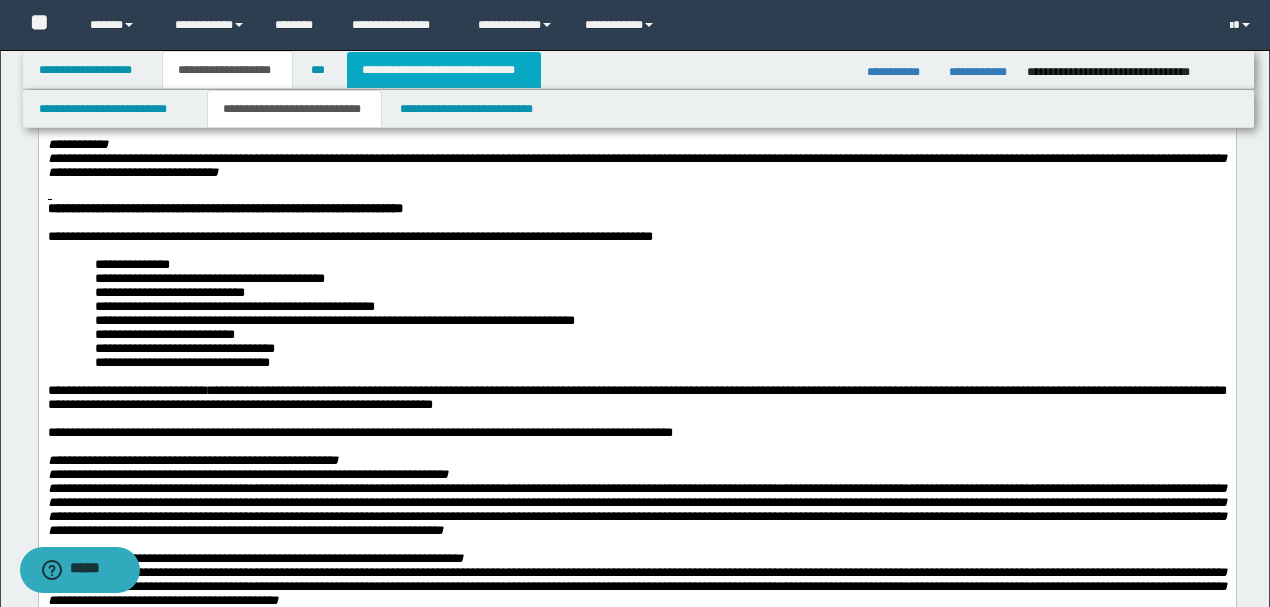 click on "**********" at bounding box center (444, 70) 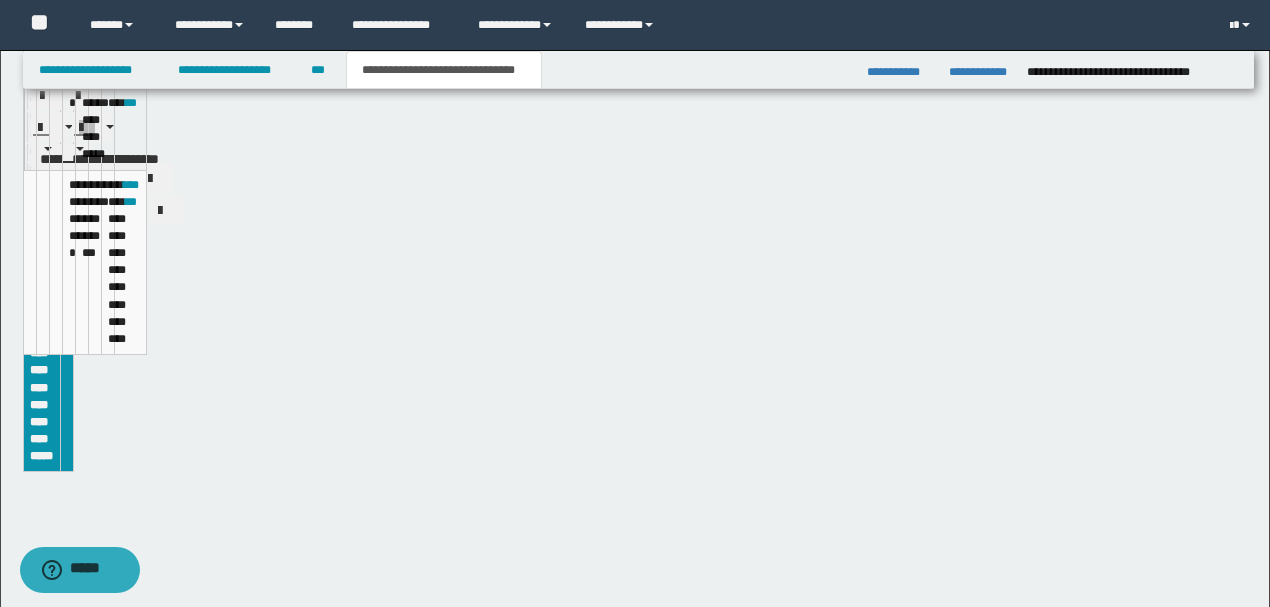 scroll, scrollTop: 350, scrollLeft: 0, axis: vertical 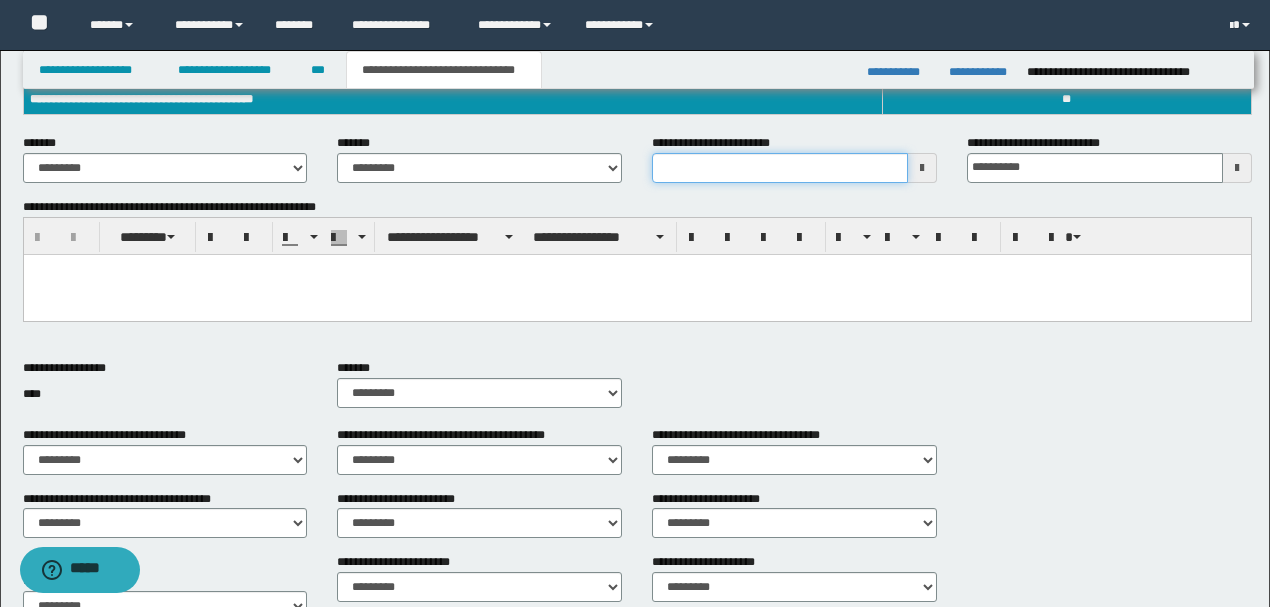 click on "**********" at bounding box center (780, 168) 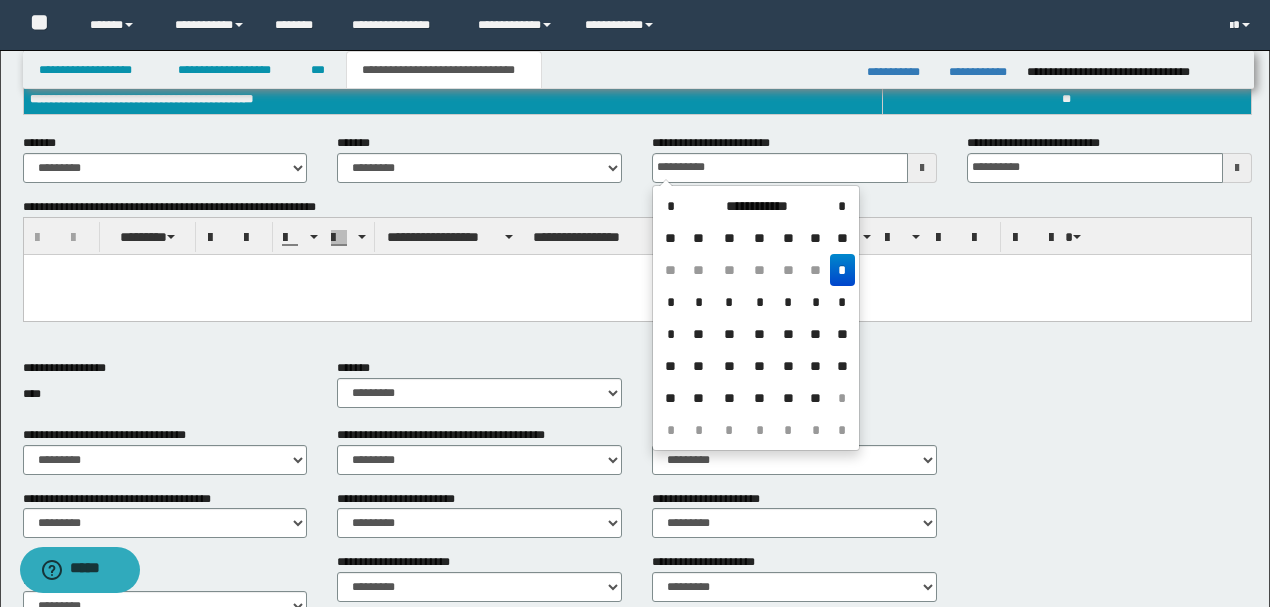 drag, startPoint x: 1032, startPoint y: 280, endPoint x: 1302, endPoint y: 498, distance: 347.0216 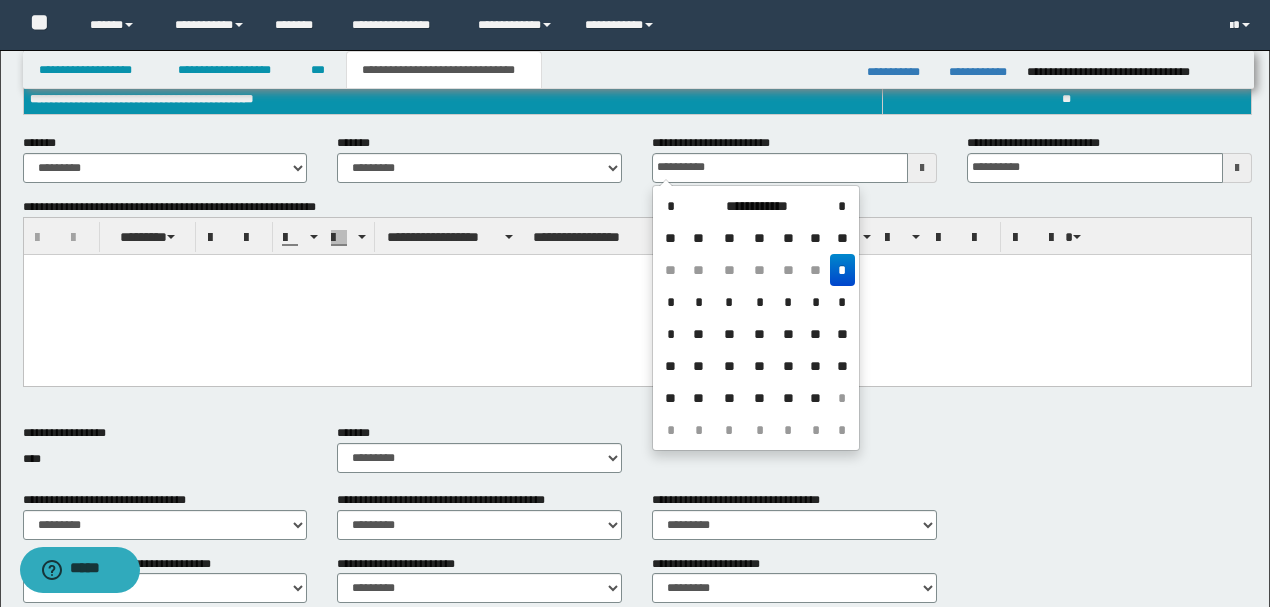 click at bounding box center (636, 294) 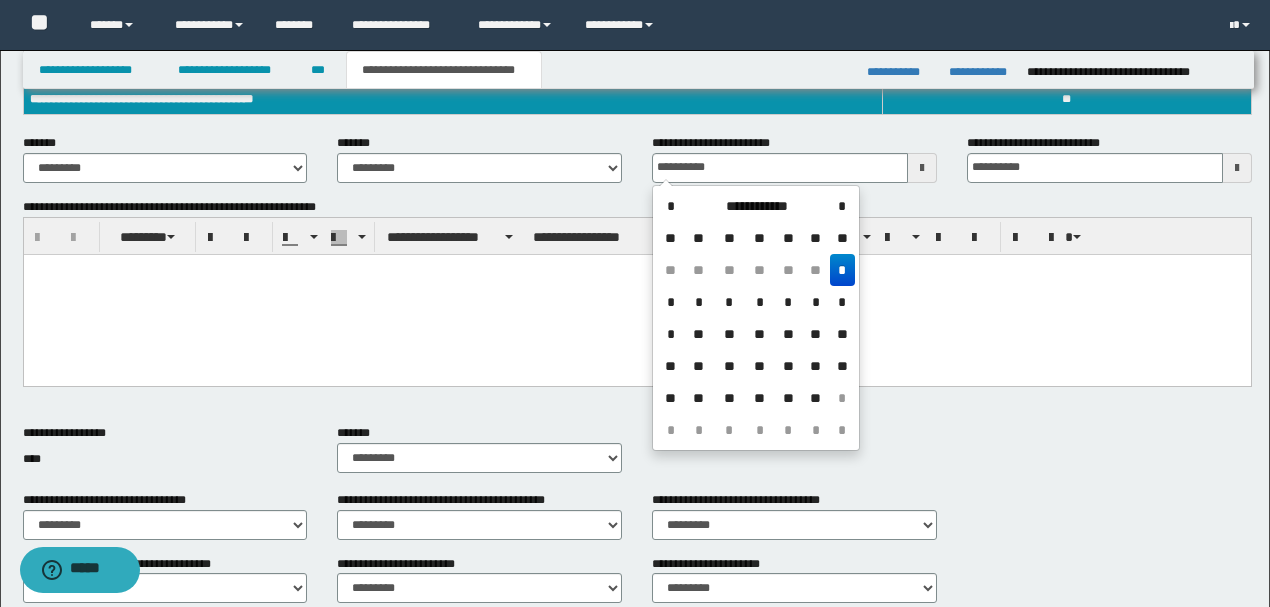 click on "**********" at bounding box center [637, 79] 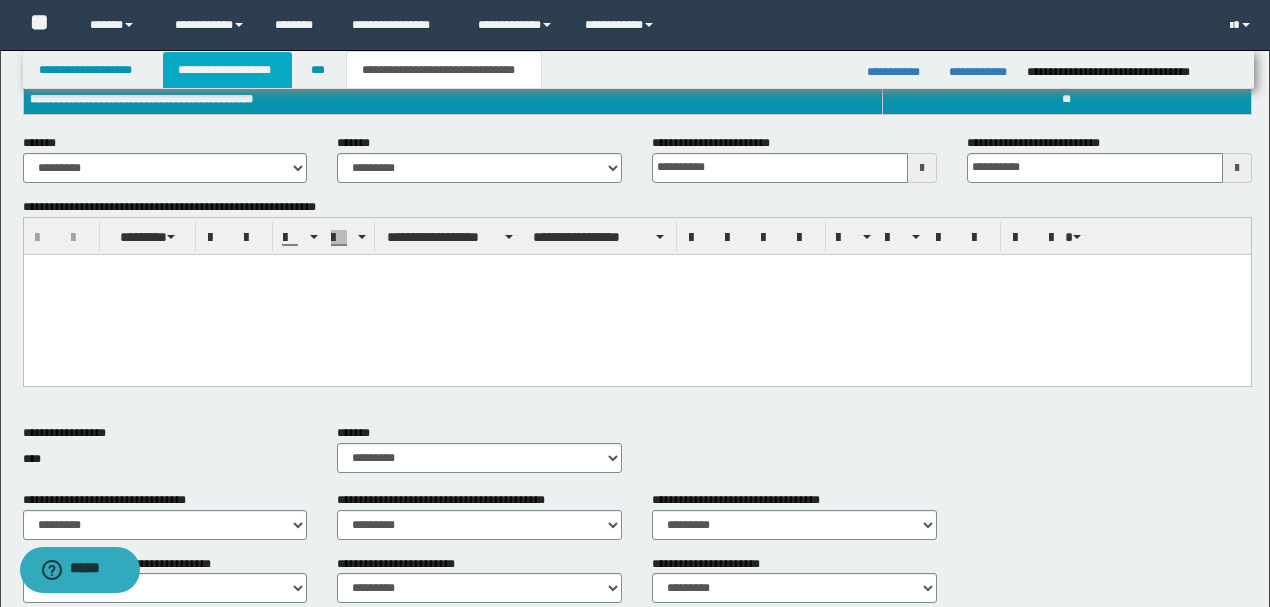 click on "**********" at bounding box center (227, 70) 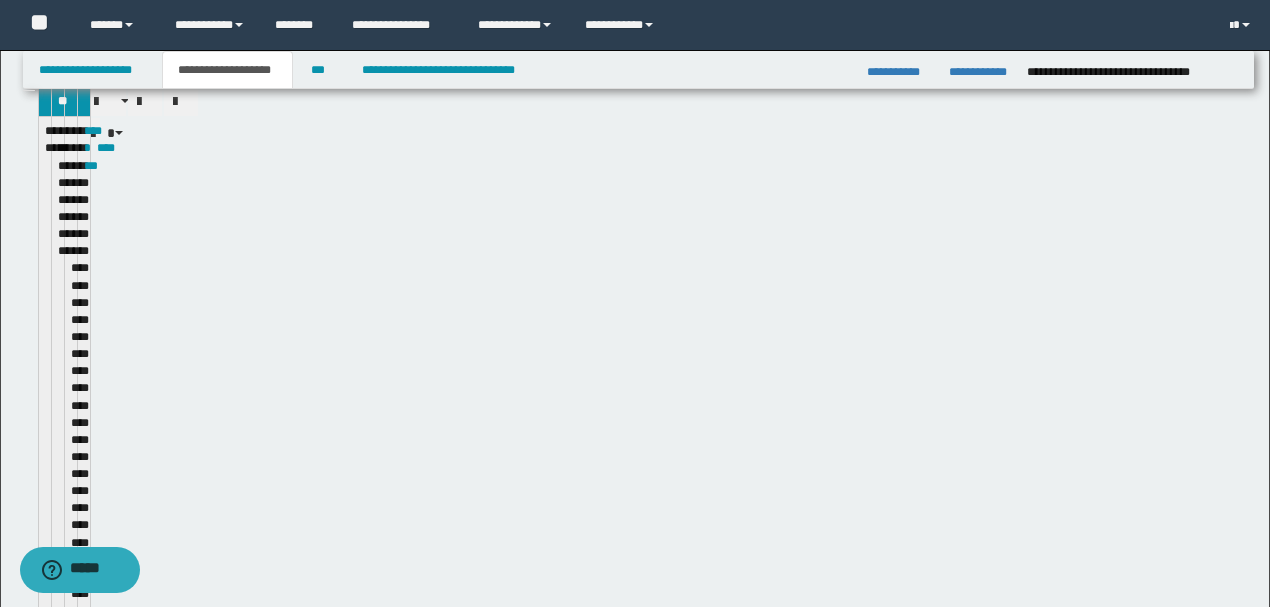 scroll, scrollTop: 380, scrollLeft: 0, axis: vertical 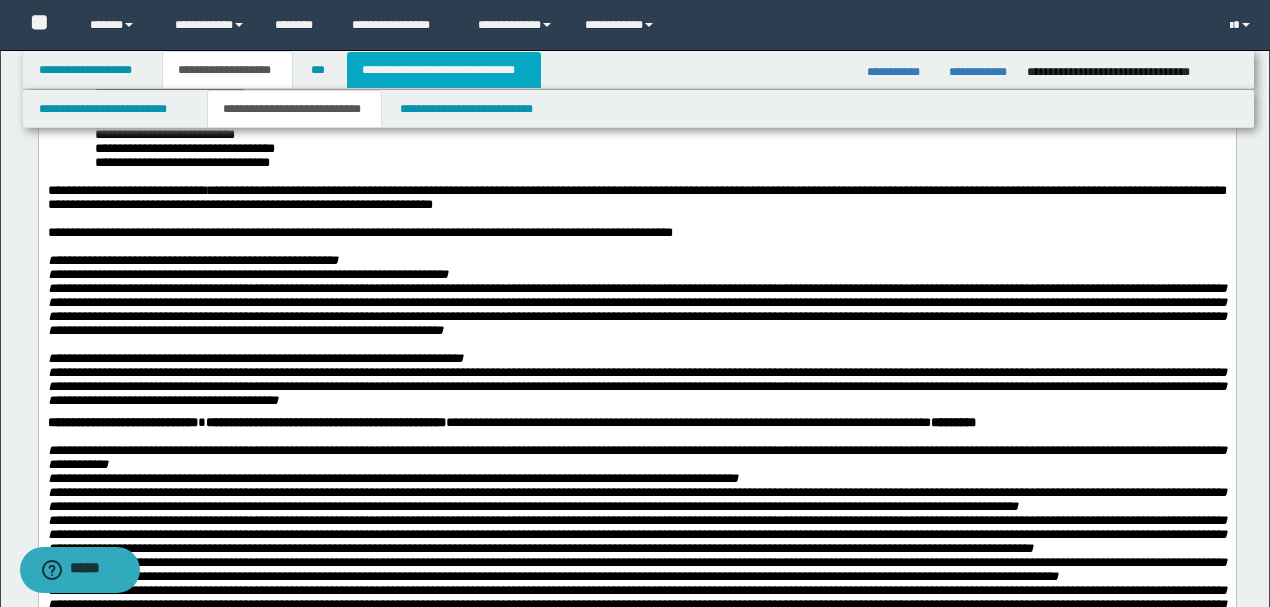 click on "**********" at bounding box center [444, 70] 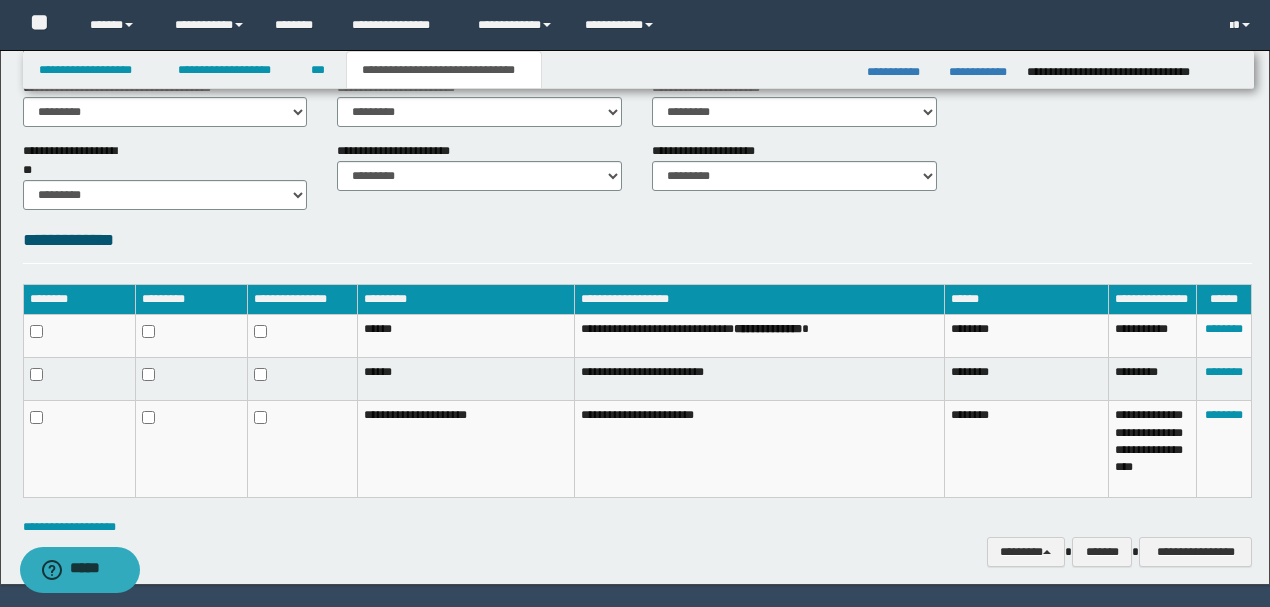 scroll, scrollTop: 881, scrollLeft: 0, axis: vertical 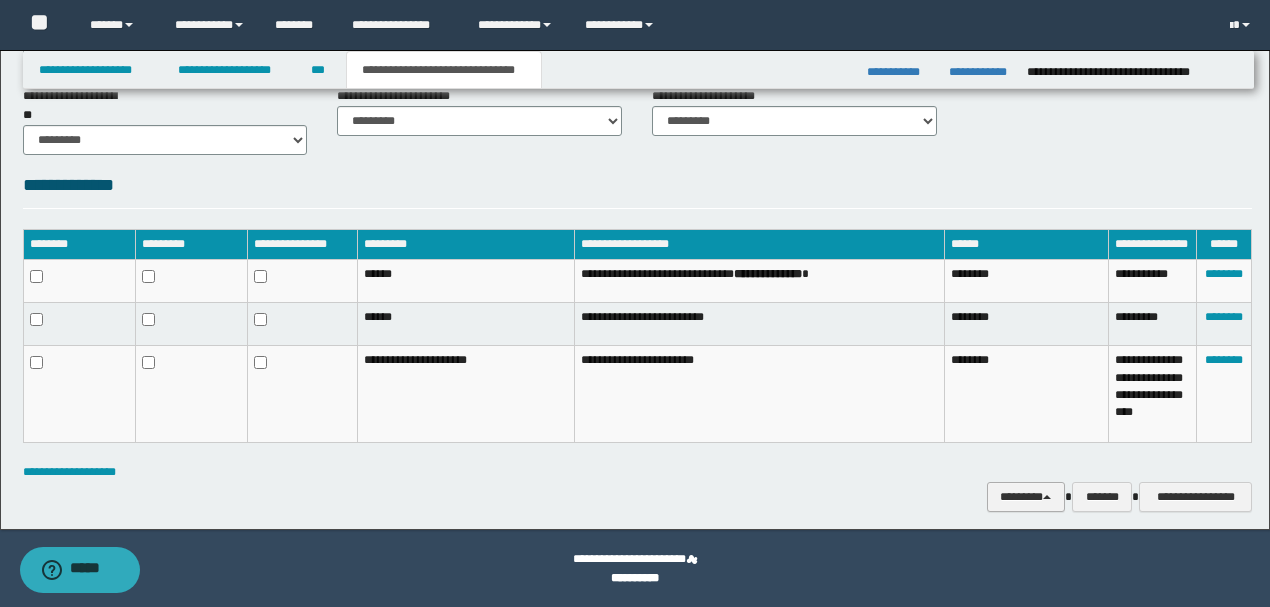 click on "********" at bounding box center [1026, 496] 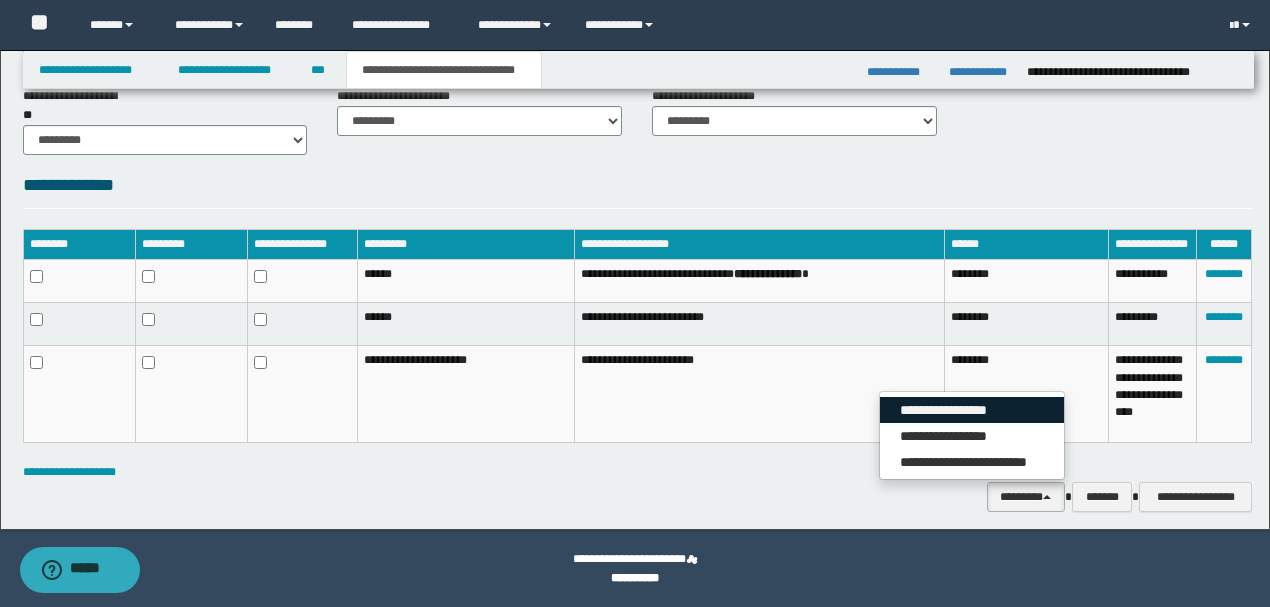 click on "**********" at bounding box center (972, 410) 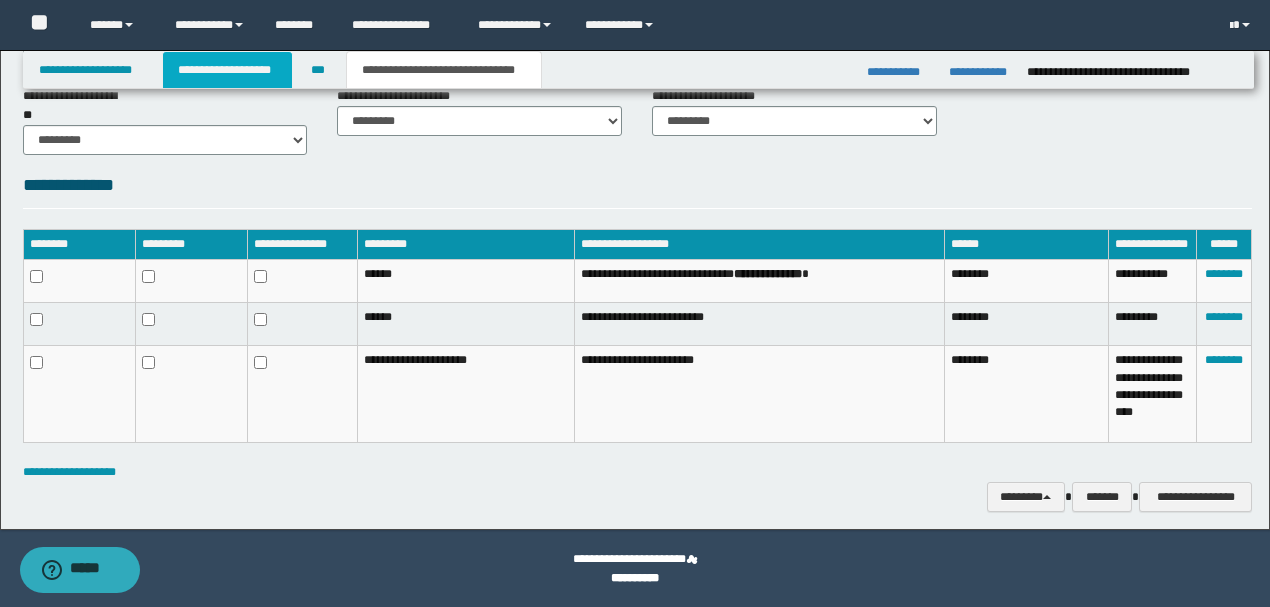 click on "**********" at bounding box center [227, 70] 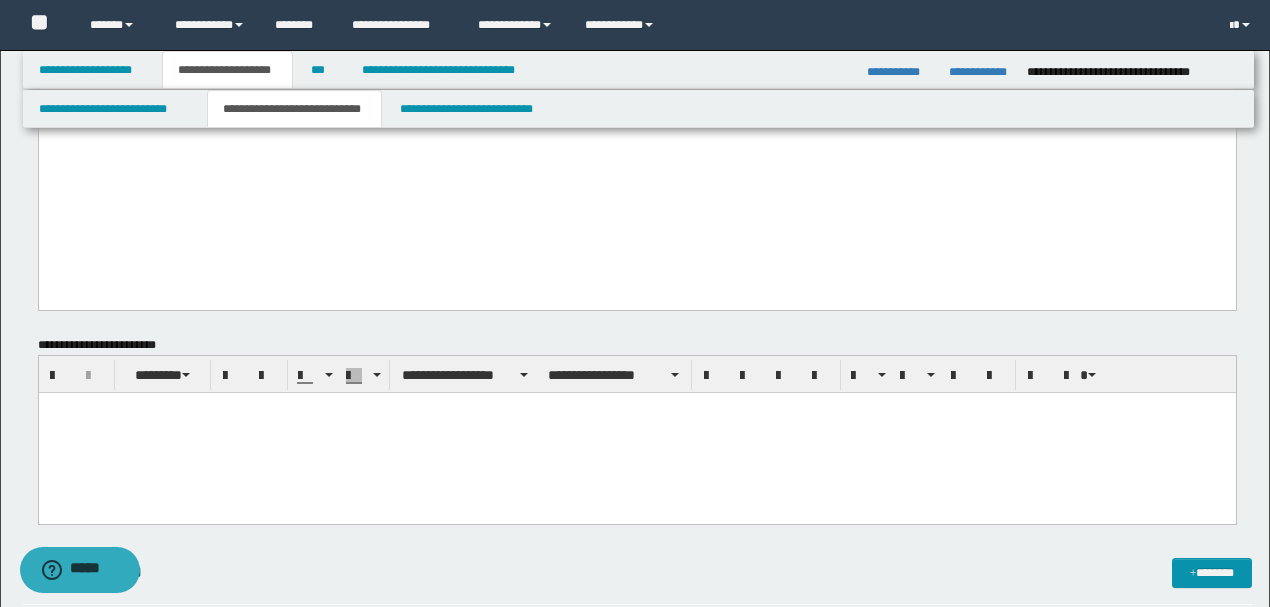 scroll, scrollTop: 1378, scrollLeft: 0, axis: vertical 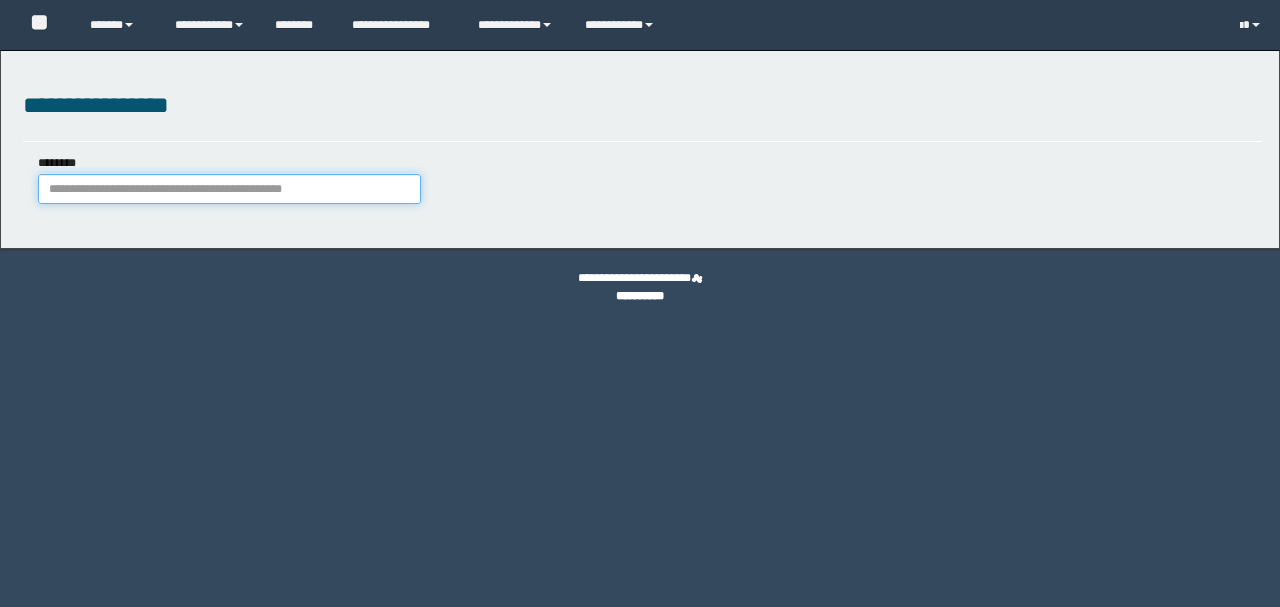 click on "********" at bounding box center [229, 189] 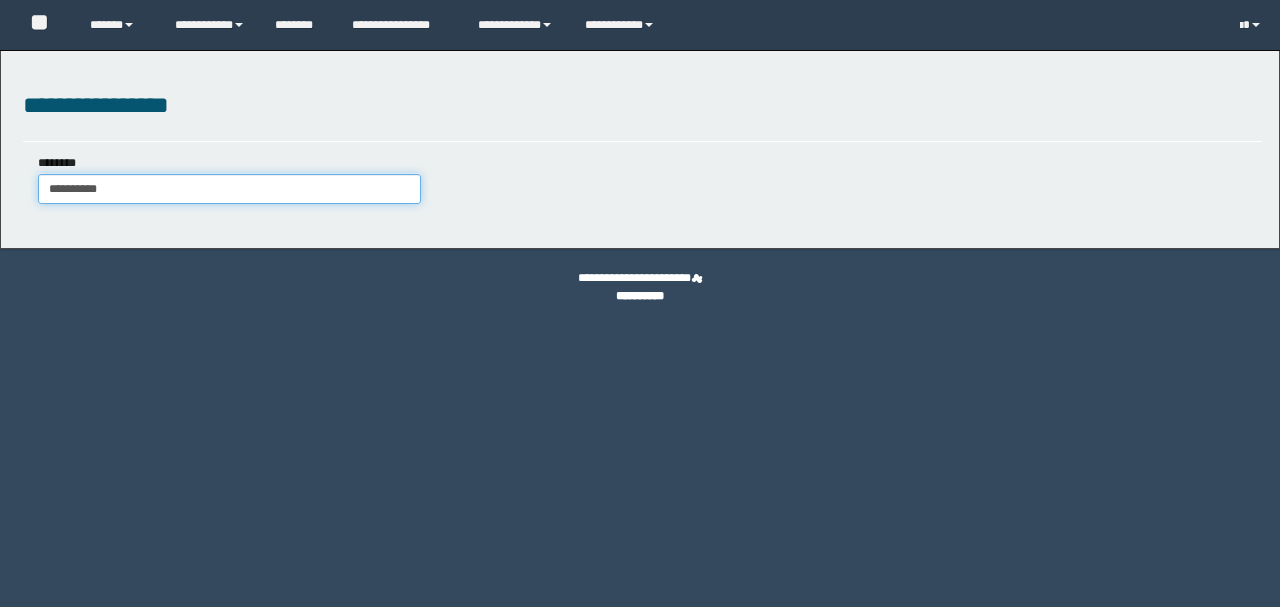 scroll, scrollTop: 0, scrollLeft: 0, axis: both 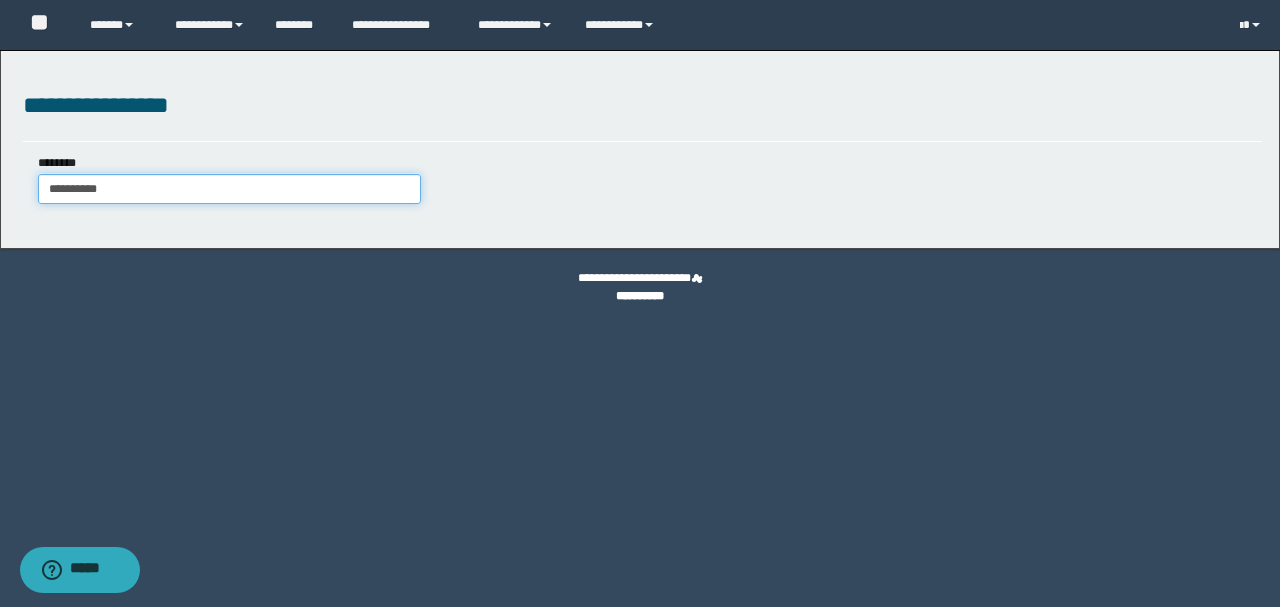 type on "**********" 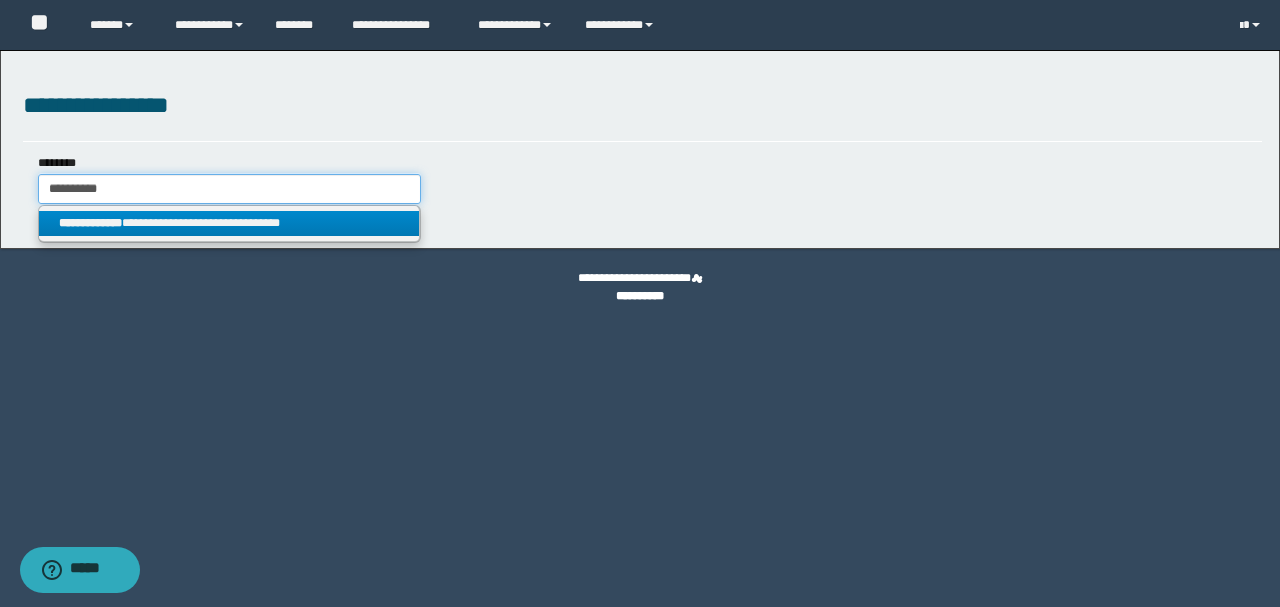 type on "**********" 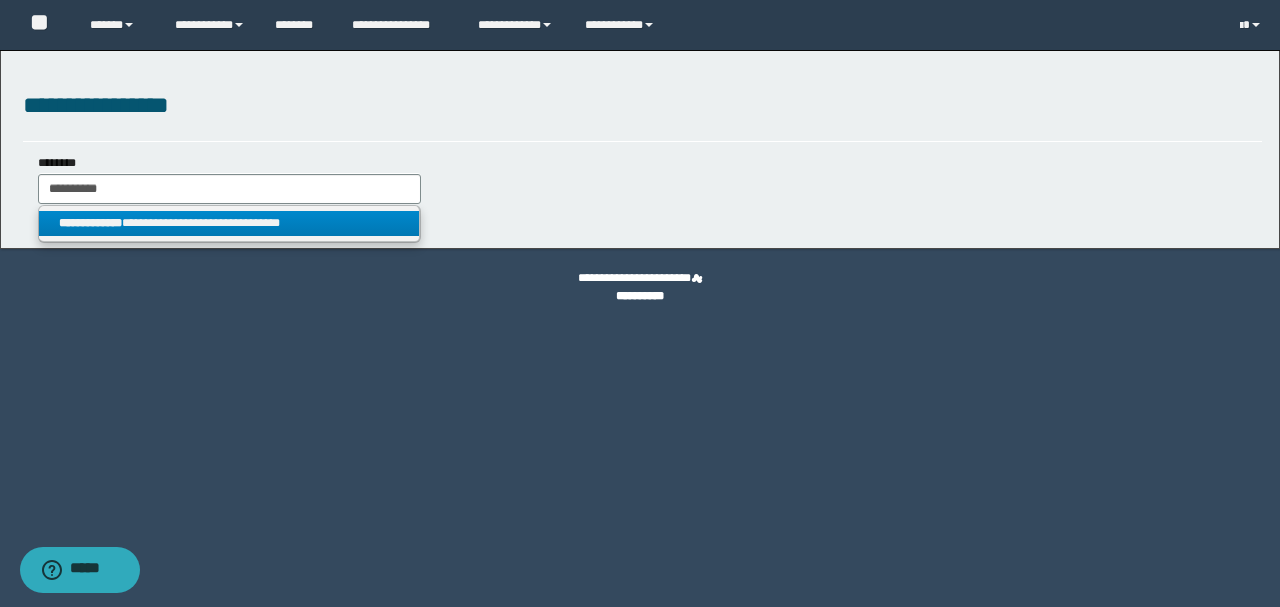 click on "**********" at bounding box center [229, 223] 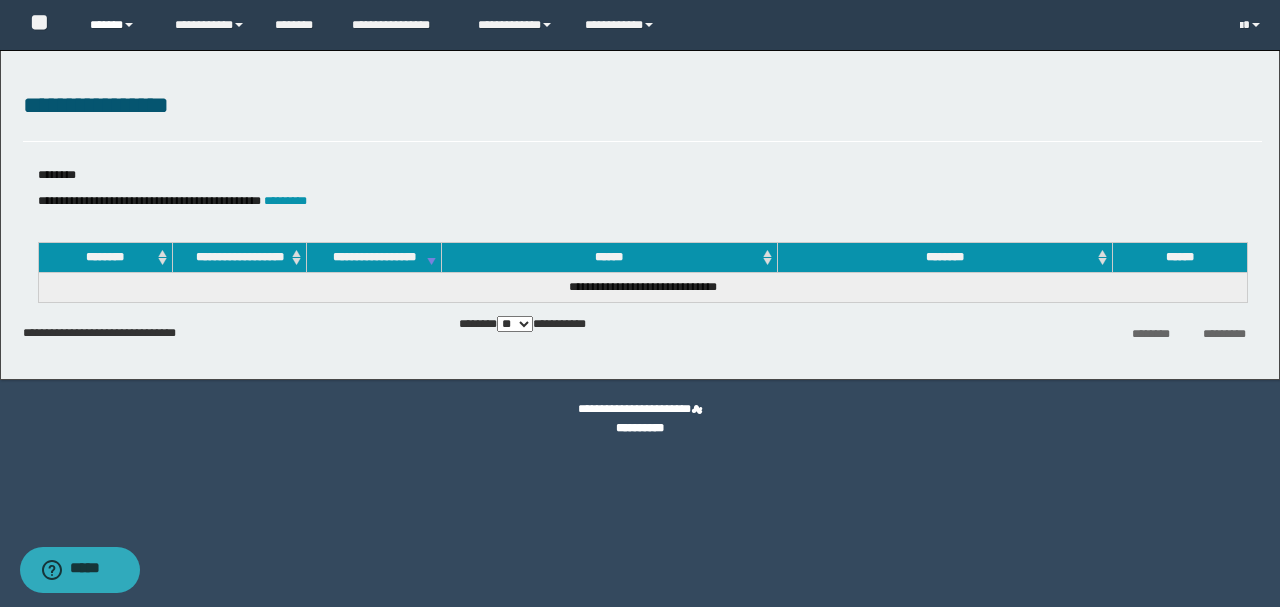 click on "******" at bounding box center (117, 25) 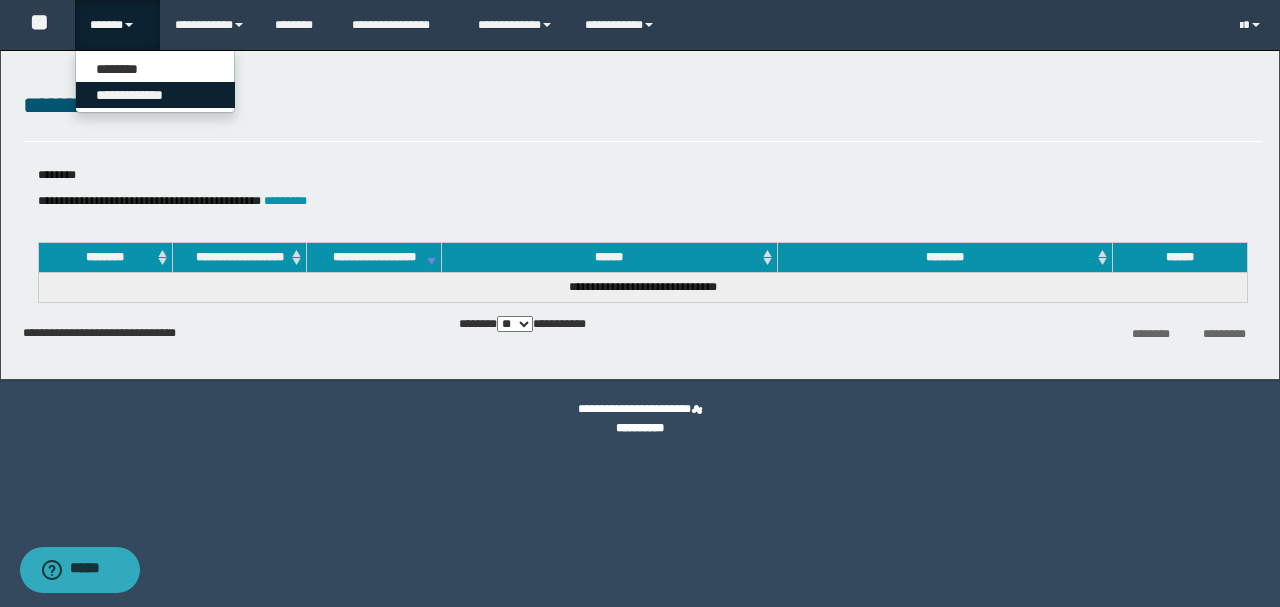 click on "**********" at bounding box center [155, 95] 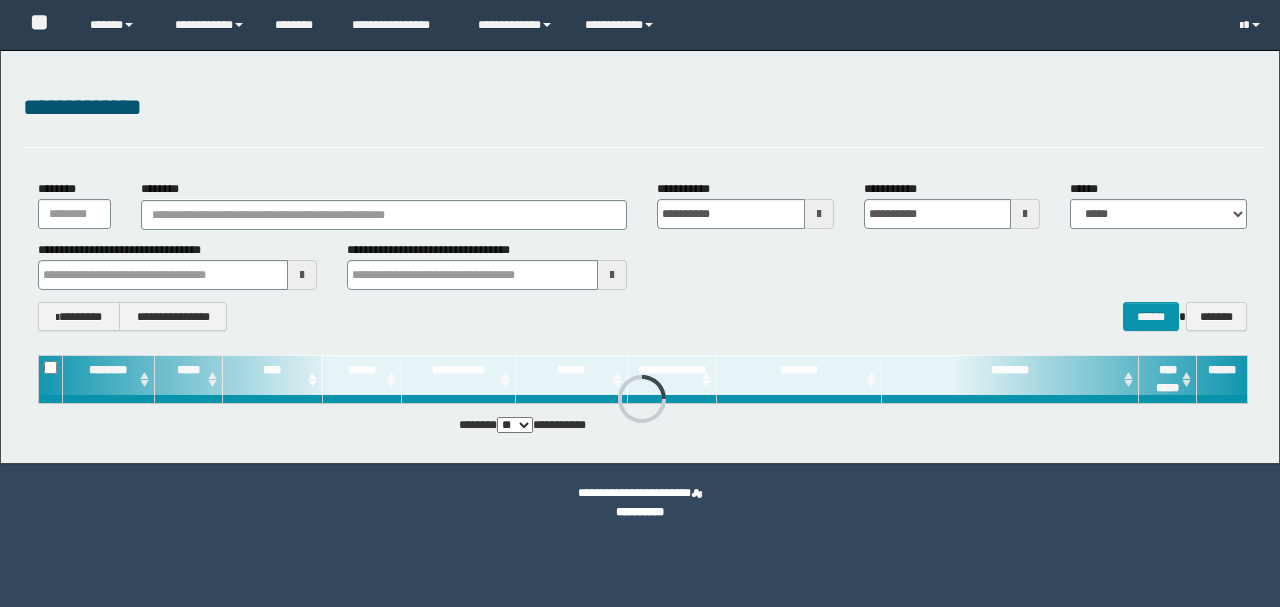 scroll, scrollTop: 0, scrollLeft: 0, axis: both 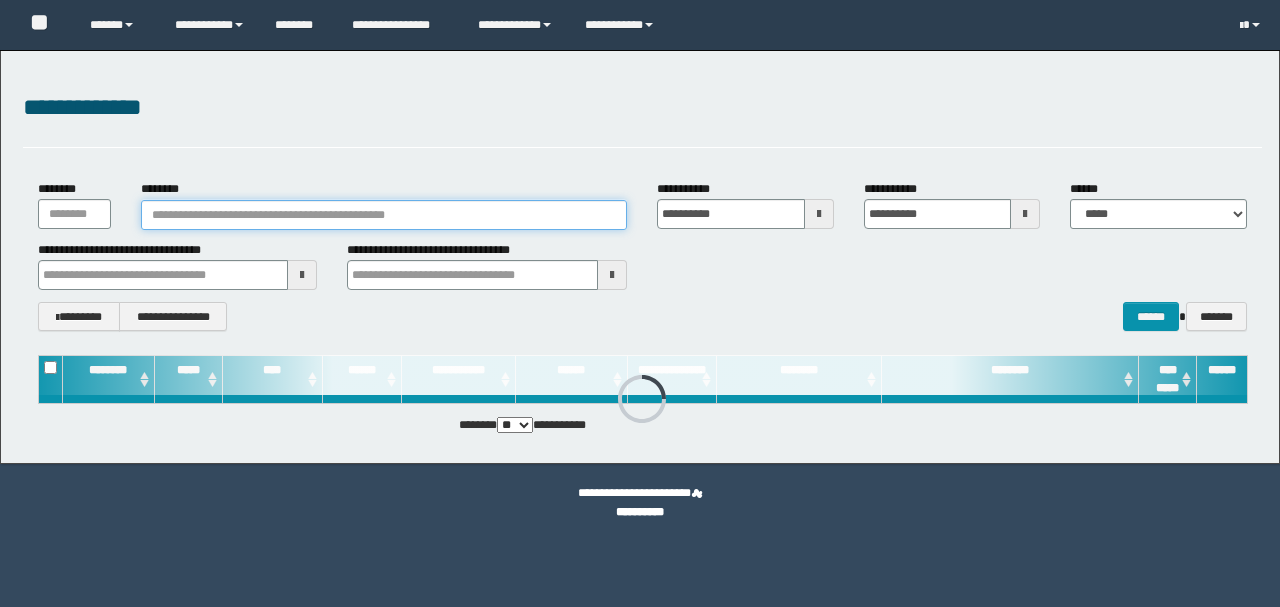 click on "********" at bounding box center (384, 215) 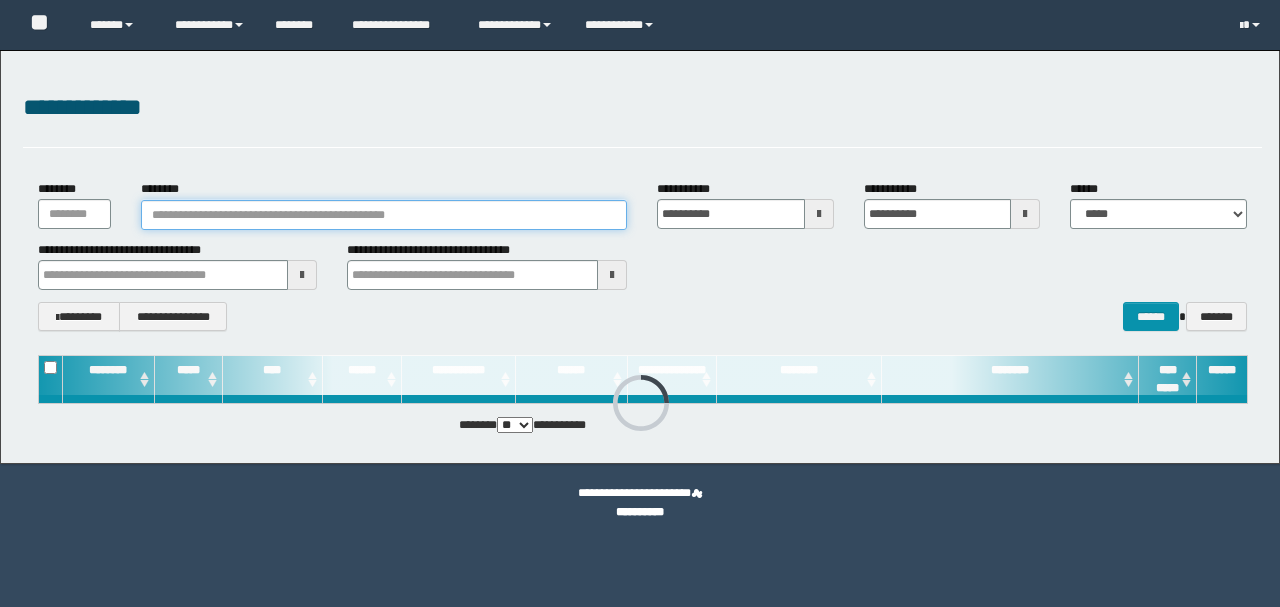 paste on "**********" 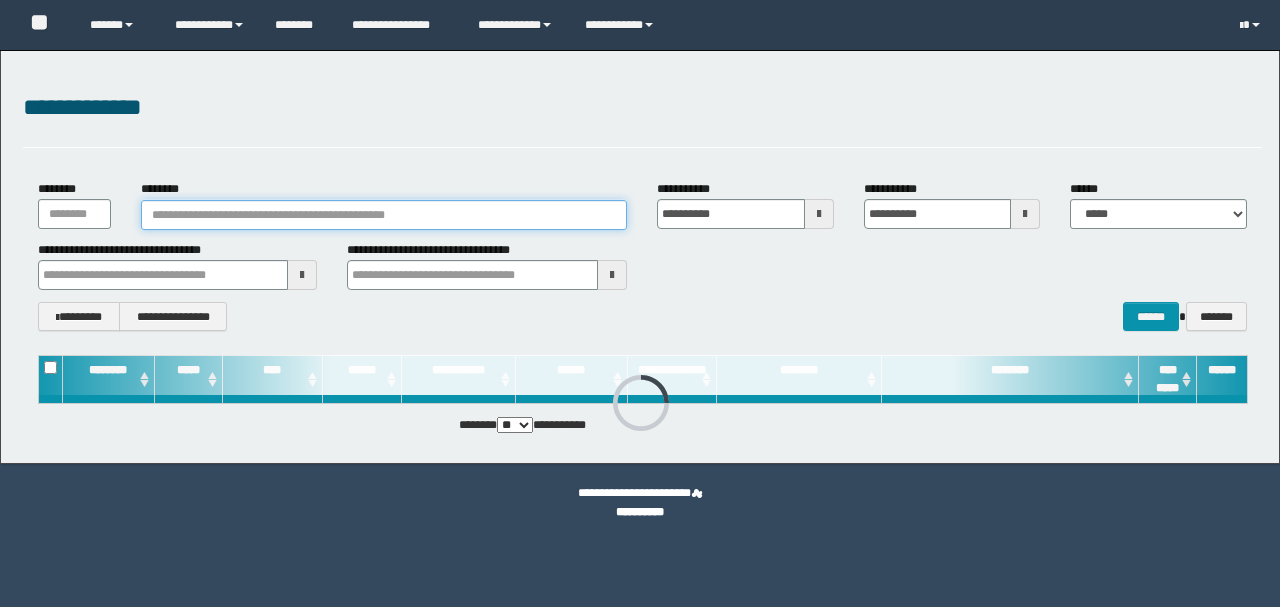 type on "**********" 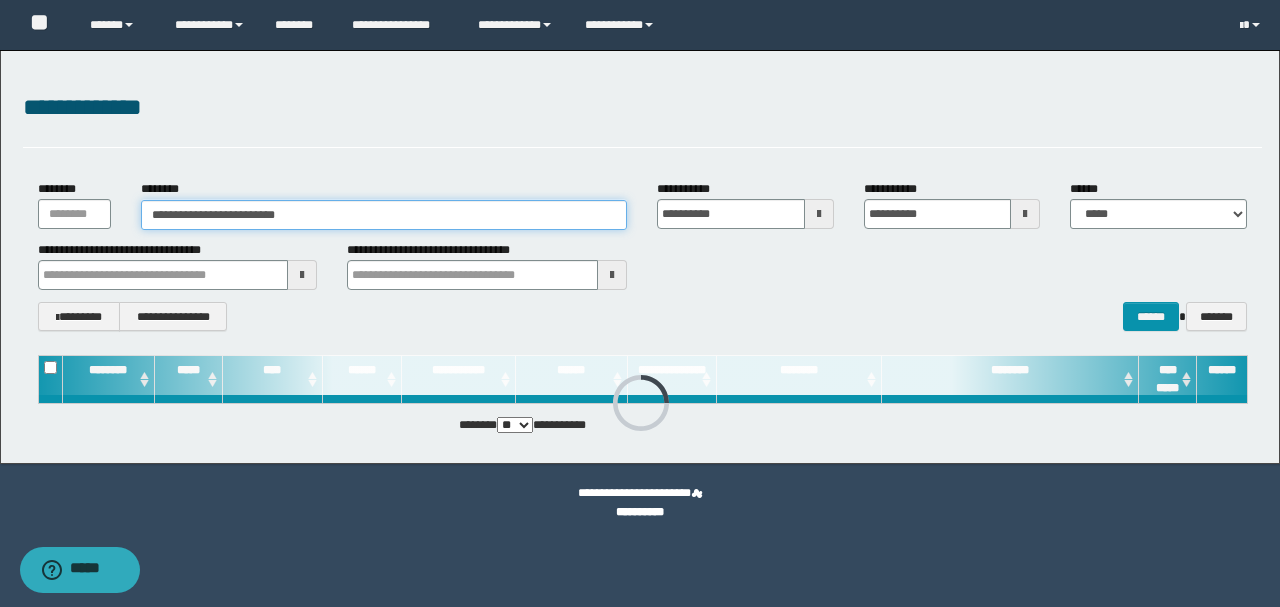 click on "**********" at bounding box center (384, 215) 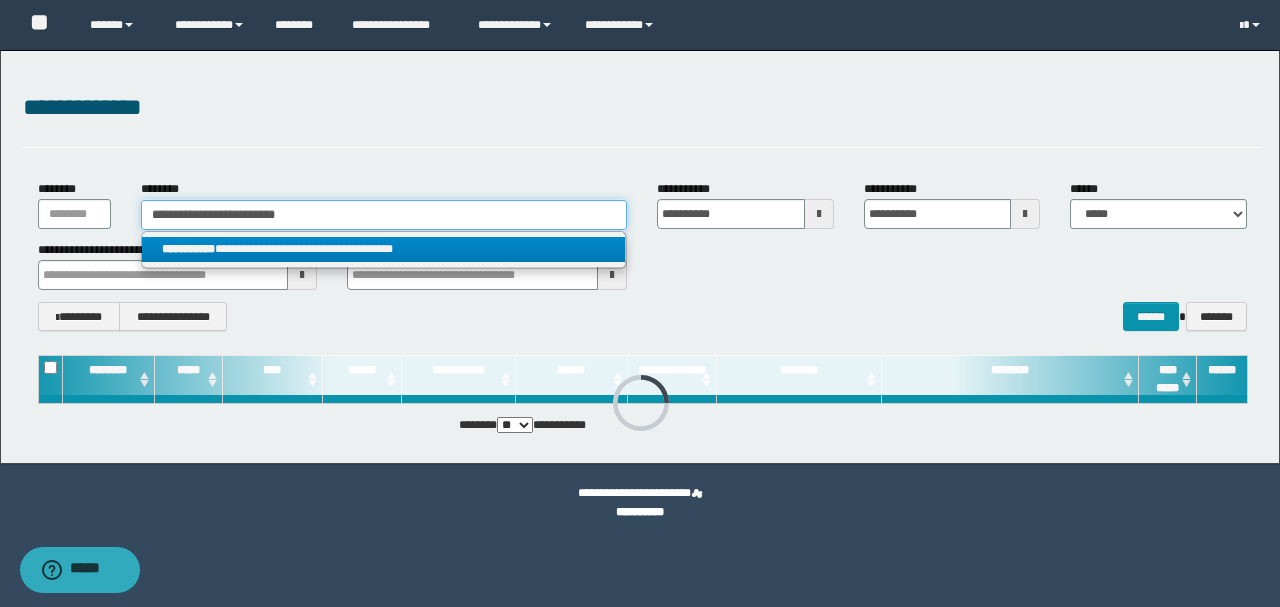 type on "**********" 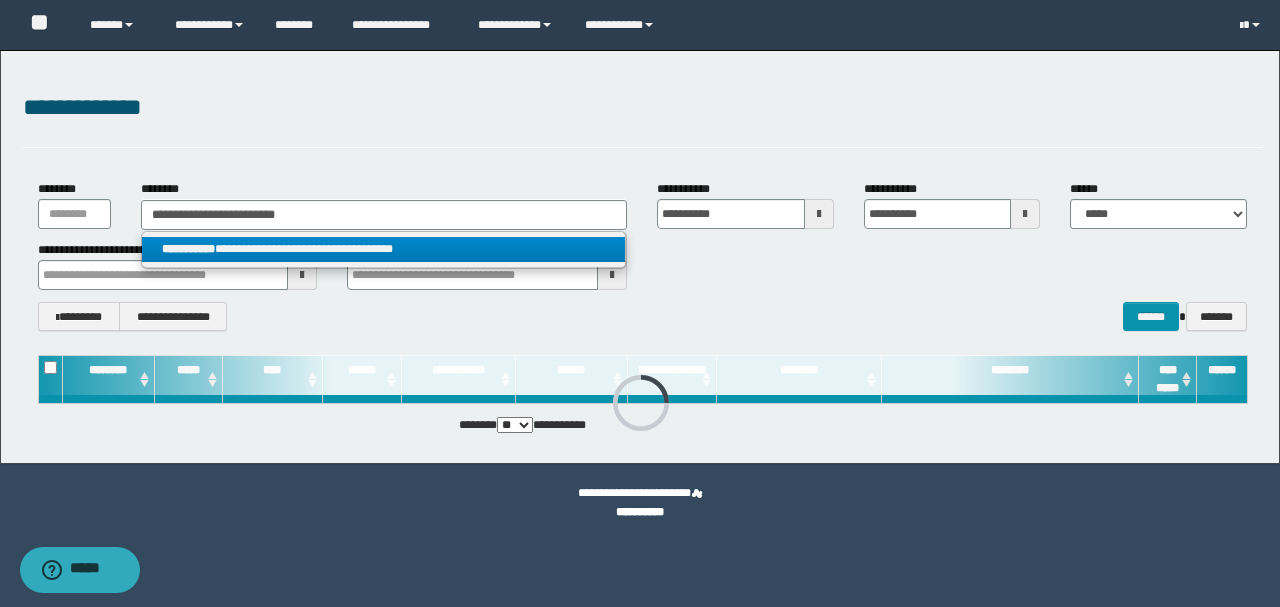 click on "**********" at bounding box center [384, 249] 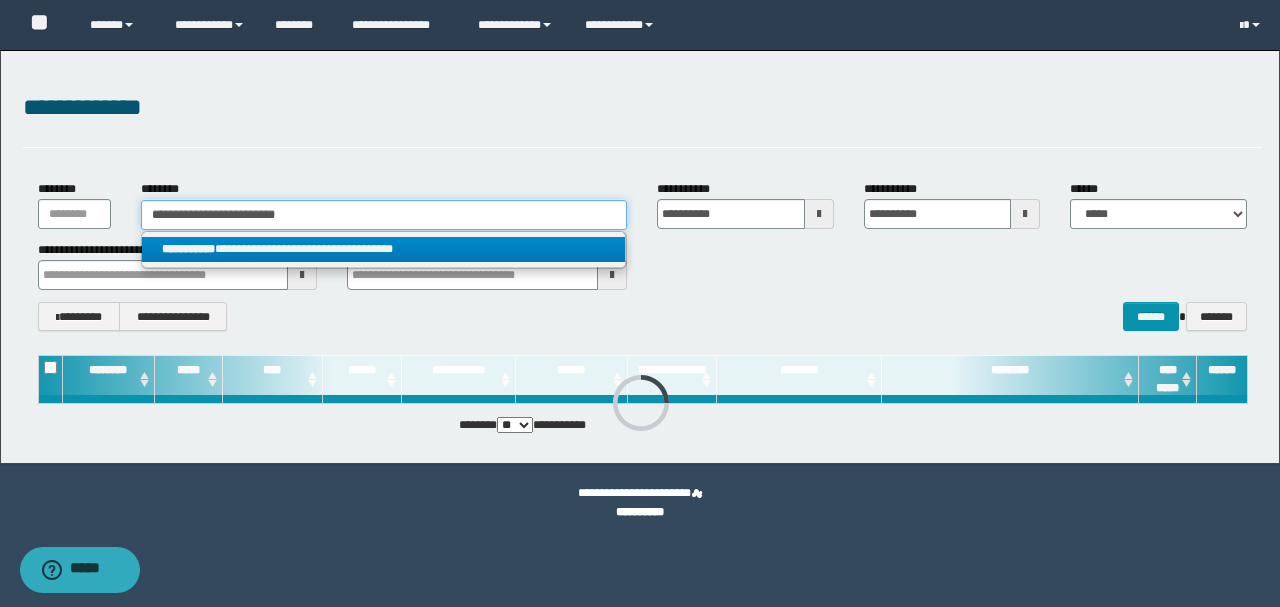 type 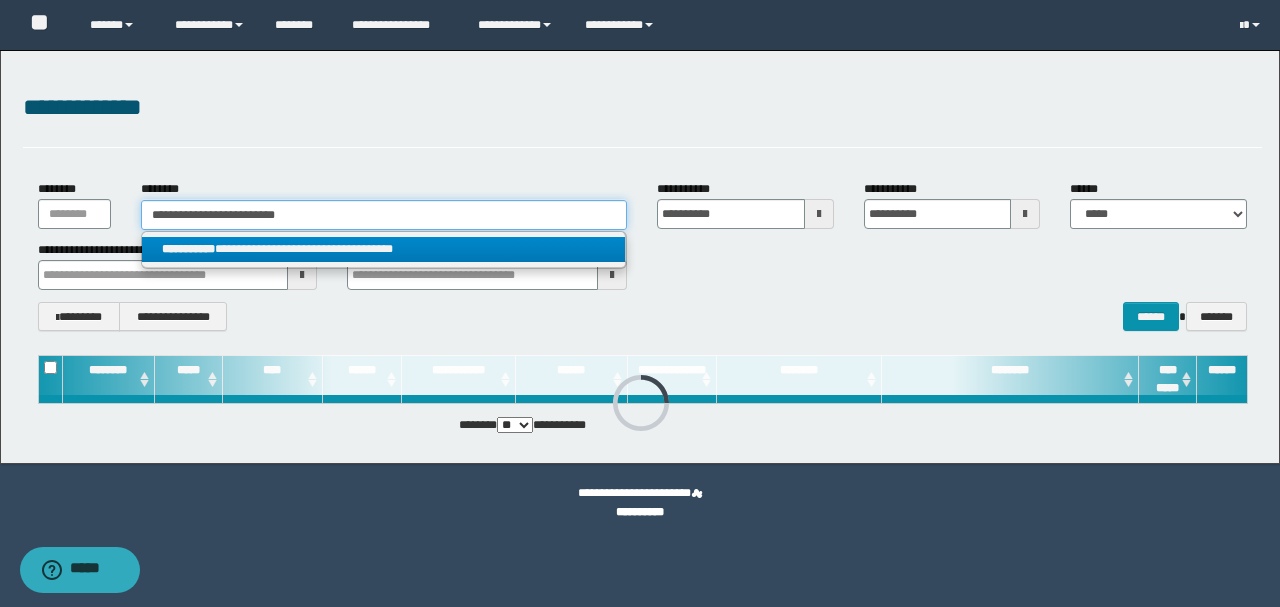 type on "**********" 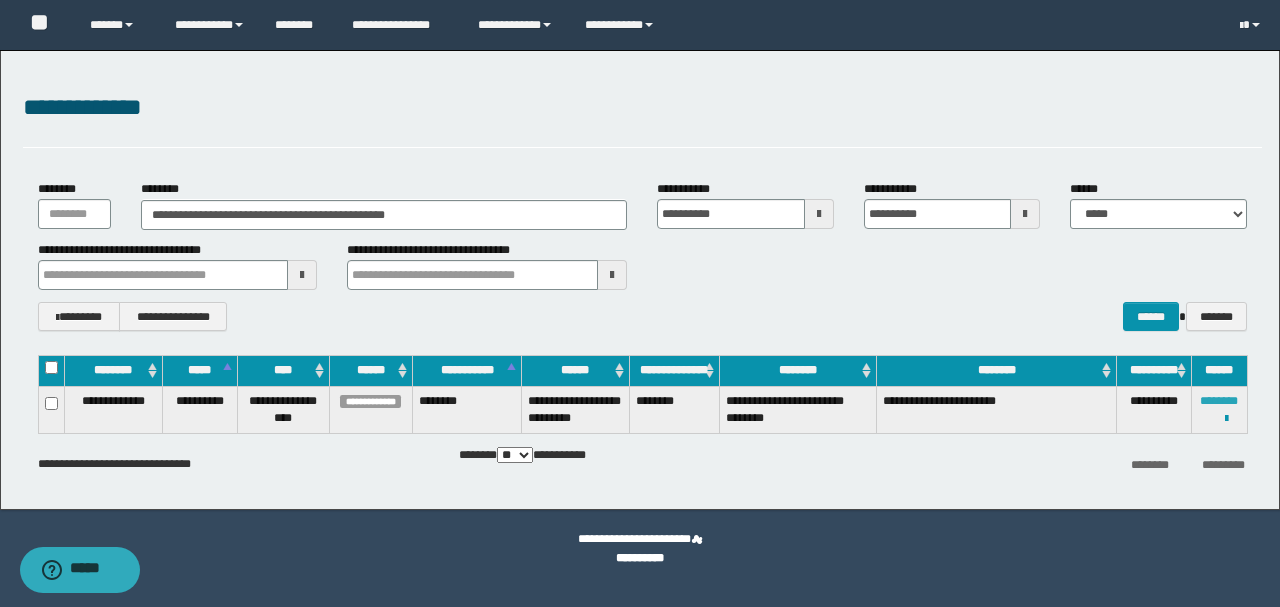 click on "********" at bounding box center (1219, 401) 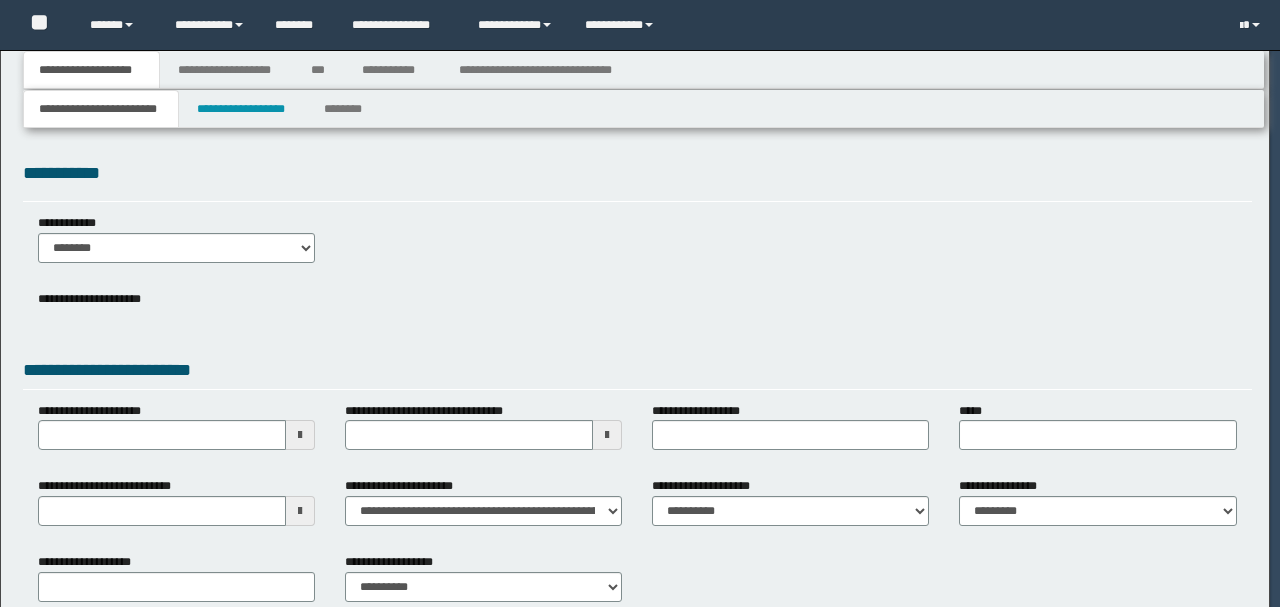 scroll, scrollTop: 0, scrollLeft: 0, axis: both 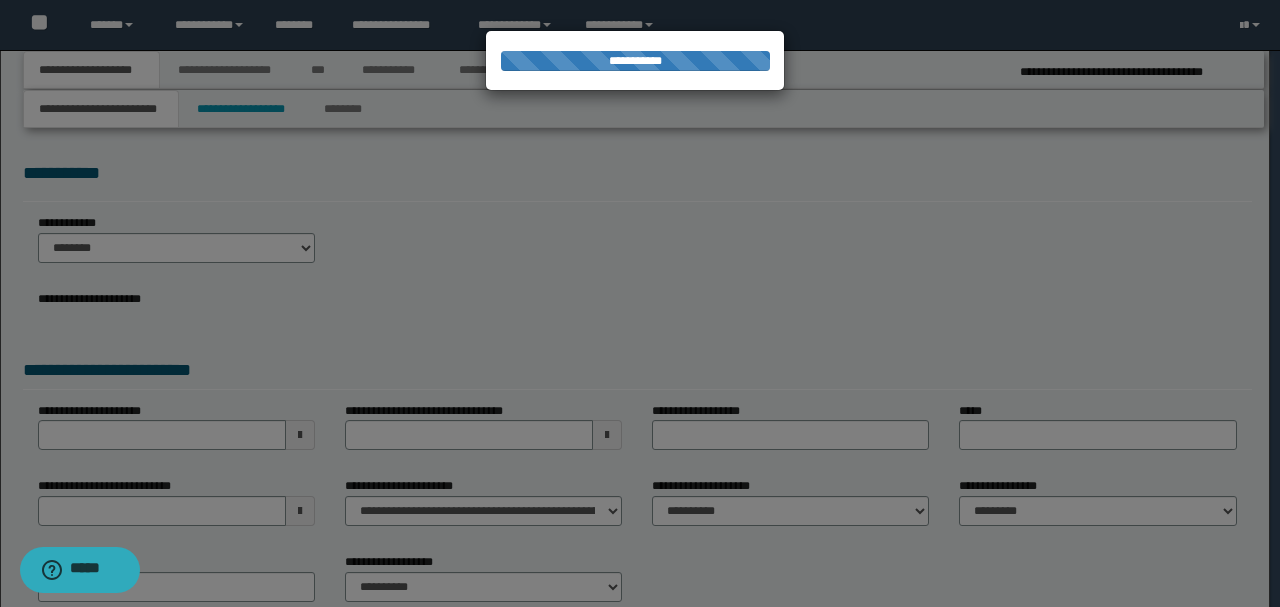select on "*" 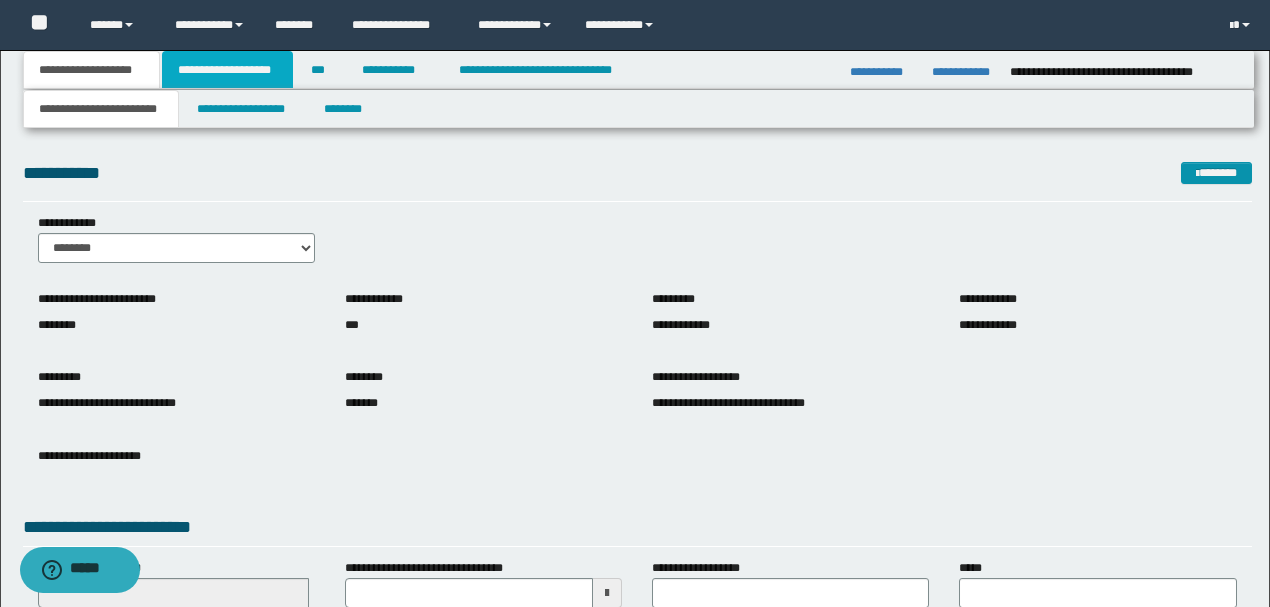 click on "**********" at bounding box center (227, 70) 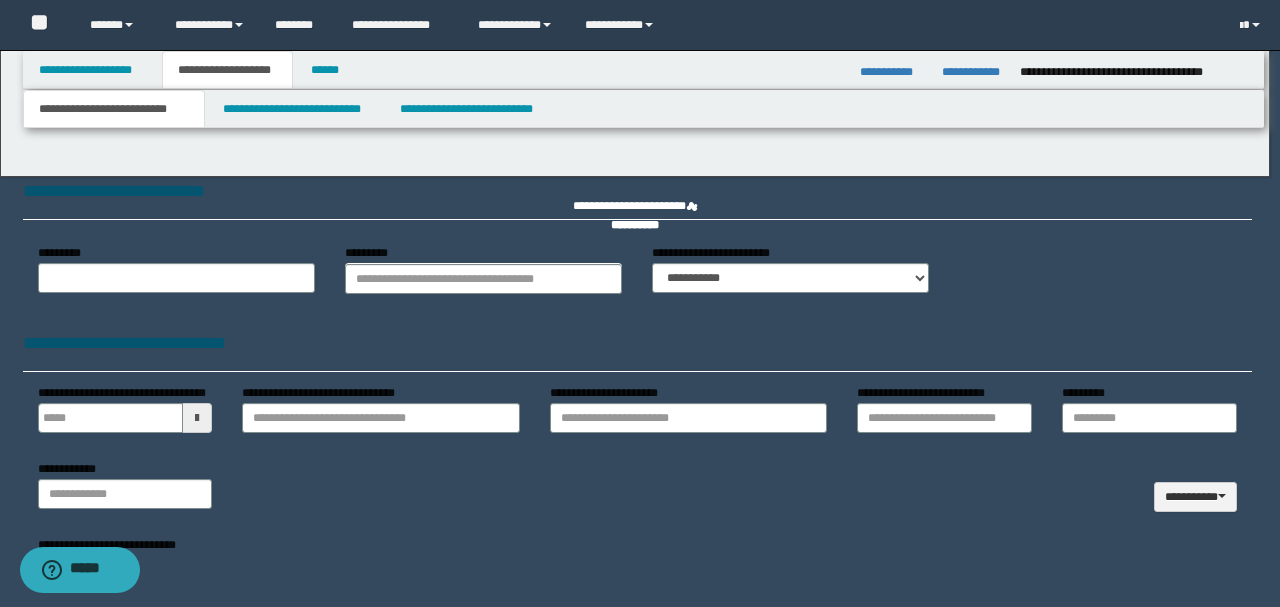 type 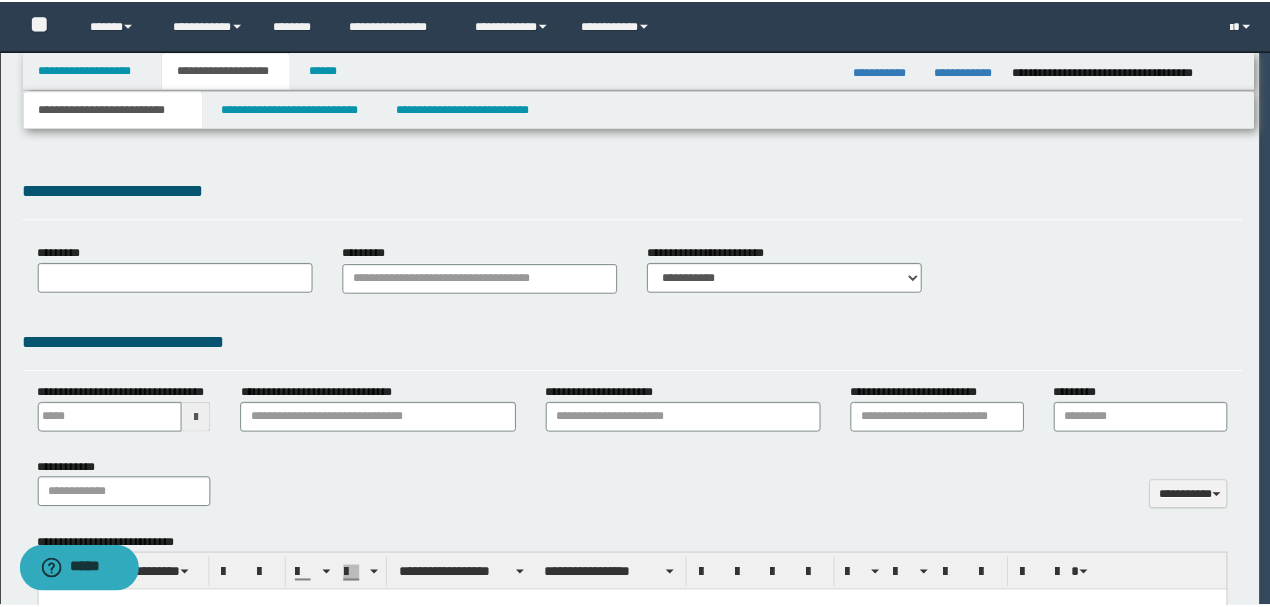 scroll, scrollTop: 0, scrollLeft: 0, axis: both 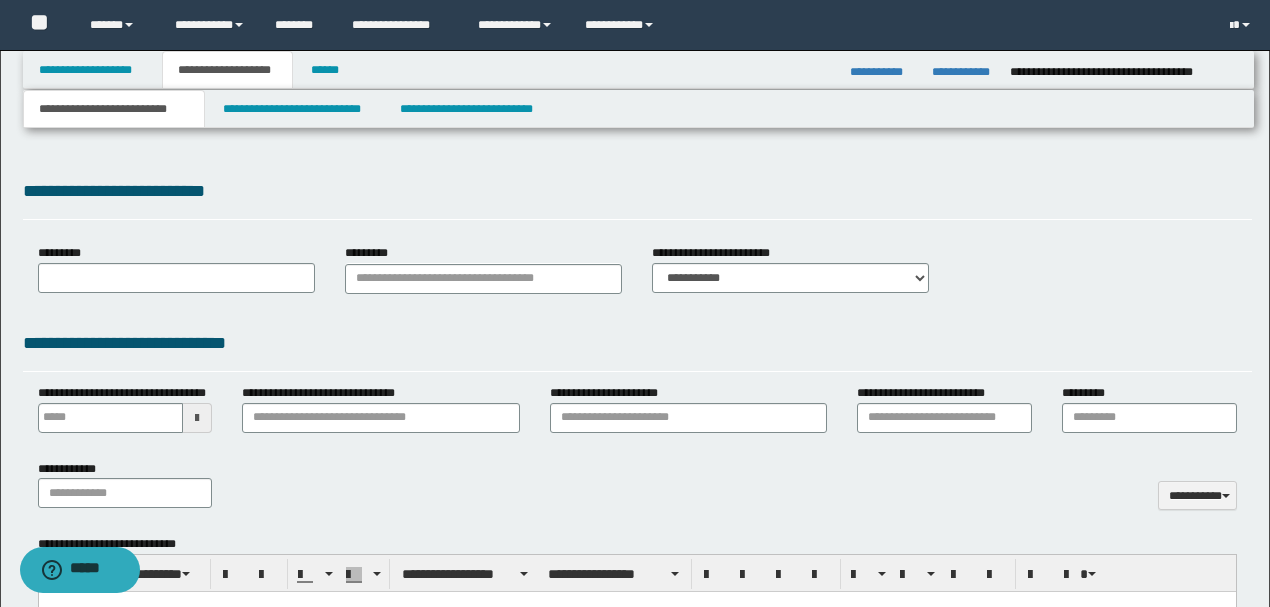 type on "**********" 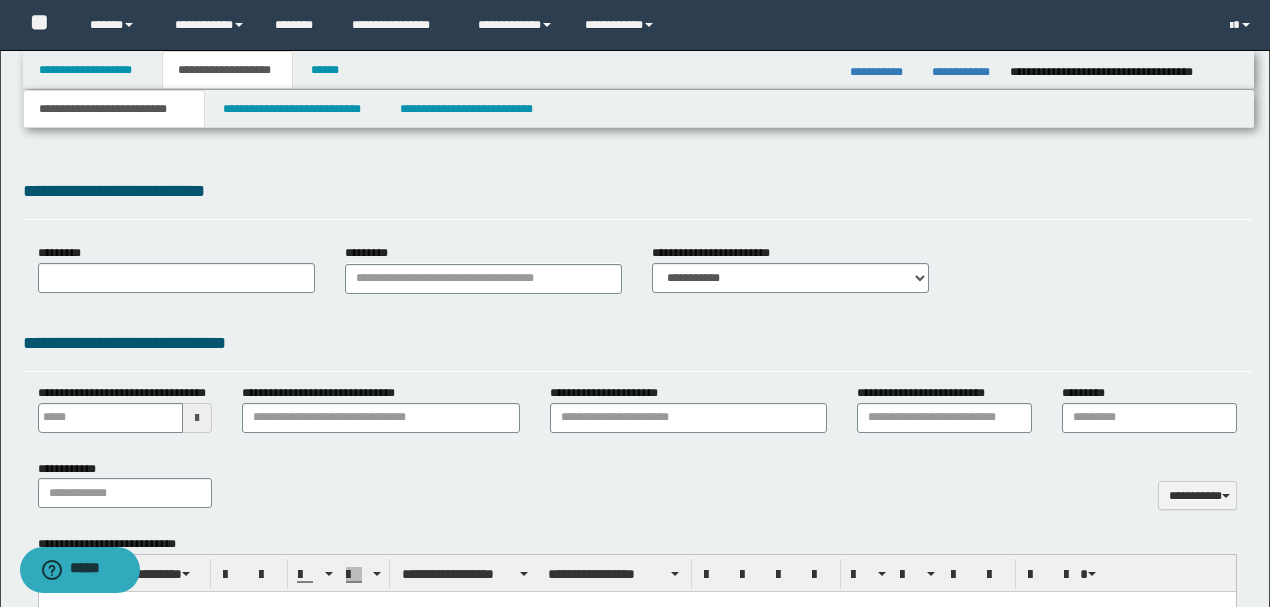 select on "*" 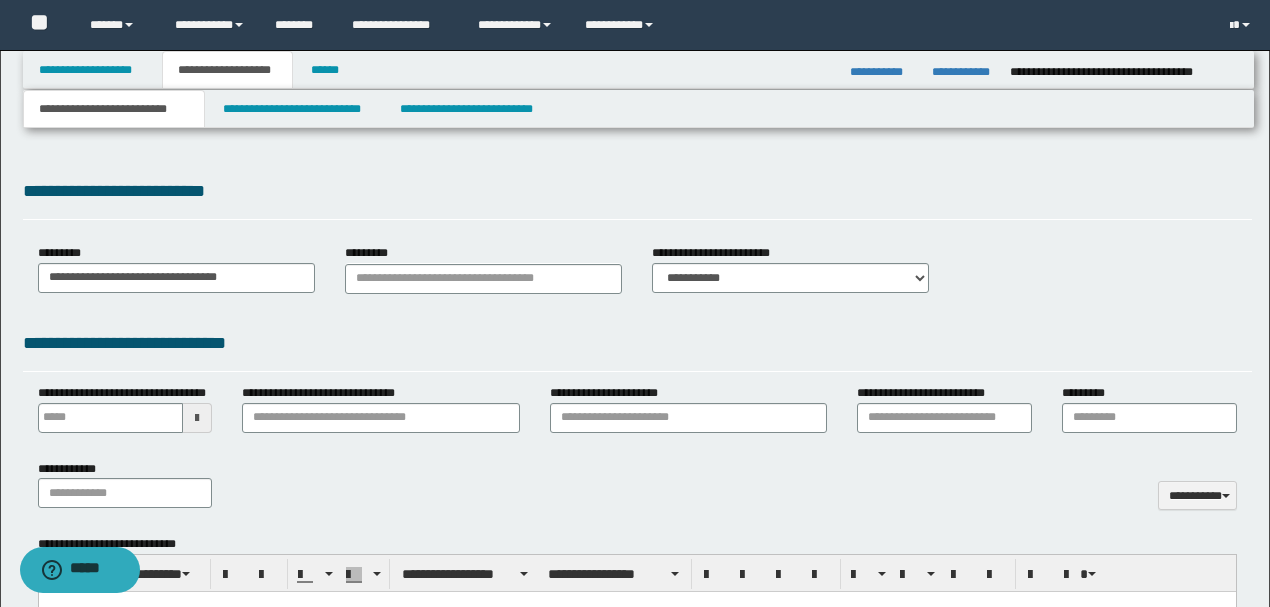 type on "**********" 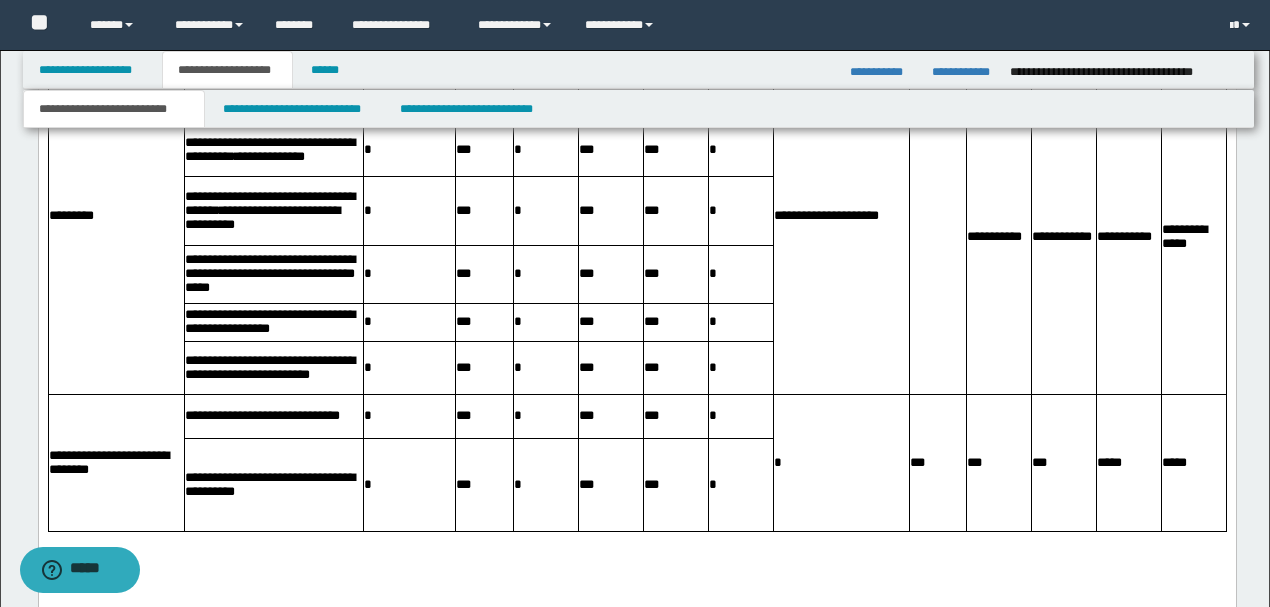 scroll, scrollTop: 3544, scrollLeft: 0, axis: vertical 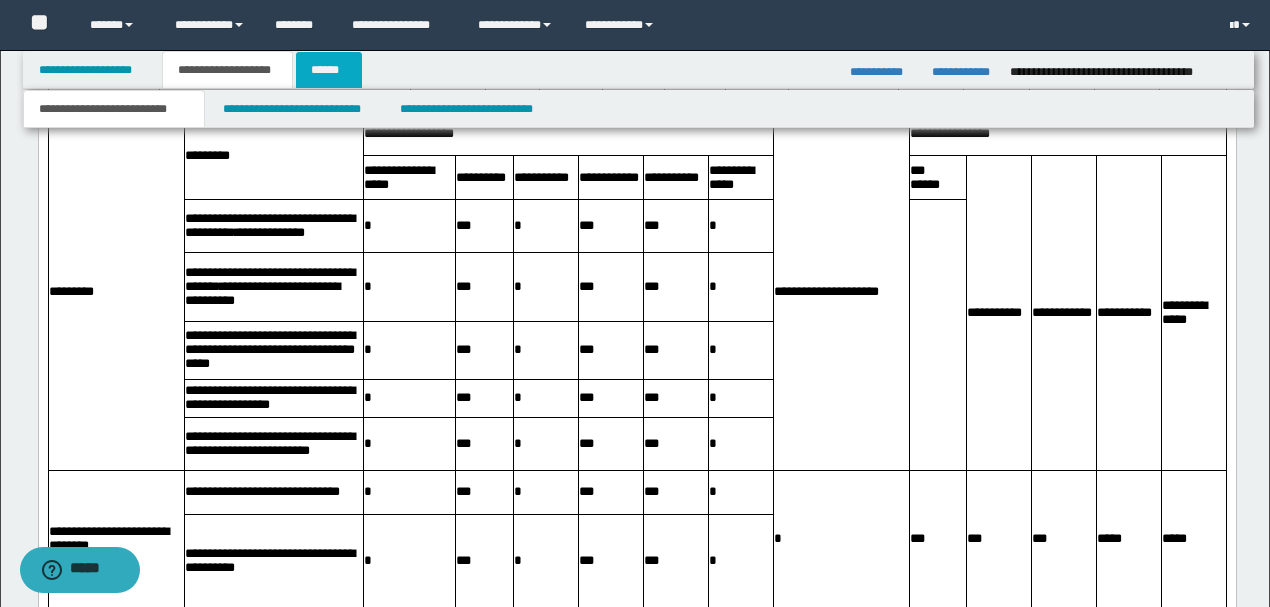click on "******" at bounding box center [329, 70] 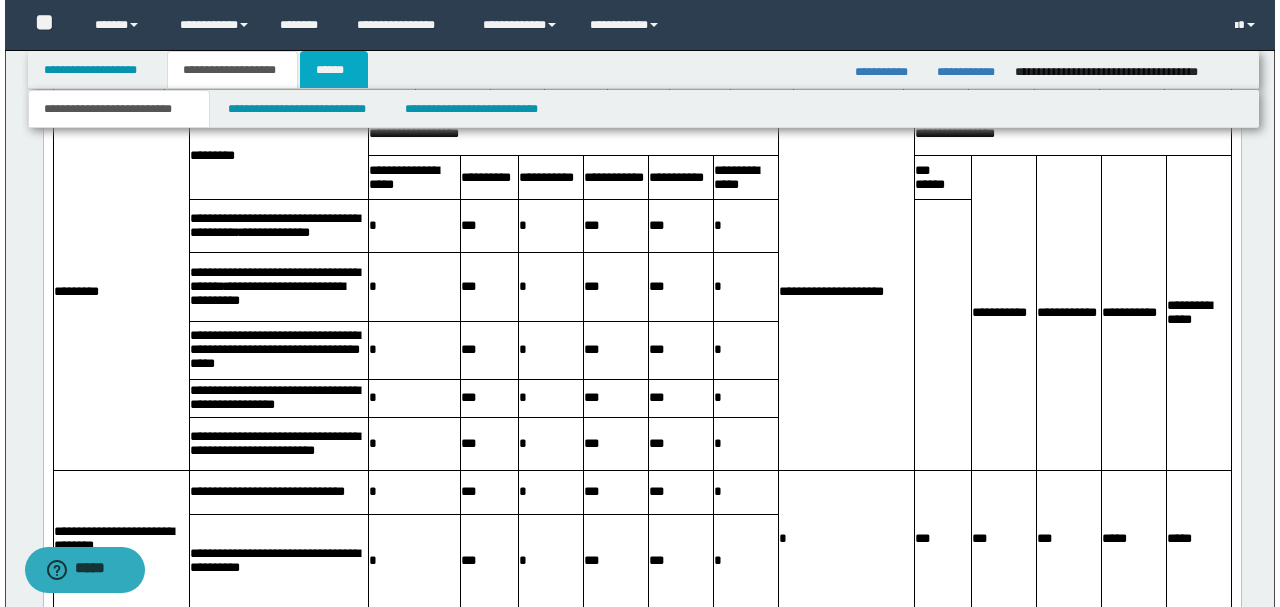 scroll, scrollTop: 0, scrollLeft: 0, axis: both 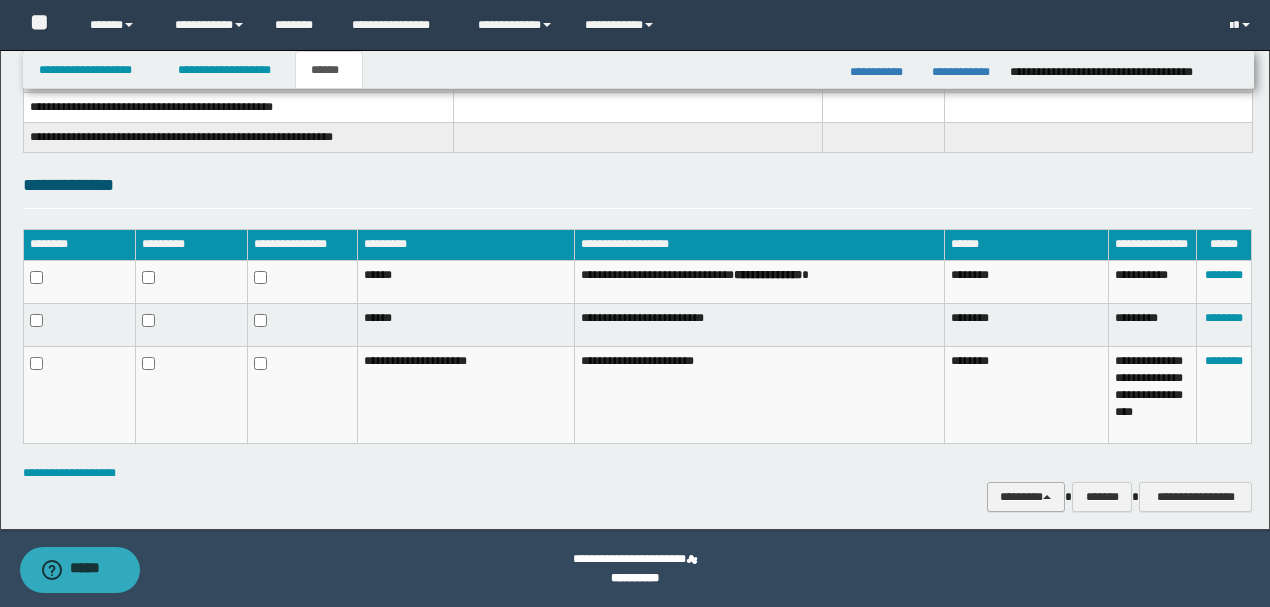click on "********" at bounding box center [1026, 496] 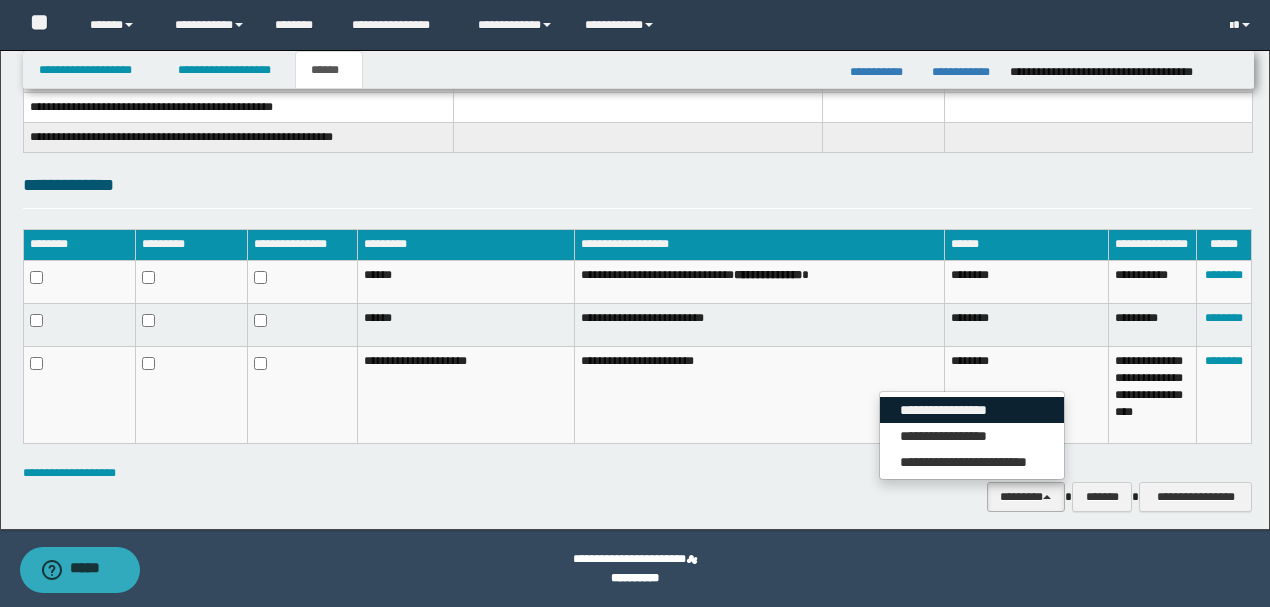 click on "**********" at bounding box center (972, 410) 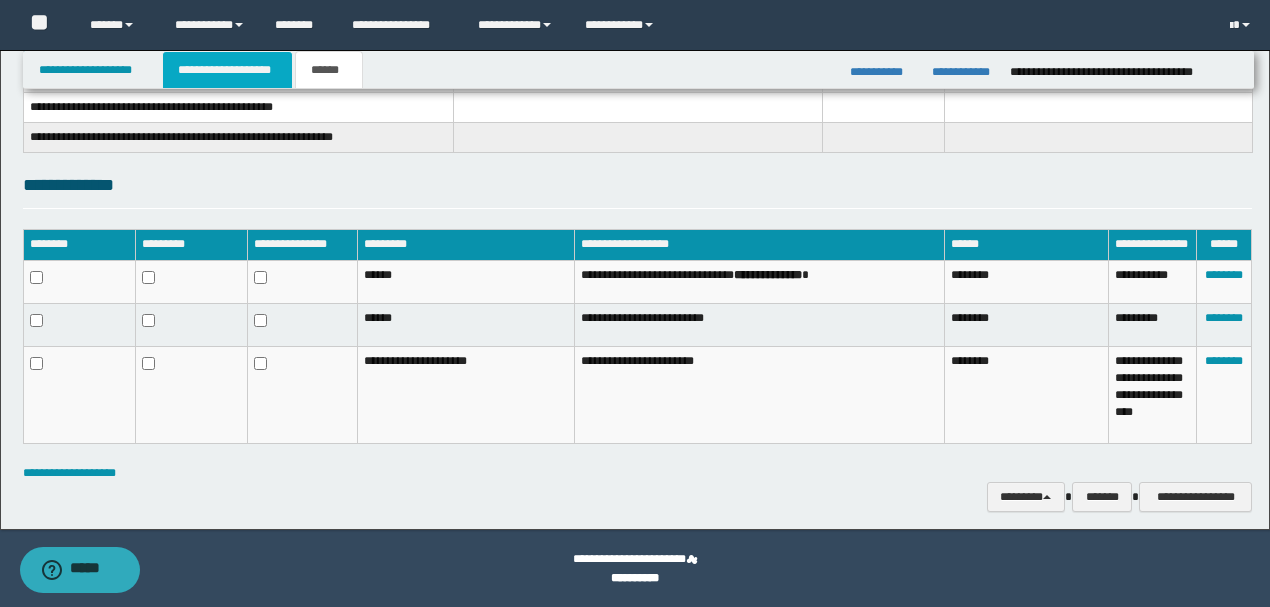 click on "**********" at bounding box center (227, 70) 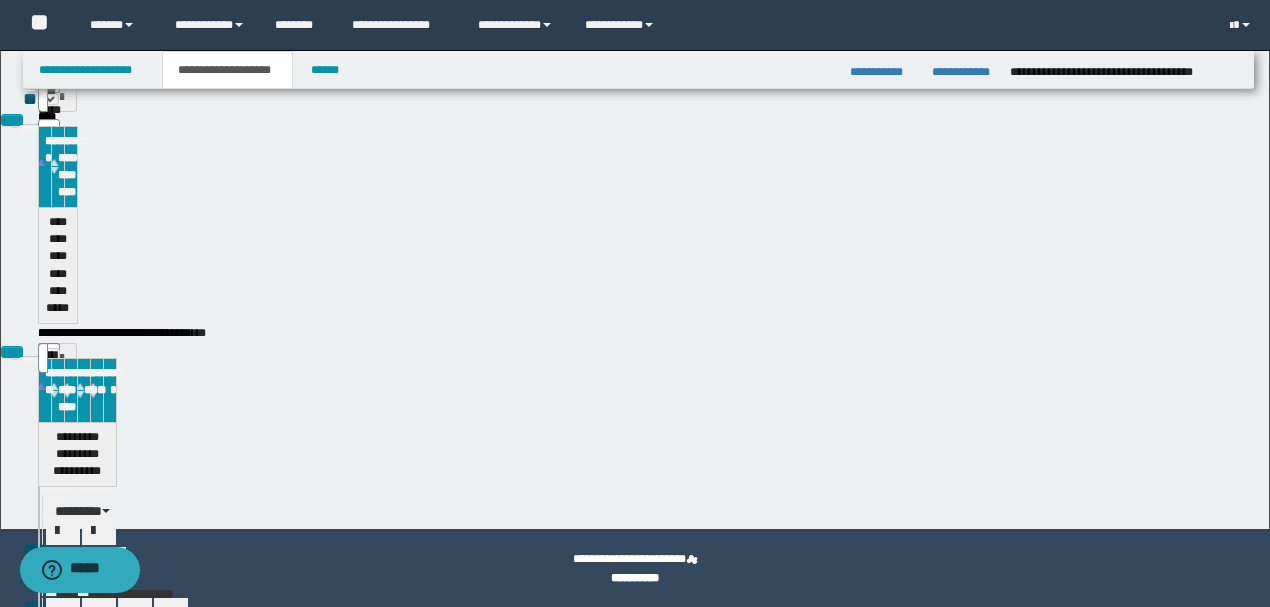 scroll, scrollTop: 409, scrollLeft: 0, axis: vertical 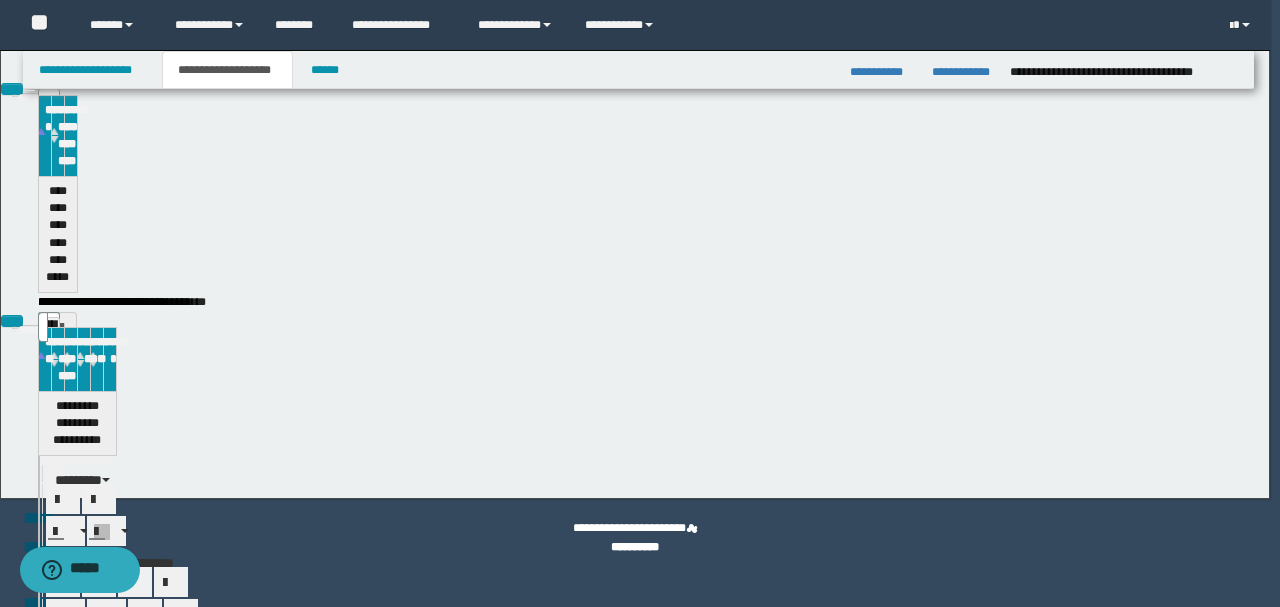 type 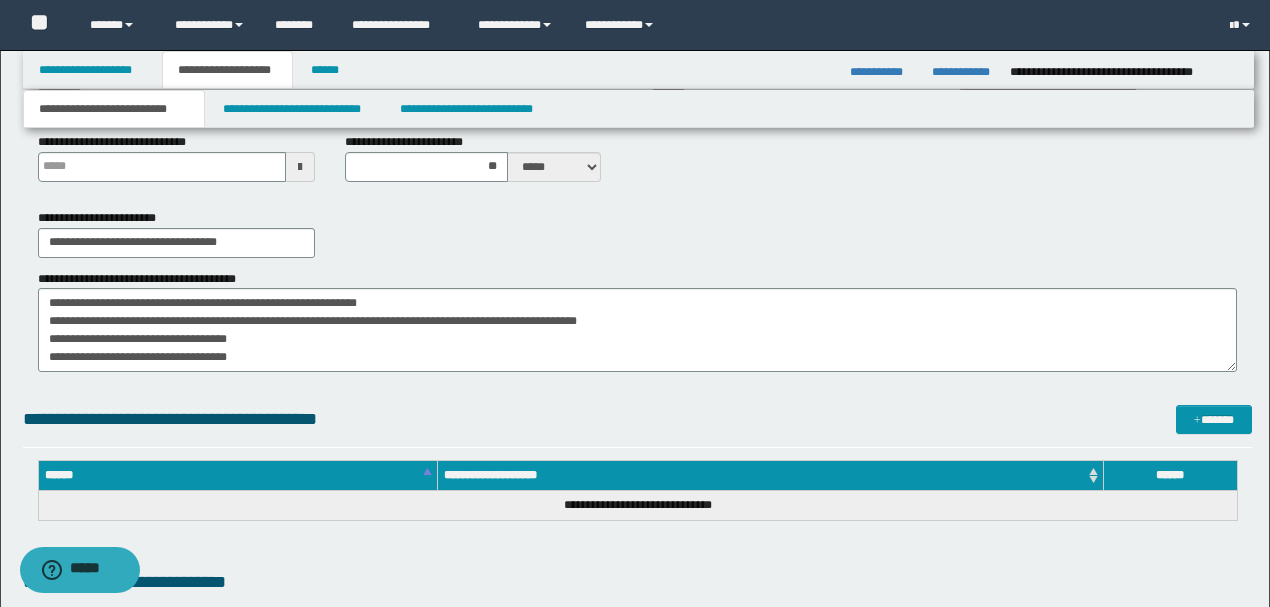 type 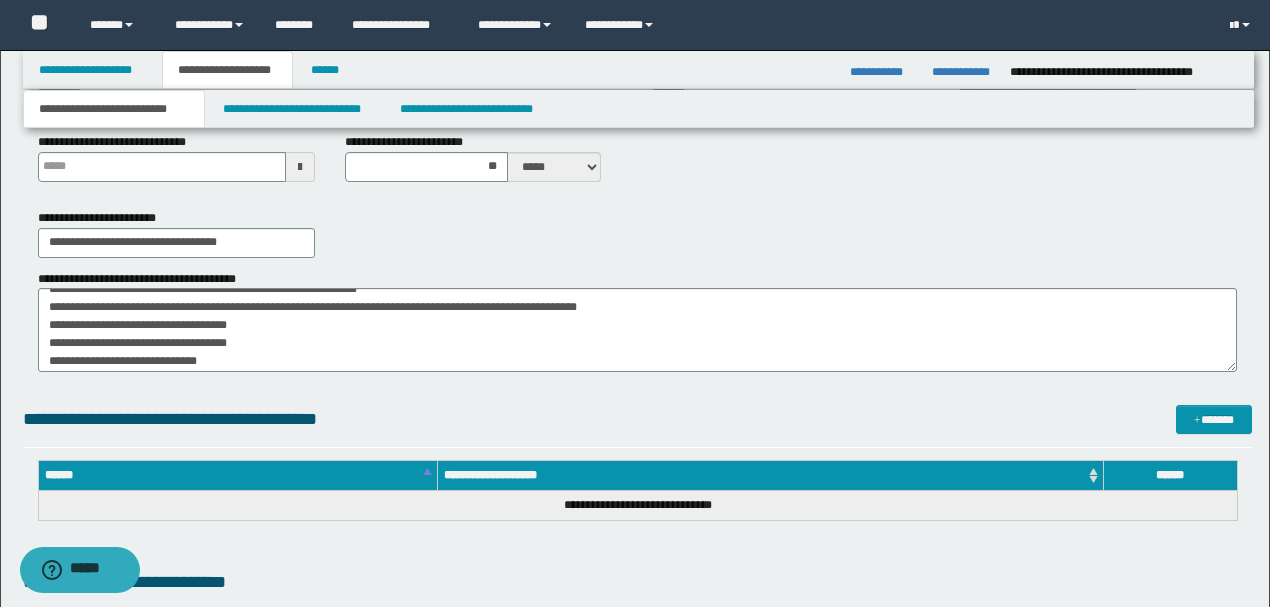 scroll, scrollTop: 18, scrollLeft: 0, axis: vertical 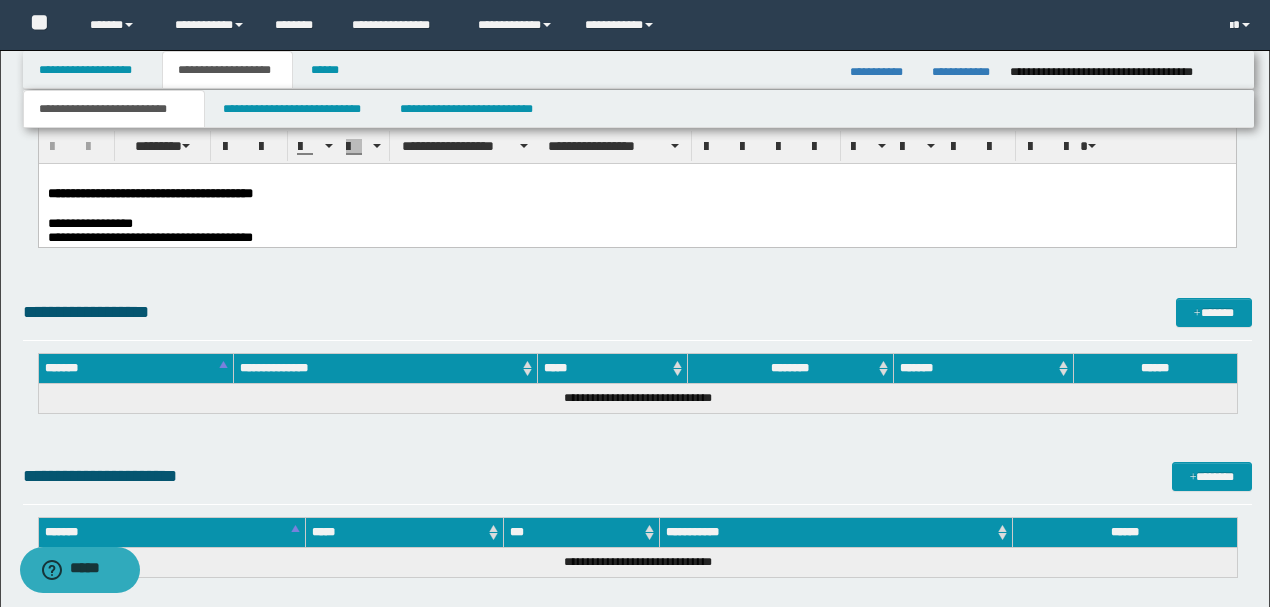 click on "**********" at bounding box center (636, 224) 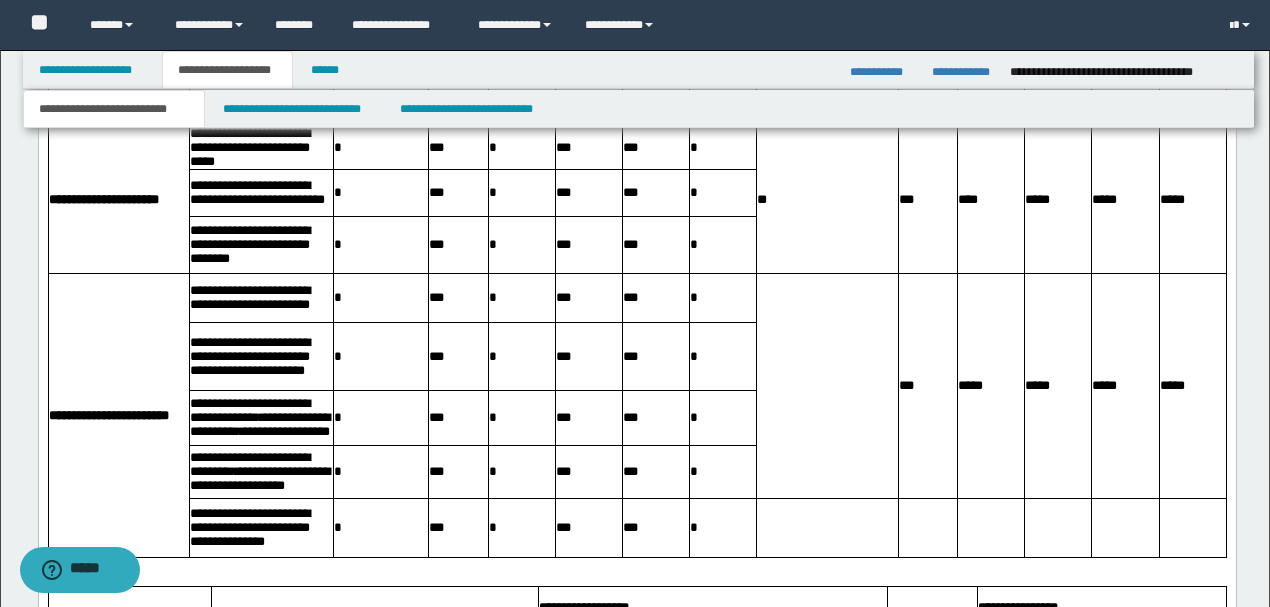 scroll, scrollTop: 1609, scrollLeft: 0, axis: vertical 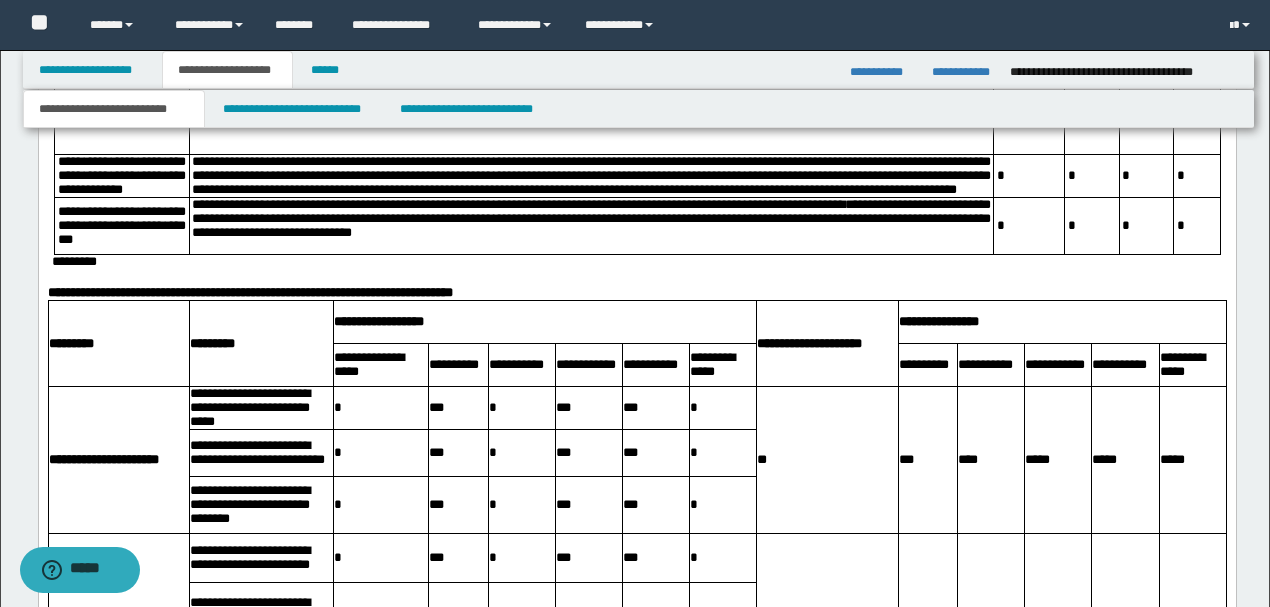 click on "**********" at bounding box center [636, 294] 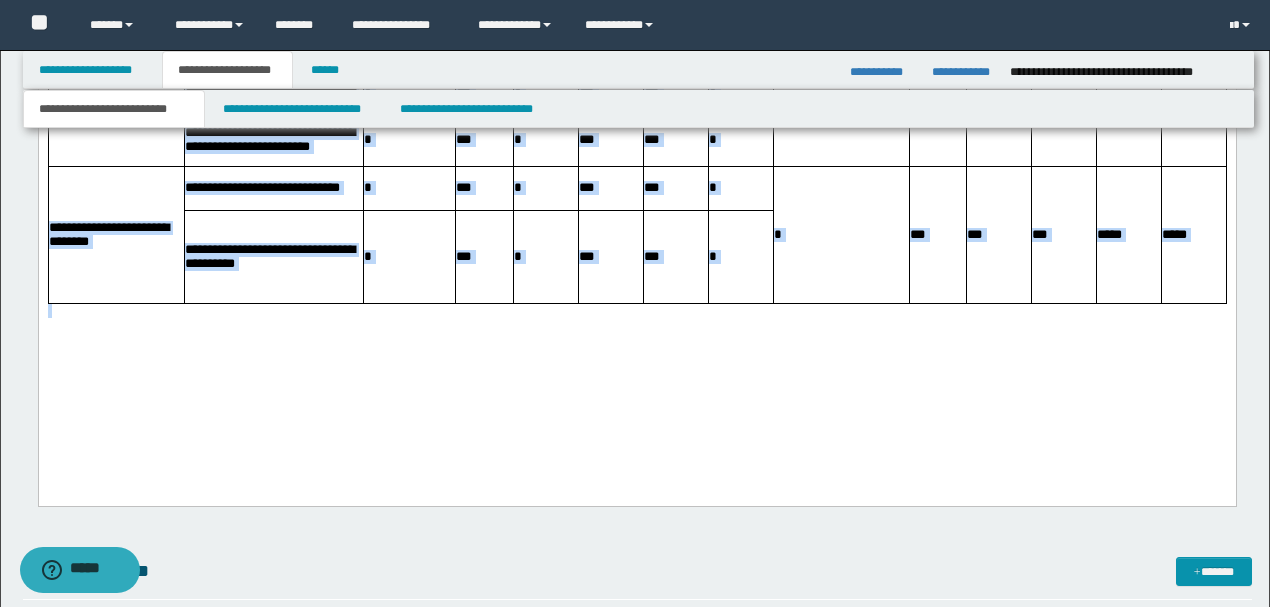 scroll, scrollTop: 3942, scrollLeft: 0, axis: vertical 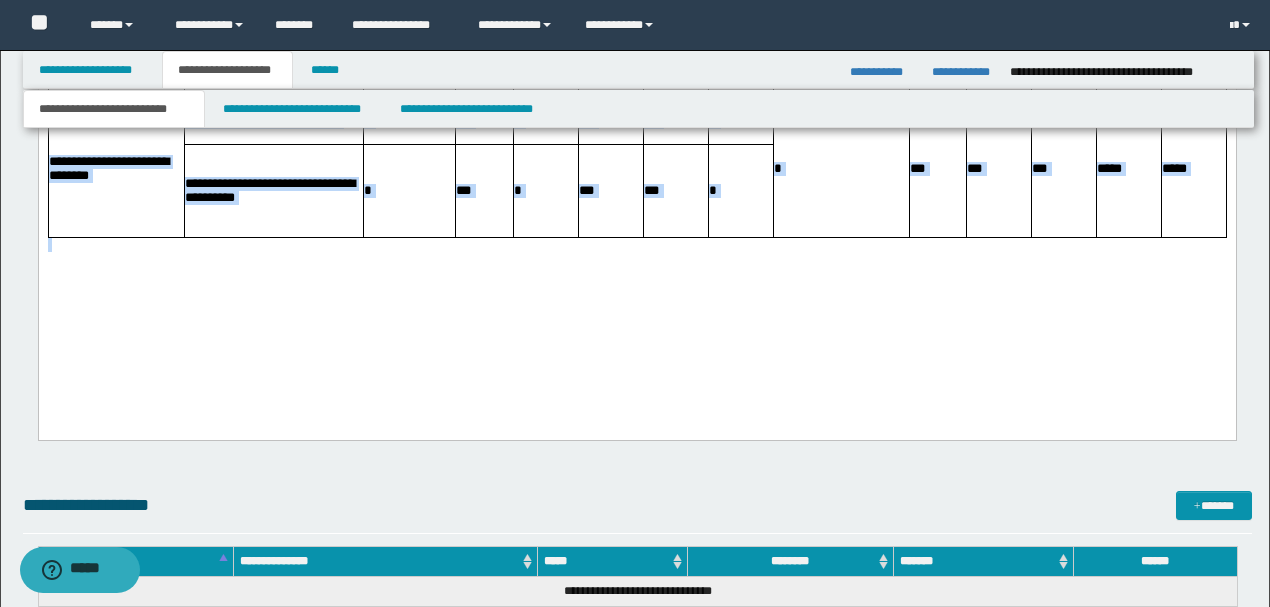 drag, startPoint x: 54, startPoint y: -1967, endPoint x: 608, endPoint y: 424, distance: 2454.3425 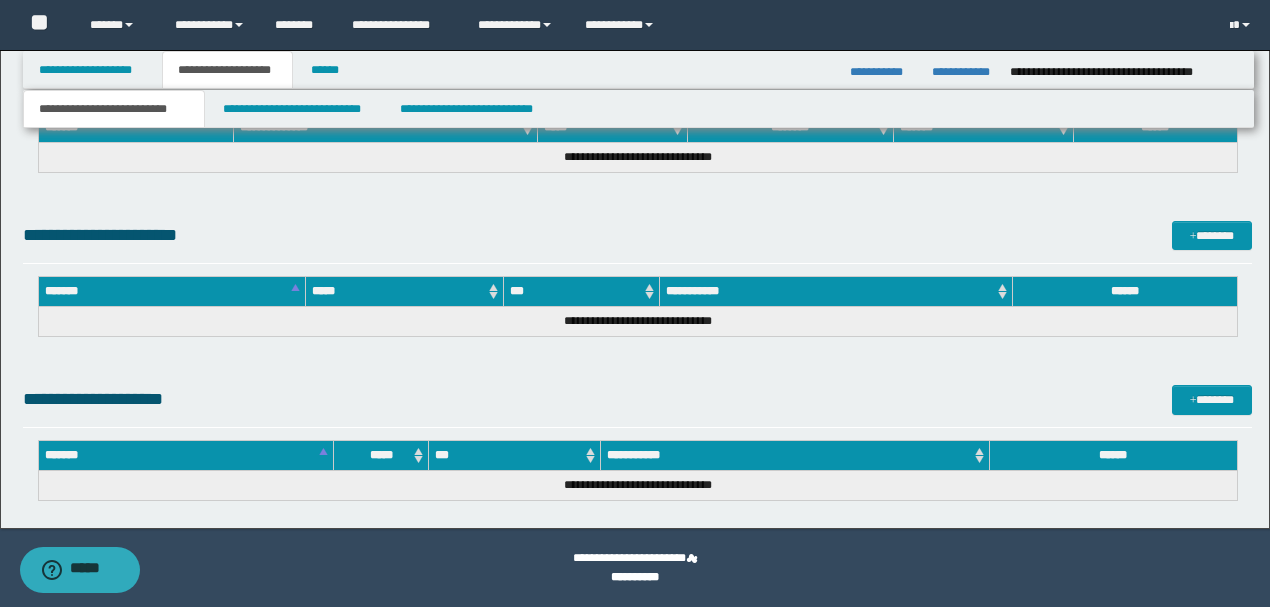 scroll, scrollTop: 2068, scrollLeft: 0, axis: vertical 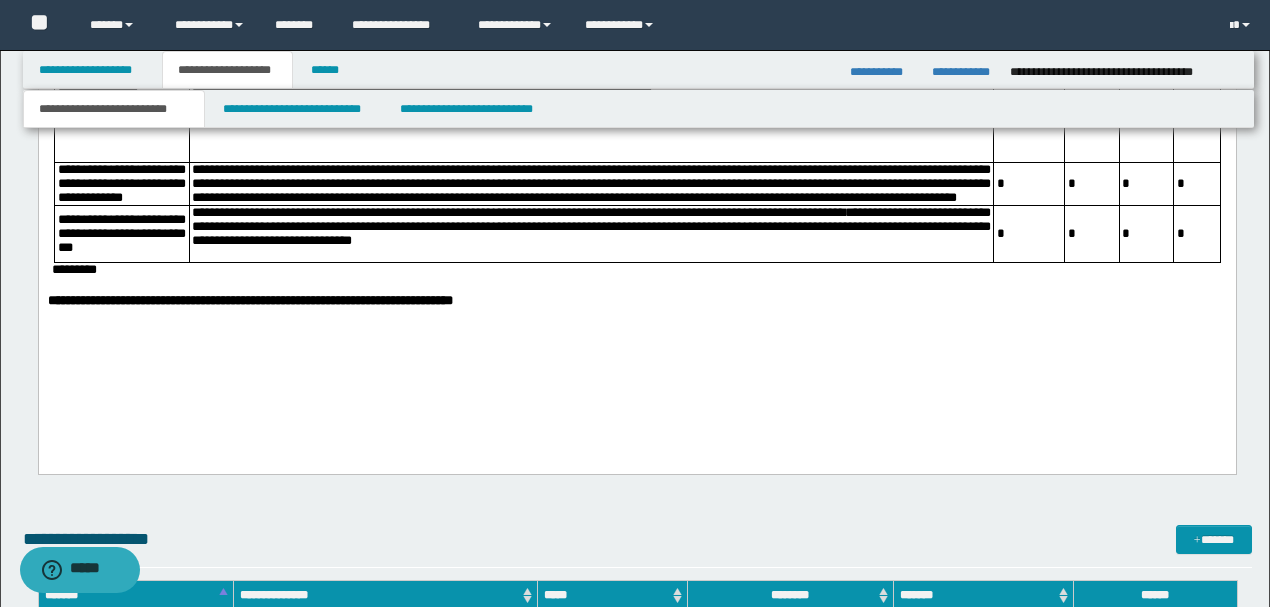 click on "**********" at bounding box center (636, 302) 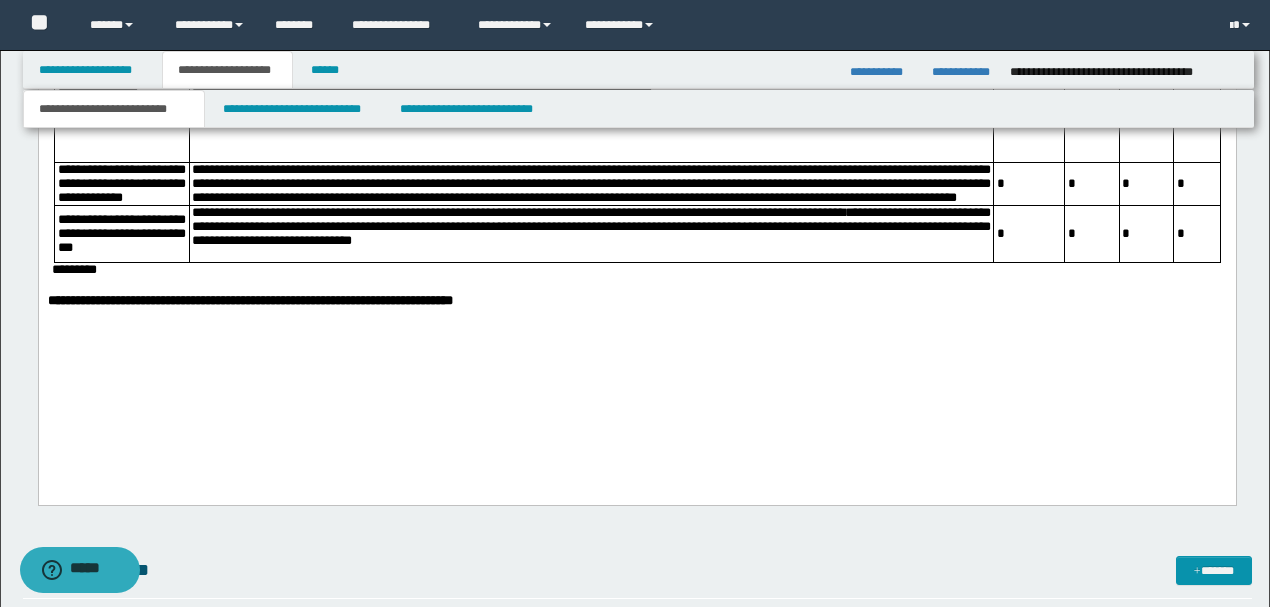 paste 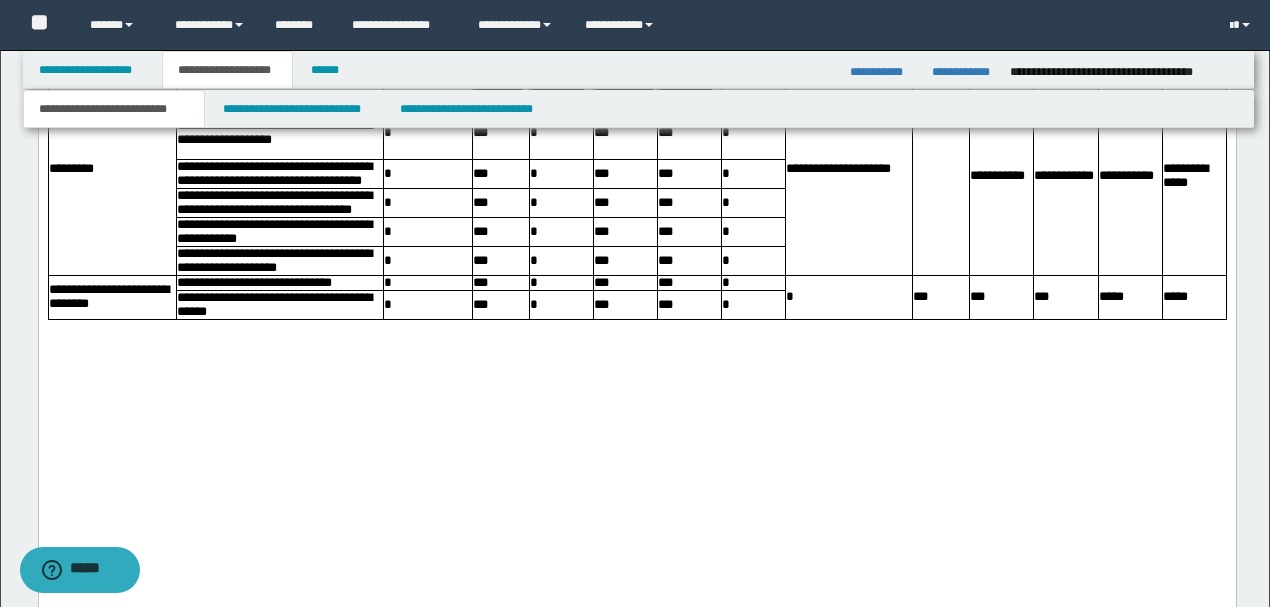scroll, scrollTop: 3468, scrollLeft: 0, axis: vertical 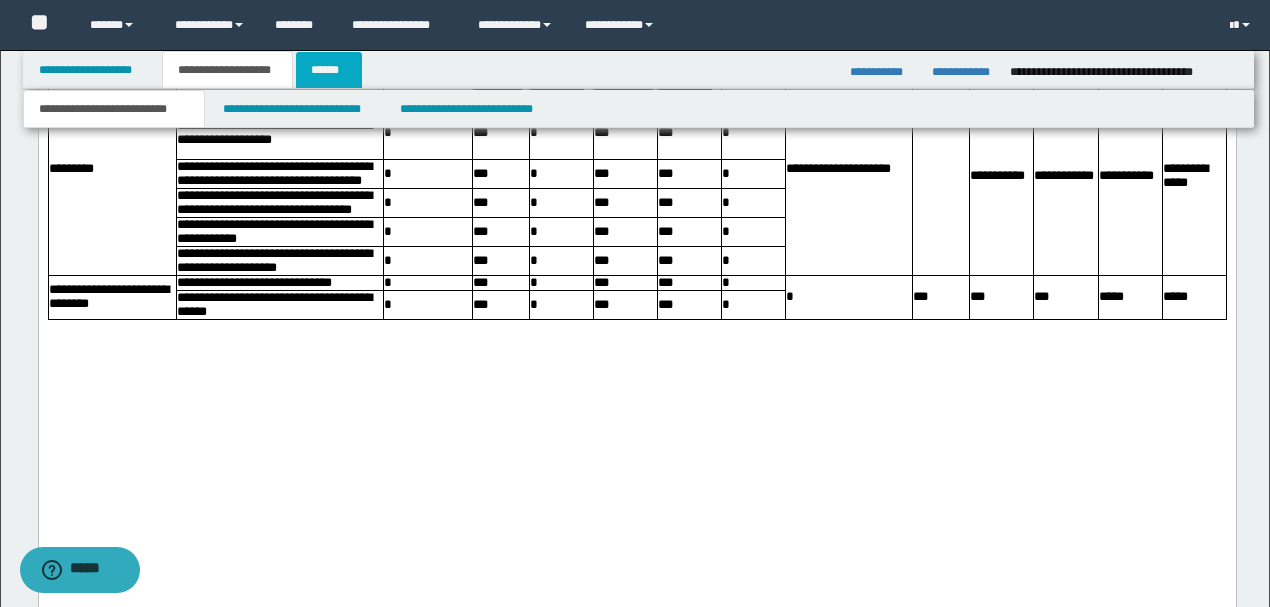 click on "******" at bounding box center [329, 70] 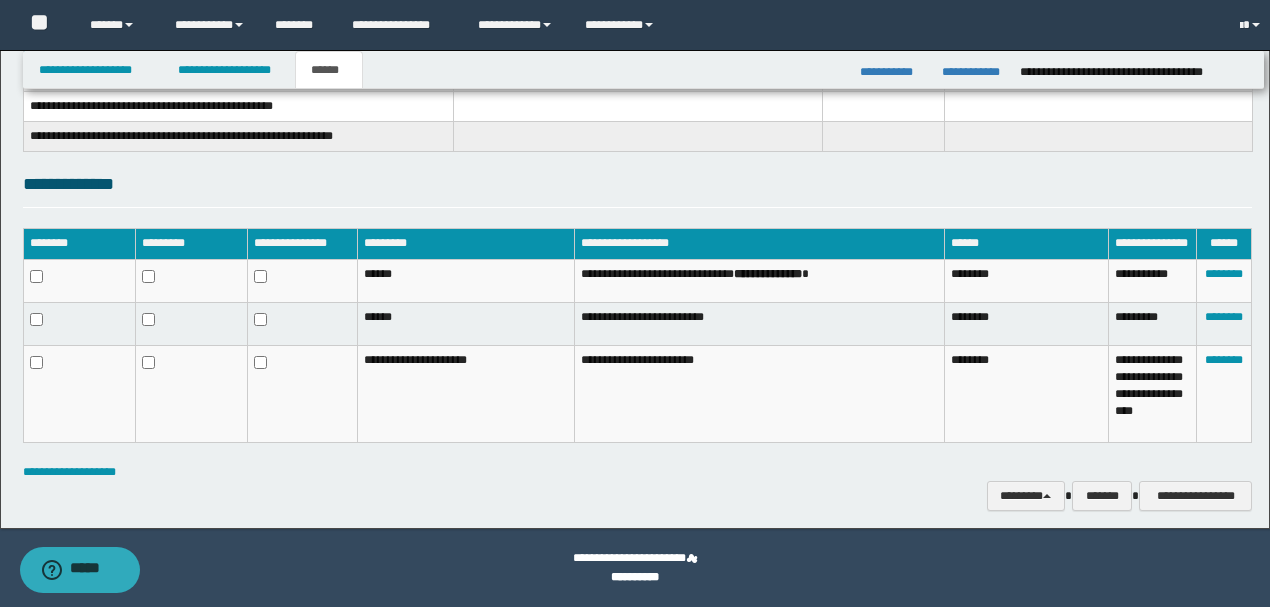 scroll, scrollTop: 378, scrollLeft: 0, axis: vertical 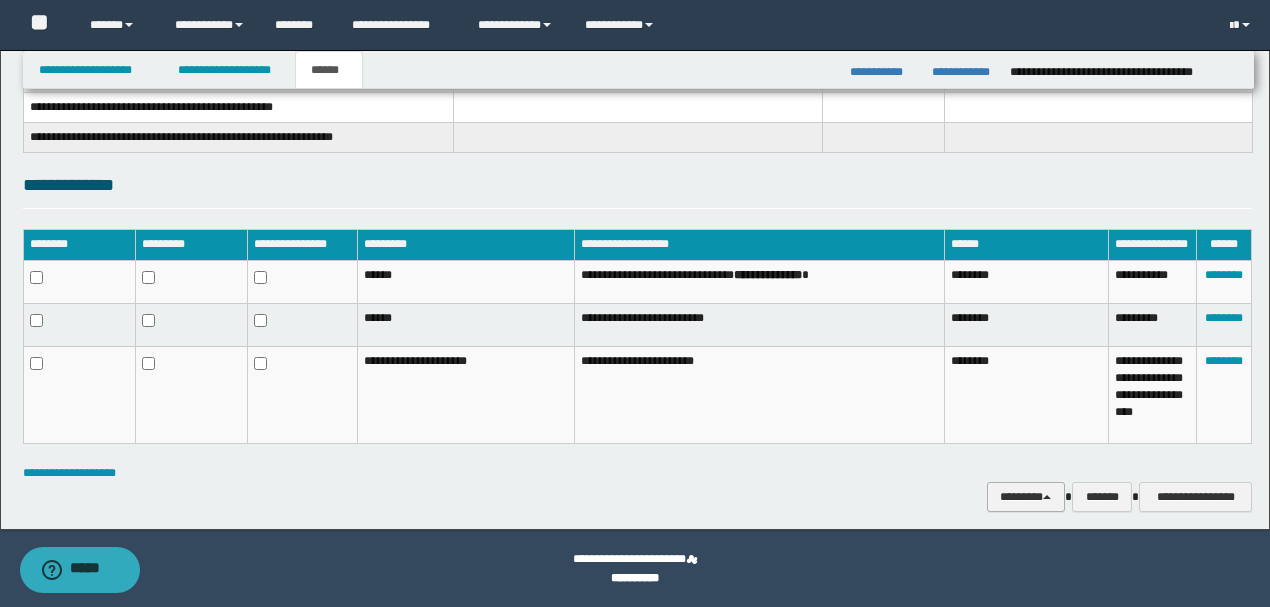 click on "********" at bounding box center [1026, 496] 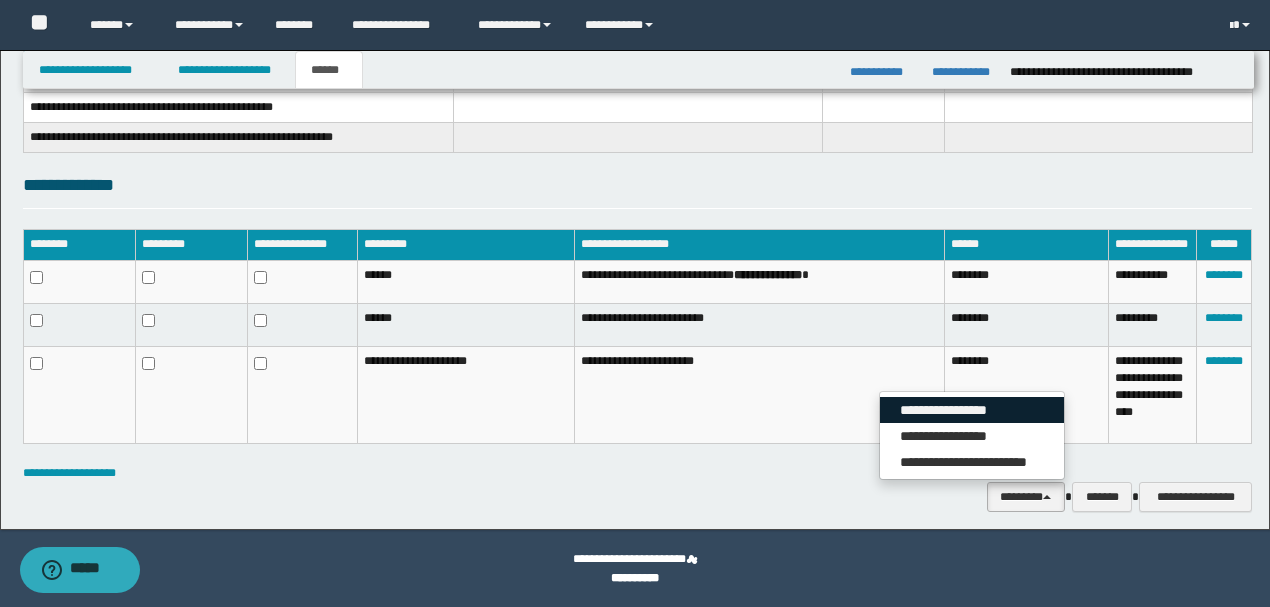 click on "**********" at bounding box center [972, 410] 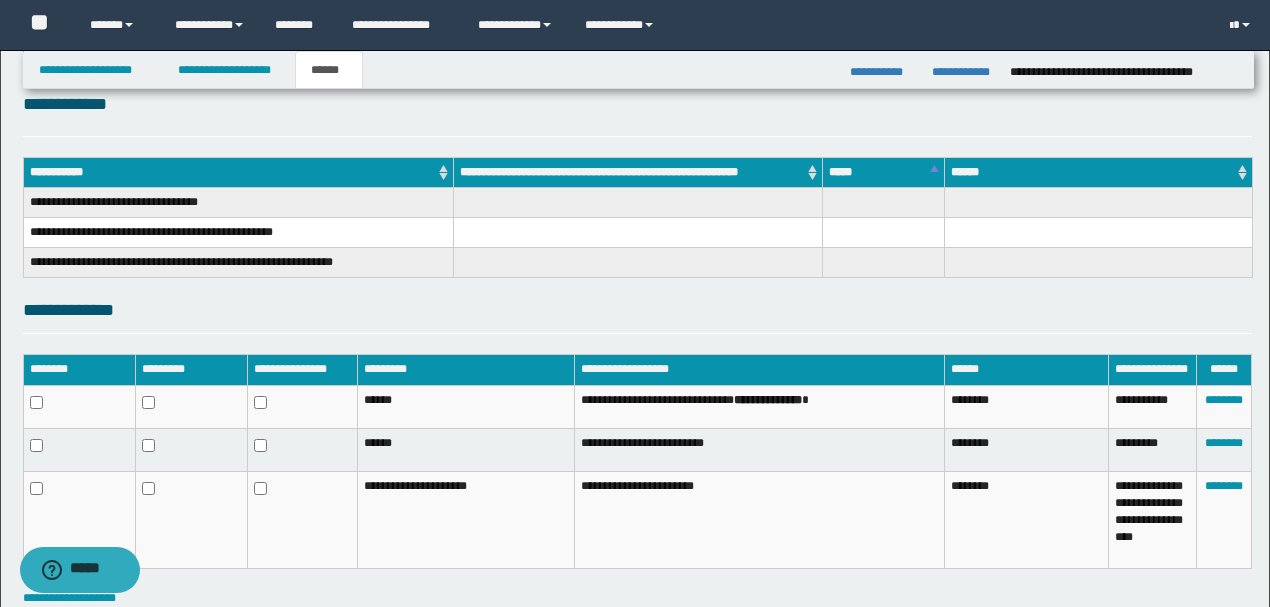 scroll, scrollTop: 0, scrollLeft: 0, axis: both 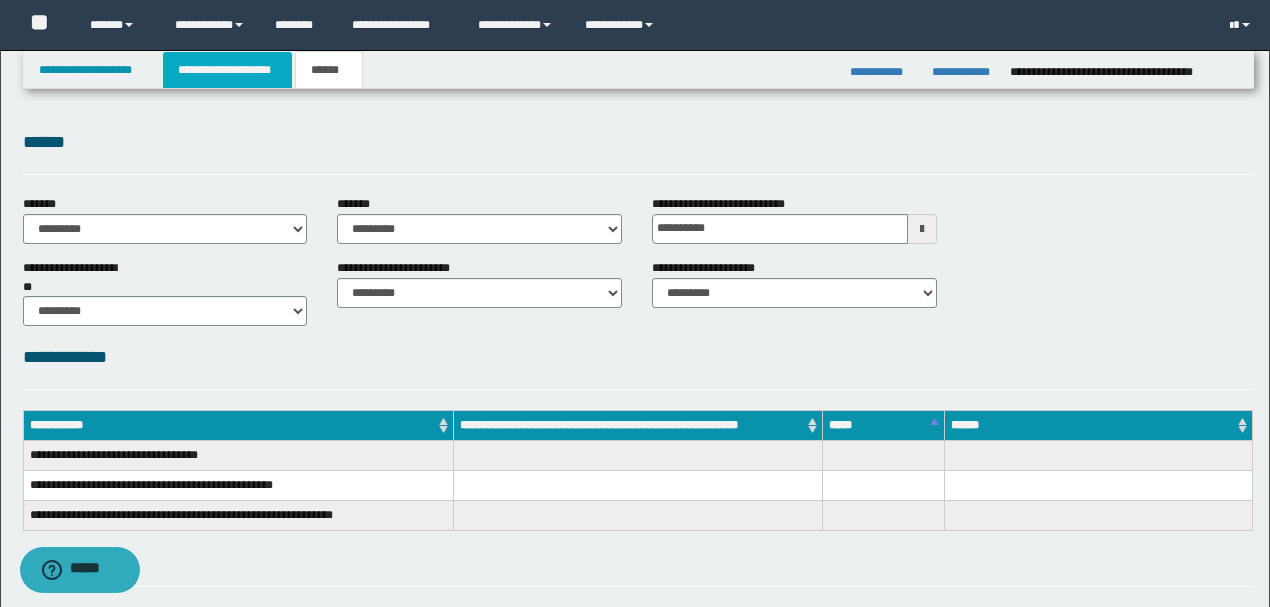 click on "**********" at bounding box center [227, 70] 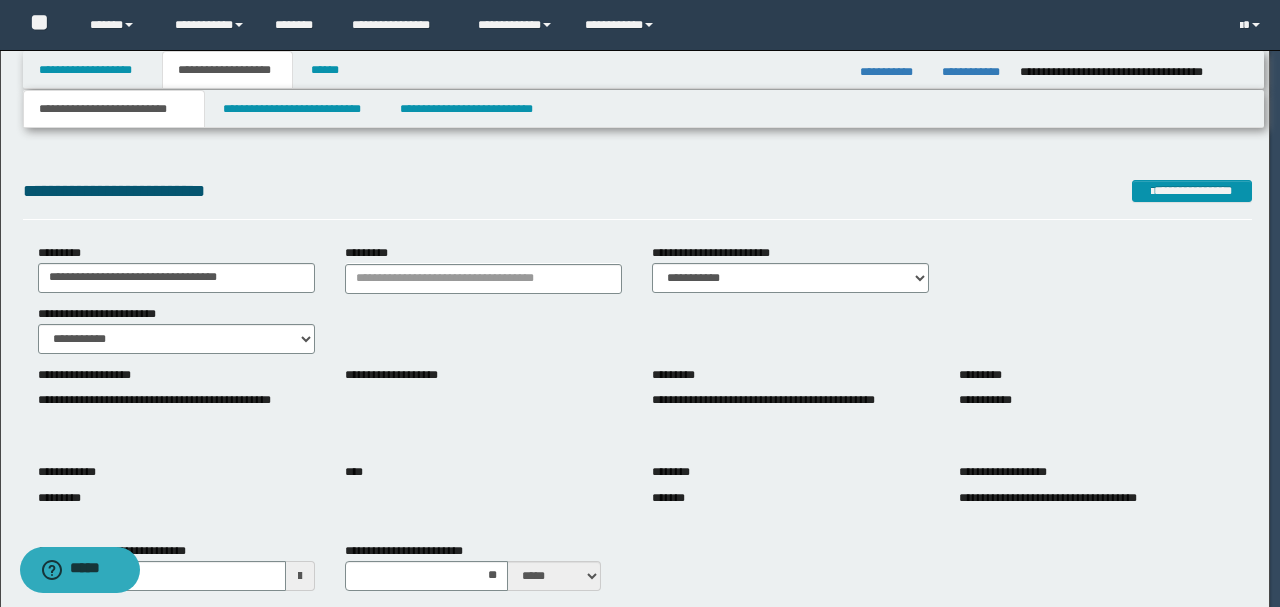 type 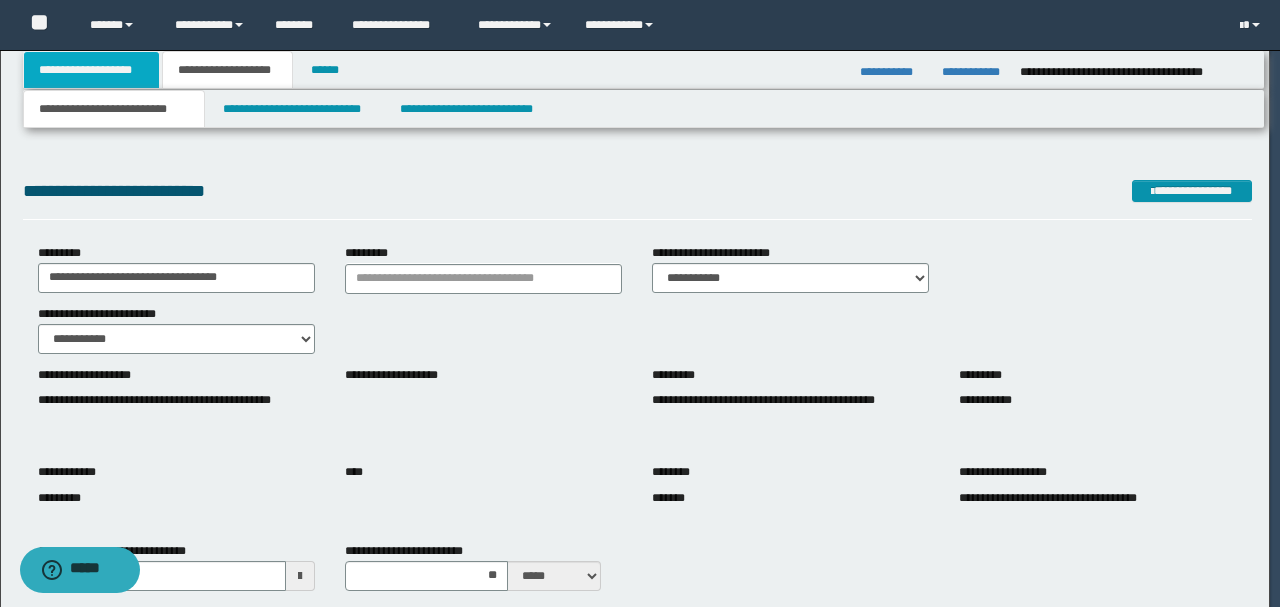 type 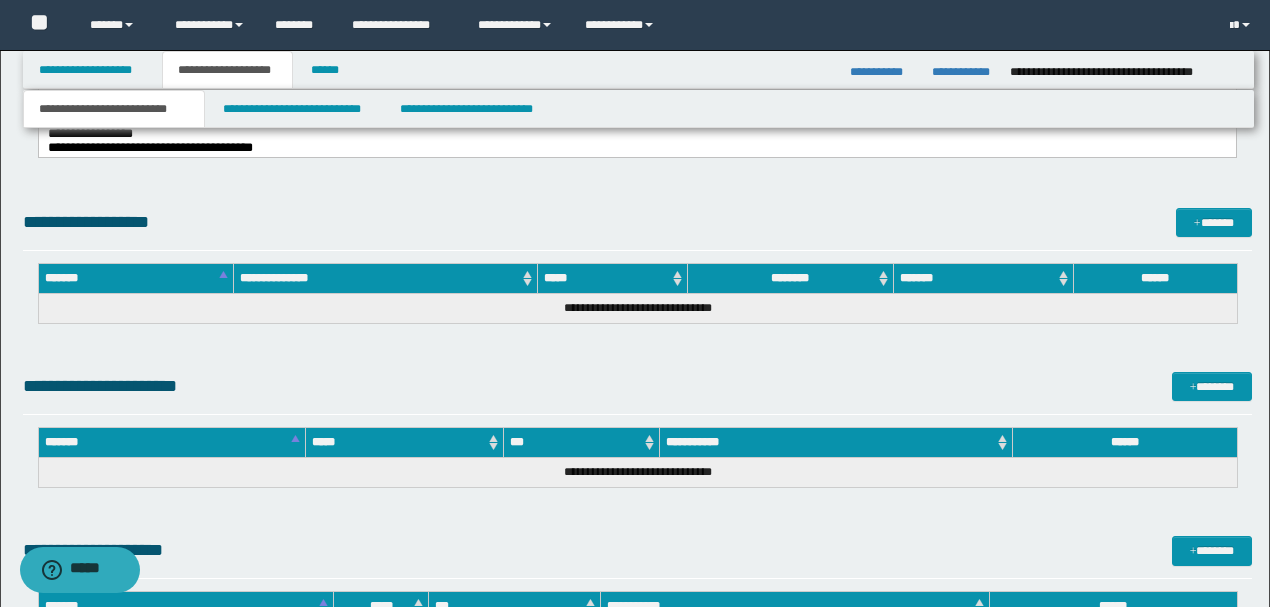 scroll, scrollTop: 982, scrollLeft: 0, axis: vertical 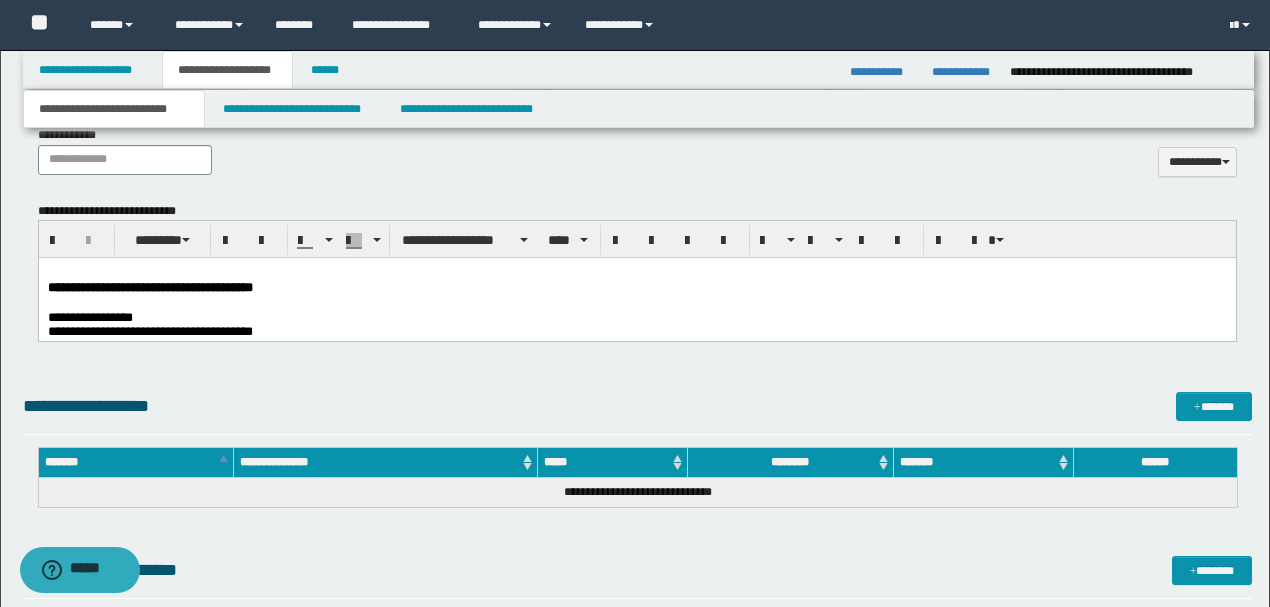 click at bounding box center [637, 302] 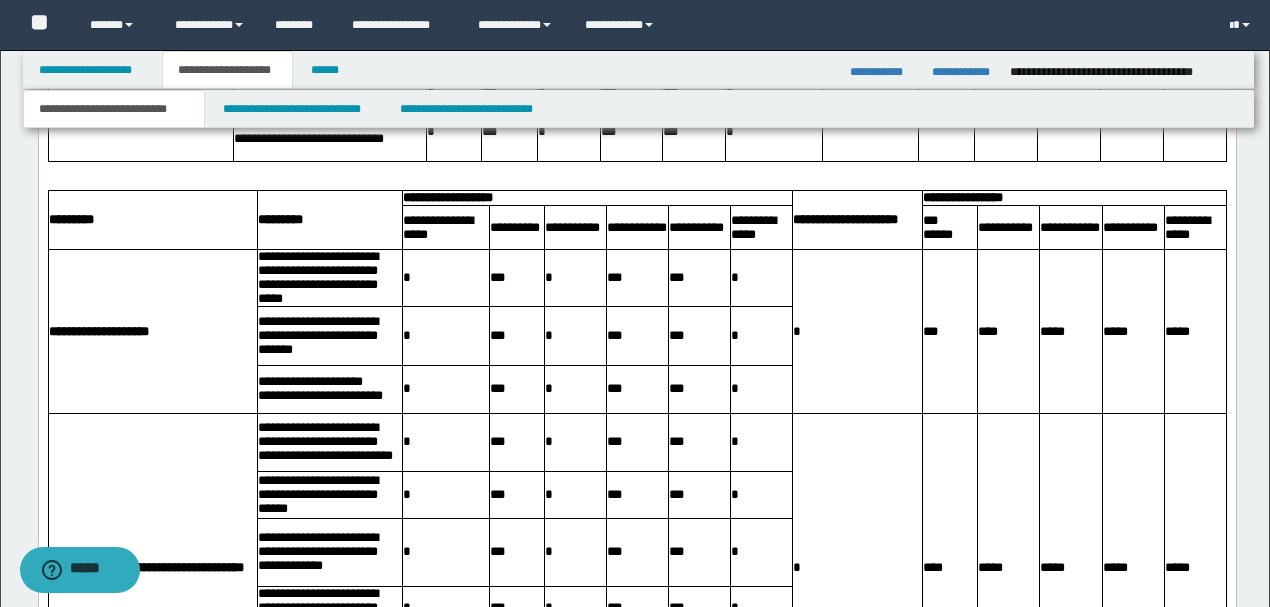scroll, scrollTop: 2182, scrollLeft: 0, axis: vertical 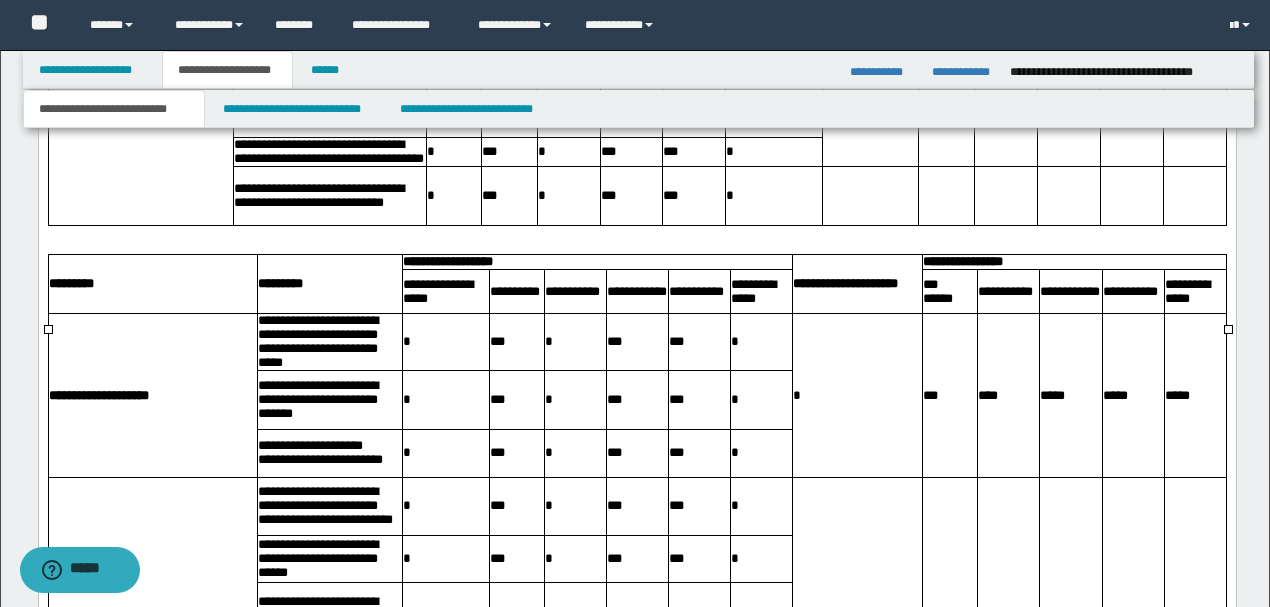 click on "**********" at bounding box center [1194, 293] 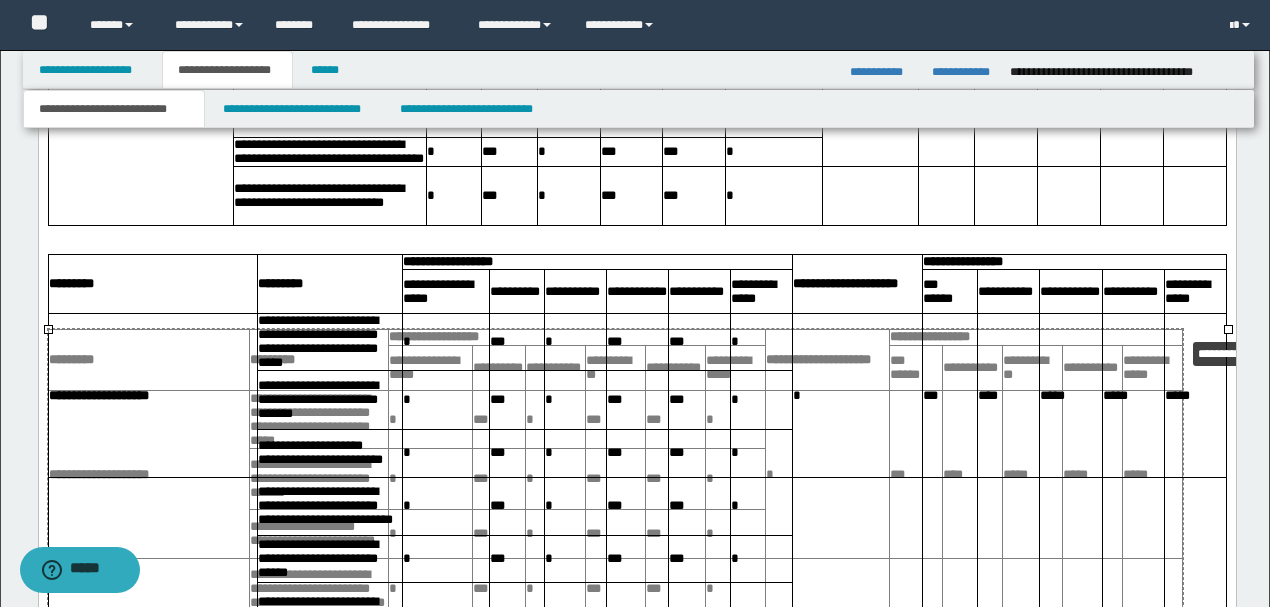 drag, startPoint x: 1224, startPoint y: 329, endPoint x: 1194, endPoint y: 334, distance: 30.413813 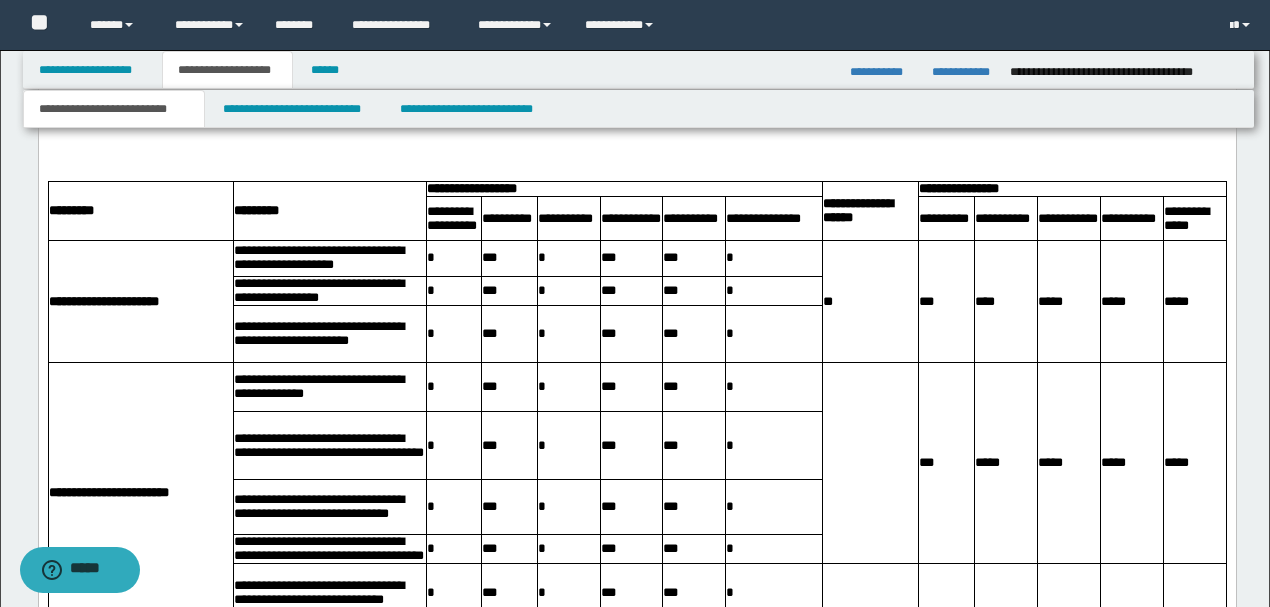 scroll, scrollTop: 1782, scrollLeft: 0, axis: vertical 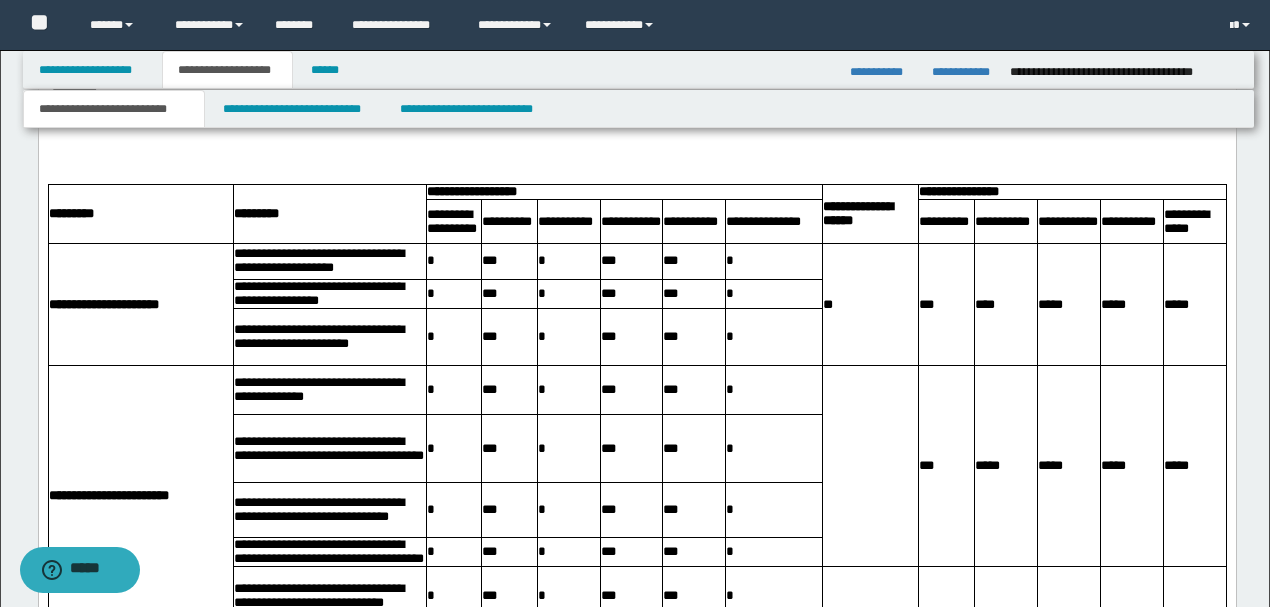 click on "**********" at bounding box center (1193, 223) 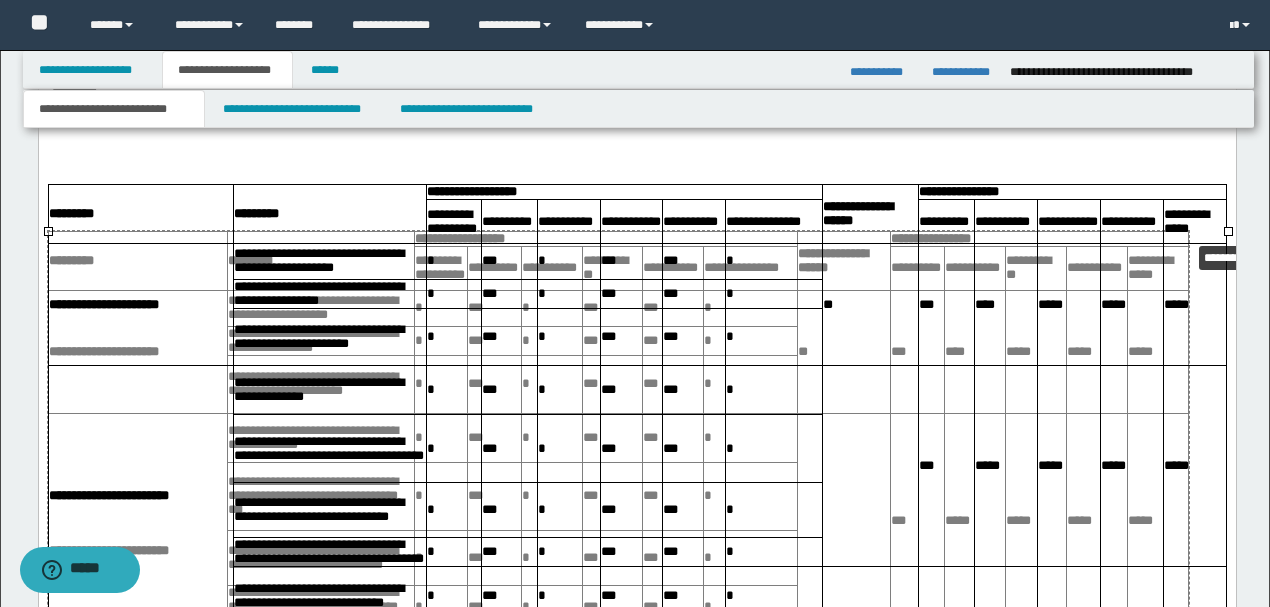 drag, startPoint x: 1224, startPoint y: 234, endPoint x: 1198, endPoint y: 240, distance: 26.683329 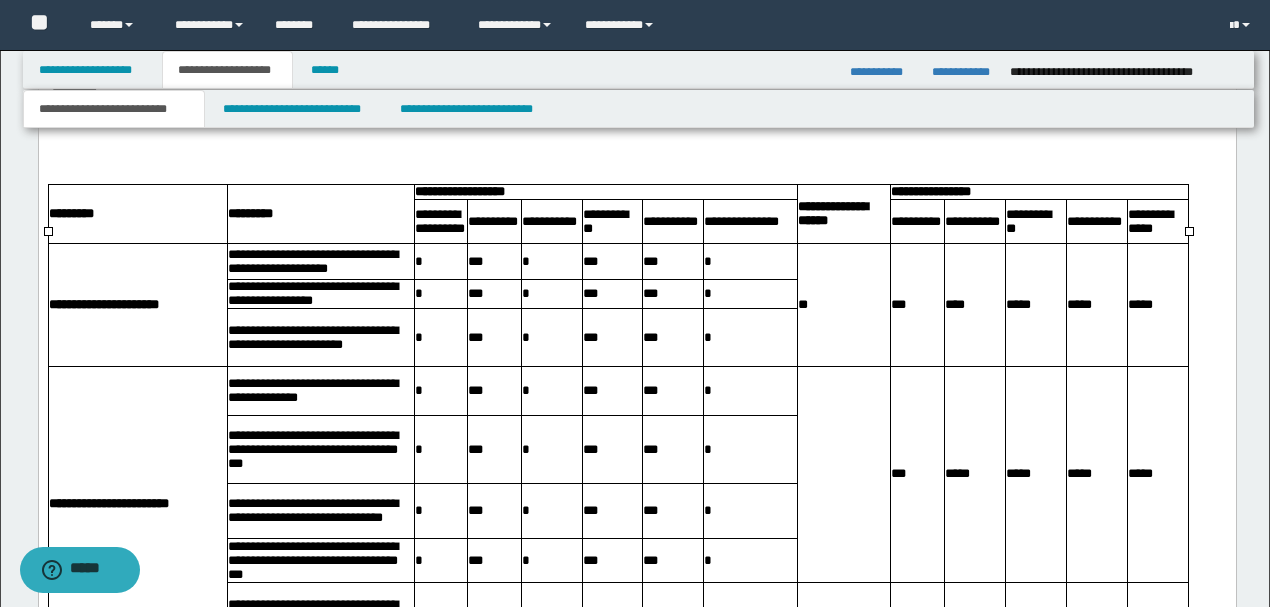 click on "**********" at bounding box center [636, 121] 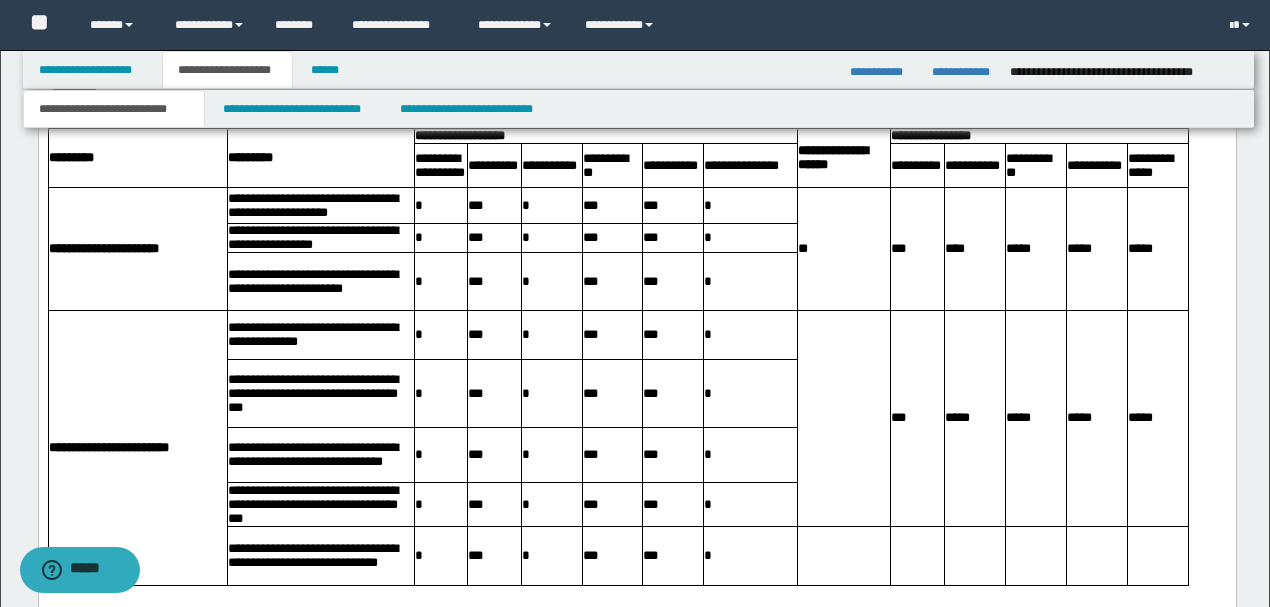 click on "**********" at bounding box center (637, 121) 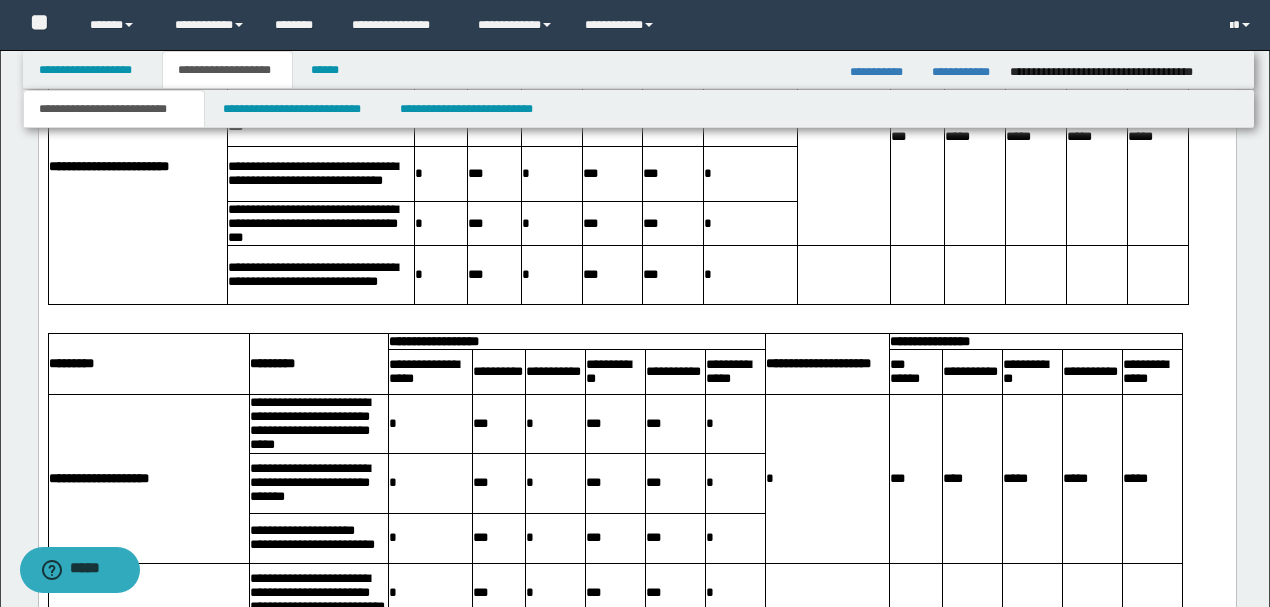 scroll, scrollTop: 2116, scrollLeft: 0, axis: vertical 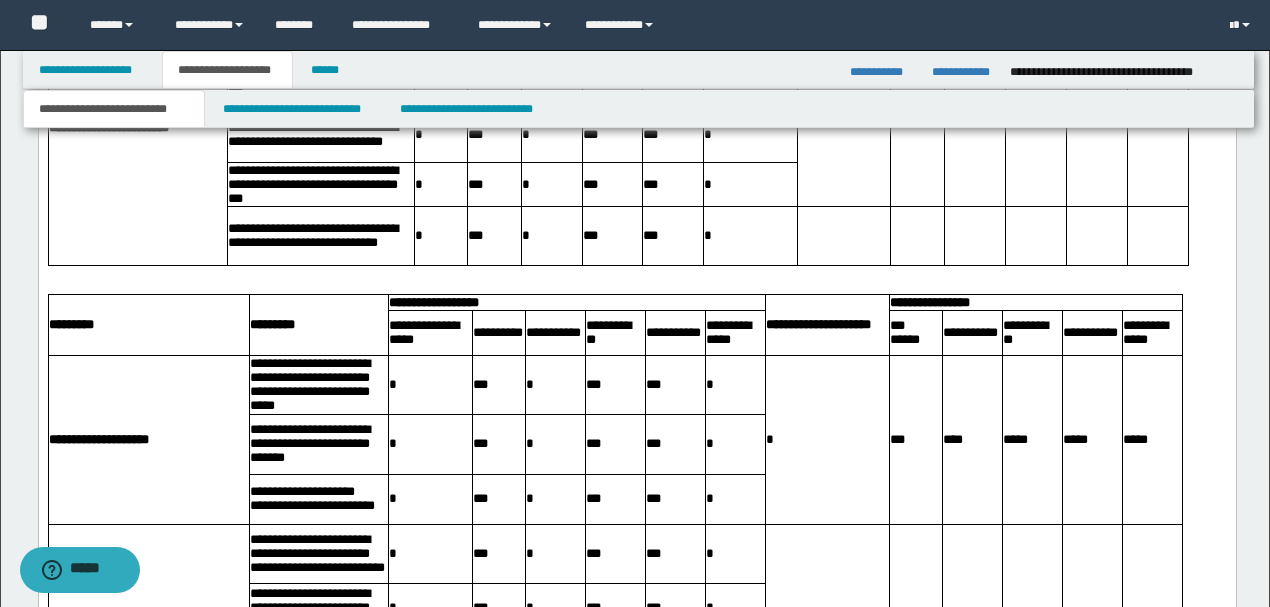 click on "**********" at bounding box center (1151, 334) 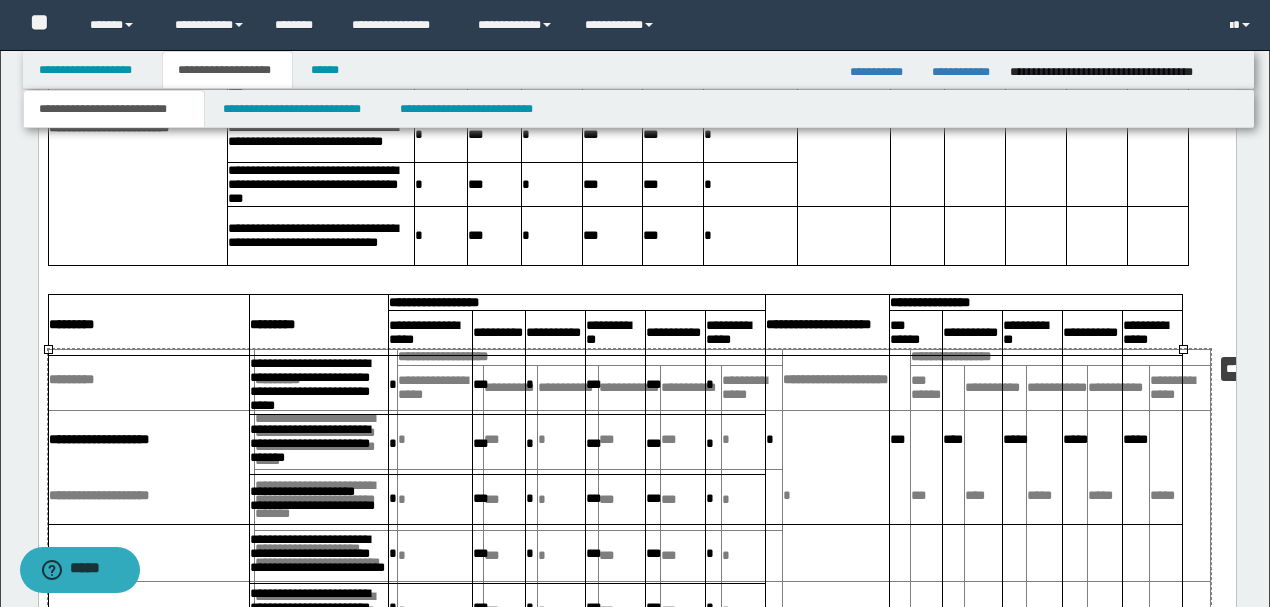 drag, startPoint x: 1179, startPoint y: 351, endPoint x: 1198, endPoint y: 353, distance: 19.104973 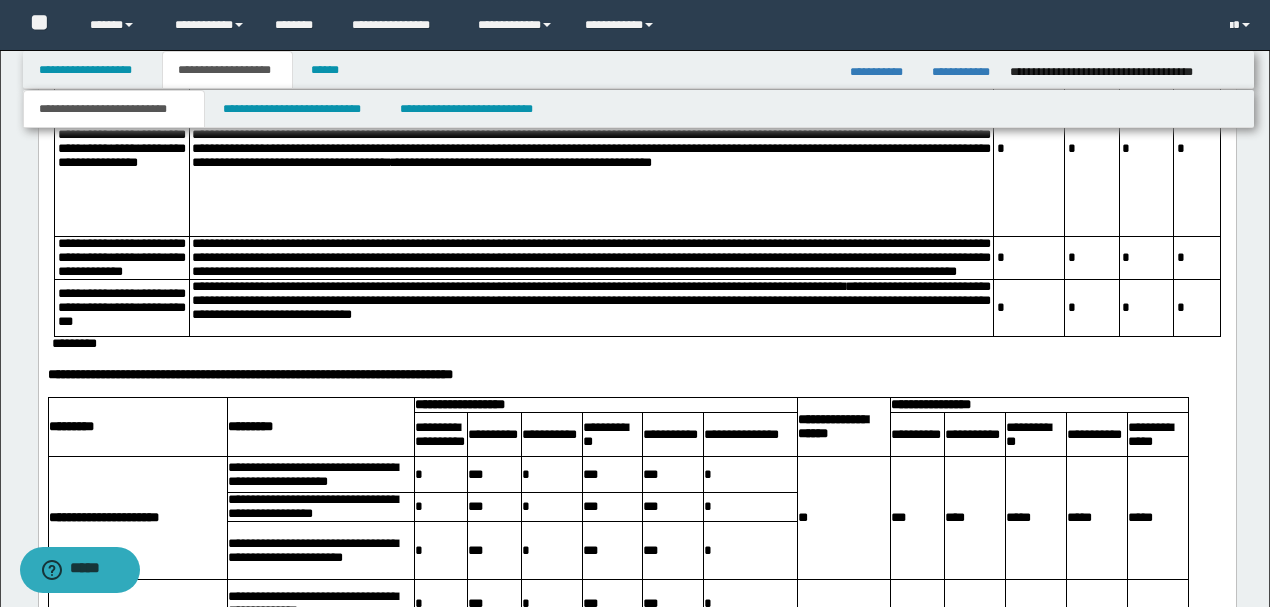 scroll, scrollTop: 1516, scrollLeft: 0, axis: vertical 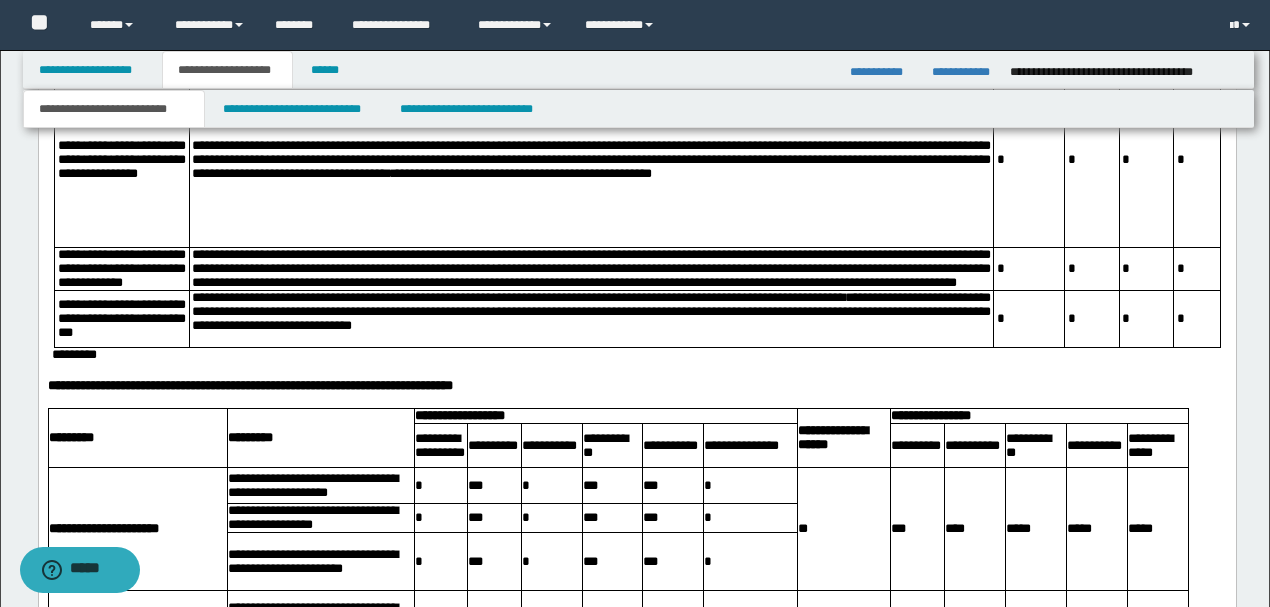 click on "**********" at bounding box center [1156, 447] 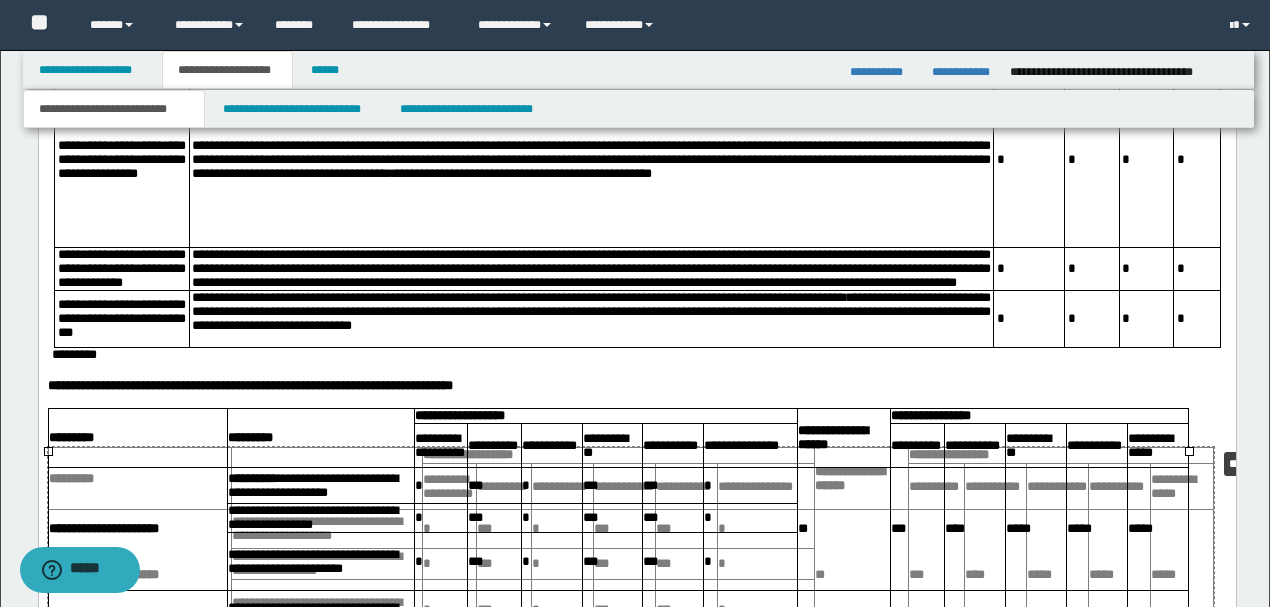 drag, startPoint x: 1190, startPoint y: 451, endPoint x: 1206, endPoint y: 448, distance: 16.27882 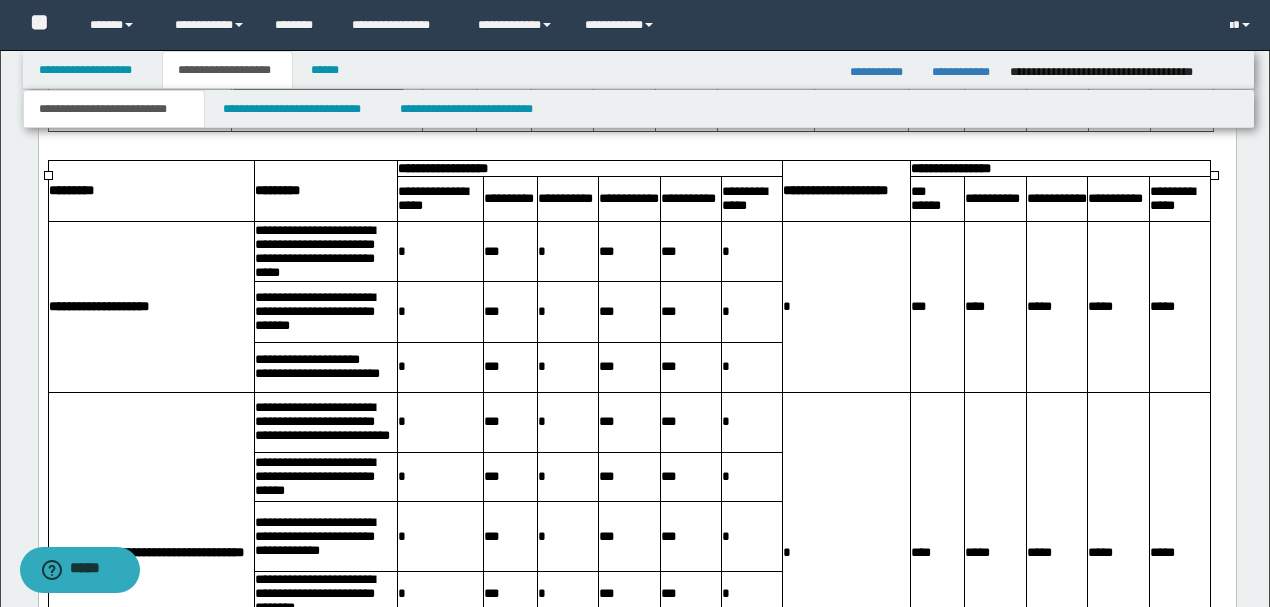 scroll, scrollTop: 2382, scrollLeft: 0, axis: vertical 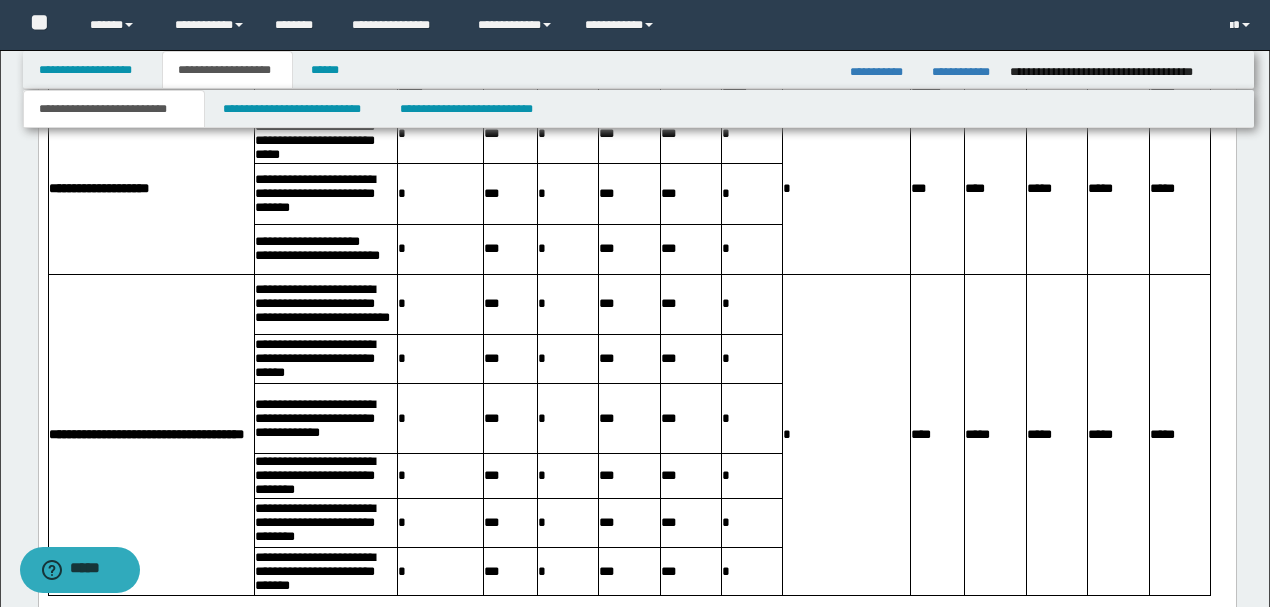 click on "**********" at bounding box center (325, 195) 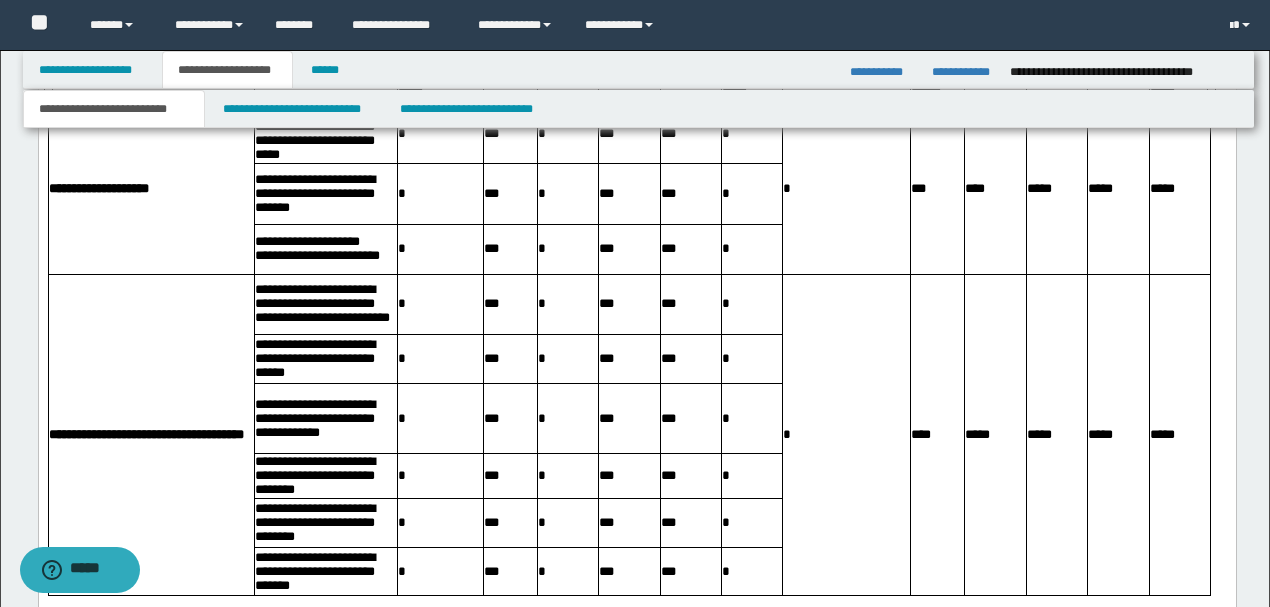 click on "**********" at bounding box center [325, 195] 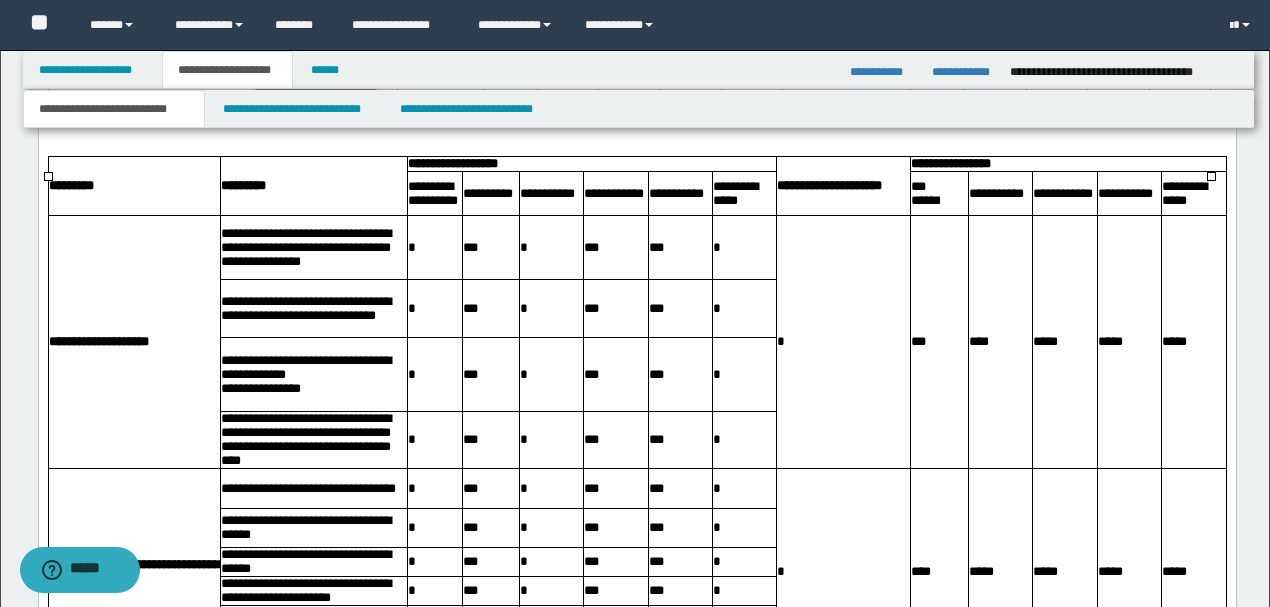 scroll, scrollTop: 2916, scrollLeft: 0, axis: vertical 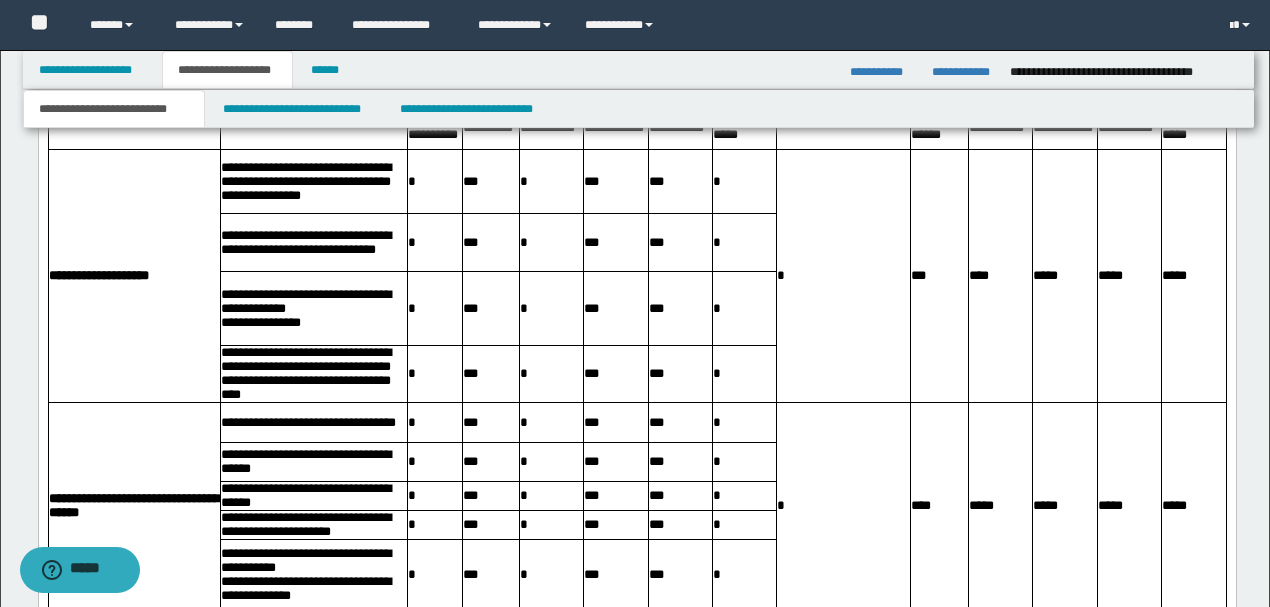 click on "**********" at bounding box center (1193, 129) 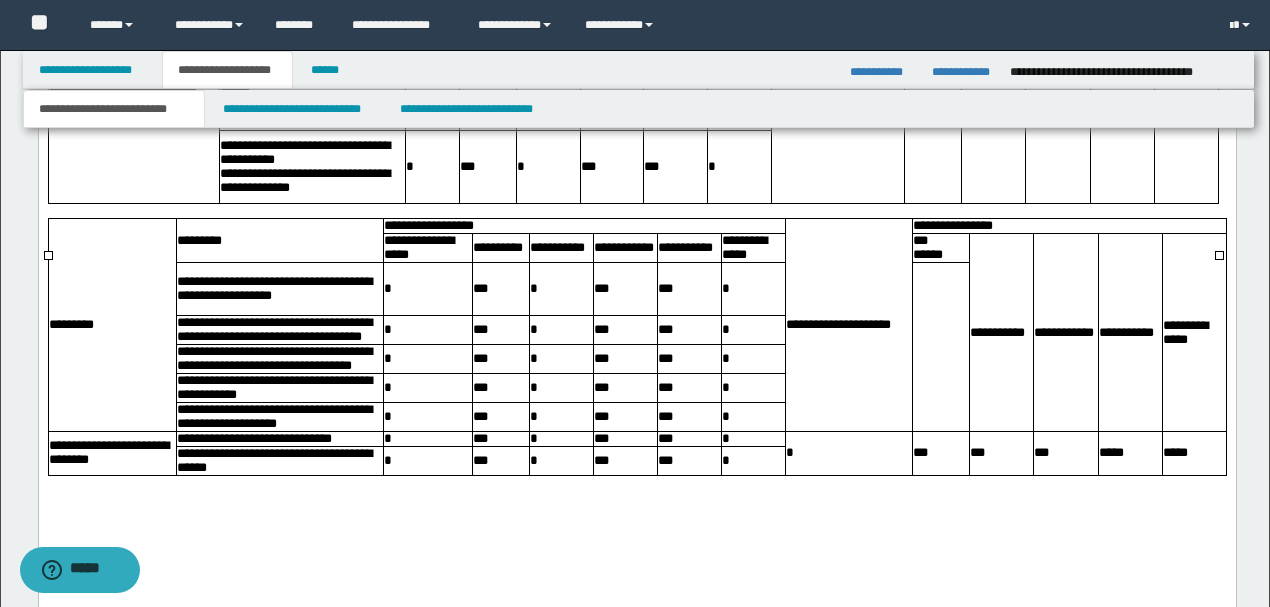 scroll, scrollTop: 3316, scrollLeft: 0, axis: vertical 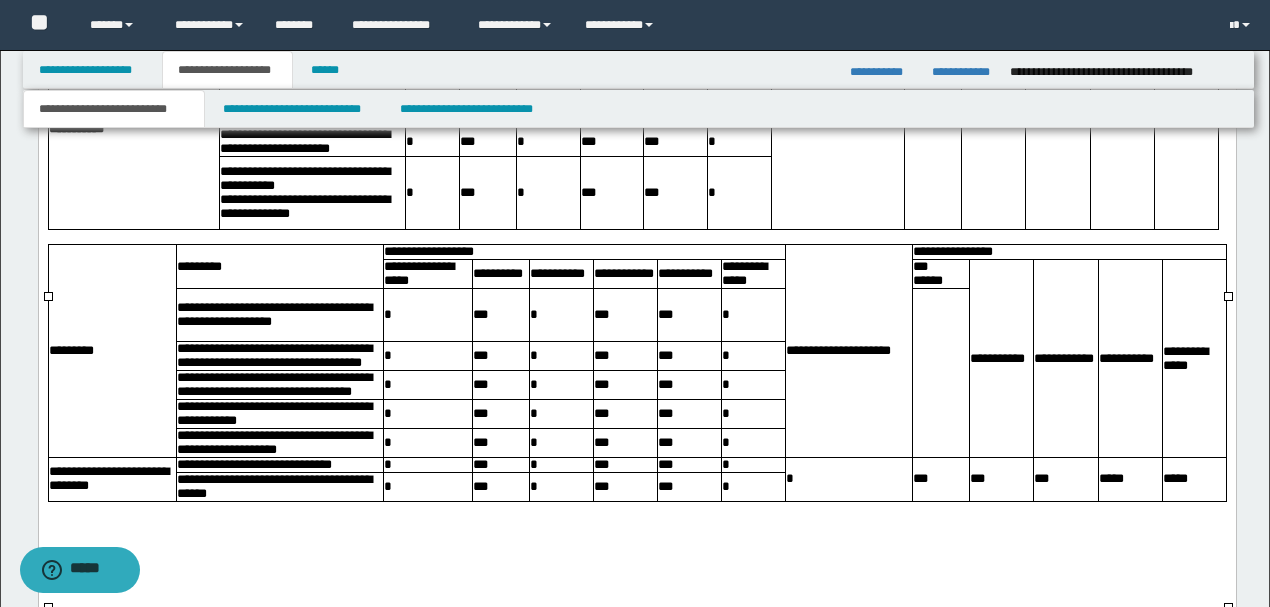 click on "**********" at bounding box center (1193, 360) 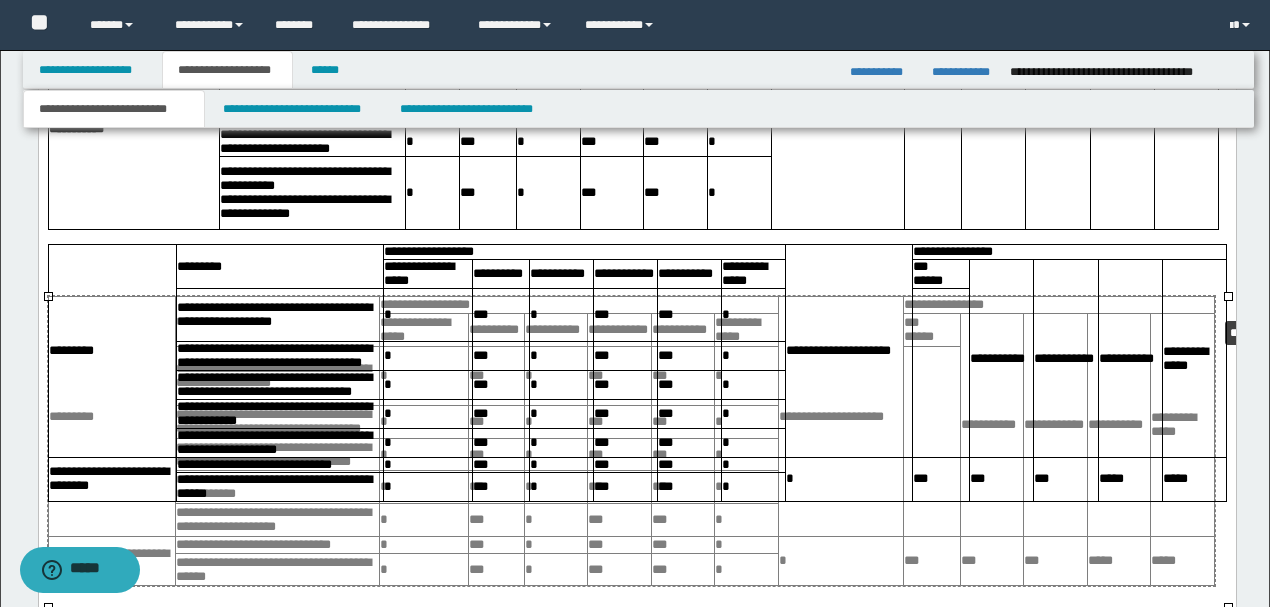 drag, startPoint x: 1230, startPoint y: 299, endPoint x: 1221, endPoint y: 312, distance: 15.811388 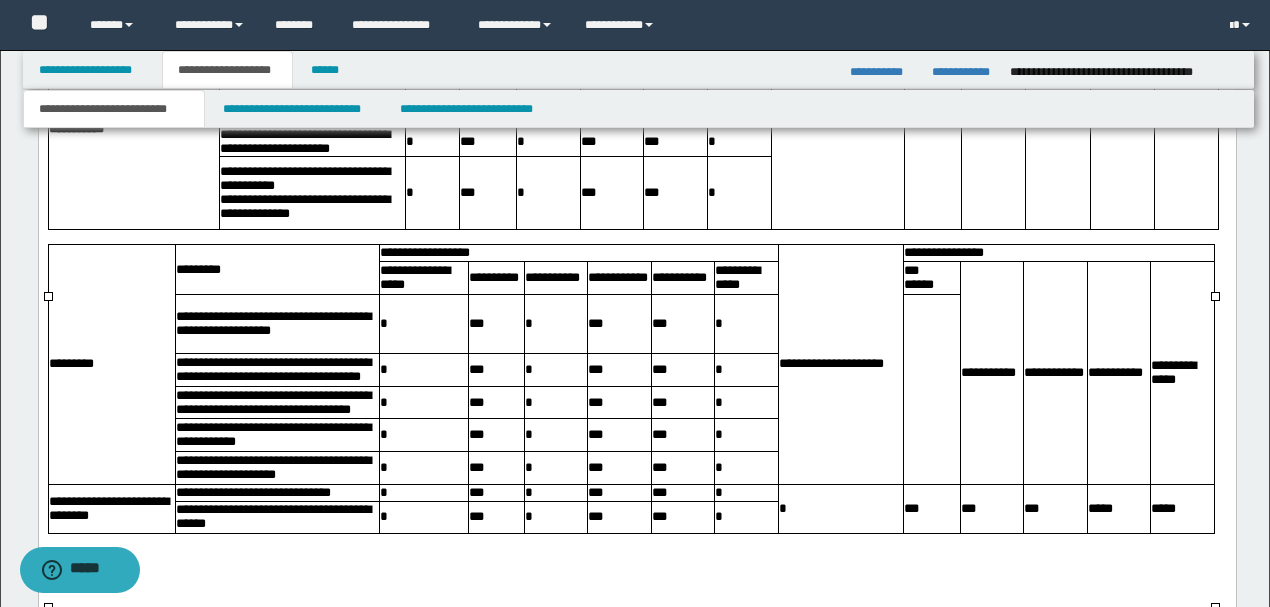 scroll, scrollTop: 3782, scrollLeft: 0, axis: vertical 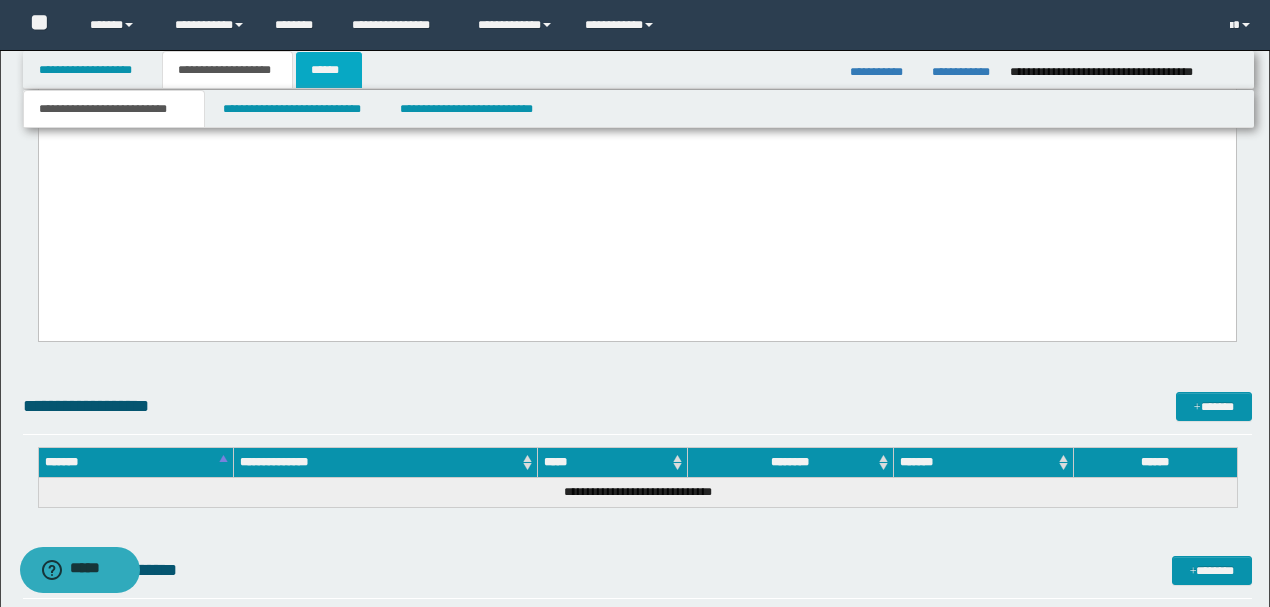 click on "******" at bounding box center [329, 70] 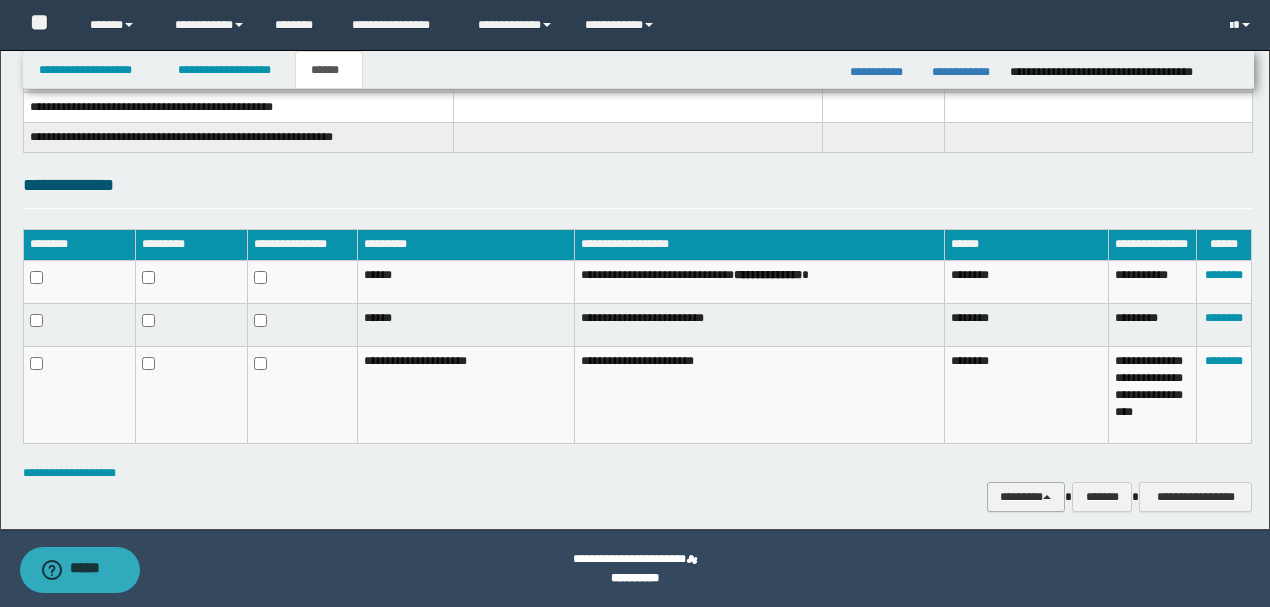 click on "********" at bounding box center (1026, 496) 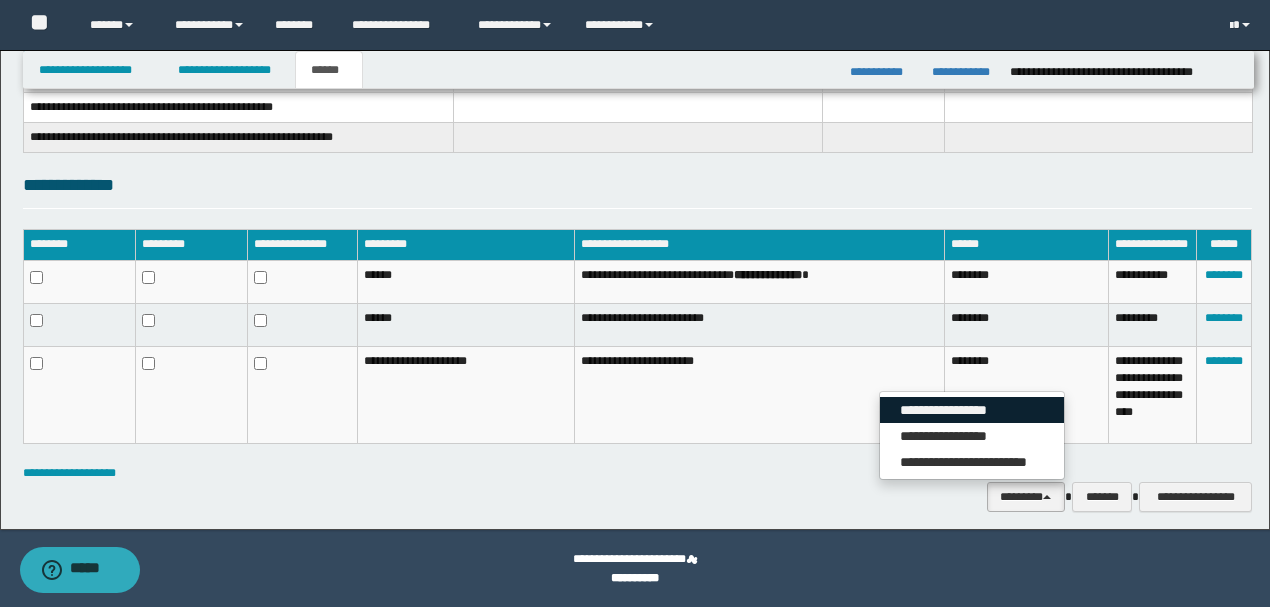 click on "**********" at bounding box center (972, 410) 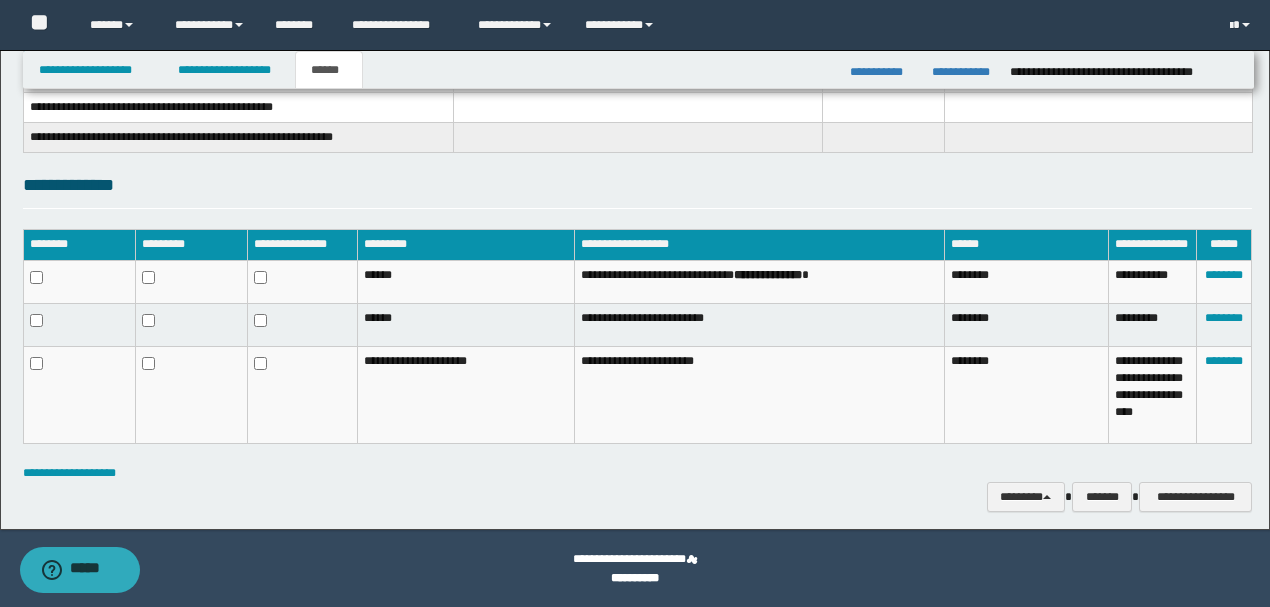 click on "**********" at bounding box center [639, 70] 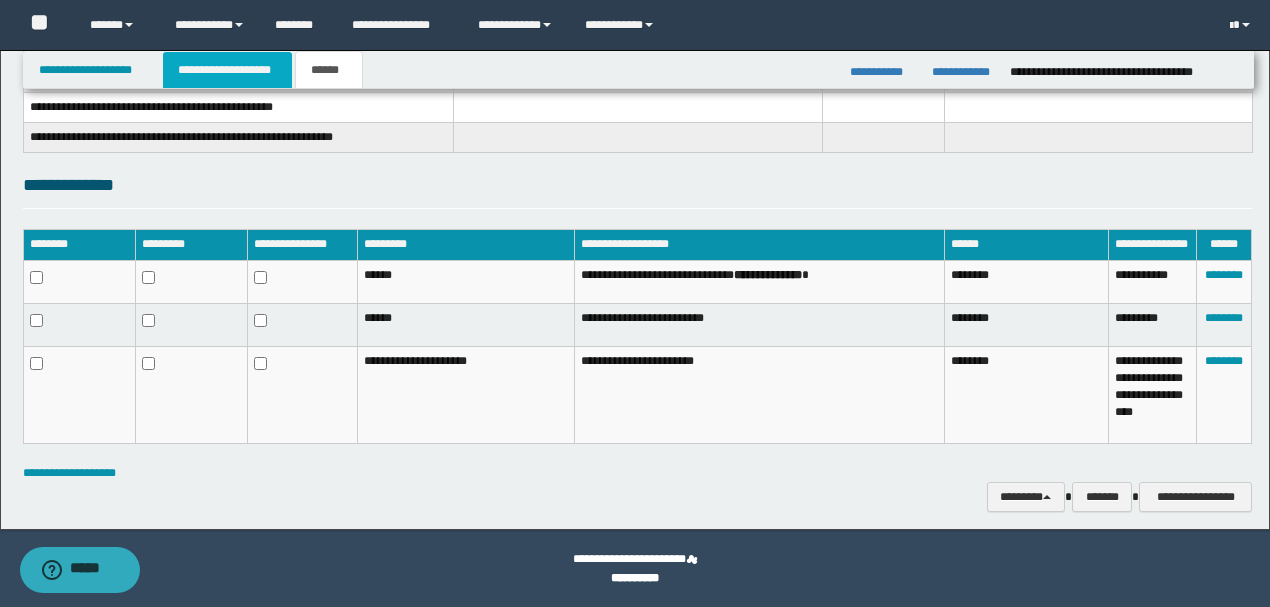 click on "**********" at bounding box center [227, 70] 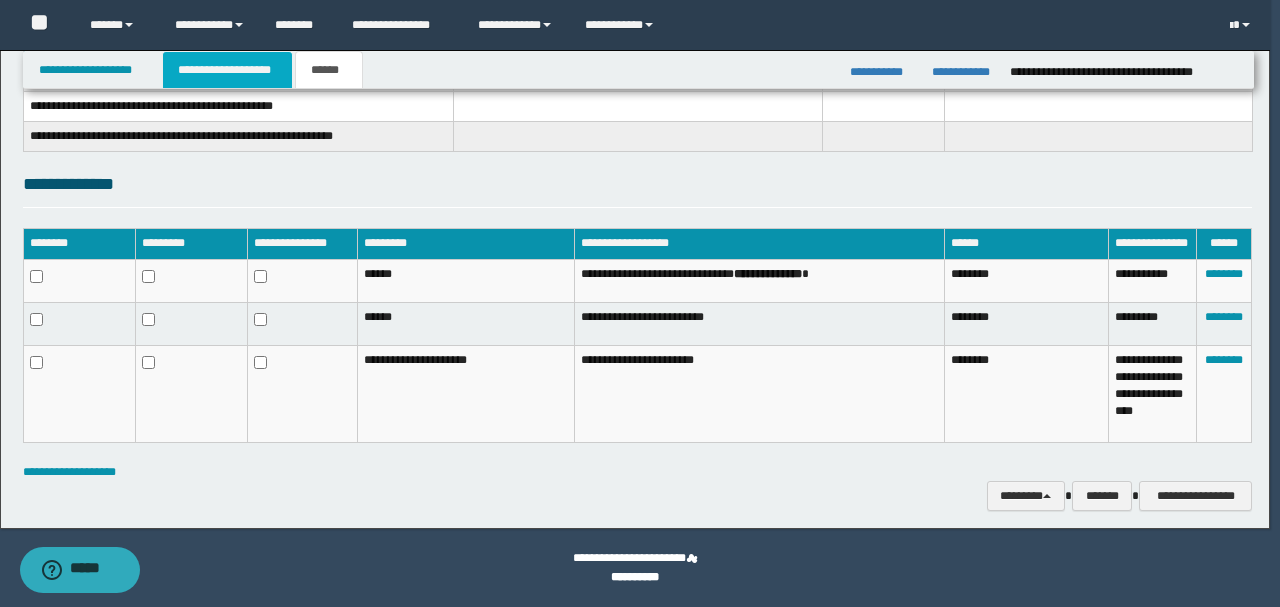 type 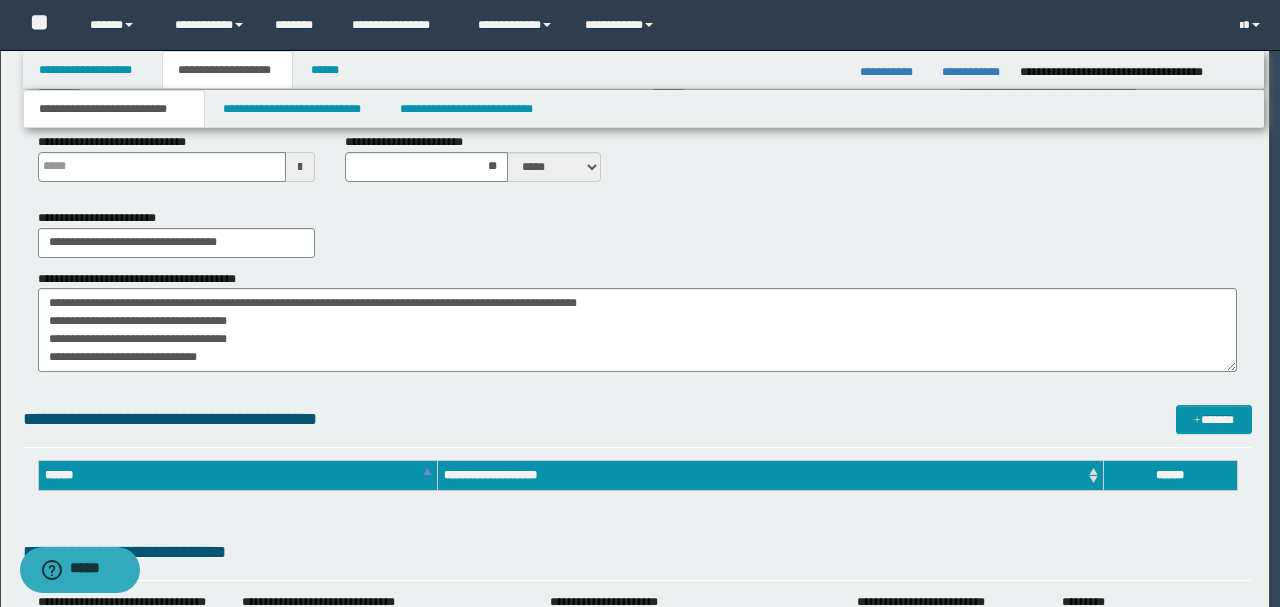type 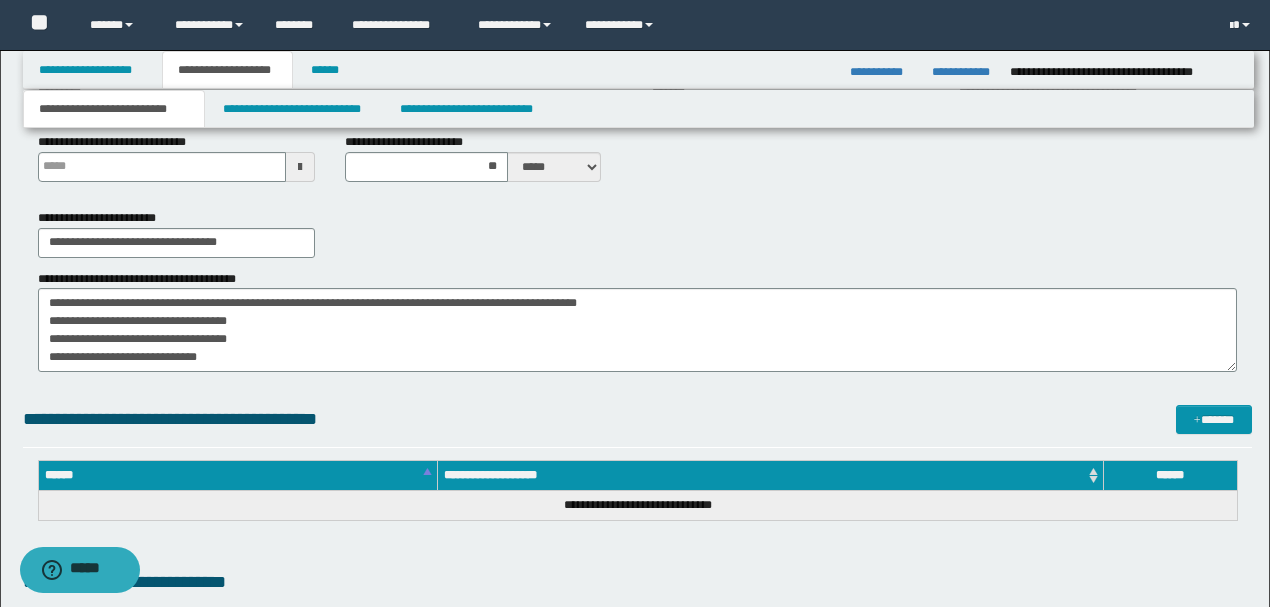 type 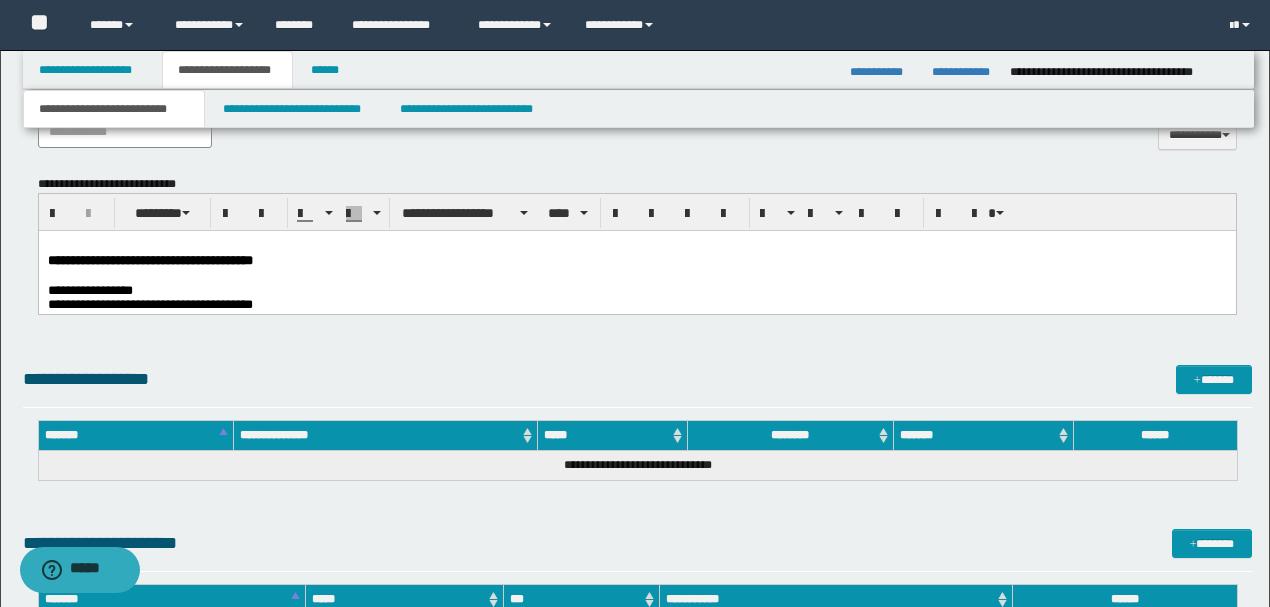 click on "**********" at bounding box center [636, 261] 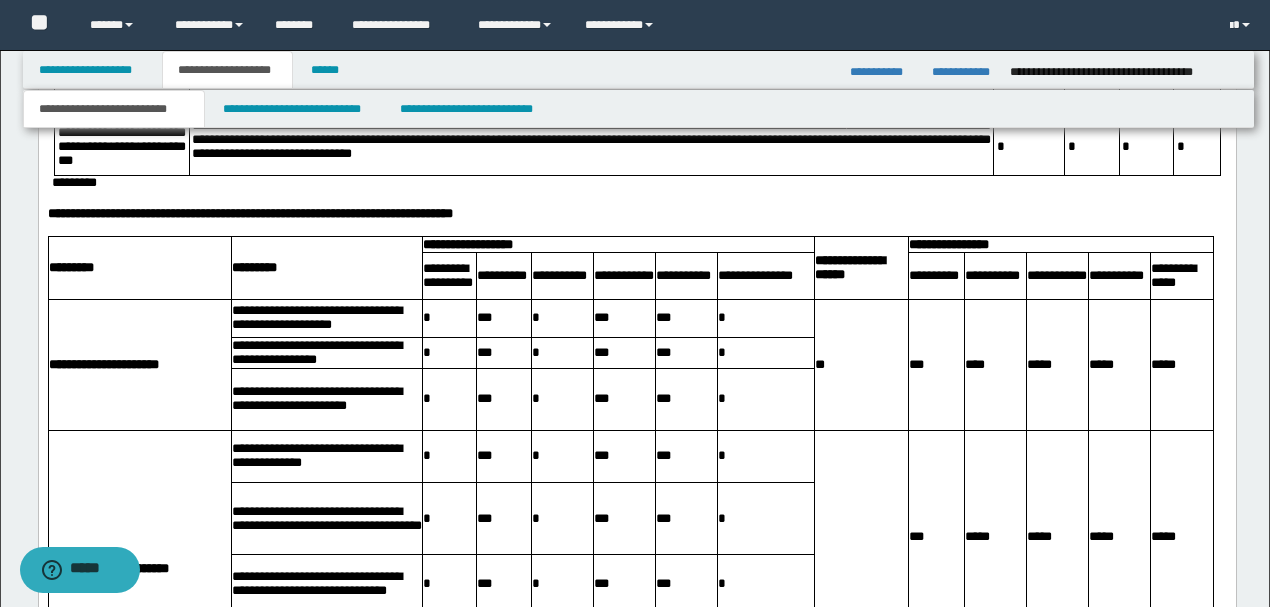 scroll, scrollTop: 1676, scrollLeft: 0, axis: vertical 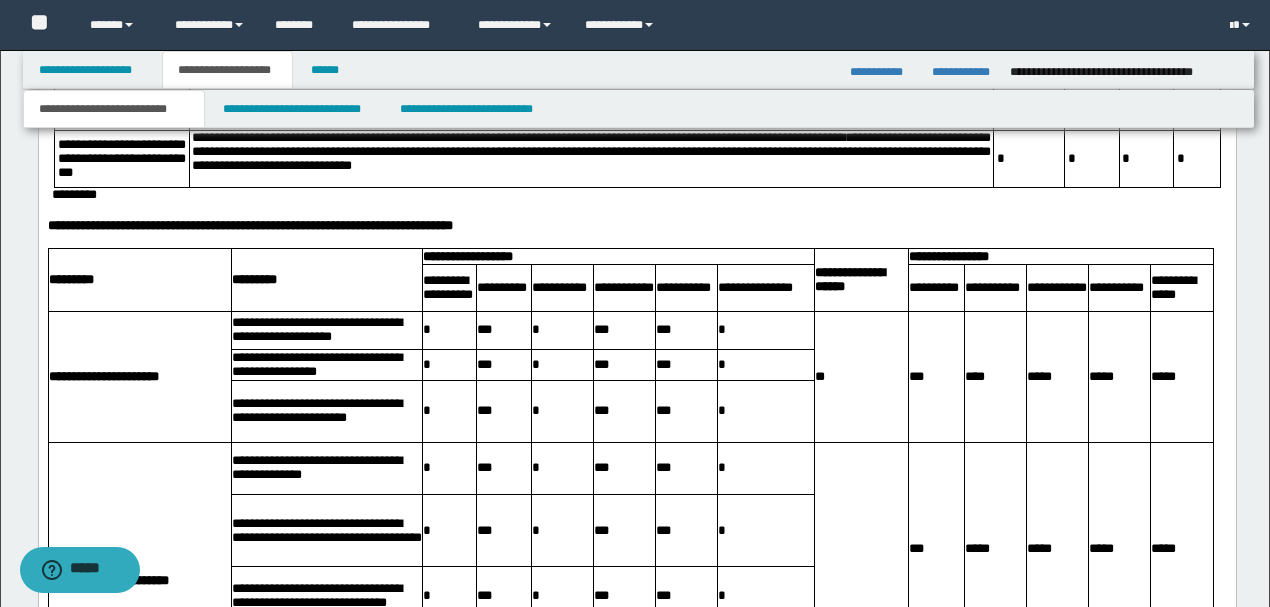 drag, startPoint x: 142, startPoint y: 348, endPoint x: 162, endPoint y: 331, distance: 26.24881 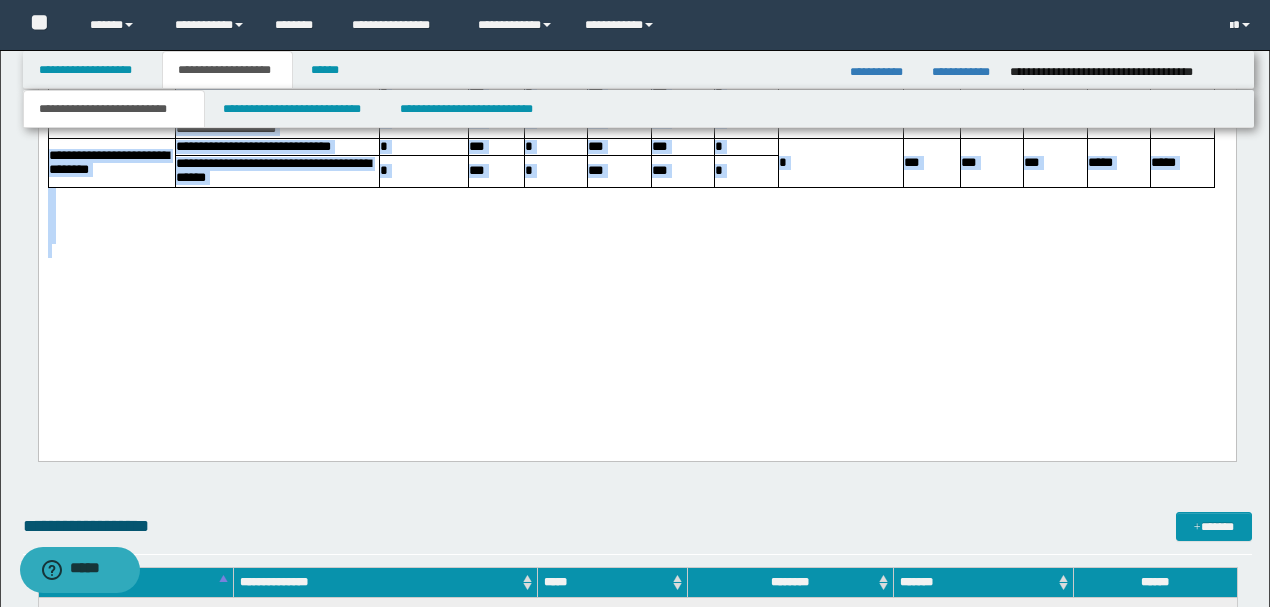 drag, startPoint x: 298, startPoint y: -1702, endPoint x: 518, endPoint y: 330, distance: 2043.8748 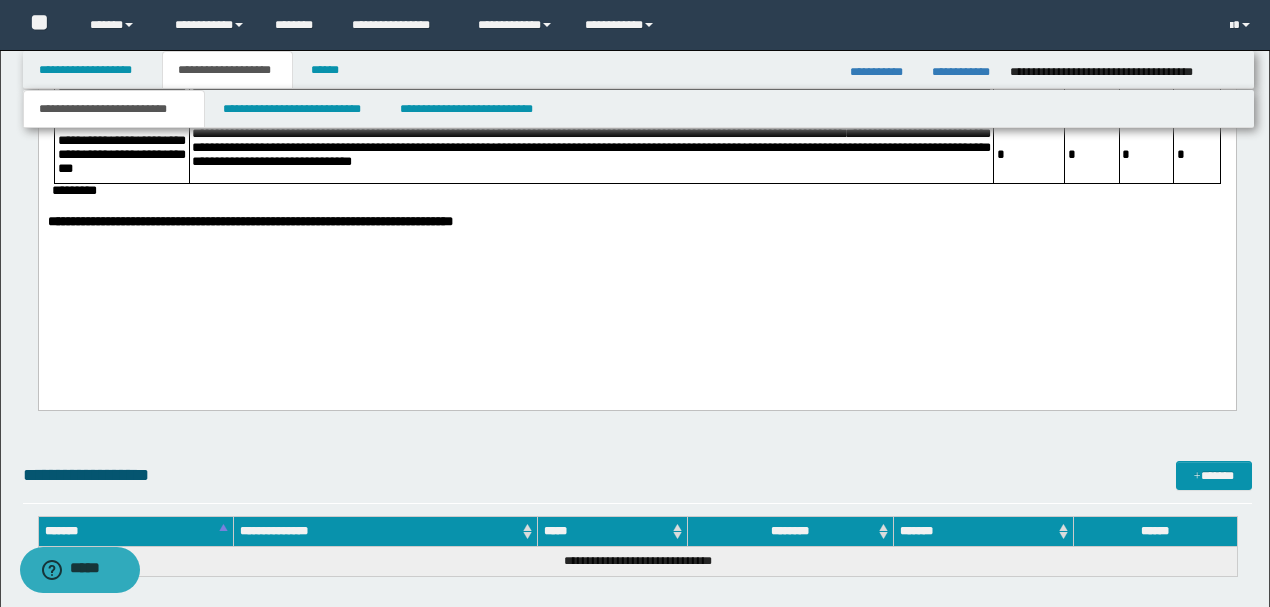 scroll, scrollTop: 1683, scrollLeft: 0, axis: vertical 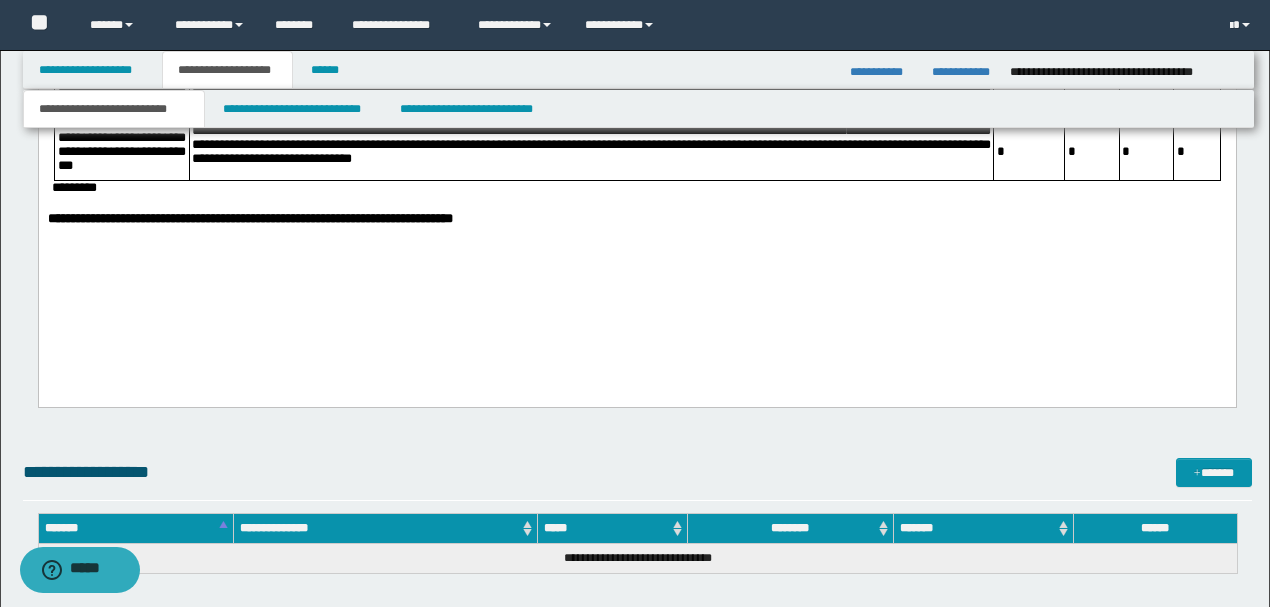 click at bounding box center (637, 249) 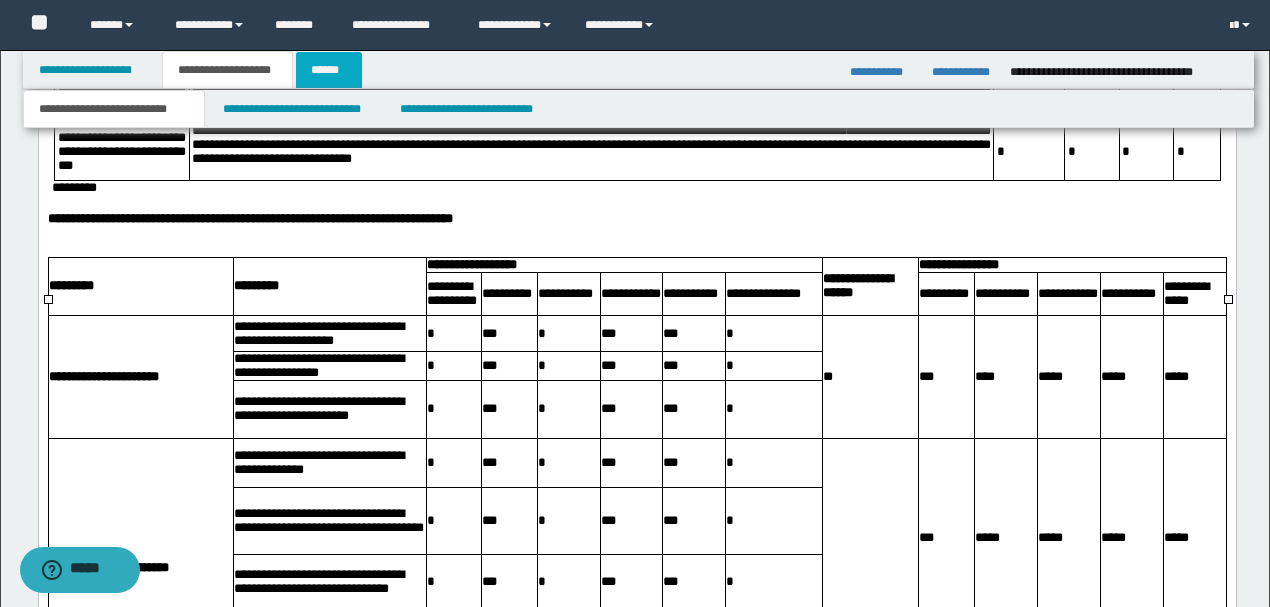 click on "******" at bounding box center (329, 70) 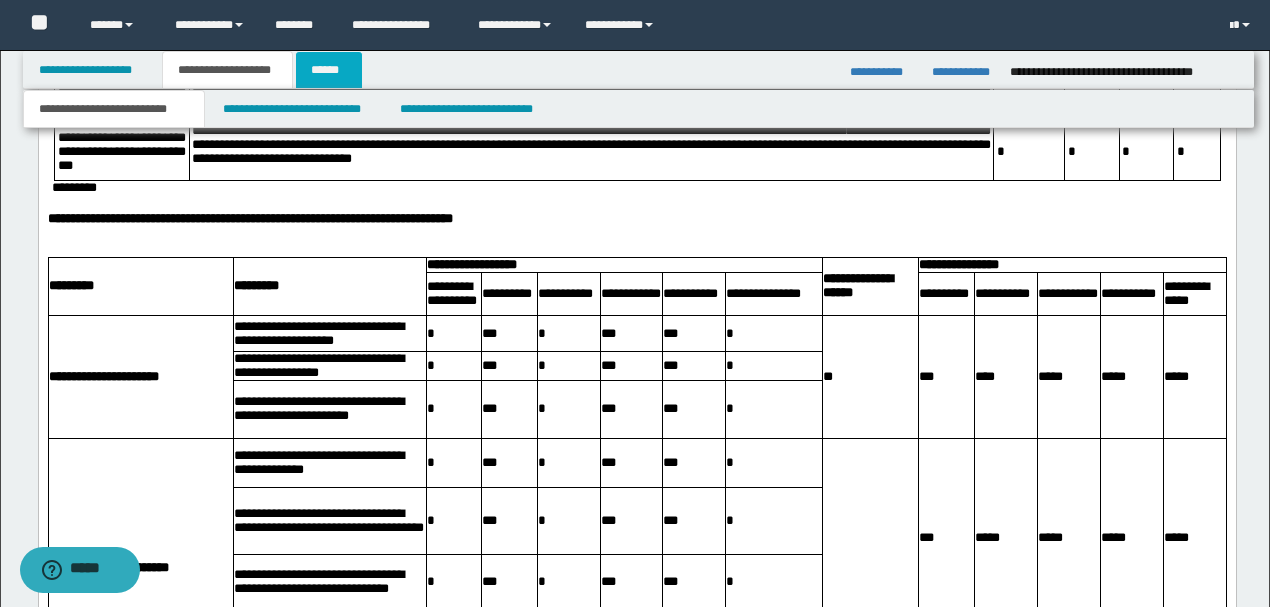 scroll, scrollTop: 378, scrollLeft: 0, axis: vertical 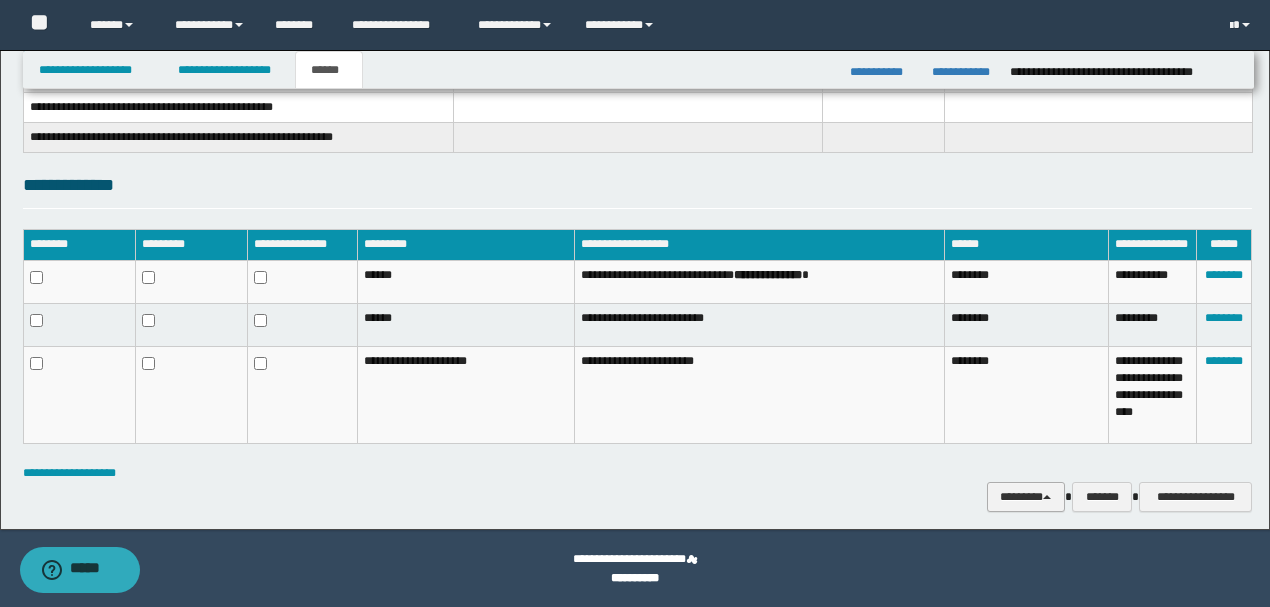 click on "********" at bounding box center [1026, 496] 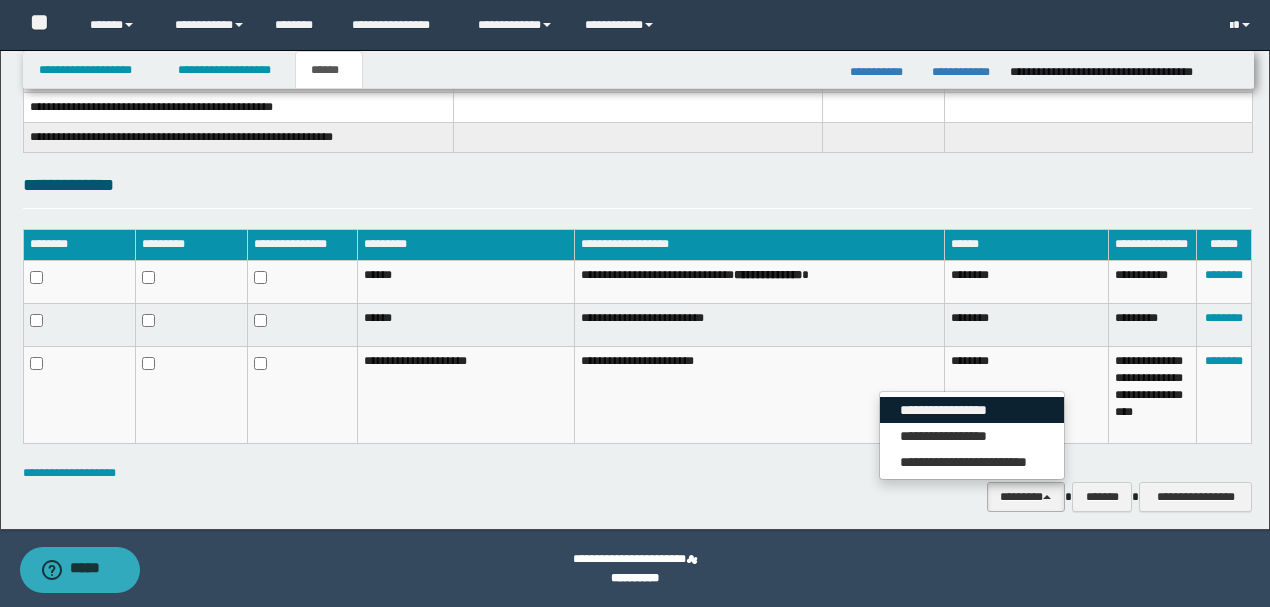 click on "**********" at bounding box center (972, 410) 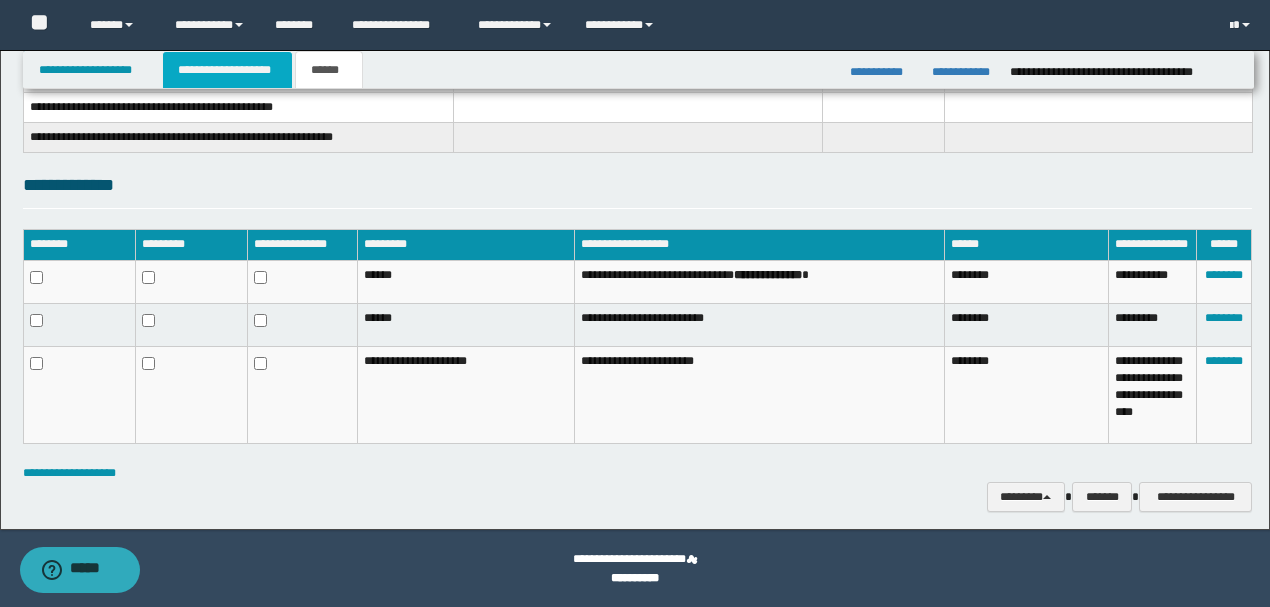 click on "**********" at bounding box center [227, 70] 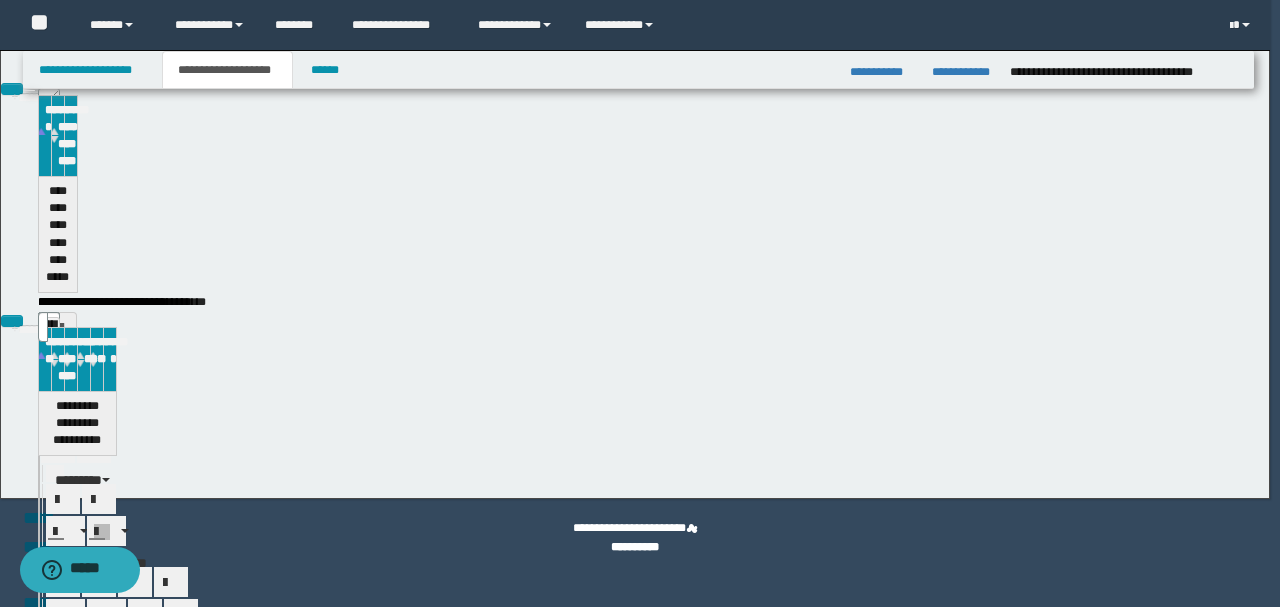 type 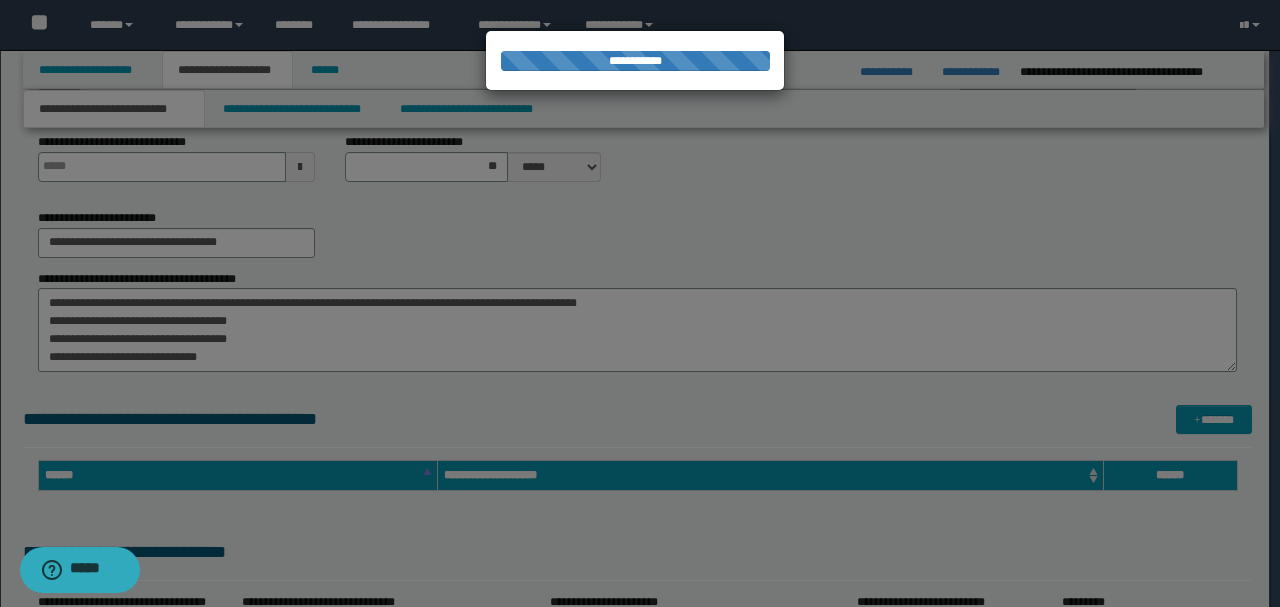type 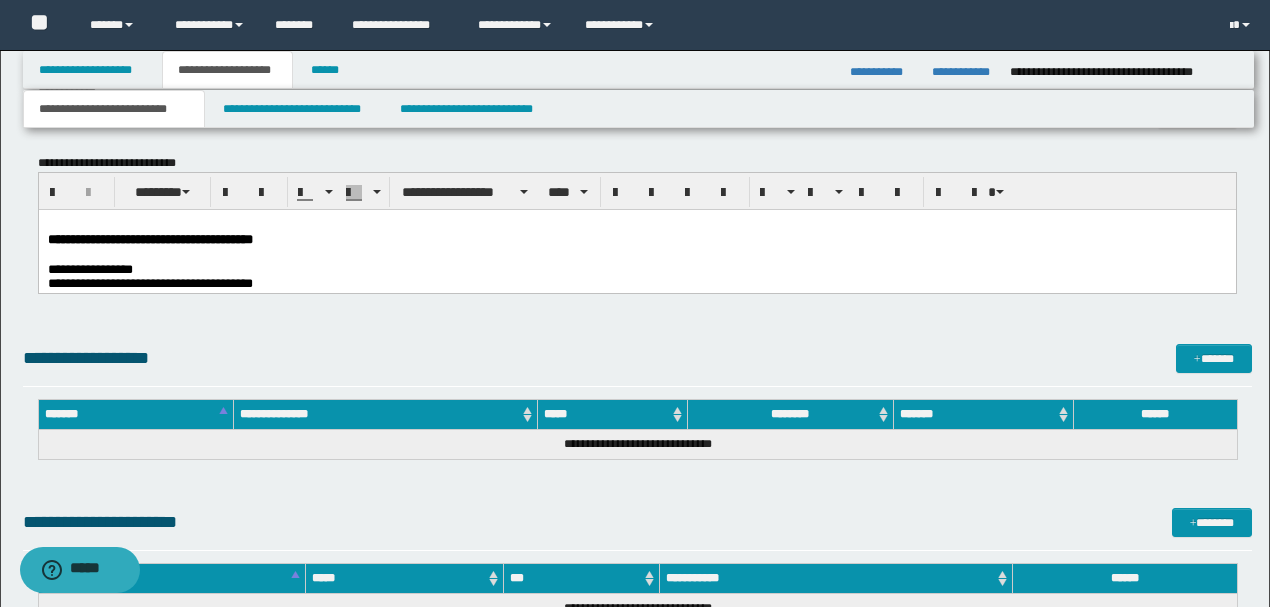 scroll, scrollTop: 1009, scrollLeft: 0, axis: vertical 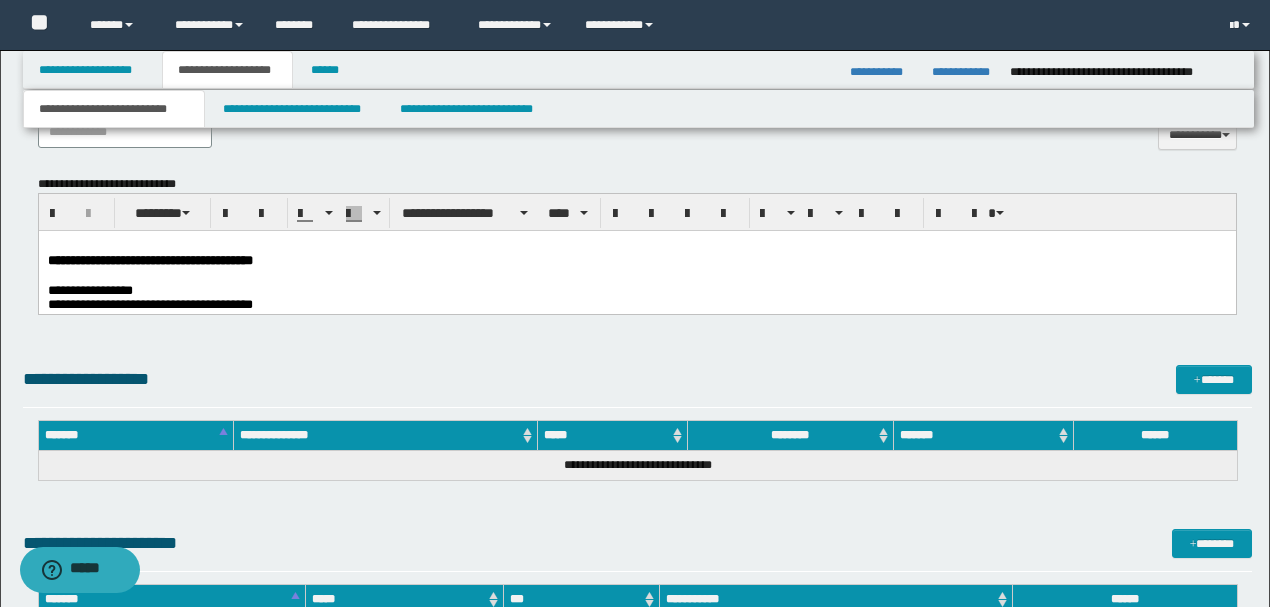 click at bounding box center (637, 275) 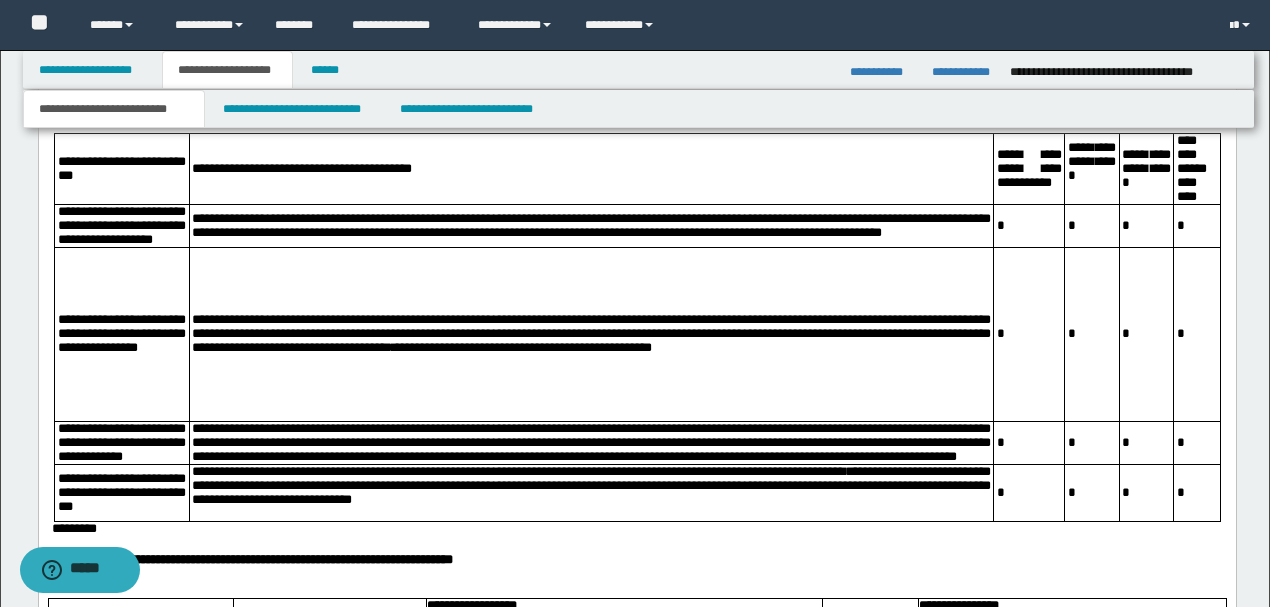 click on "*" at bounding box center [1196, 226] 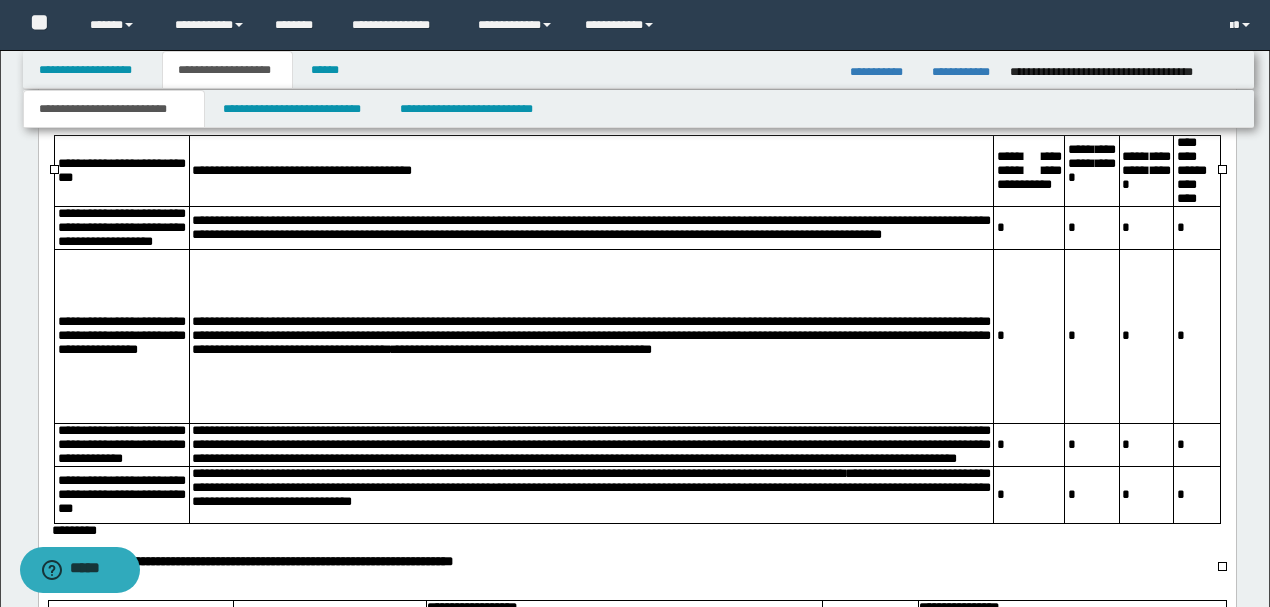 scroll, scrollTop: 1342, scrollLeft: 0, axis: vertical 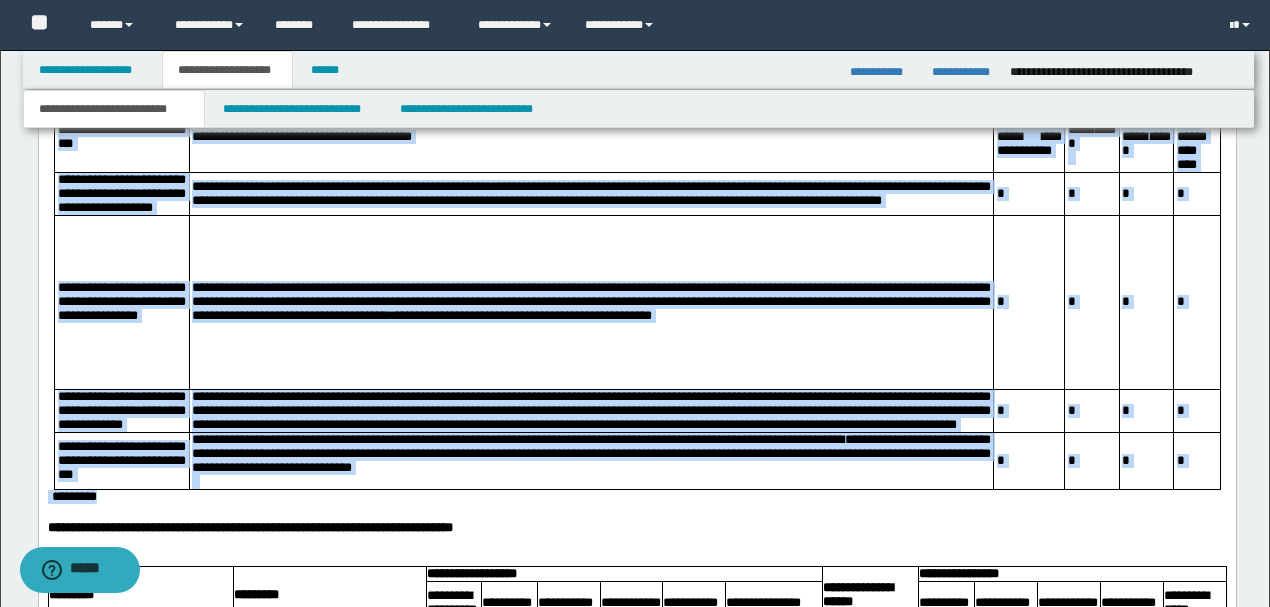 drag, startPoint x: 118, startPoint y: 128, endPoint x: 348, endPoint y: 545, distance: 476.2237 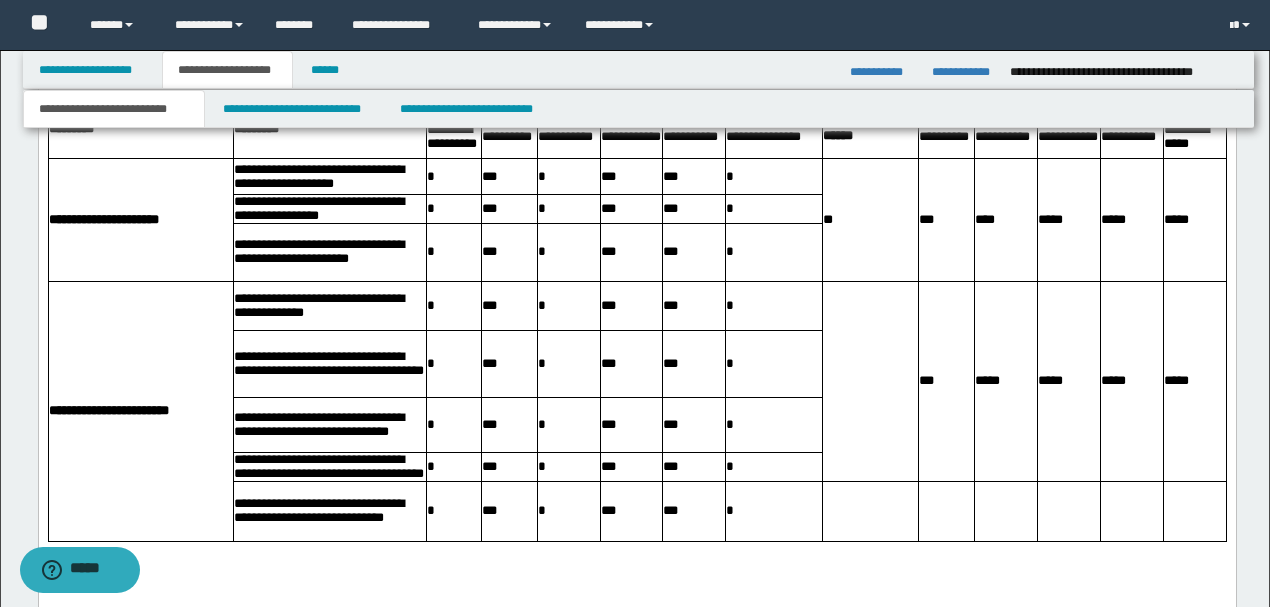 scroll, scrollTop: 2240, scrollLeft: 0, axis: vertical 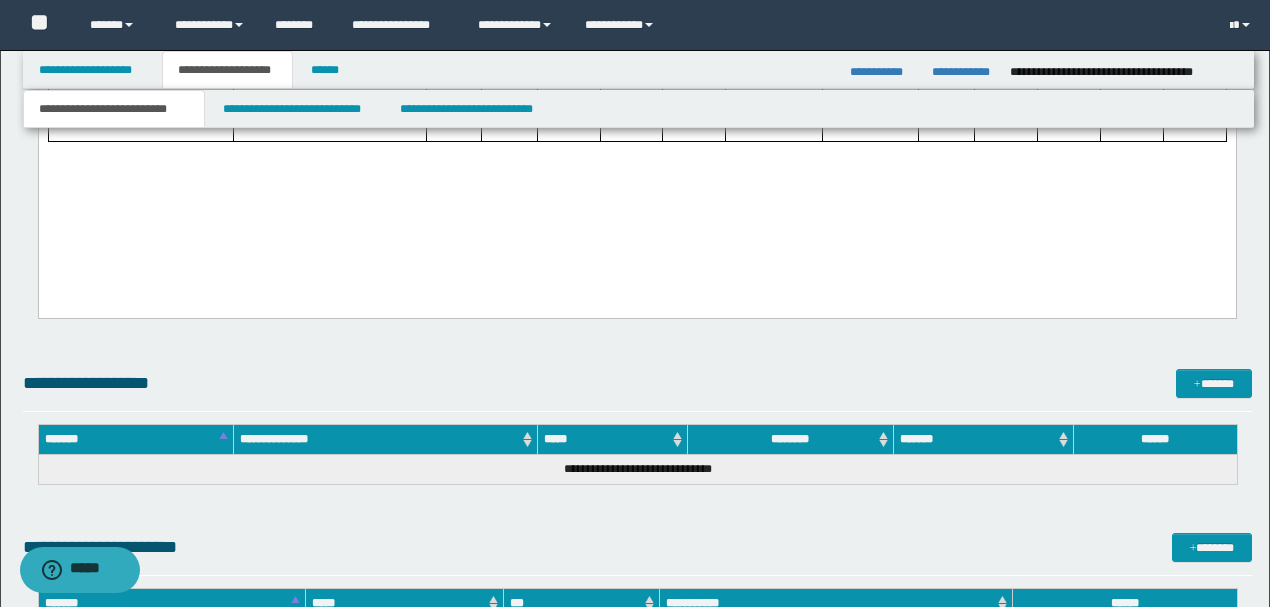 click on "**********" at bounding box center [636, -399] 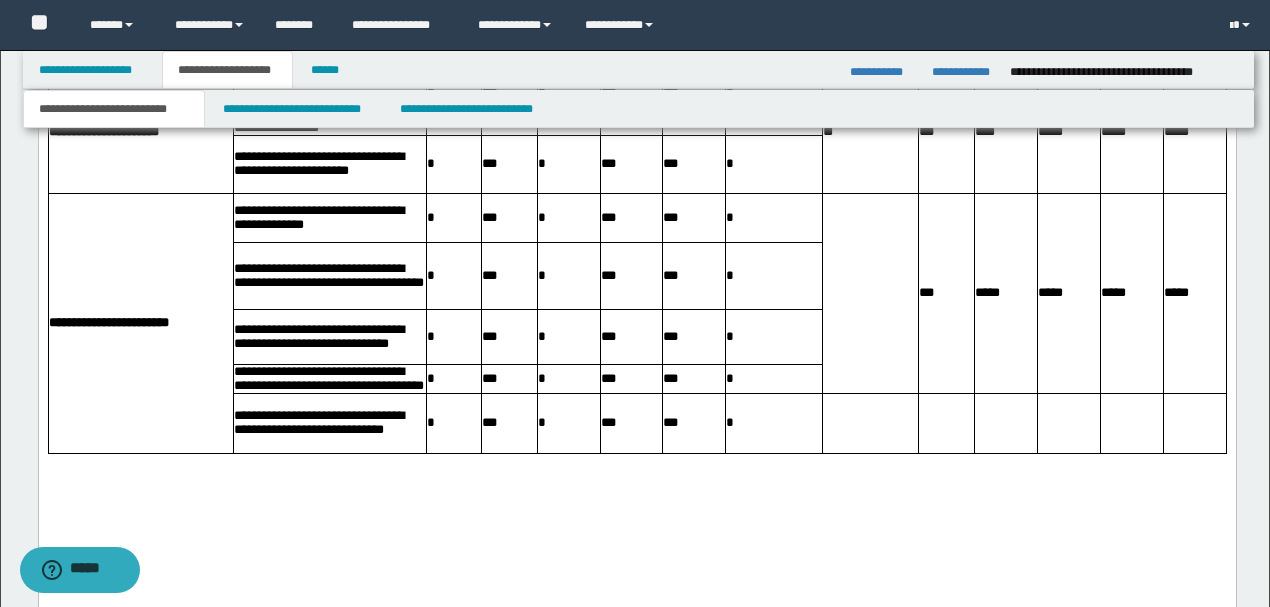scroll, scrollTop: 1907, scrollLeft: 0, axis: vertical 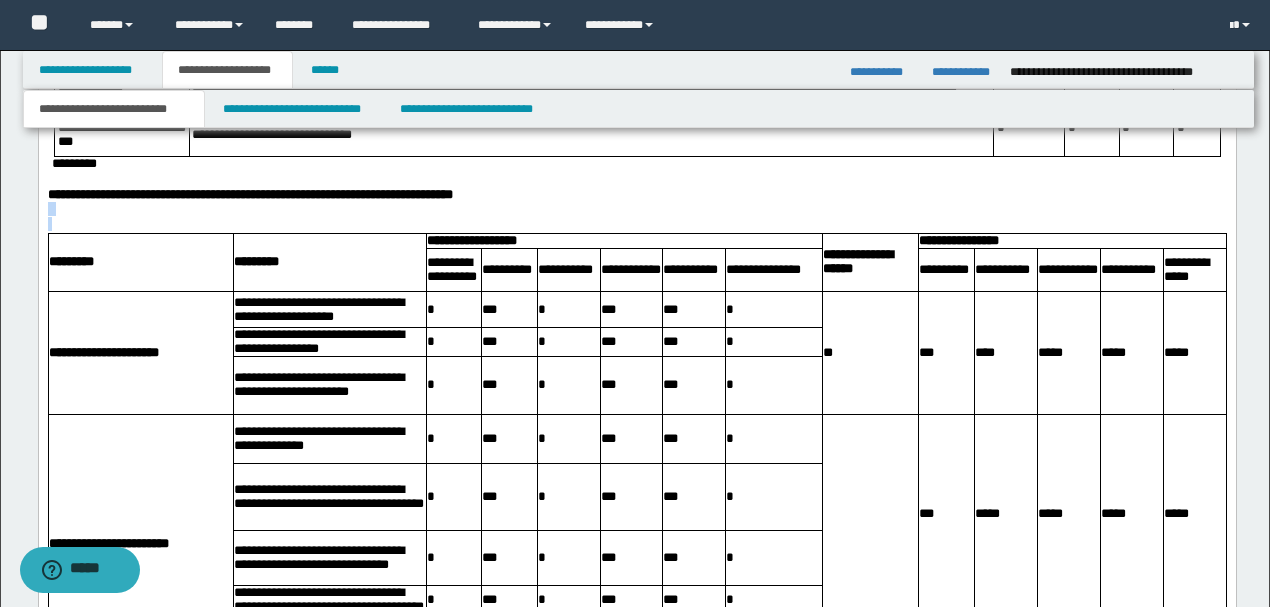 drag, startPoint x: 1040, startPoint y: 765, endPoint x: 624, endPoint y: 233, distance: 675.337 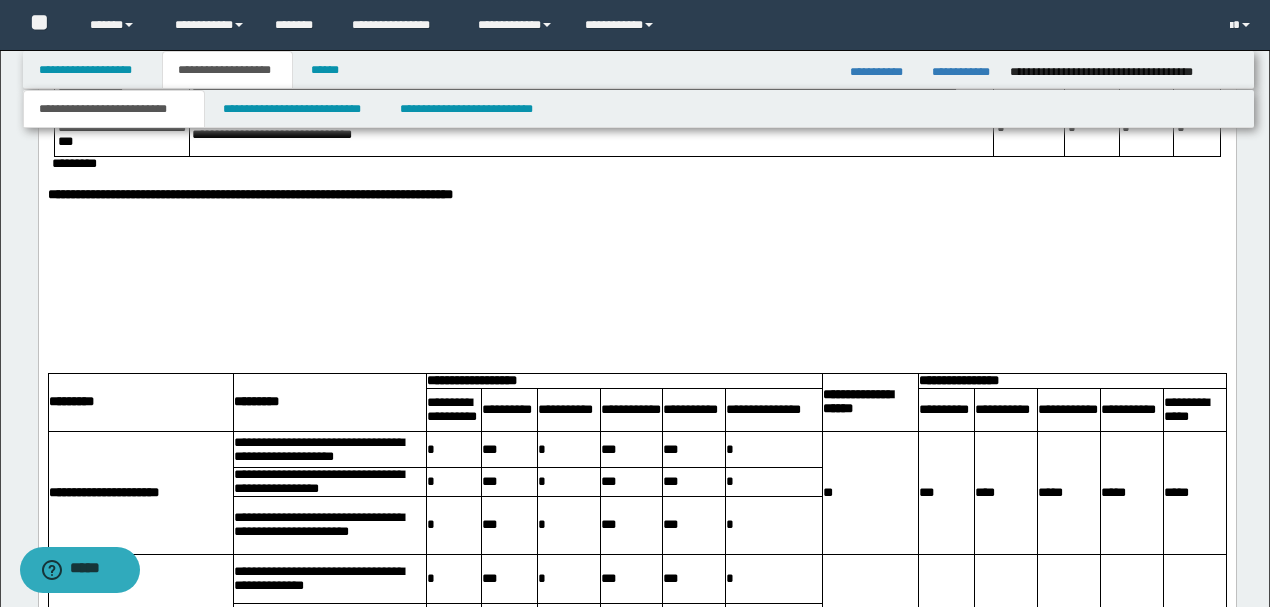 click at bounding box center [636, 280] 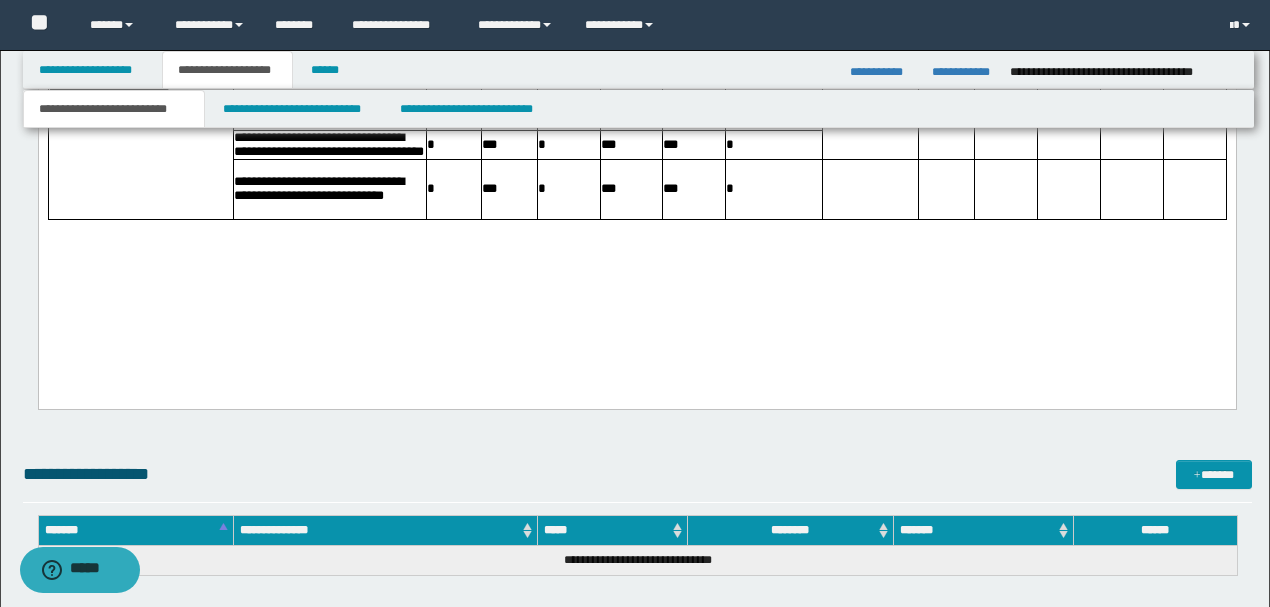 scroll, scrollTop: 2256, scrollLeft: 0, axis: vertical 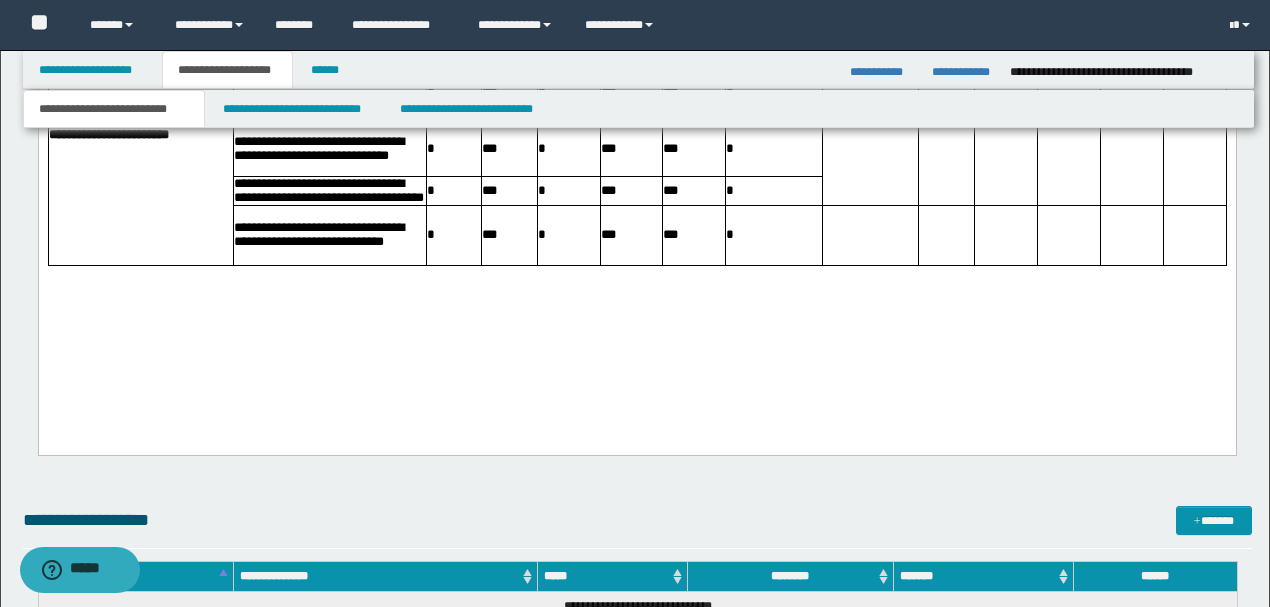 drag, startPoint x: 139, startPoint y: -135, endPoint x: 517, endPoint y: 464, distance: 708.29724 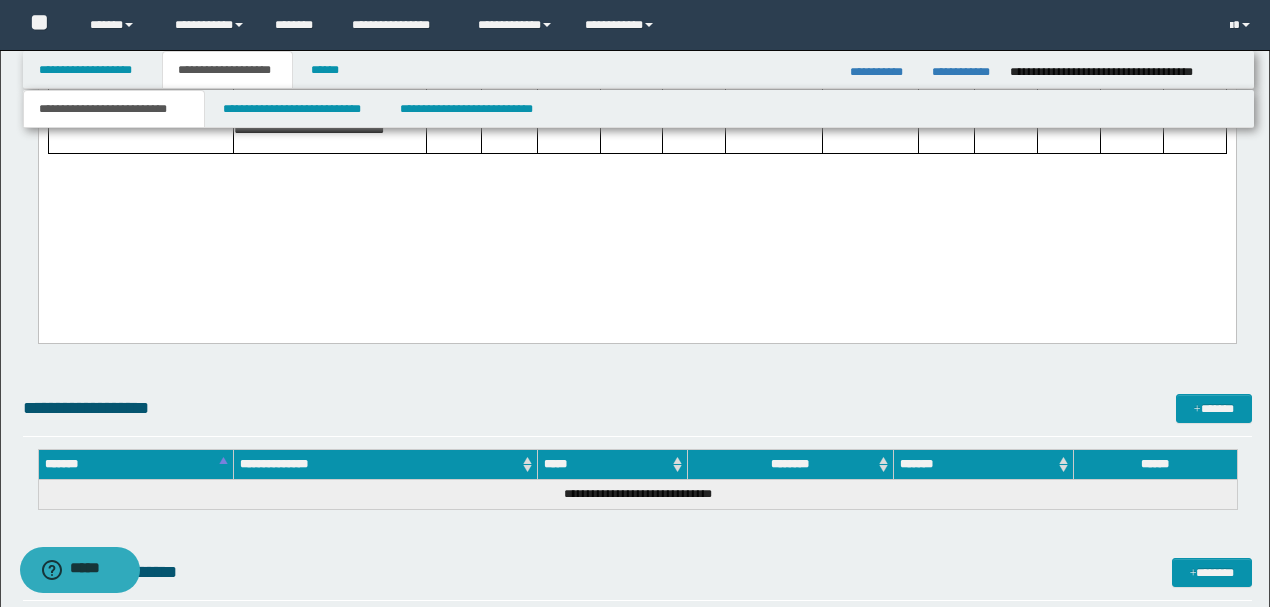 scroll, scrollTop: 2425, scrollLeft: 0, axis: vertical 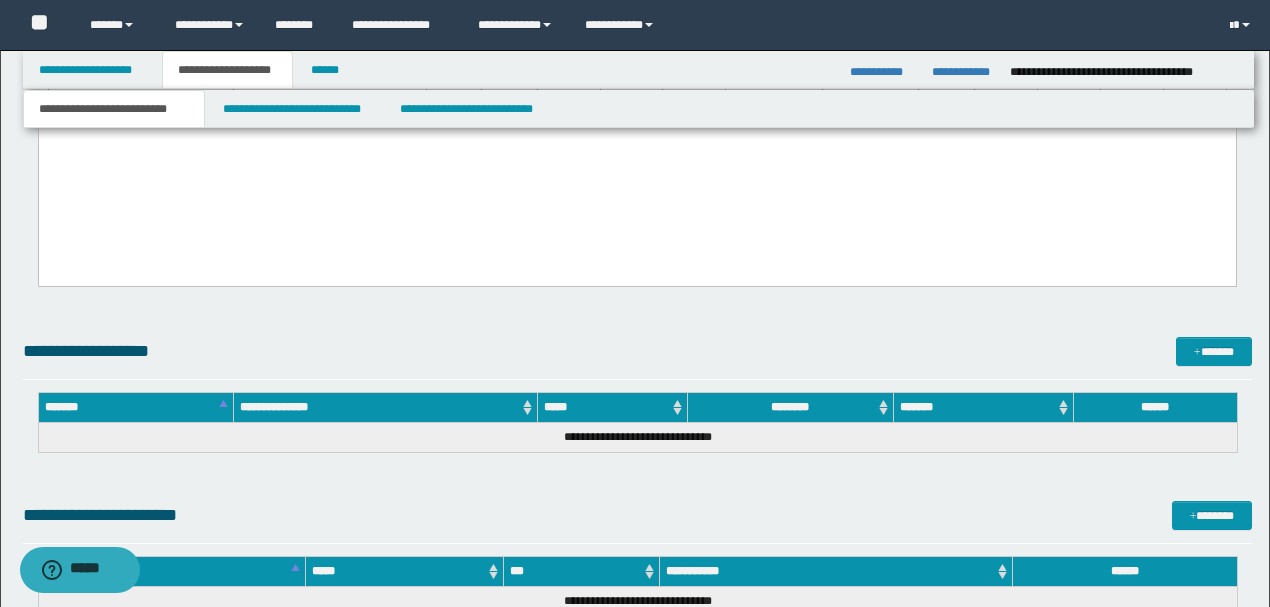 drag, startPoint x: 562, startPoint y: -335, endPoint x: 821, endPoint y: -801, distance: 533.1388 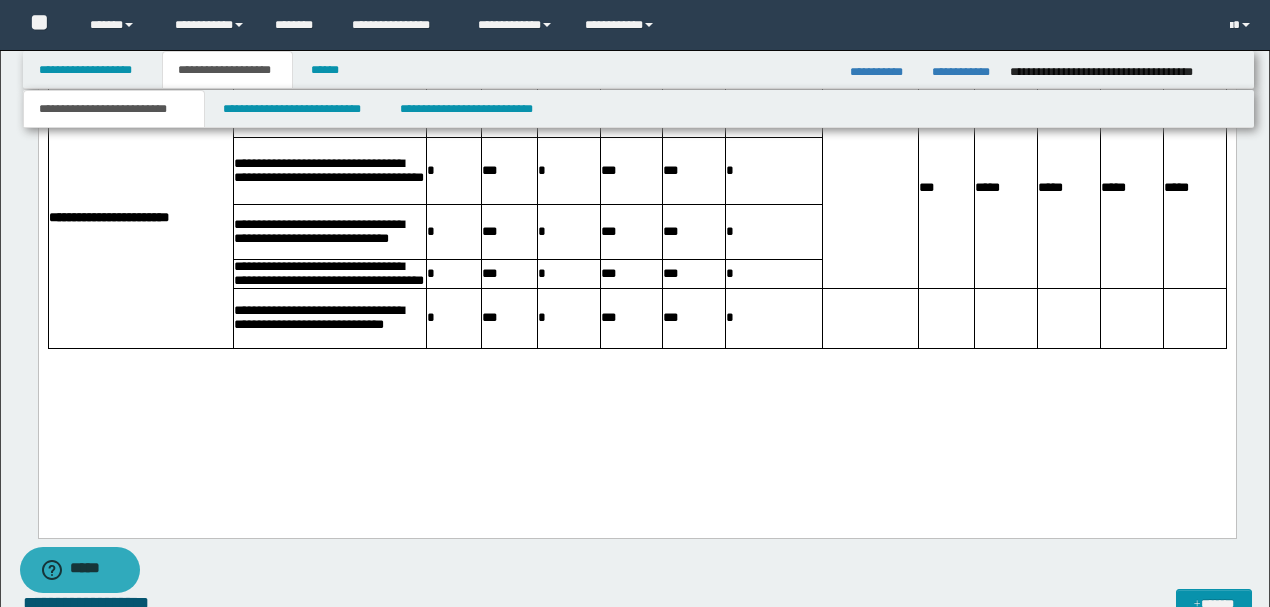 scroll, scrollTop: 2158, scrollLeft: 0, axis: vertical 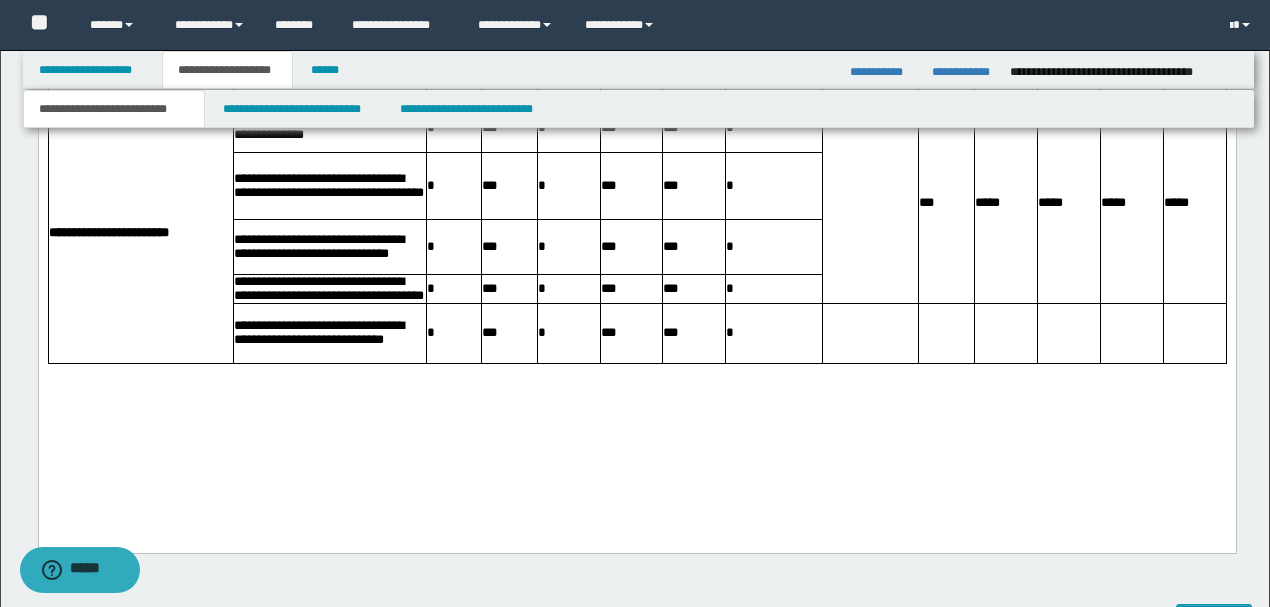 click on "**********" at bounding box center [636, -247] 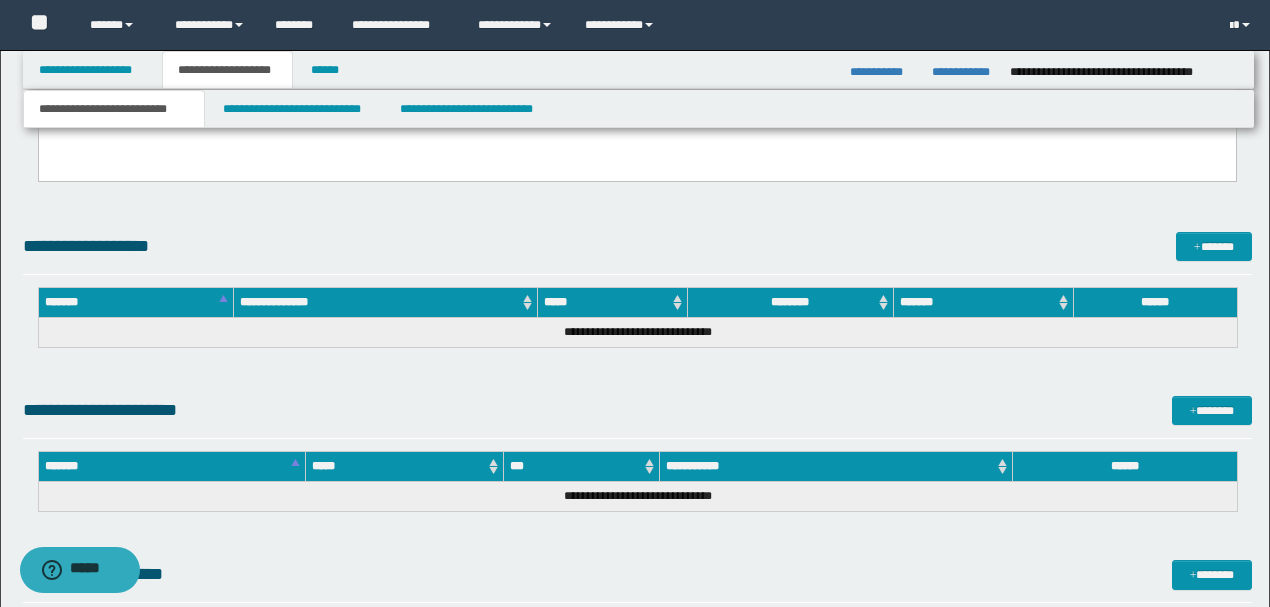 drag, startPoint x: 339, startPoint y: -444, endPoint x: 690, endPoint y: 310, distance: 831.69525 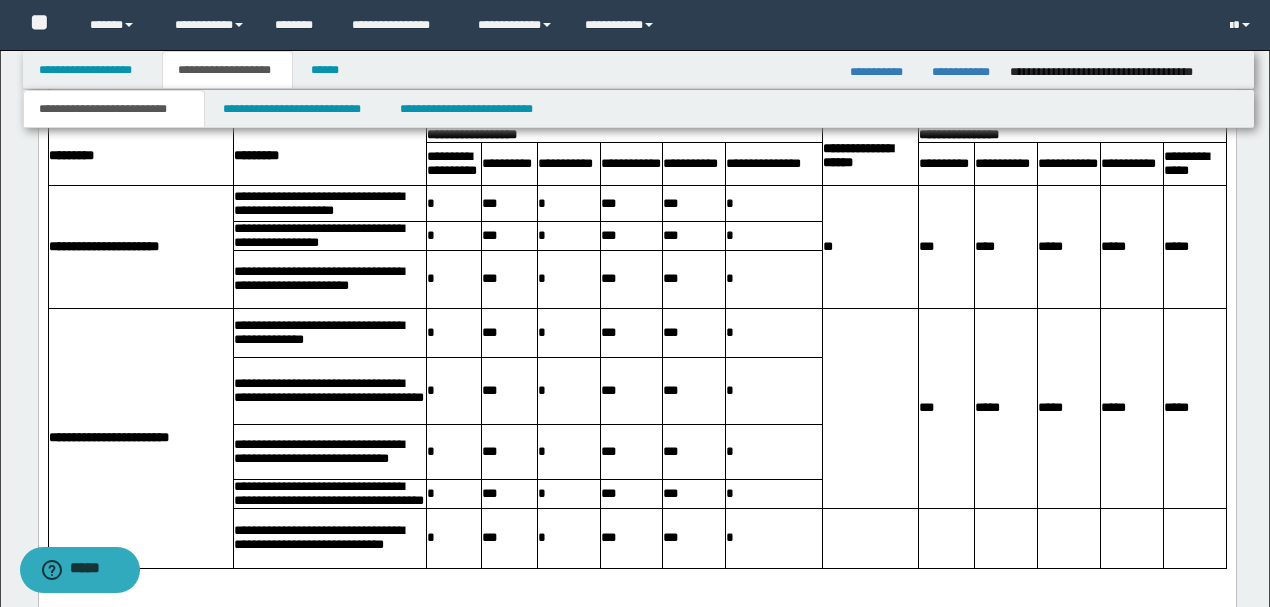 scroll, scrollTop: 1730, scrollLeft: 0, axis: vertical 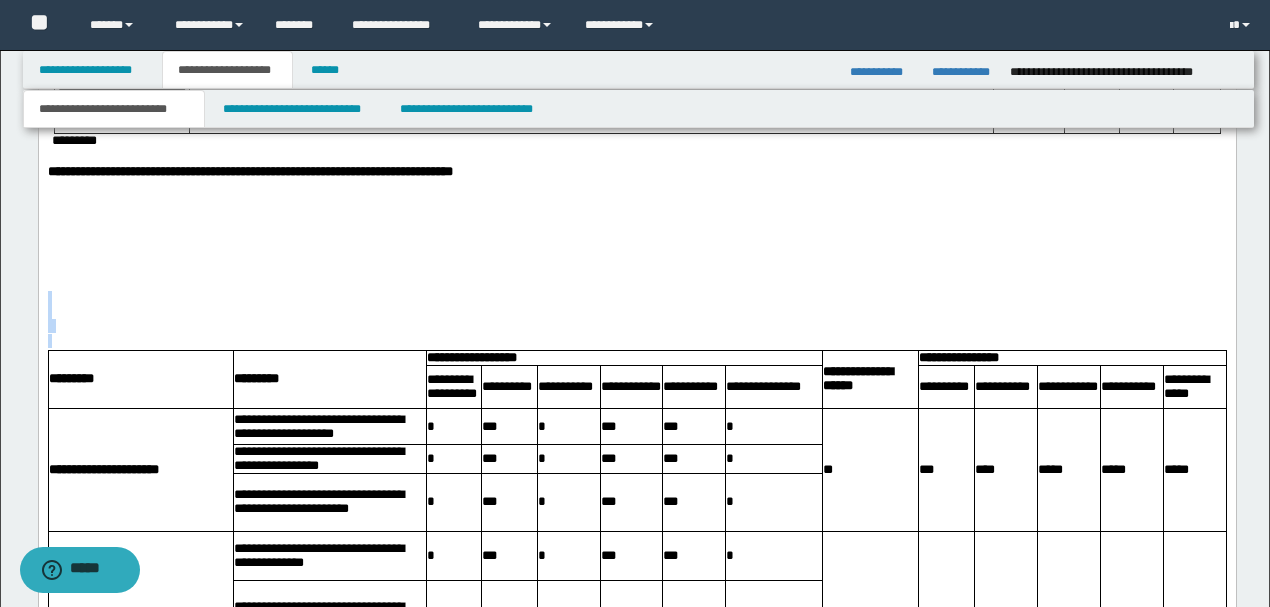 click at bounding box center (637, 342) 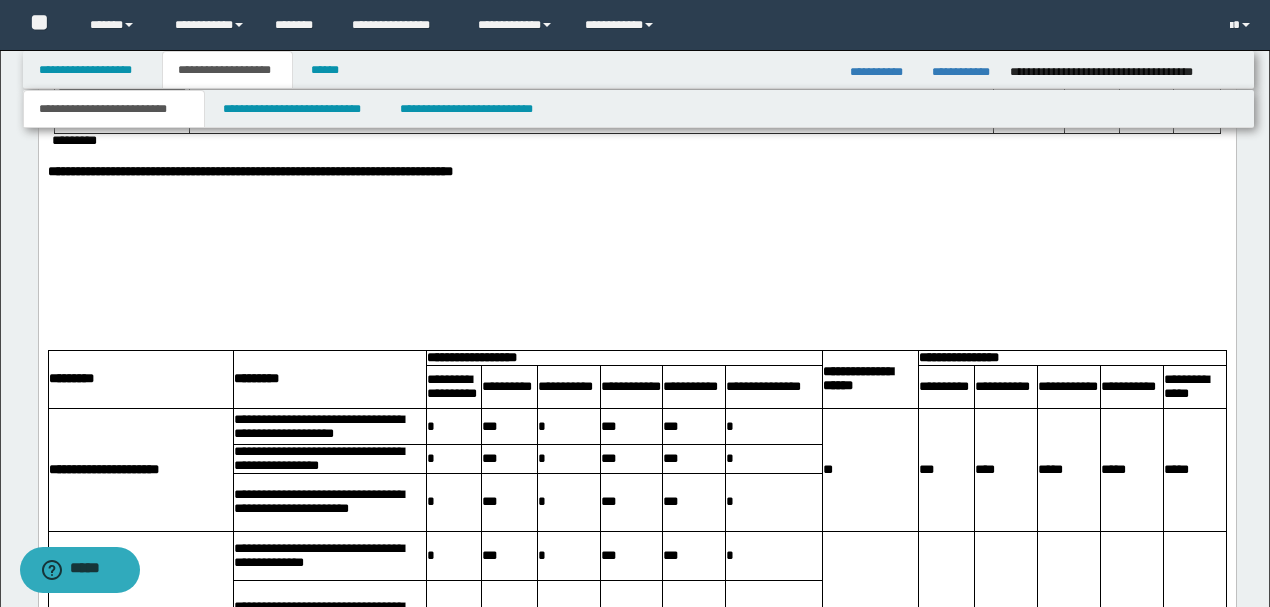 click on "*********" at bounding box center [140, 380] 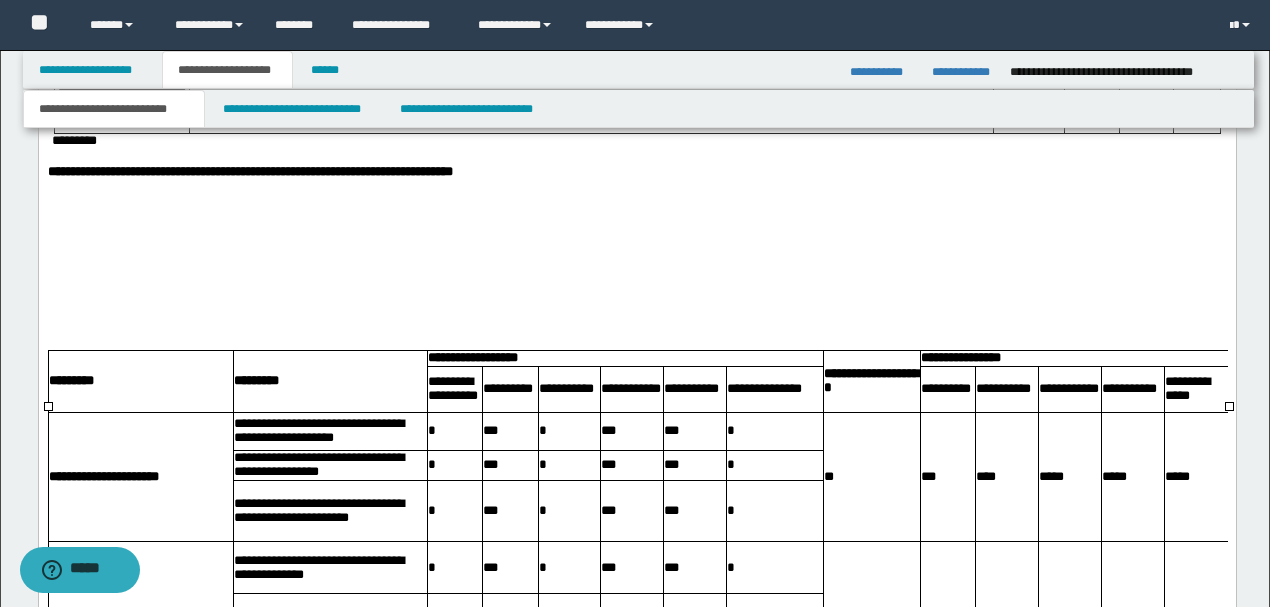 drag, startPoint x: 47, startPoint y: 403, endPoint x: 672, endPoint y: 437, distance: 625.92413 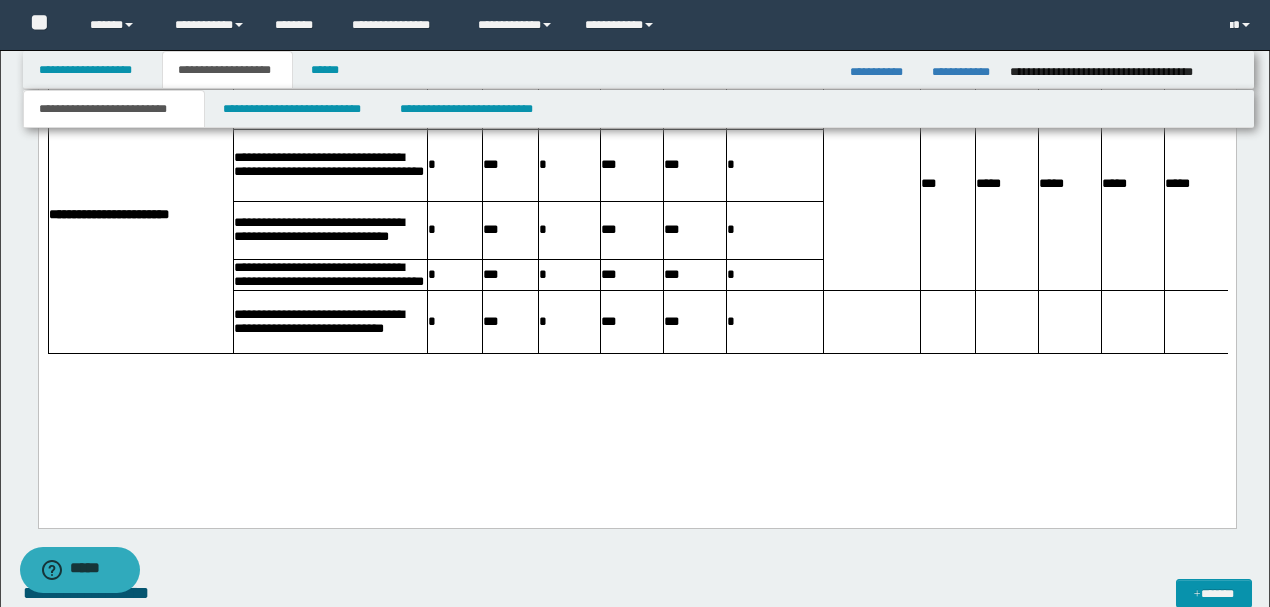 scroll, scrollTop: 2374, scrollLeft: 0, axis: vertical 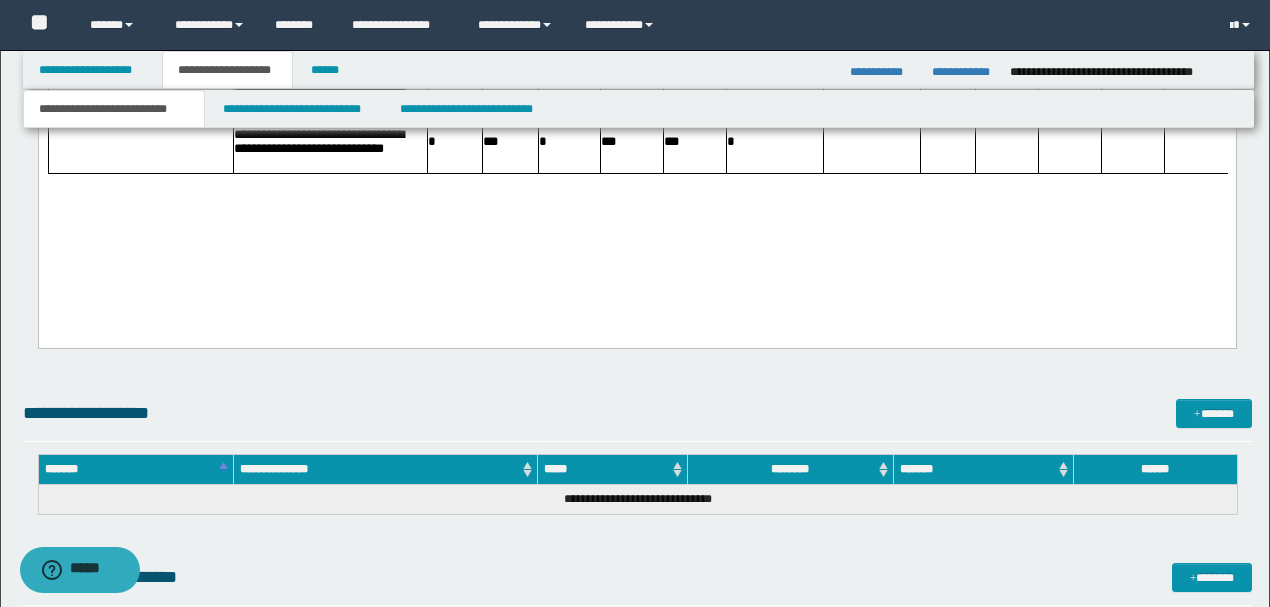 drag, startPoint x: 705, startPoint y: -188, endPoint x: 1003, endPoint y: 473, distance: 725.069 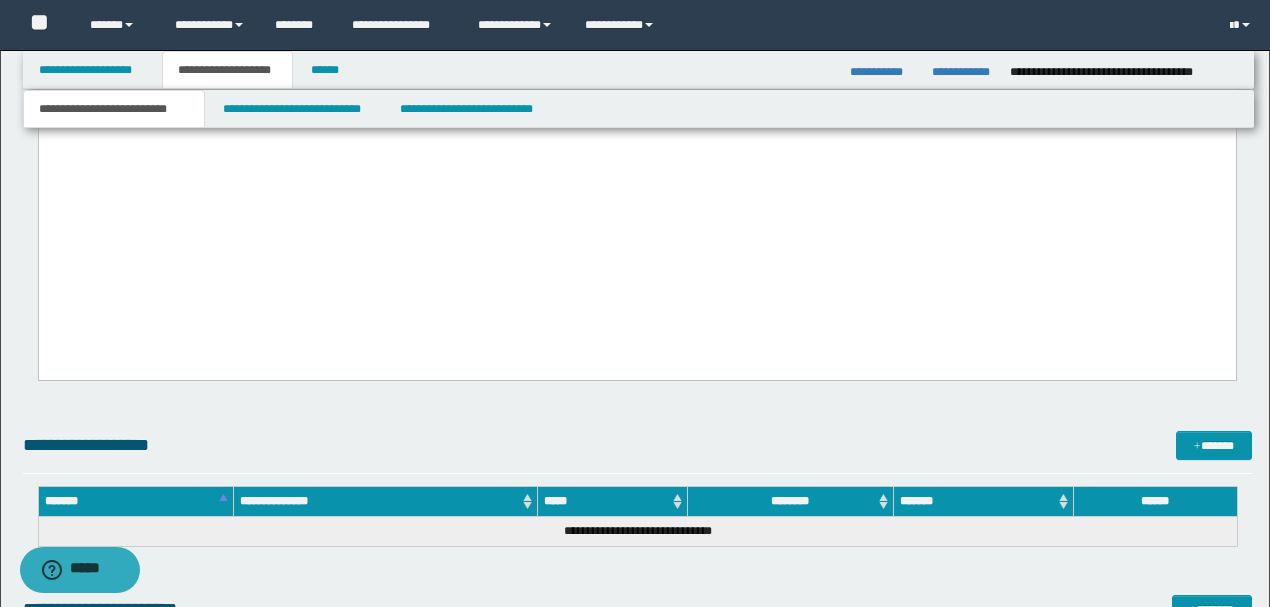 scroll, scrollTop: 1821, scrollLeft: 0, axis: vertical 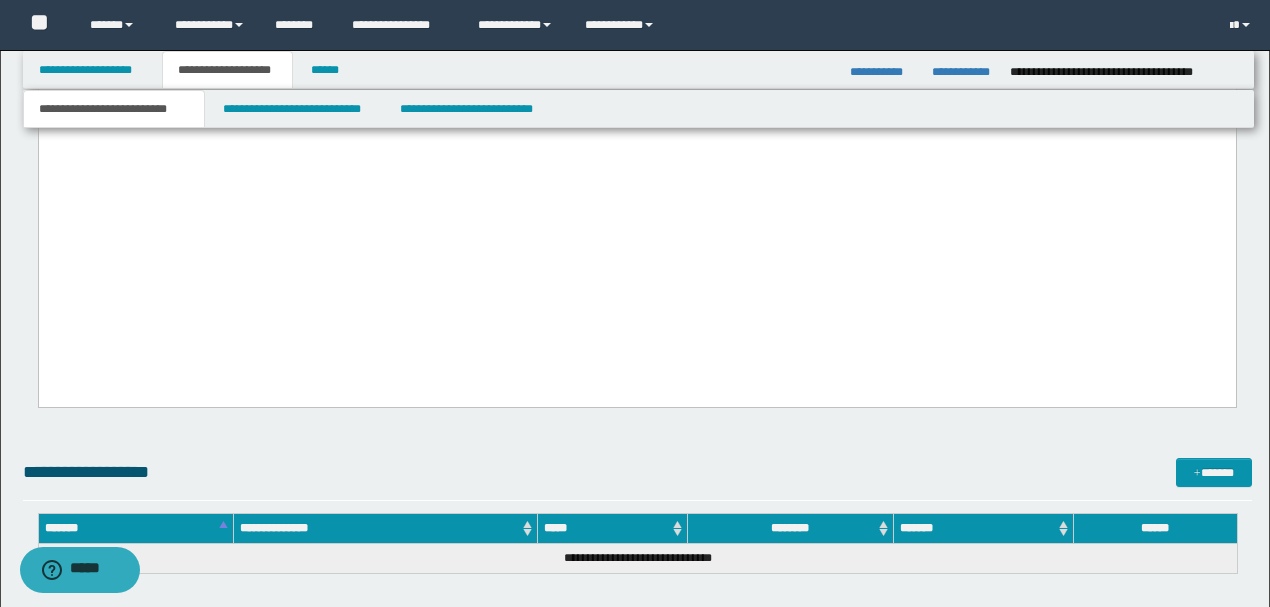 click at bounding box center [636, 152] 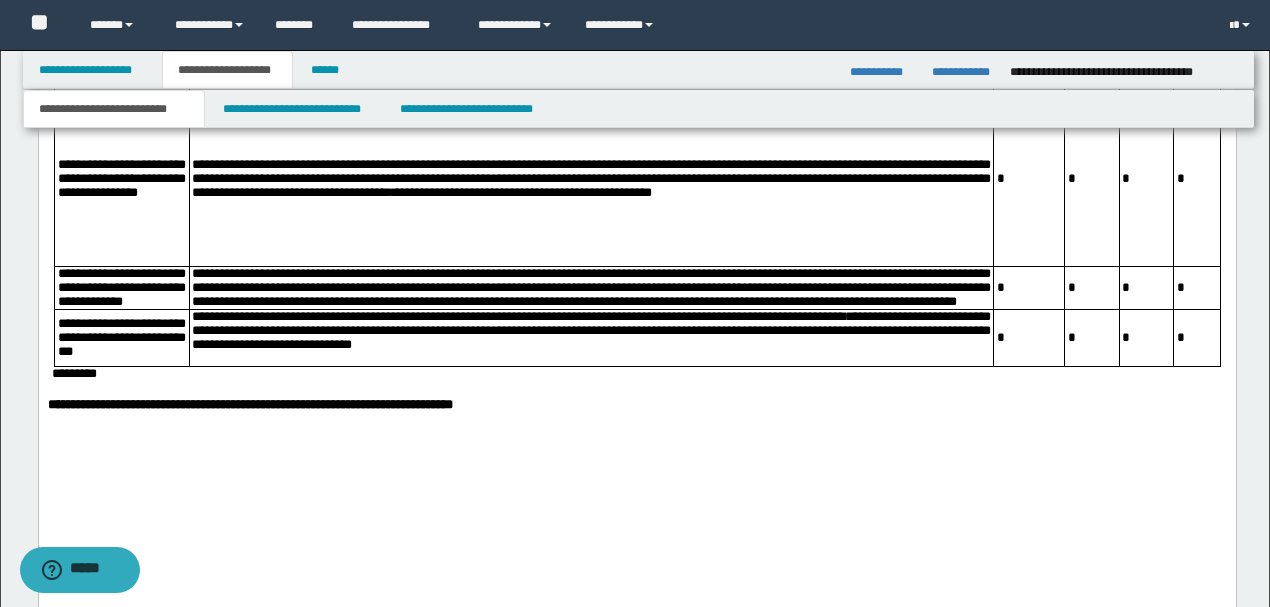 scroll, scrollTop: 1488, scrollLeft: 0, axis: vertical 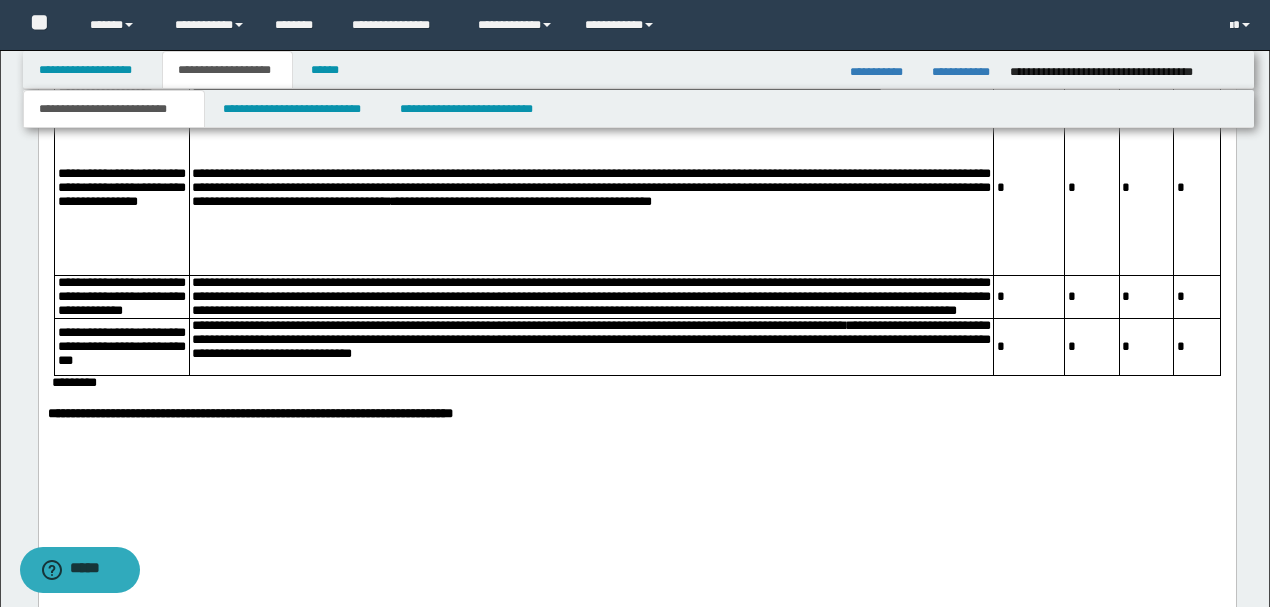 click at bounding box center [636, 443] 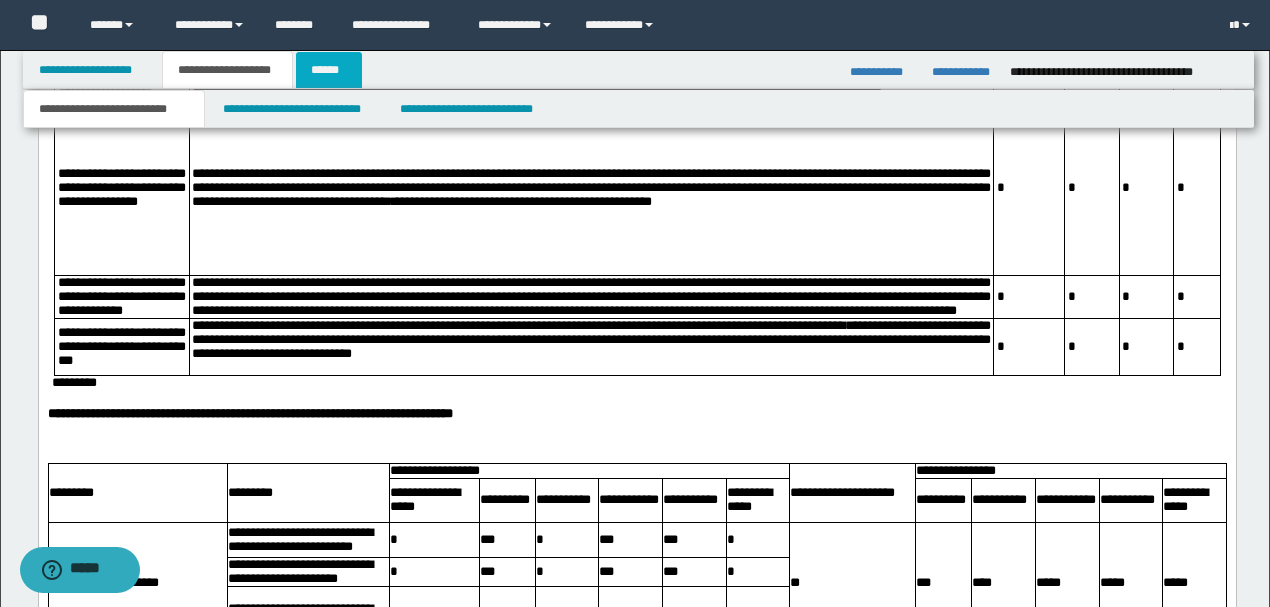 click on "******" at bounding box center (329, 70) 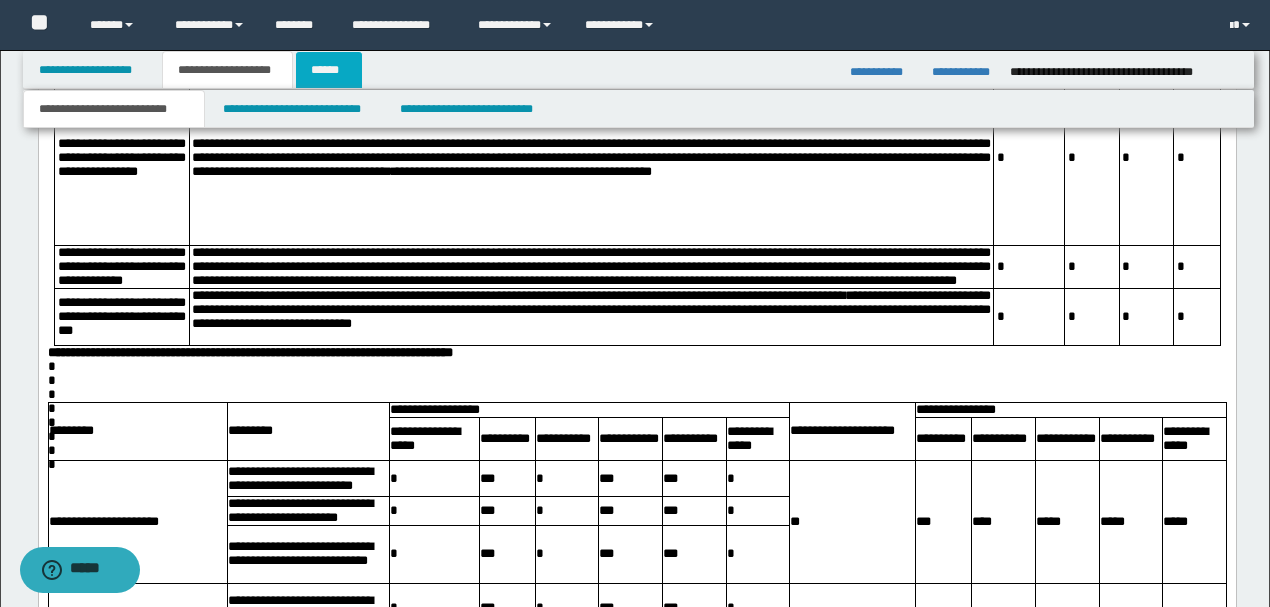 scroll, scrollTop: 378, scrollLeft: 0, axis: vertical 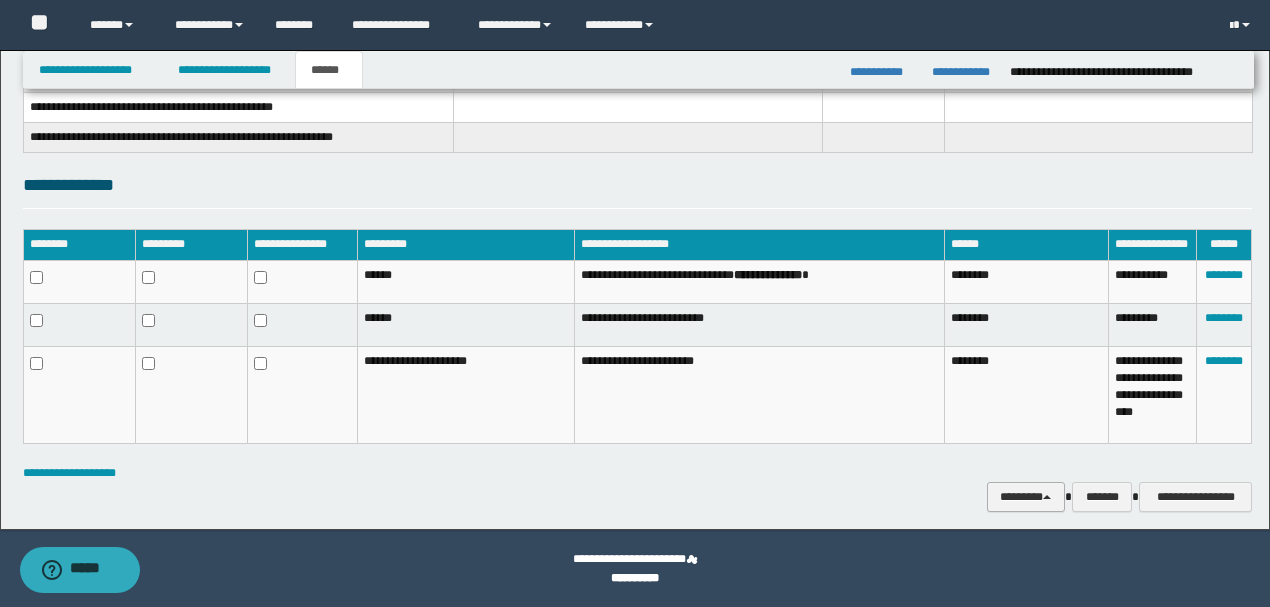 click on "********" at bounding box center (1026, 496) 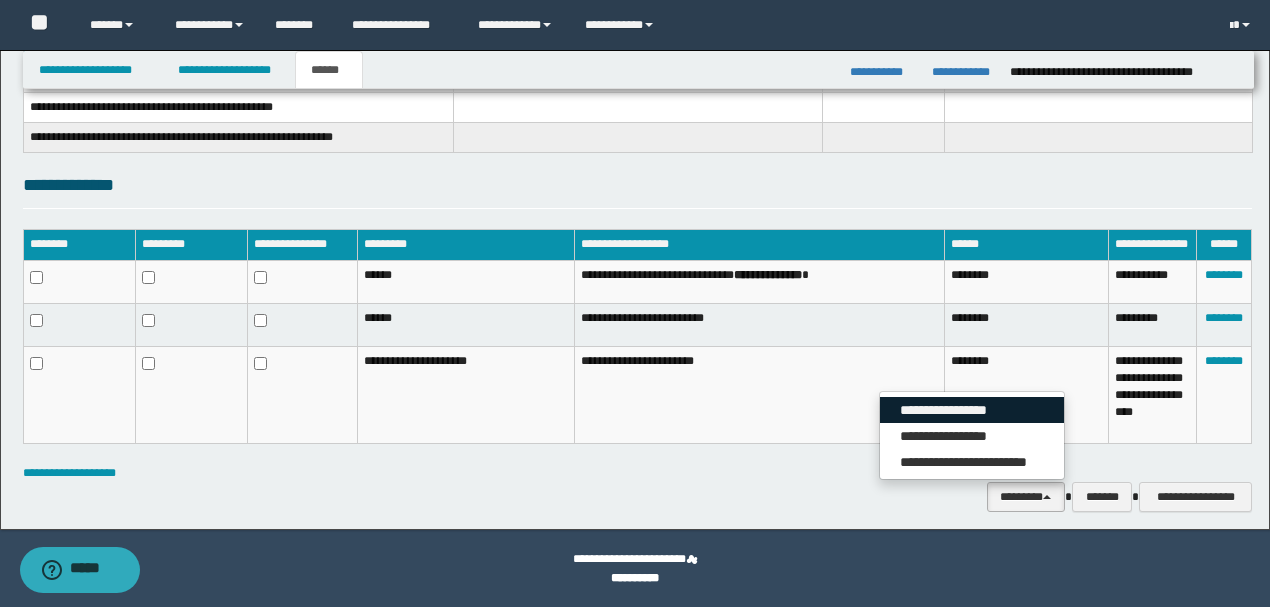 click on "**********" at bounding box center (972, 410) 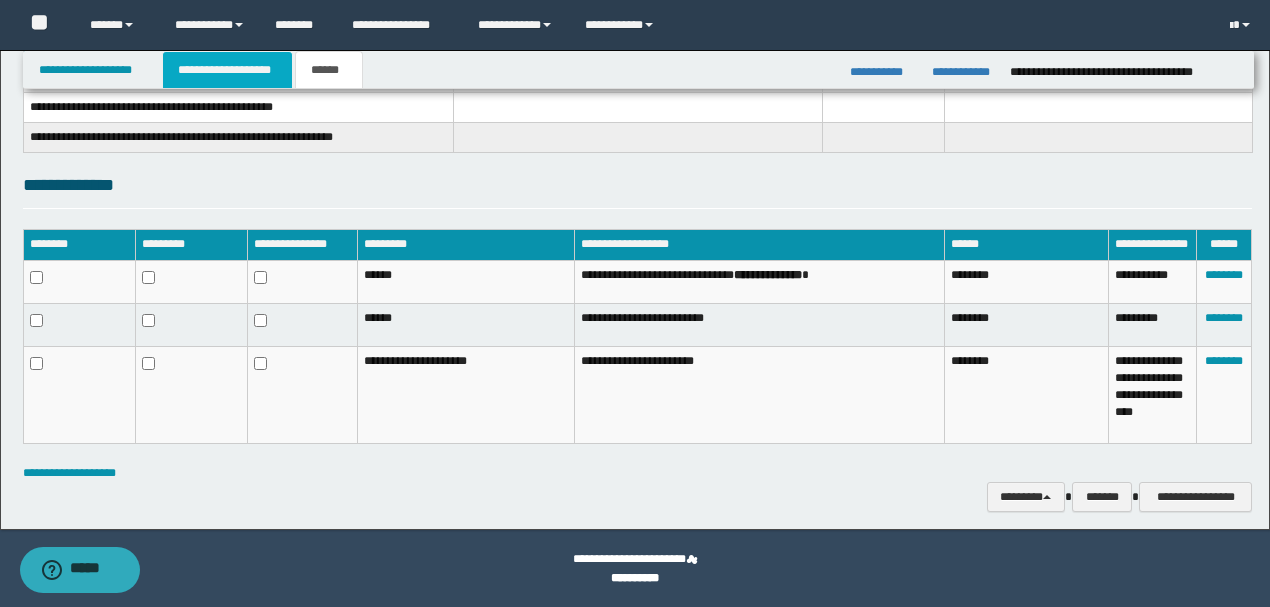 click on "**********" at bounding box center (227, 70) 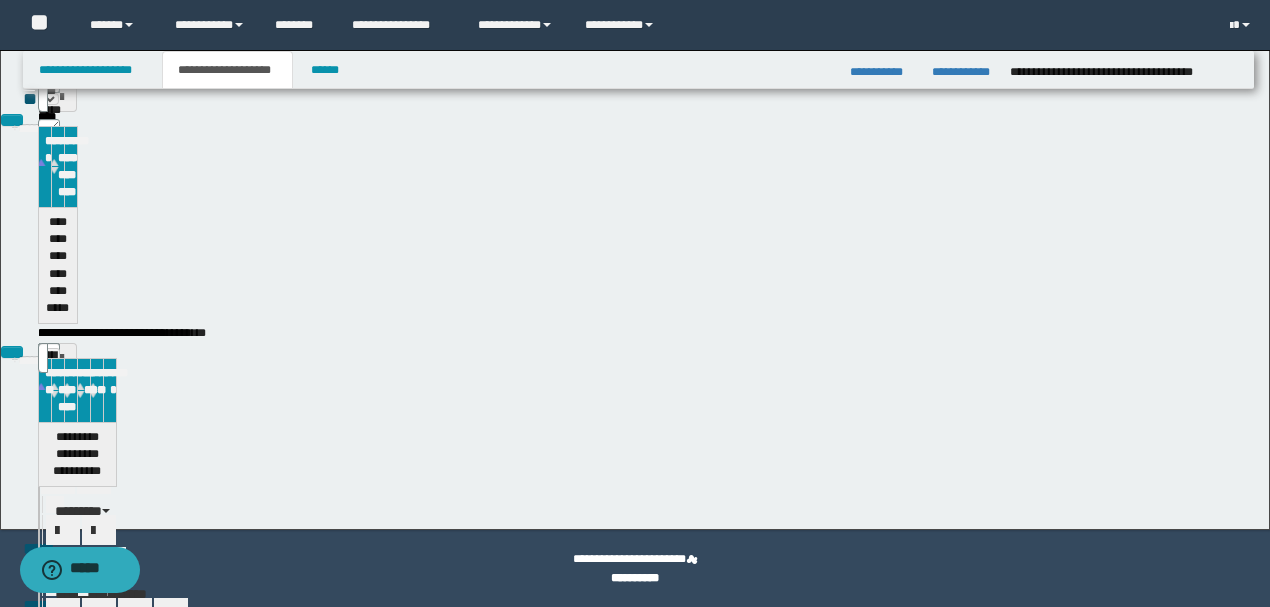 scroll, scrollTop: 409, scrollLeft: 0, axis: vertical 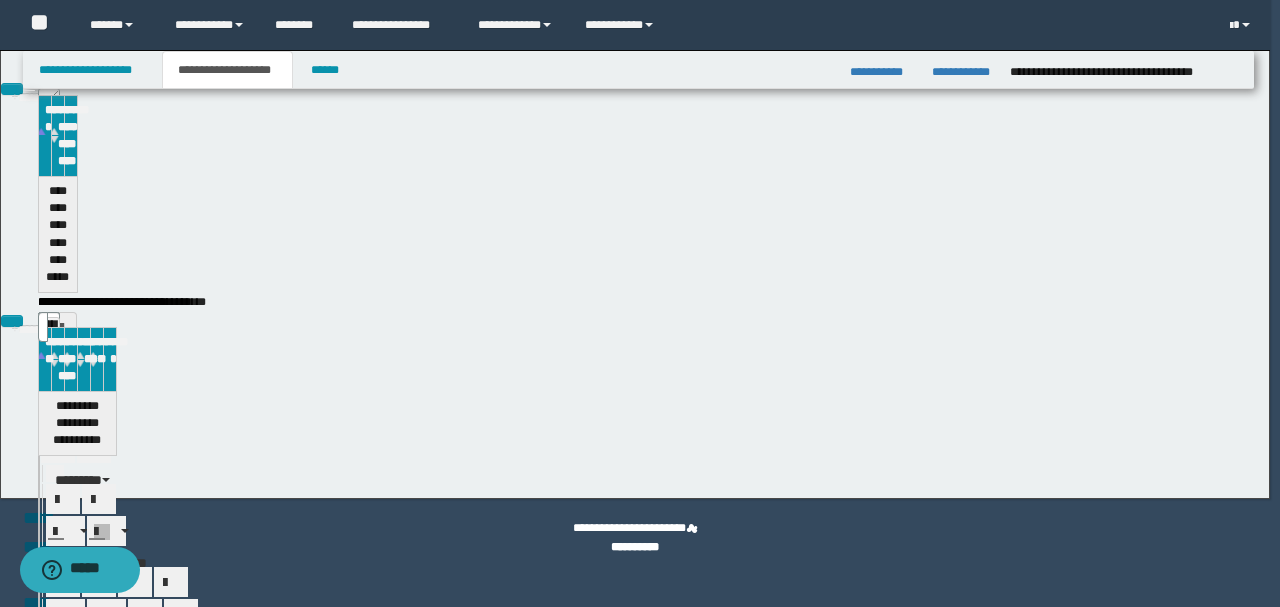 type 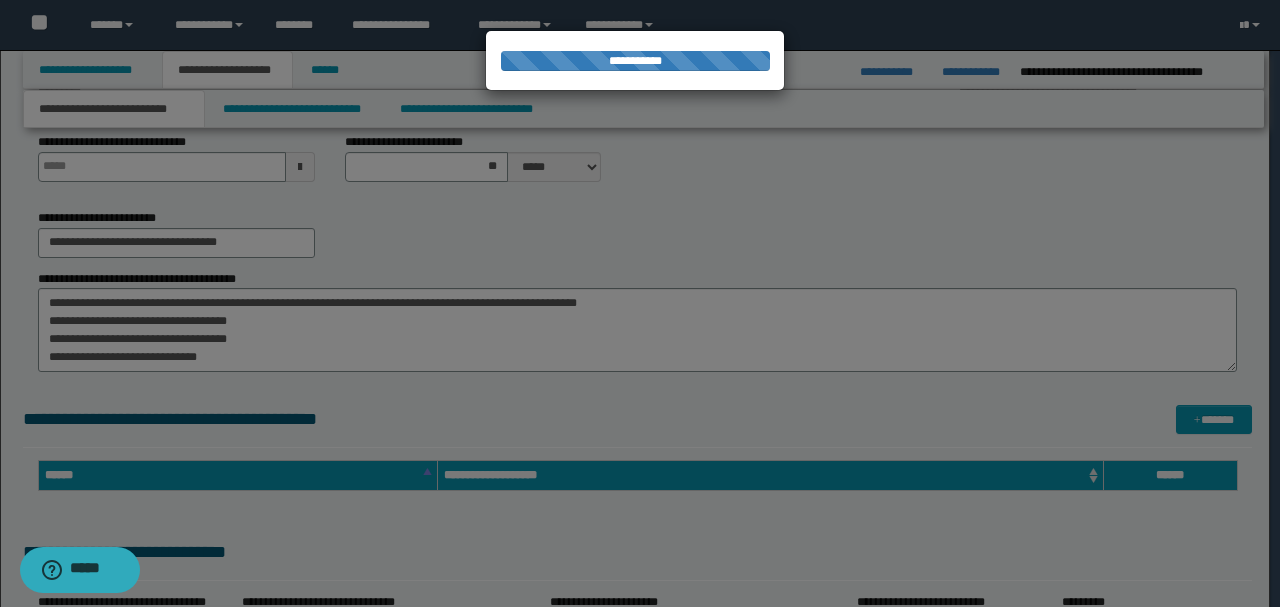type 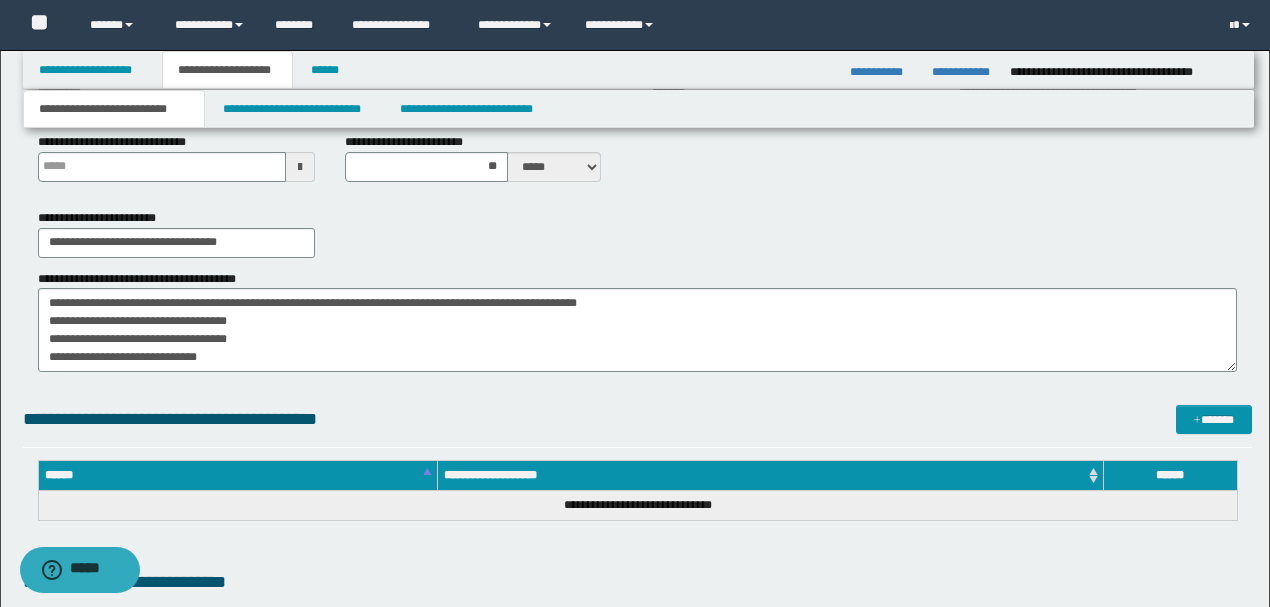 type 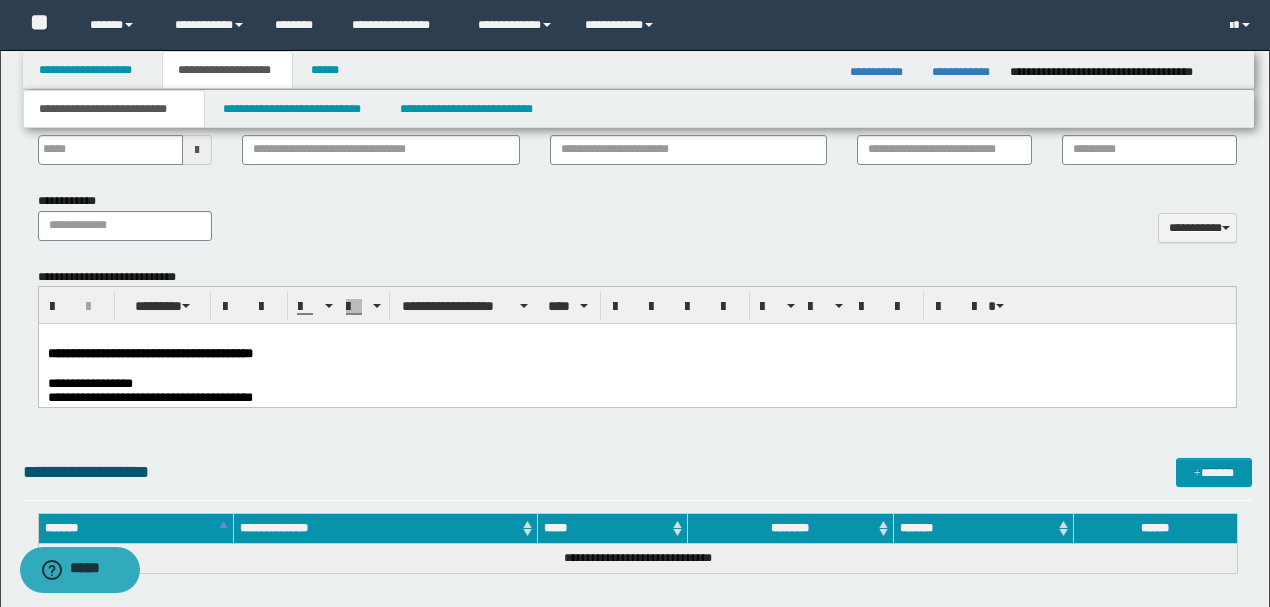 click on "**********" at bounding box center [636, 354] 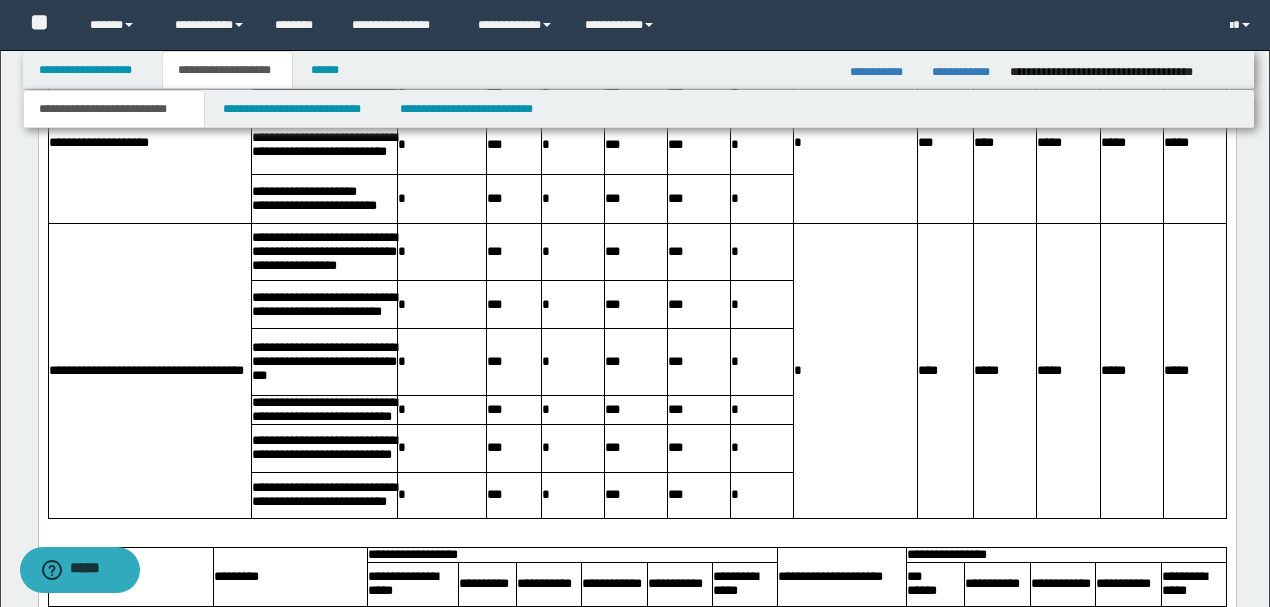 scroll, scrollTop: 2182, scrollLeft: 0, axis: vertical 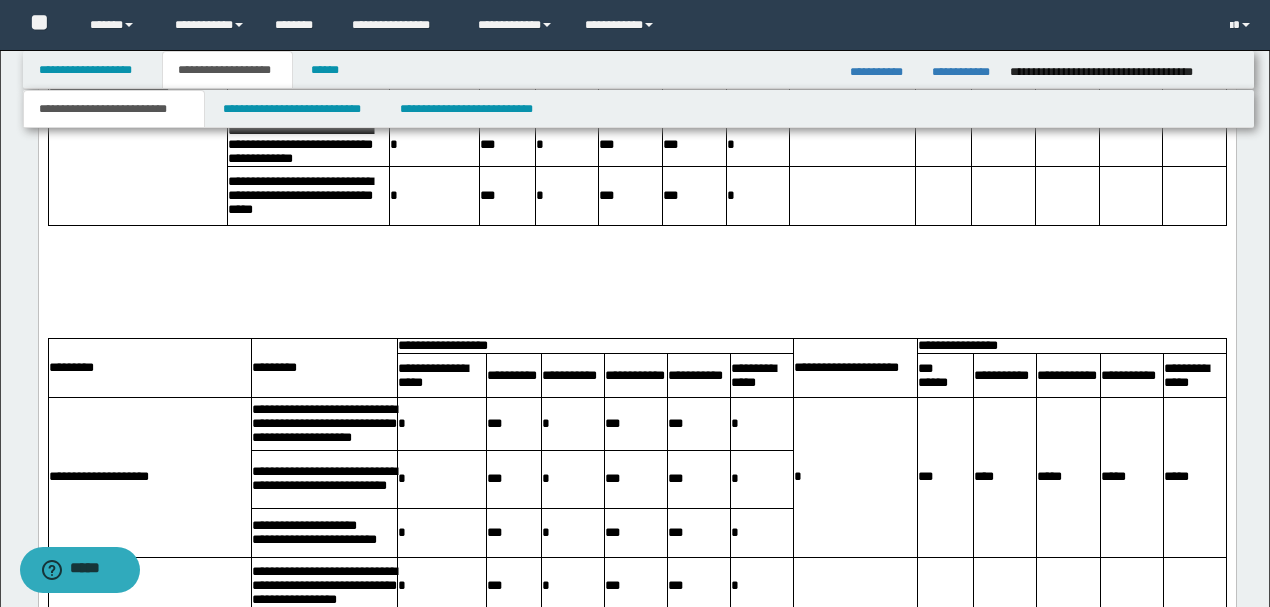 click at bounding box center [636, 248] 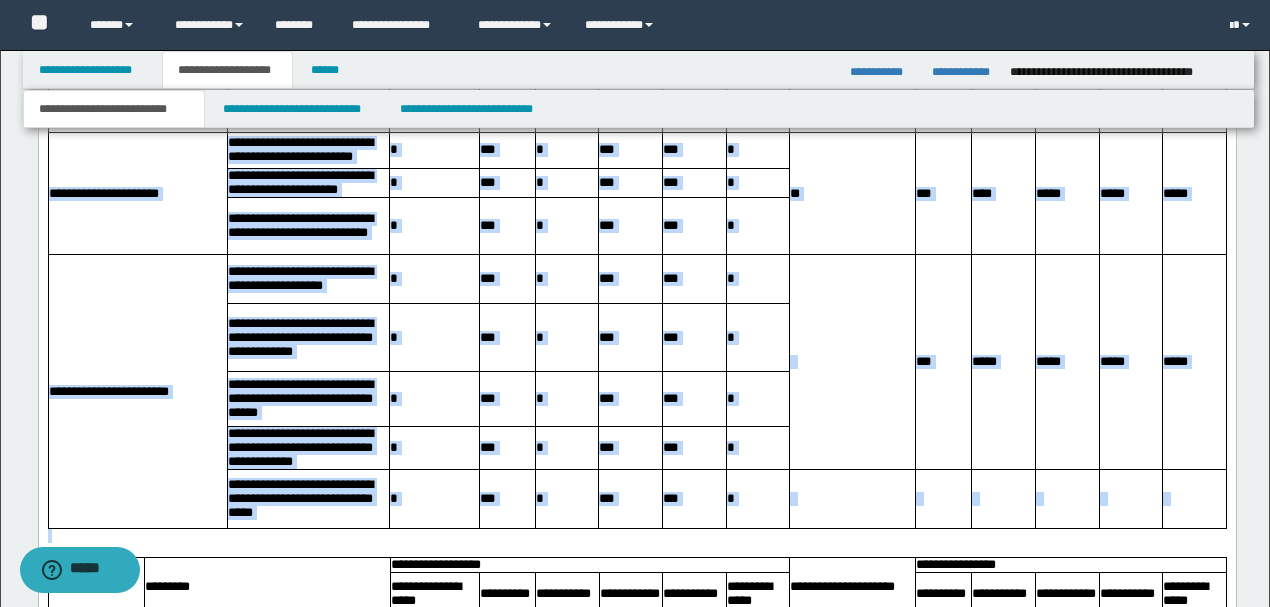 scroll, scrollTop: 1851, scrollLeft: 0, axis: vertical 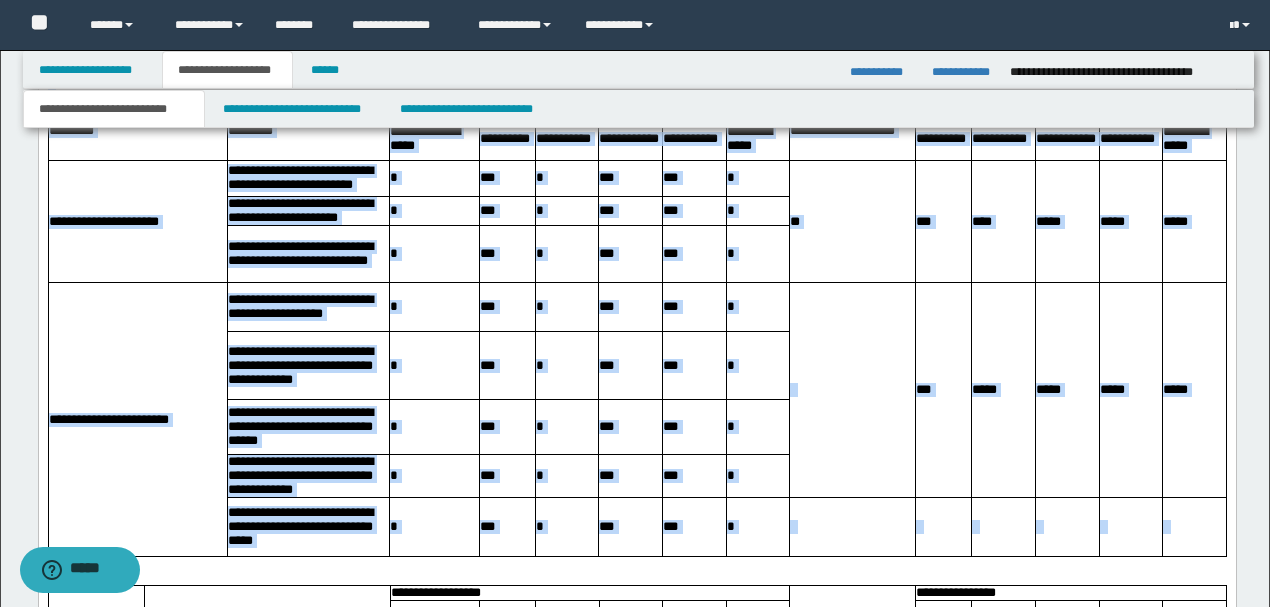 drag, startPoint x: 1204, startPoint y: 625, endPoint x: 472, endPoint y: 122, distance: 888.1627 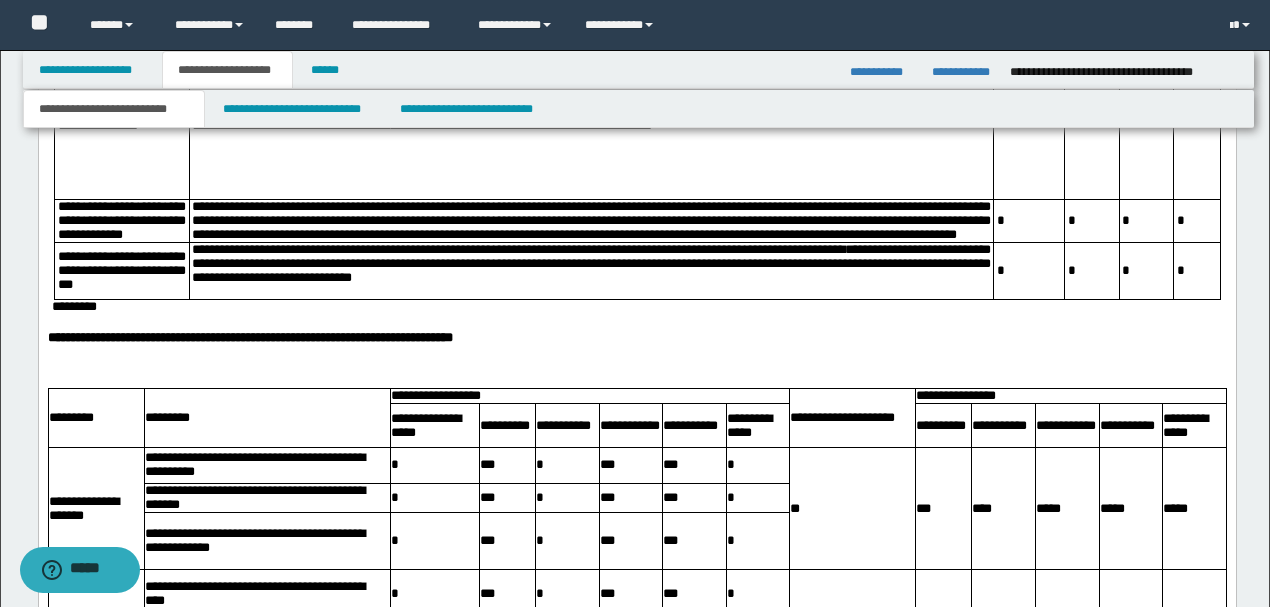 scroll, scrollTop: 1518, scrollLeft: 0, axis: vertical 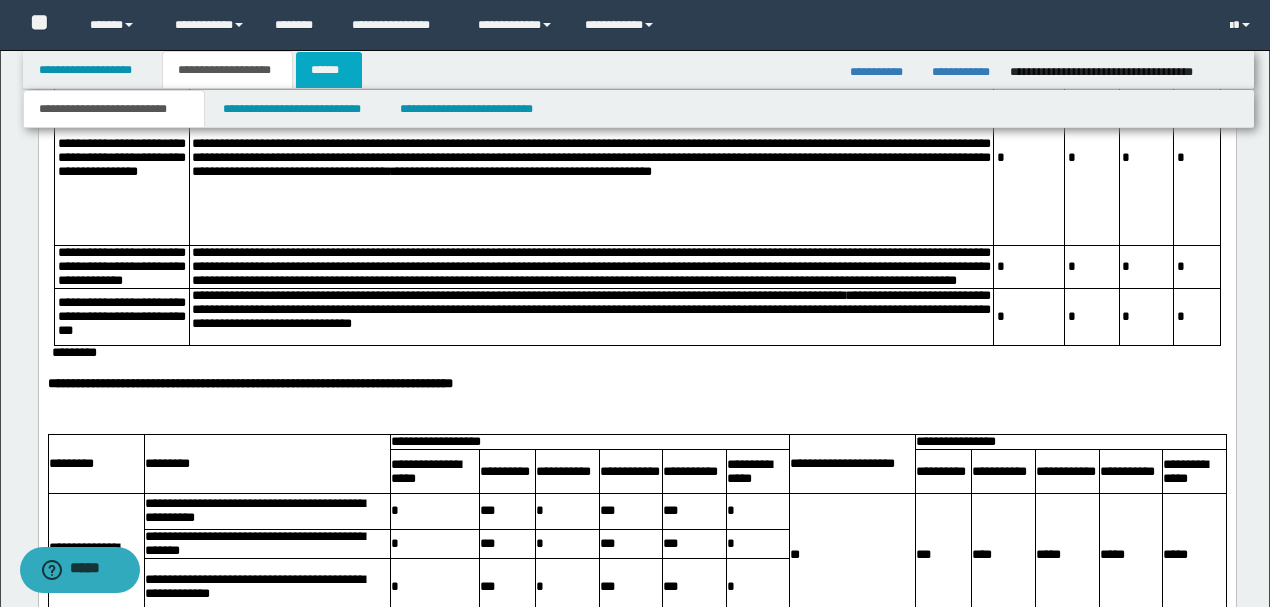 click on "******" at bounding box center (329, 70) 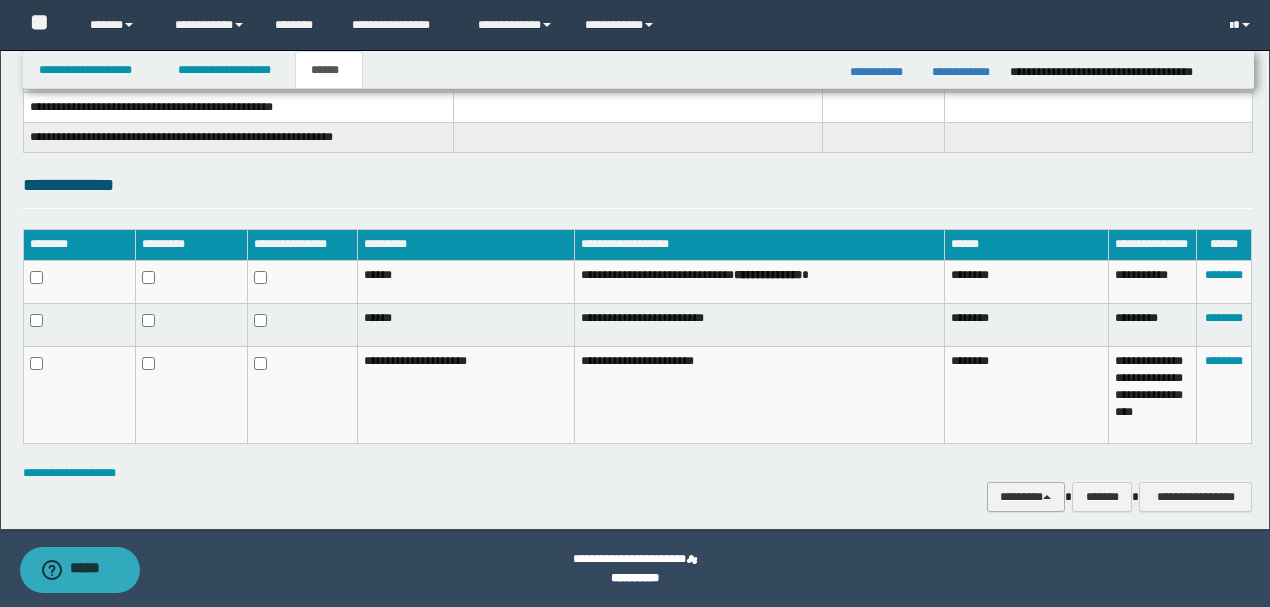 click on "********" at bounding box center (1026, 496) 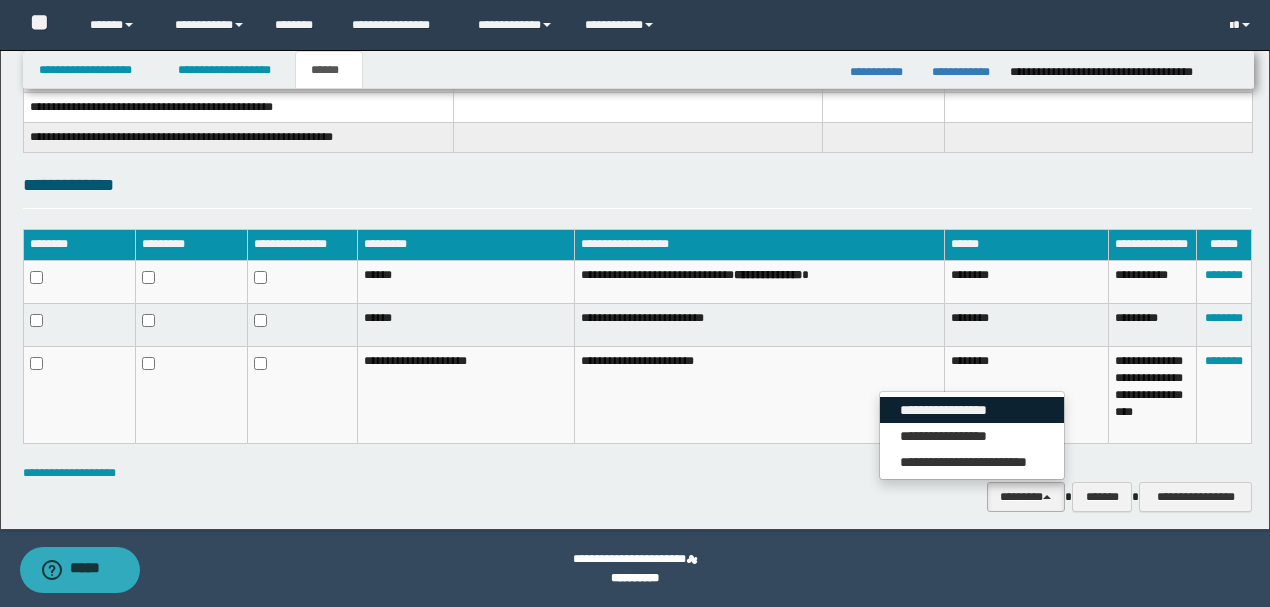 click on "**********" at bounding box center [972, 410] 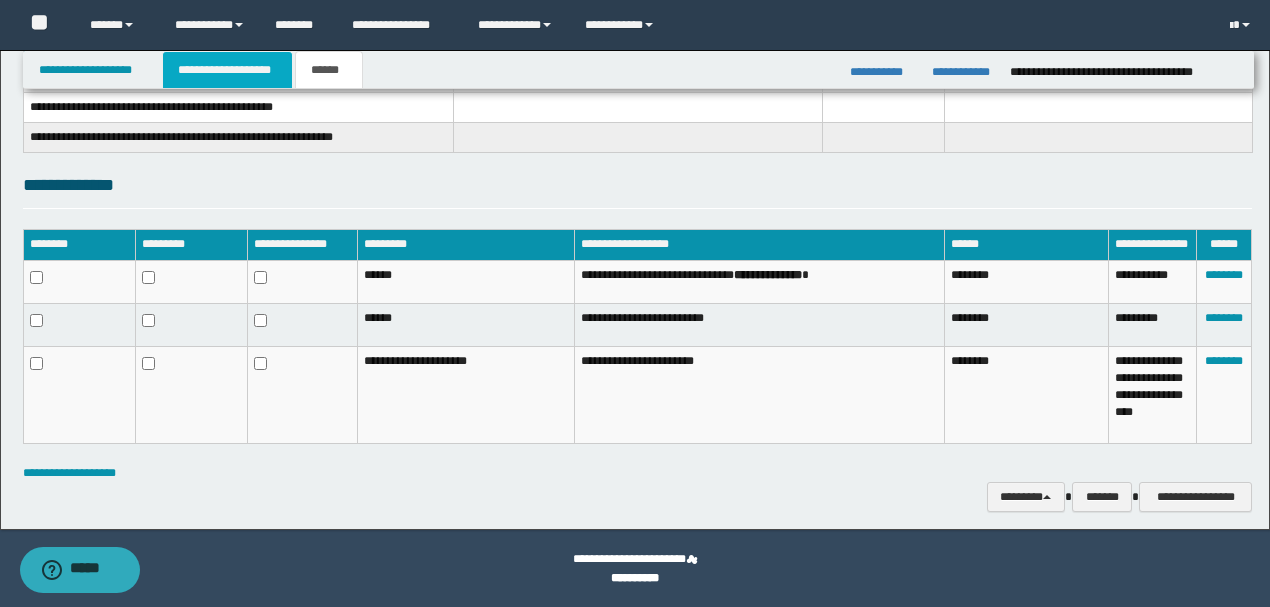 click on "**********" at bounding box center [227, 70] 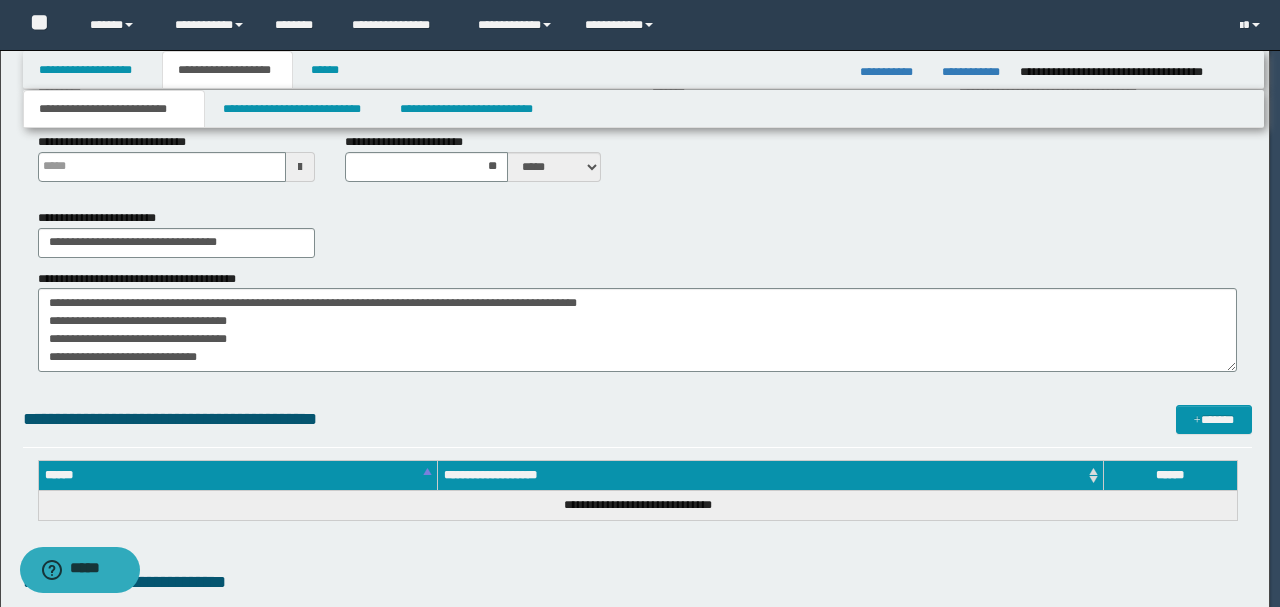 type 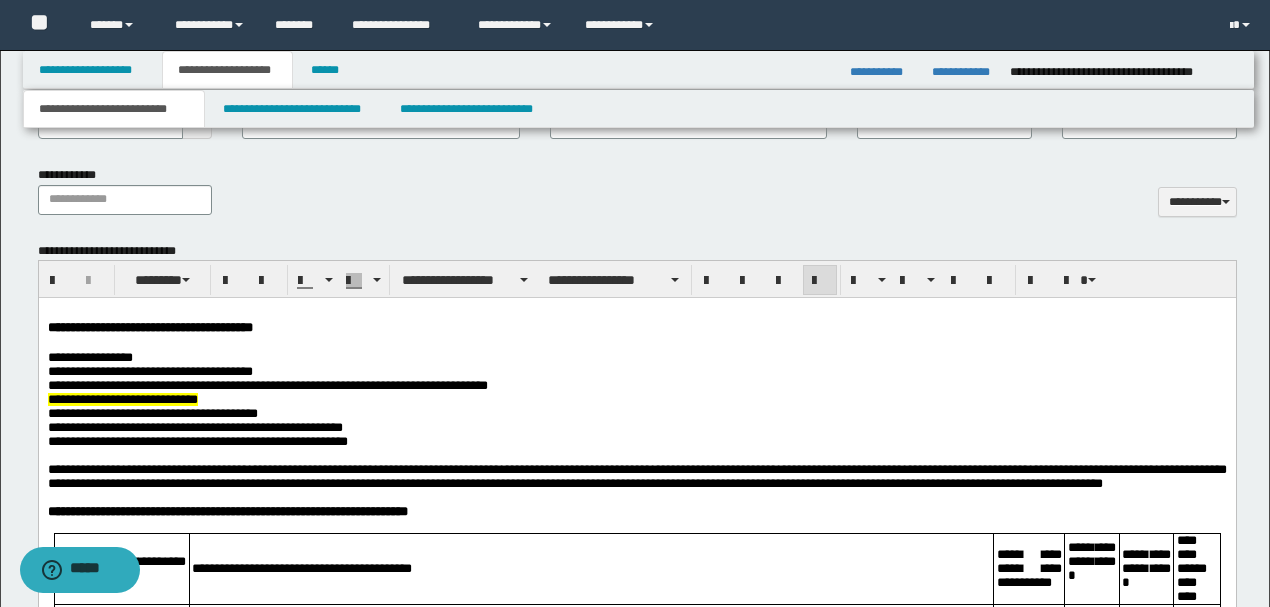 click at bounding box center (637, 342) 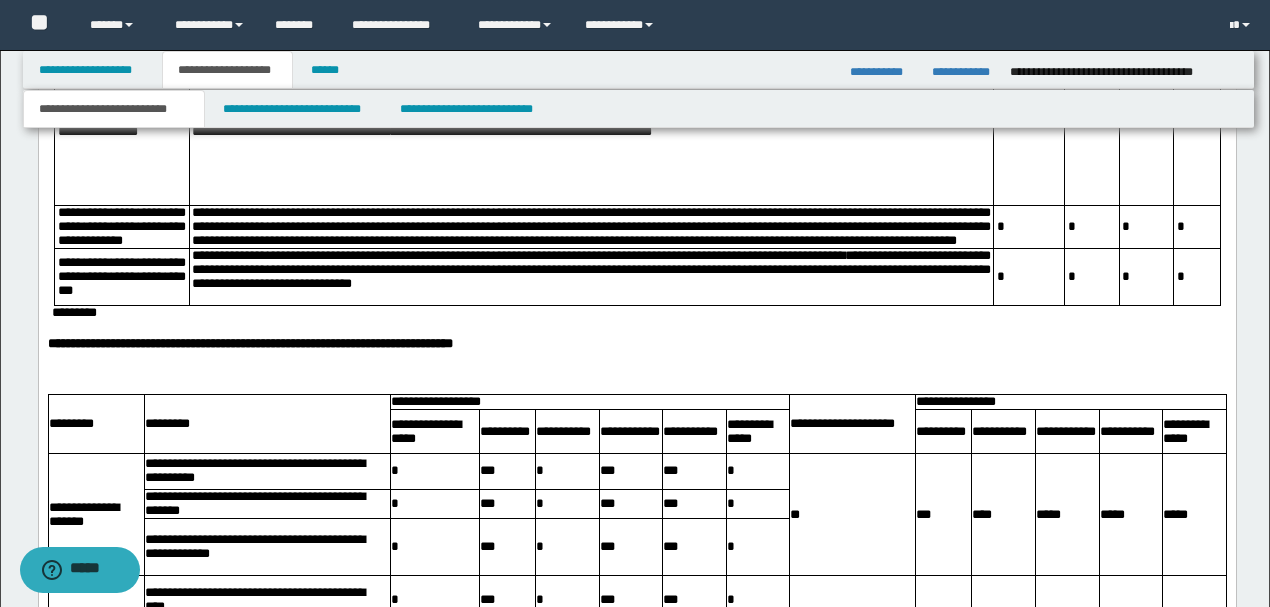 scroll, scrollTop: 1809, scrollLeft: 0, axis: vertical 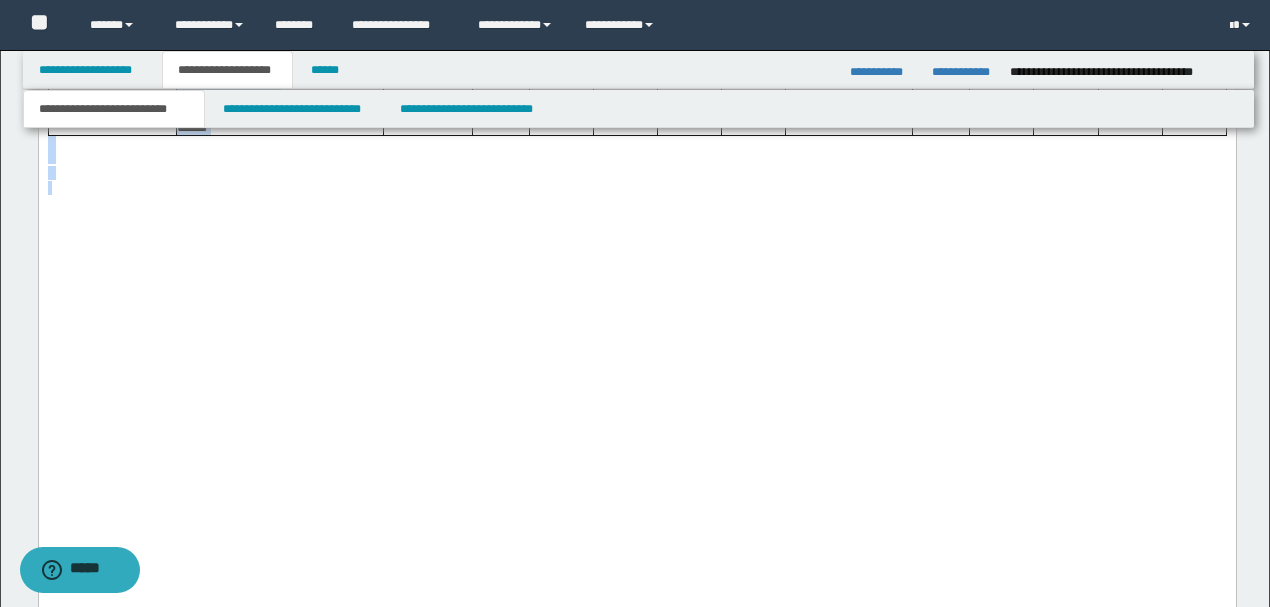 drag, startPoint x: 104, startPoint y: -1700, endPoint x: 544, endPoint y: 395, distance: 2140.7065 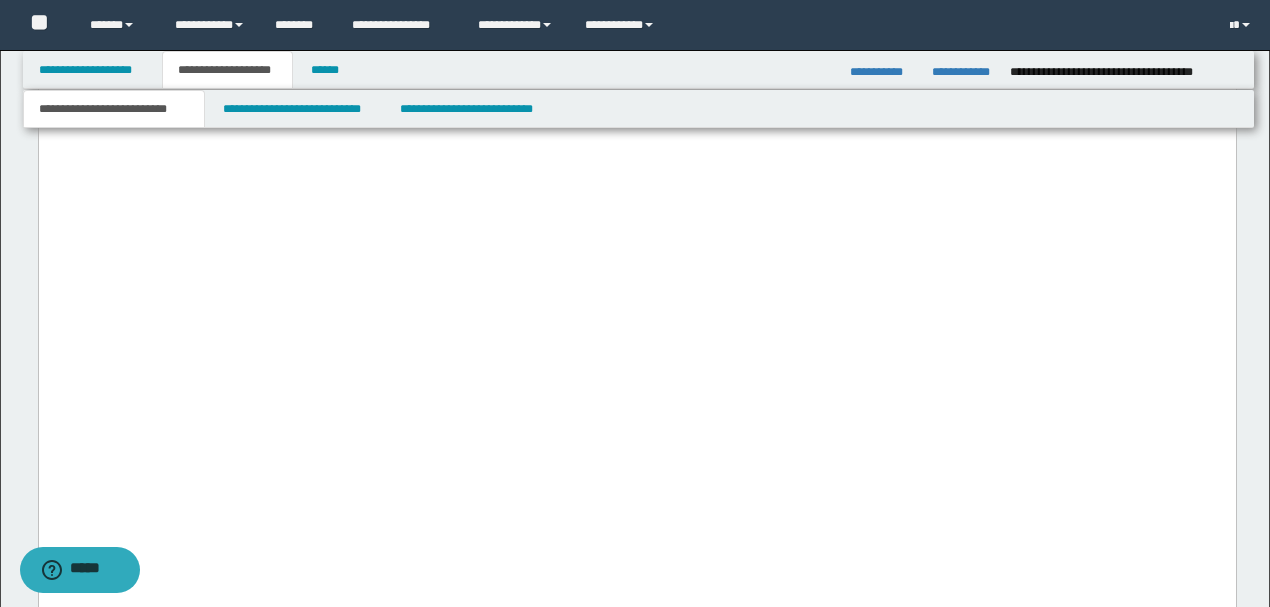 scroll, scrollTop: 2175, scrollLeft: 0, axis: vertical 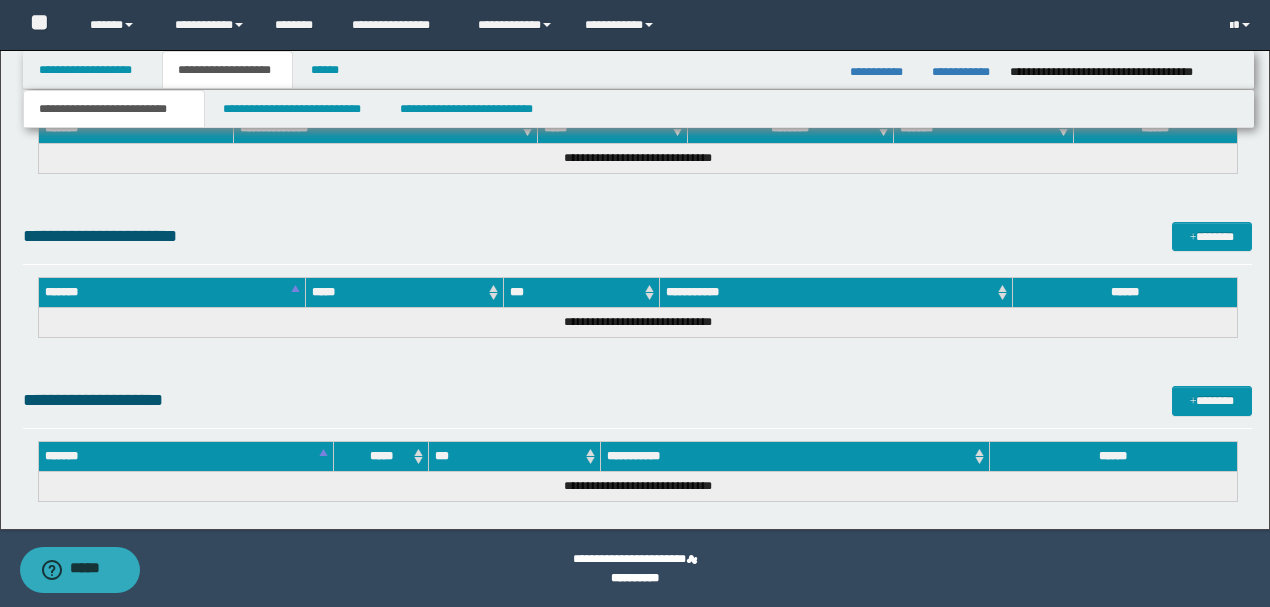 drag, startPoint x: 144, startPoint y: 162, endPoint x: 146, endPoint y: 191, distance: 29.068884 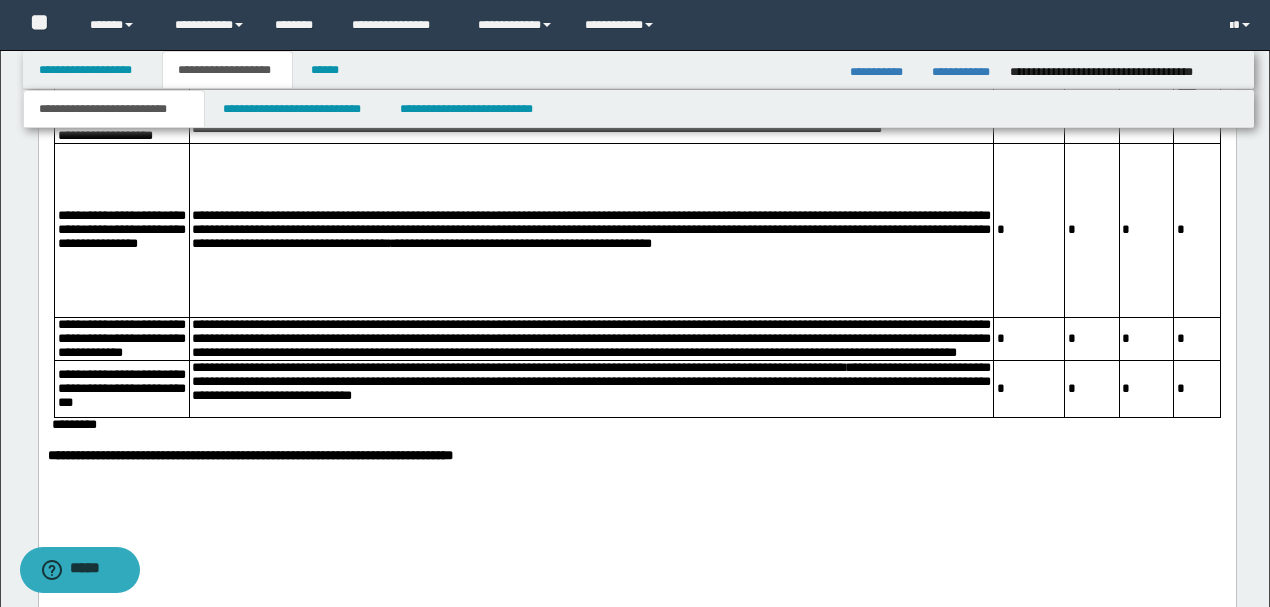 scroll, scrollTop: 1442, scrollLeft: 0, axis: vertical 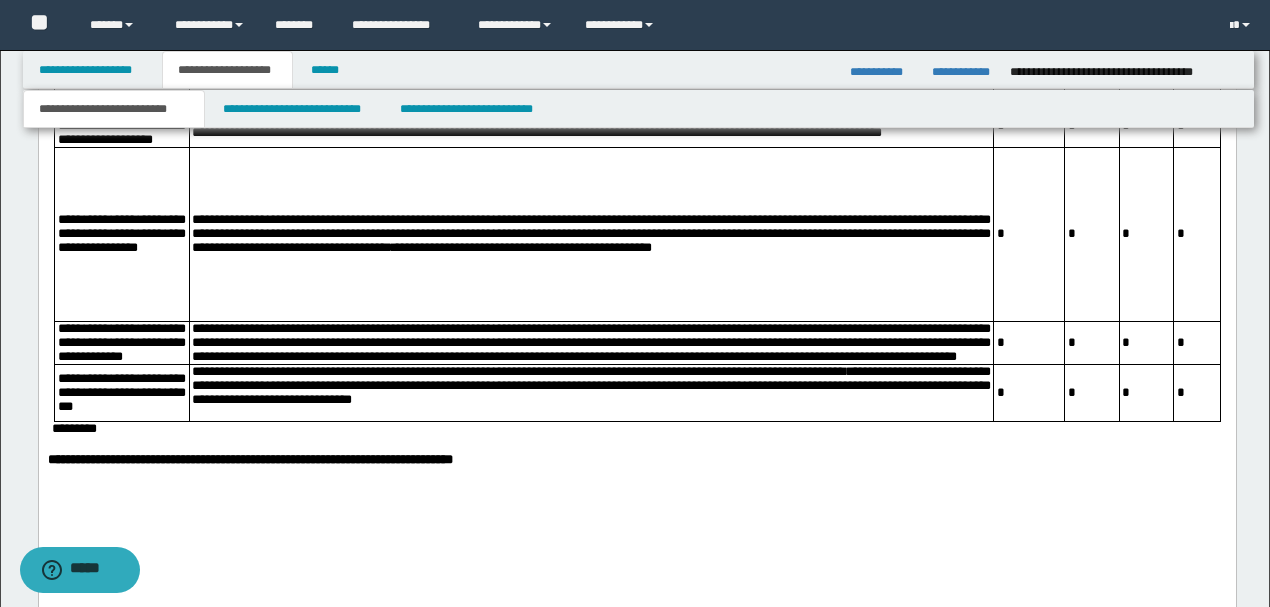 click at bounding box center [637, 504] 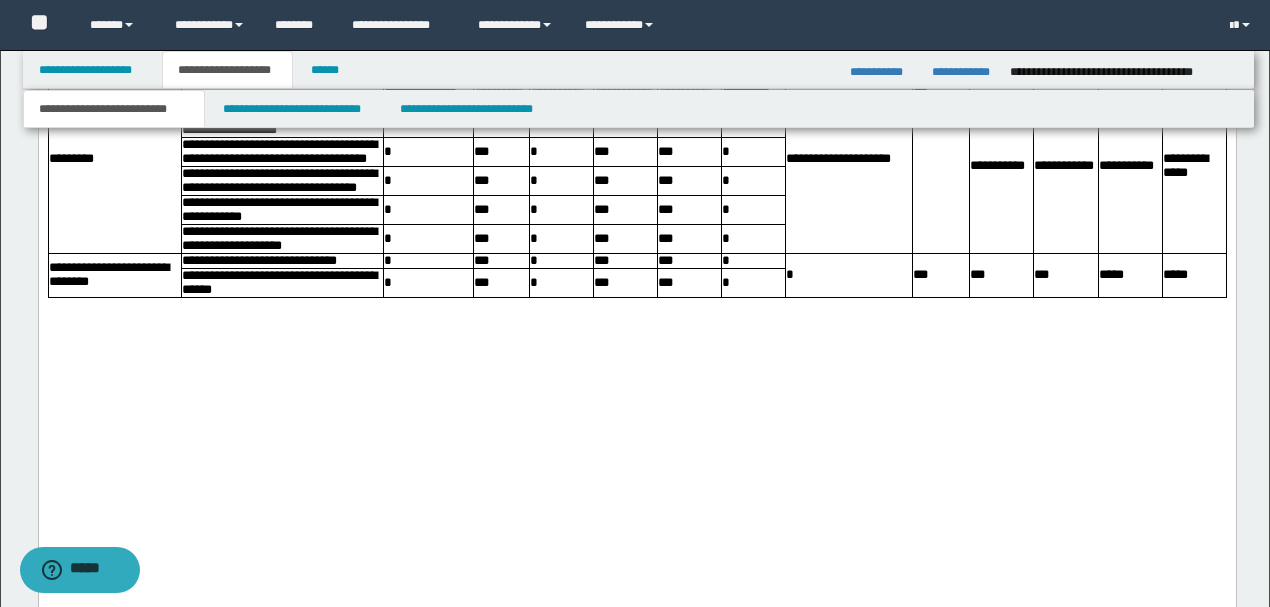 scroll, scrollTop: 3242, scrollLeft: 0, axis: vertical 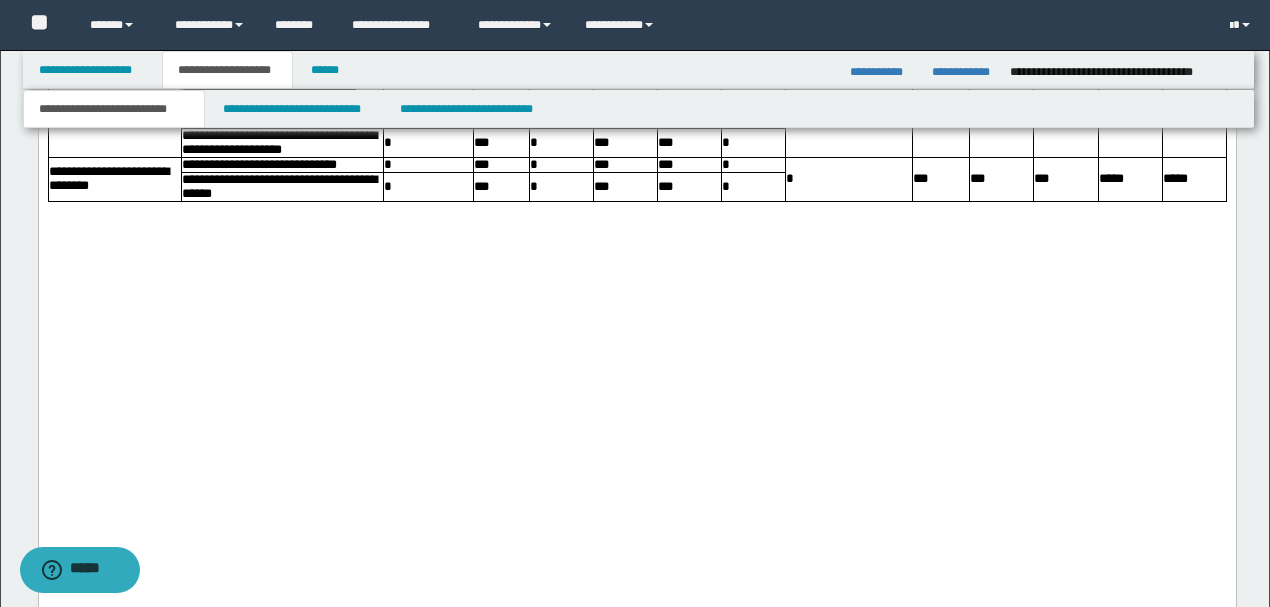 click on "**********" at bounding box center (848, 63) 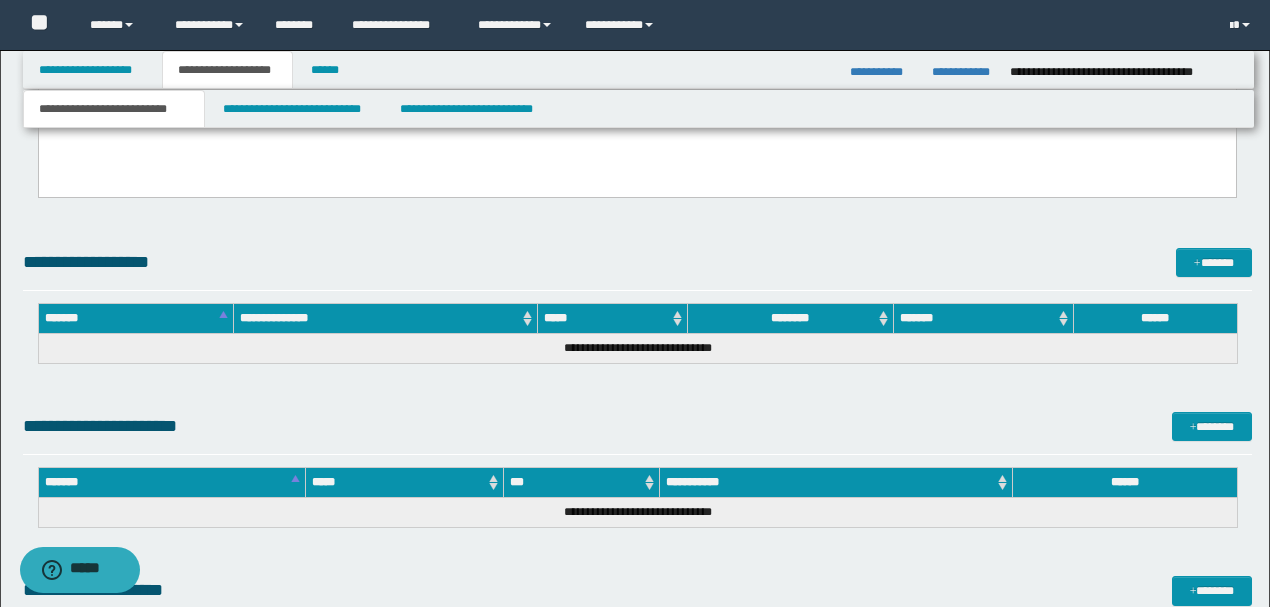 scroll, scrollTop: 1975, scrollLeft: 0, axis: vertical 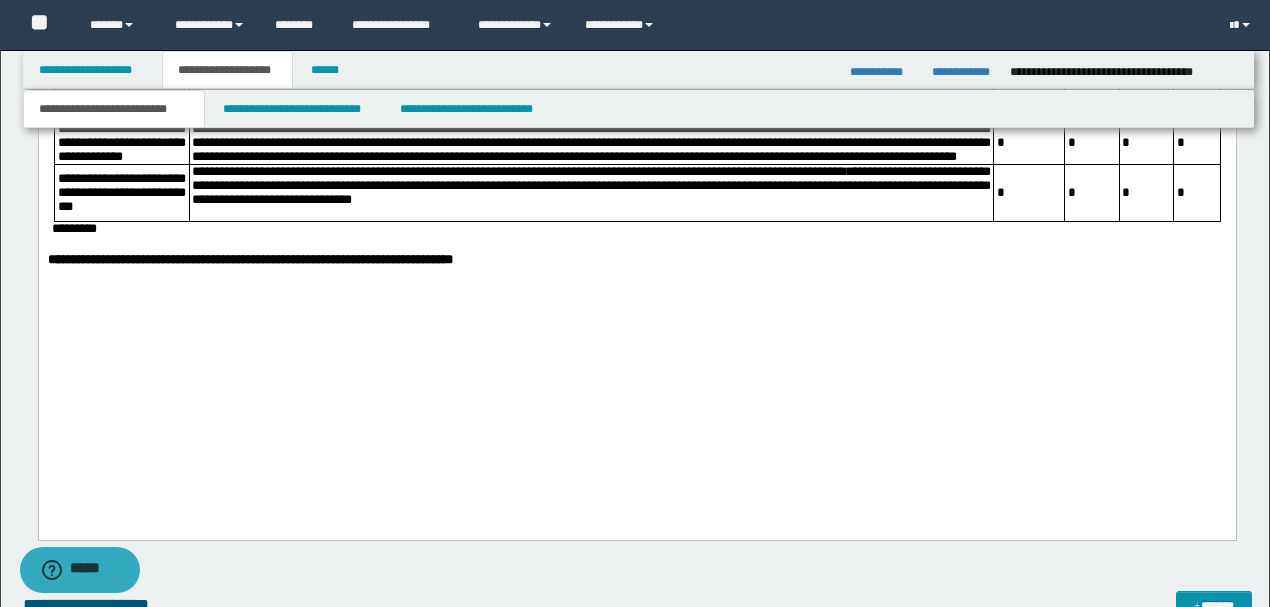 click at bounding box center (636, 290) 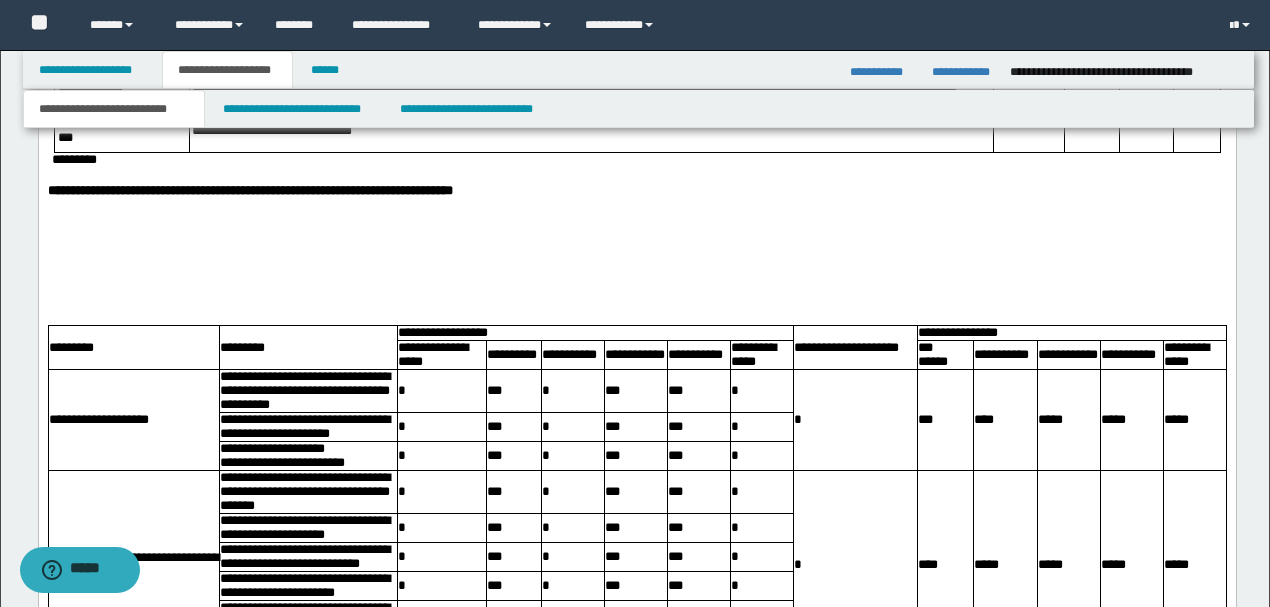 scroll, scrollTop: 1708, scrollLeft: 0, axis: vertical 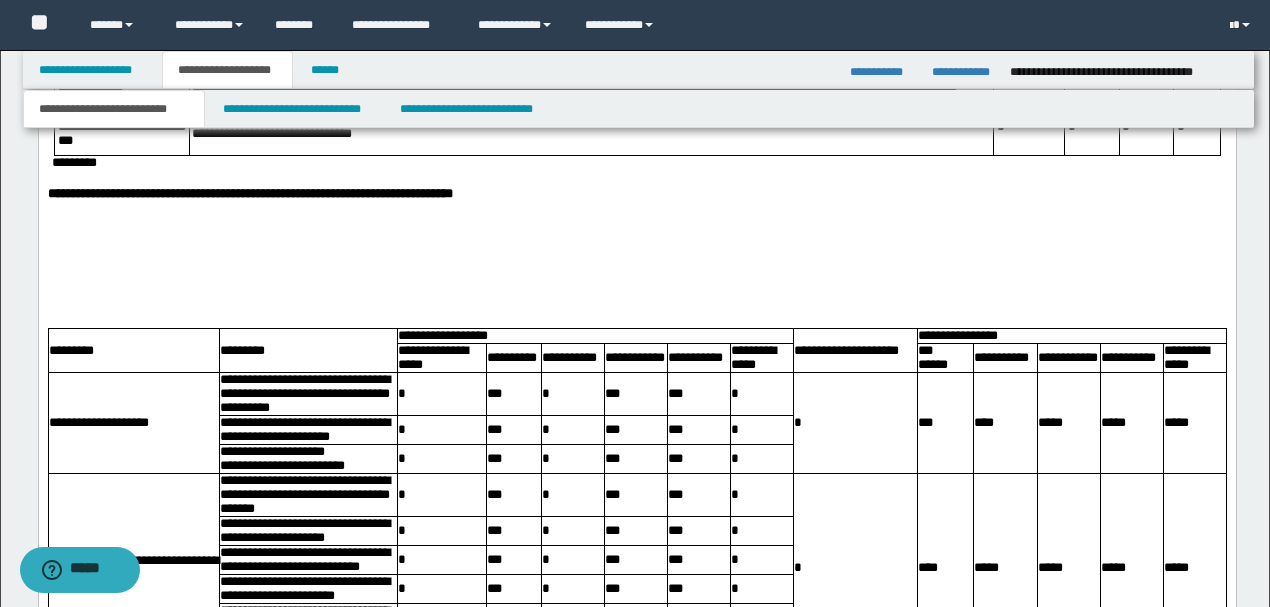 click at bounding box center [636, 224] 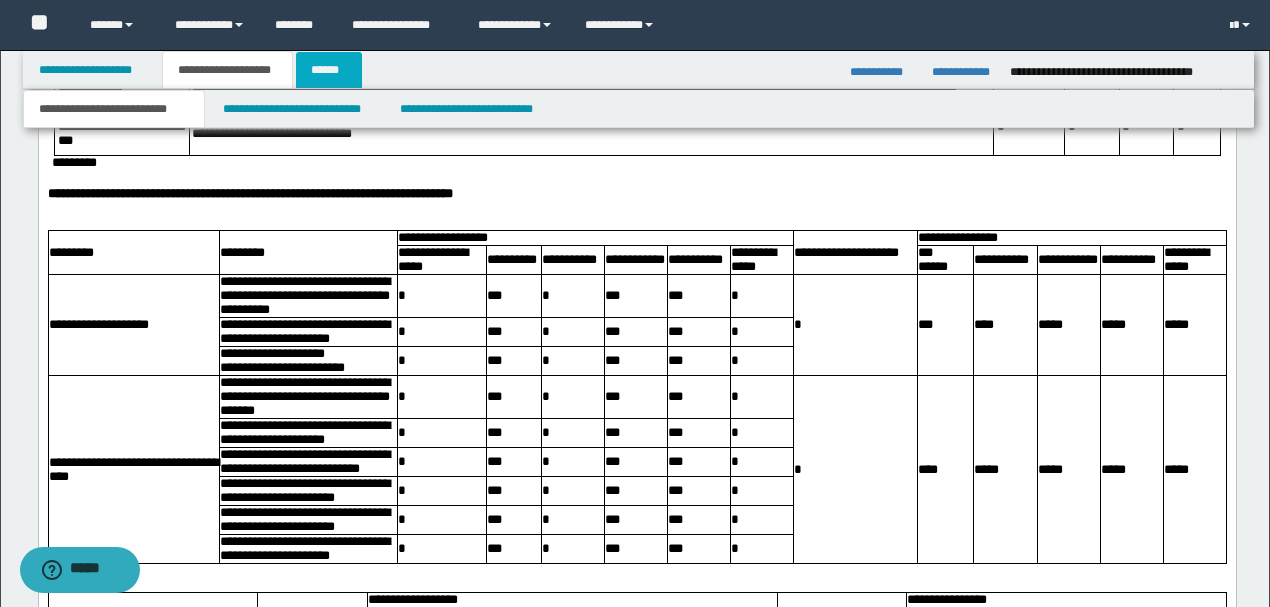 click on "******" at bounding box center [329, 70] 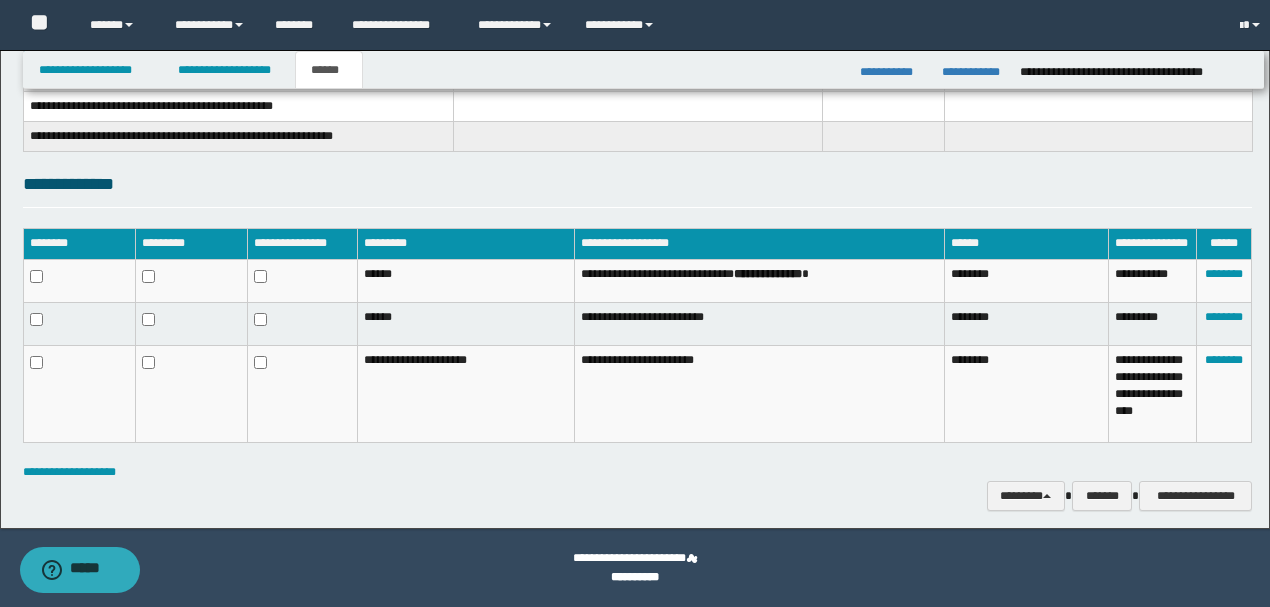 scroll, scrollTop: 378, scrollLeft: 0, axis: vertical 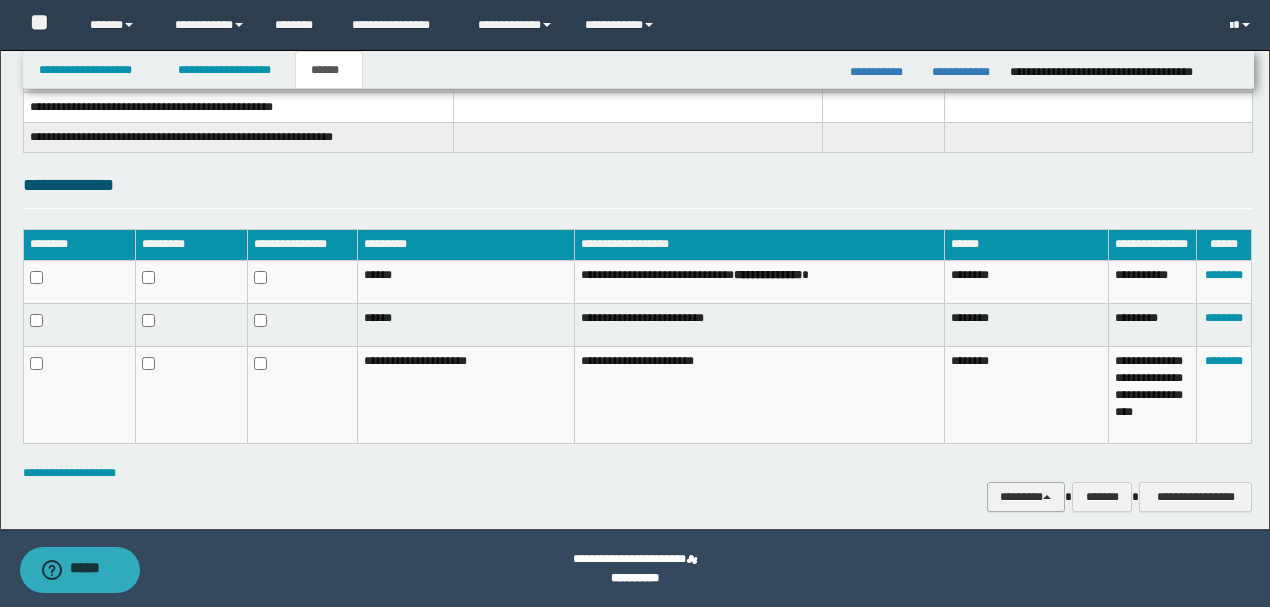 click on "********" at bounding box center (1026, 496) 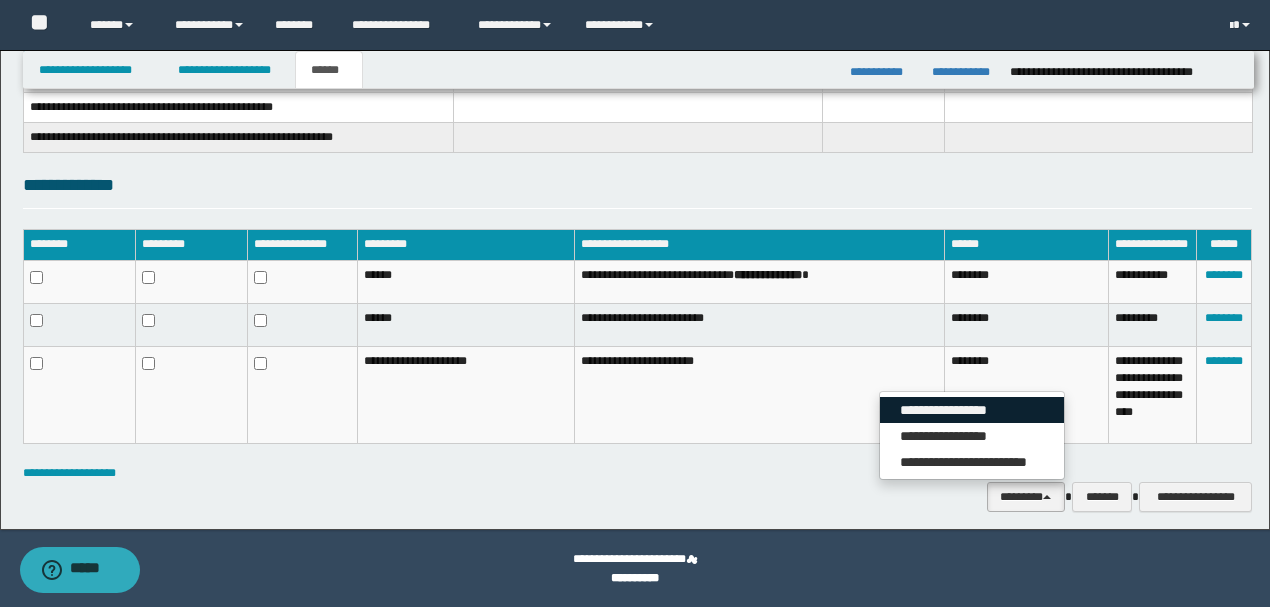 click on "**********" at bounding box center (972, 410) 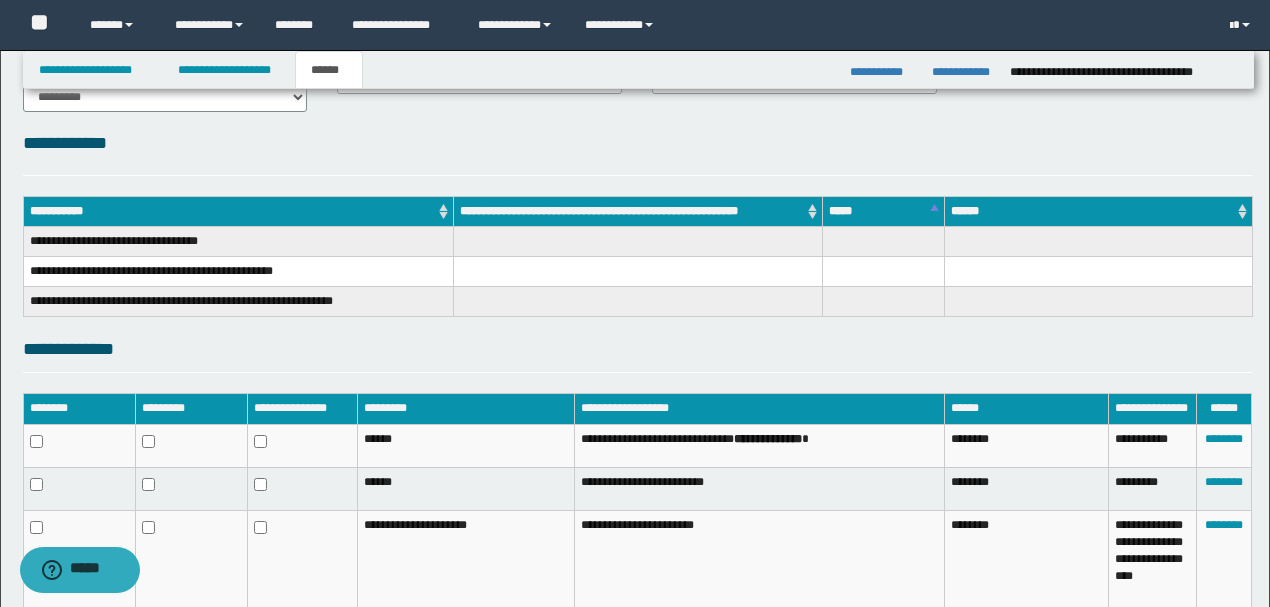 scroll, scrollTop: 0, scrollLeft: 0, axis: both 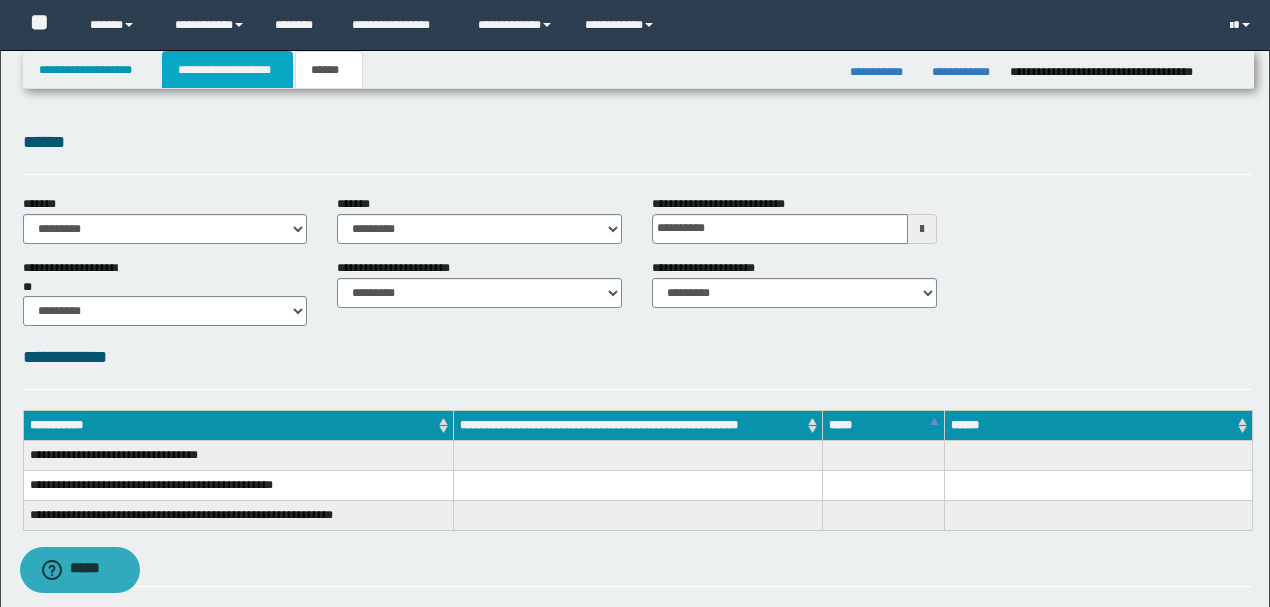 click on "**********" at bounding box center [227, 70] 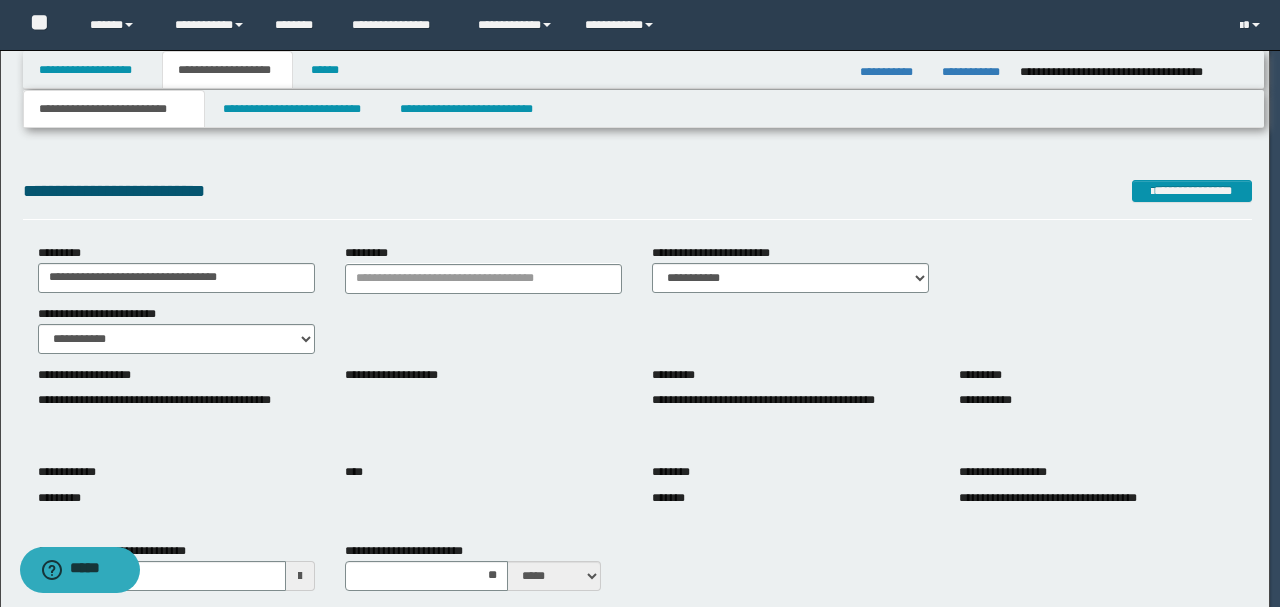 type 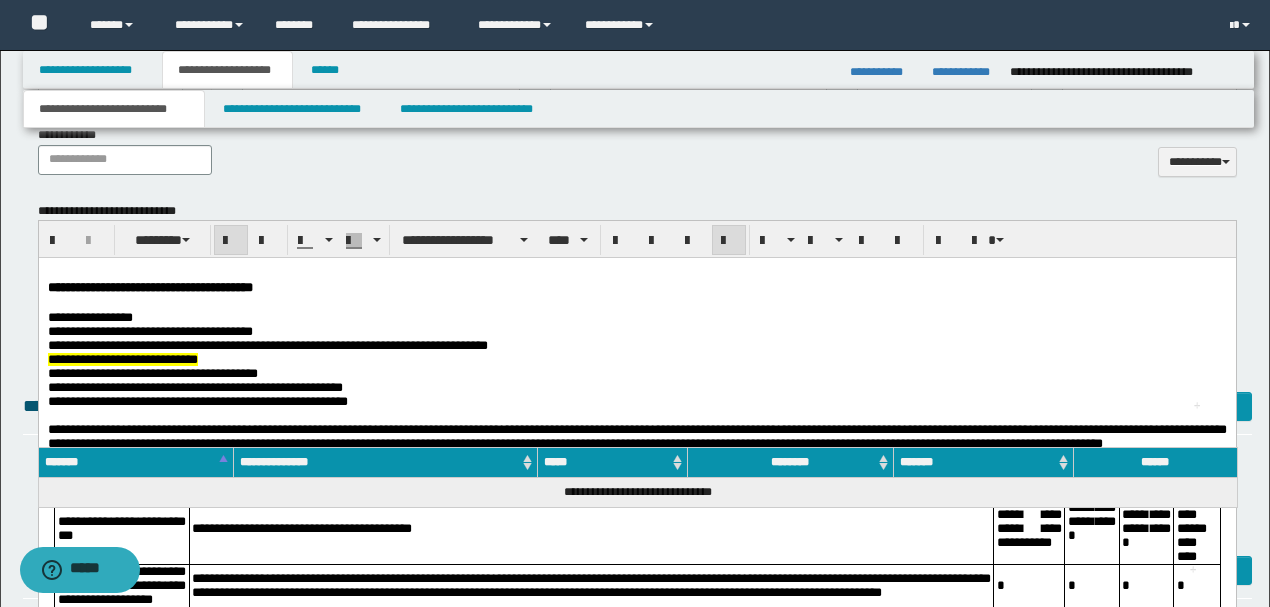 click on "**********" at bounding box center [636, 288] 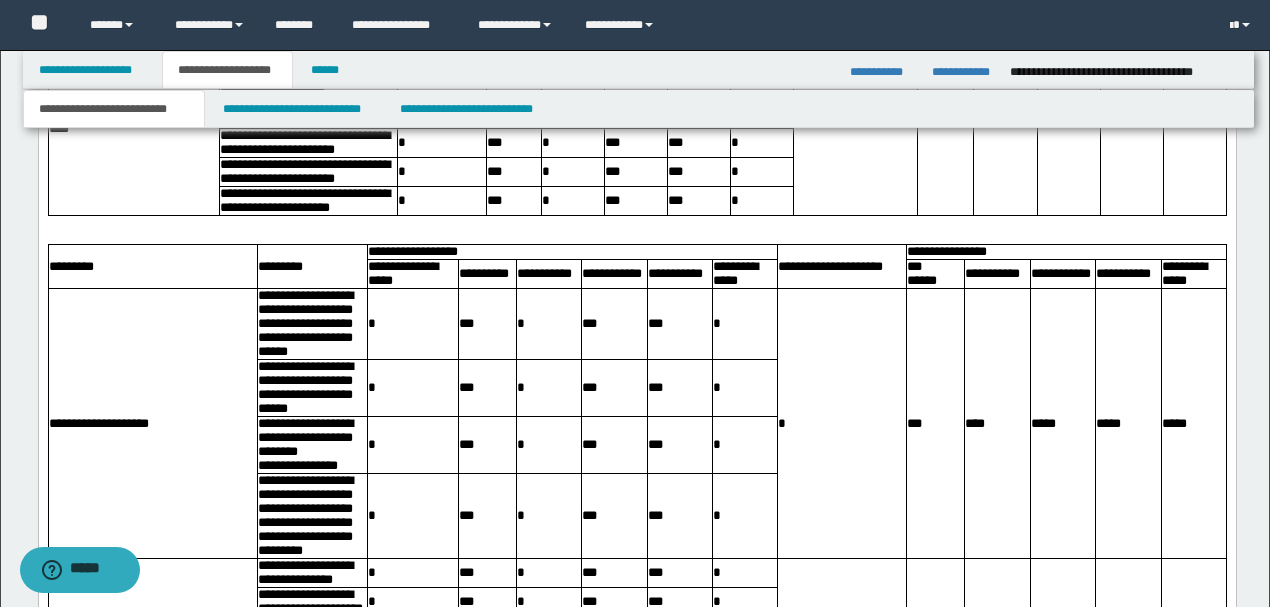 scroll, scrollTop: 2049, scrollLeft: 0, axis: vertical 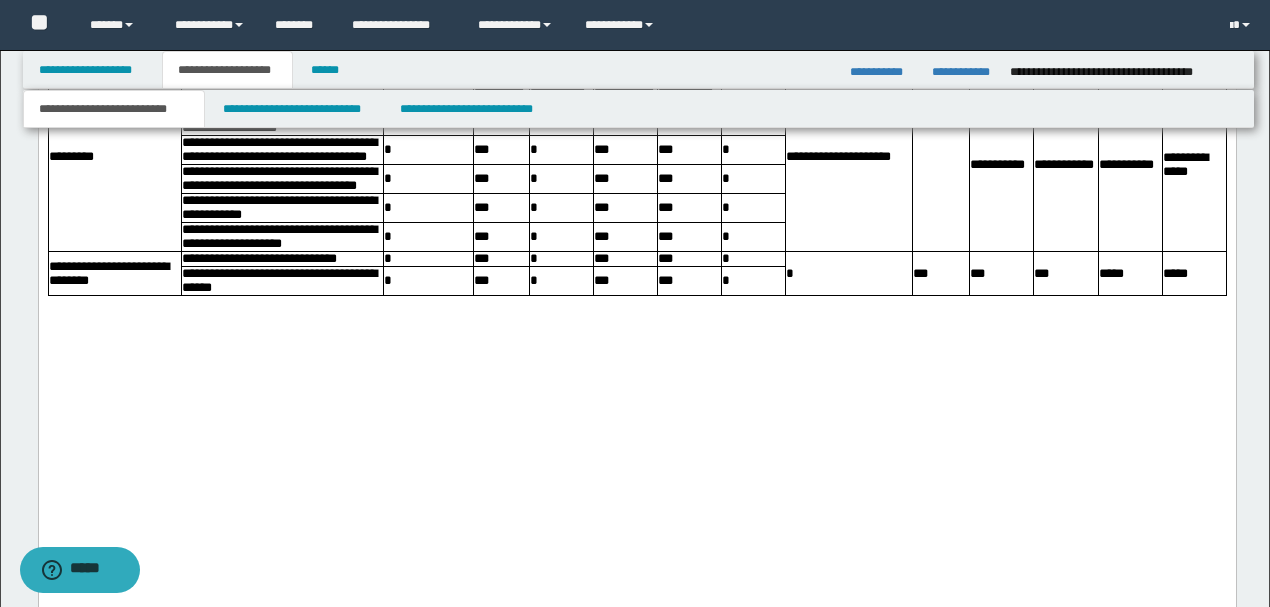 drag, startPoint x: 162, startPoint y: -412, endPoint x: 384, endPoint y: 282, distance: 728.6426 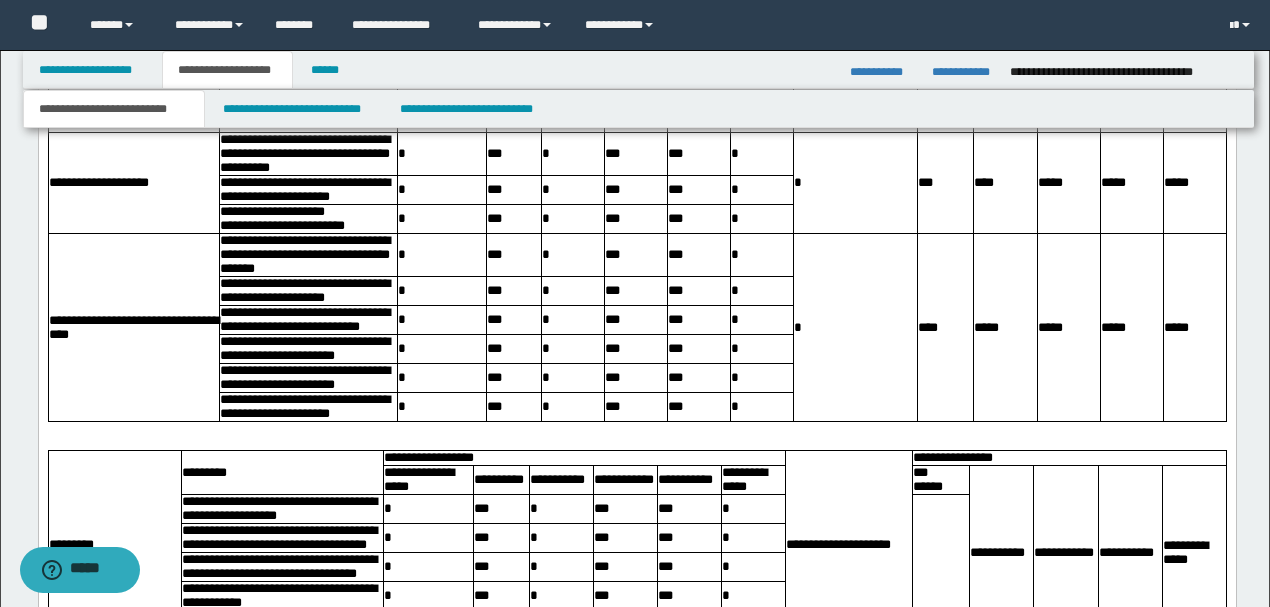 scroll, scrollTop: 1849, scrollLeft: 0, axis: vertical 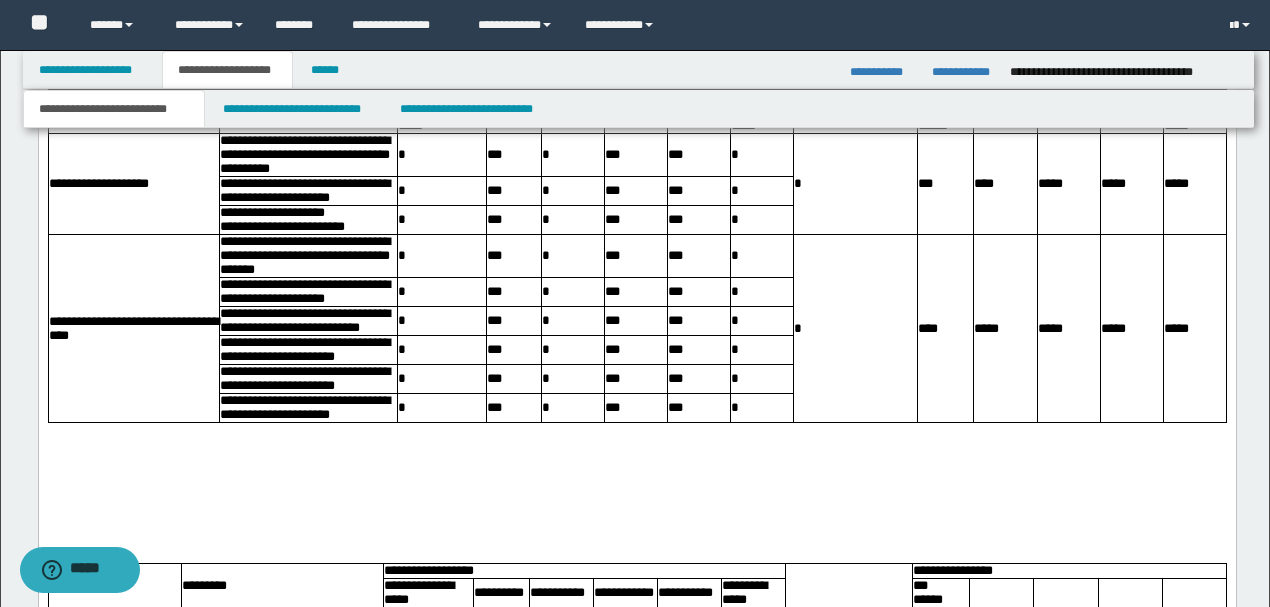 click at bounding box center [636, 459] 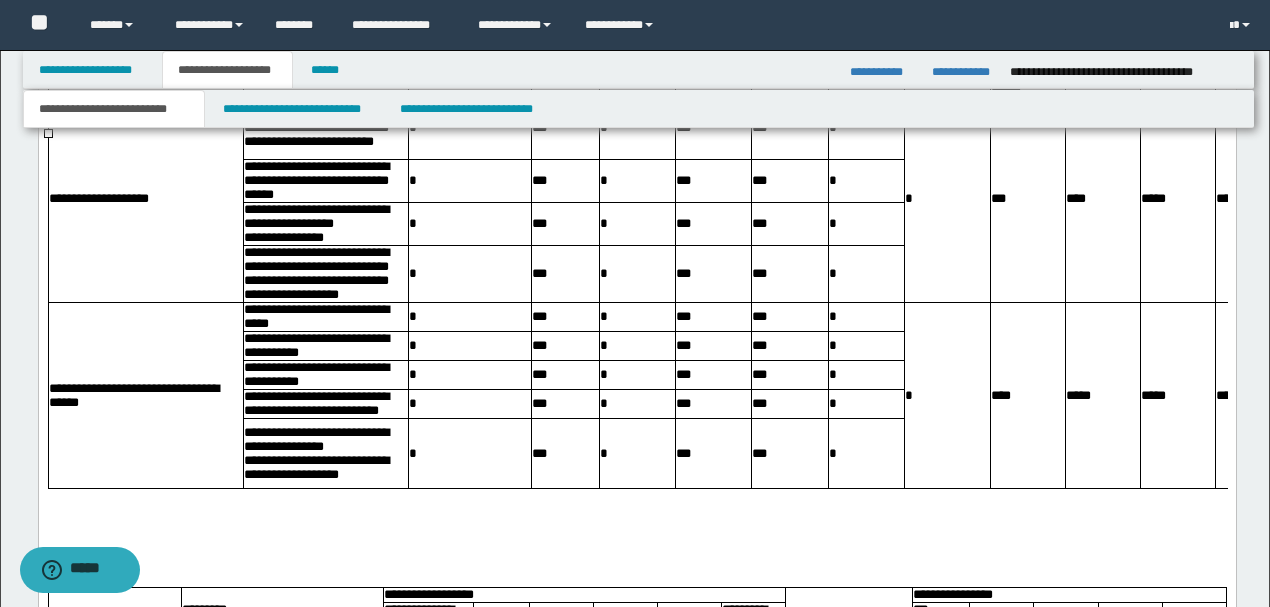scroll, scrollTop: 2116, scrollLeft: 0, axis: vertical 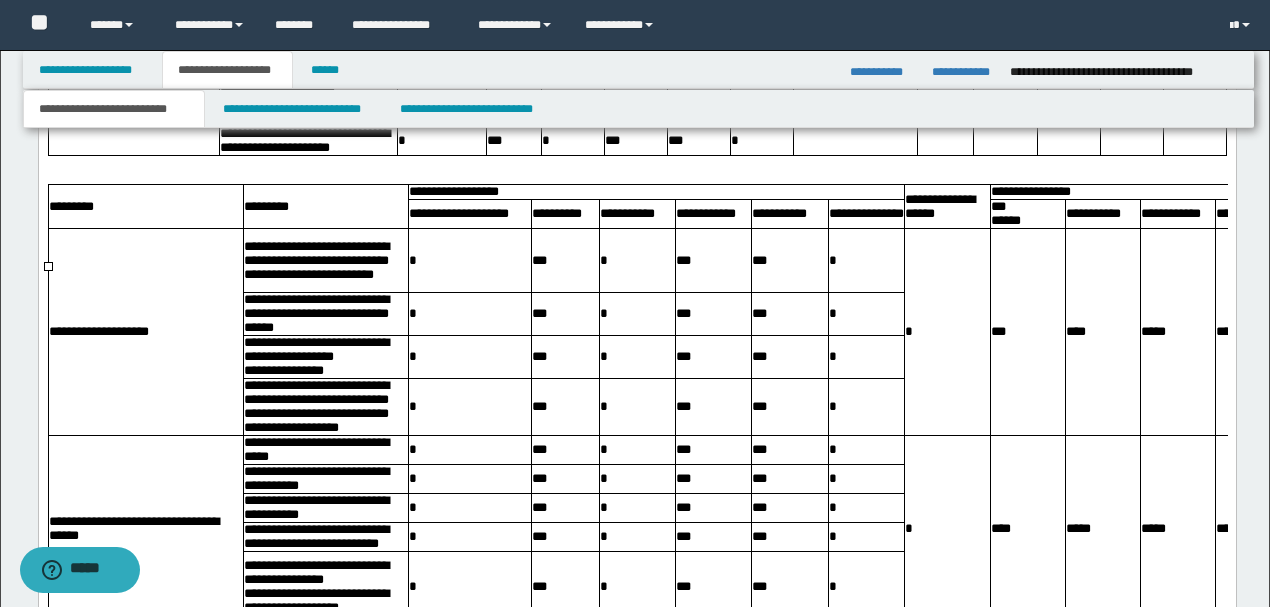 click on "**********" at bounding box center (1177, 215) 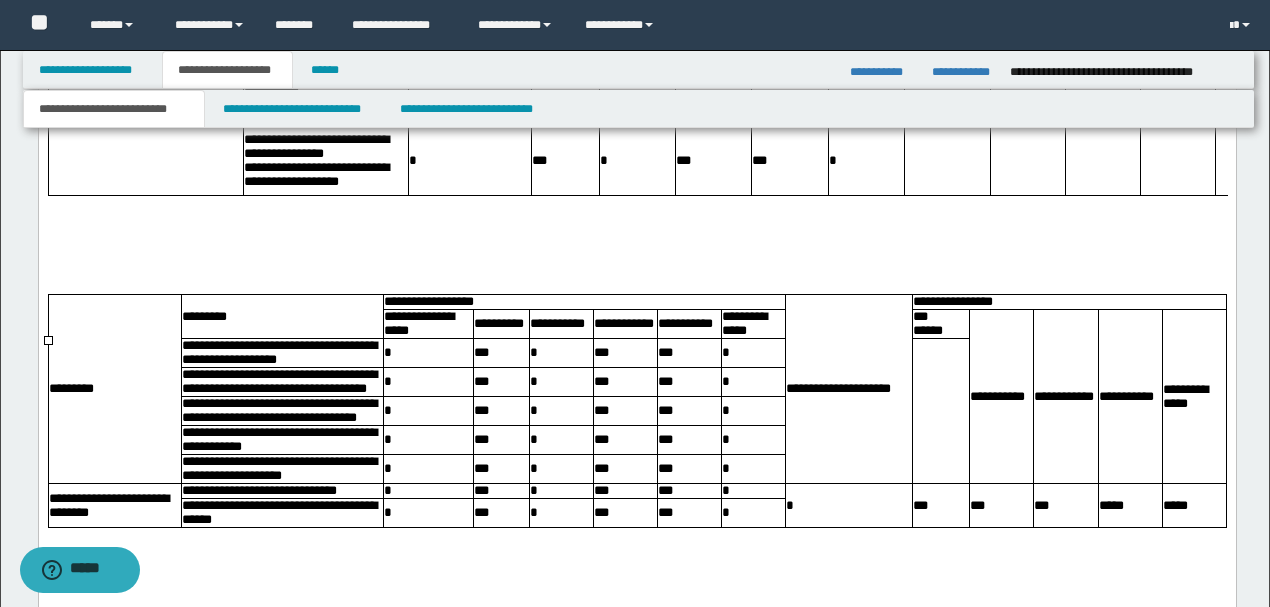 scroll, scrollTop: 2516, scrollLeft: 0, axis: vertical 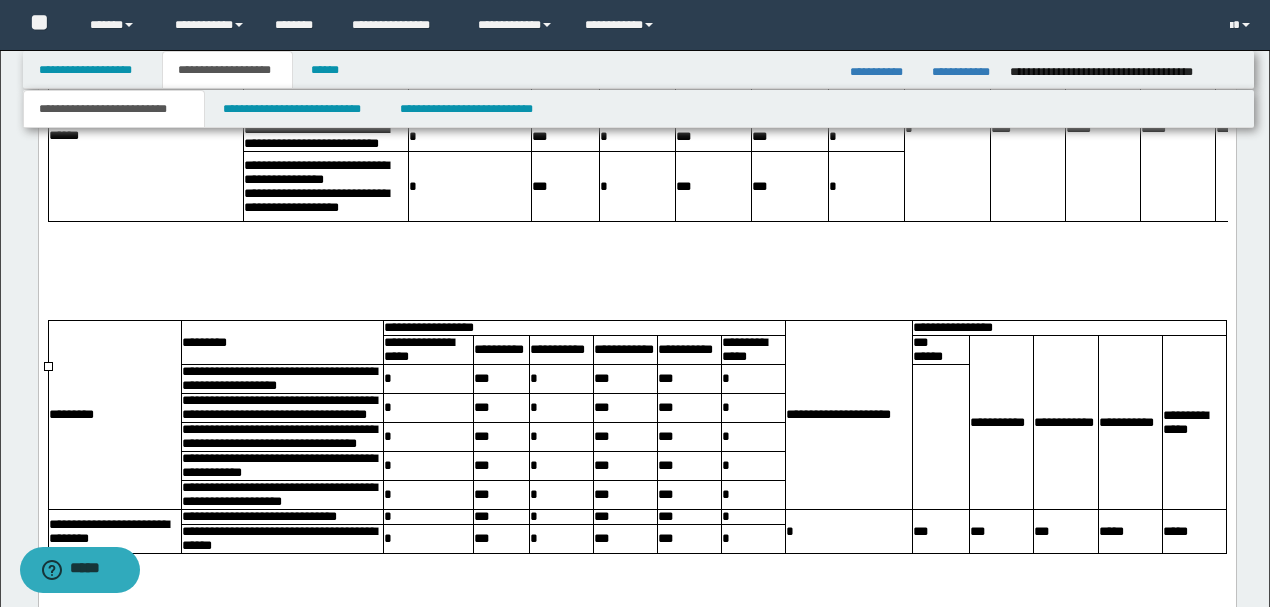 click on "*****" at bounding box center (1177, 130) 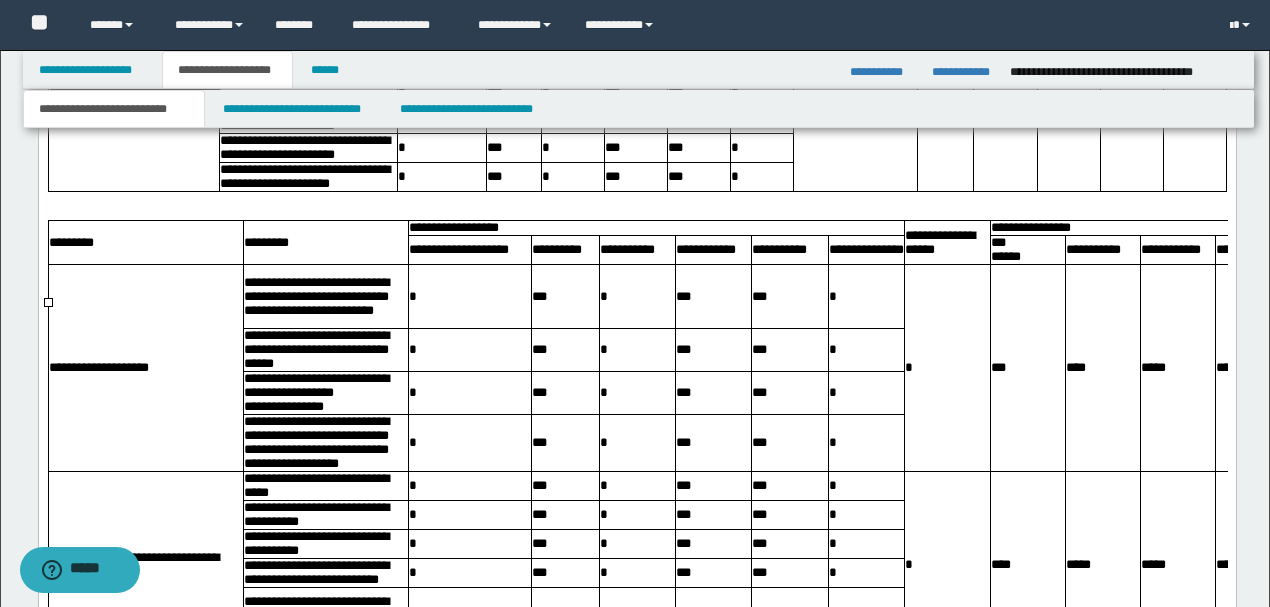 scroll, scrollTop: 2049, scrollLeft: 0, axis: vertical 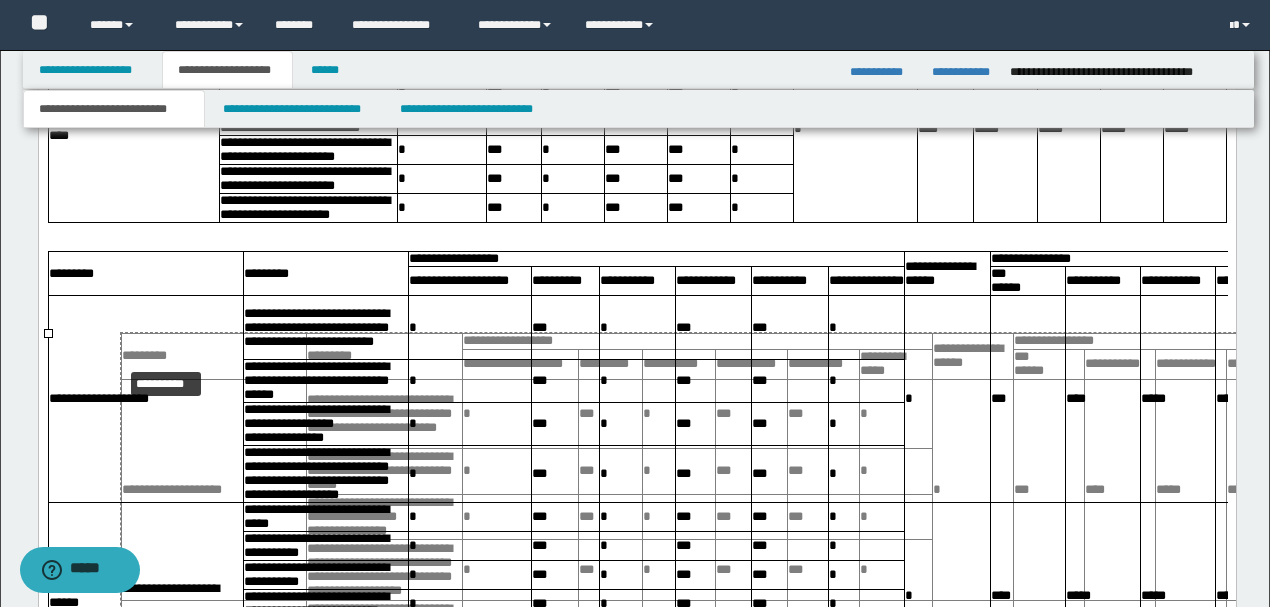 drag, startPoint x: 49, startPoint y: 334, endPoint x: 98, endPoint y: 357, distance: 54.129475 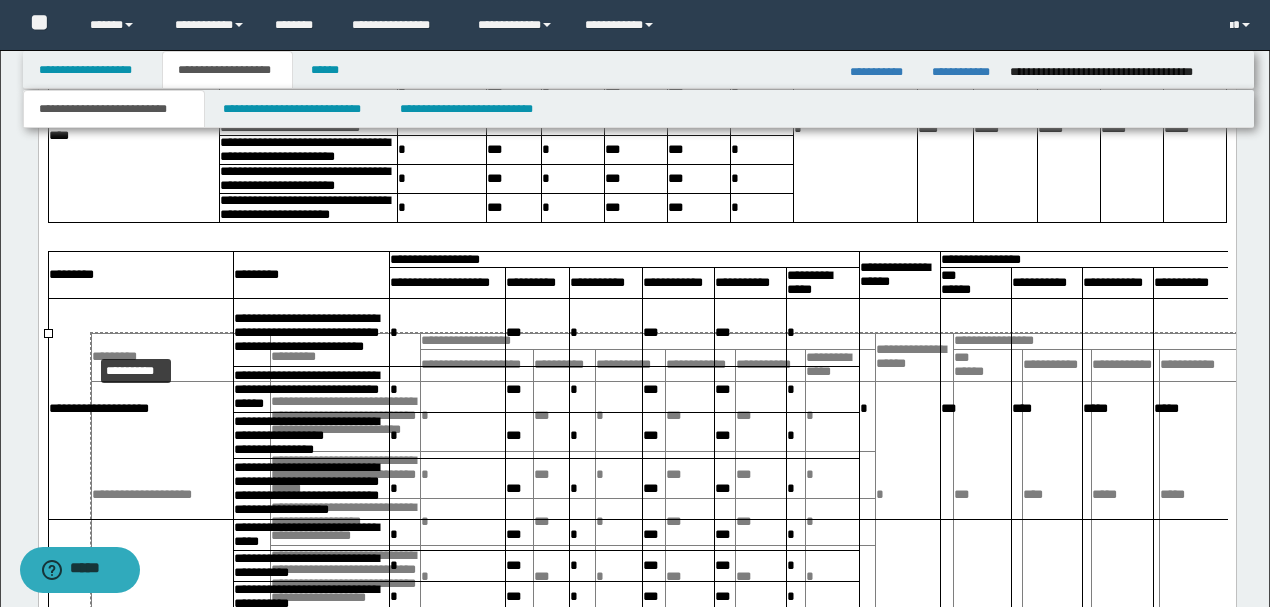 drag, startPoint x: 48, startPoint y: 335, endPoint x: 76, endPoint y: 349, distance: 31.304953 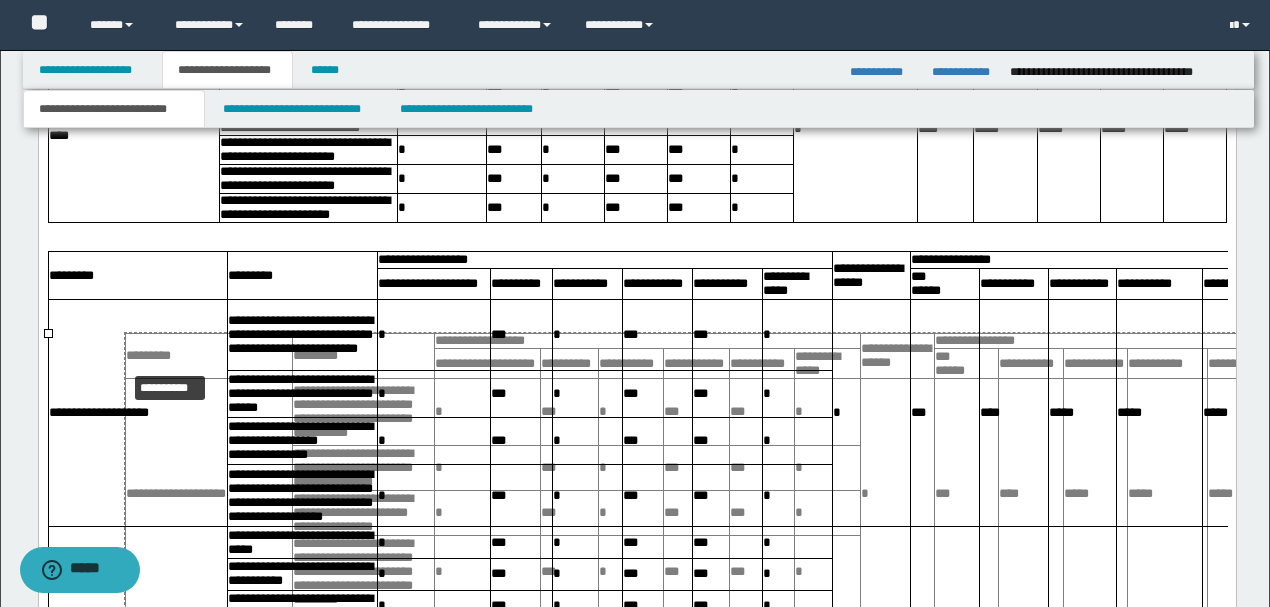 drag, startPoint x: 46, startPoint y: 337, endPoint x: 98, endPoint y: 362, distance: 57.697487 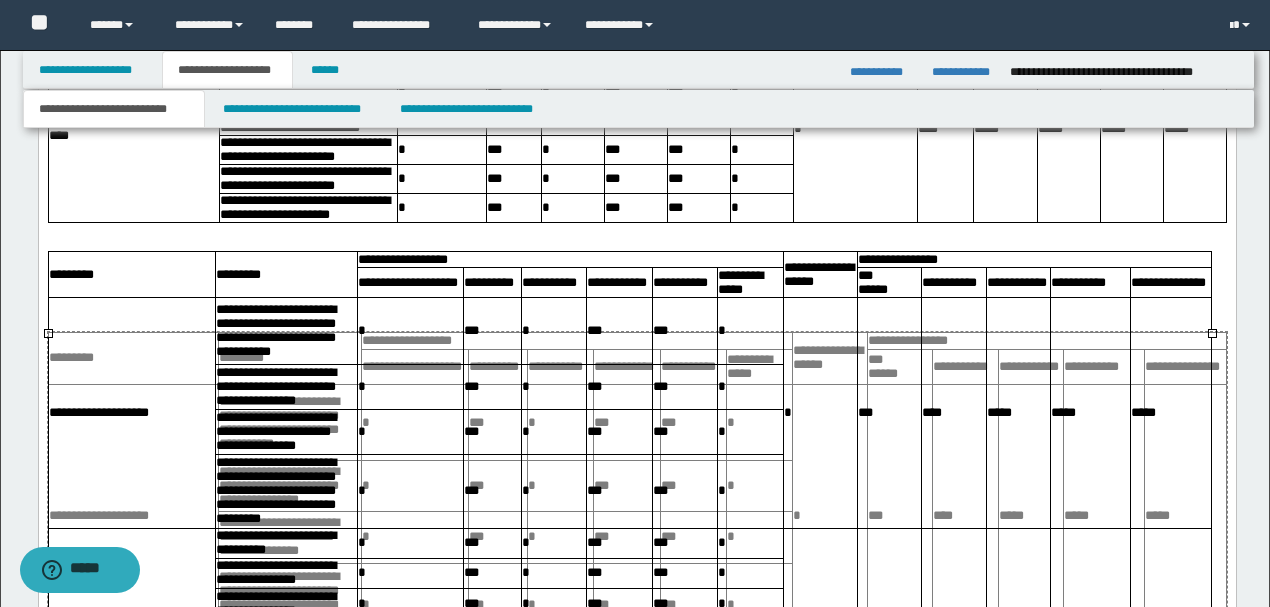drag, startPoint x: 1211, startPoint y: 332, endPoint x: 1221, endPoint y: 331, distance: 10.049875 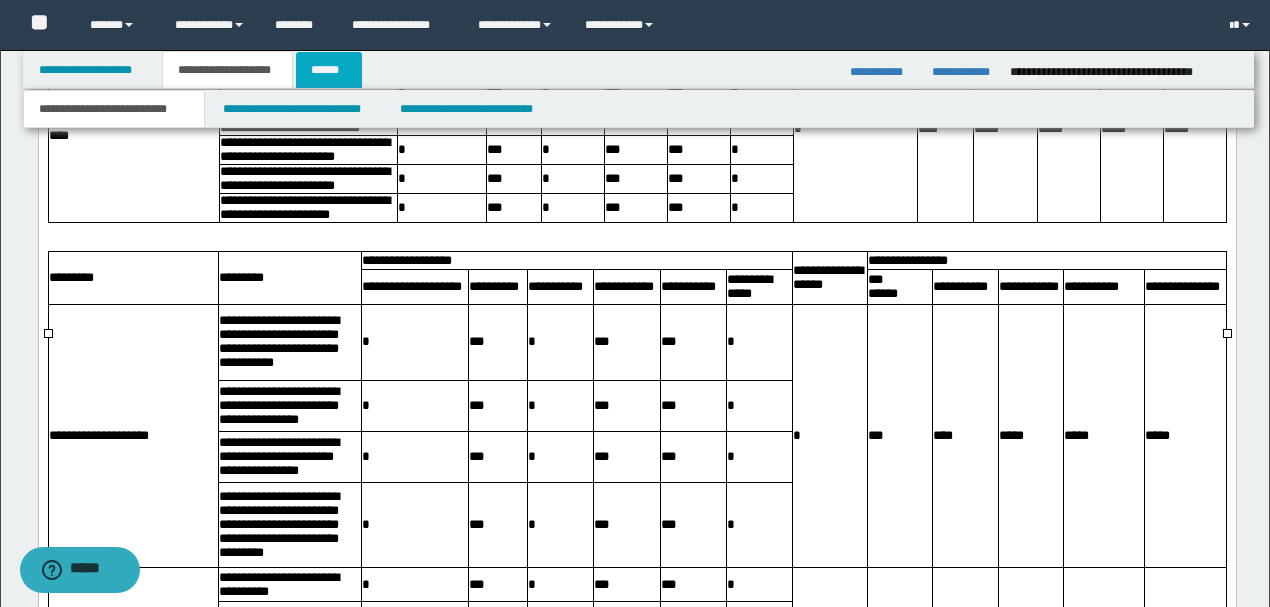 click on "******" at bounding box center (329, 70) 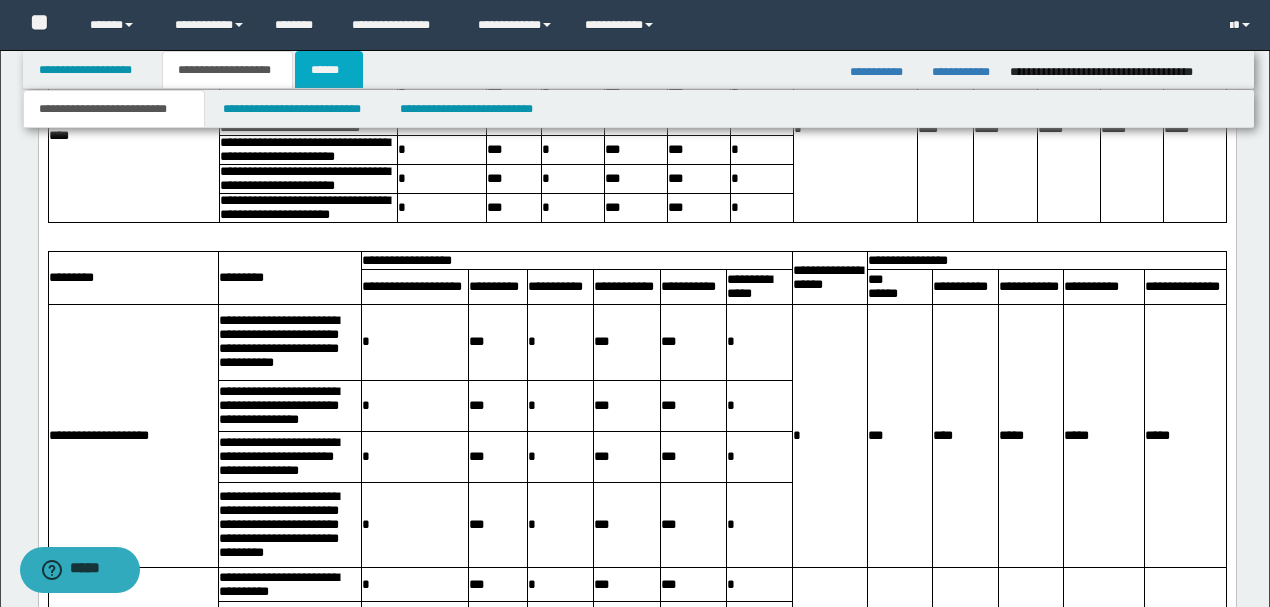scroll, scrollTop: 378, scrollLeft: 0, axis: vertical 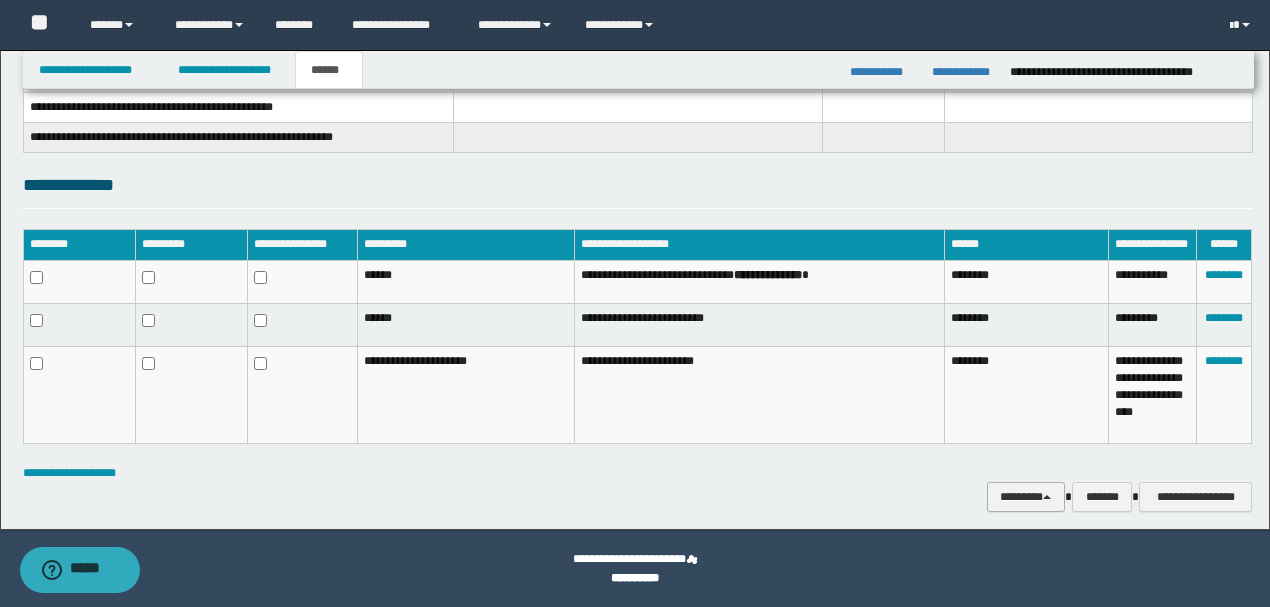 click on "********" at bounding box center (1026, 496) 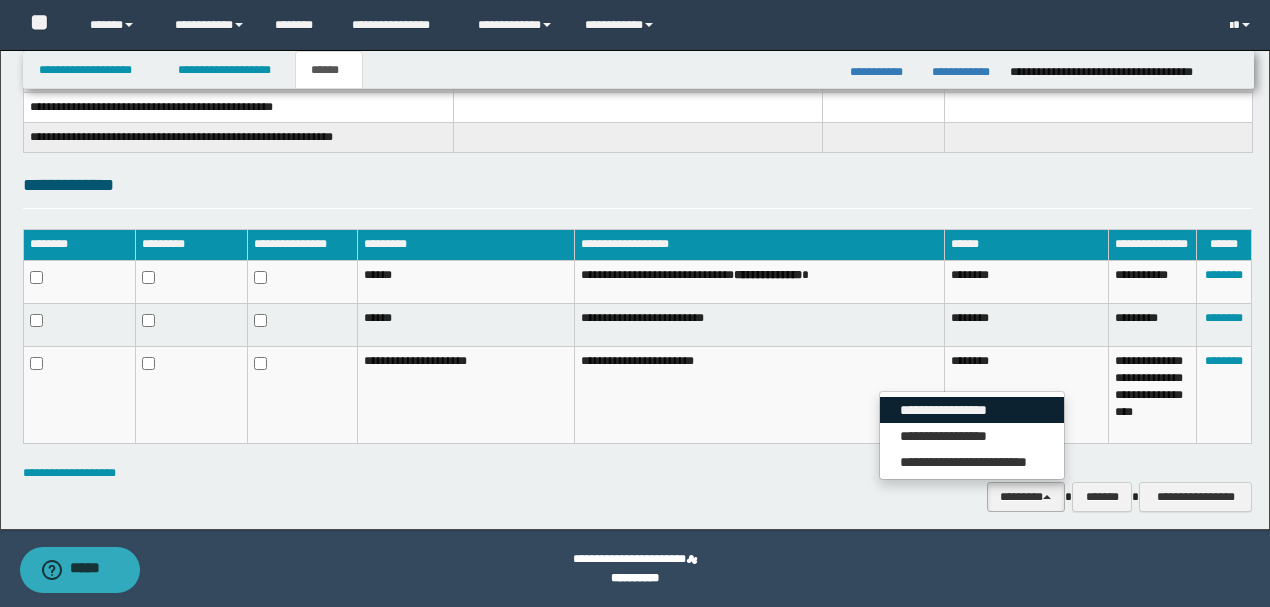 click on "**********" at bounding box center [972, 410] 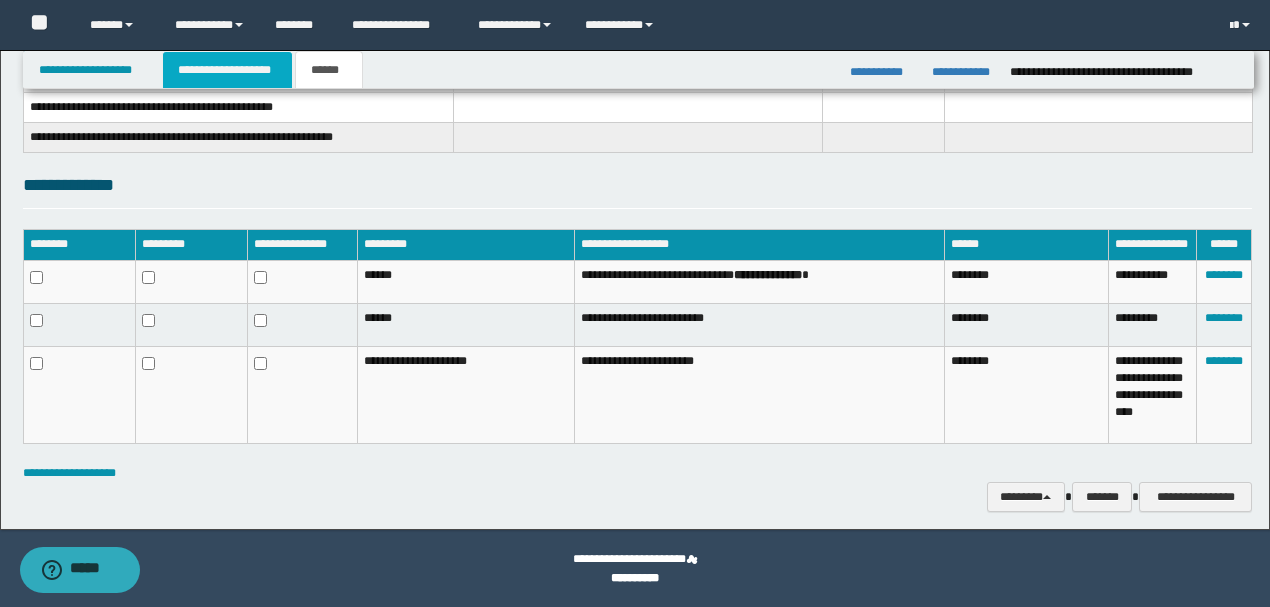 click on "**********" at bounding box center [227, 70] 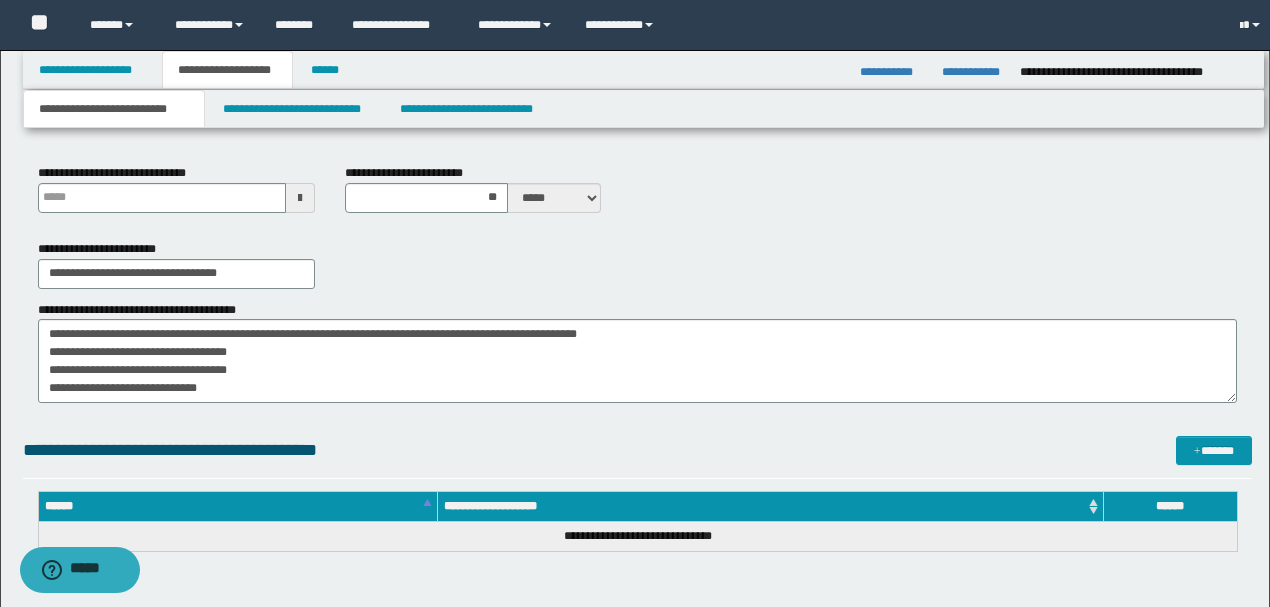 scroll, scrollTop: 409, scrollLeft: 0, axis: vertical 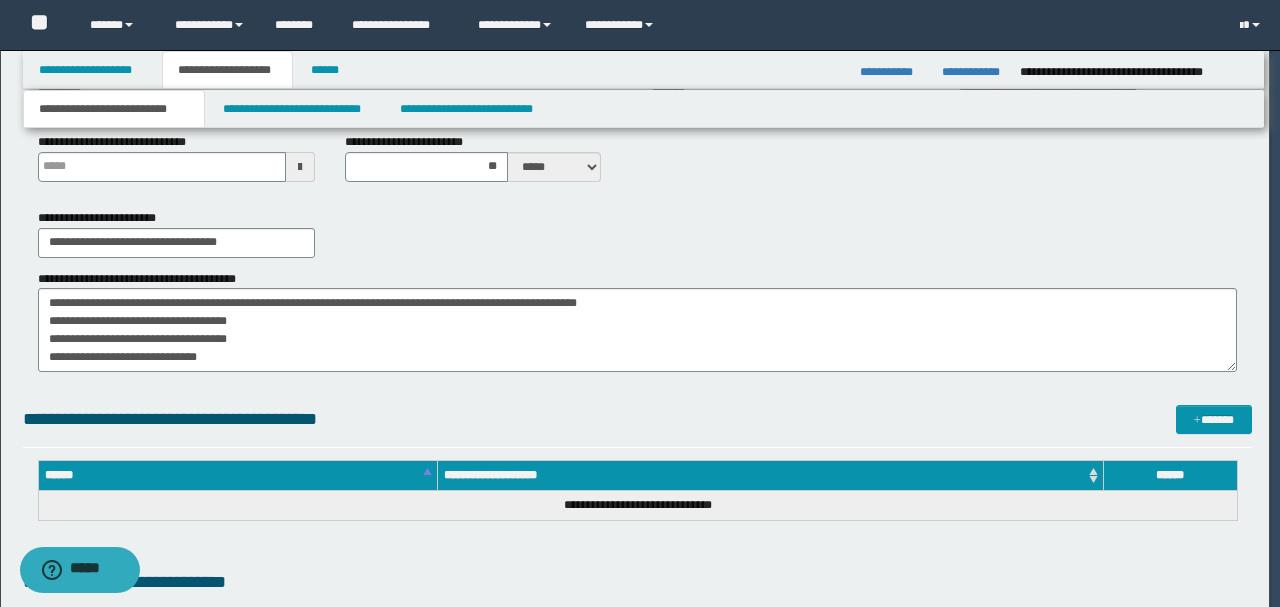 type 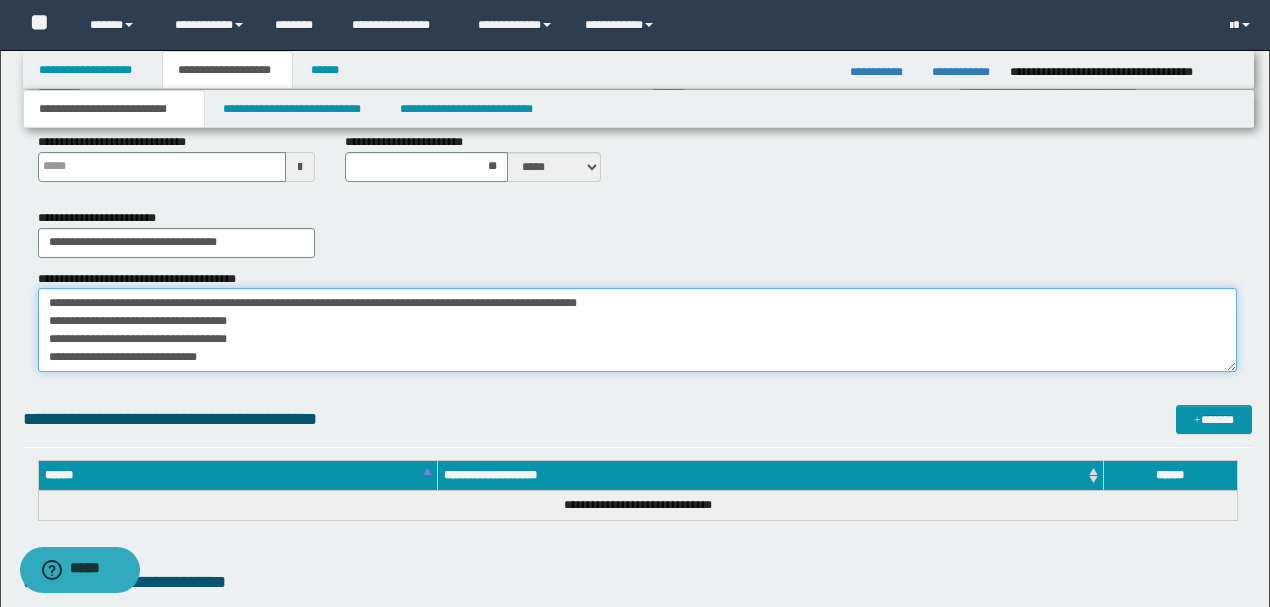 click on "**********" at bounding box center (637, 329) 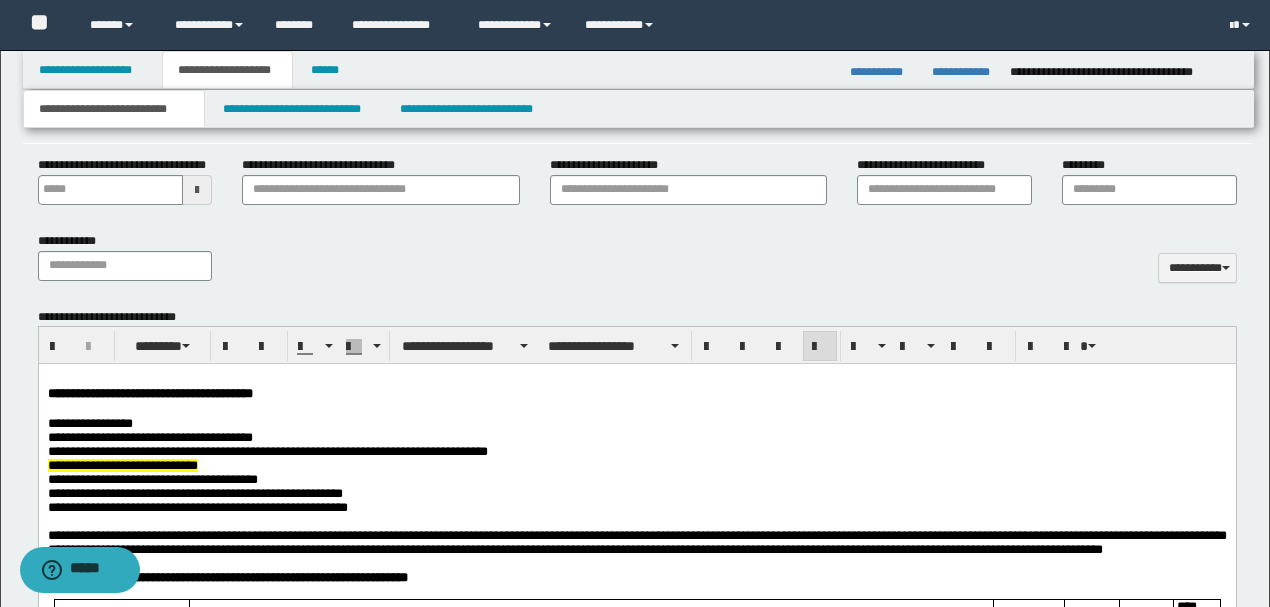 click at bounding box center (637, 379) 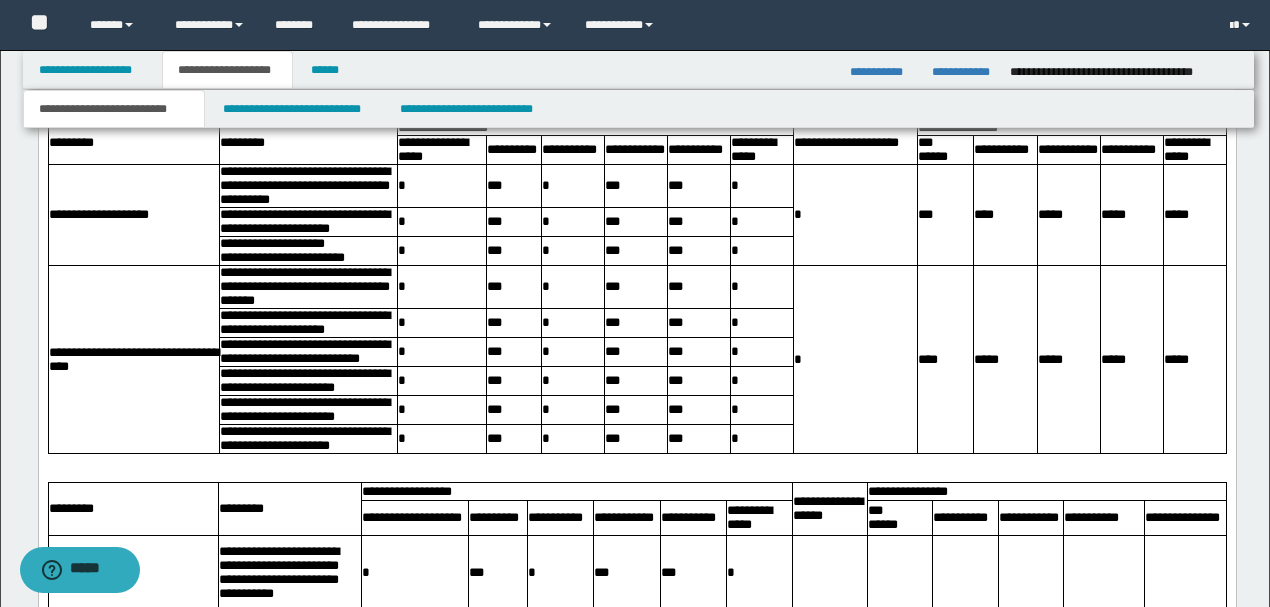 scroll, scrollTop: 1676, scrollLeft: 0, axis: vertical 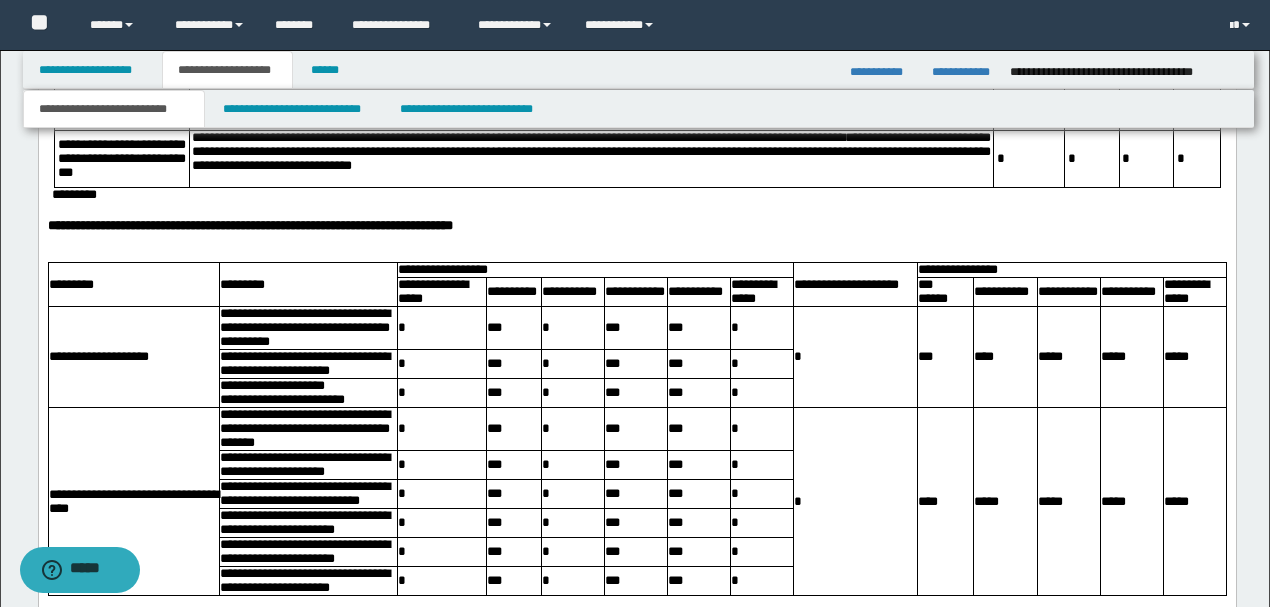 click on "*****" at bounding box center [1067, 358] 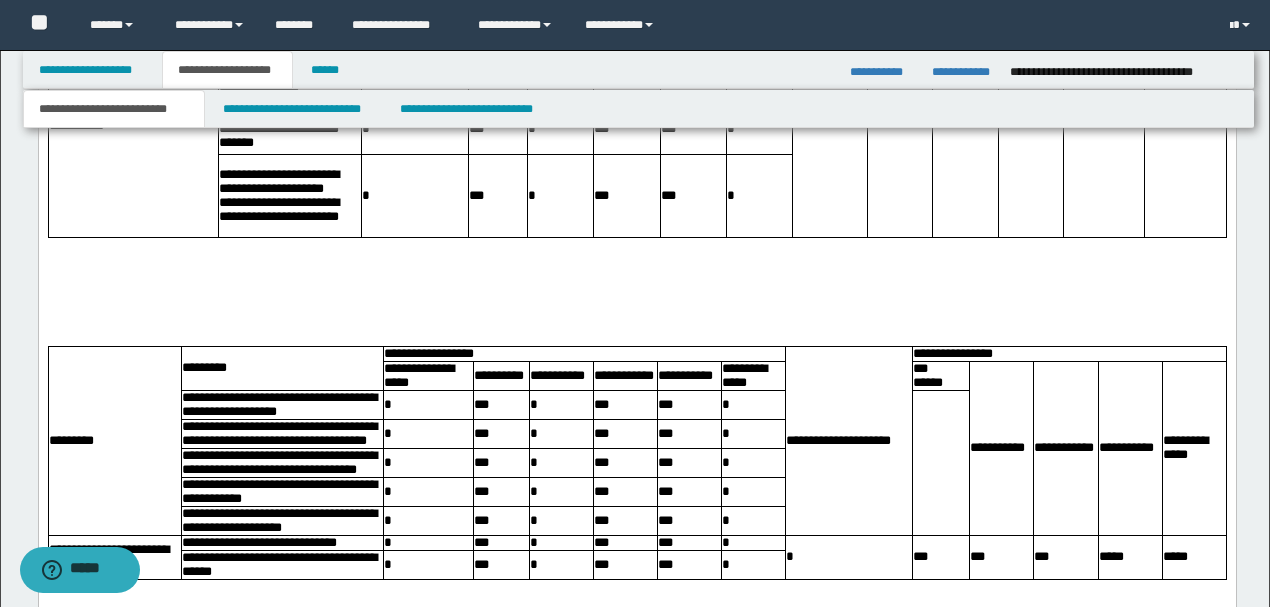 scroll, scrollTop: 2676, scrollLeft: 0, axis: vertical 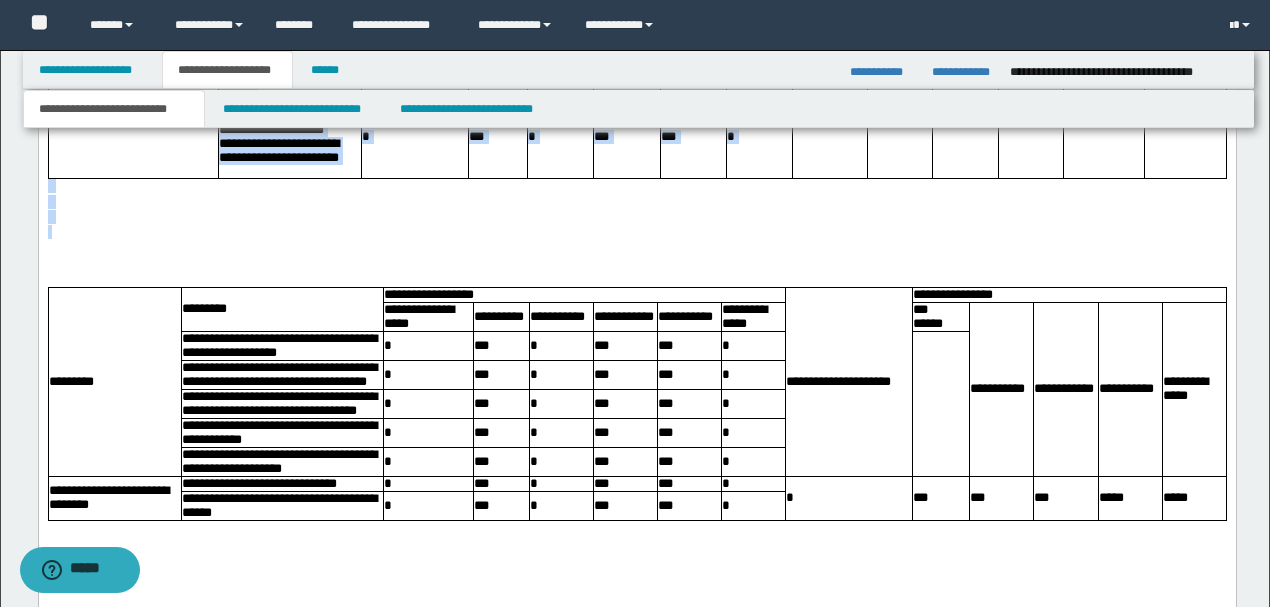 drag, startPoint x: 564, startPoint y: -312, endPoint x: 691, endPoint y: 322, distance: 646.5949 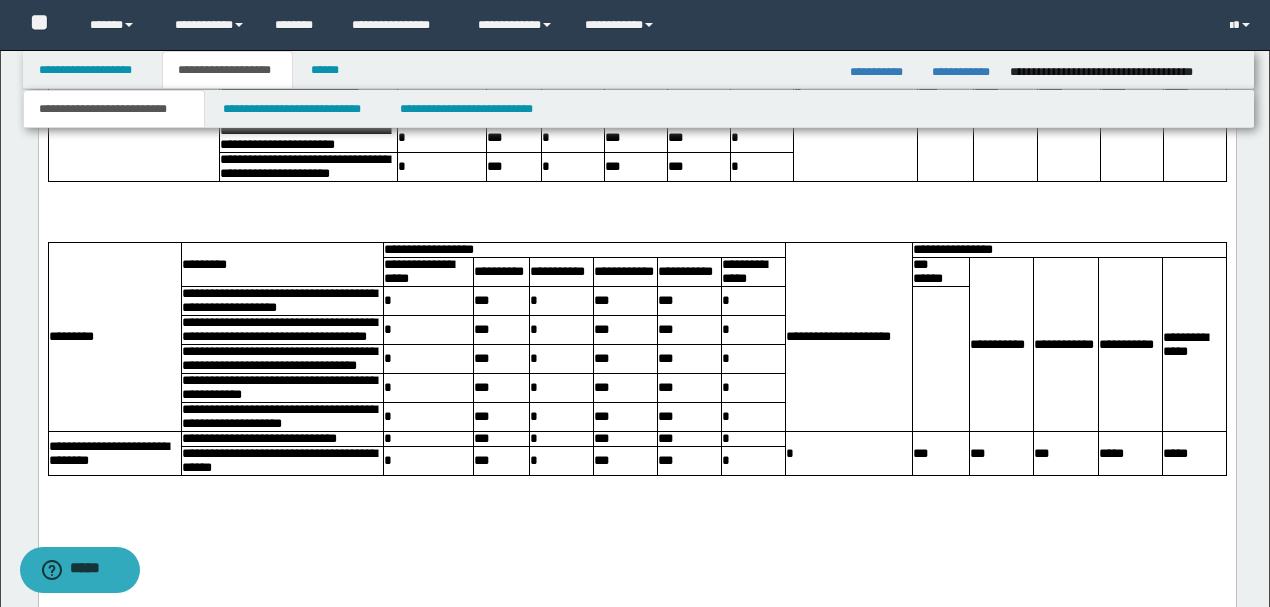 scroll, scrollTop: 1942, scrollLeft: 0, axis: vertical 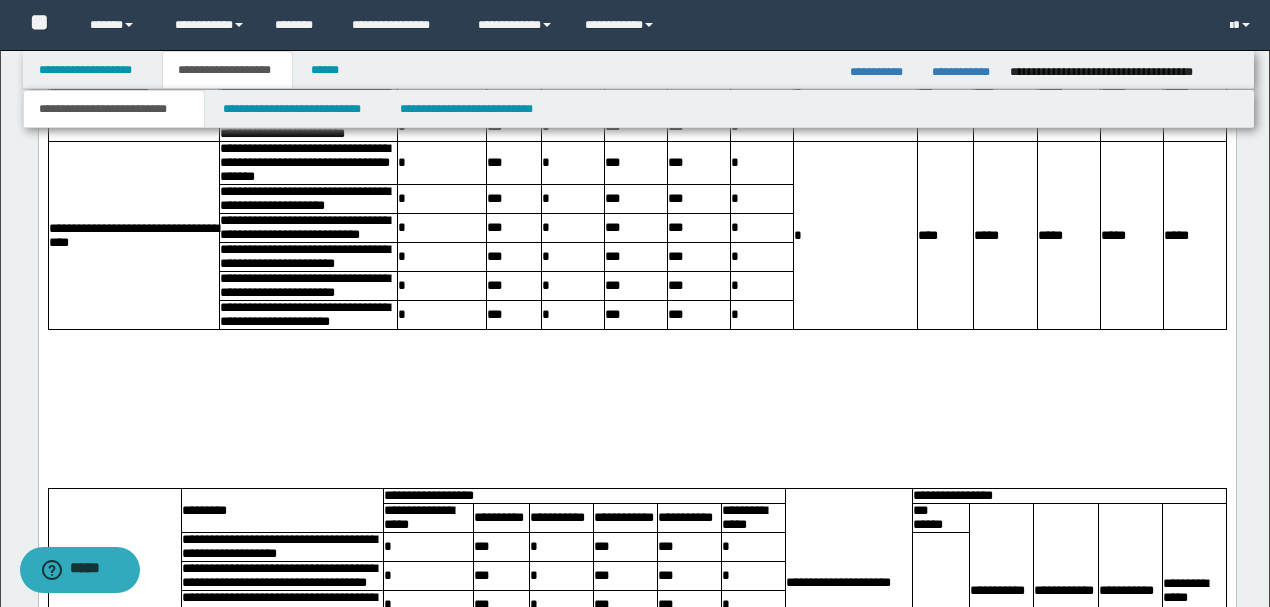 click at bounding box center (636, 366) 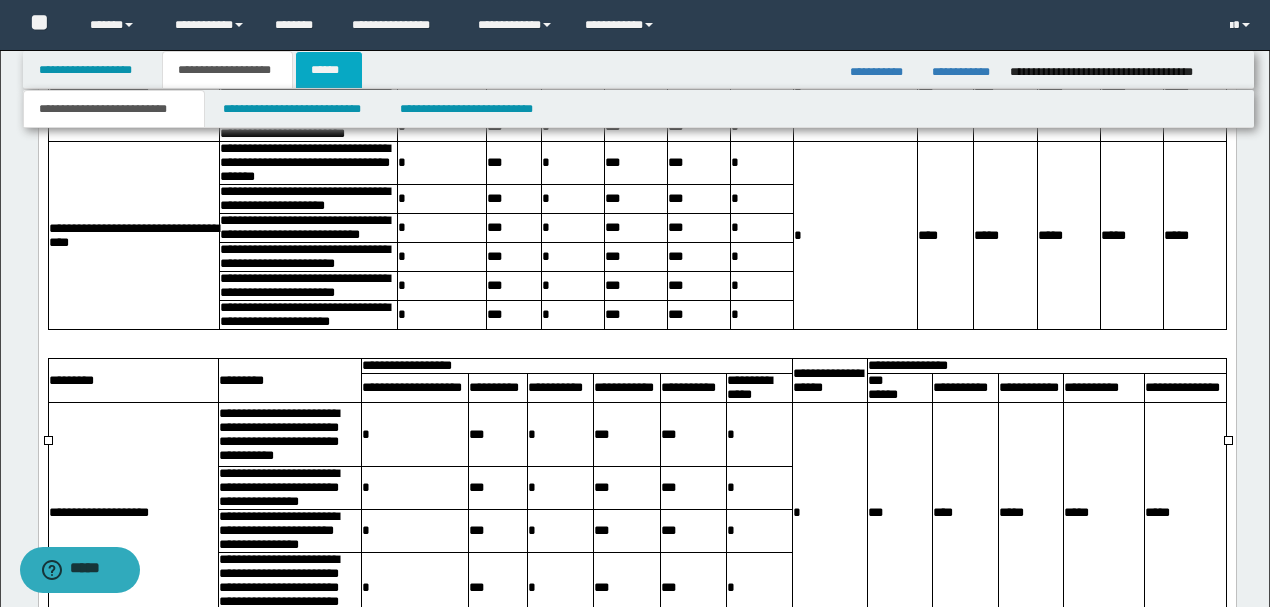 click on "******" at bounding box center (329, 70) 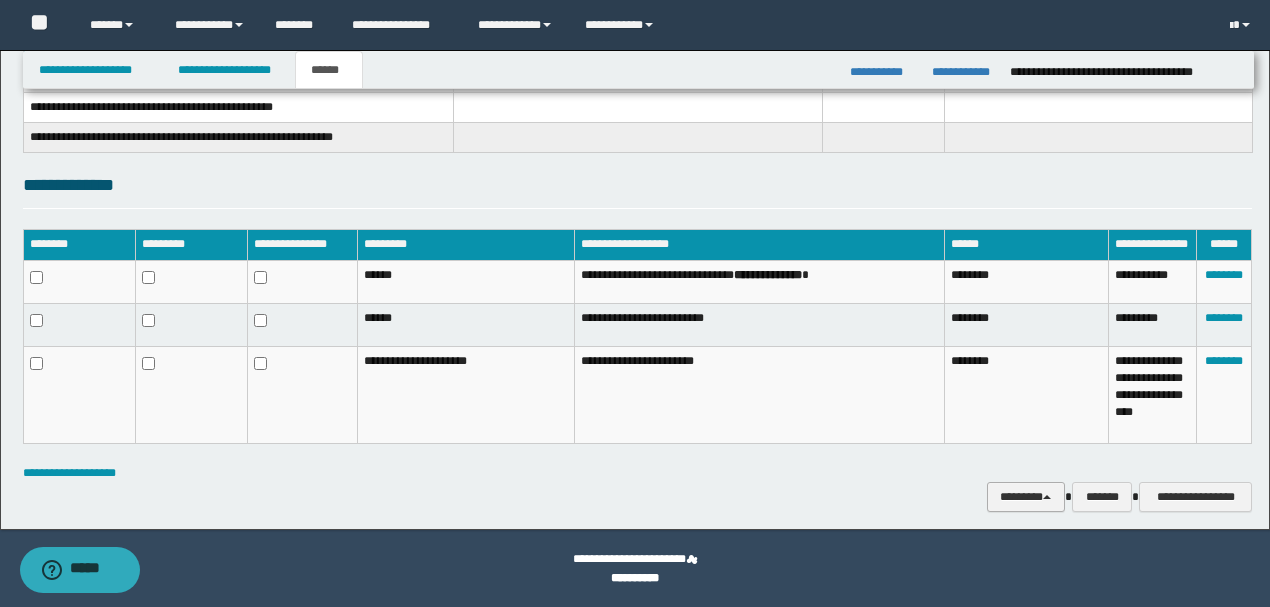 click on "********" at bounding box center (1026, 496) 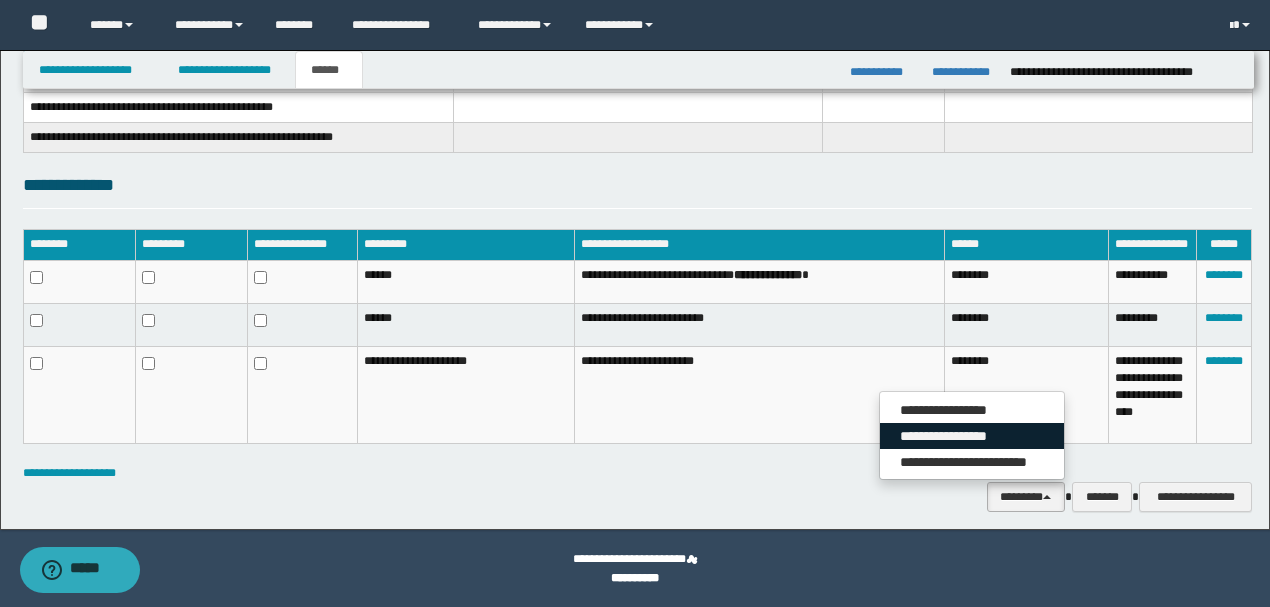 click on "**********" at bounding box center (972, 436) 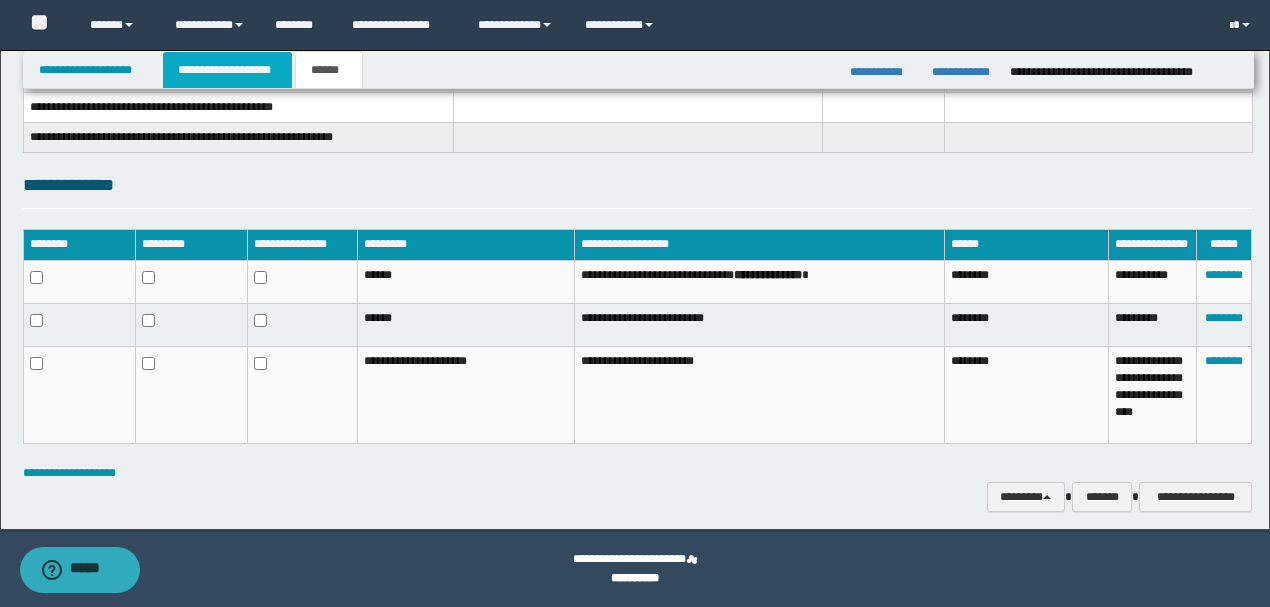 click on "**********" at bounding box center (227, 70) 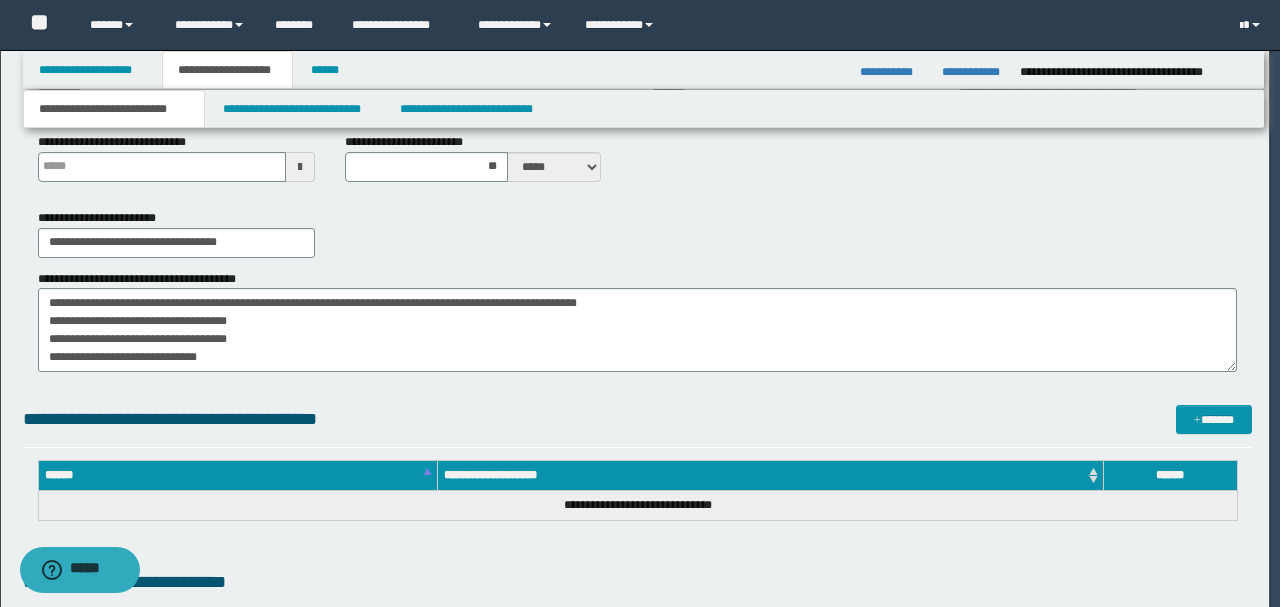 type 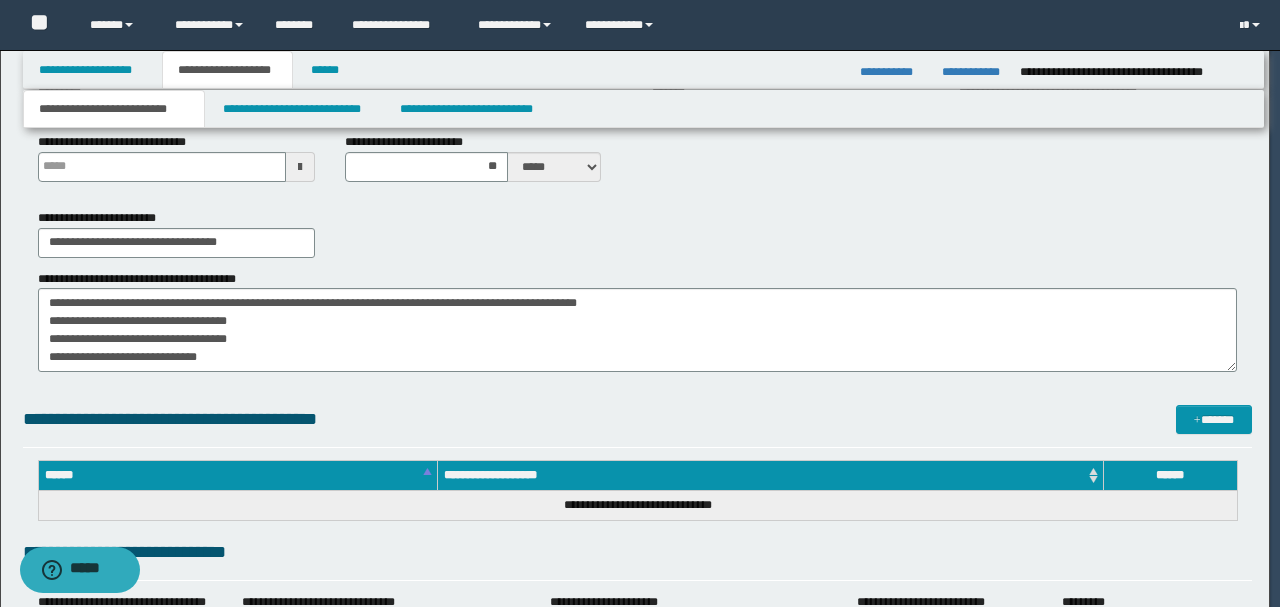type 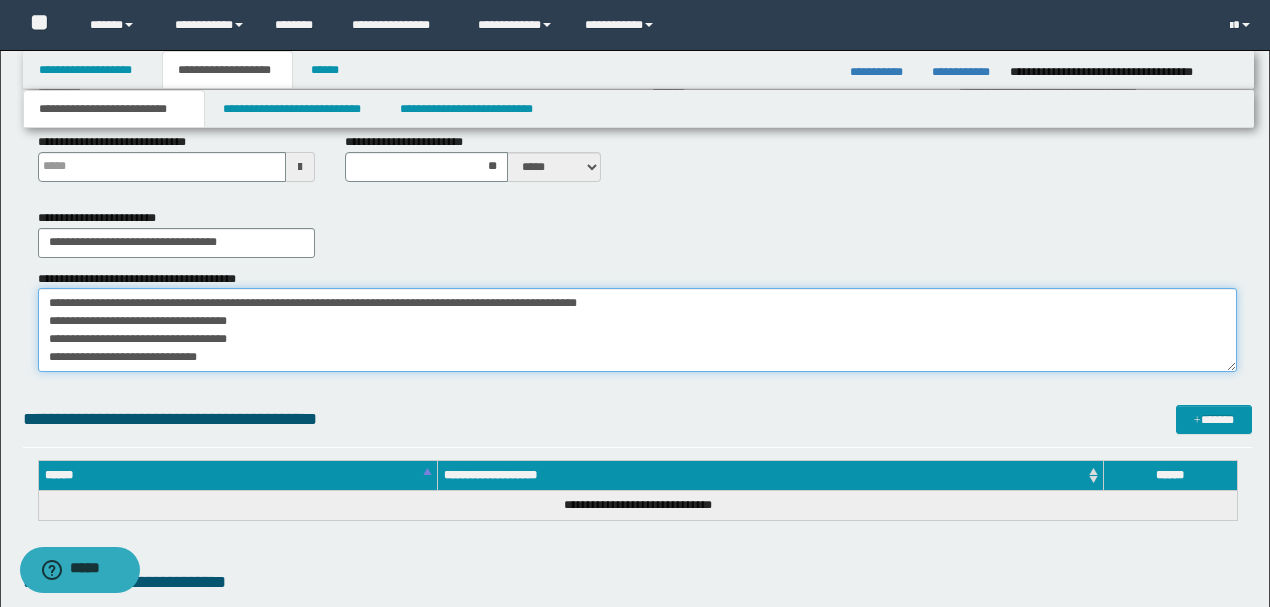 click on "**********" at bounding box center [637, 329] 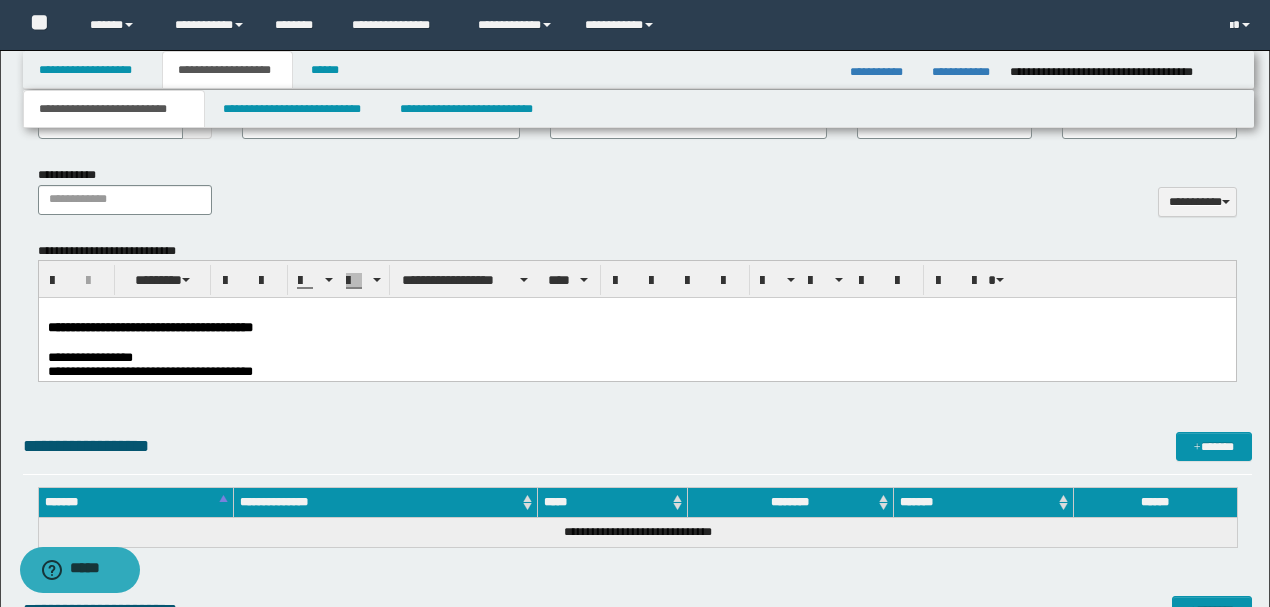 drag, startPoint x: 346, startPoint y: 361, endPoint x: 610, endPoint y: 378, distance: 264.54678 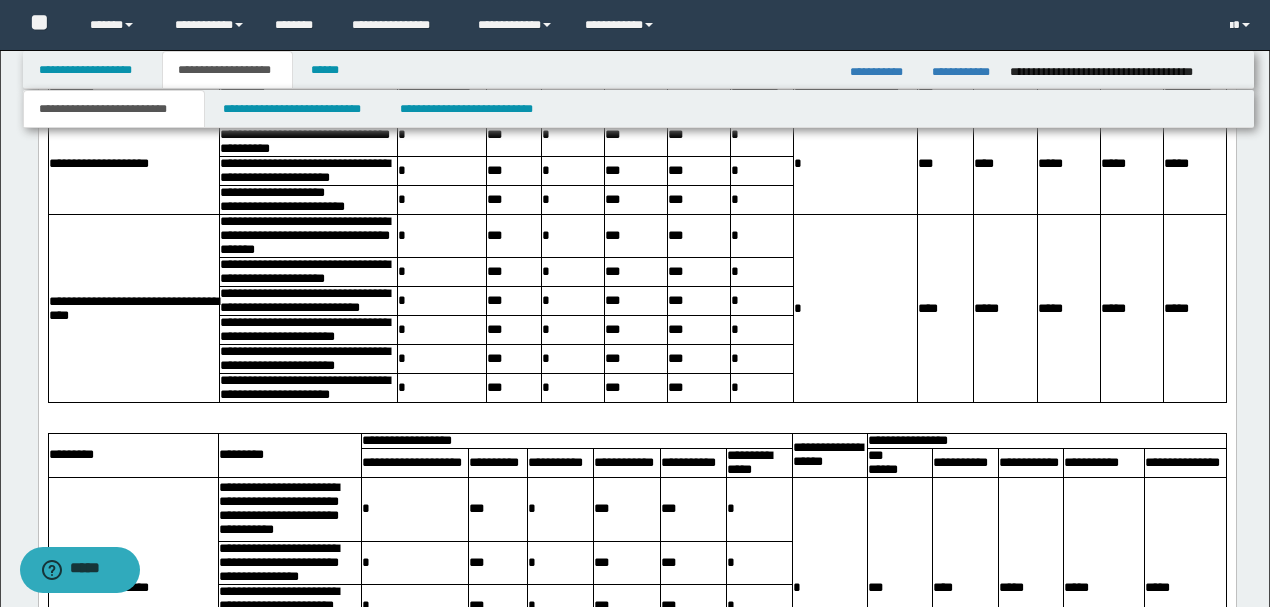 scroll, scrollTop: 1676, scrollLeft: 0, axis: vertical 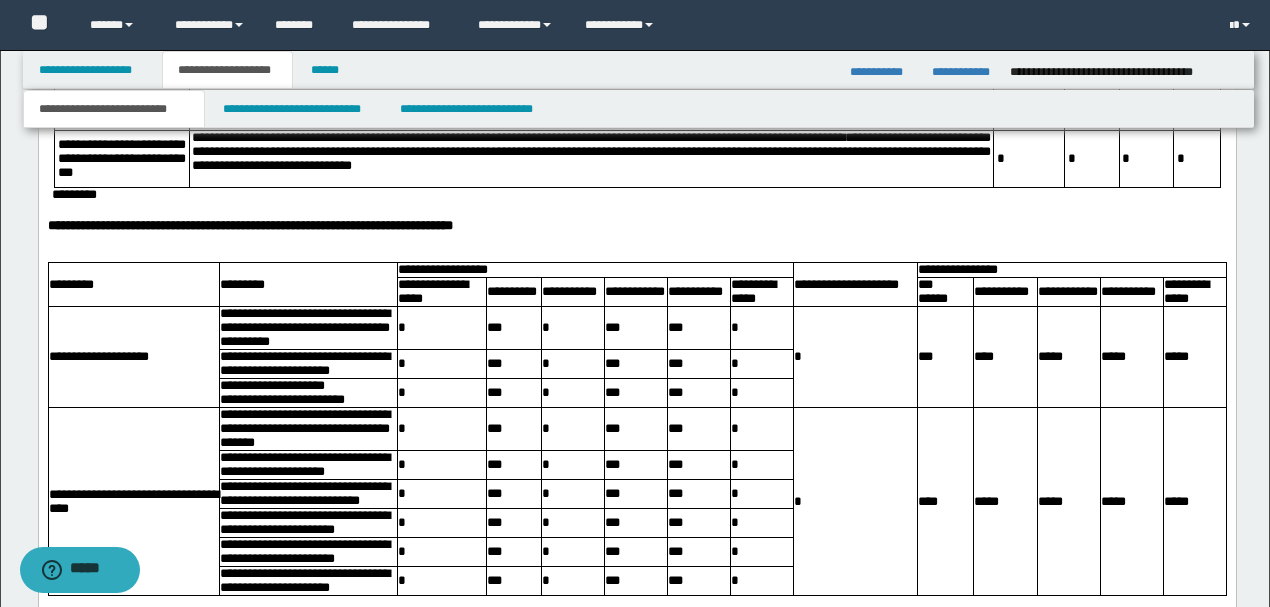click on "*********" at bounding box center (637, 196) 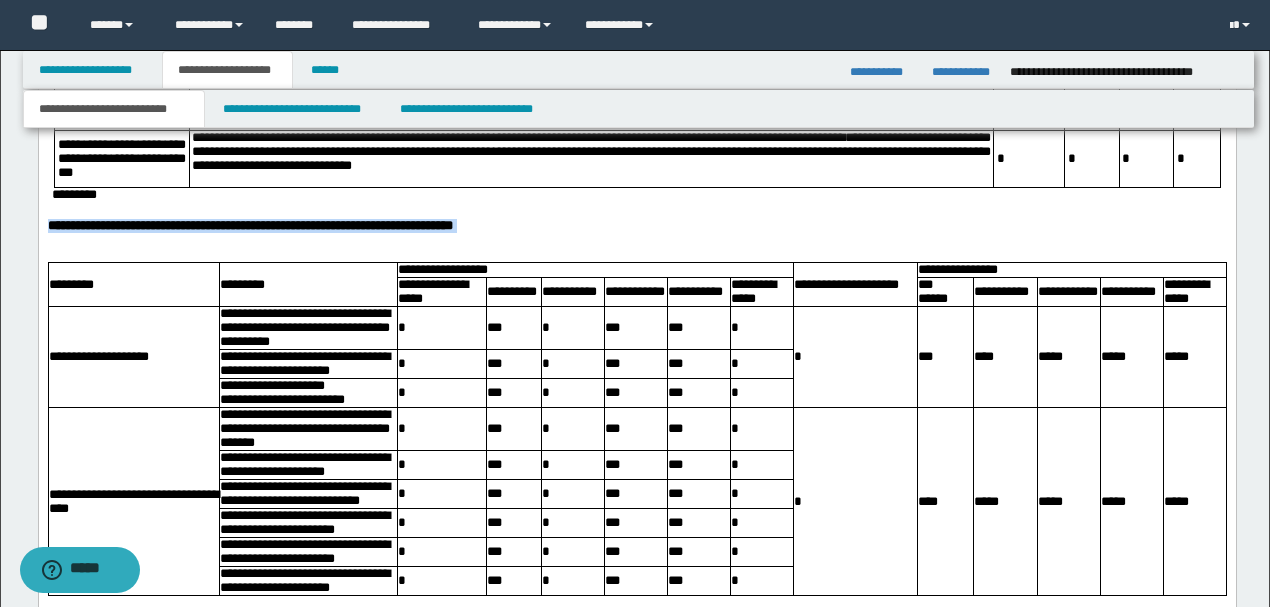 drag, startPoint x: 640, startPoint y: 266, endPoint x: 44, endPoint y: 264, distance: 596.00336 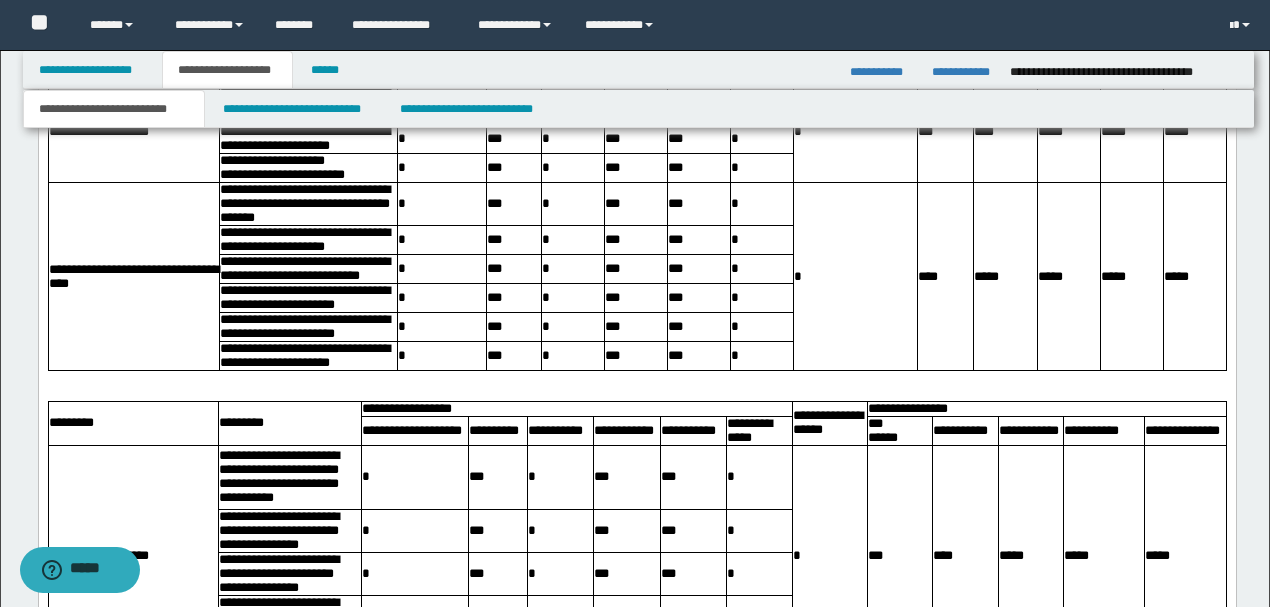 scroll, scrollTop: 2142, scrollLeft: 0, axis: vertical 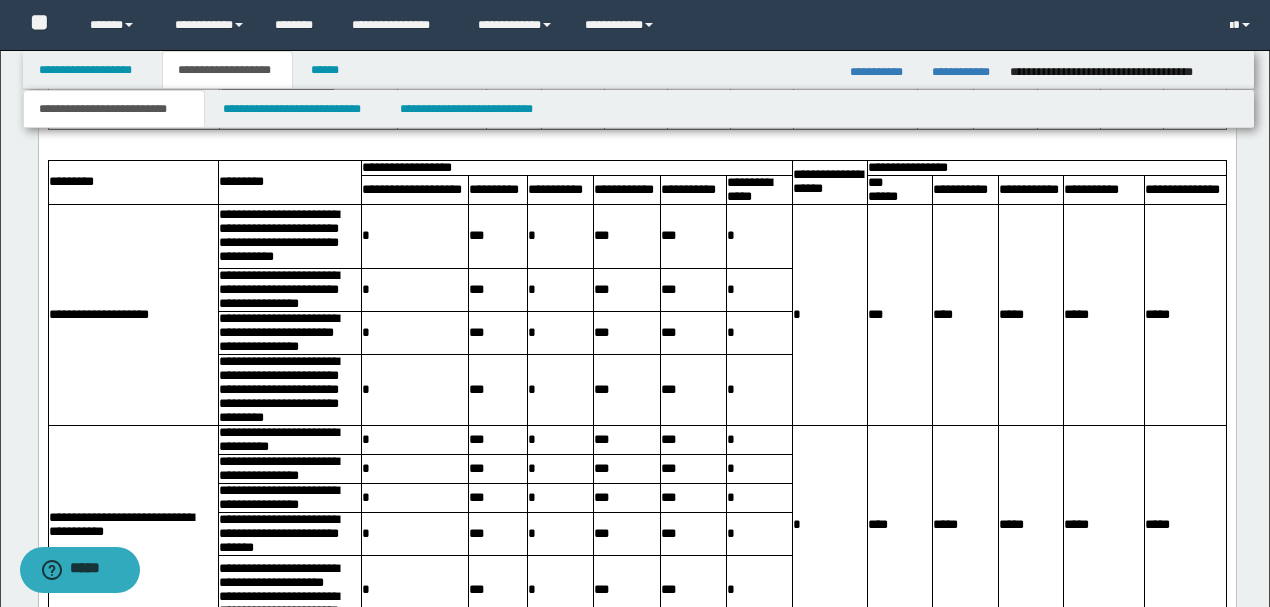 click at bounding box center [637, 152] 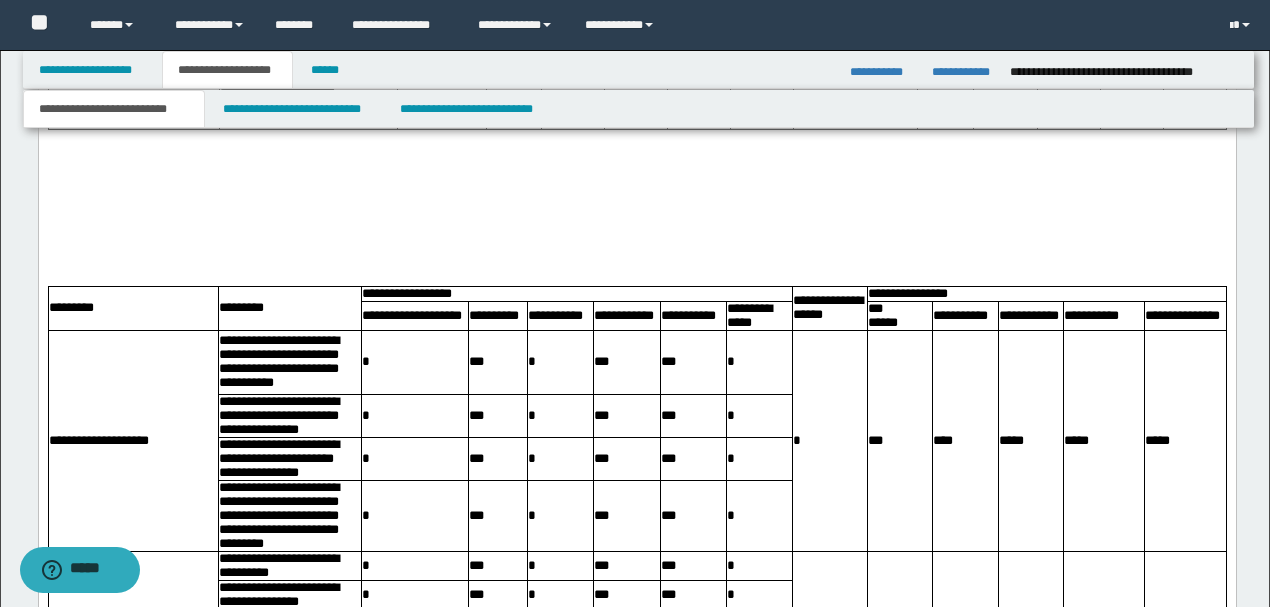 click at bounding box center (637, 152) 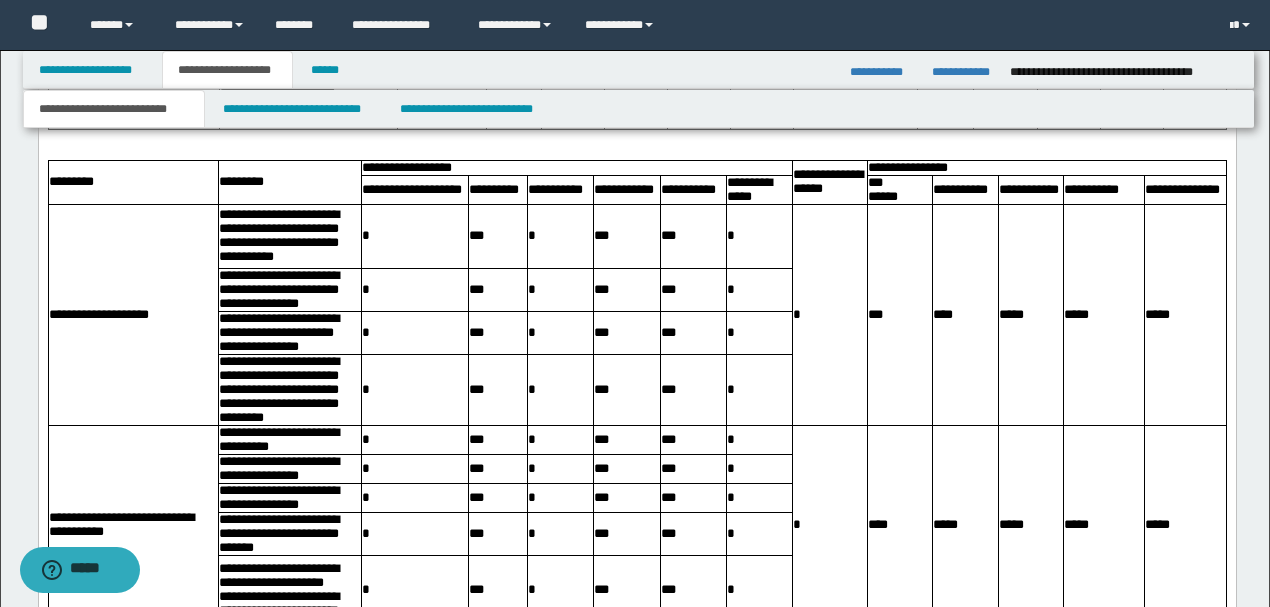 click at bounding box center [636, 138] 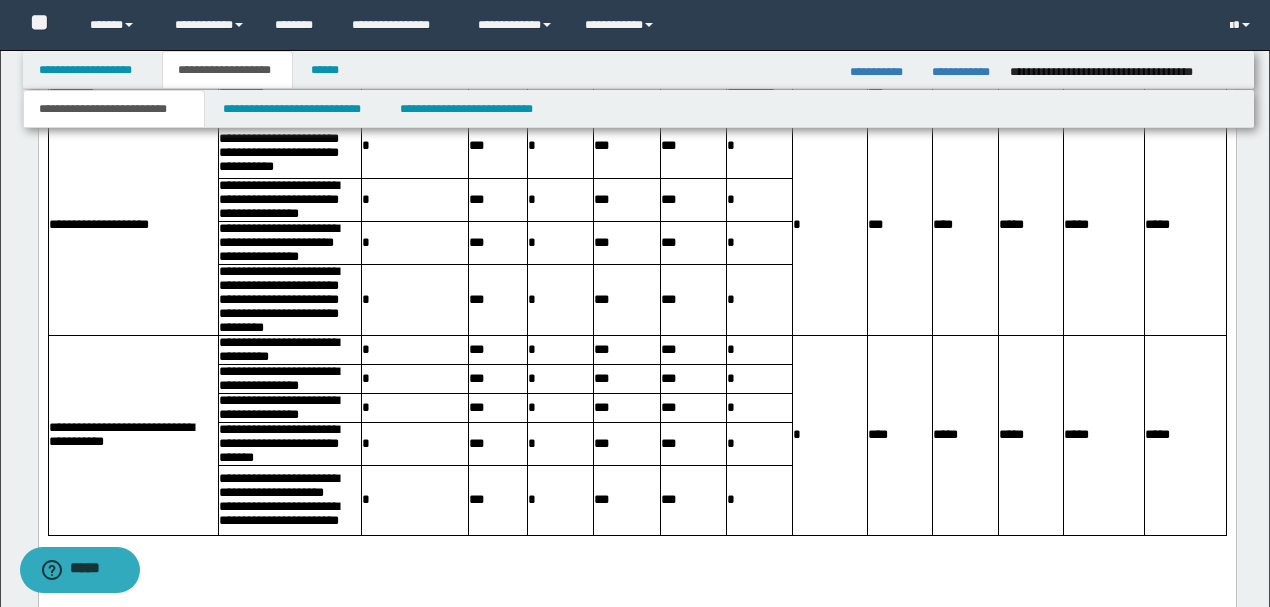 scroll, scrollTop: 2542, scrollLeft: 0, axis: vertical 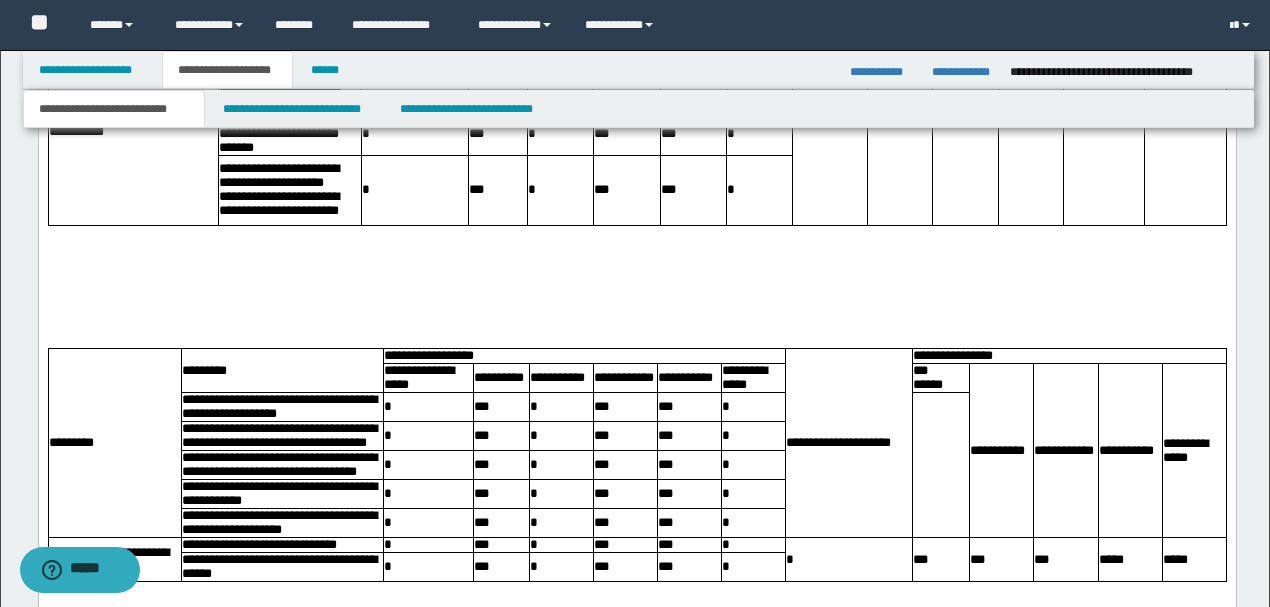 click at bounding box center [637, 295] 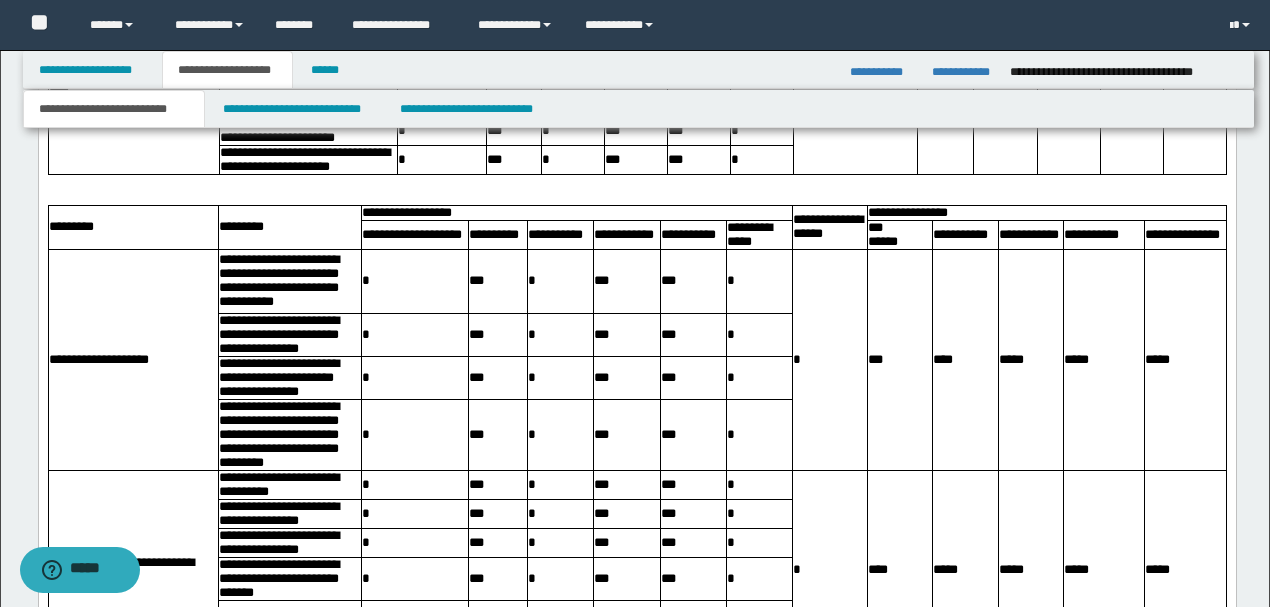 scroll, scrollTop: 2142, scrollLeft: 0, axis: vertical 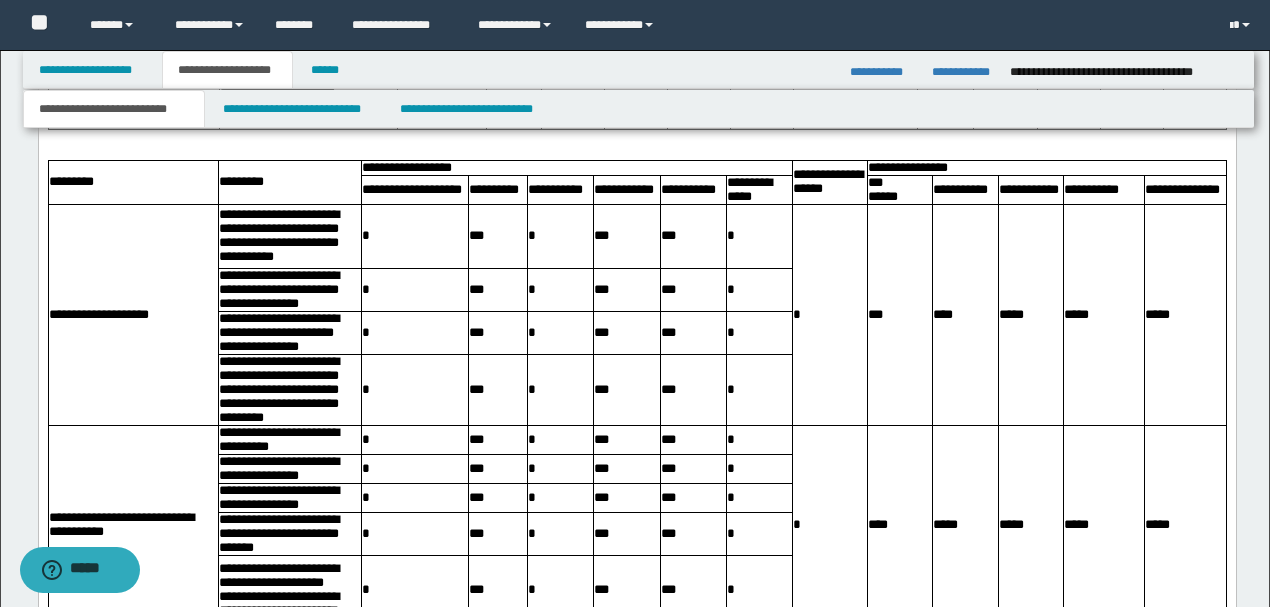 click on "*****" at bounding box center [1185, 315] 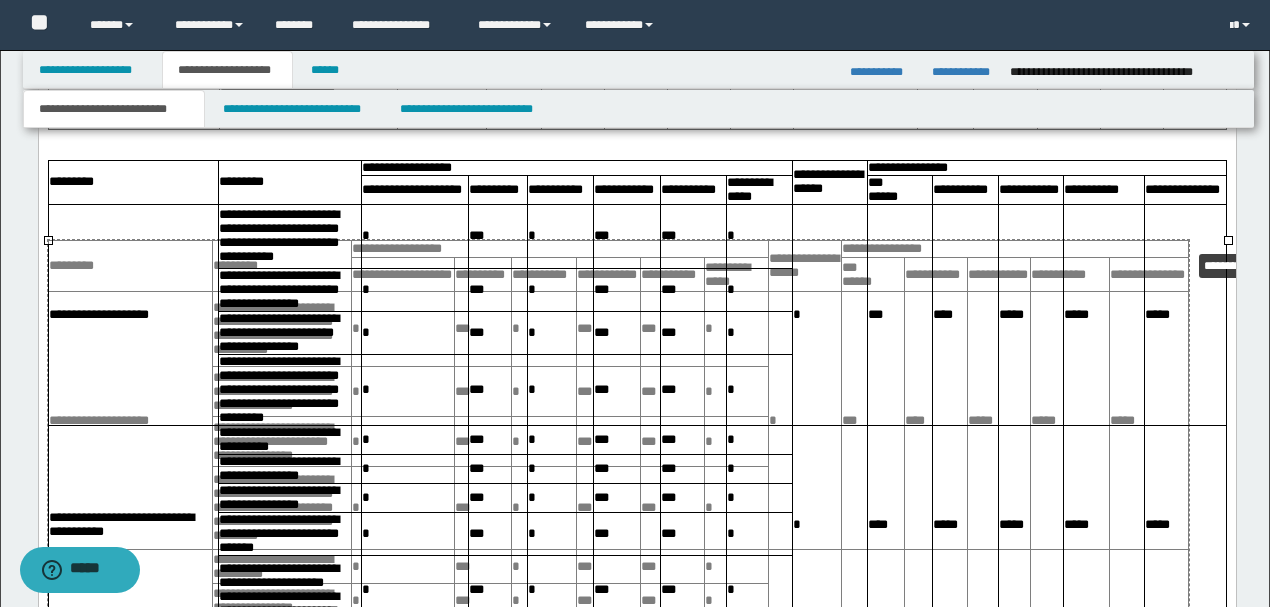 drag, startPoint x: 1225, startPoint y: 244, endPoint x: 1199, endPoint y: 250, distance: 26.683329 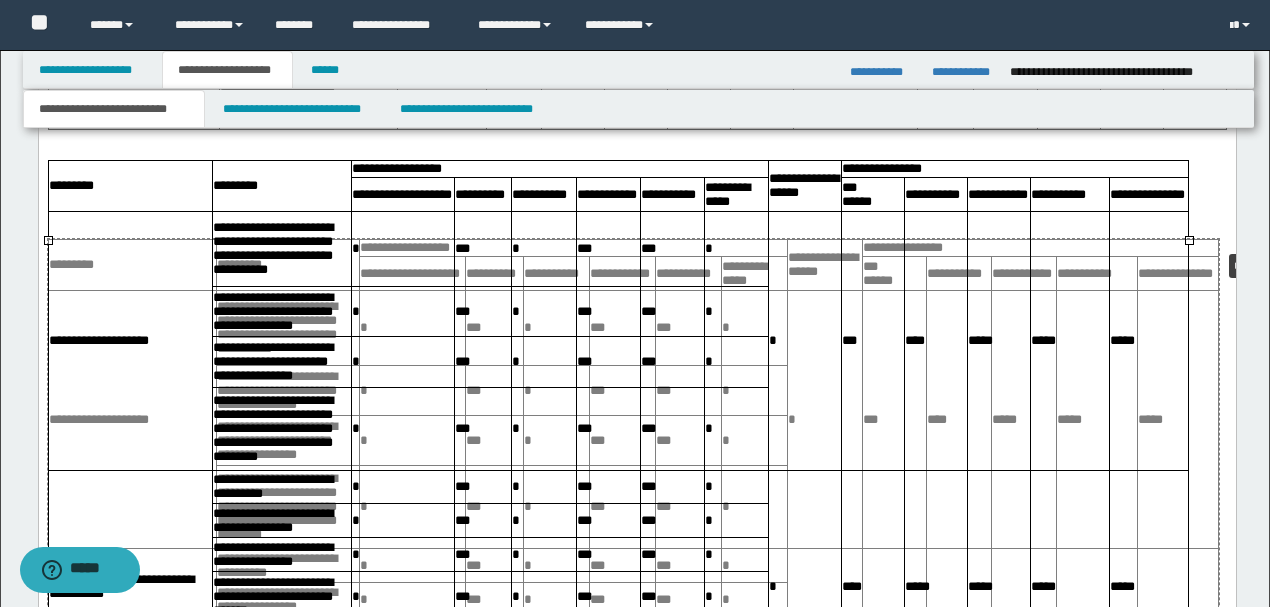 drag, startPoint x: 1186, startPoint y: 244, endPoint x: 1209, endPoint y: 250, distance: 23.769728 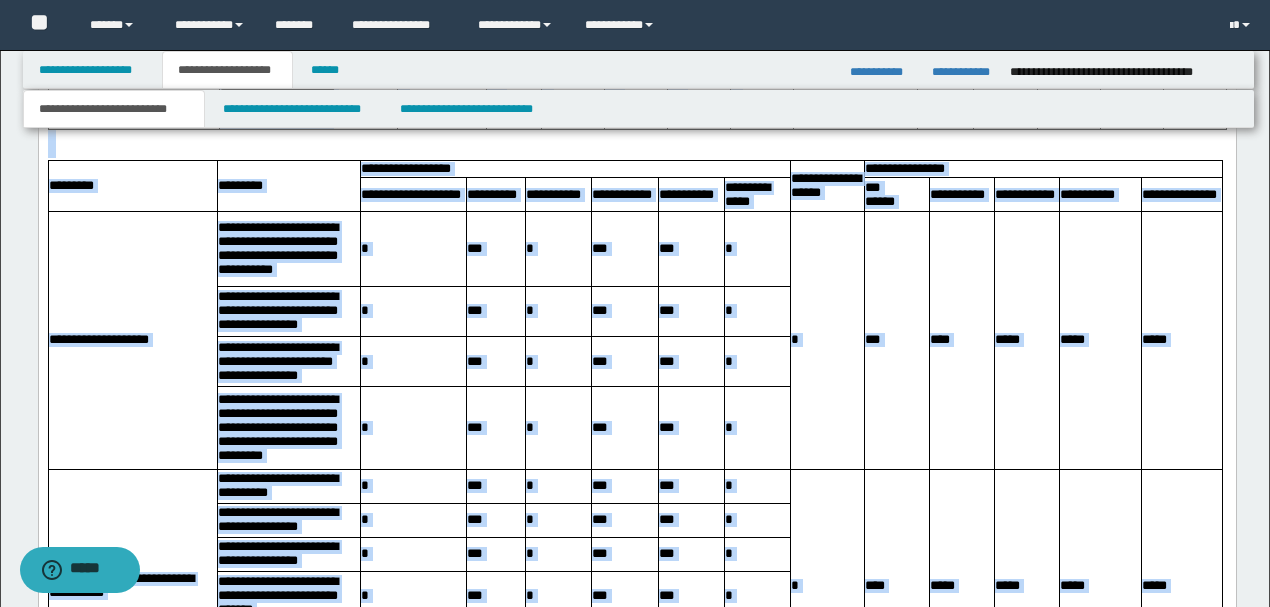 click on "*****" at bounding box center [1099, 341] 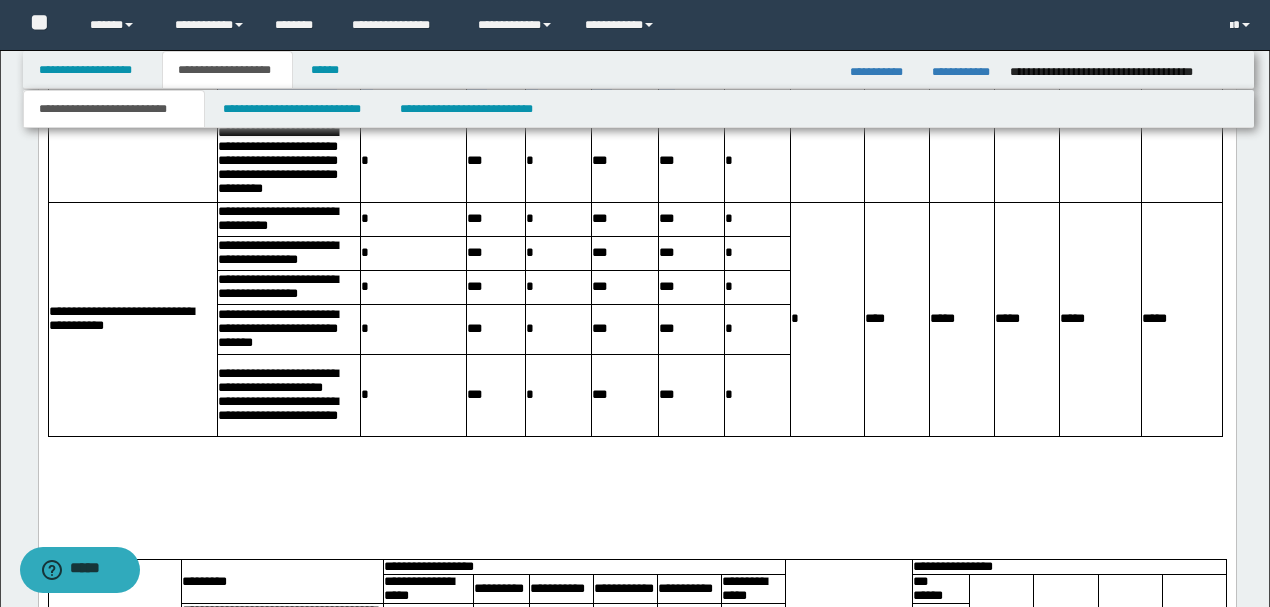 scroll, scrollTop: 2676, scrollLeft: 0, axis: vertical 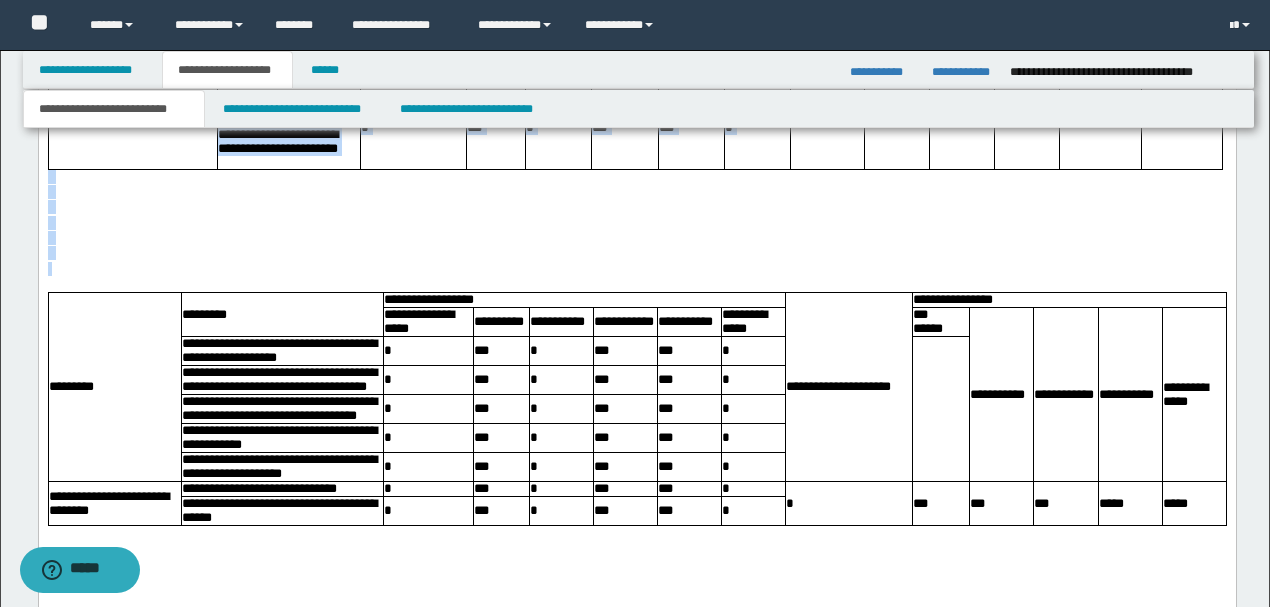 drag, startPoint x: 502, startPoint y: -310, endPoint x: 590, endPoint y: 362, distance: 677.7374 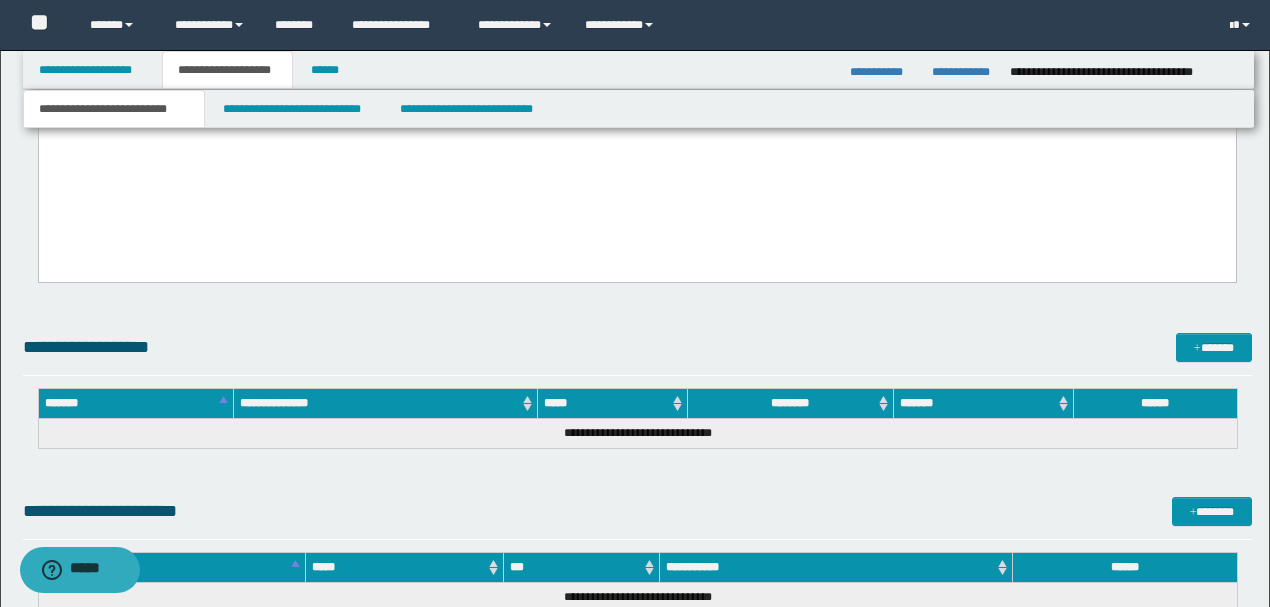 scroll, scrollTop: 2342, scrollLeft: 0, axis: vertical 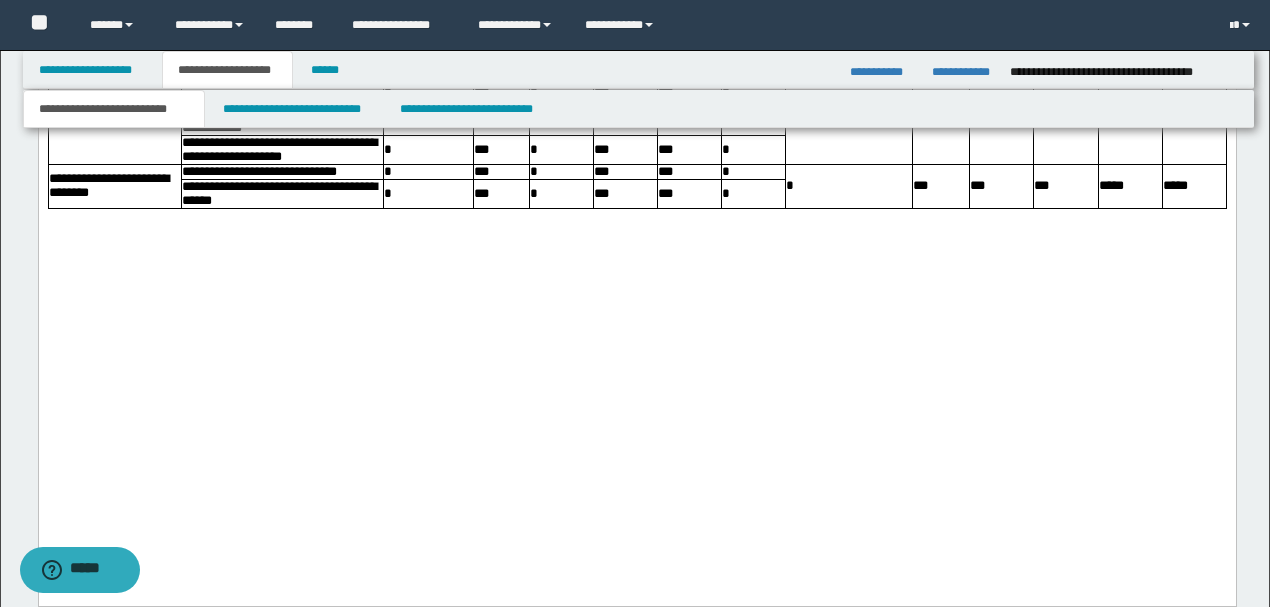 click at bounding box center (636, 259) 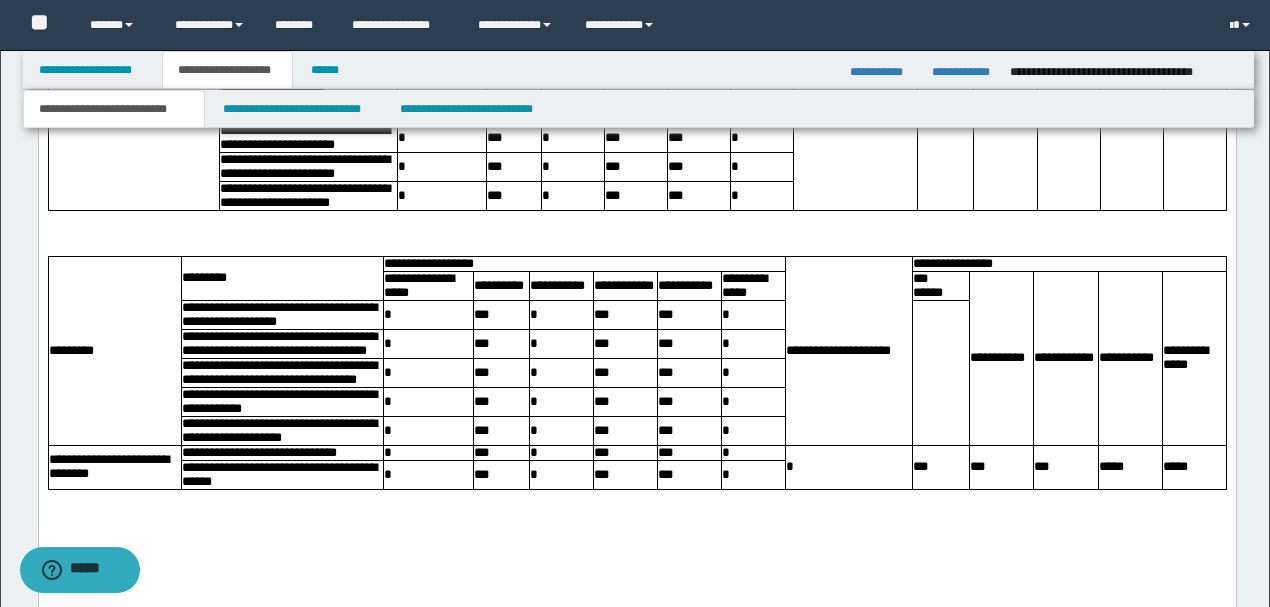 scroll, scrollTop: 2076, scrollLeft: 0, axis: vertical 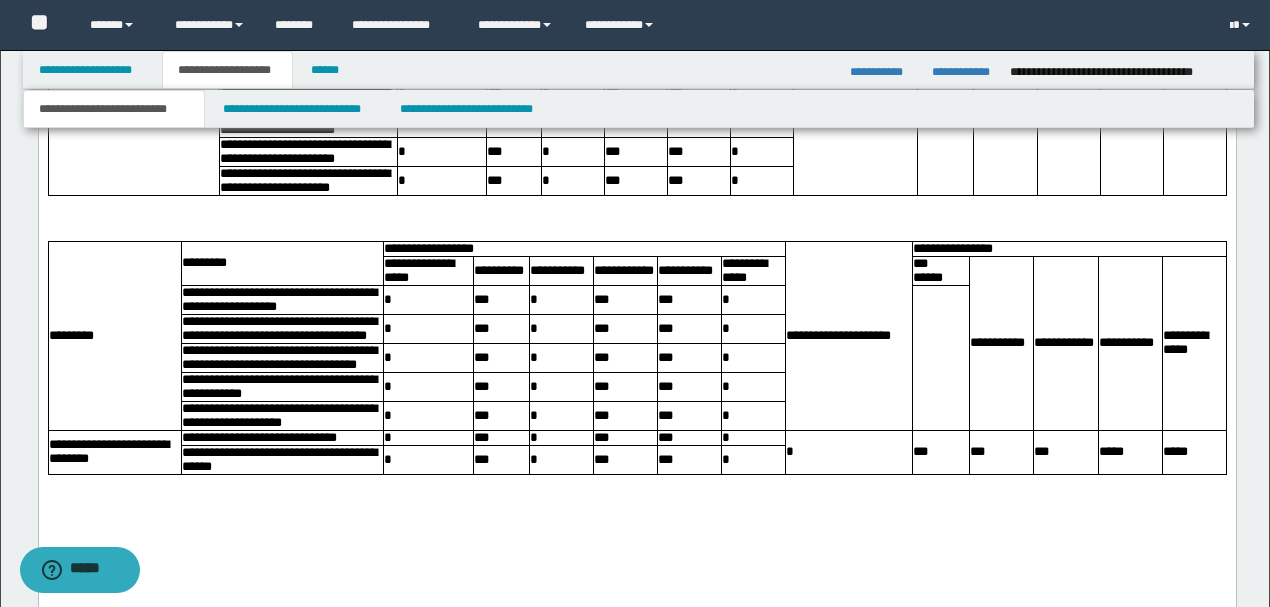 click at bounding box center [637, 218] 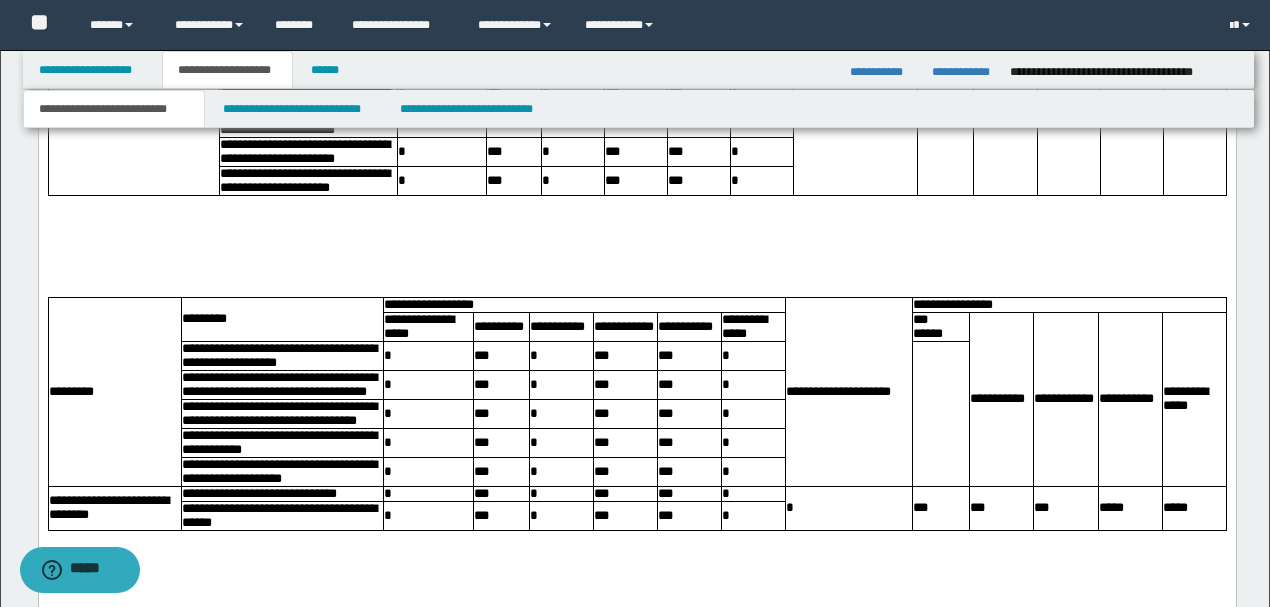 click at bounding box center (637, 218) 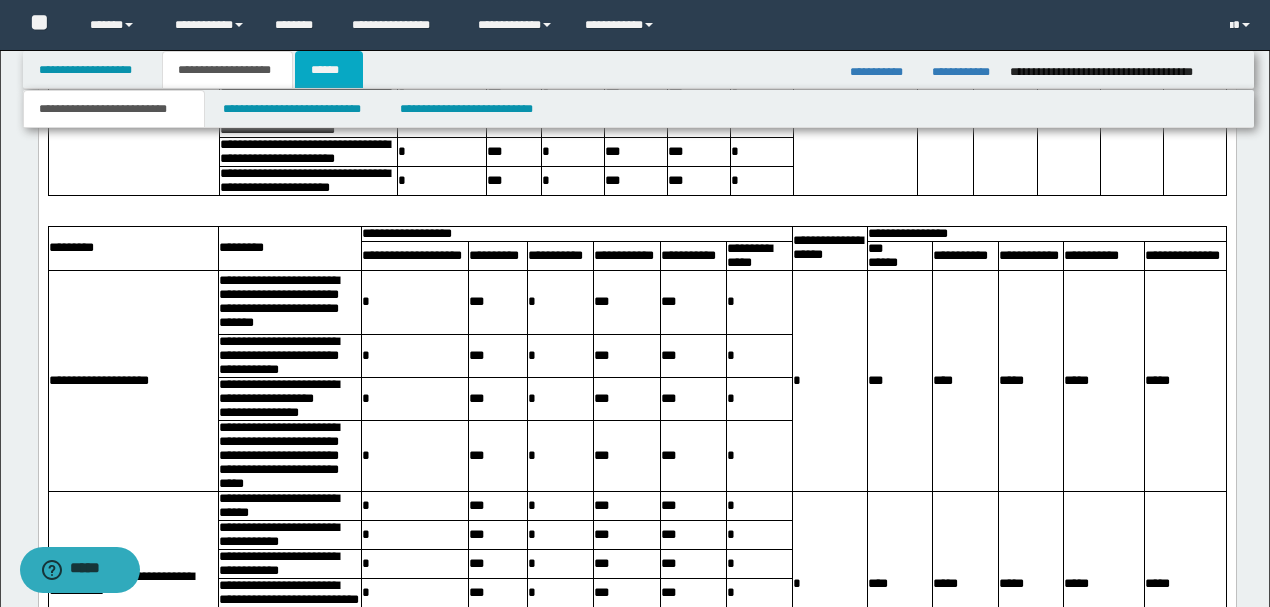 click on "******" at bounding box center [329, 70] 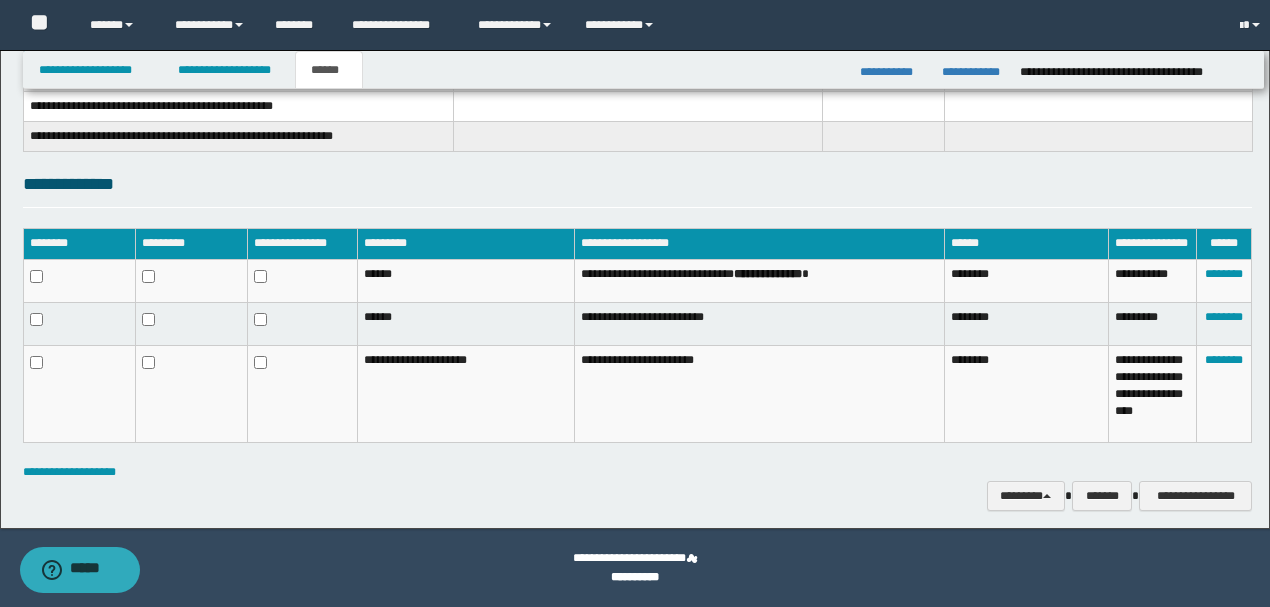 scroll, scrollTop: 378, scrollLeft: 0, axis: vertical 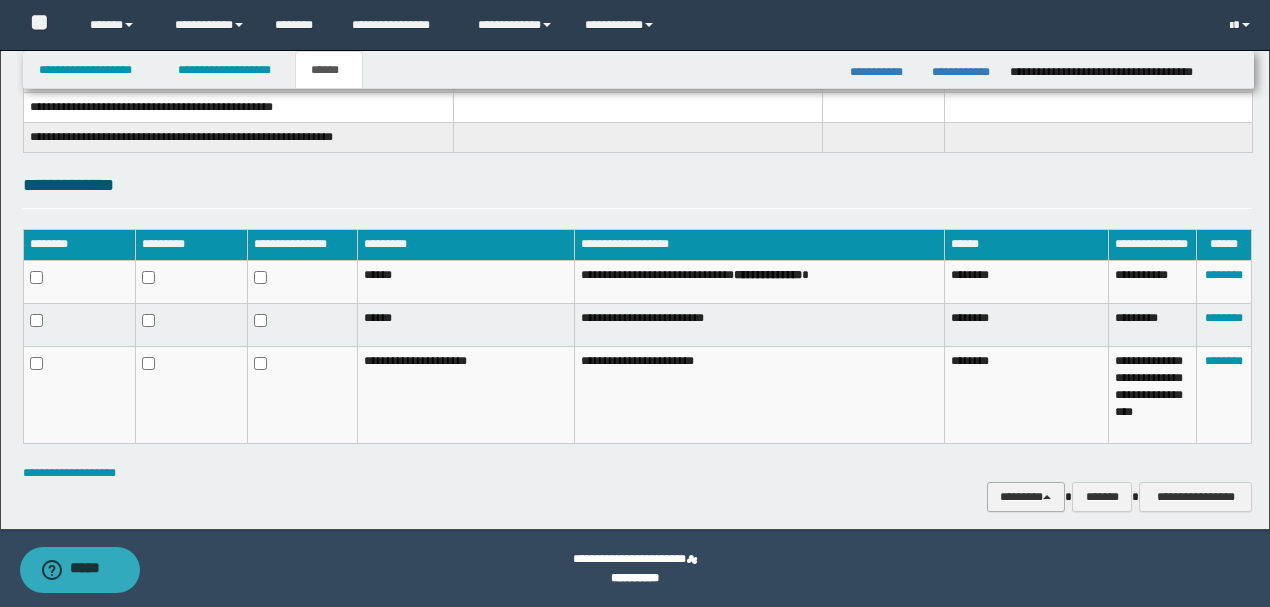 click on "********" at bounding box center (1026, 496) 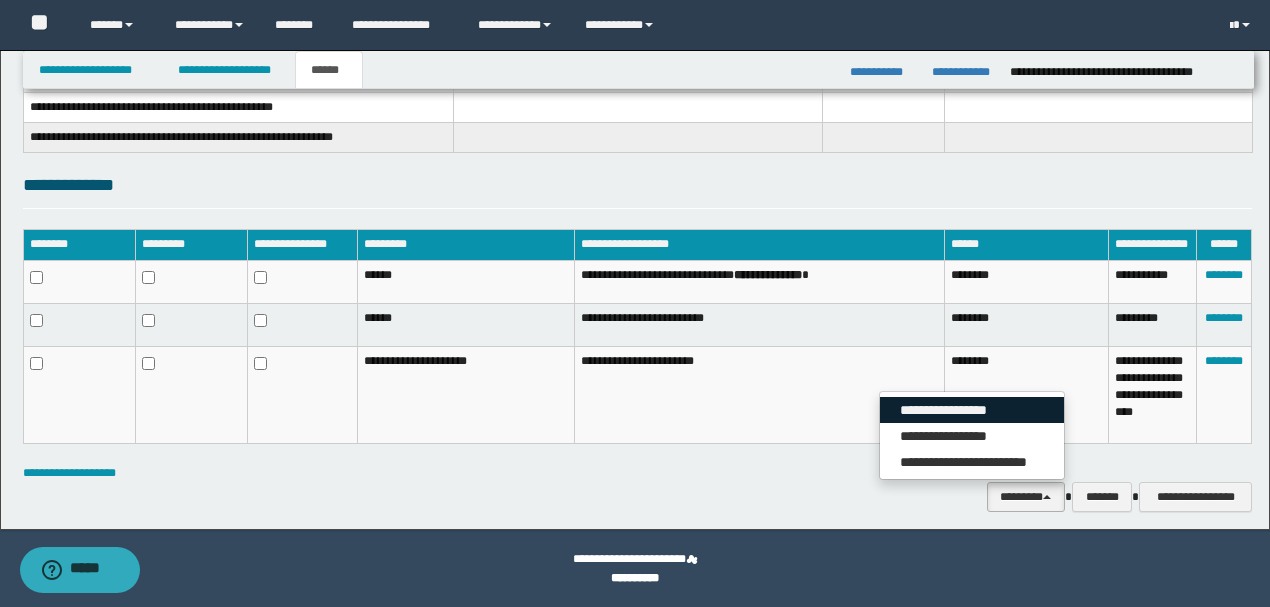 click on "**********" at bounding box center [972, 410] 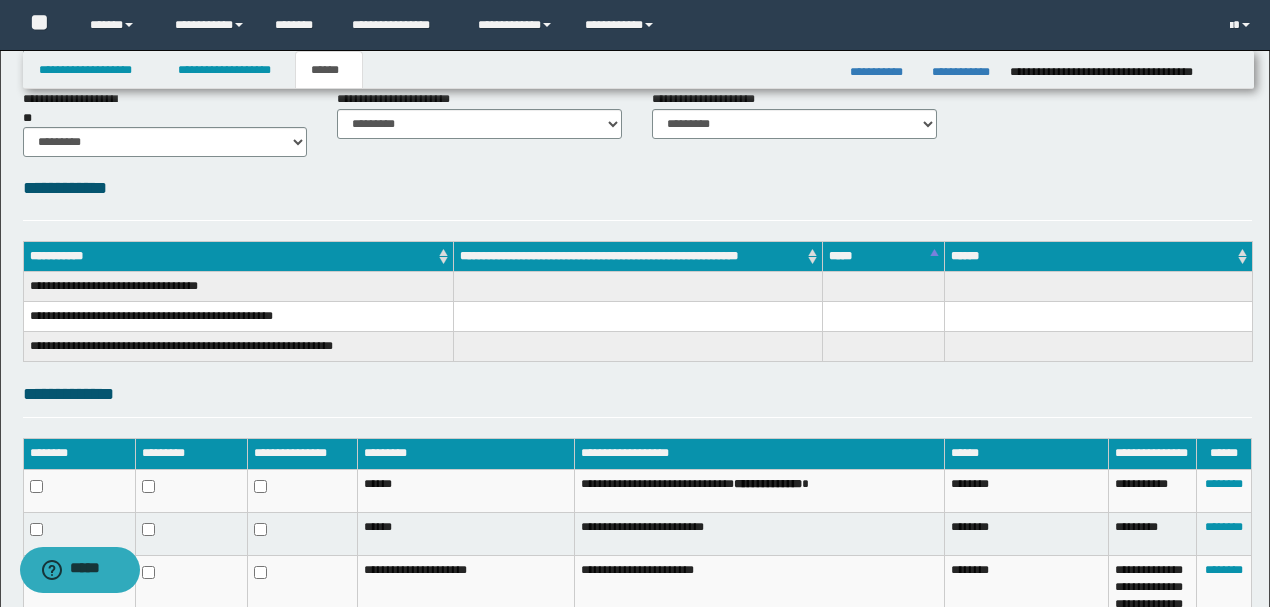 scroll, scrollTop: 0, scrollLeft: 0, axis: both 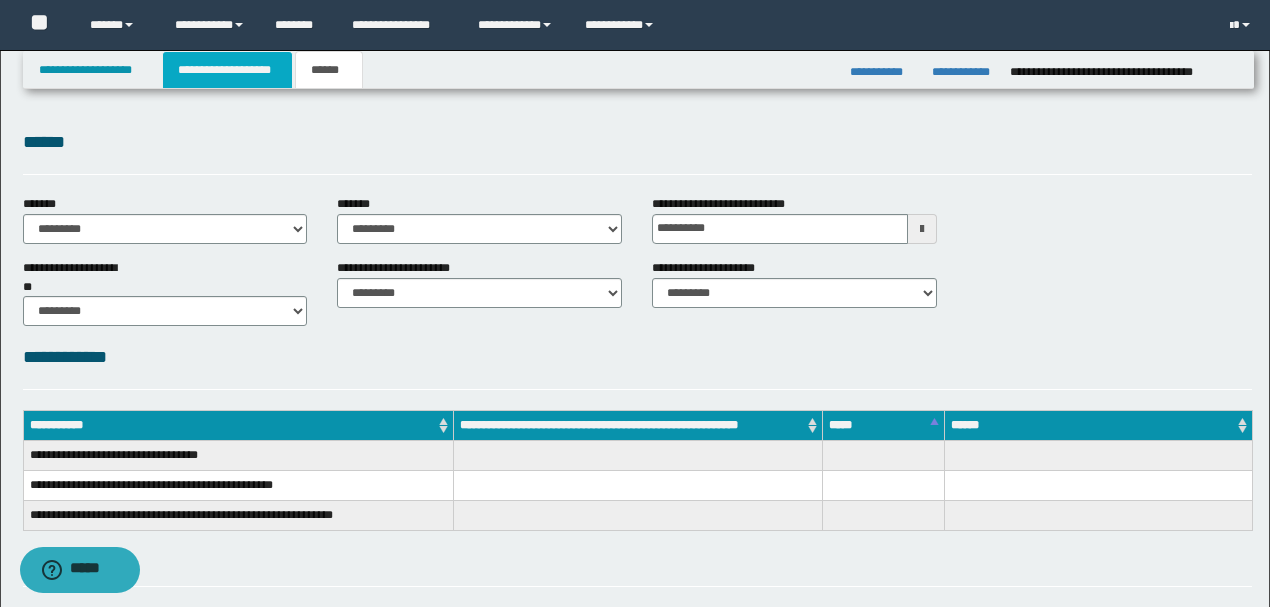 click on "**********" at bounding box center [227, 70] 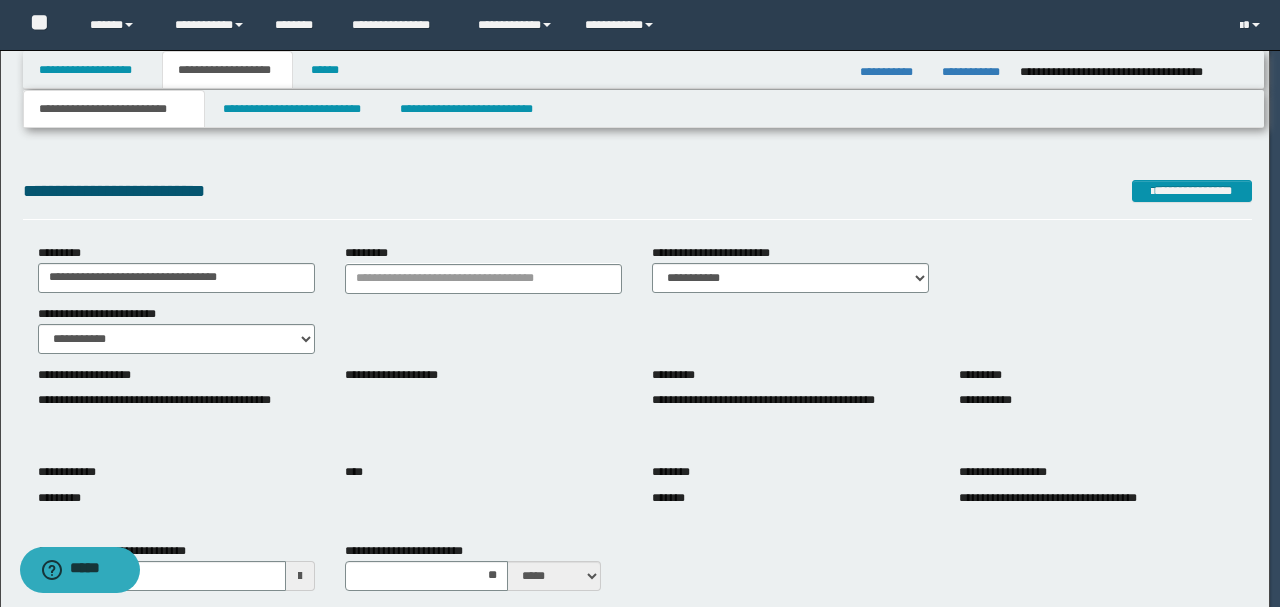 type 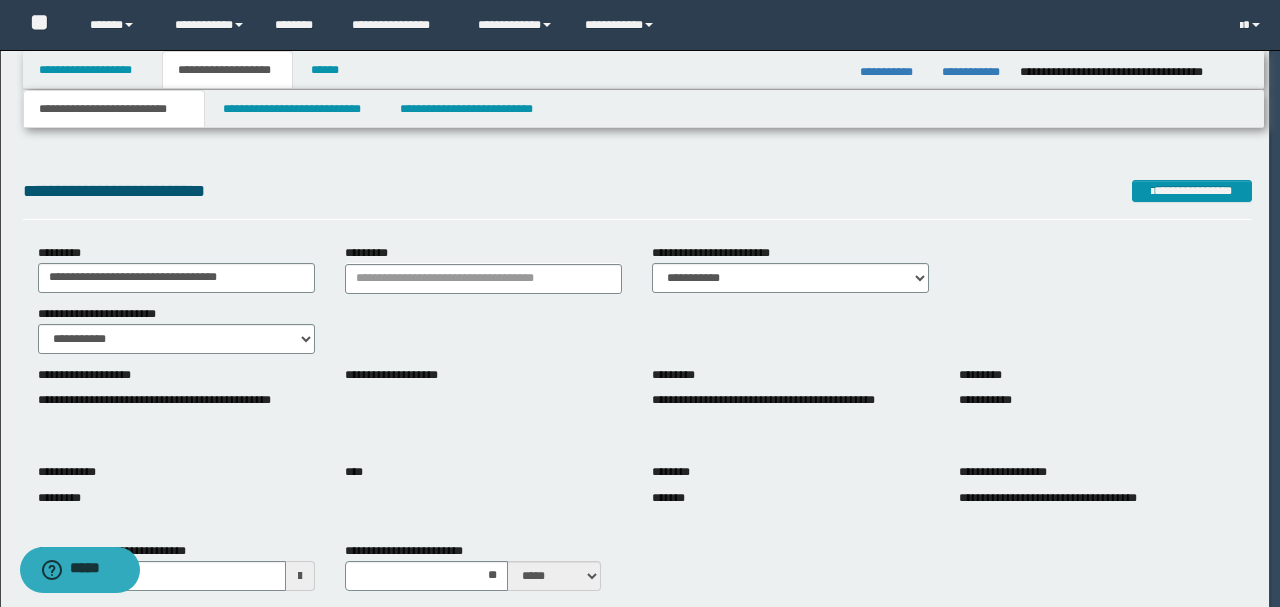 type 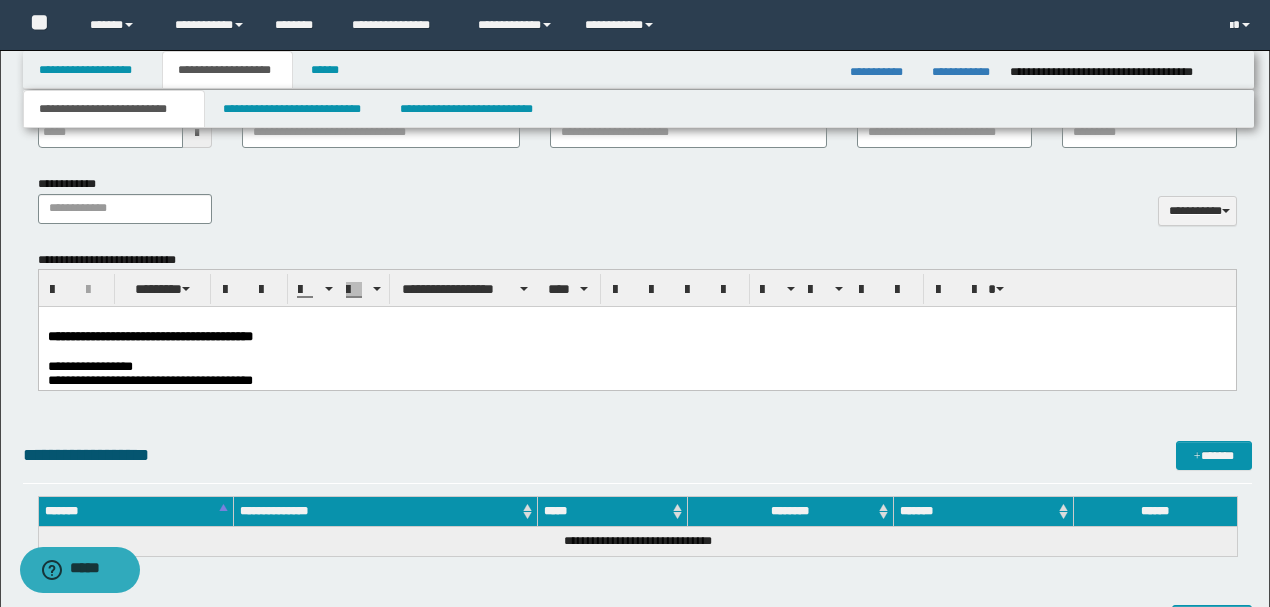 click at bounding box center (637, 351) 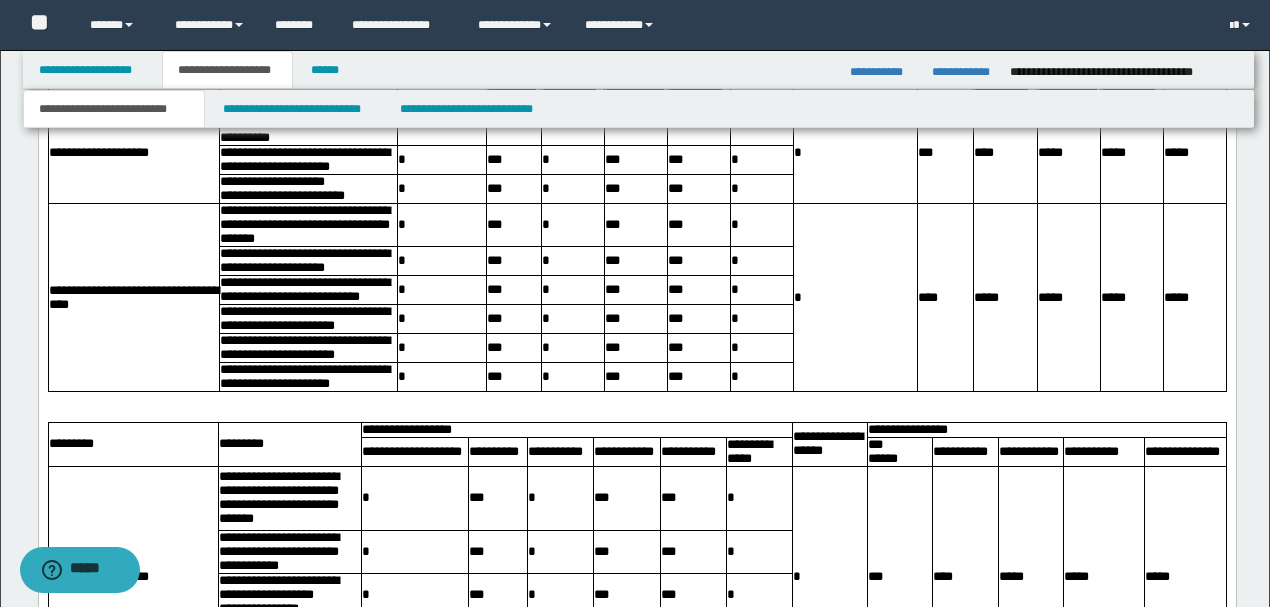 scroll, scrollTop: 2133, scrollLeft: 0, axis: vertical 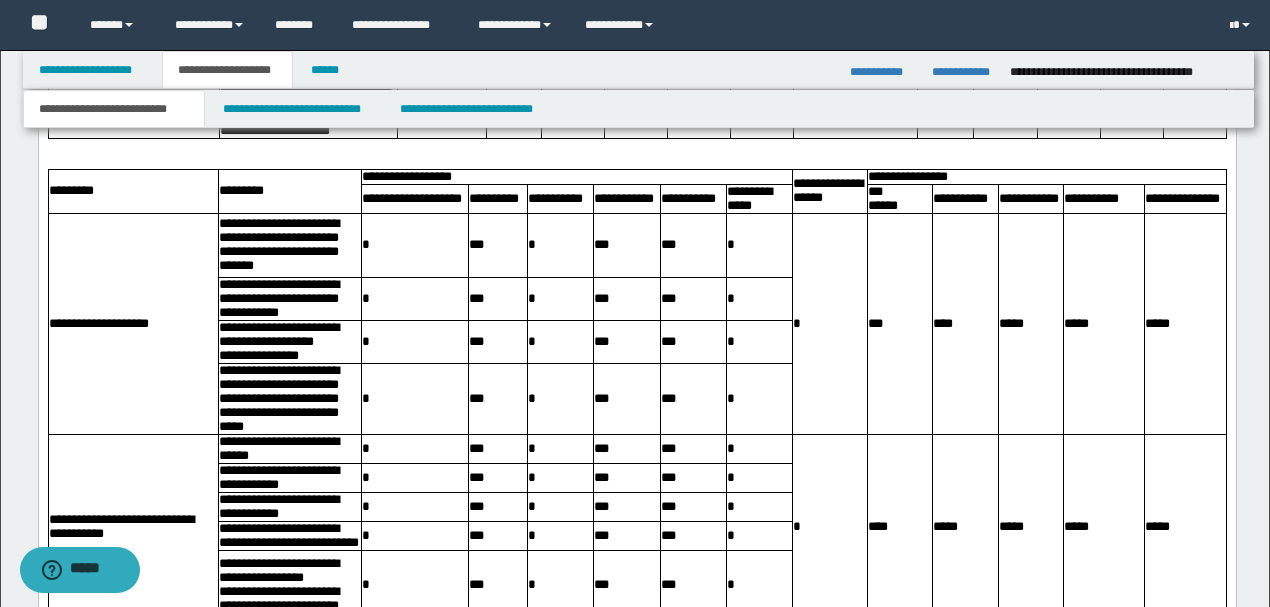 click at bounding box center [637, 161] 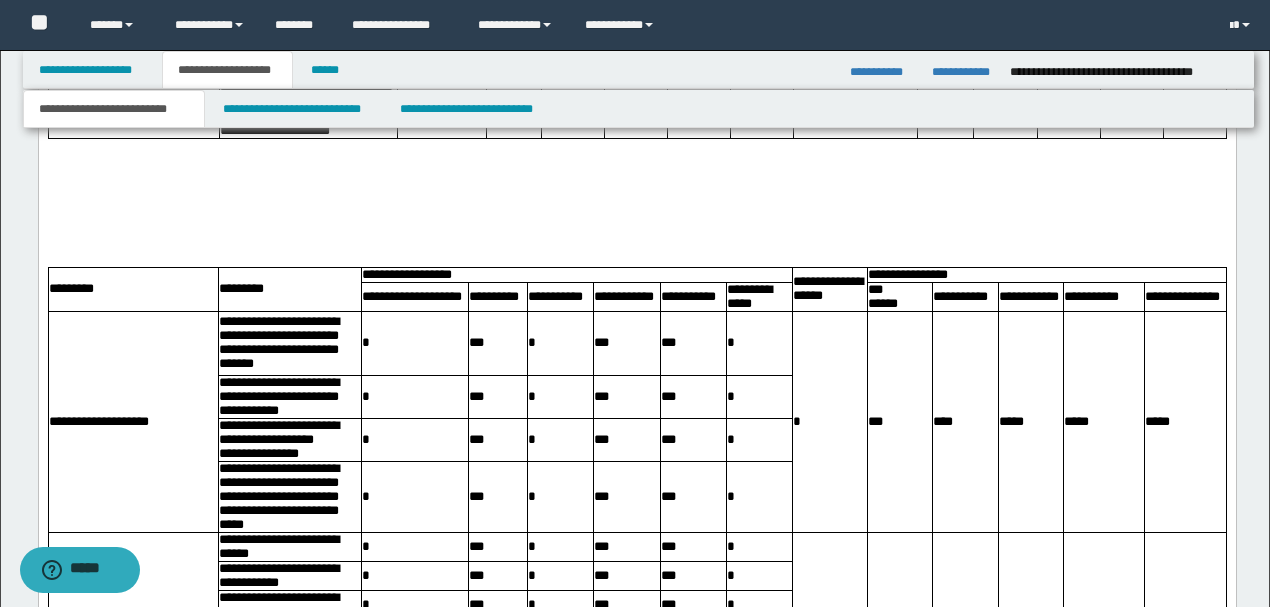 click at bounding box center (637, 161) 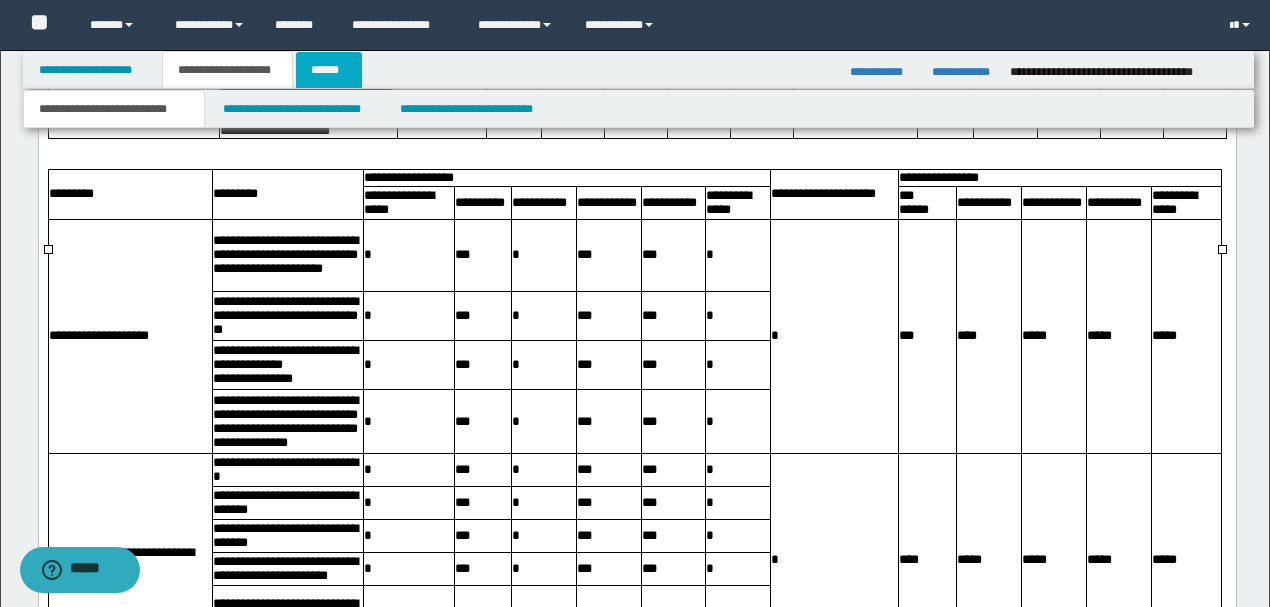 click on "******" at bounding box center (329, 70) 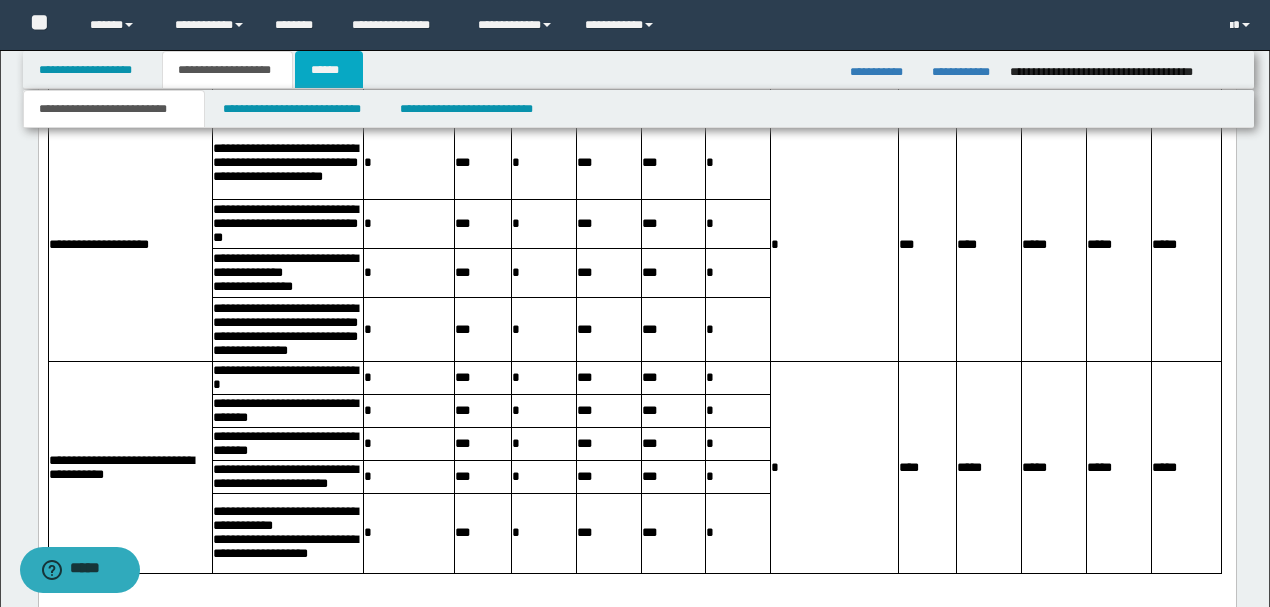 scroll, scrollTop: 378, scrollLeft: 0, axis: vertical 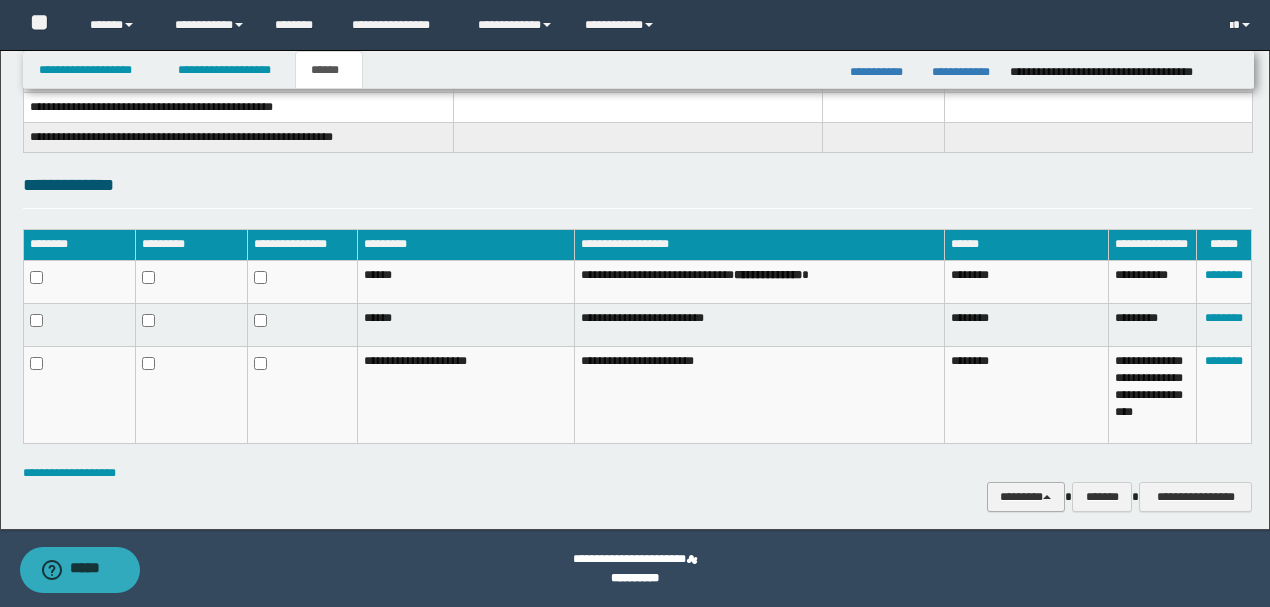 click on "********" at bounding box center (1026, 496) 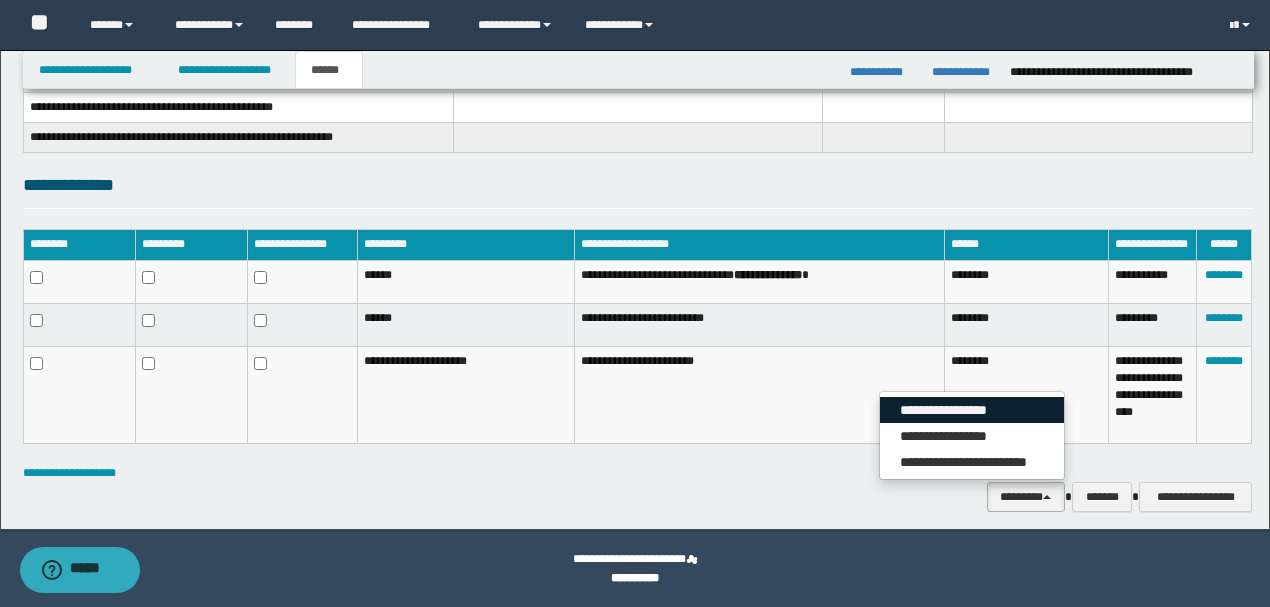 click on "**********" at bounding box center [972, 410] 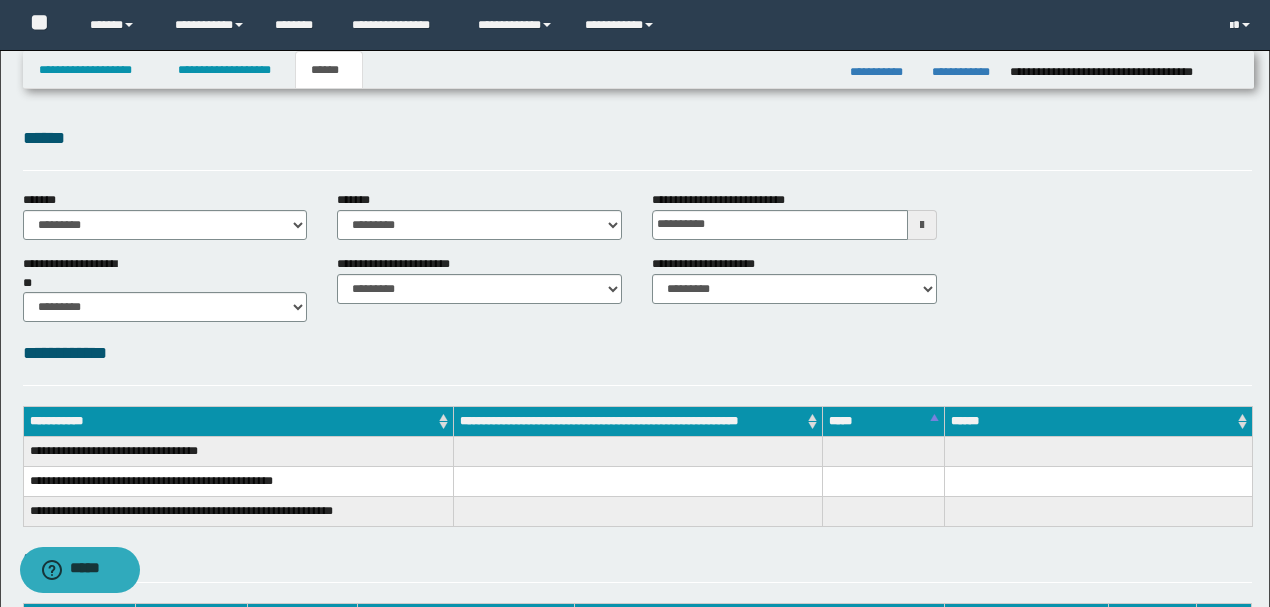 scroll, scrollTop: 0, scrollLeft: 0, axis: both 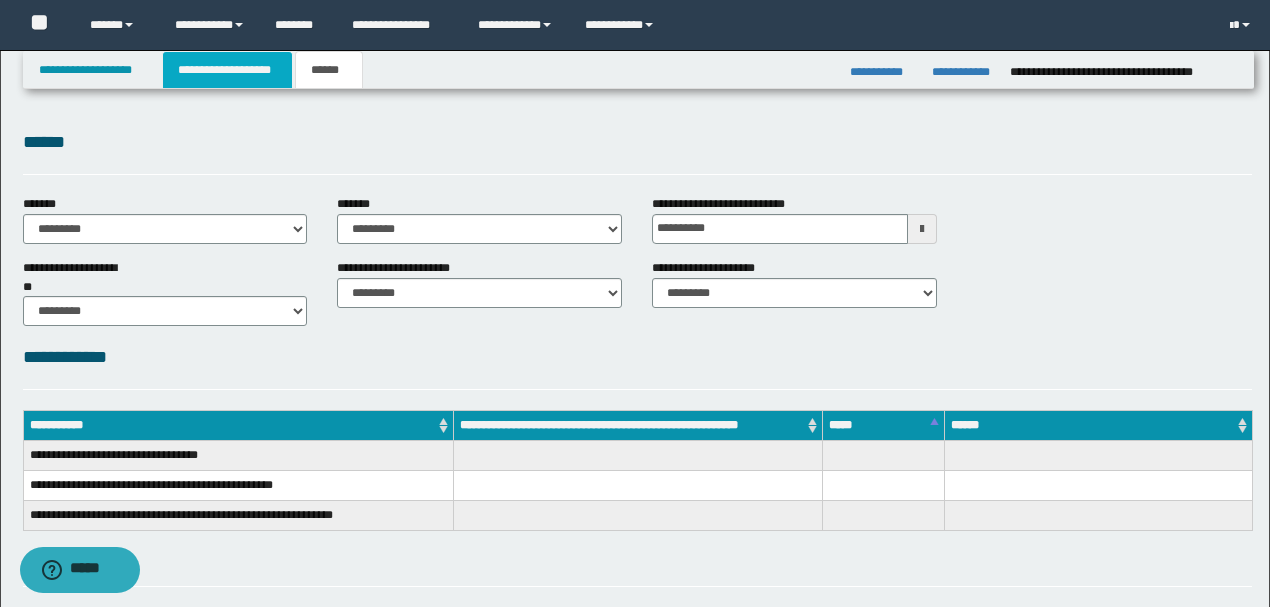 click on "**********" at bounding box center (227, 70) 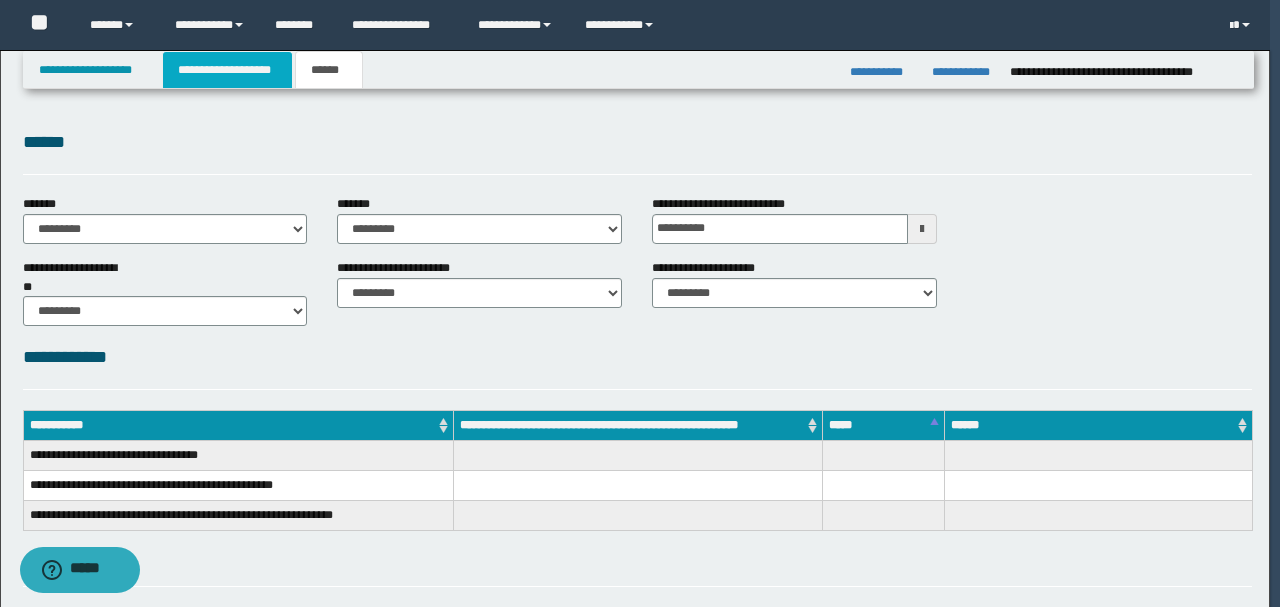 type 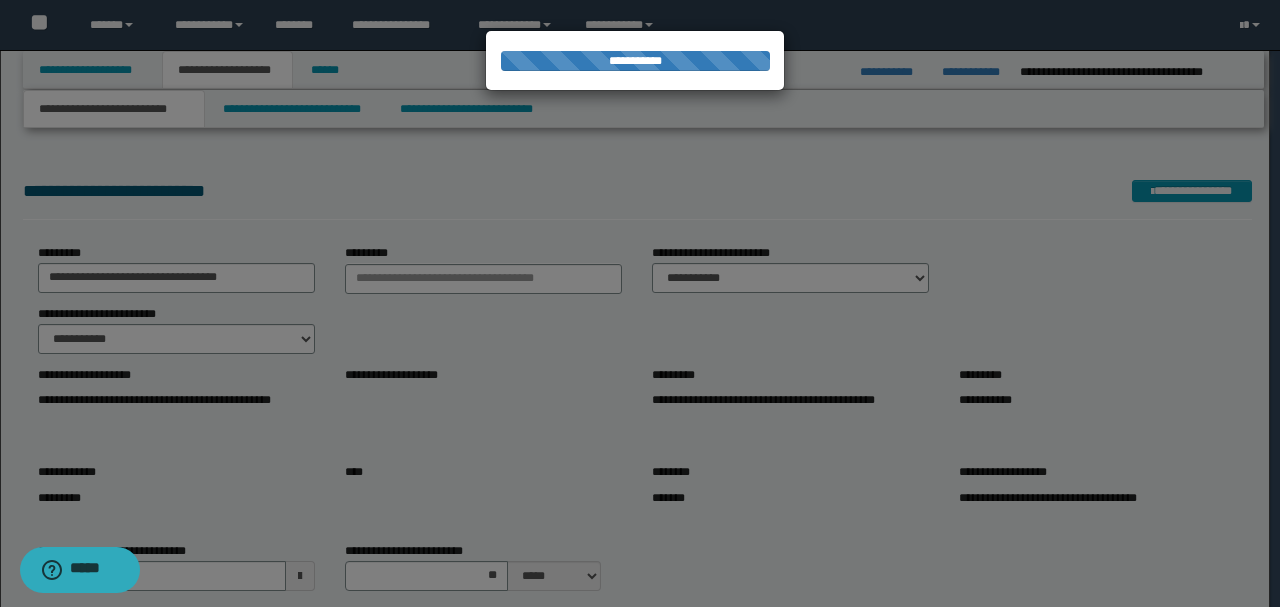 type 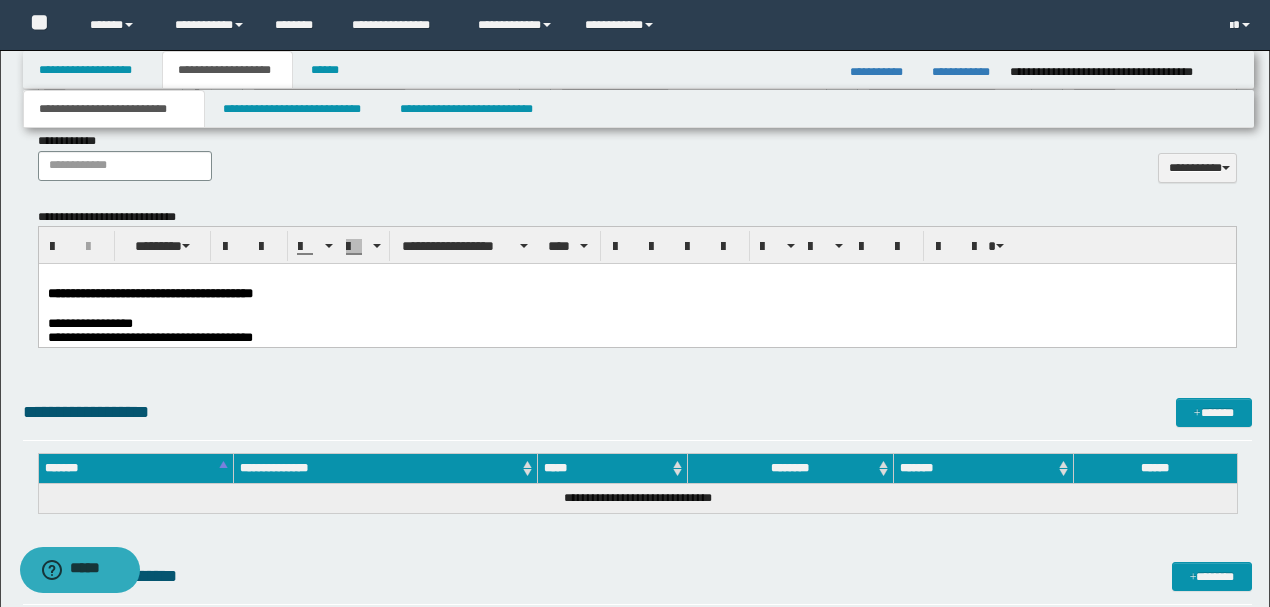scroll, scrollTop: 1066, scrollLeft: 0, axis: vertical 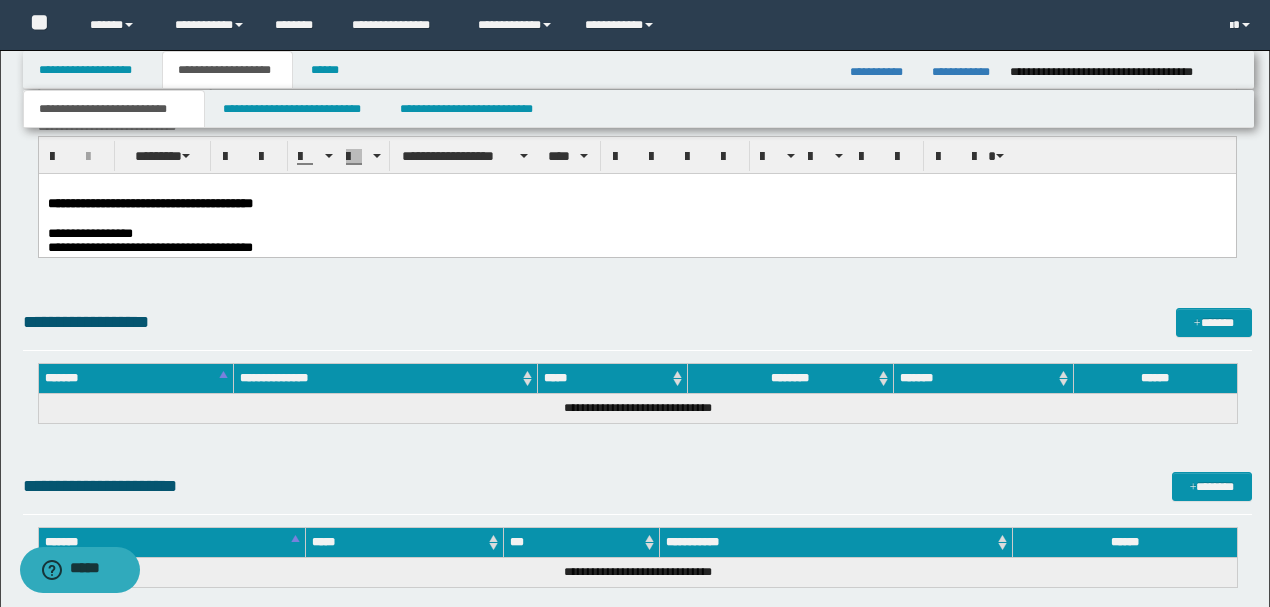 click on "**********" at bounding box center (637, -73) 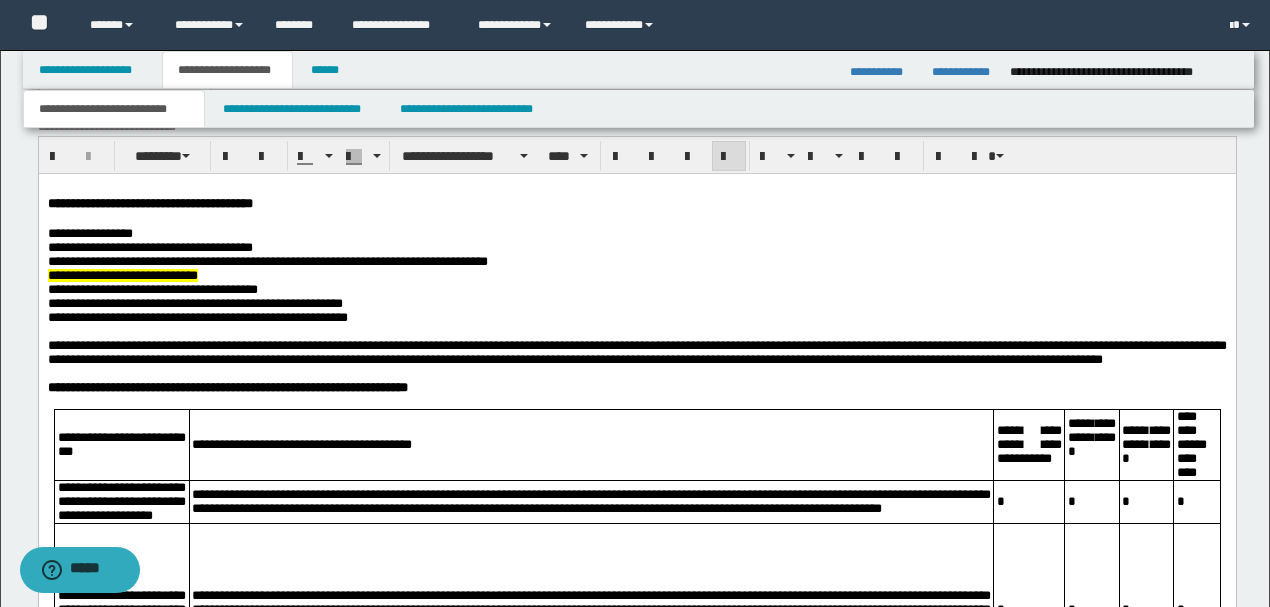 click on "**********" at bounding box center (636, 234) 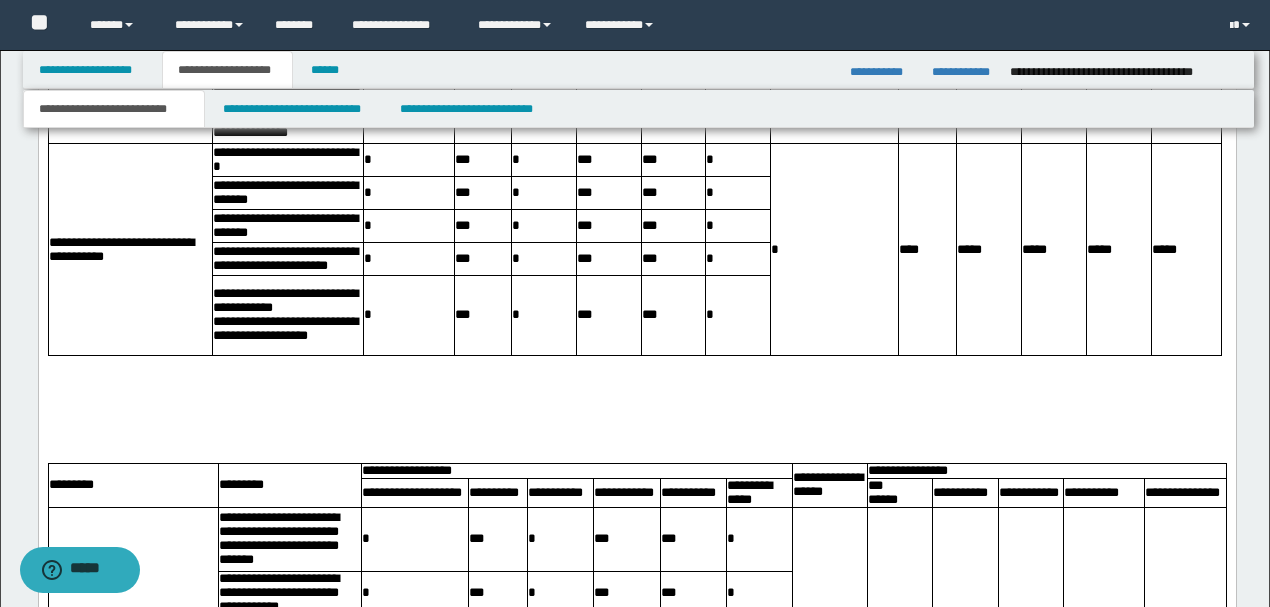 scroll, scrollTop: 2533, scrollLeft: 0, axis: vertical 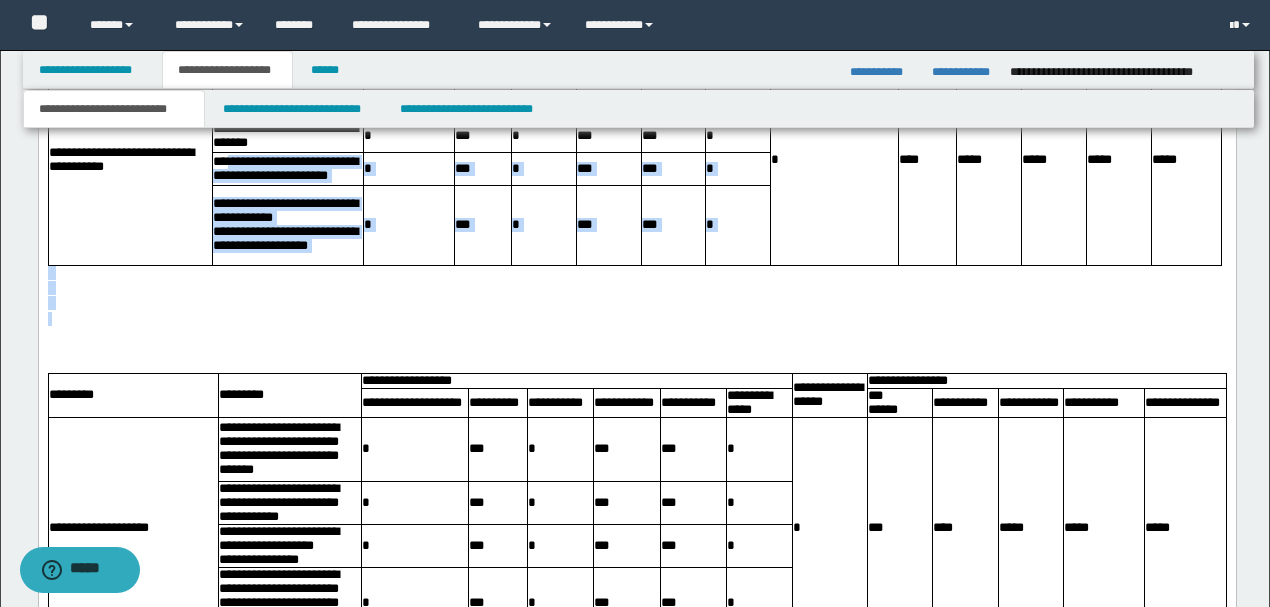 drag, startPoint x: 1154, startPoint y: 401, endPoint x: 231, endPoint y: 258, distance: 934.0118 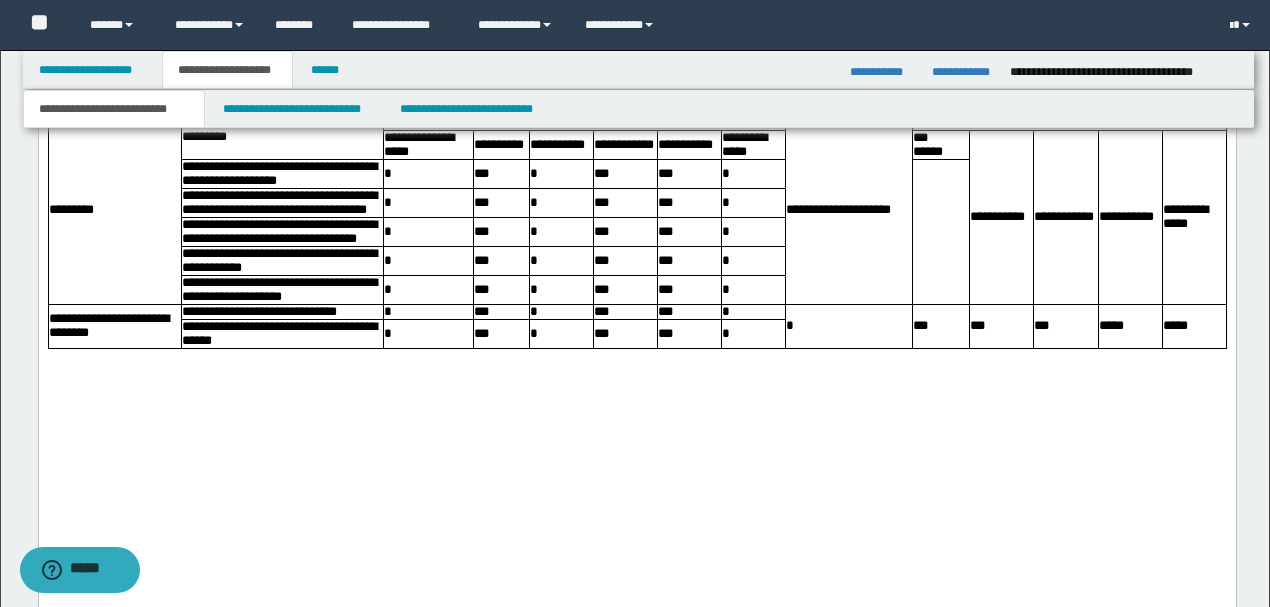 scroll, scrollTop: 3400, scrollLeft: 0, axis: vertical 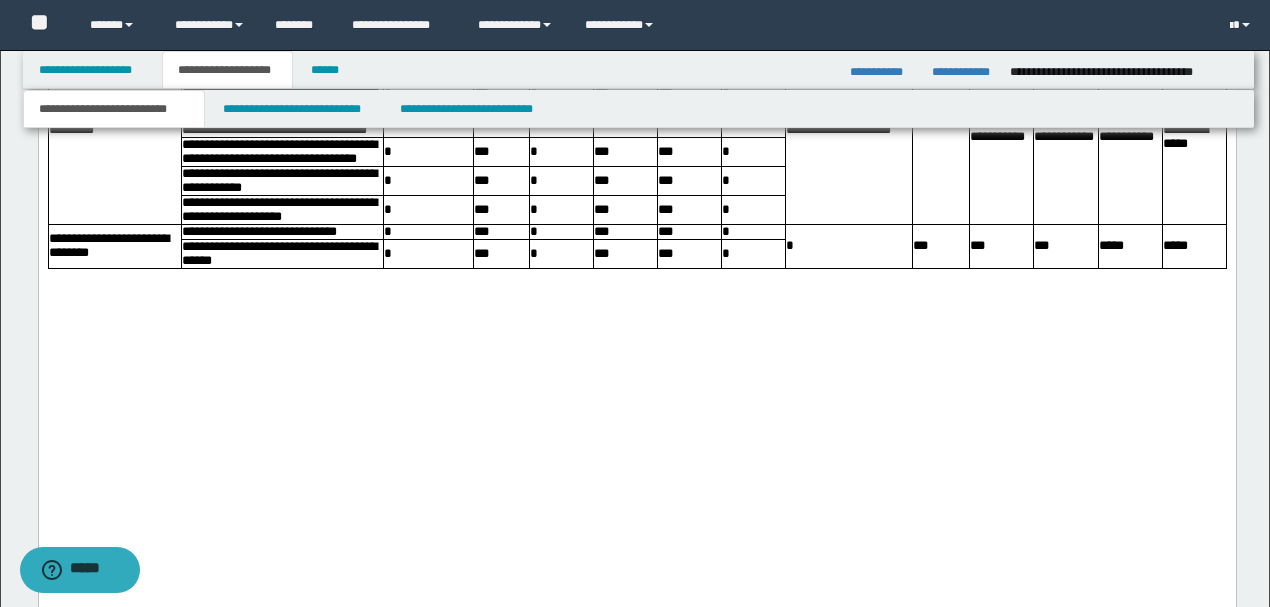 drag, startPoint x: 440, startPoint y: -457, endPoint x: 725, endPoint y: 175, distance: 693.2885 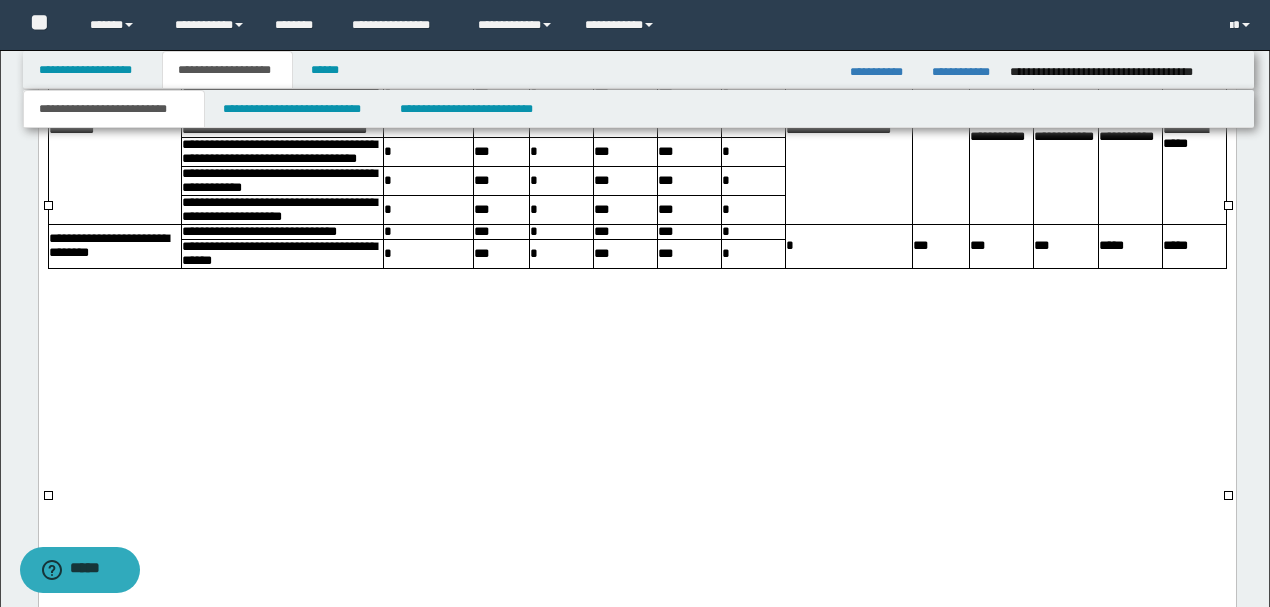 click on "*" at bounding box center [427, 181] 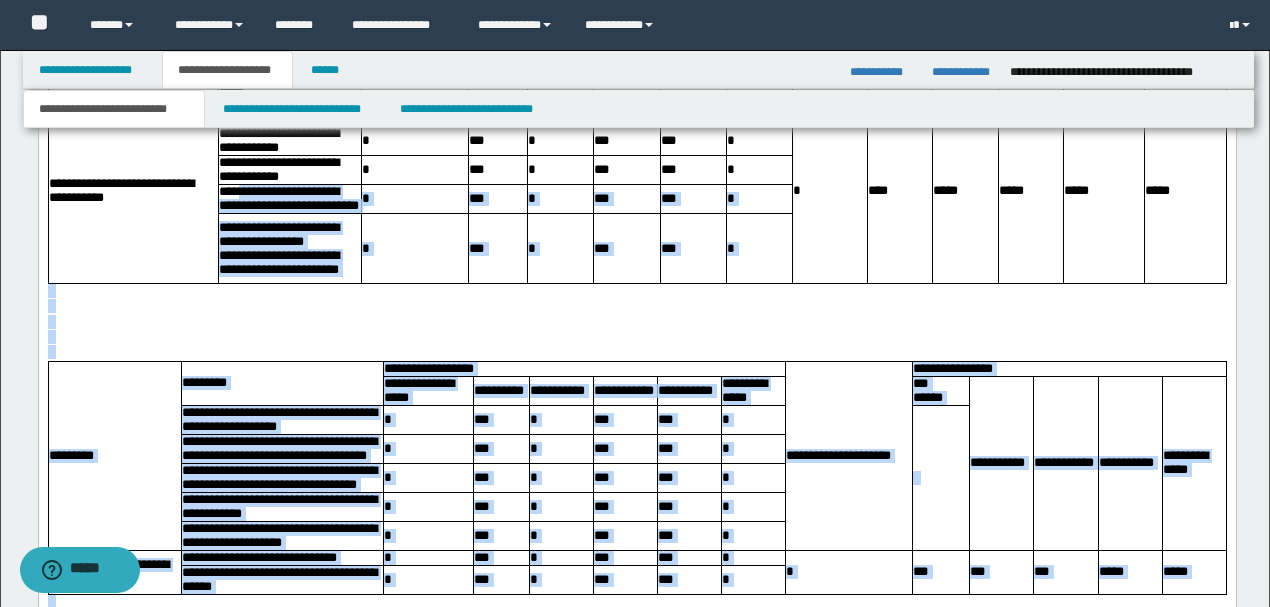 scroll, scrollTop: 2933, scrollLeft: 0, axis: vertical 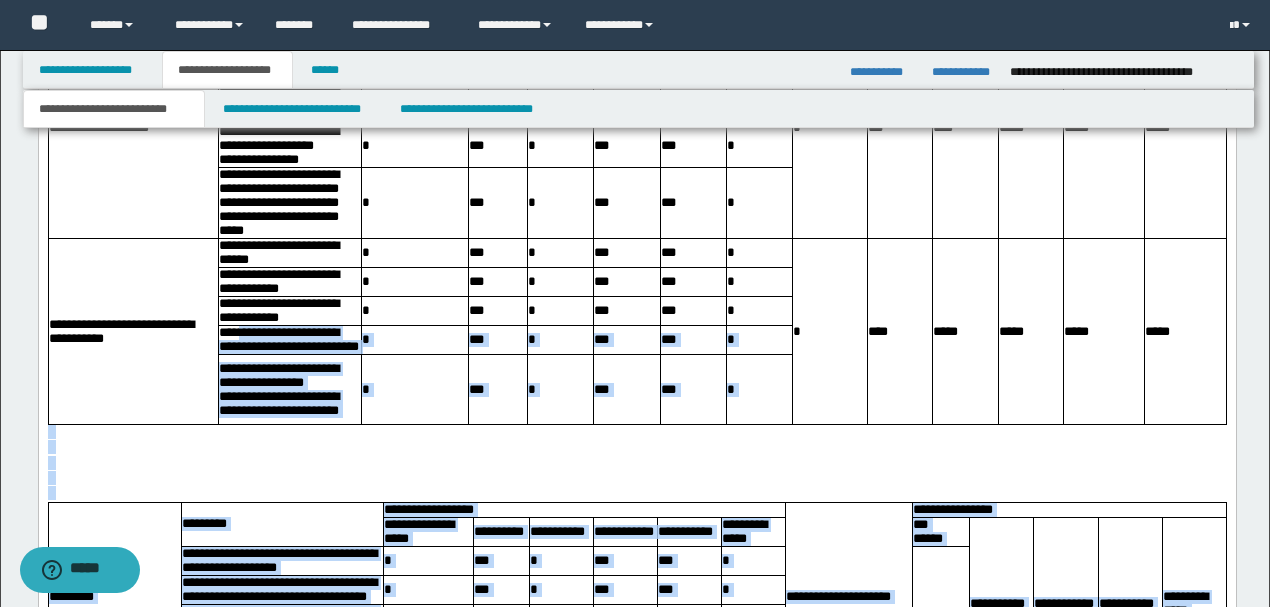 drag, startPoint x: 668, startPoint y: 981, endPoint x: 247, endPoint y: 467, distance: 664.4072 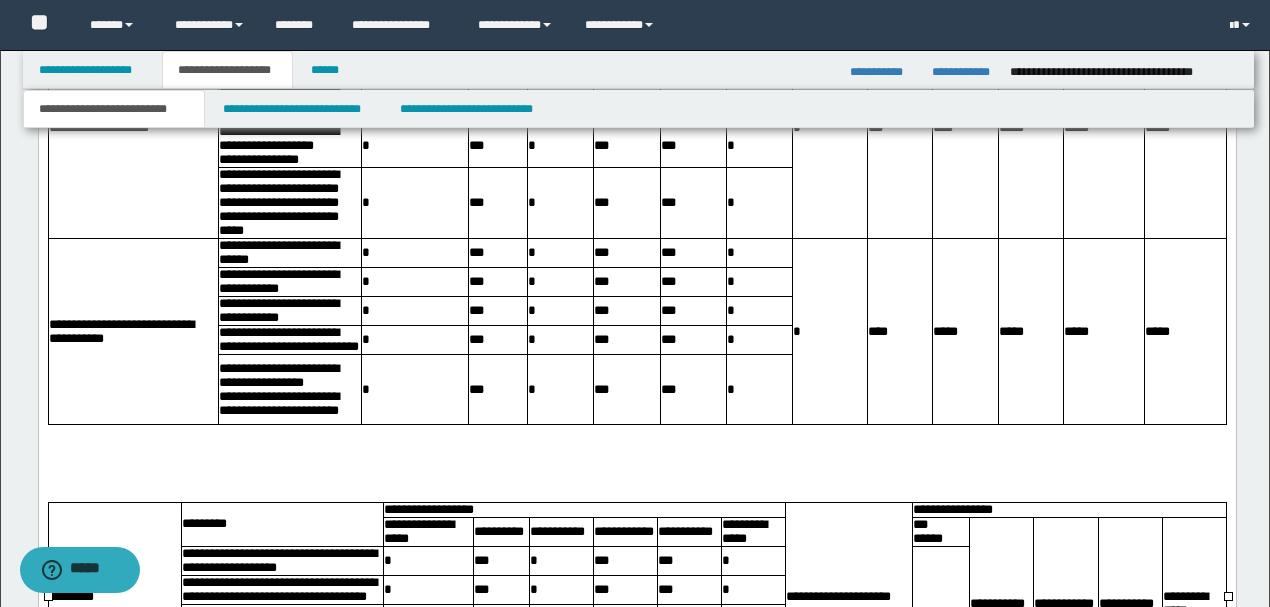 scroll, scrollTop: 3133, scrollLeft: 0, axis: vertical 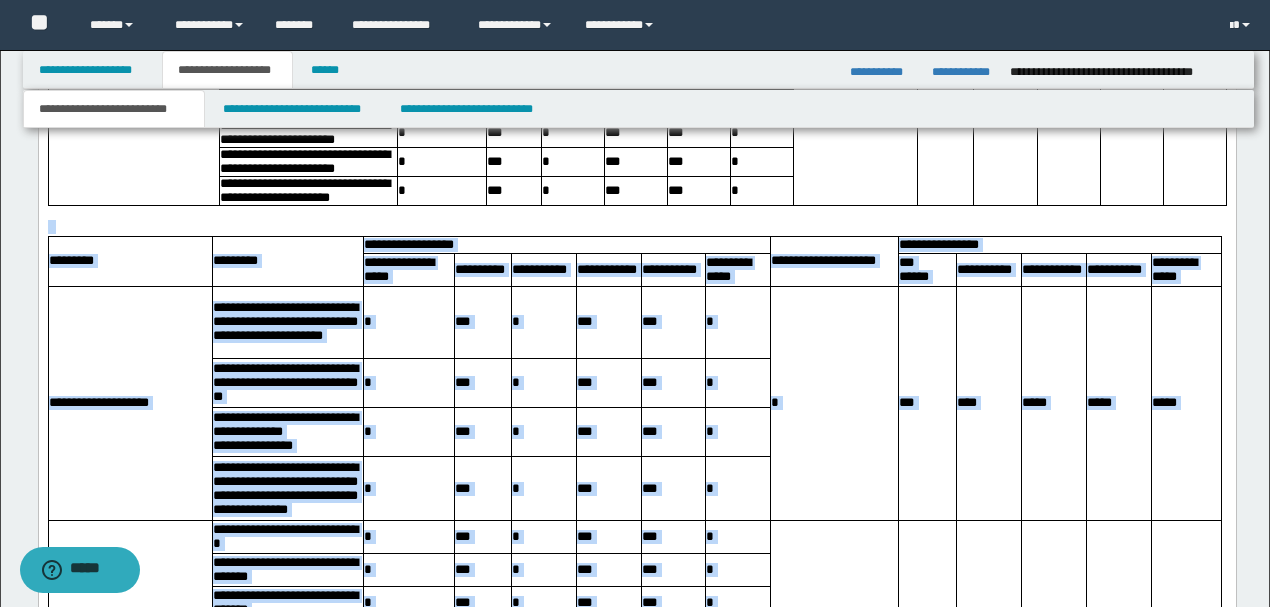 drag, startPoint x: 940, startPoint y: 1500, endPoint x: 153, endPoint y: 295, distance: 1439.2338 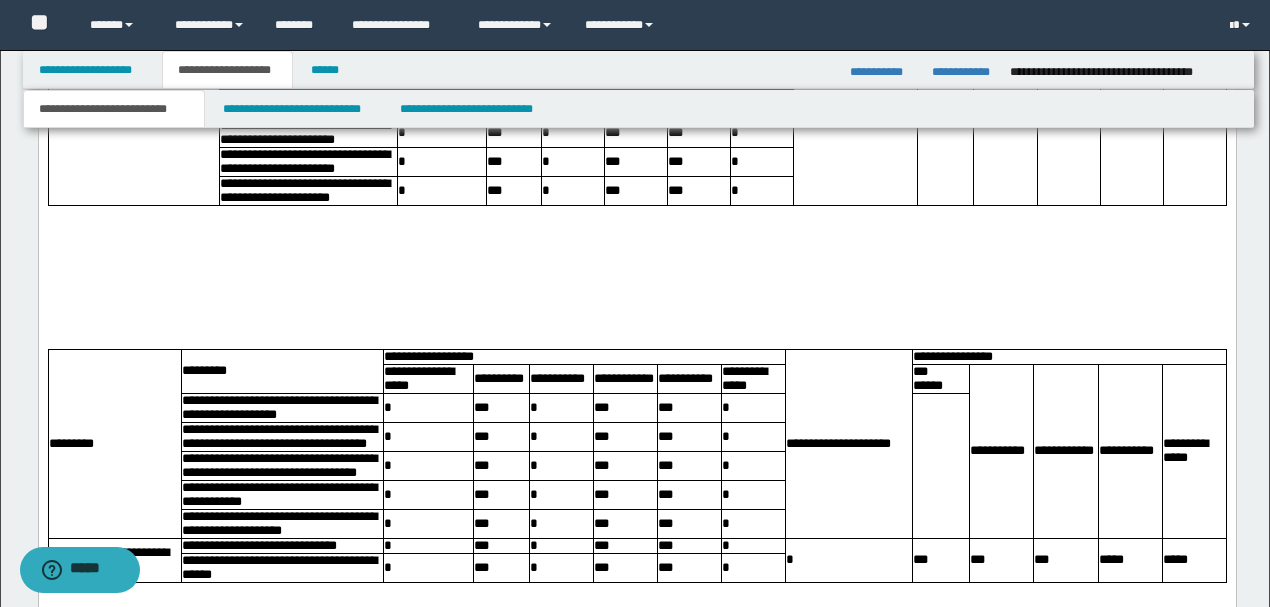 click at bounding box center [636, 242] 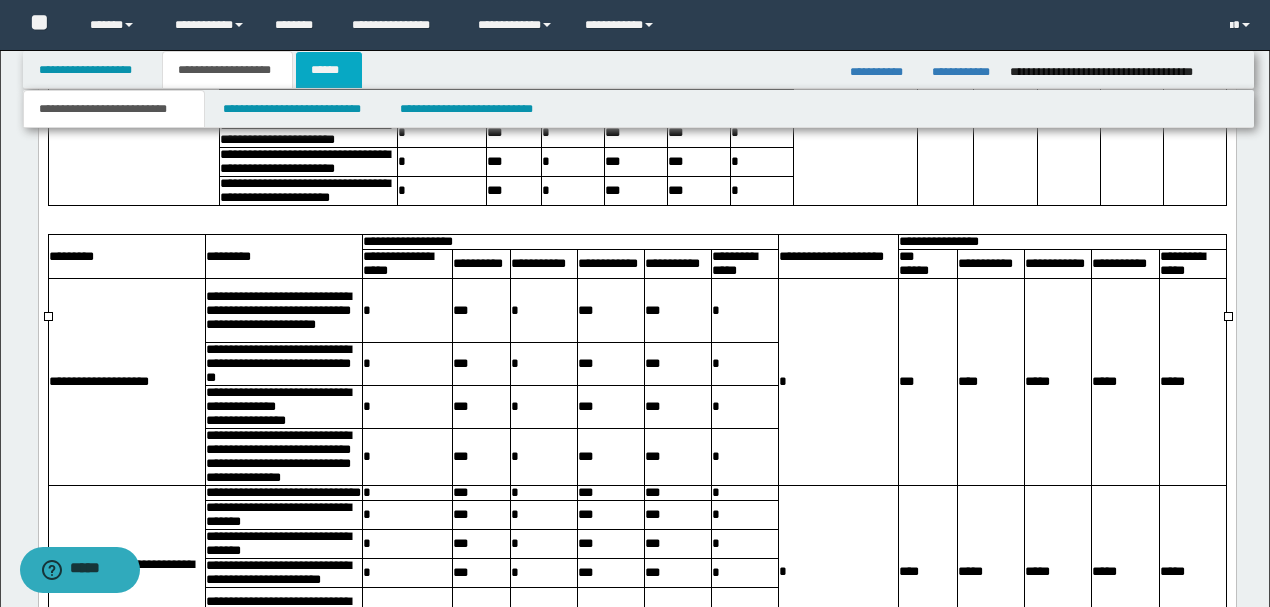click on "******" at bounding box center (329, 70) 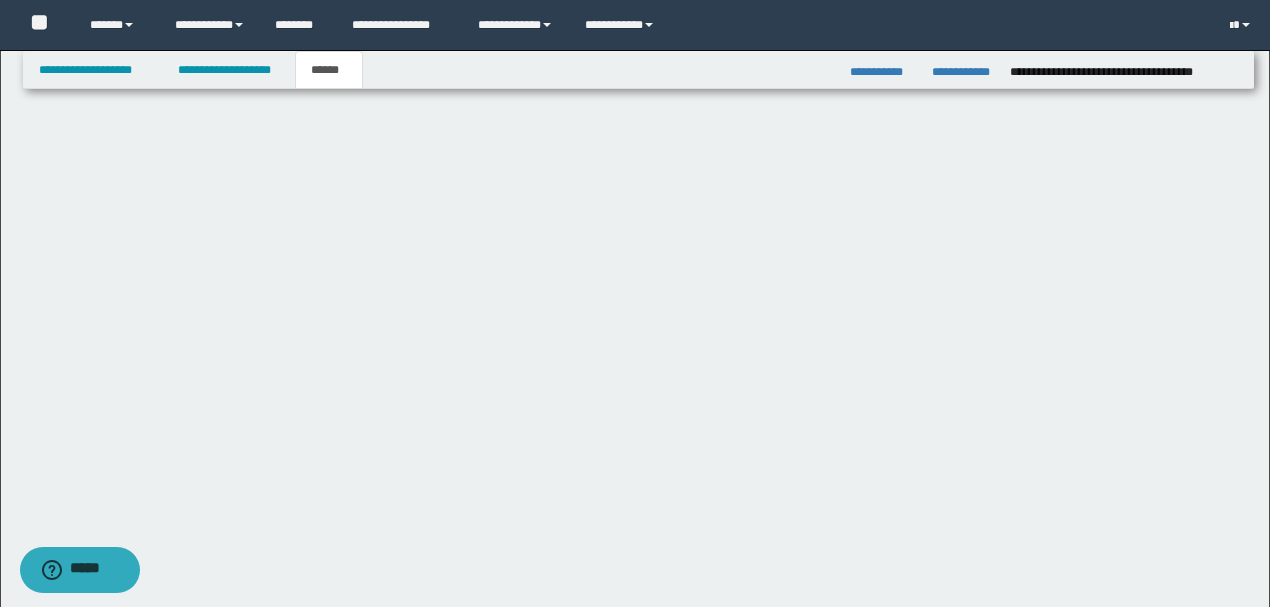 scroll, scrollTop: 378, scrollLeft: 0, axis: vertical 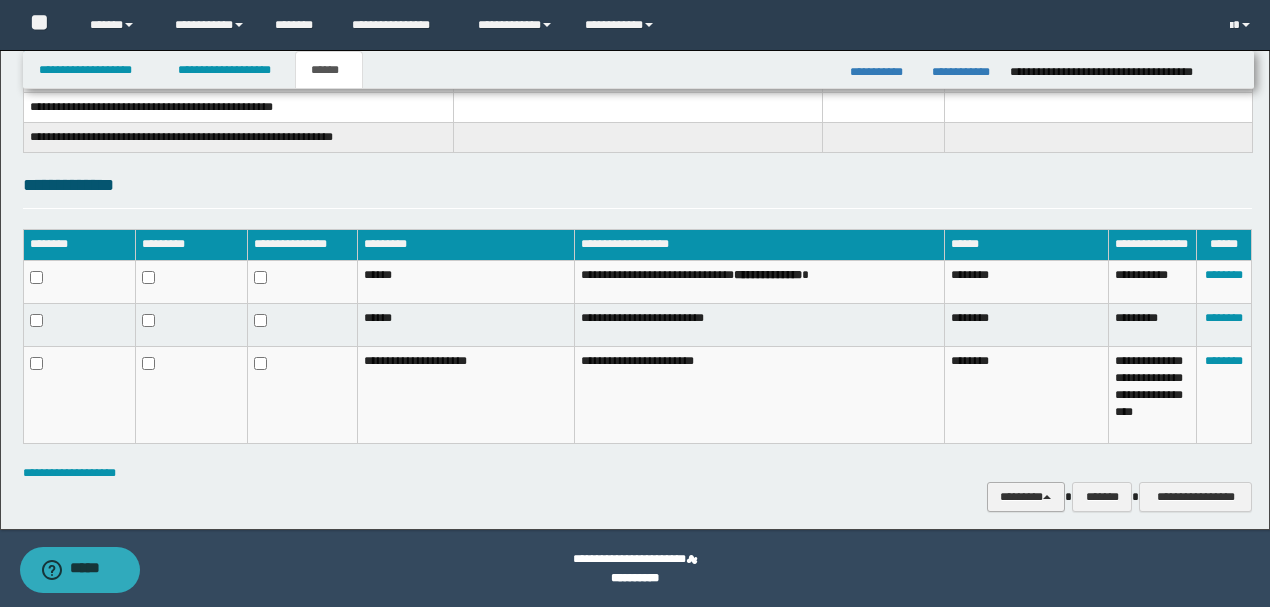 click on "********" at bounding box center (1026, 496) 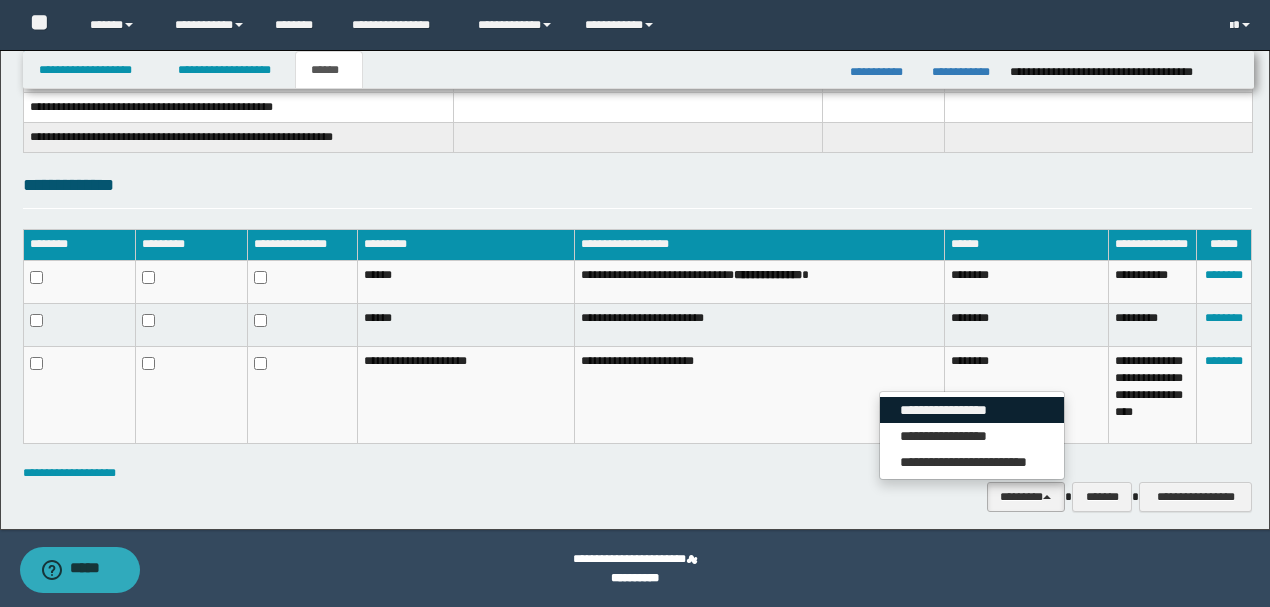 click on "**********" at bounding box center (972, 410) 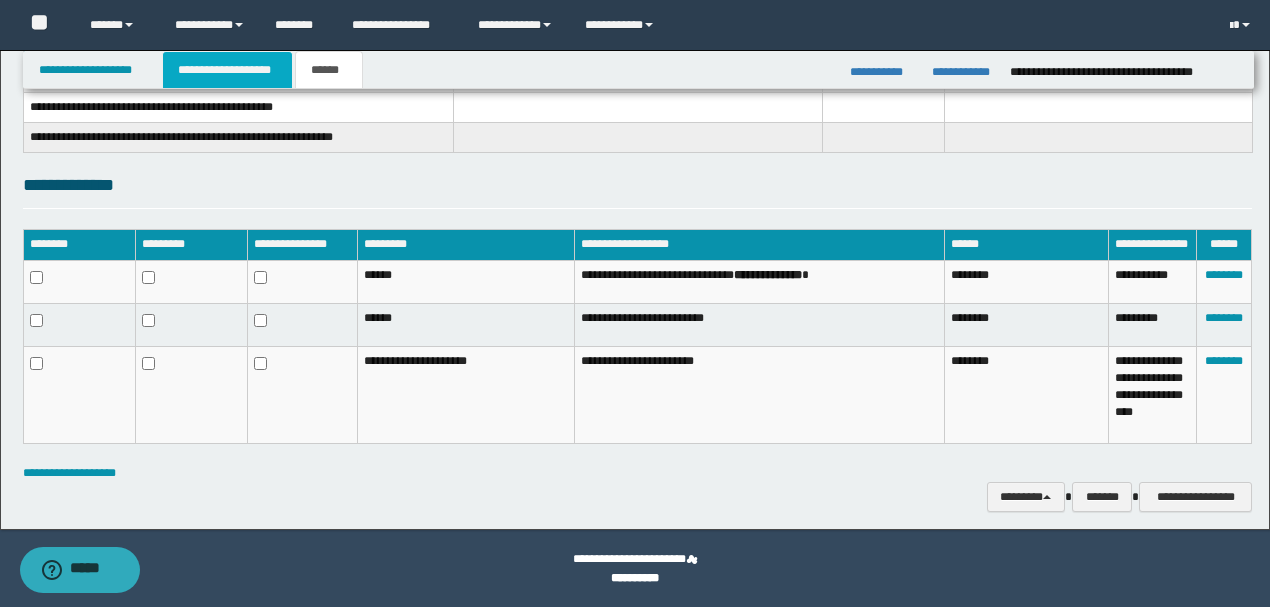 click on "**********" at bounding box center (227, 70) 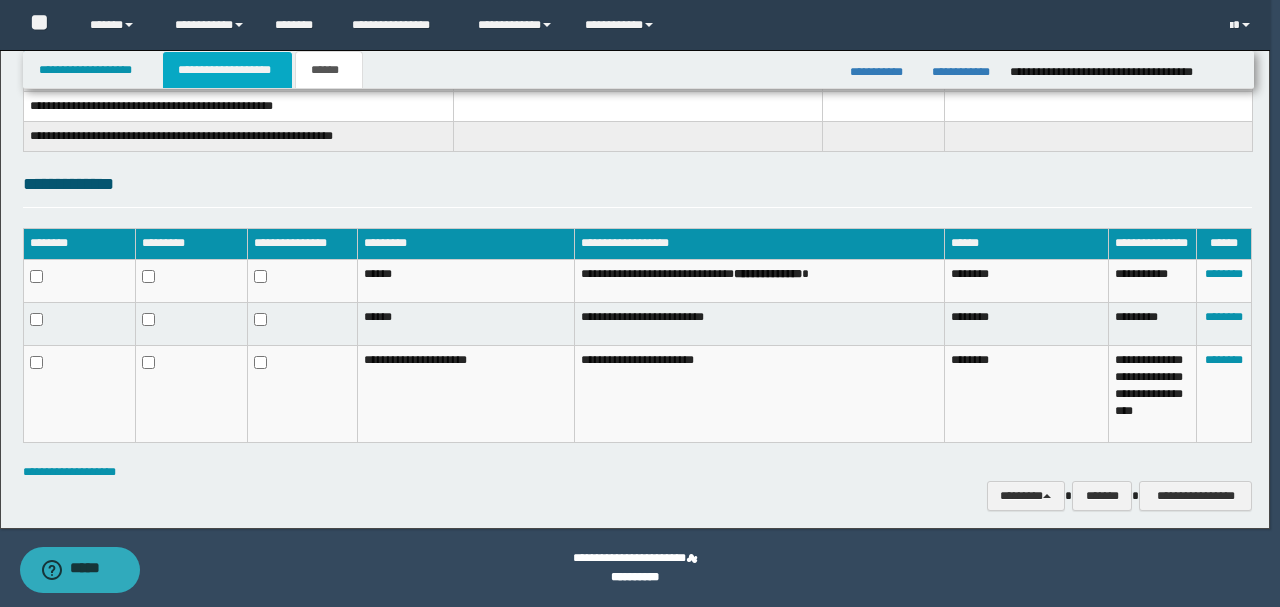type 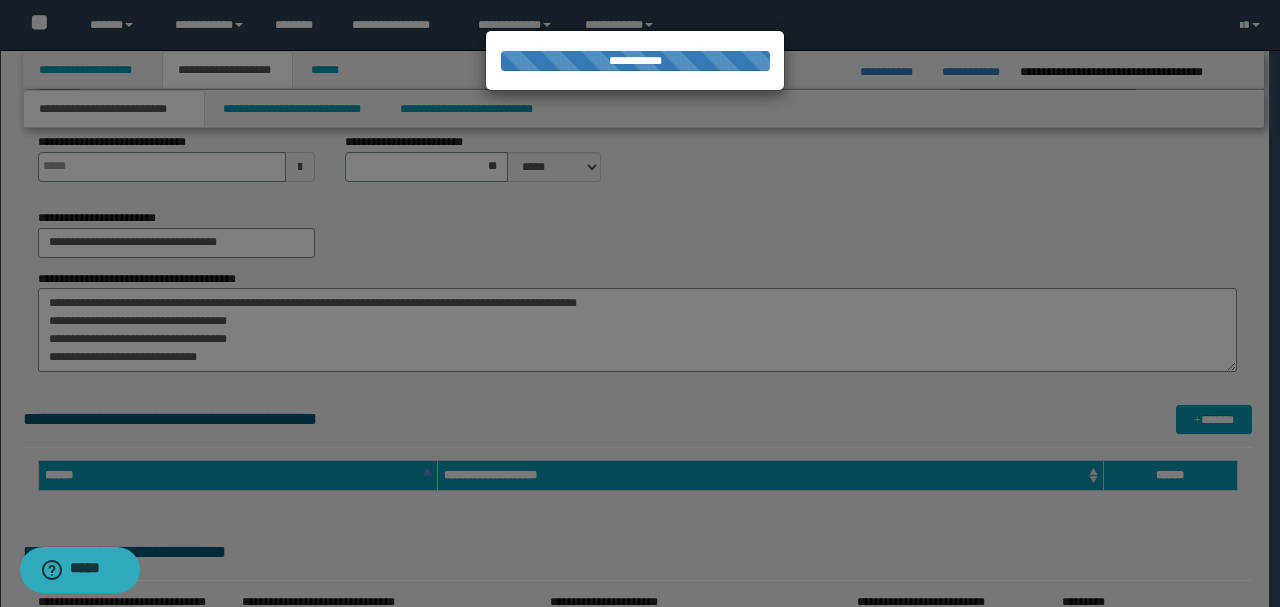 type 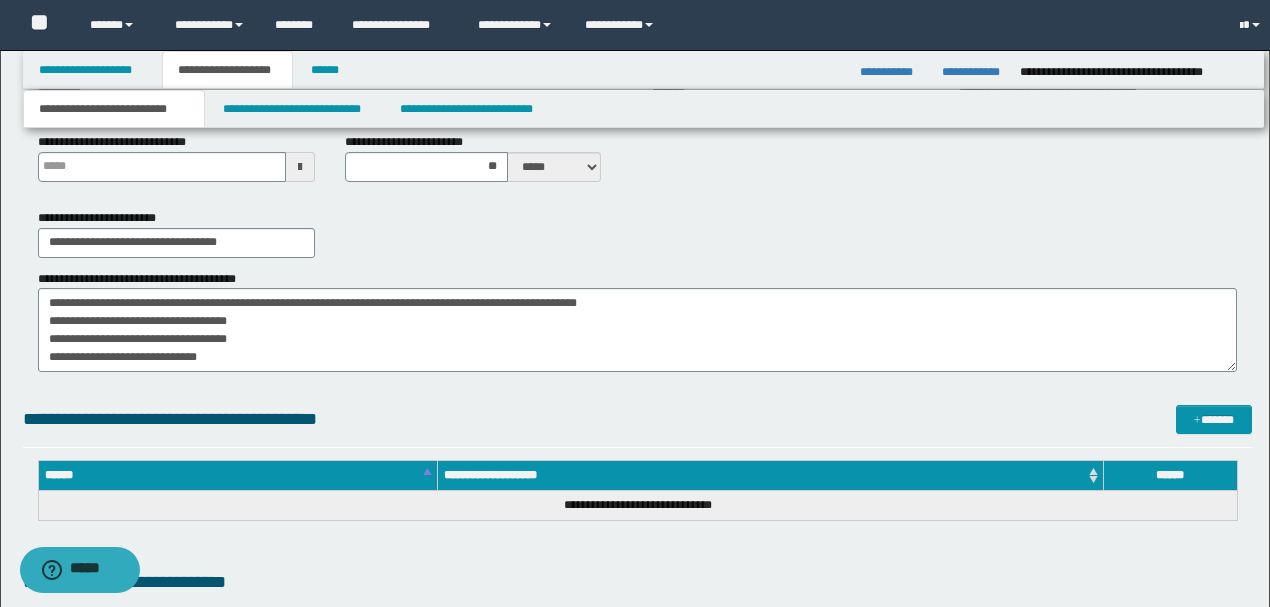 type 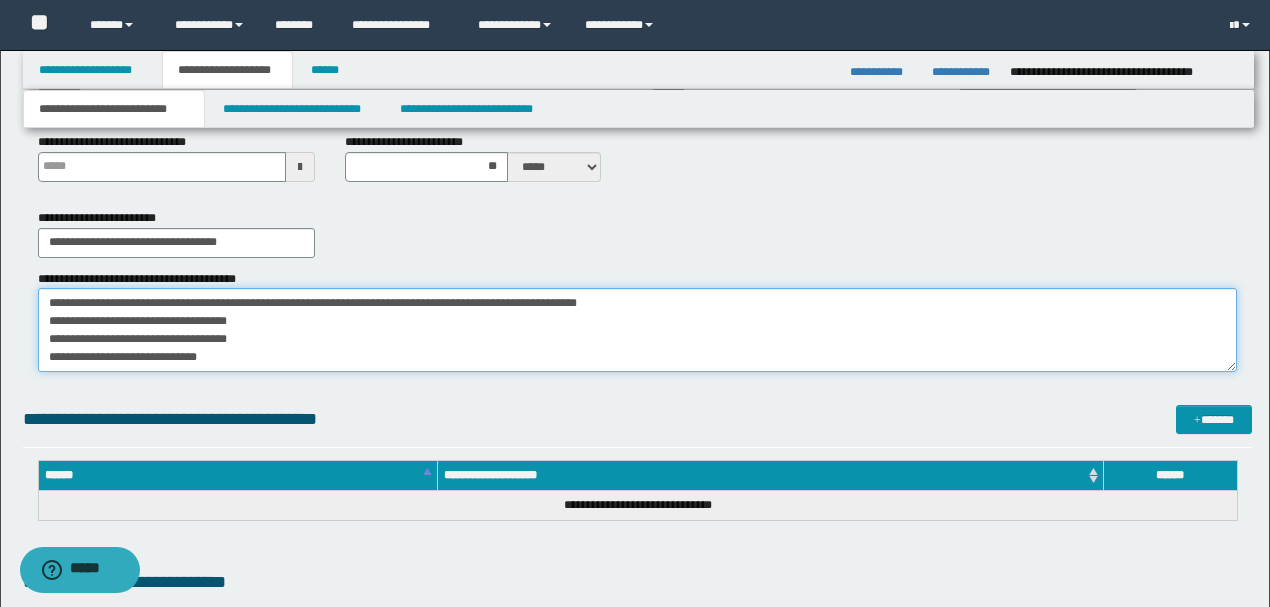 click on "**********" at bounding box center (637, 329) 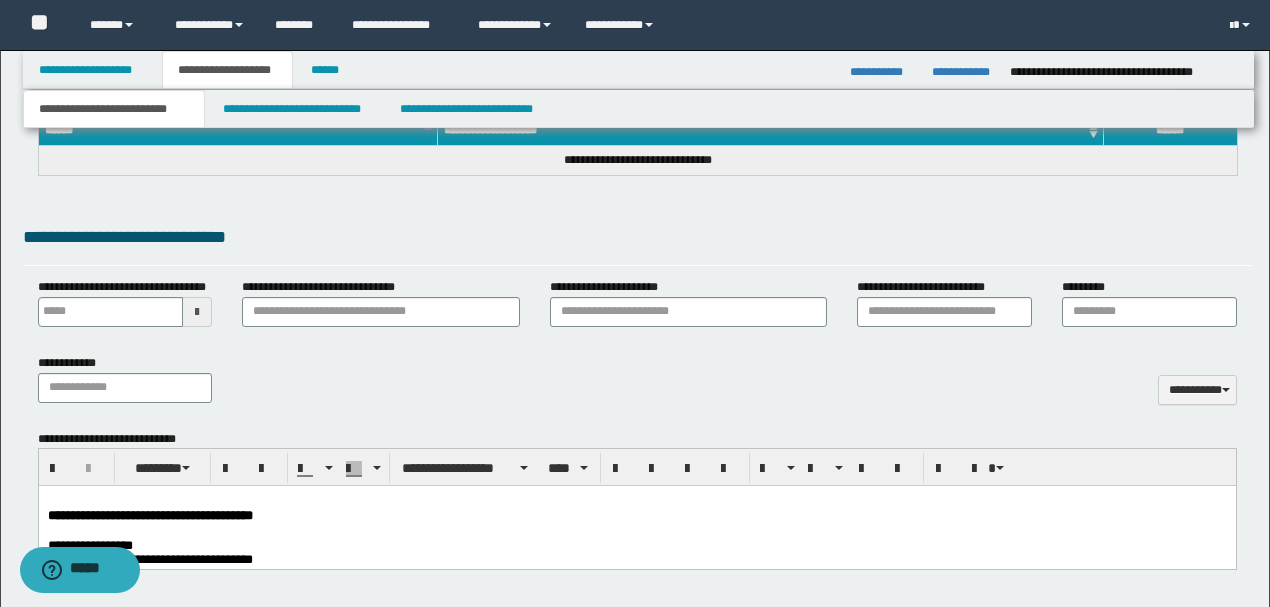 scroll, scrollTop: 876, scrollLeft: 0, axis: vertical 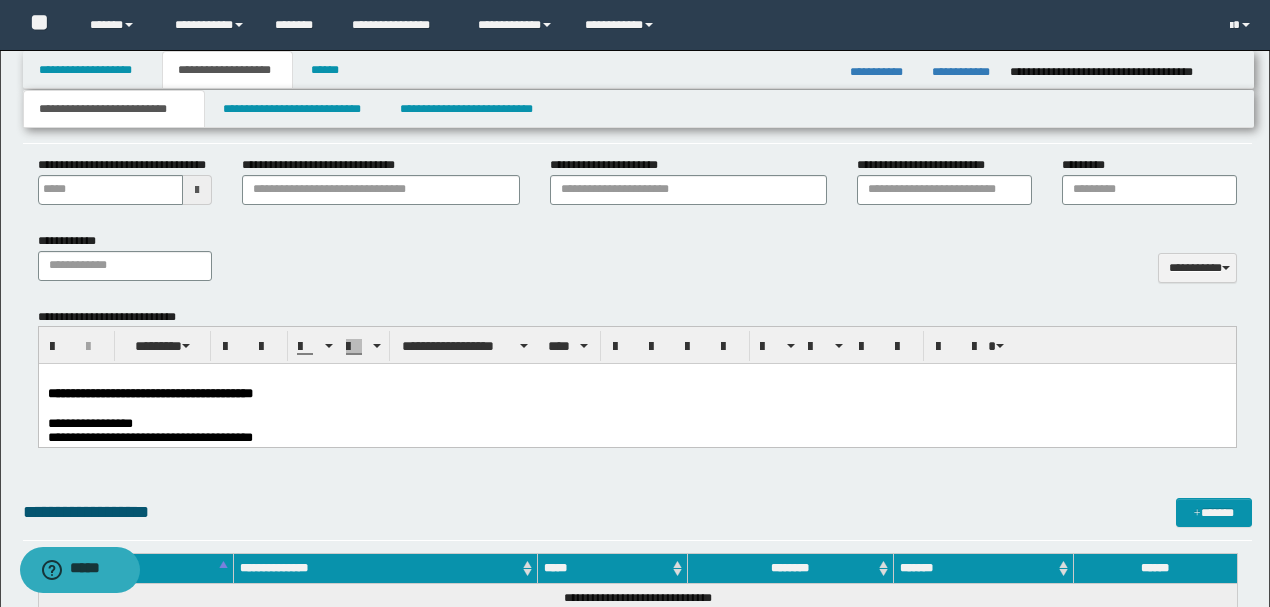 click at bounding box center (637, 379) 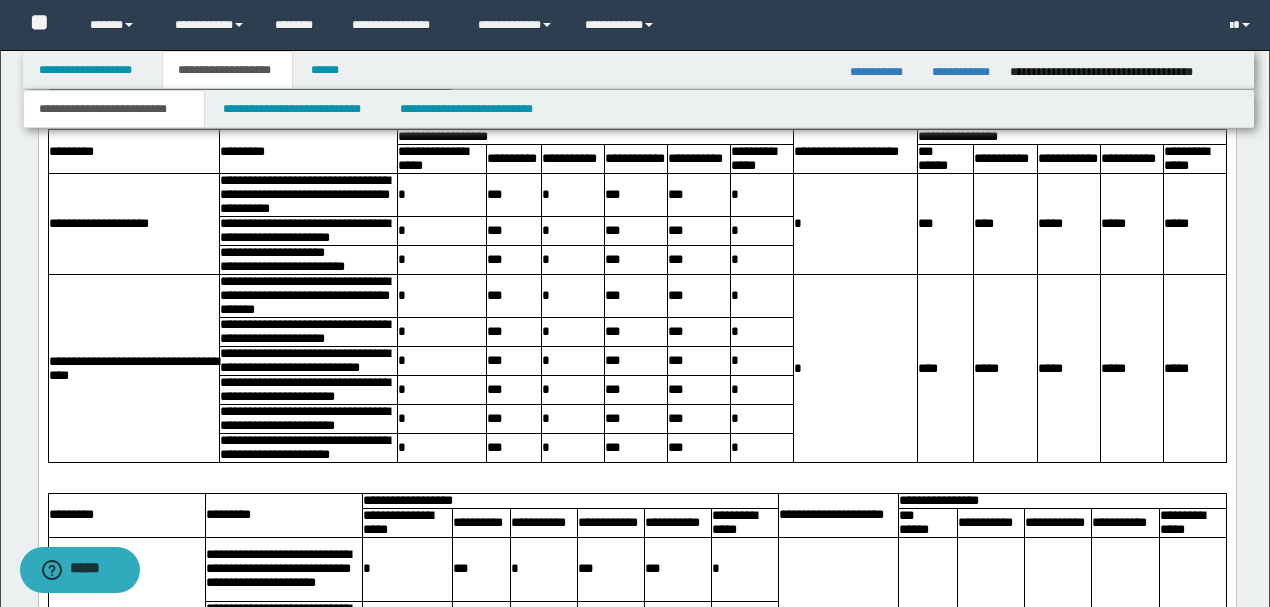 scroll, scrollTop: 2209, scrollLeft: 0, axis: vertical 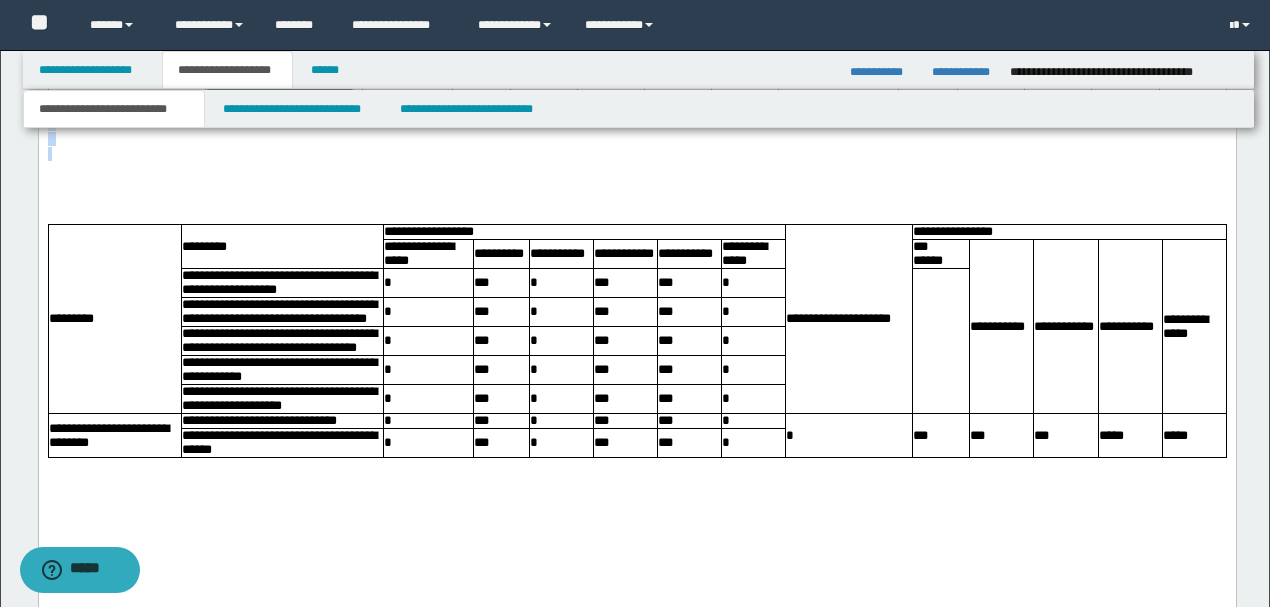 drag, startPoint x: 159, startPoint y: -232, endPoint x: 777, endPoint y: 297, distance: 813.4894 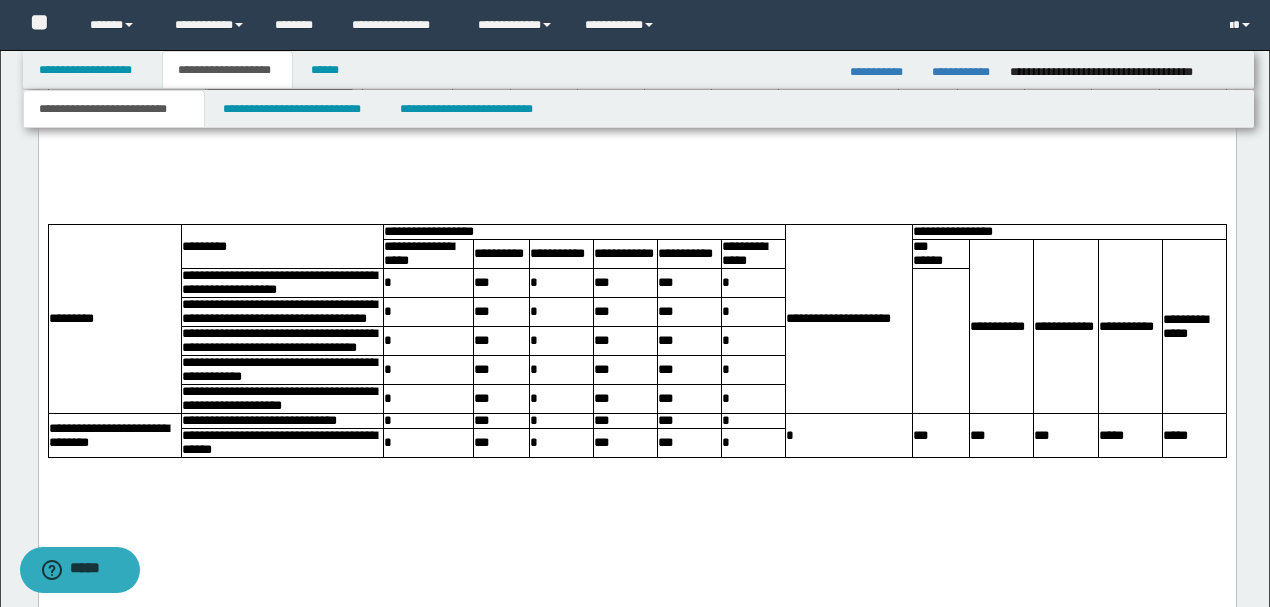 click on "**********" at bounding box center [282, 68] 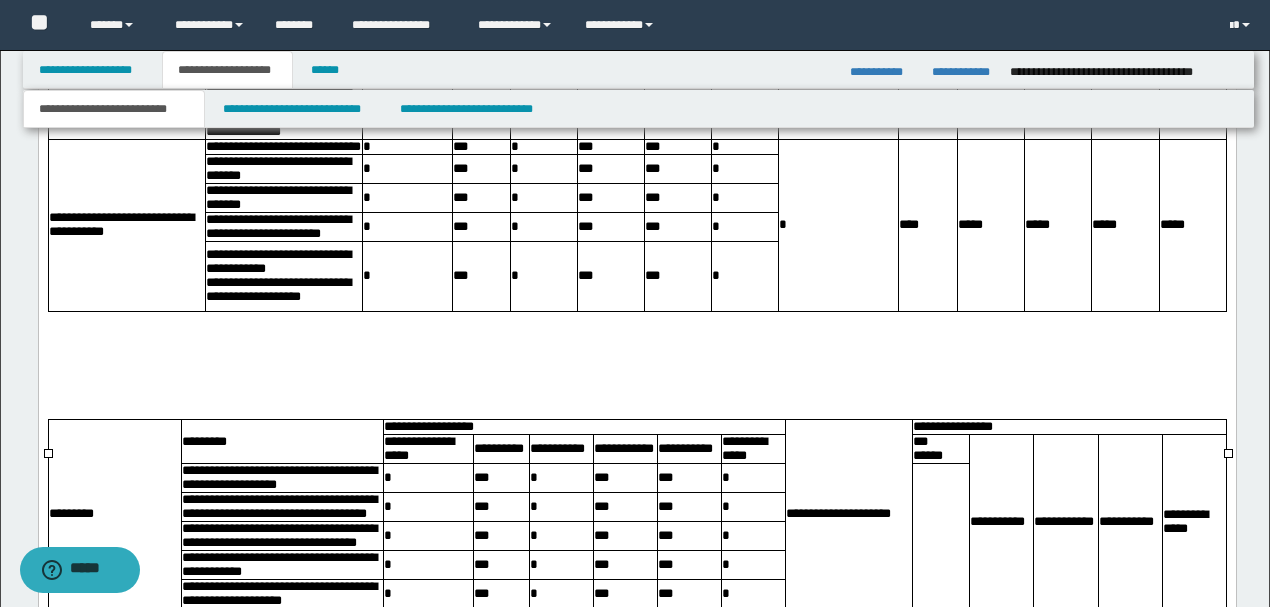 scroll, scrollTop: 2409, scrollLeft: 0, axis: vertical 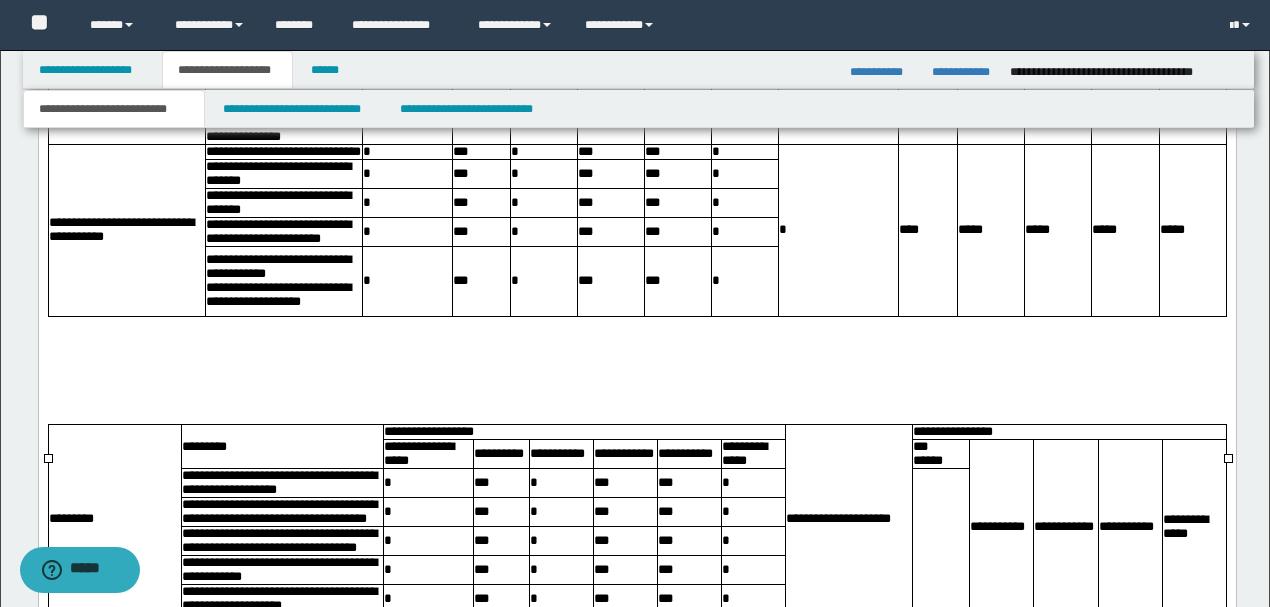 click on "**********" at bounding box center [282, 153] 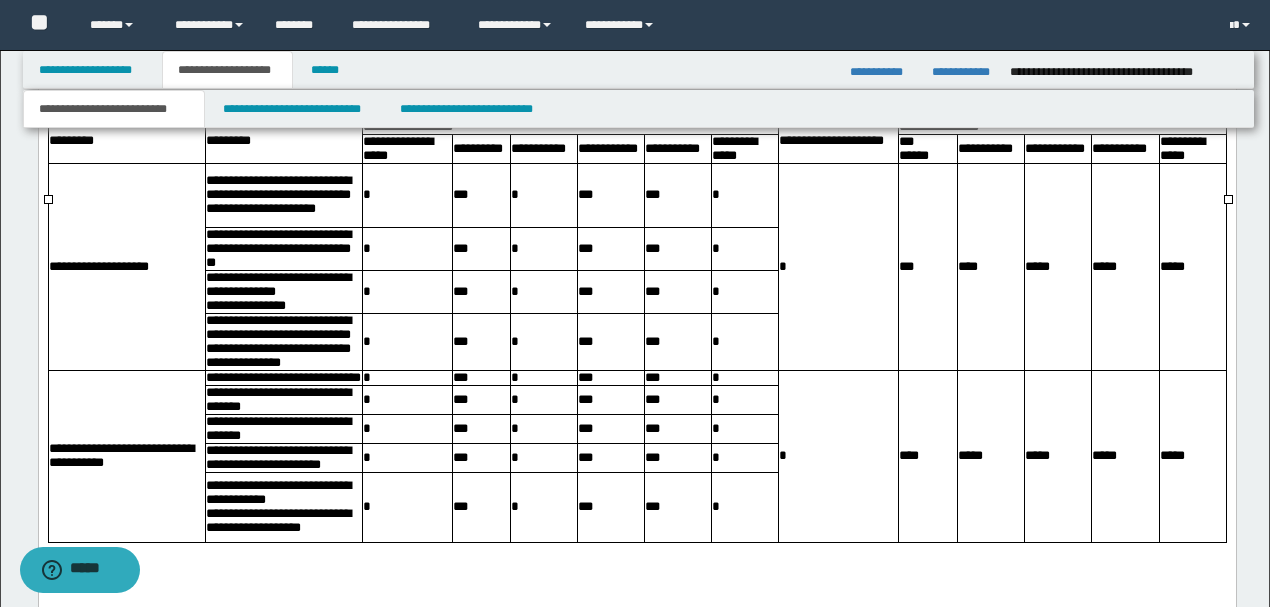 scroll, scrollTop: 2142, scrollLeft: 0, axis: vertical 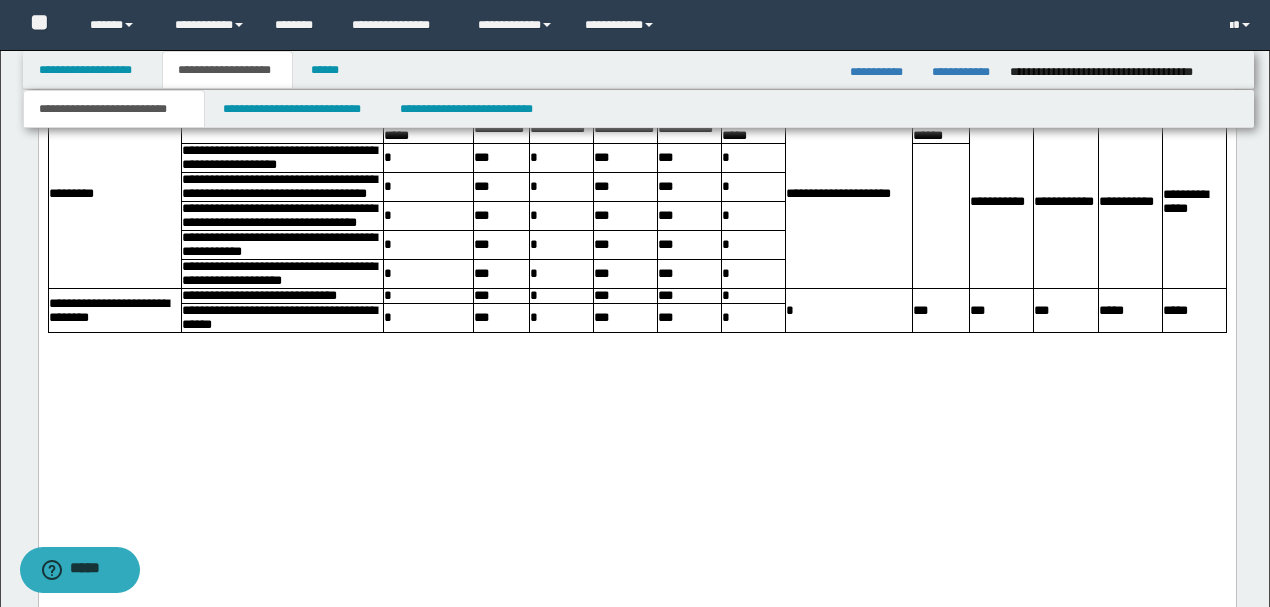 drag, startPoint x: 280, startPoint y: -356, endPoint x: 301, endPoint y: 196, distance: 552.3993 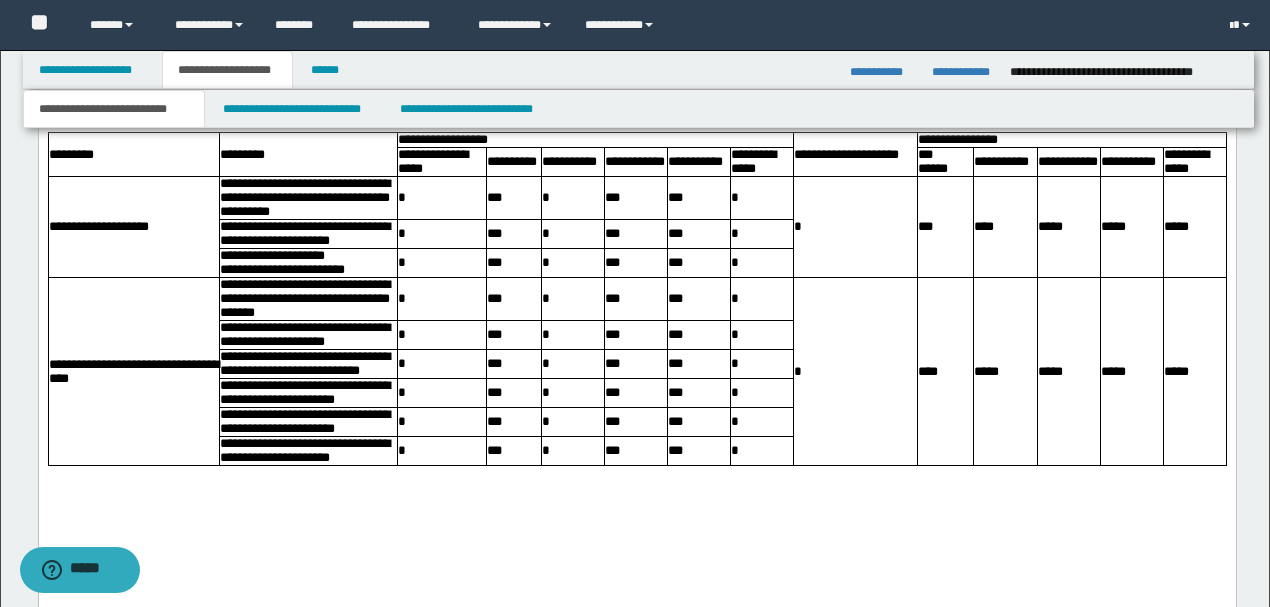 scroll, scrollTop: 2000, scrollLeft: 0, axis: vertical 